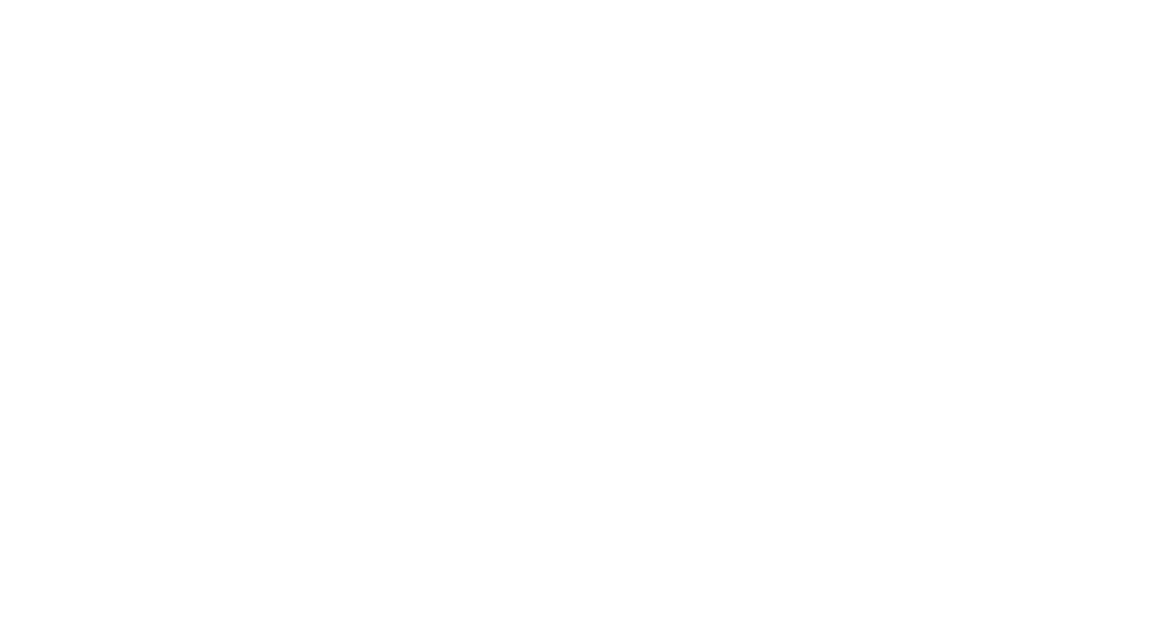 scroll, scrollTop: 0, scrollLeft: 0, axis: both 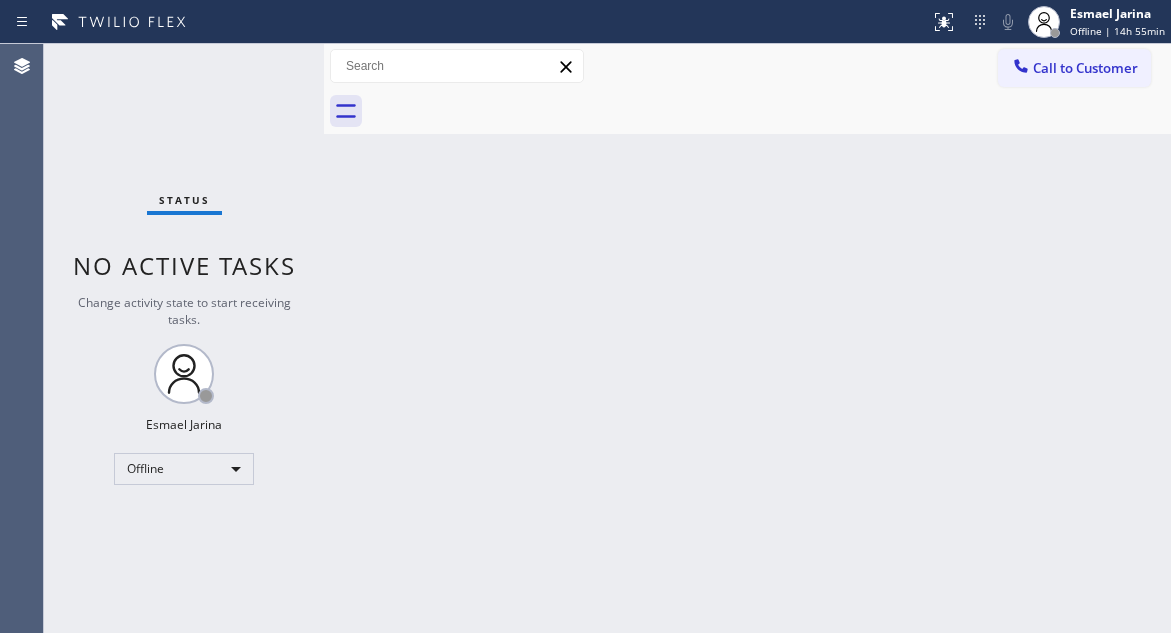 drag, startPoint x: 1128, startPoint y: 204, endPoint x: 1099, endPoint y: 177, distance: 39.623226 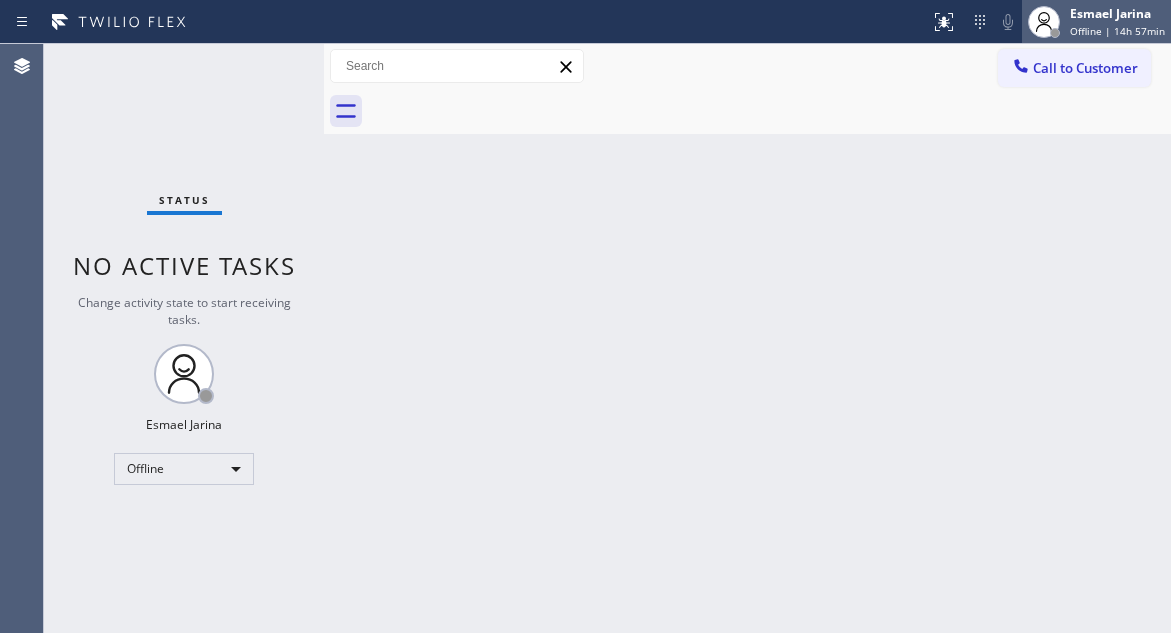 click on "Offline | 14h 57min" at bounding box center (1117, 31) 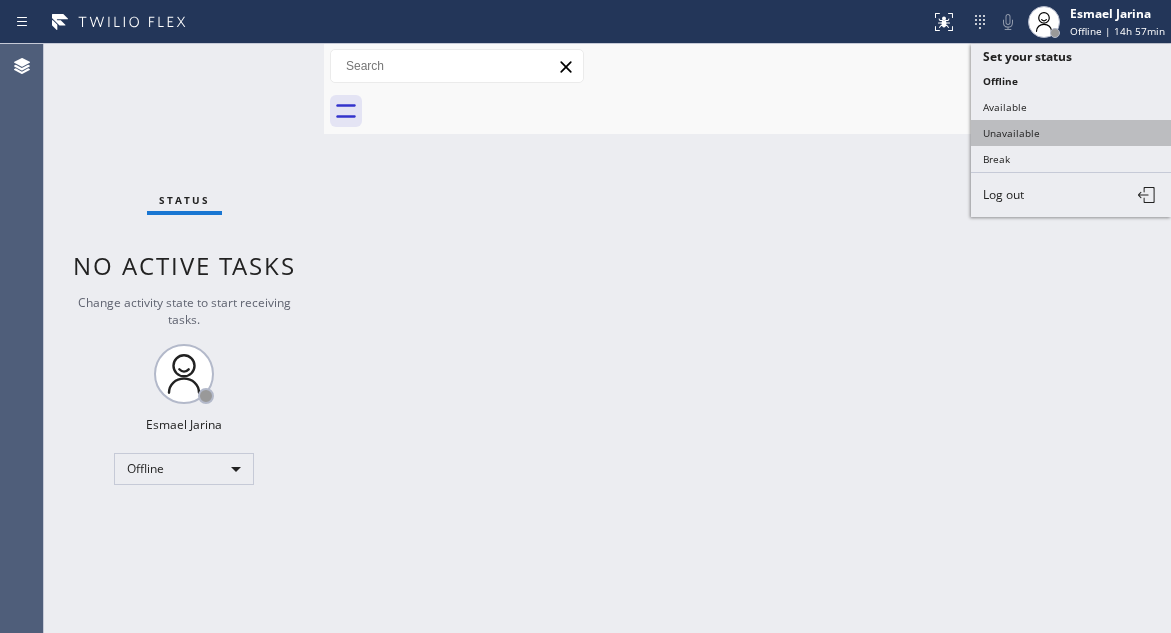click on "Unavailable" at bounding box center [1071, 133] 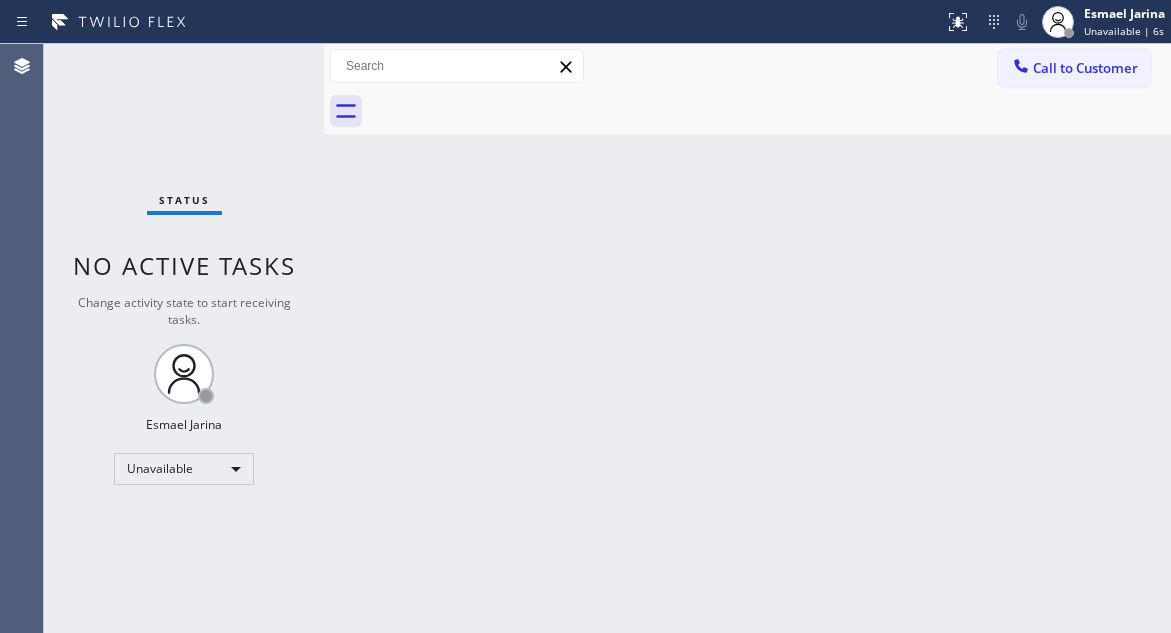 drag, startPoint x: 1118, startPoint y: 30, endPoint x: 1091, endPoint y: 48, distance: 32.449963 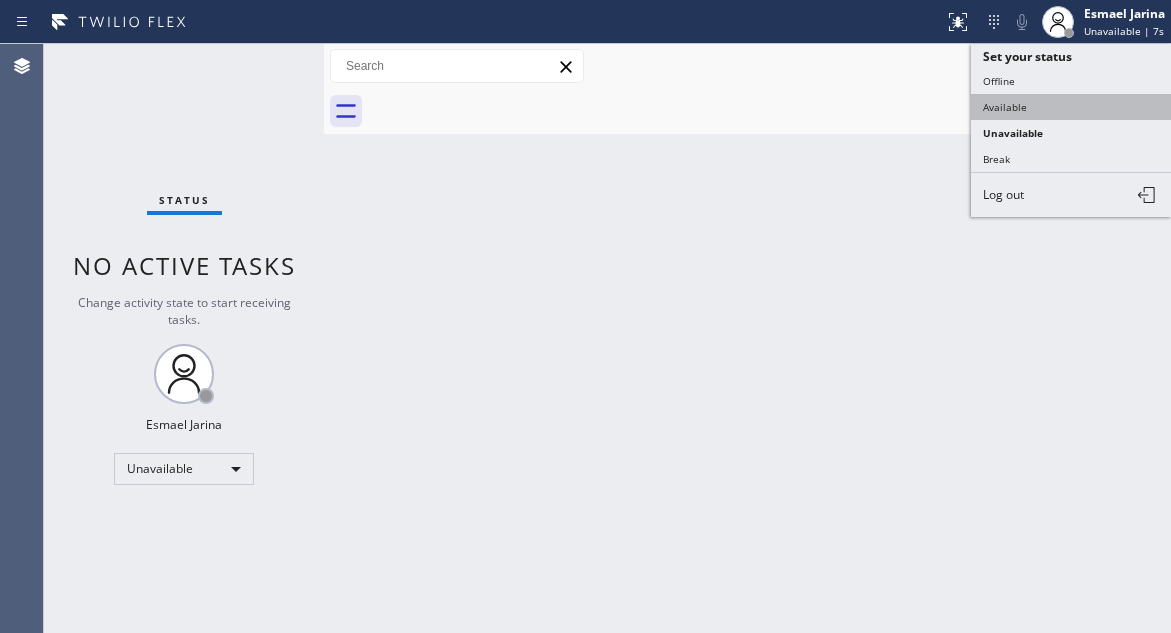 click on "Available" at bounding box center [1071, 107] 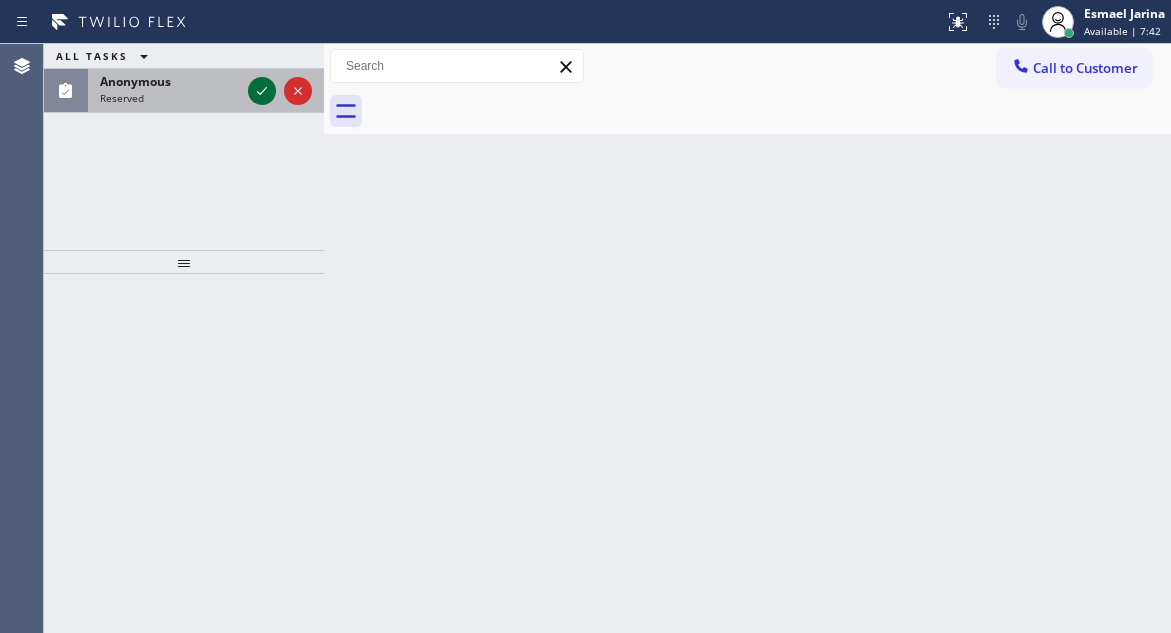click 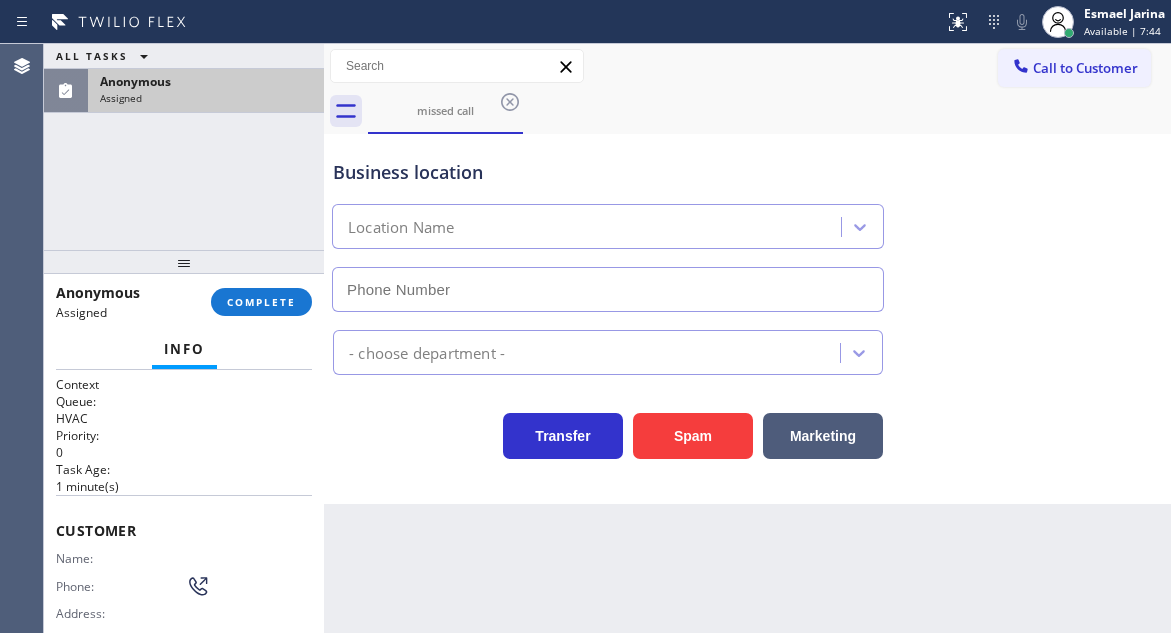 type on "([PHONE])" 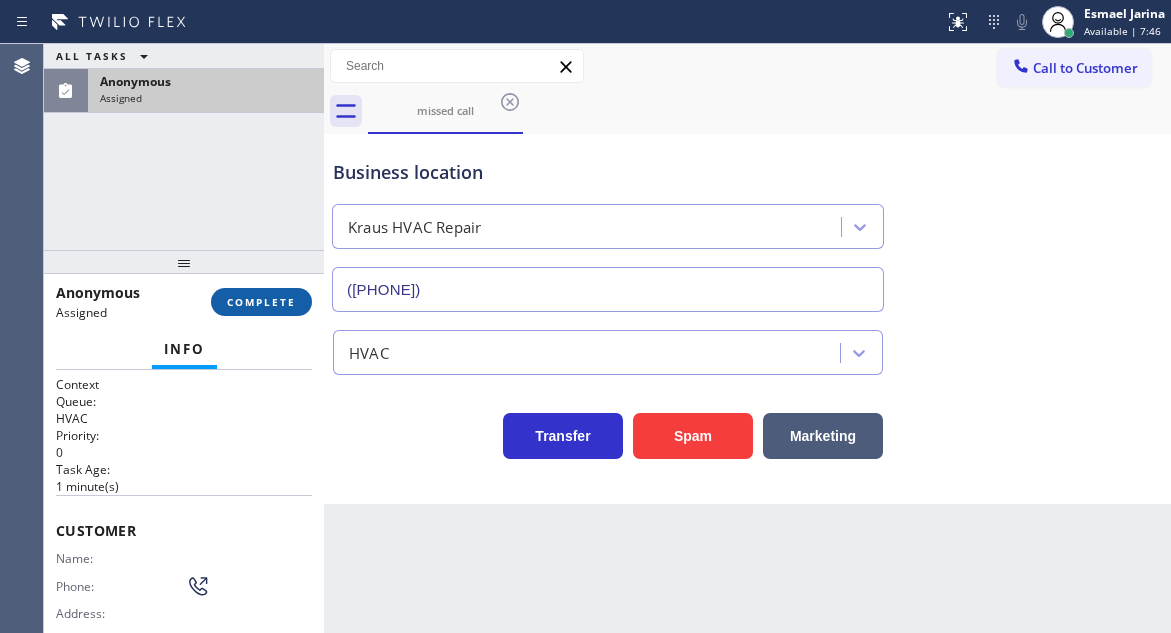 click on "COMPLETE" at bounding box center (261, 302) 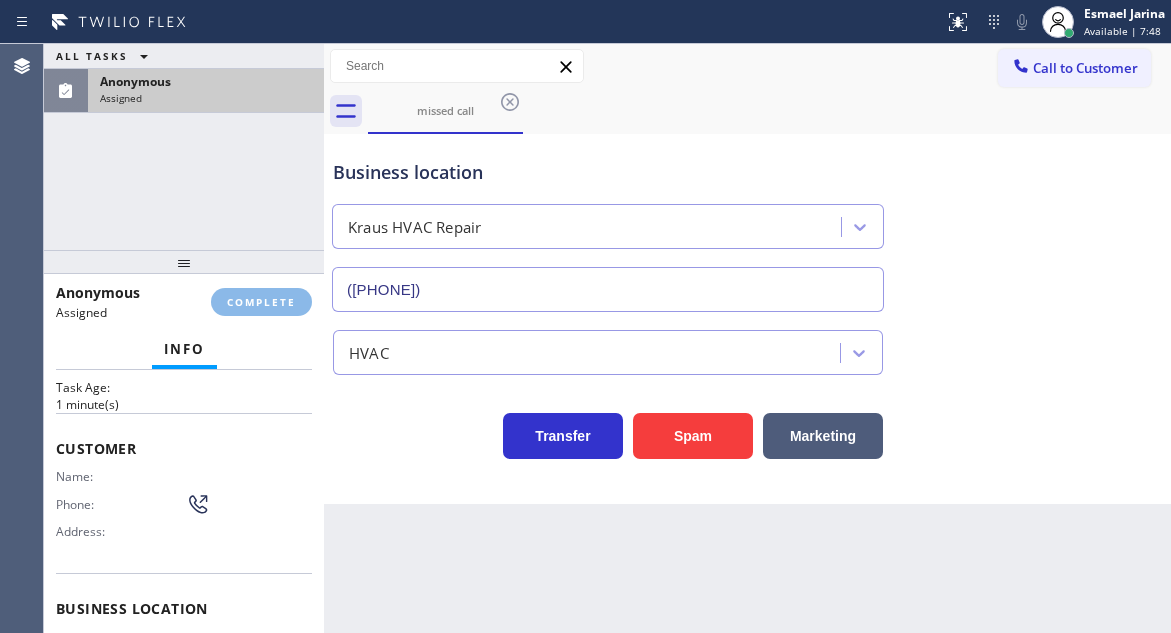 scroll, scrollTop: 300, scrollLeft: 0, axis: vertical 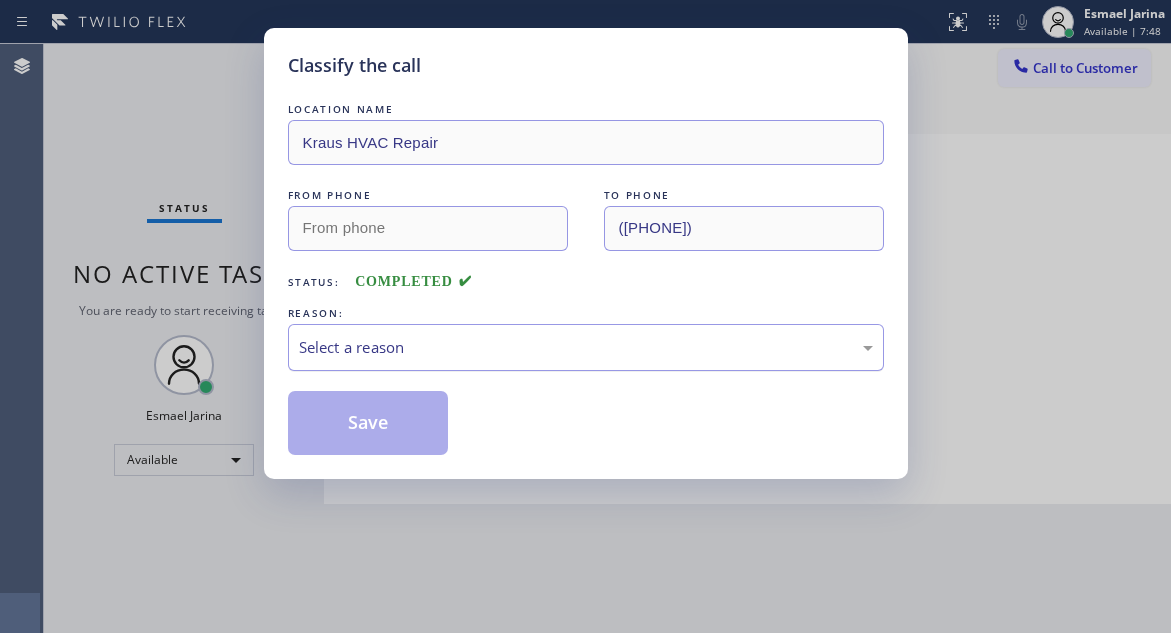 click on "Select a reason" at bounding box center [586, 347] 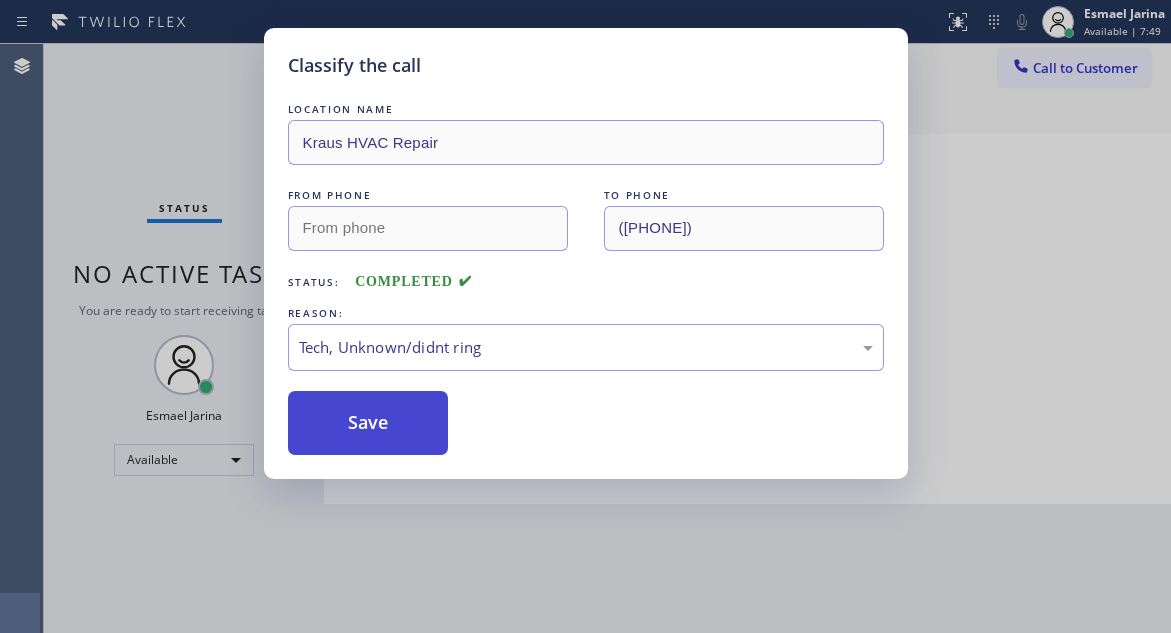 click on "Save" at bounding box center [368, 423] 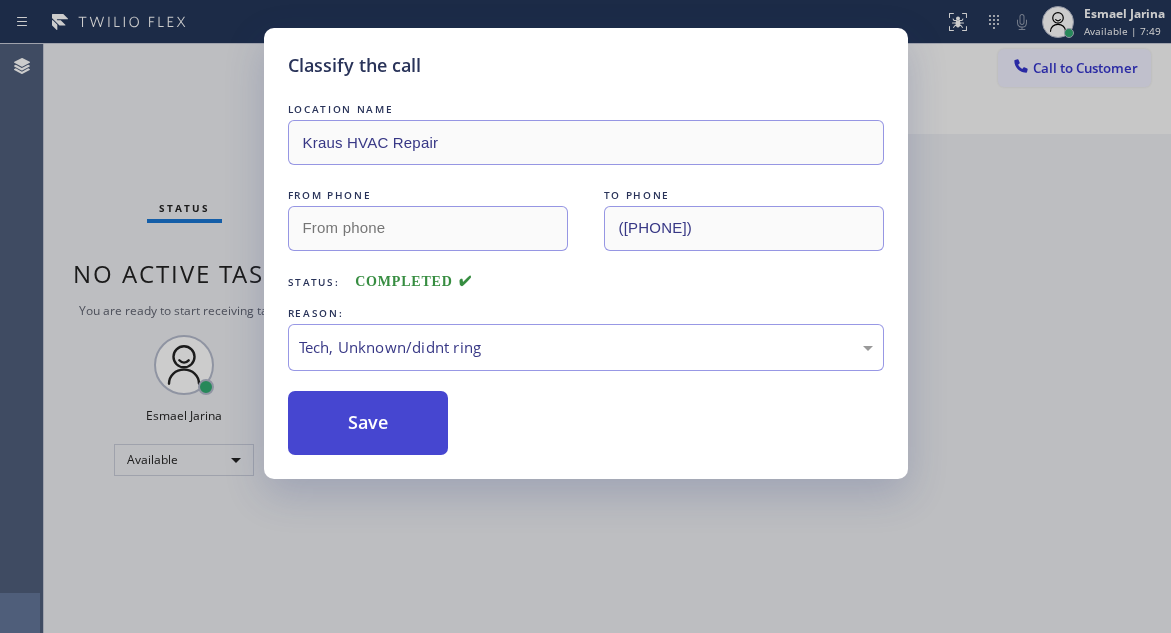 click on "Save" at bounding box center (368, 423) 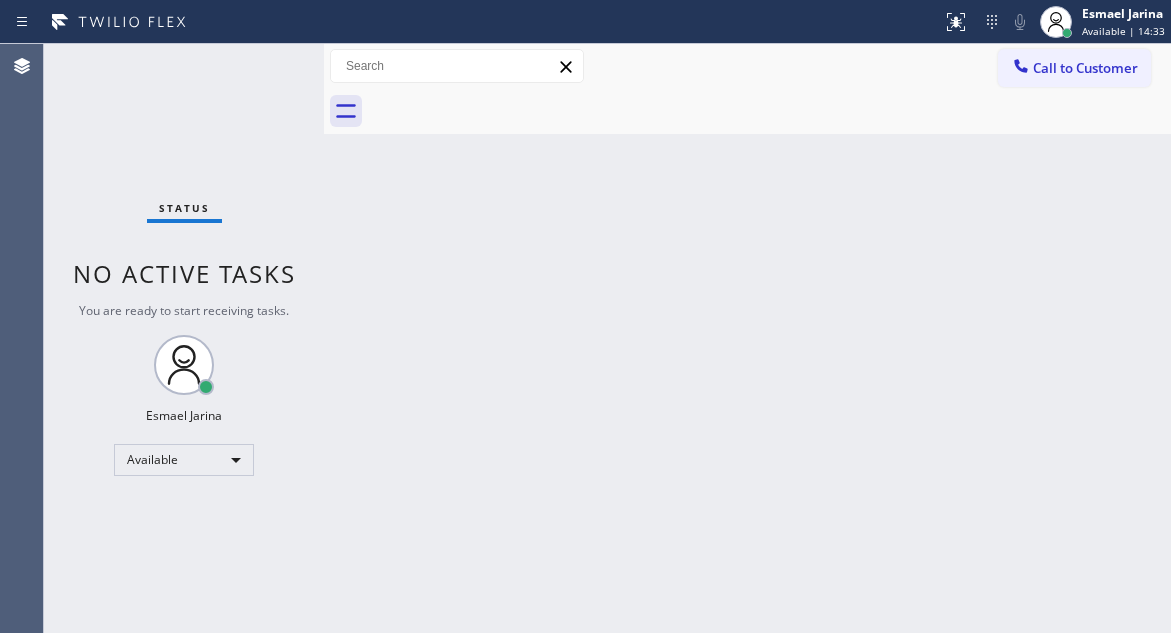 click on "Status   No active tasks     You are ready to start receiving tasks.   Esmael Jarina Available" at bounding box center (184, 338) 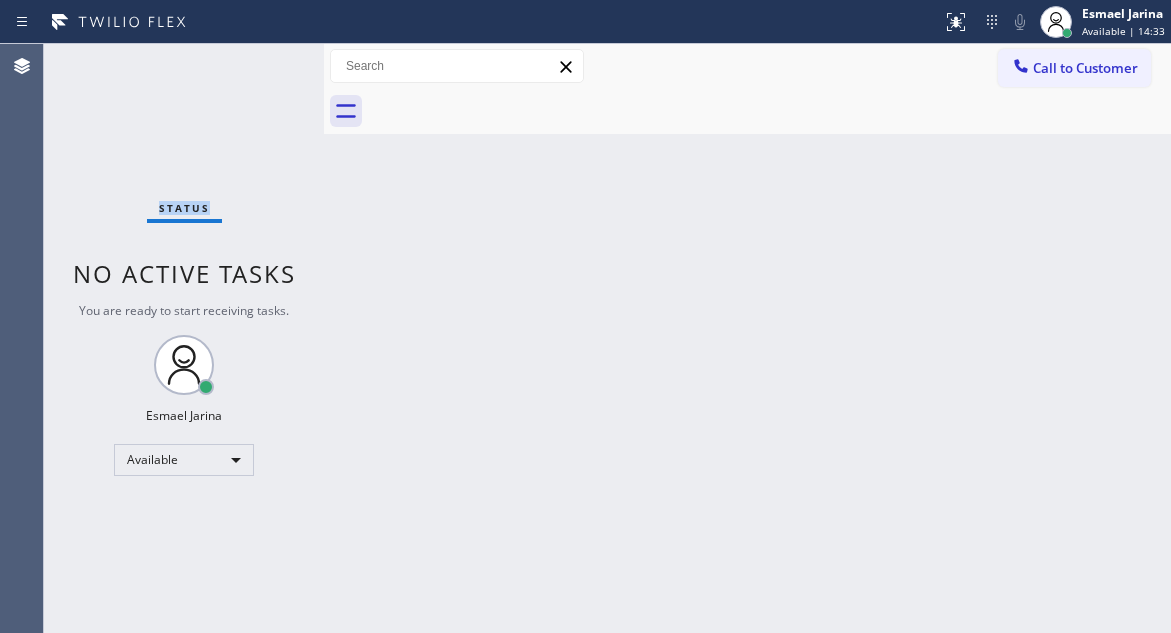 click on "Status   No active tasks     You are ready to start receiving tasks.   Esmael Jarina Available" at bounding box center (184, 338) 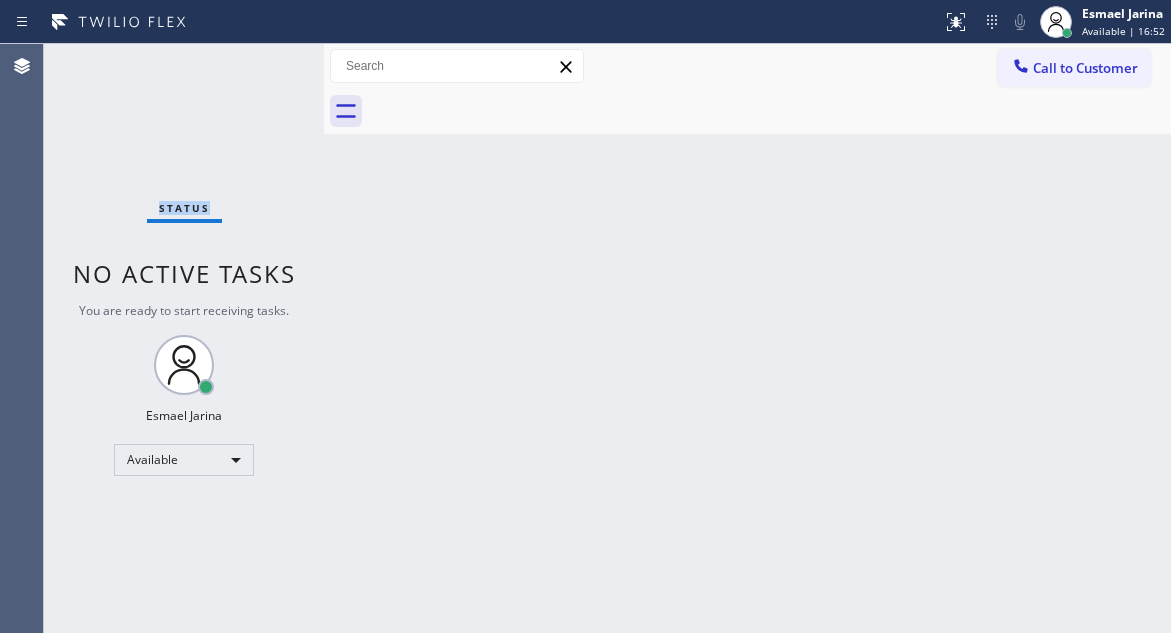click on "Status   No active tasks     You are ready to start receiving tasks.   Esmael Jarina Available" at bounding box center [184, 338] 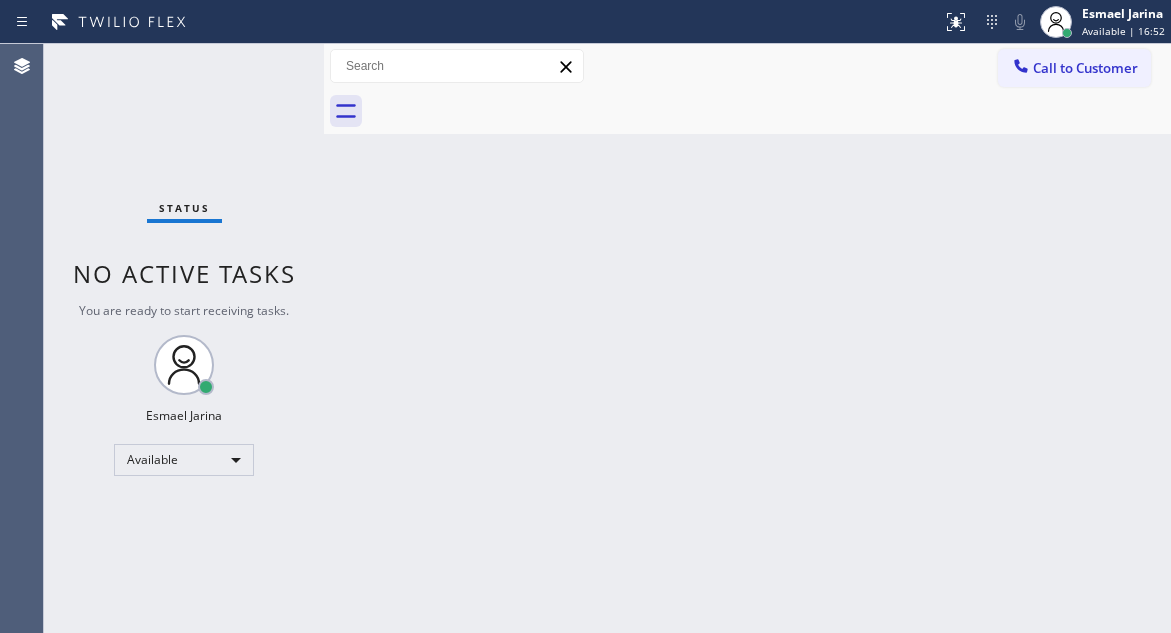 click on "Status   No active tasks     You are ready to start receiving tasks.   Esmael Jarina Available" at bounding box center [184, 338] 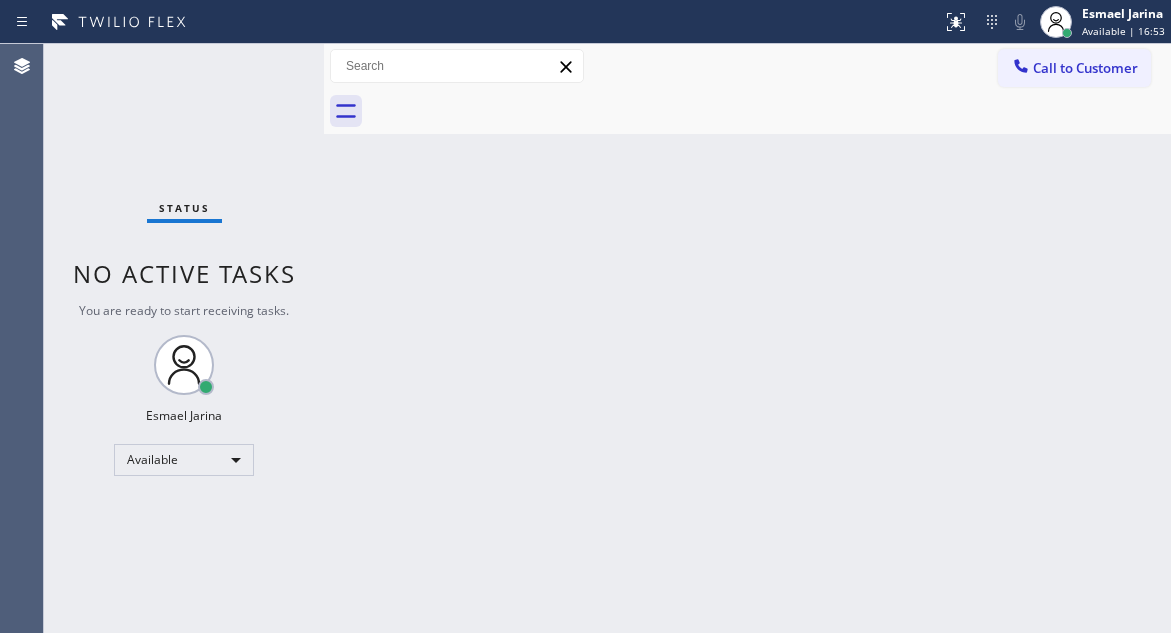 click on "Status   No active tasks     You are ready to start receiving tasks.   Esmael Jarina Available" at bounding box center [184, 338] 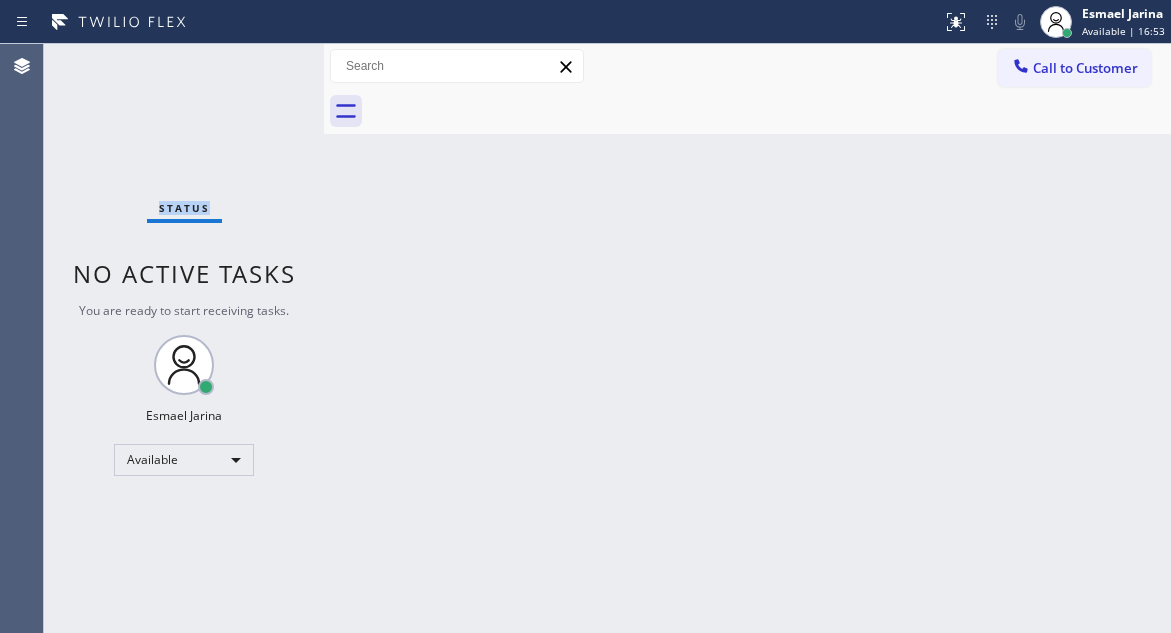 click on "Status   No active tasks     You are ready to start receiving tasks.   Esmael Jarina Available" at bounding box center [184, 338] 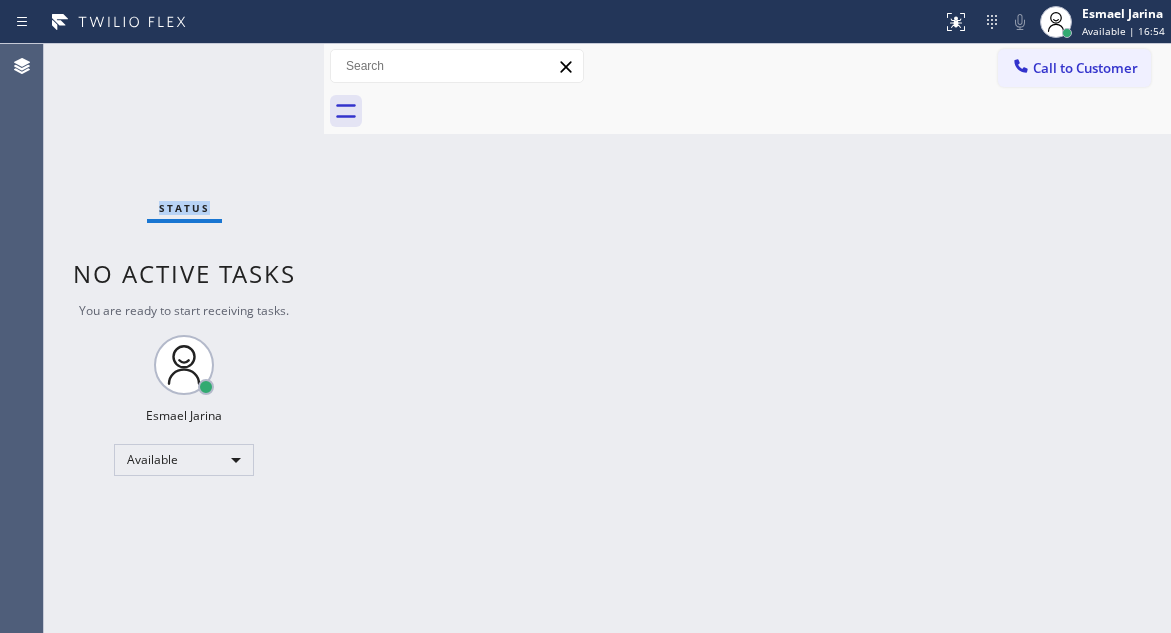 click on "Status   No active tasks     You are ready to start receiving tasks.   Esmael Jarina Available" at bounding box center (184, 338) 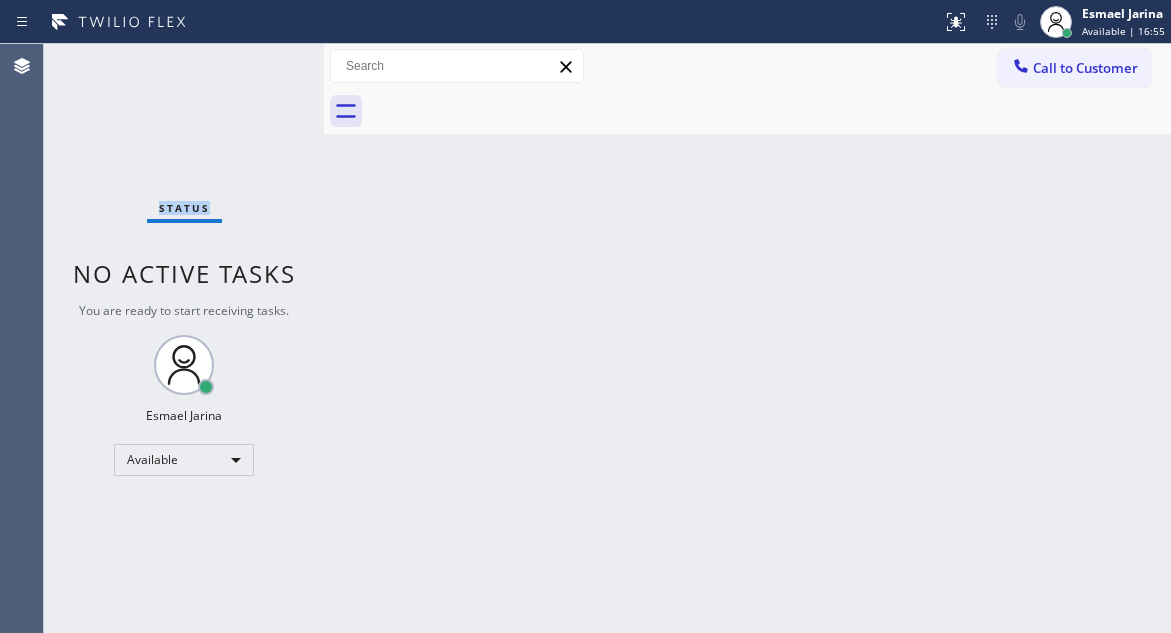 click on "Status   No active tasks     You are ready to start receiving tasks.   Esmael Jarina Available" at bounding box center [184, 338] 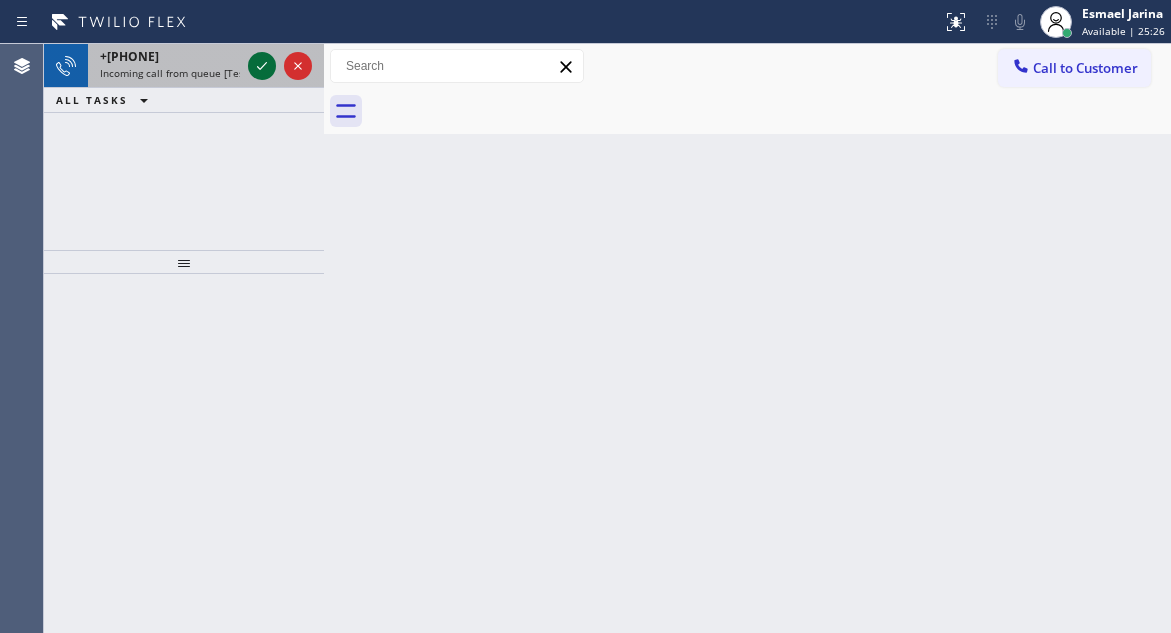 click 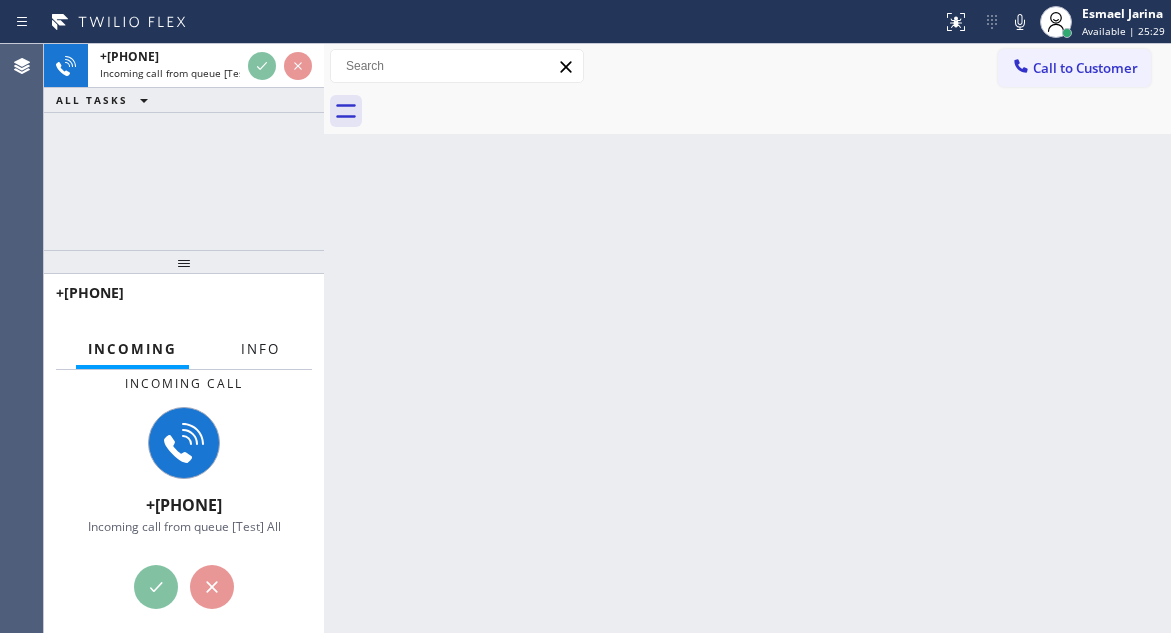 click on "Info" at bounding box center (260, 349) 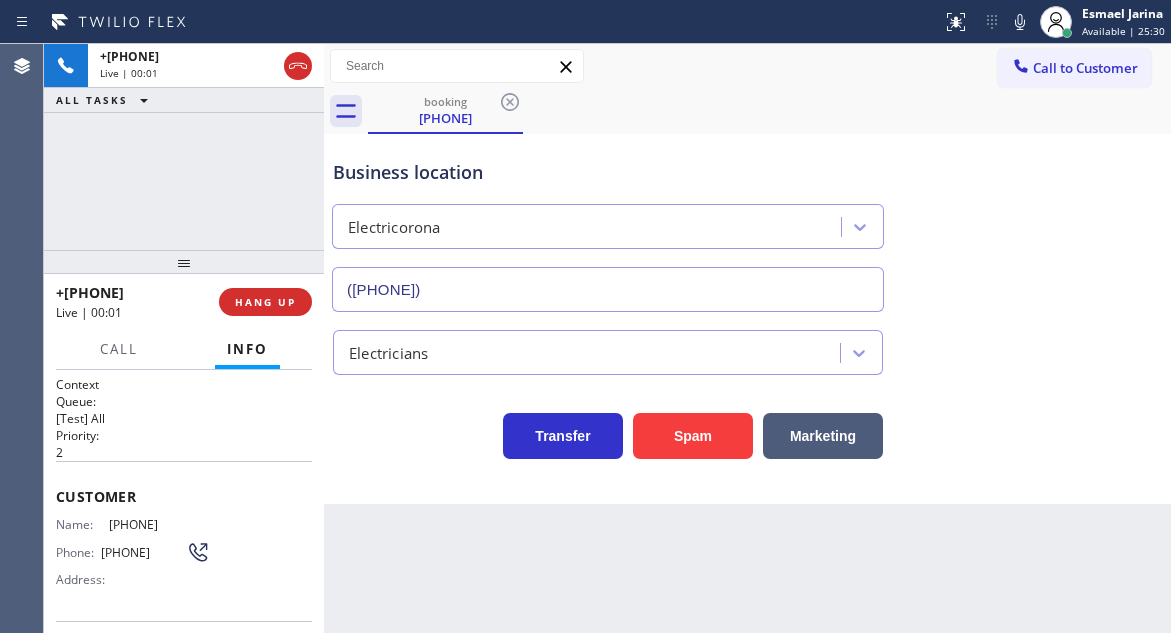 type on "([PHONE])" 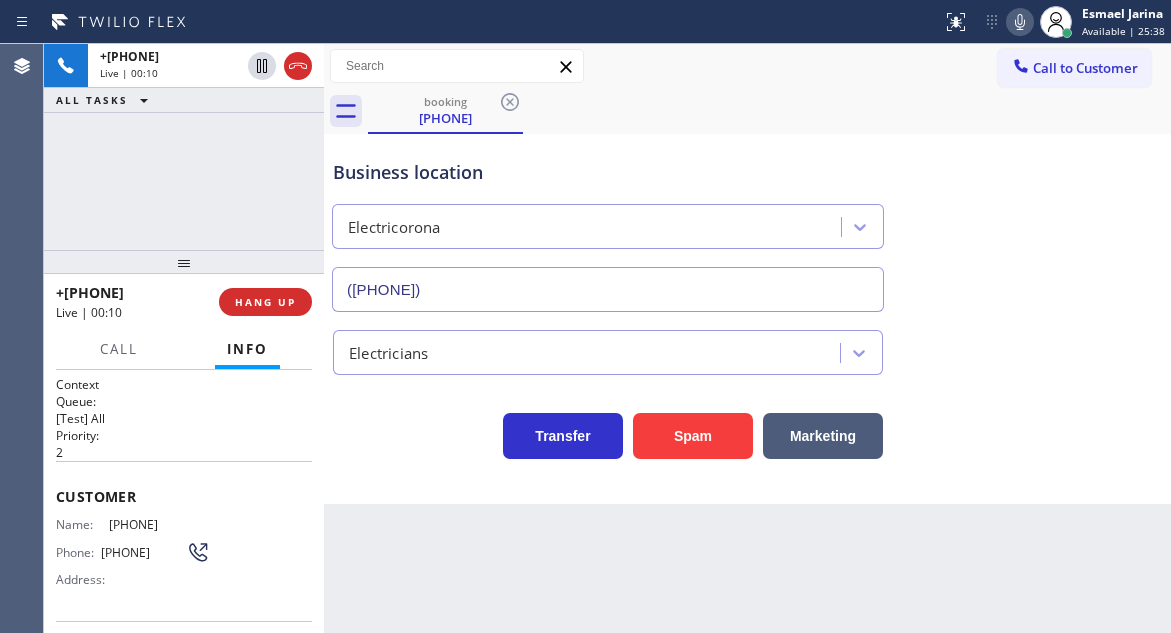 click 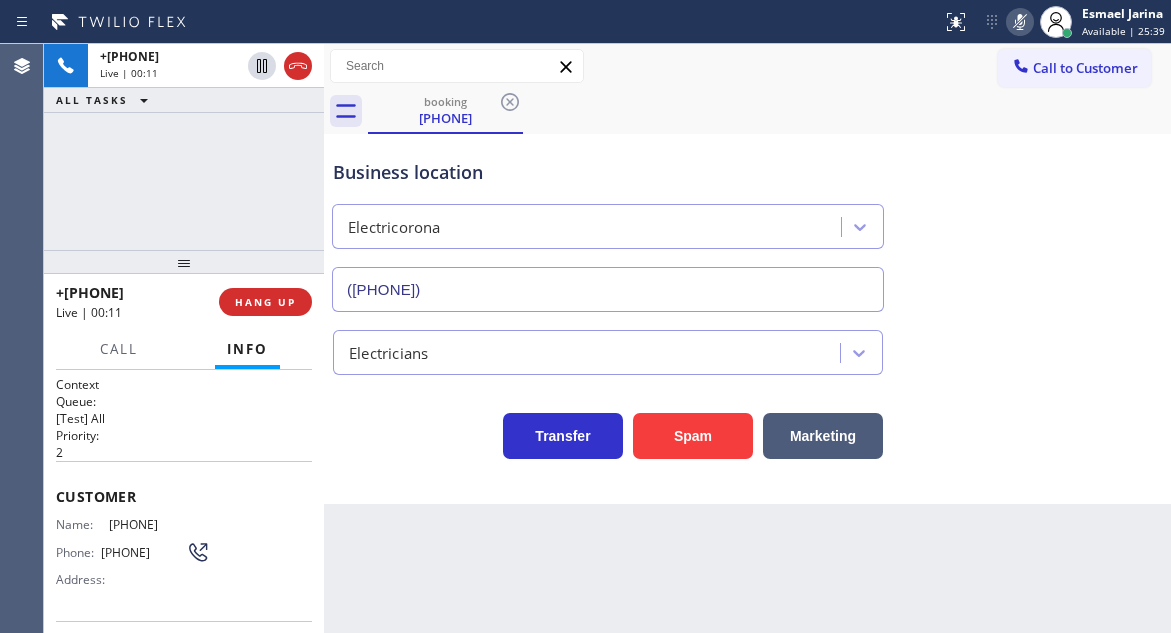click 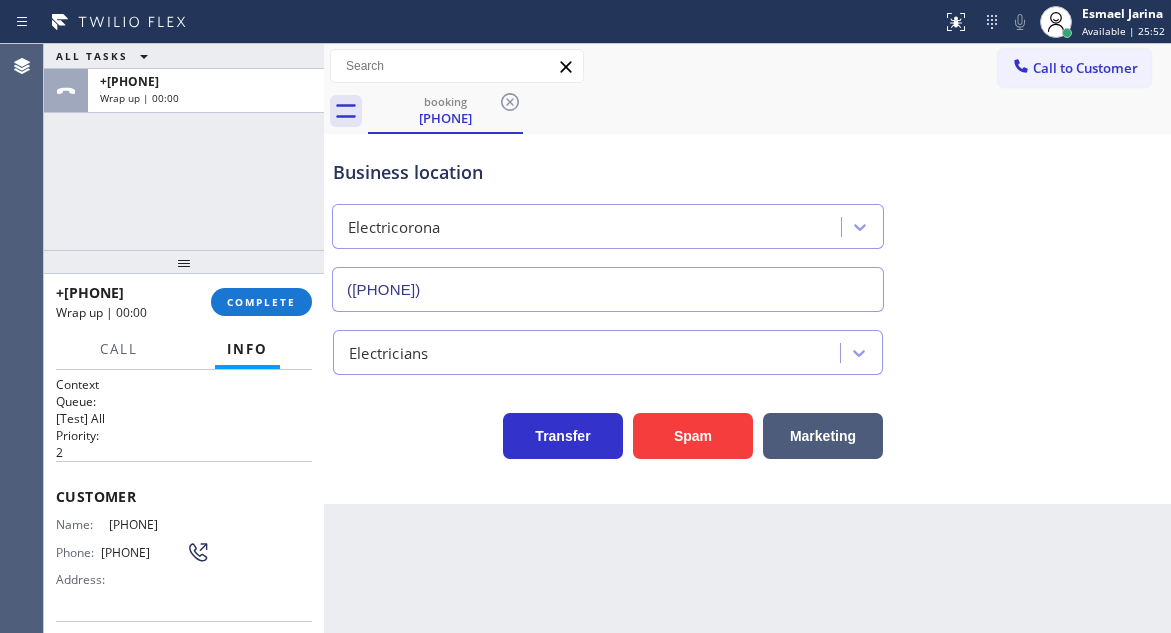 click on "ALL TASKS ALL TASKS ACTIVE TASKS TASKS IN WRAP UP +1[PHONE] Wrap up | 00:00" at bounding box center (184, 147) 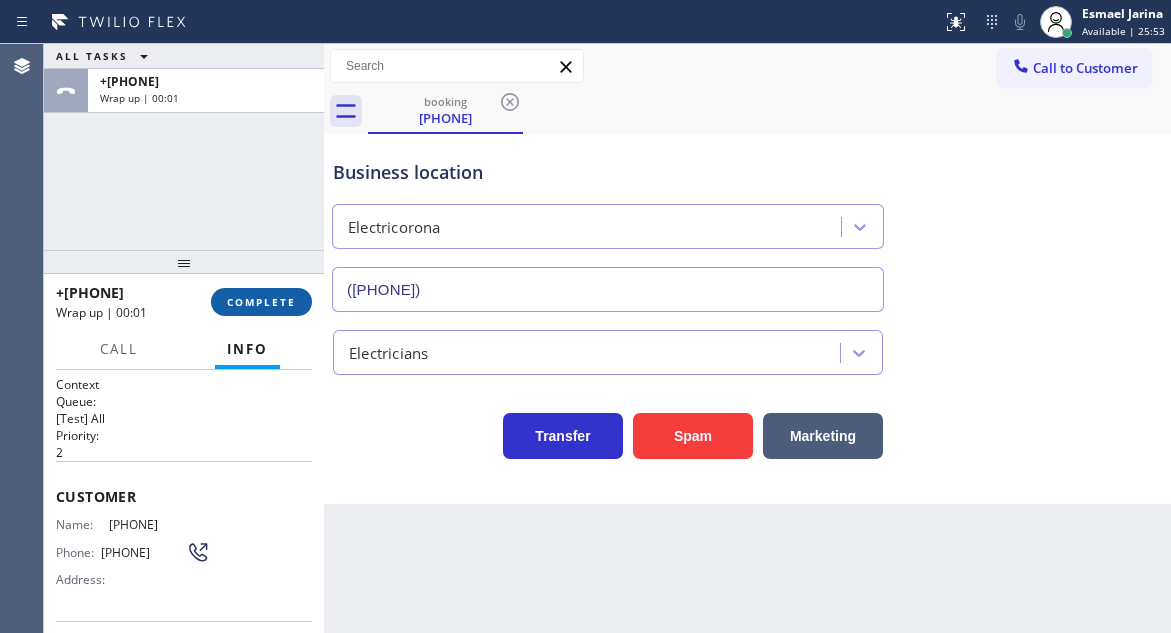 click on "COMPLETE" at bounding box center [261, 302] 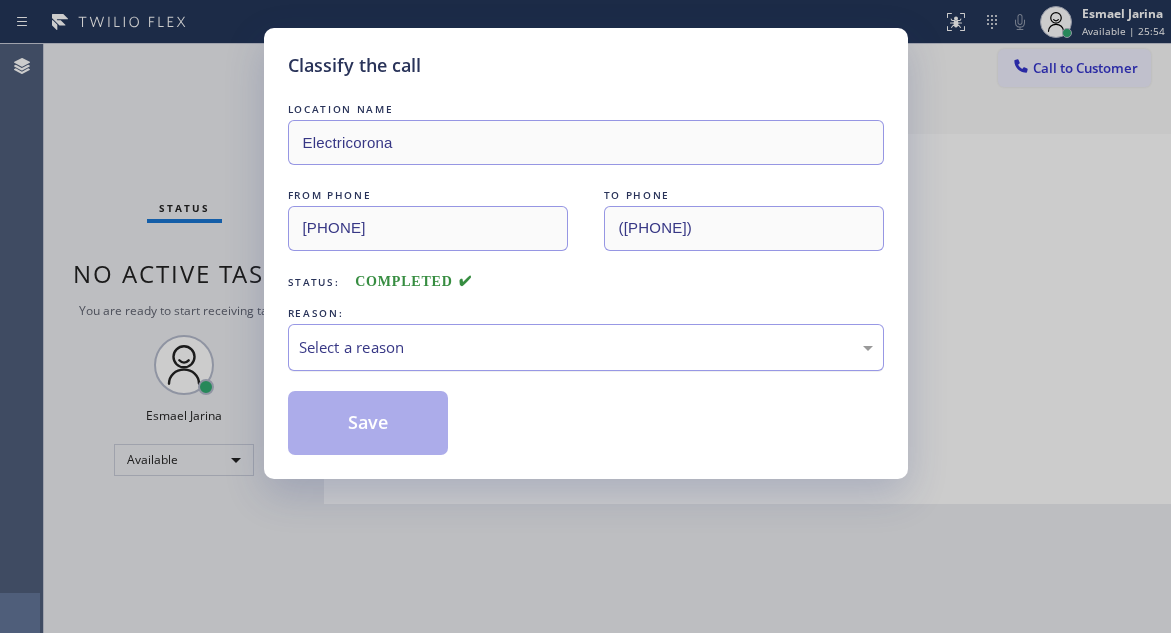 click on "Select a reason" at bounding box center (586, 347) 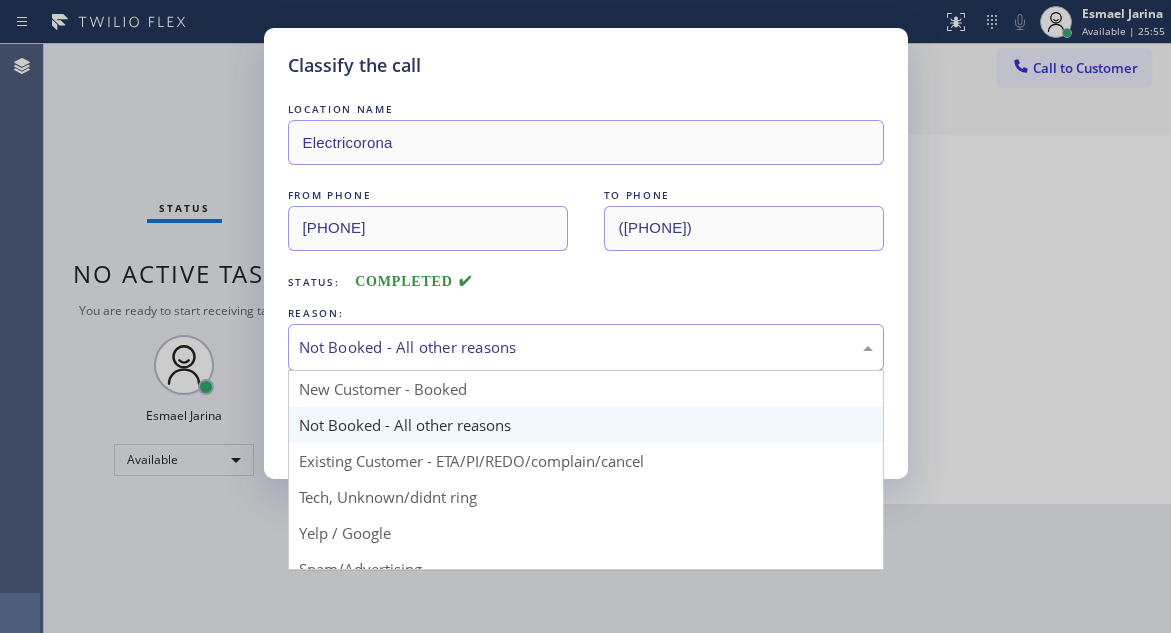 click on "Not Booked - All other reasons" at bounding box center (586, 347) 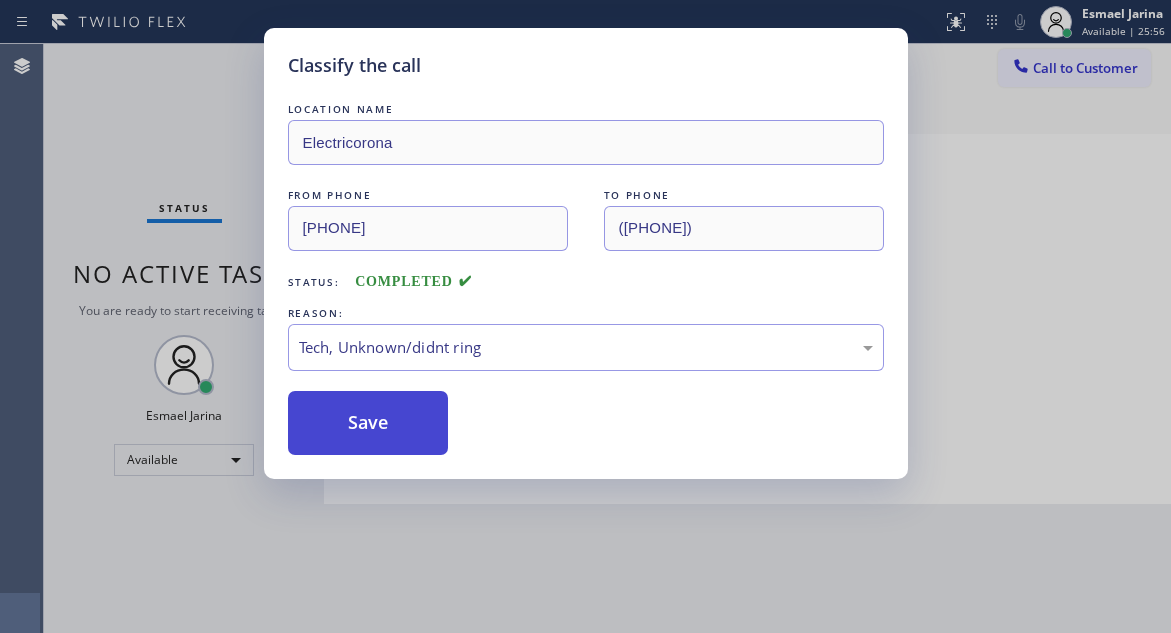 drag, startPoint x: 367, startPoint y: 395, endPoint x: 367, endPoint y: 412, distance: 17 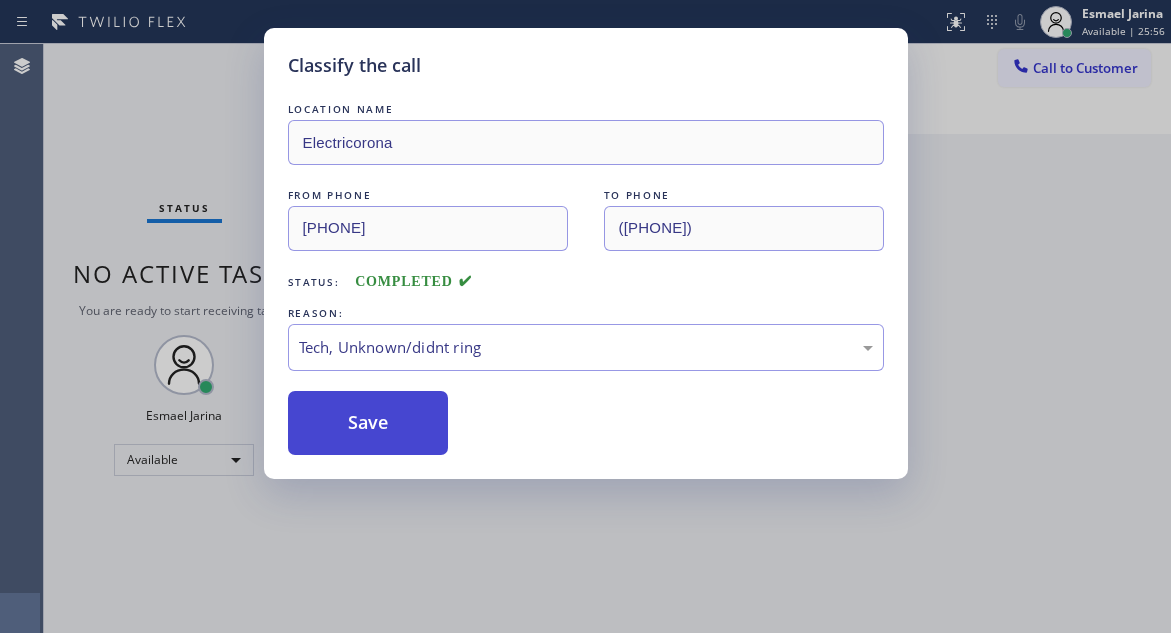 click on "Save" at bounding box center (368, 423) 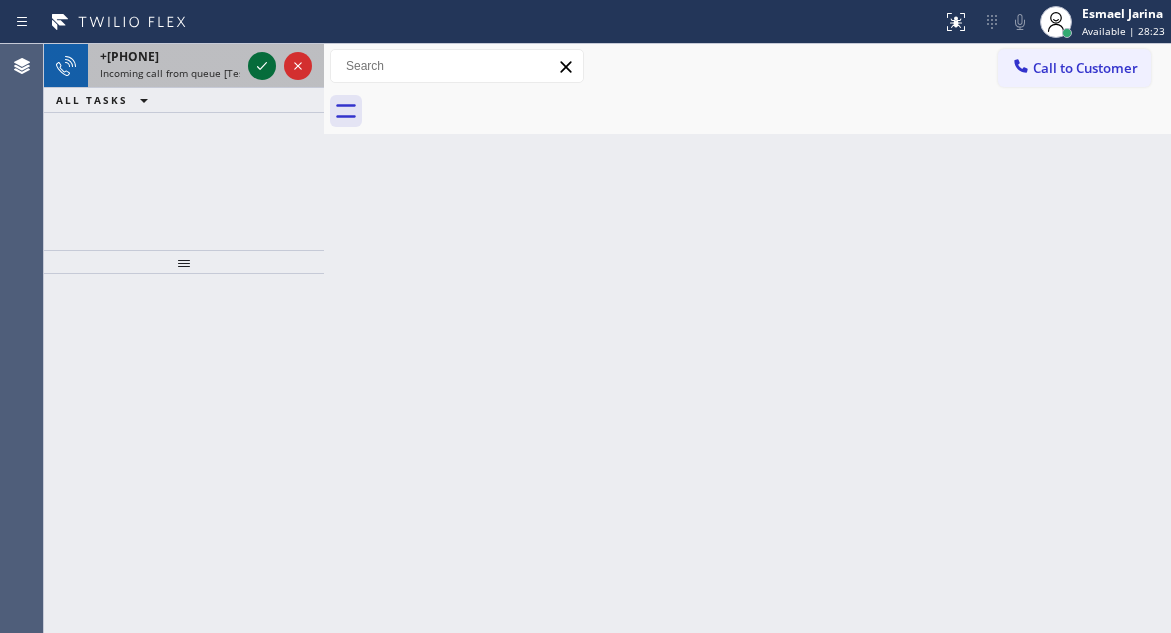 click 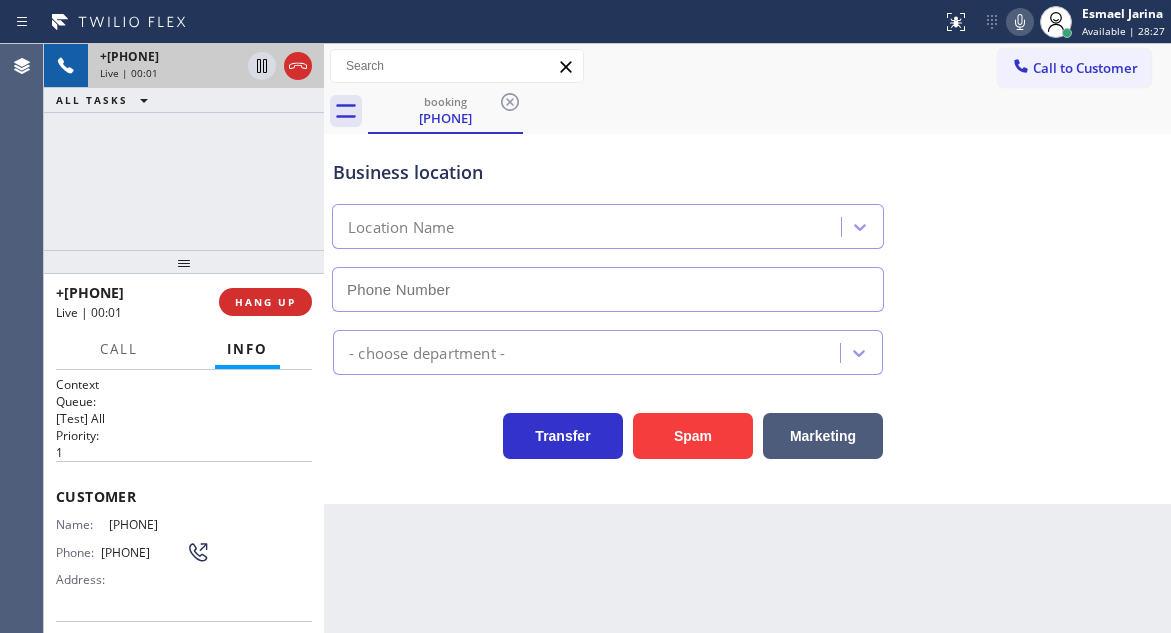 type on "([PHONE])" 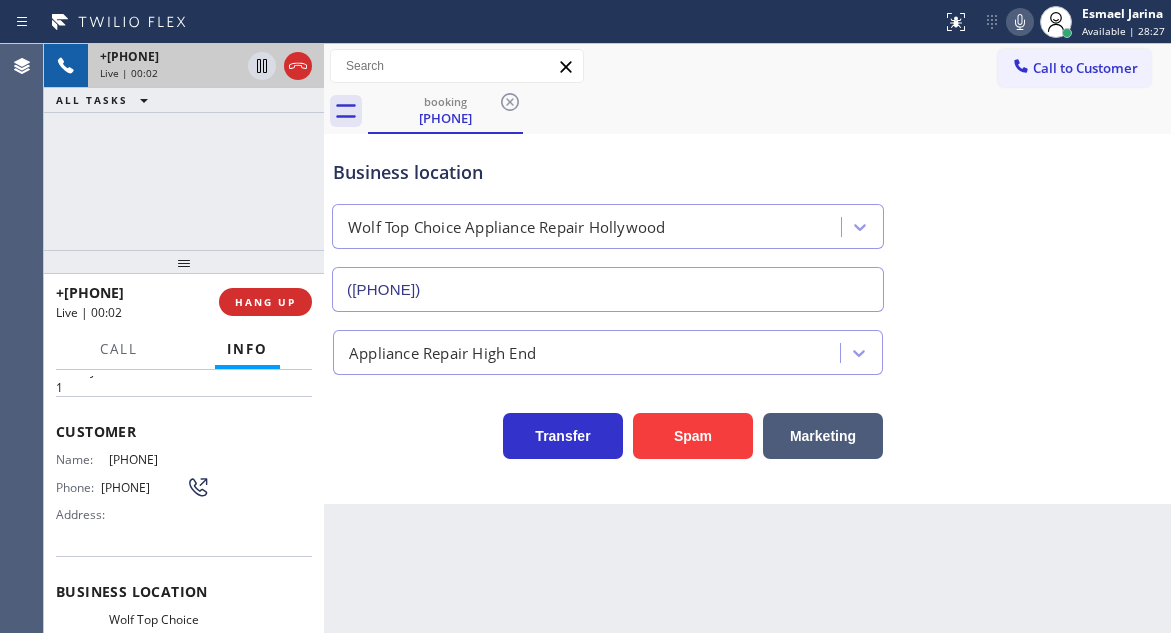 scroll, scrollTop: 100, scrollLeft: 0, axis: vertical 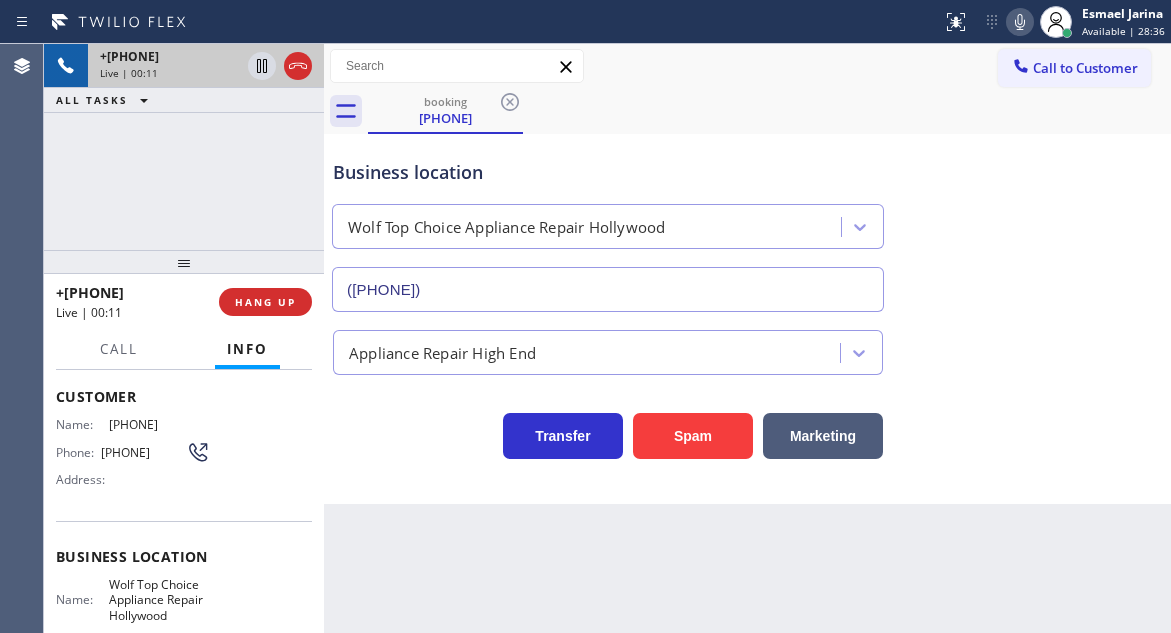 click on "[PHONE]" at bounding box center [143, 452] 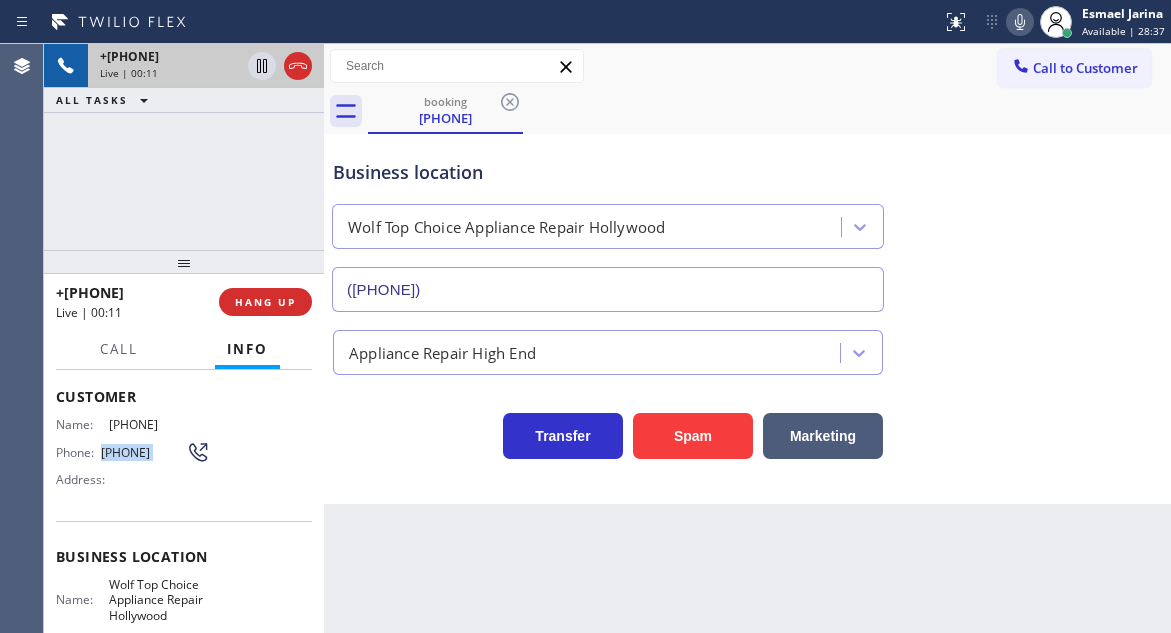 click on "[PHONE]" at bounding box center (143, 452) 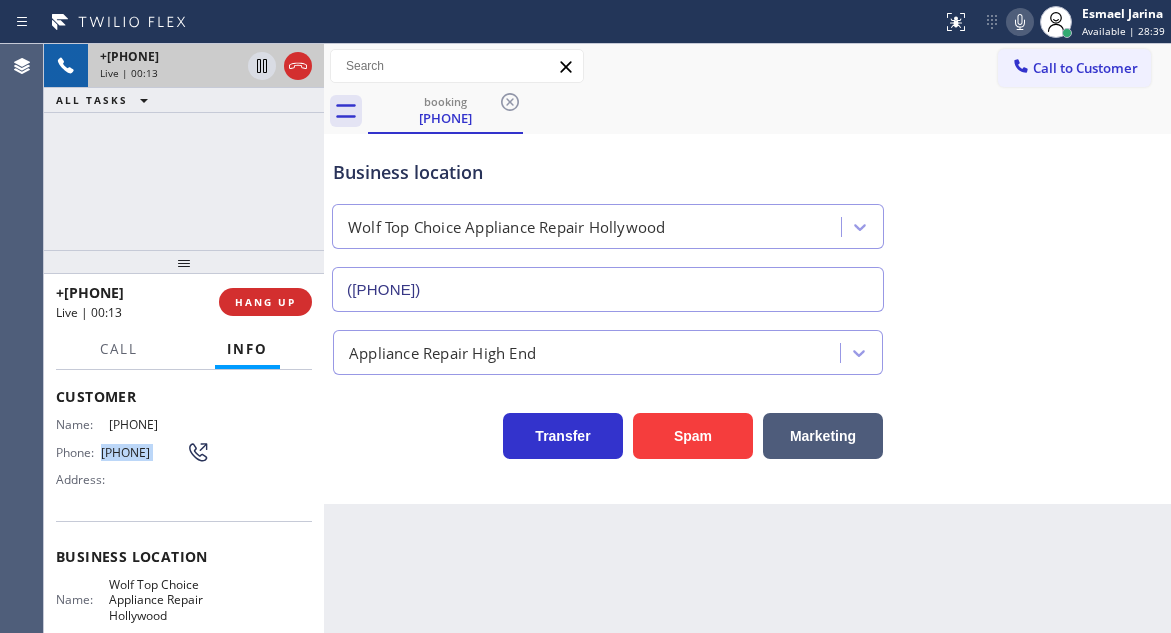 click on "Business location Wolf Top Choice Appliance Repair Hollywood [PHONE] Appliance Repair High End Transfer Spam Marketing" at bounding box center [747, 319] 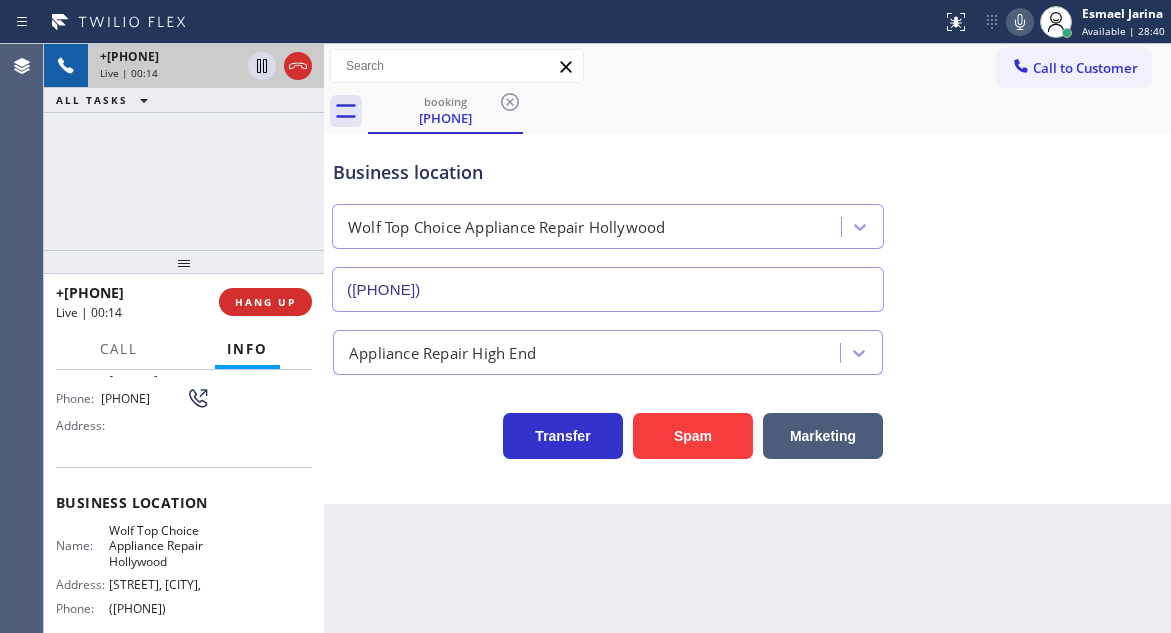 scroll, scrollTop: 200, scrollLeft: 0, axis: vertical 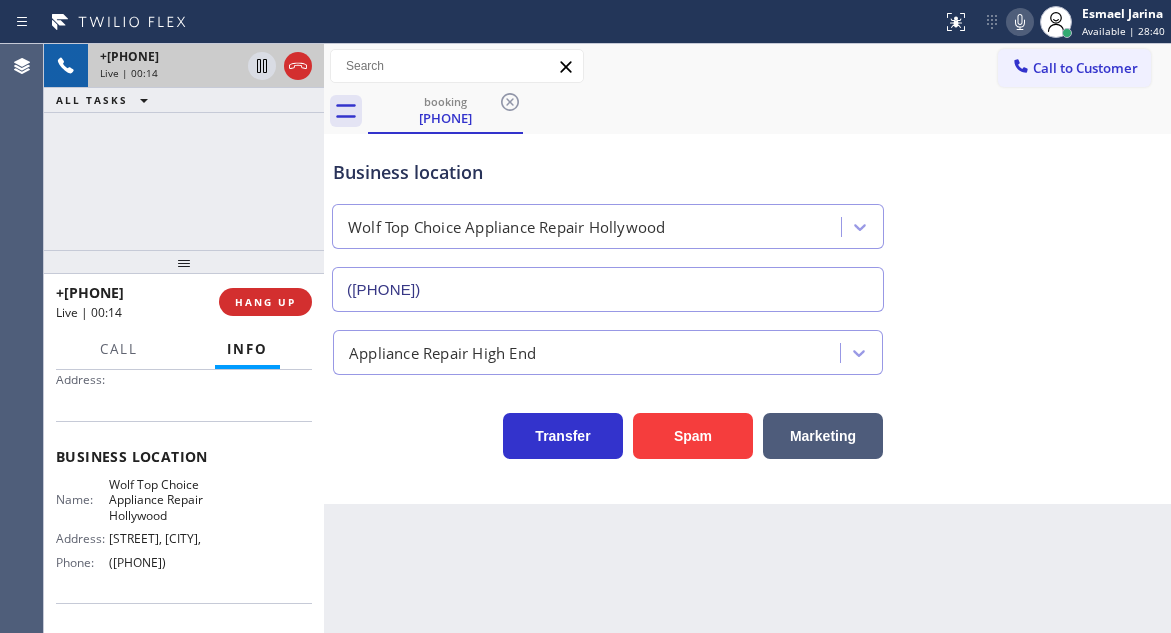 click on "Wolf Top Choice Appliance Repair Hollywood" at bounding box center (159, 500) 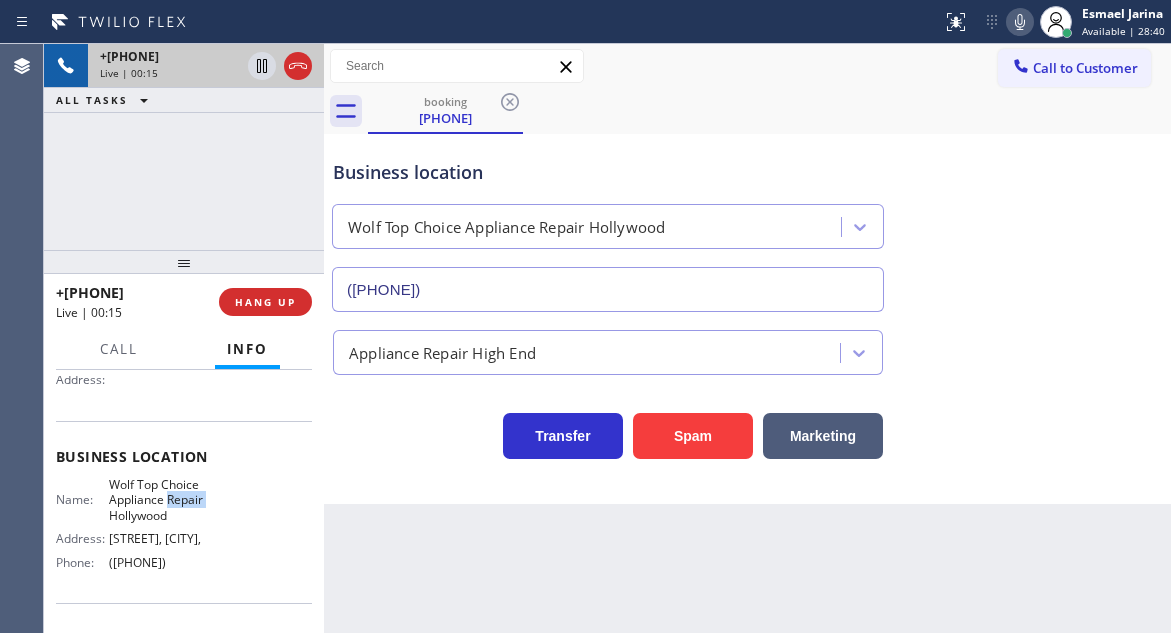 click on "Wolf Top Choice Appliance Repair Hollywood" at bounding box center [159, 500] 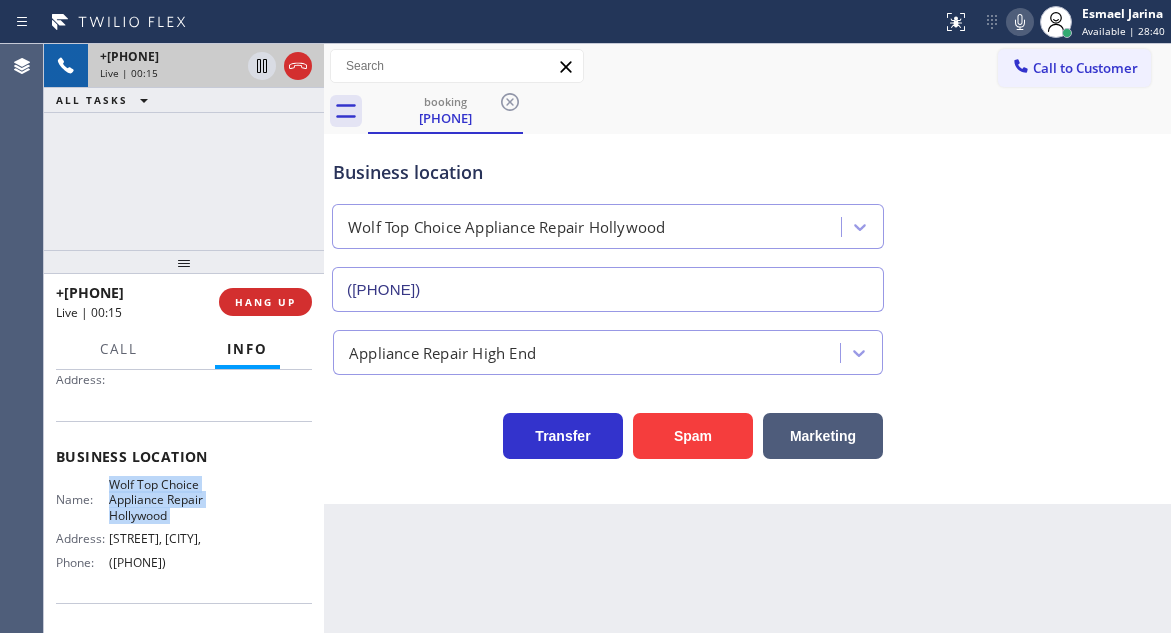 click on "Wolf Top Choice Appliance Repair Hollywood" at bounding box center [159, 500] 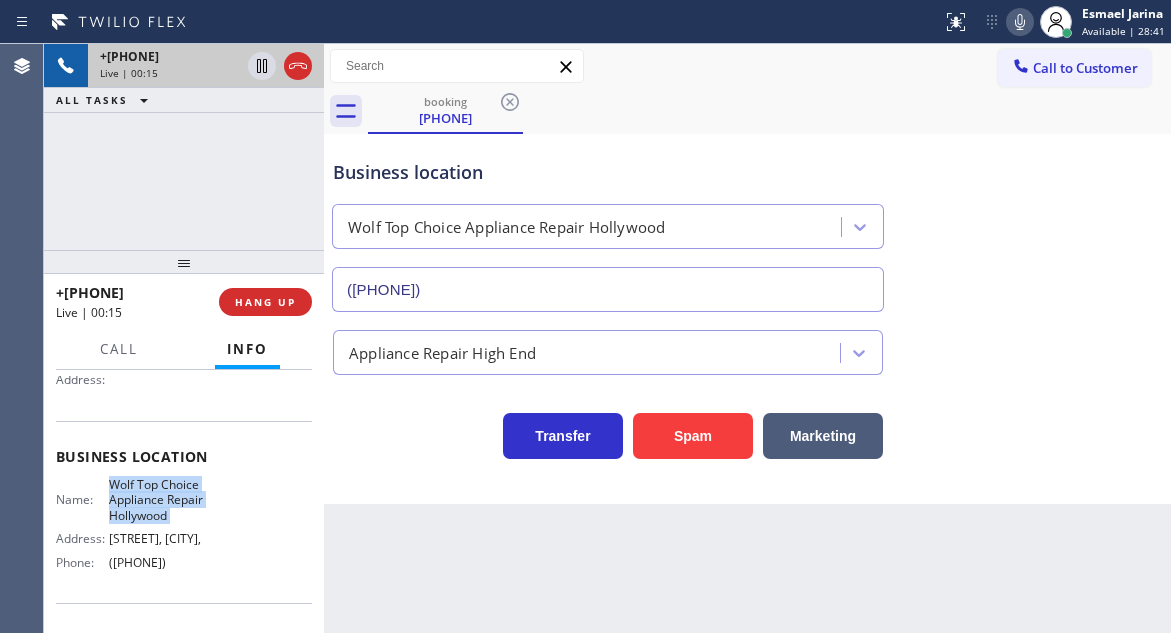 copy on "Wolf Top Choice Appliance Repair Hollywood" 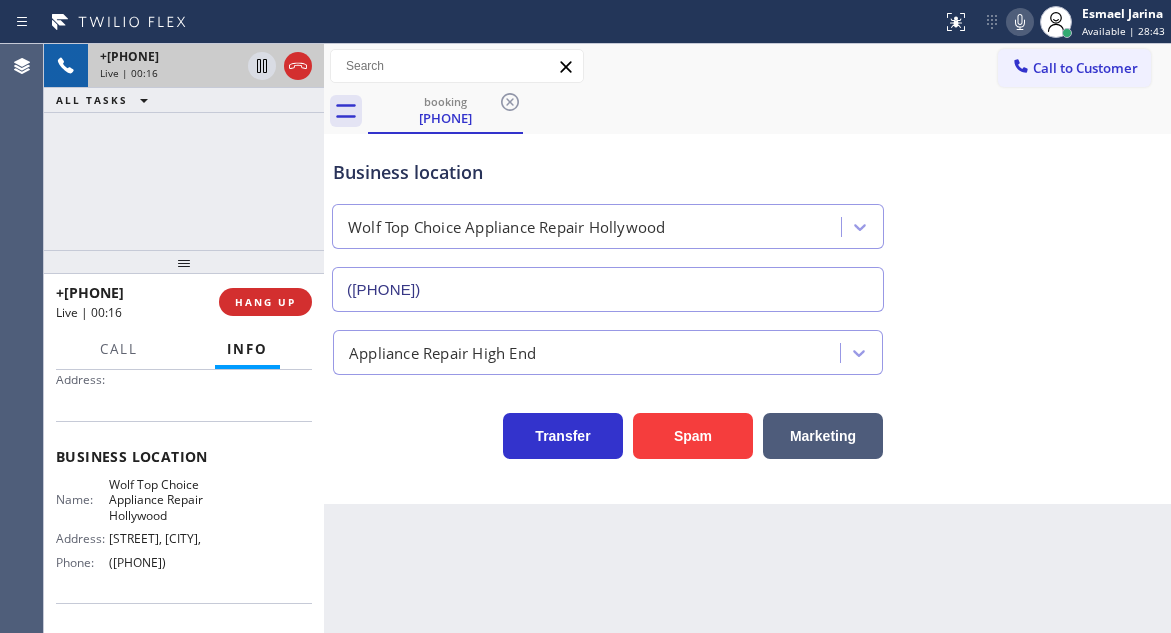 click on "Back to Dashboard Change Sender ID Customers Technicians Select a contact Outbound call Technician Search Technician Your caller id phone number Your caller id phone number Call Technician info Name   Phone none Address none Change Sender ID HVAC +[PHONE] 5 Star Appliance +[PHONE] Appliance Repair +[PHONE] Plumbing +[PHONE] Air Duct Cleaning +[PHONE]  Electricians +[PHONE] Cancel Change Check personal SMS Reset Change booking ([PHONE]) Call to Customer Outbound call Location Search location Your caller id phone number Customer number Call Outbound call Technician Search Technician Your caller id phone number Your caller id phone number Call booking ([PHONE]) Business location Wolf Top Choice Appliance Repair [CITY] ([PHONE]) Appliance Repair High End Transfer Spam Marketing" at bounding box center [747, 338] 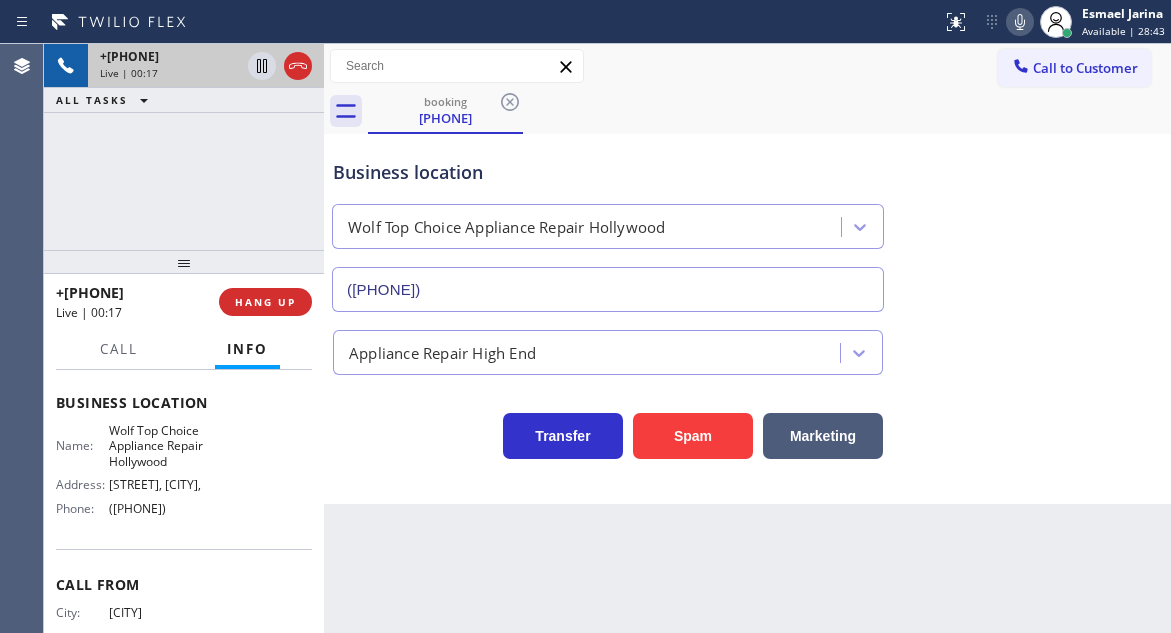 scroll, scrollTop: 300, scrollLeft: 0, axis: vertical 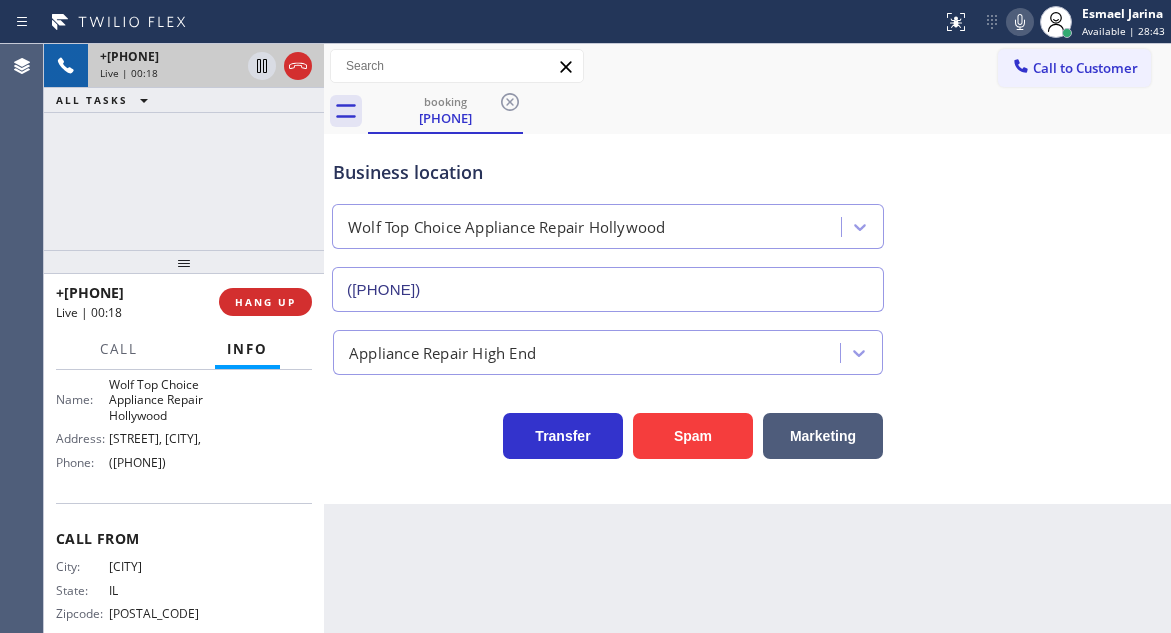 click on "Name: Wolf Top Choice Appliance Repair Hollywood Address: SW 23rd Ave, Hollywood,  Phone: [PHONE]" at bounding box center [133, 427] 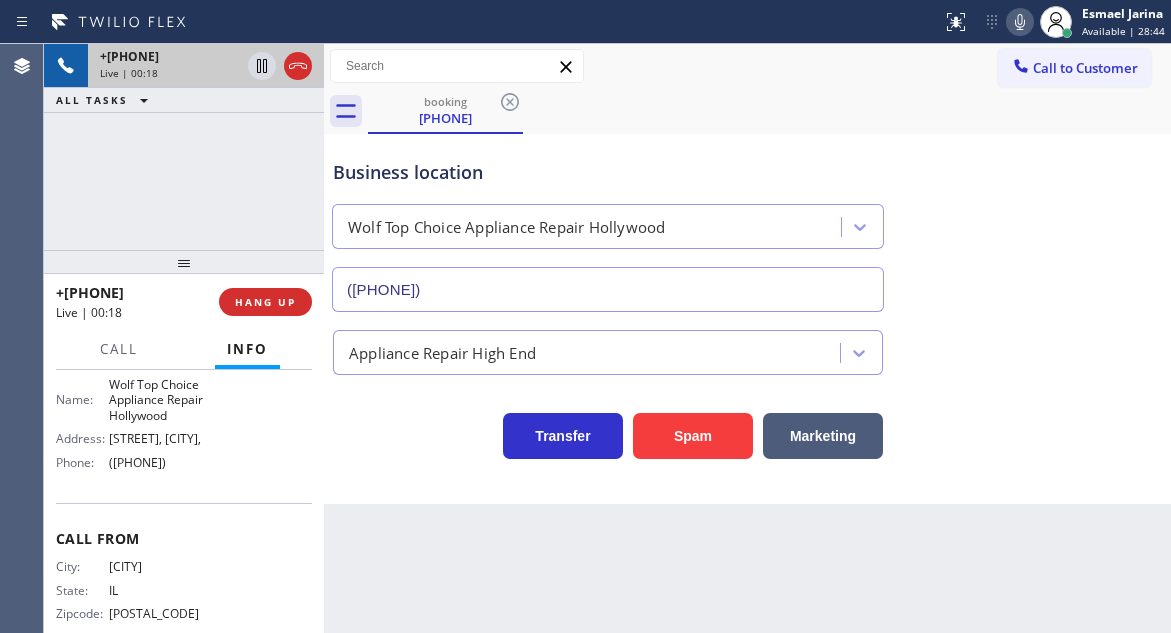 click on "Name: Wolf Top Choice Appliance Repair Hollywood Address: SW 23rd Ave, Hollywood,  Phone: [PHONE]" at bounding box center [133, 427] 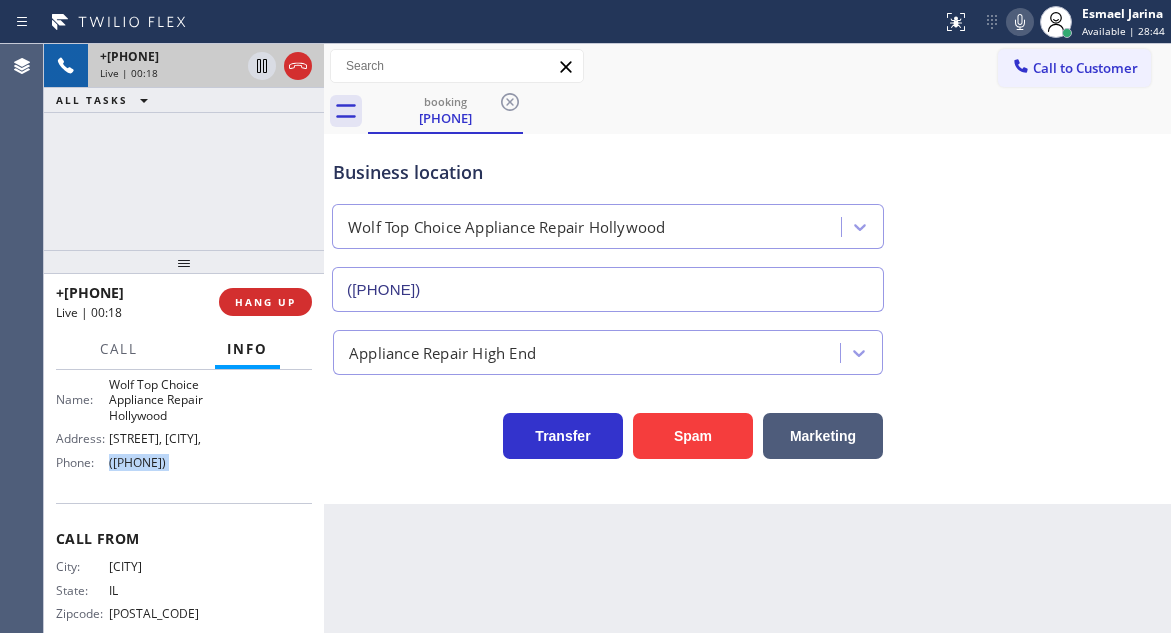 click on "Name: Wolf Top Choice Appliance Repair Hollywood Address: SW 23rd Ave, Hollywood,  Phone: [PHONE]" at bounding box center [133, 427] 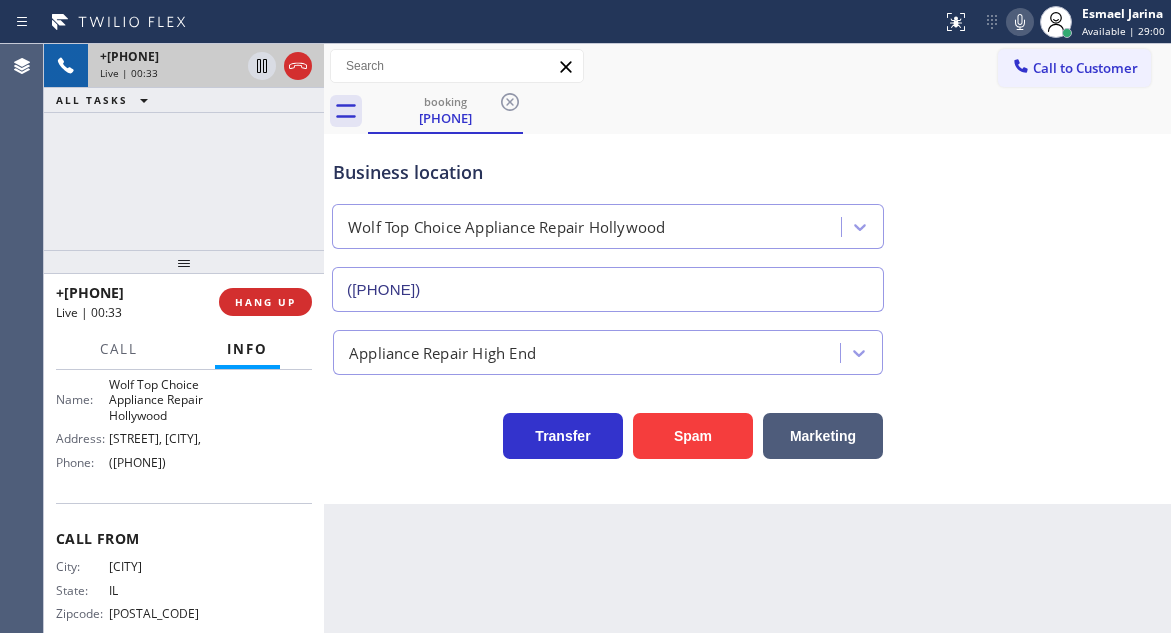 click on "Business location" at bounding box center (608, 172) 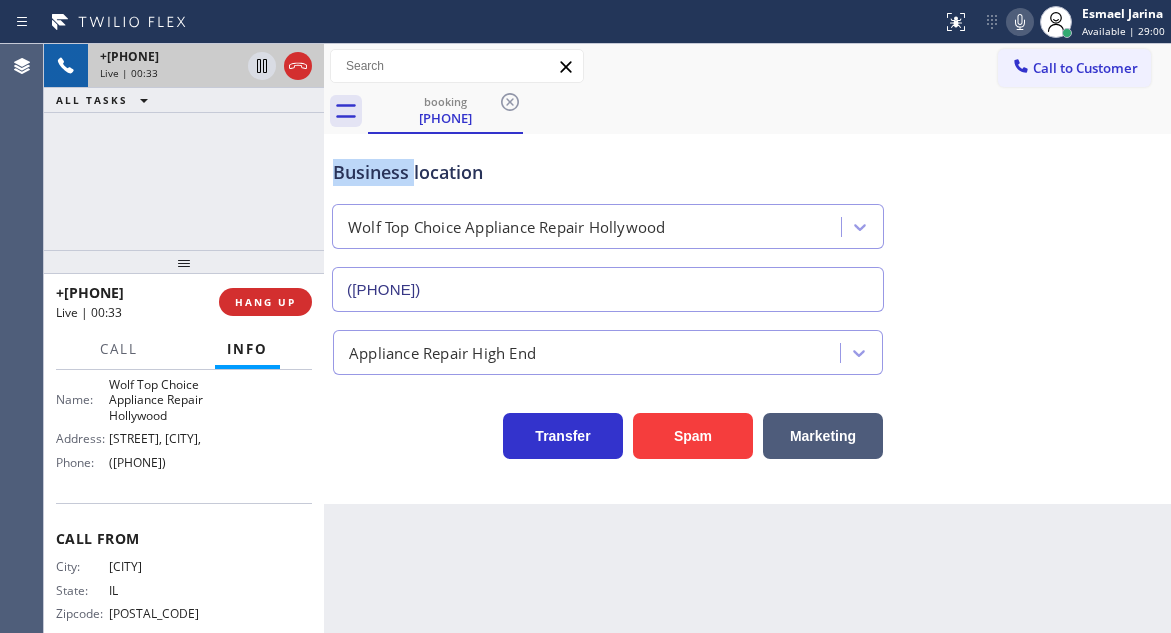 click on "Business location" at bounding box center [608, 172] 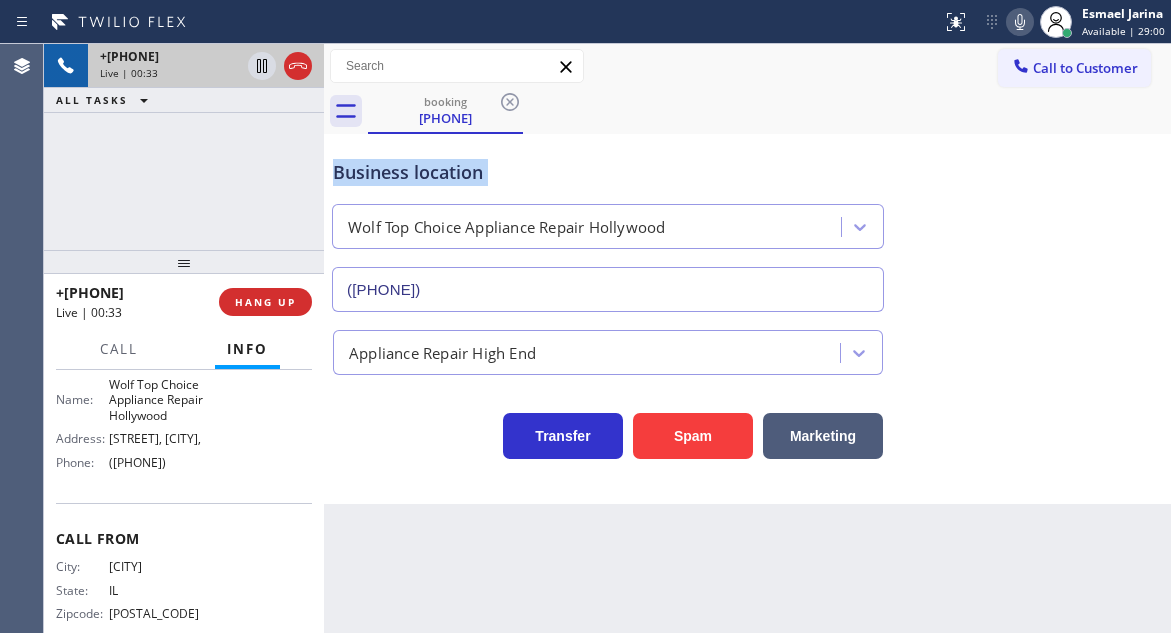 click on "Business location" at bounding box center (608, 172) 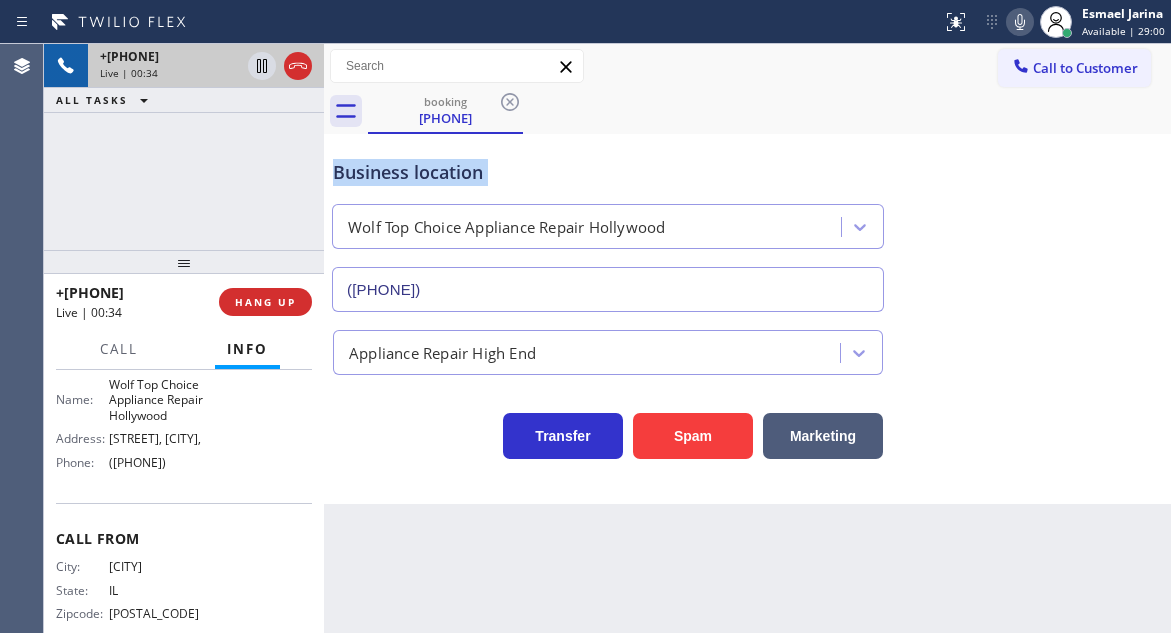 click on "Business location" at bounding box center (608, 172) 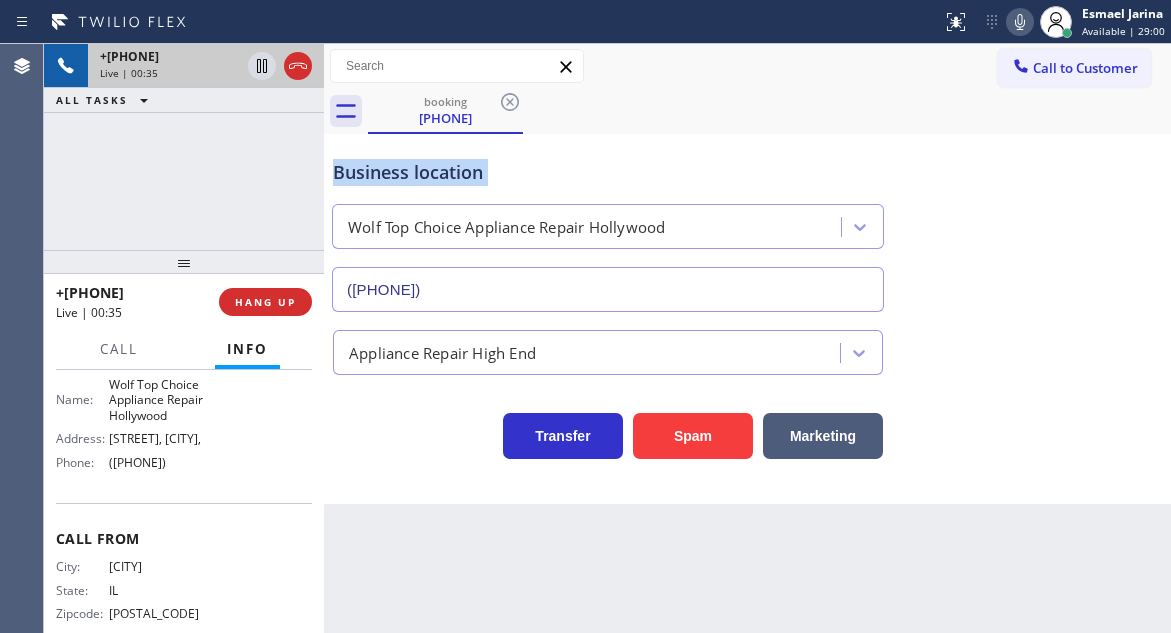 click on "Business location" at bounding box center [608, 172] 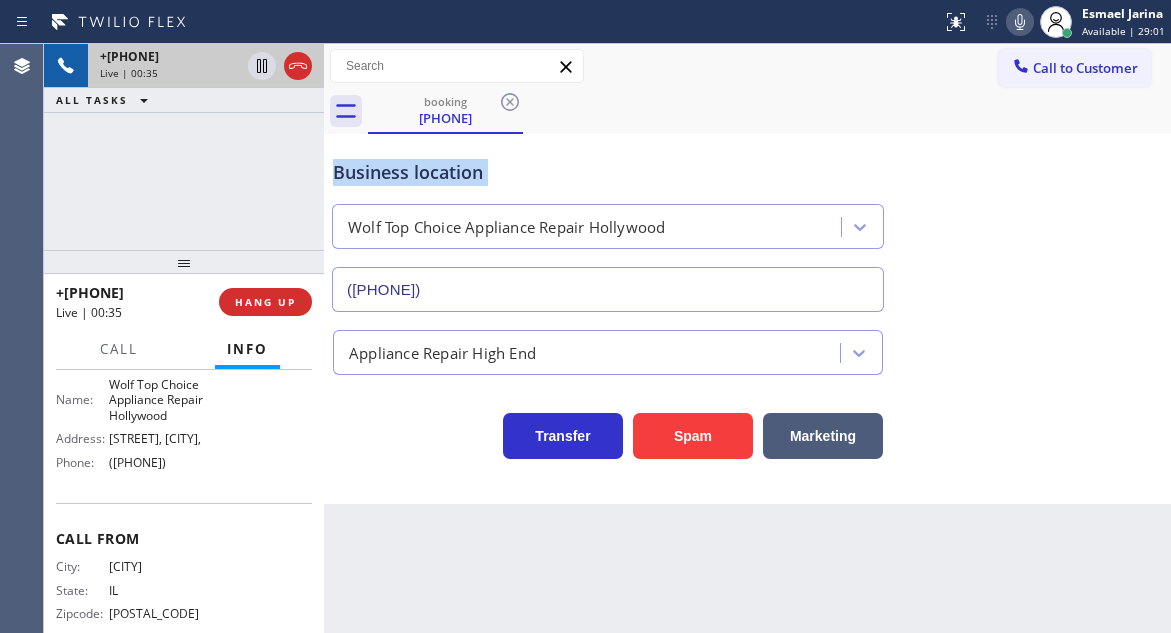 click on "Business location" at bounding box center [608, 172] 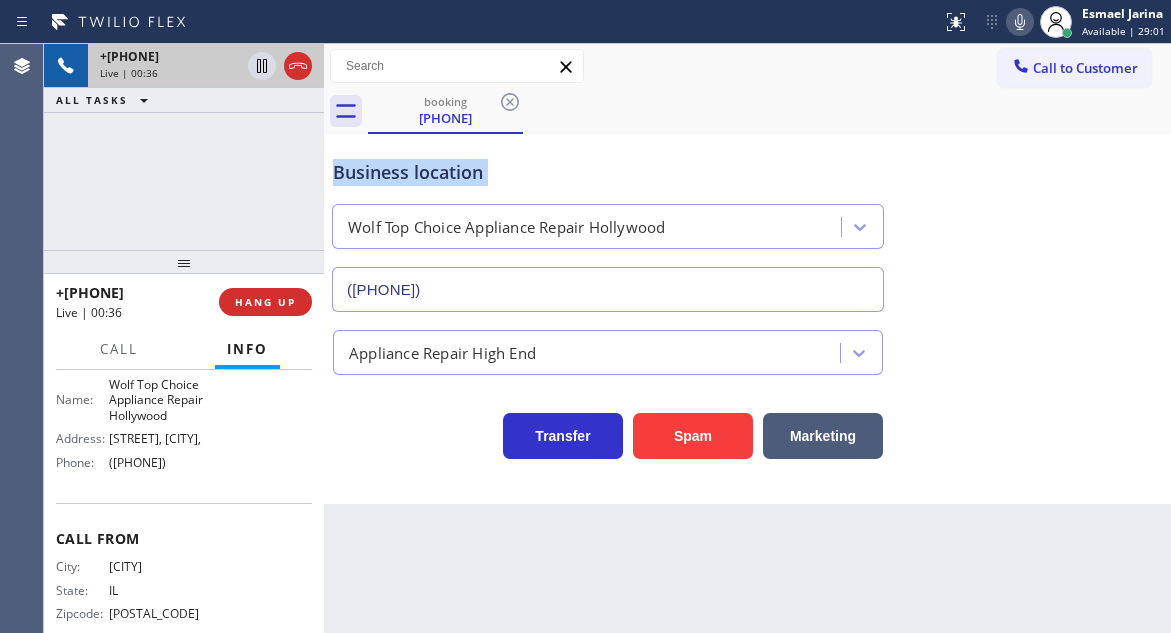 click on "Business location" at bounding box center (608, 172) 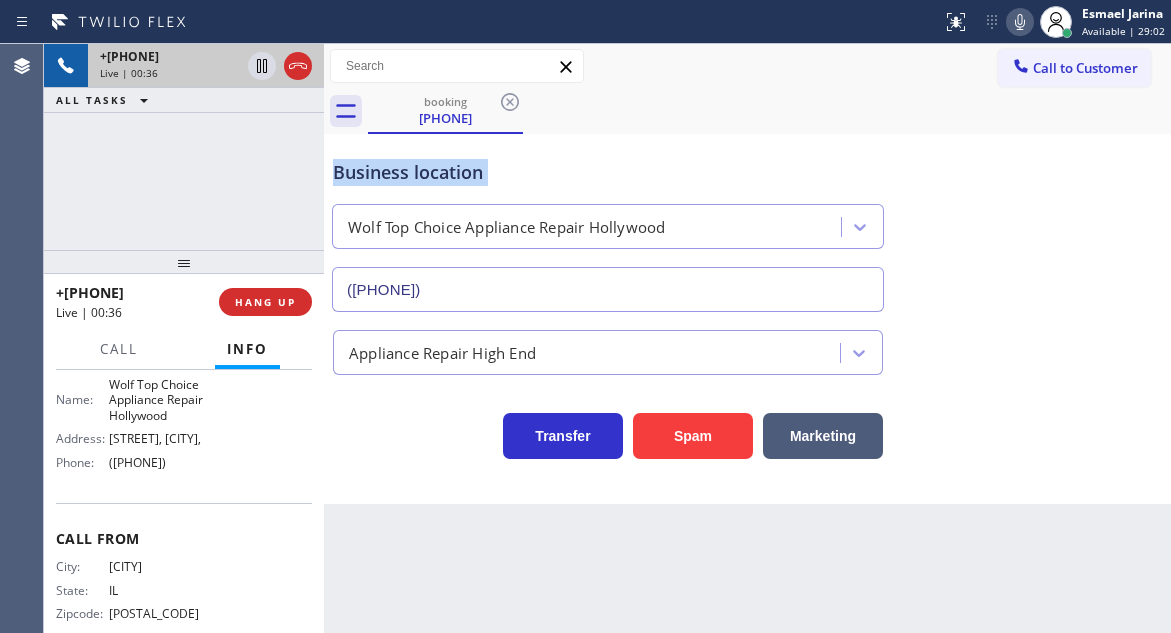 click on "Business location" at bounding box center (608, 172) 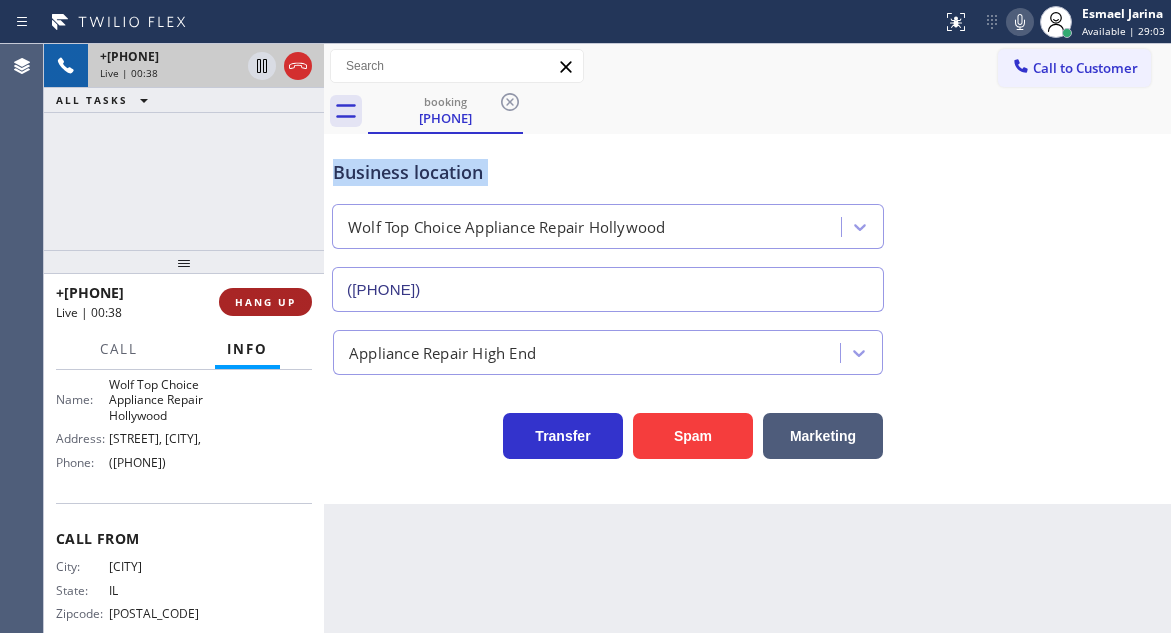 click on "HANG UP" at bounding box center (265, 302) 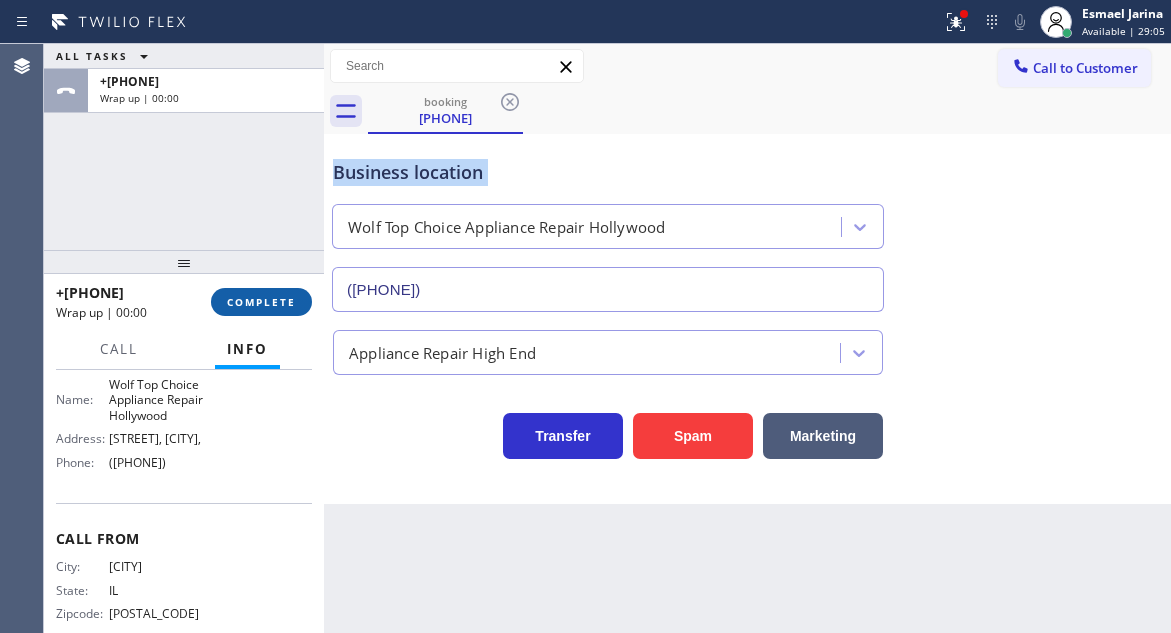 click on "COMPLETE" at bounding box center [261, 302] 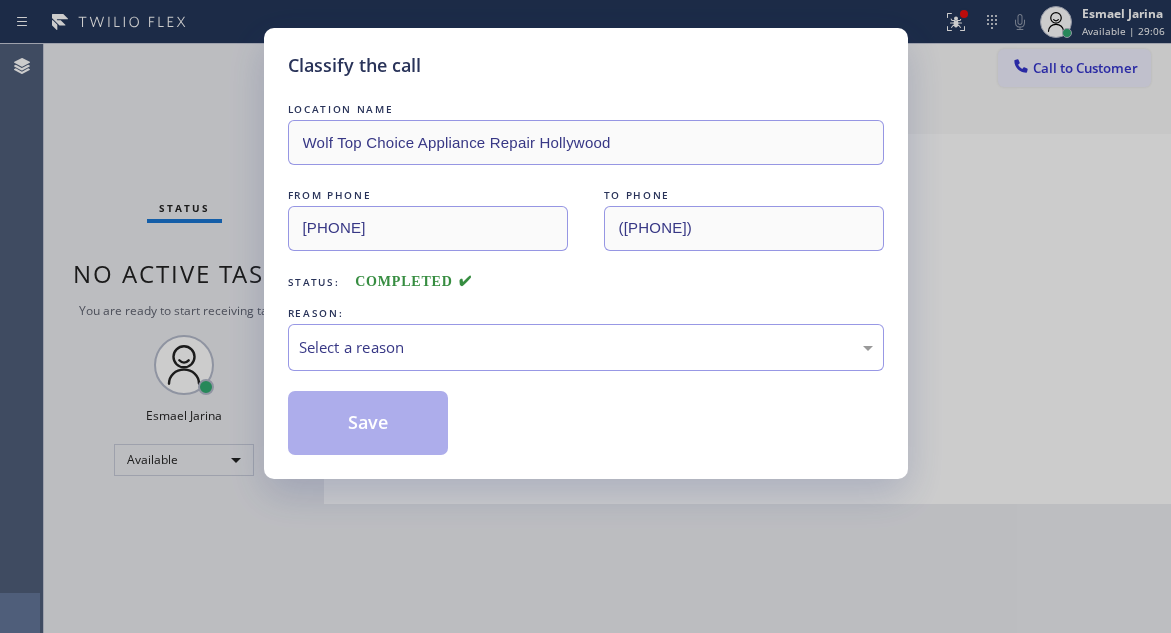 click on "Classify the call LOCATION NAME Wolf Top Choice Appliance Repair [CITY] FROM PHONE ([PHONE]) TO PHONE ([PHONE]) Status: COMPLETED REASON: Select a reason Save" at bounding box center [586, 253] 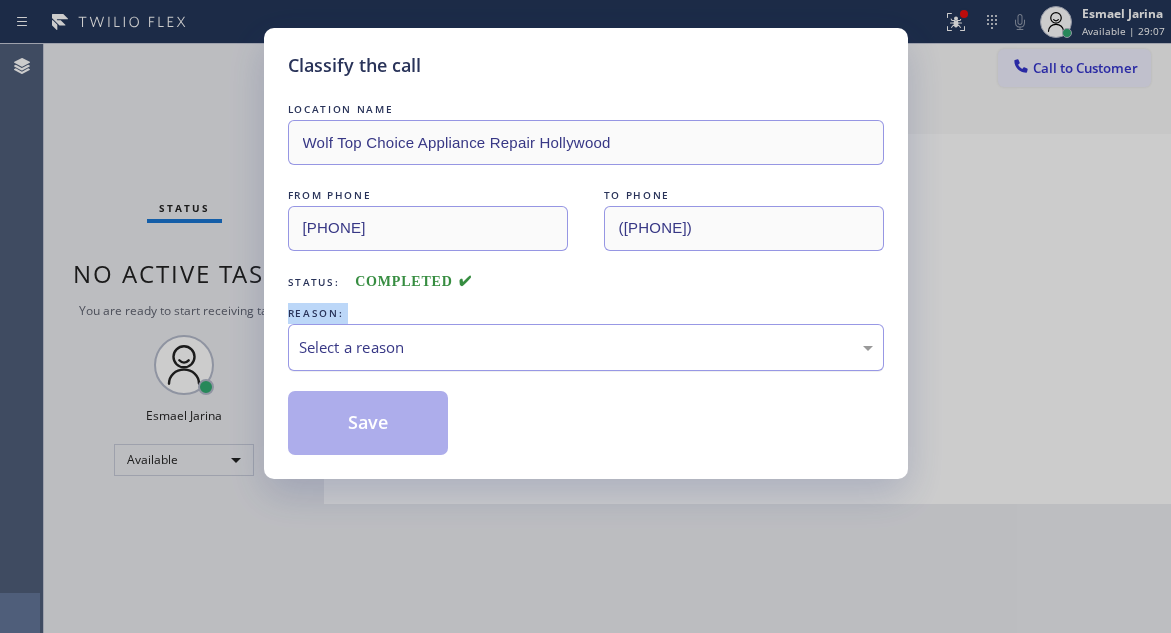 click on "Select a reason" at bounding box center [586, 347] 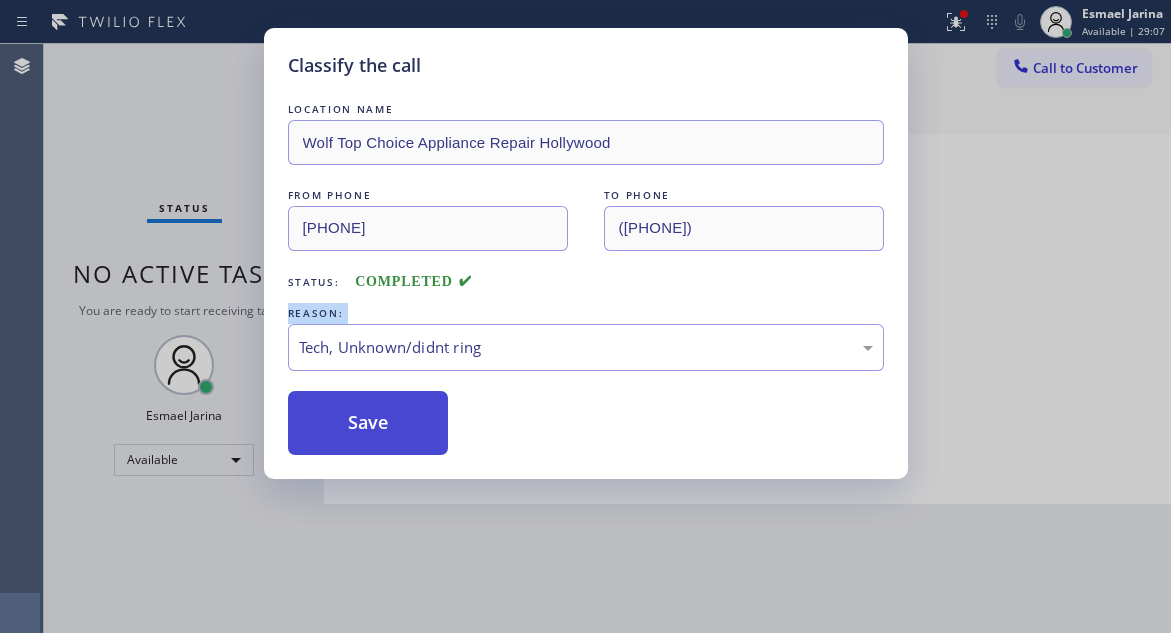 click on "Save" at bounding box center [368, 423] 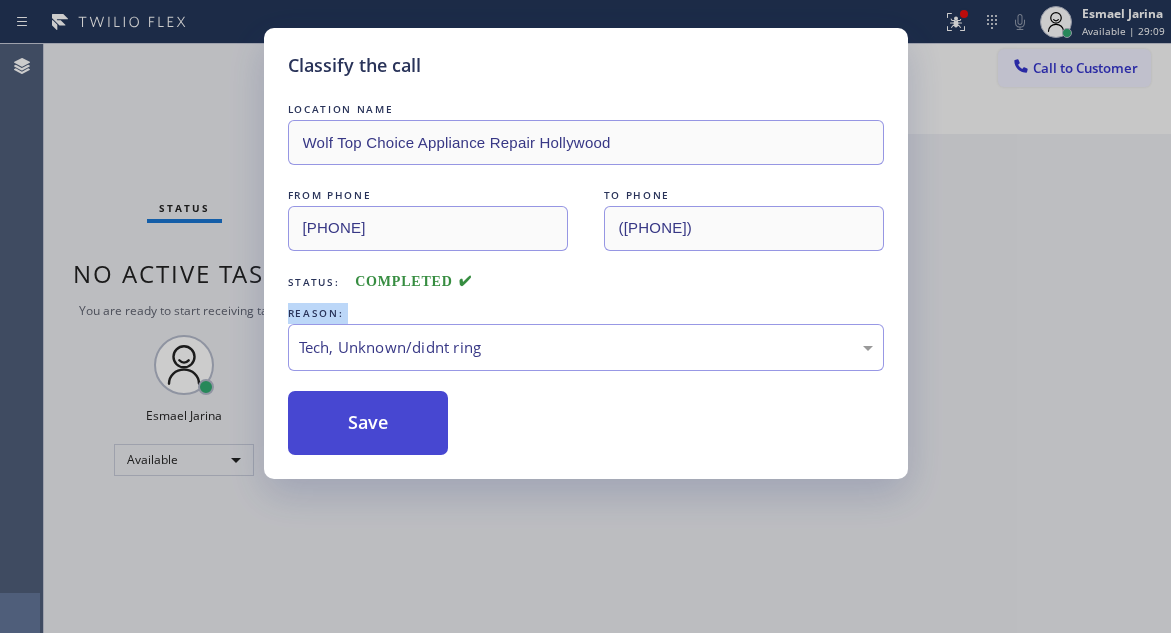 click on "Save" at bounding box center (368, 423) 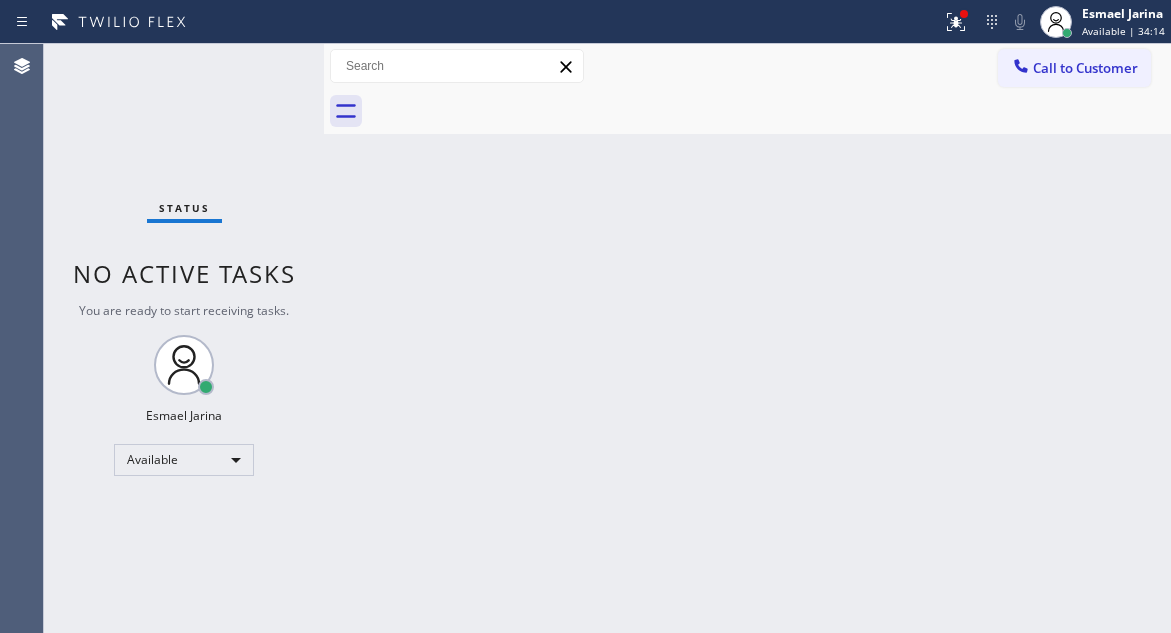 click on "Status   No active tasks     You are ready to start receiving tasks.   Esmael Jarina Available" at bounding box center (184, 338) 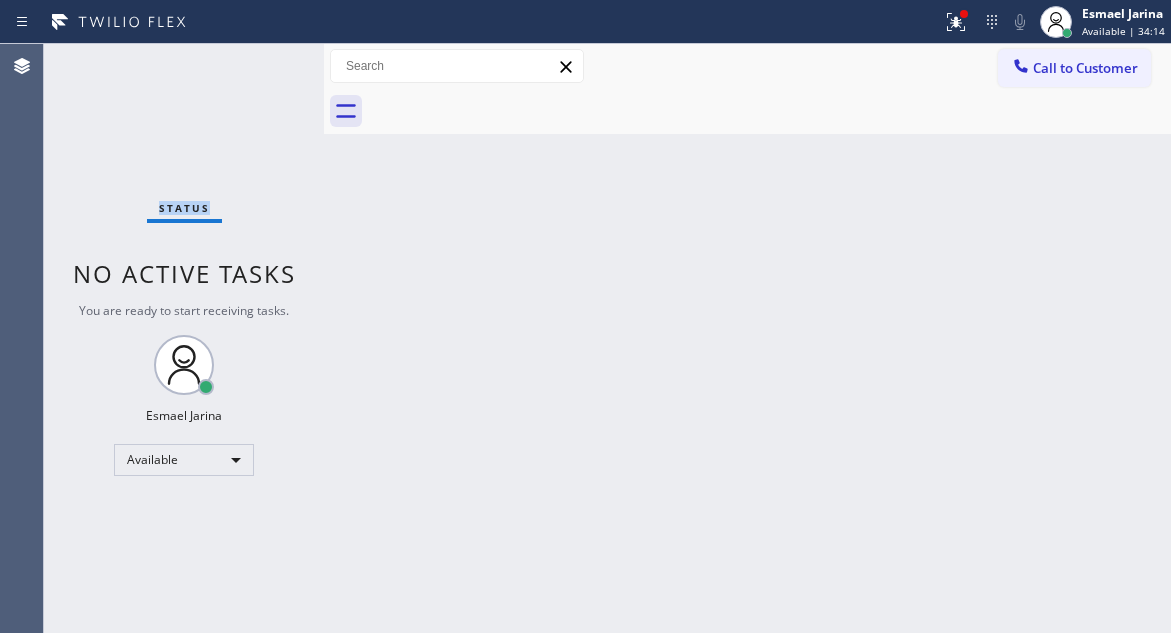 click on "Status   No active tasks     You are ready to start receiving tasks.   Esmael Jarina Available" at bounding box center (184, 338) 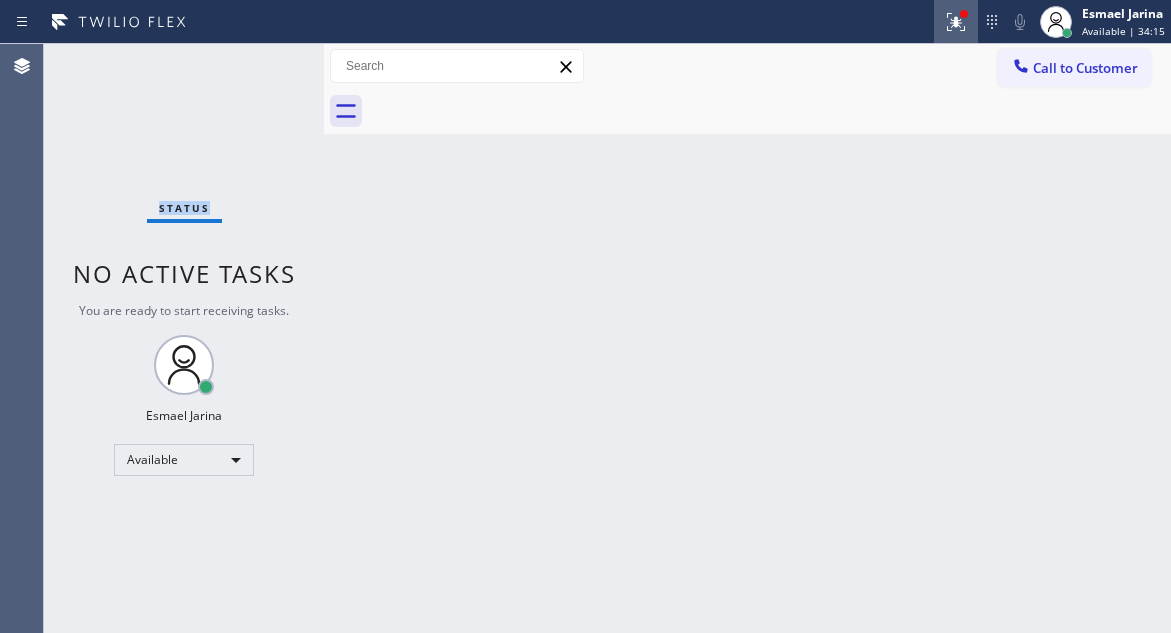 click 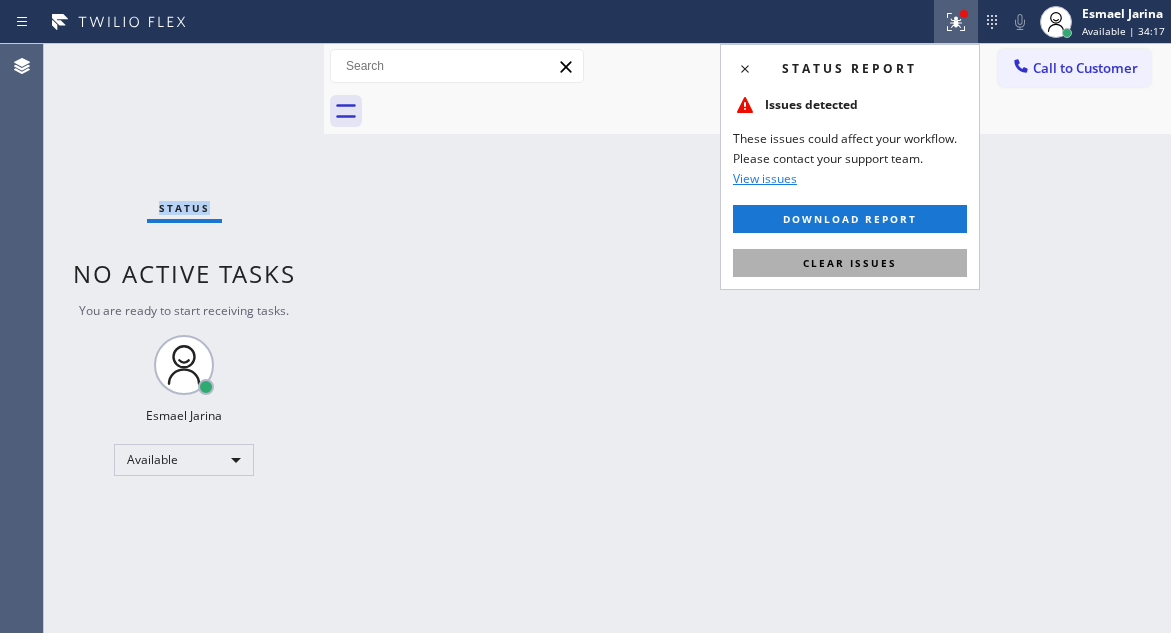 click on "Clear issues" at bounding box center (850, 263) 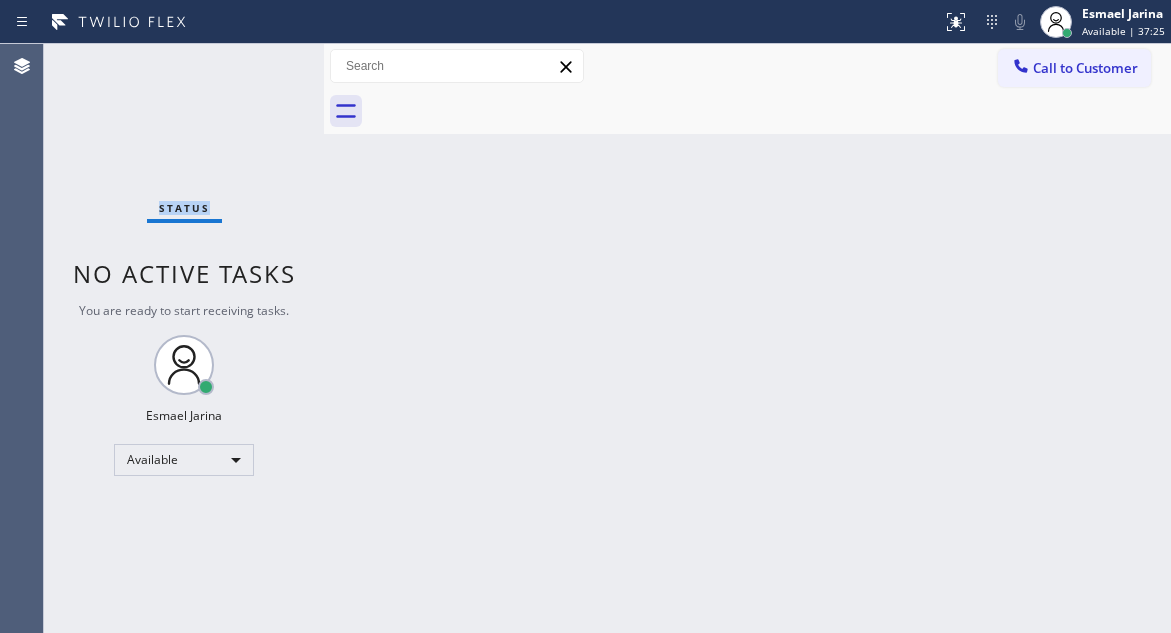 click on "Status   No active tasks     You are ready to start receiving tasks.   Esmael Jarina Available" at bounding box center [184, 338] 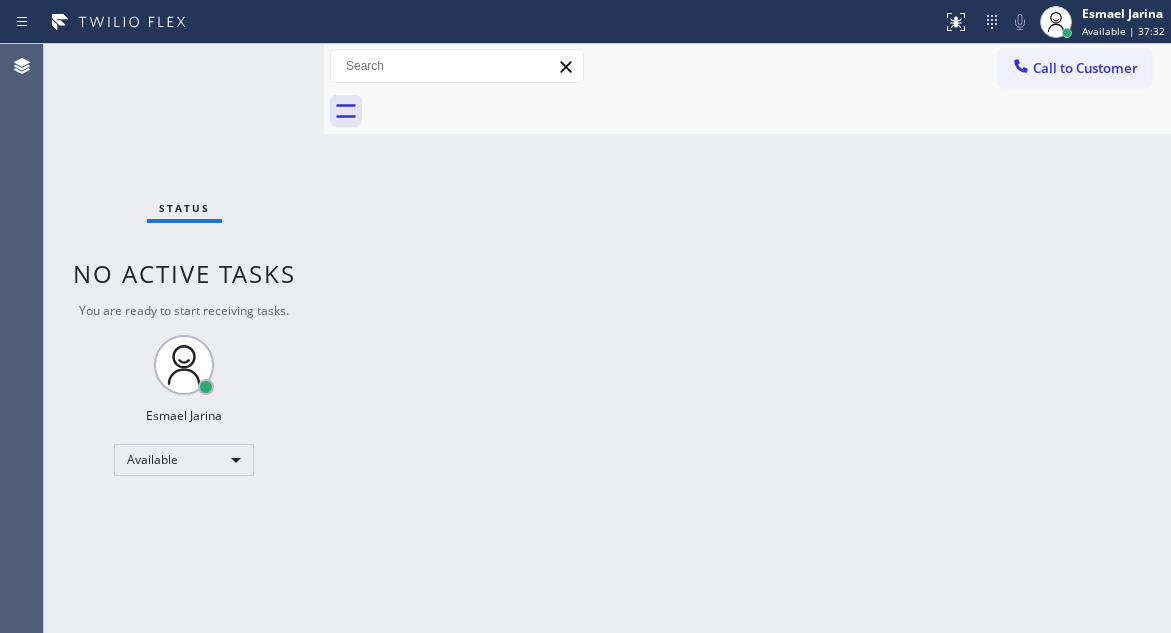 click on "Back to Dashboard Change Sender ID Customers Technicians Select a contact Outbound call Technician Search Technician Your caller id phone number Your caller id phone number Call Technician info Name   Phone none Address none Change Sender ID HVAC +18559994417 5 Star Appliance +18557314952 Appliance Repair +18554611149 Plumbing +18889090120 Air Duct Cleaning +18006865038  Electricians +18005688664 Cancel Change Check personal SMS Reset Change No tabs Call to Customer Outbound call Location Search location Your caller id phone number Customer number Call Outbound call Technician Search Technician Your caller id phone number Your caller id phone number Call" at bounding box center [747, 338] 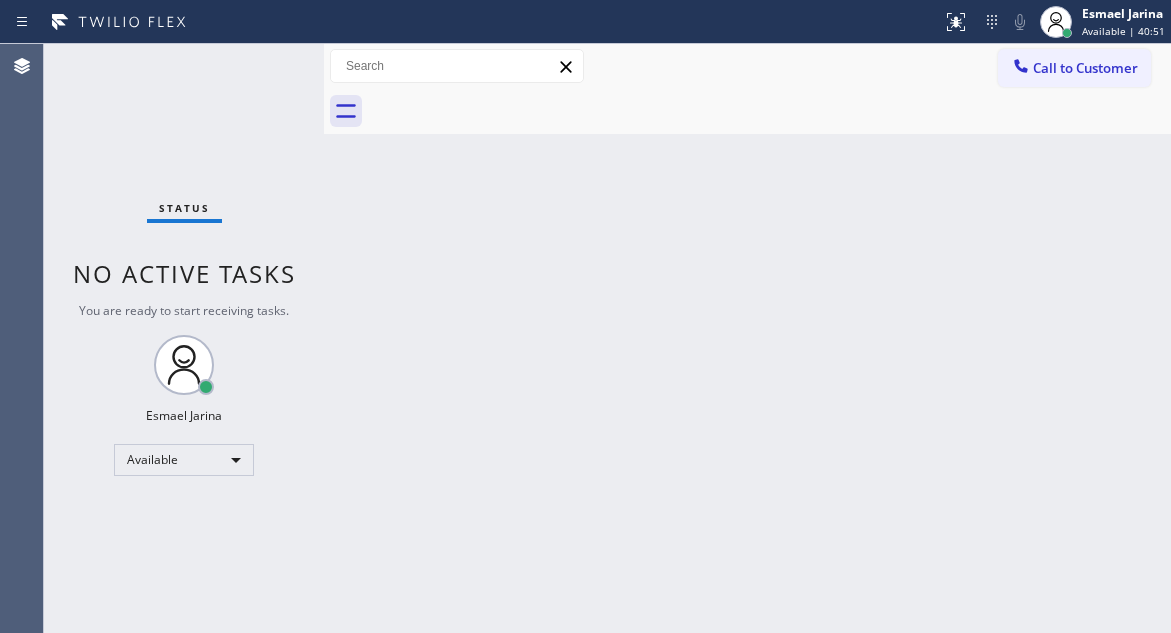 click on "Status   No active tasks     You are ready to start receiving tasks.   Esmael Jarina Available" at bounding box center [184, 338] 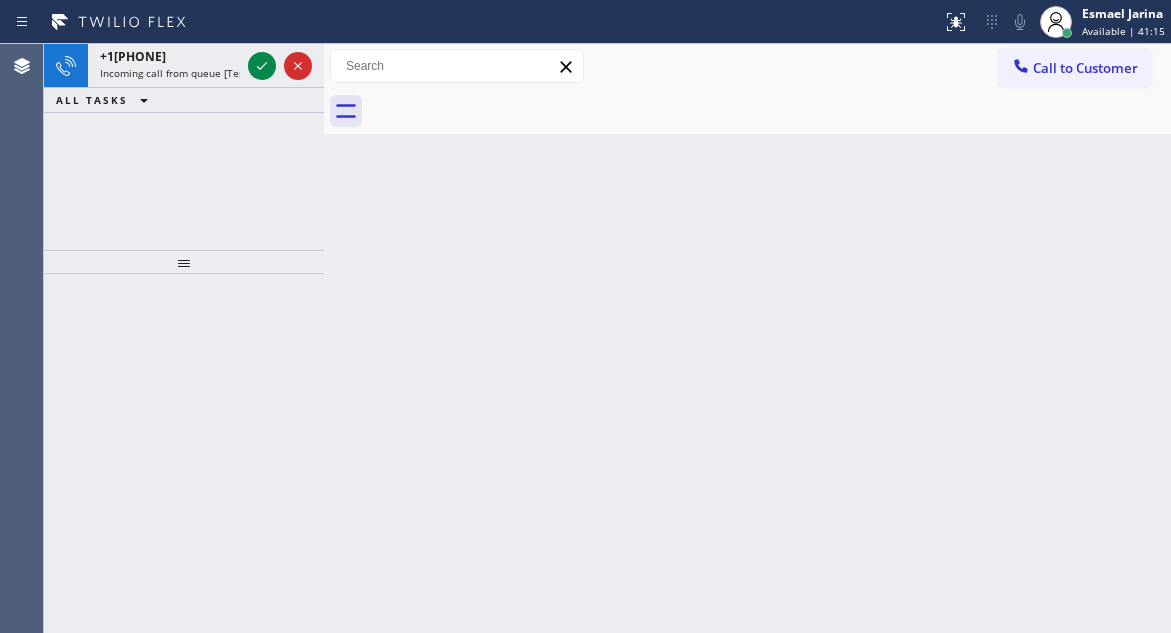 click on "Back to Dashboard Change Sender ID Customers Technicians Select a contact Outbound call Technician Search Technician Your caller id phone number Your caller id phone number Call Technician info Name   Phone none Address none Change Sender ID HVAC +18559994417 5 Star Appliance +18557314952 Appliance Repair +18554611149 Plumbing +18889090120 Air Duct Cleaning +18006865038  Electricians +18005688664 Cancel Change Check personal SMS Reset Change No tabs Call to Customer Outbound call Location Search location Your caller id phone number Customer number Call Outbound call Technician Search Technician Your caller id phone number Your caller id phone number Call" at bounding box center [747, 338] 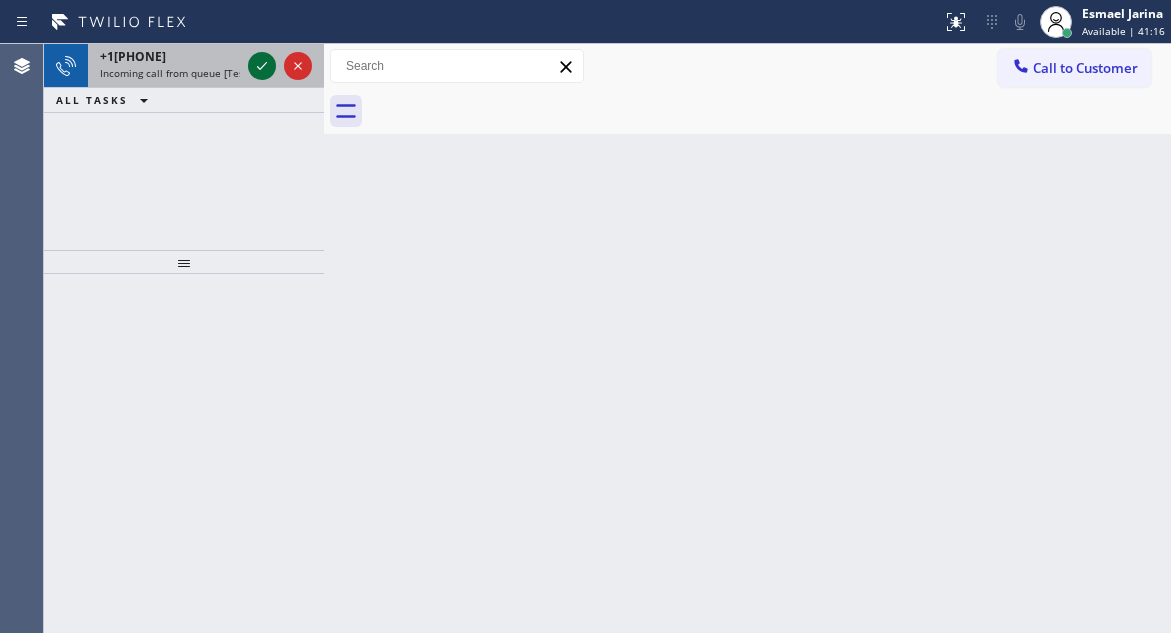 click 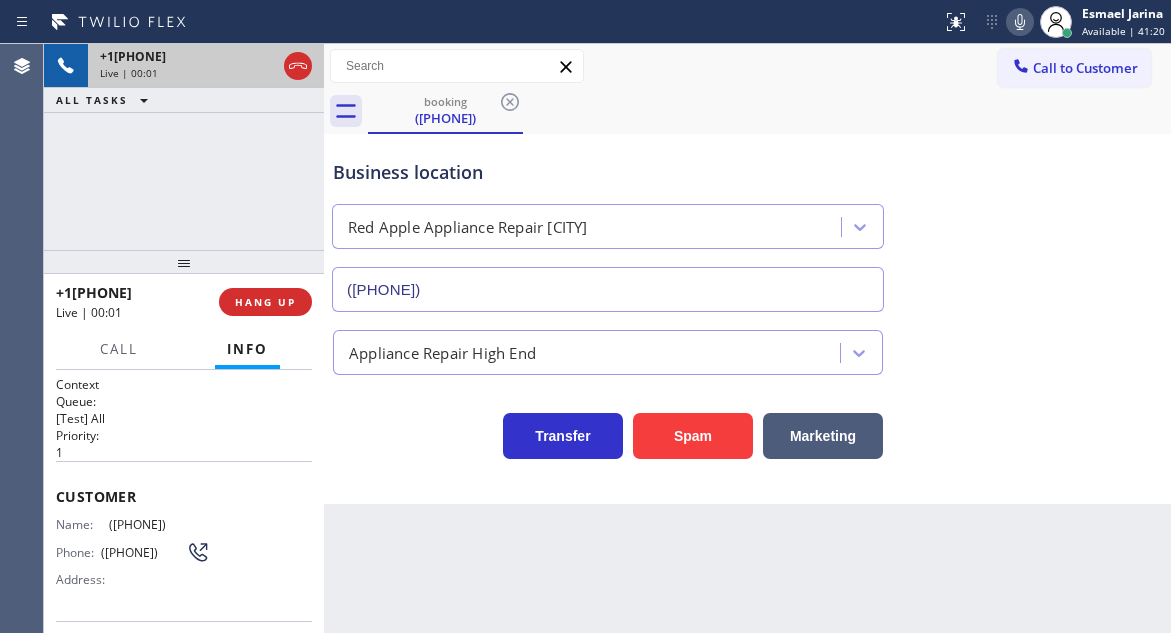 type on "([PHONE])" 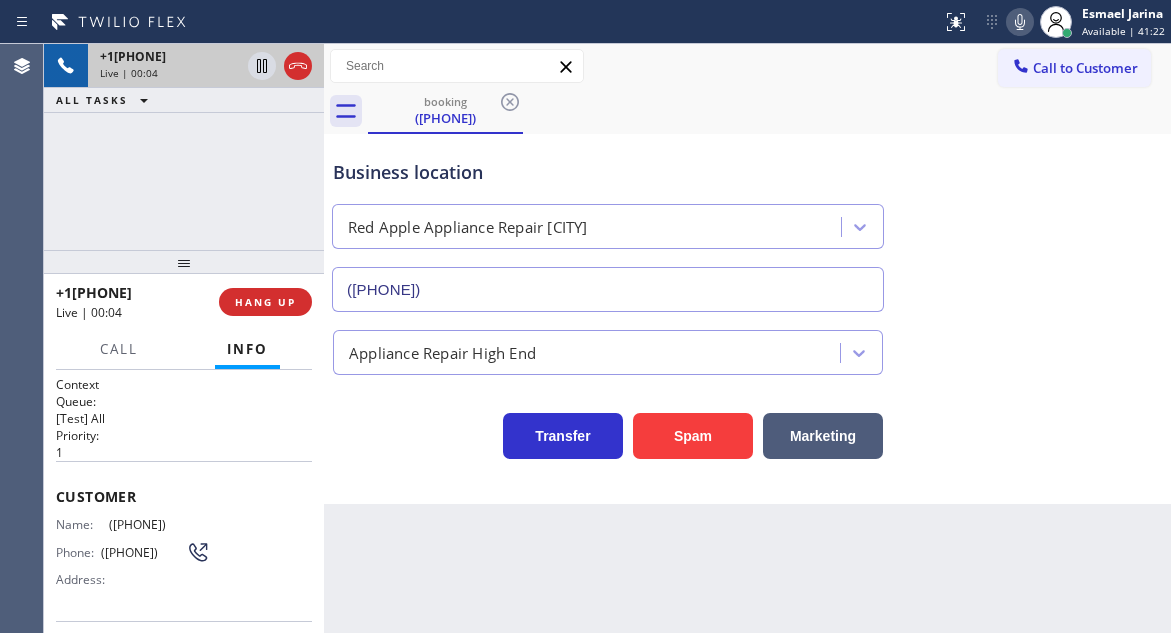 click on "([PHONE])" at bounding box center [159, 524] 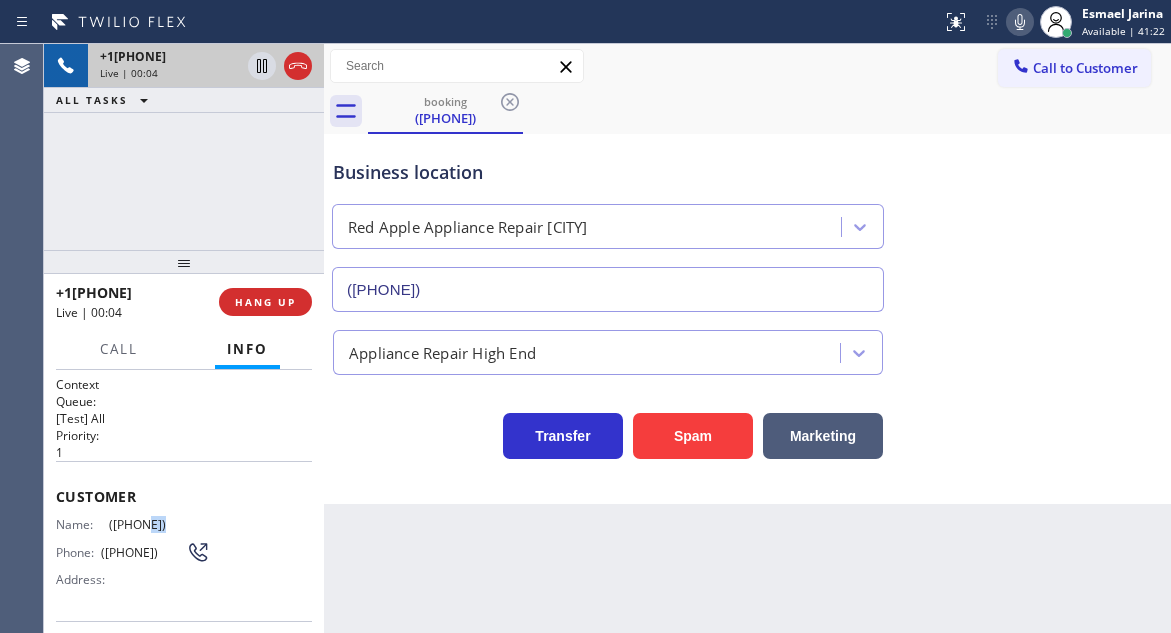 click on "([PHONE])" at bounding box center [159, 524] 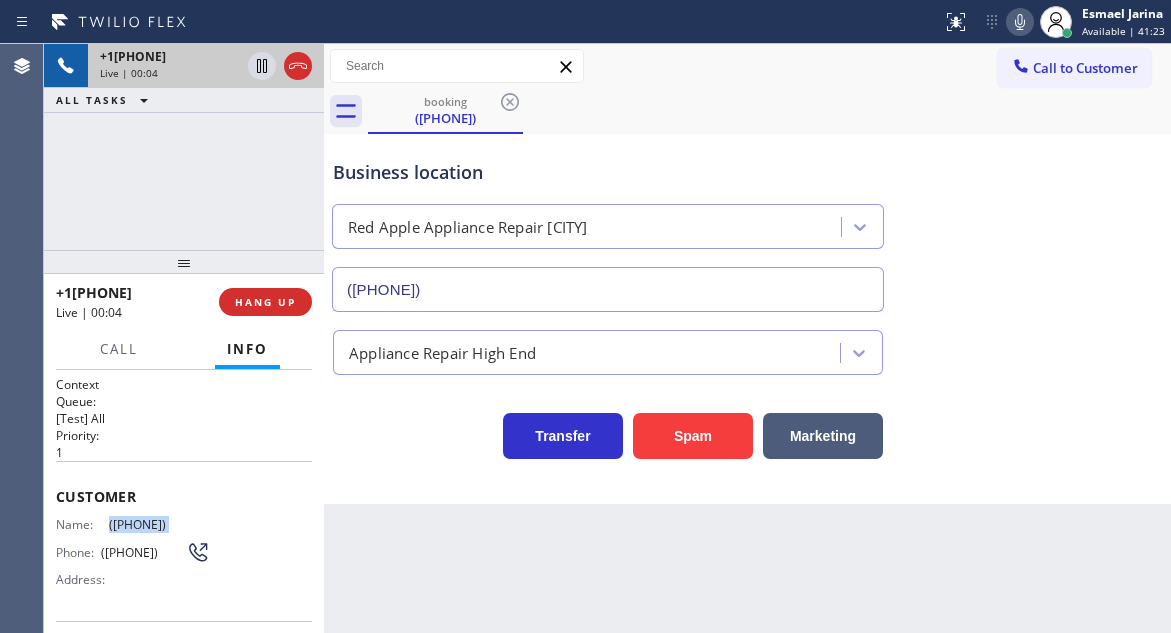 click on "([PHONE])" at bounding box center [159, 524] 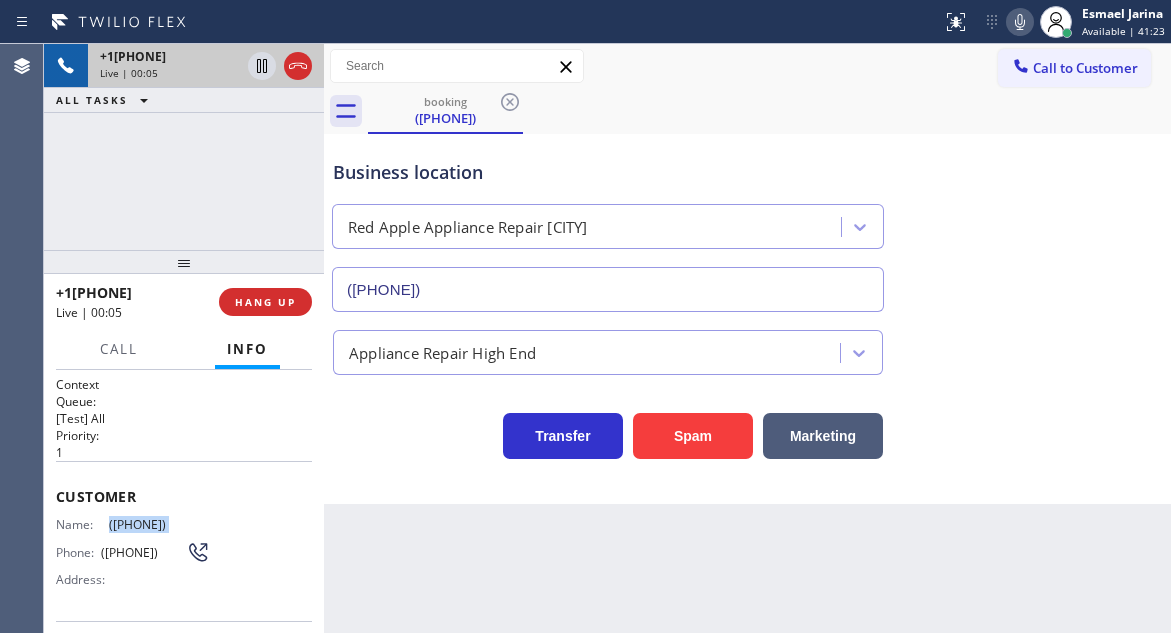 copy on "([PHONE])" 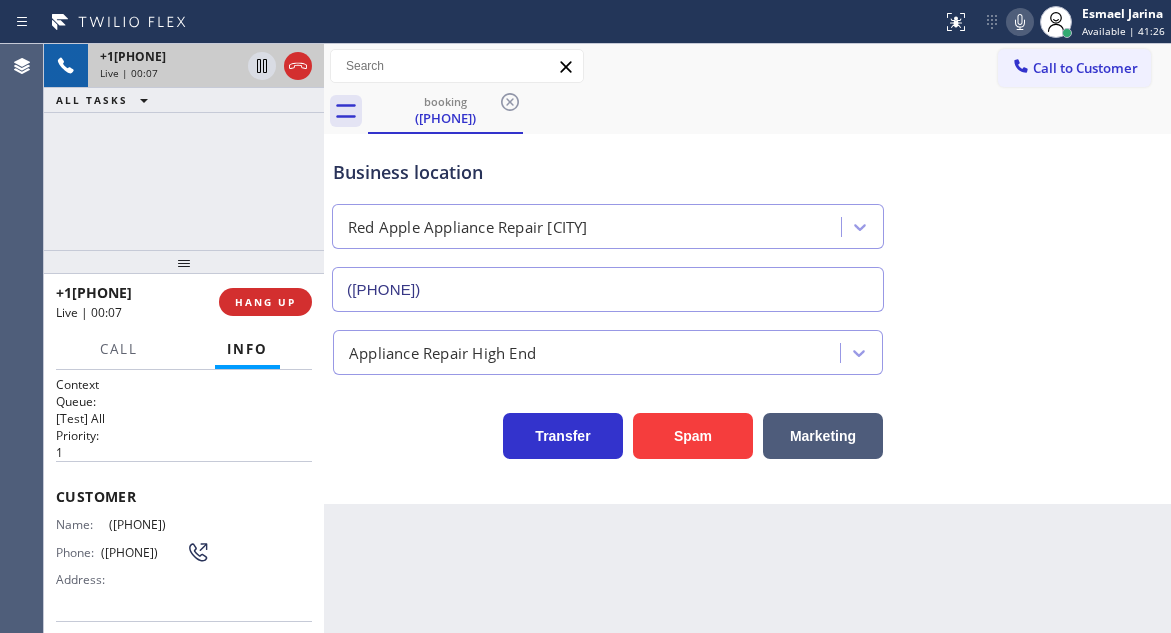 click on "Back to Dashboard Change Sender ID Customers Technicians Select a contact Outbound call Technician Search Technician Your caller id phone number Your caller id phone number Call Technician info Name   Phone none Address none Change Sender ID HVAC +[PHONE] 5 Star Appliance +[PHONE] Appliance Repair +[PHONE] Plumbing +[PHONE] Air Duct Cleaning +[PHONE]  Electricians +[PHONE] Cancel Change Check personal SMS Reset Change booking ([PHONE]) Call to Customer Outbound call Location Search location Your caller id phone number Customer number Call Outbound call Technician Search Technician Your caller id phone number Your caller id phone number Call booking ([PHONE]) Business location Red Apple Appliance Repair [CITY] ([PHONE]) Appliance Repair High End Transfer Spam Marketing" at bounding box center (747, 338) 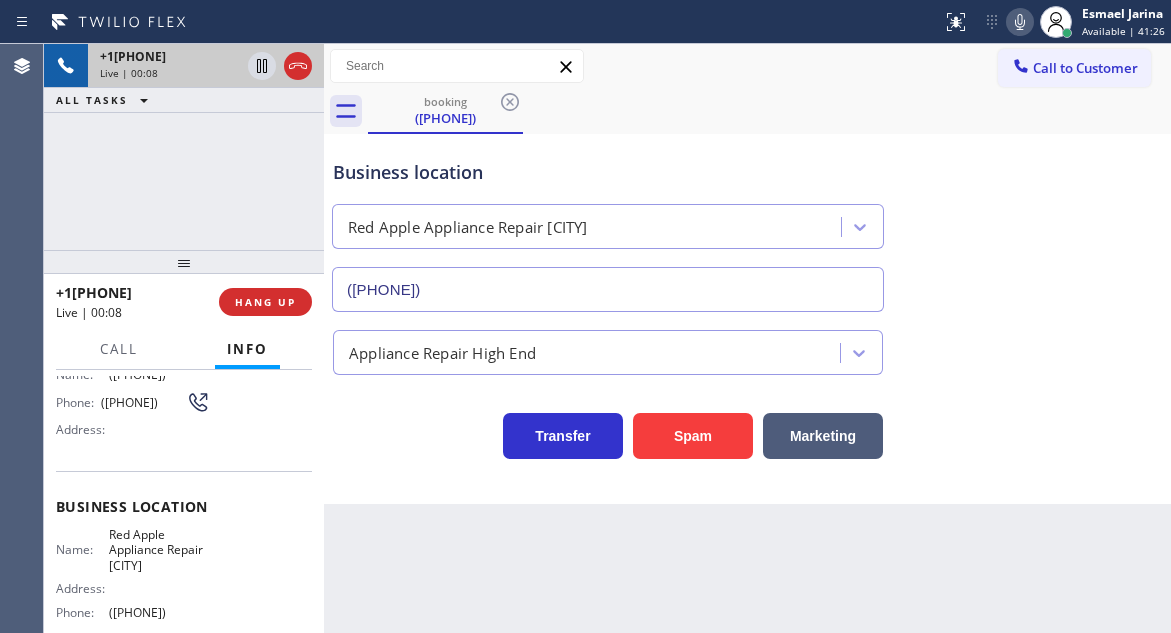 scroll, scrollTop: 200, scrollLeft: 0, axis: vertical 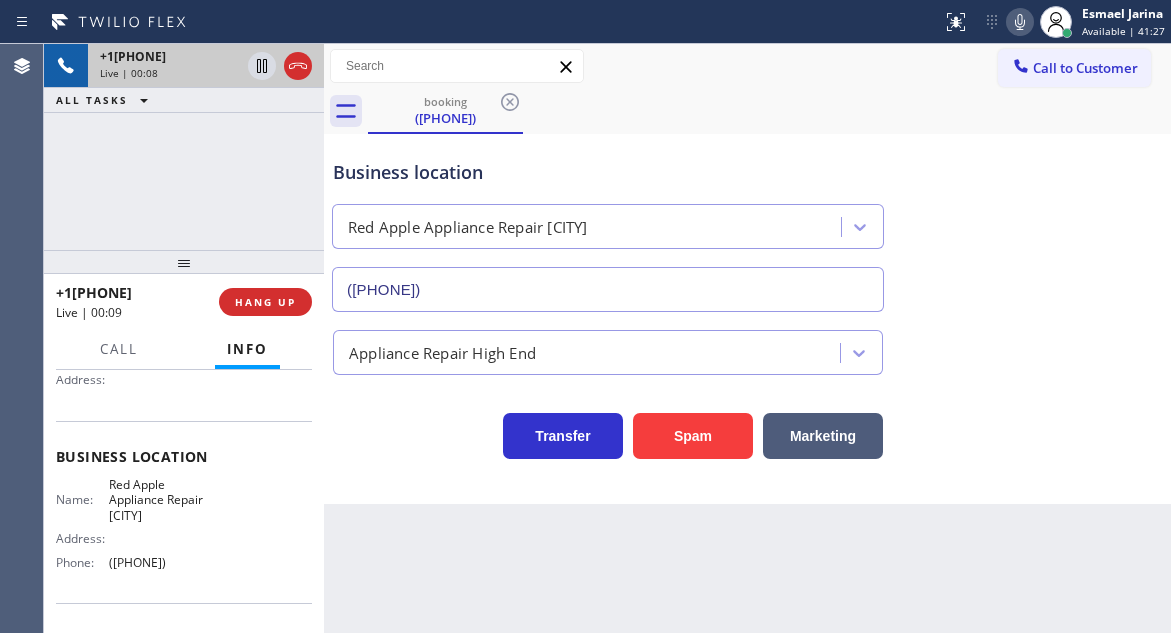 click on "Red Apple Appliance Repair [CITY]" at bounding box center (159, 500) 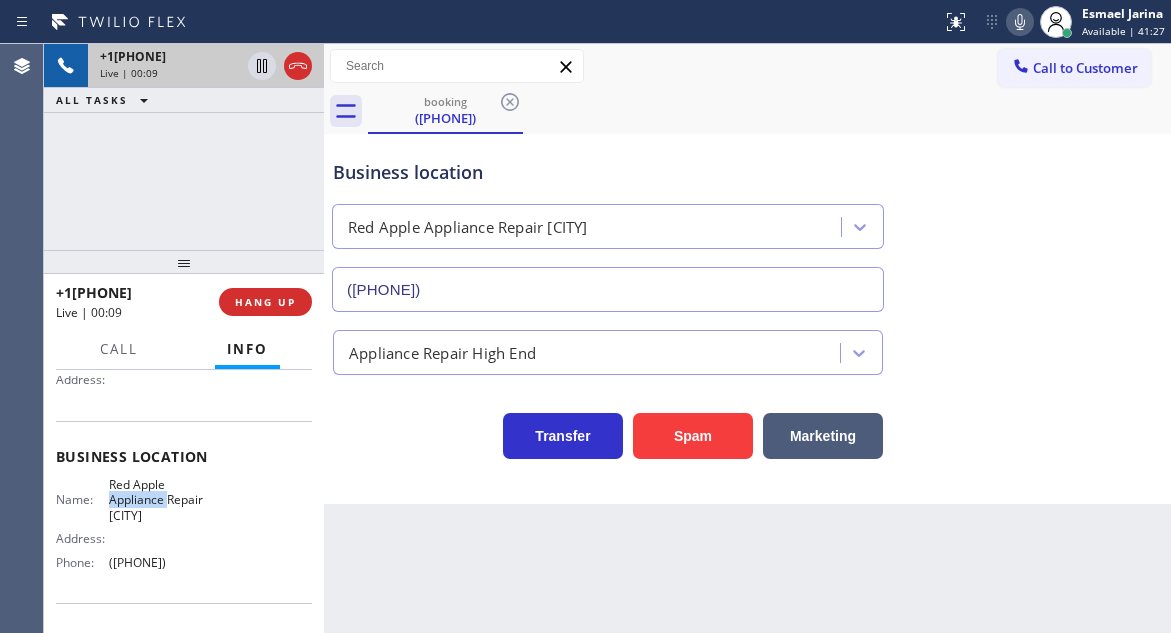 click on "Red Apple Appliance Repair [CITY]" at bounding box center (159, 500) 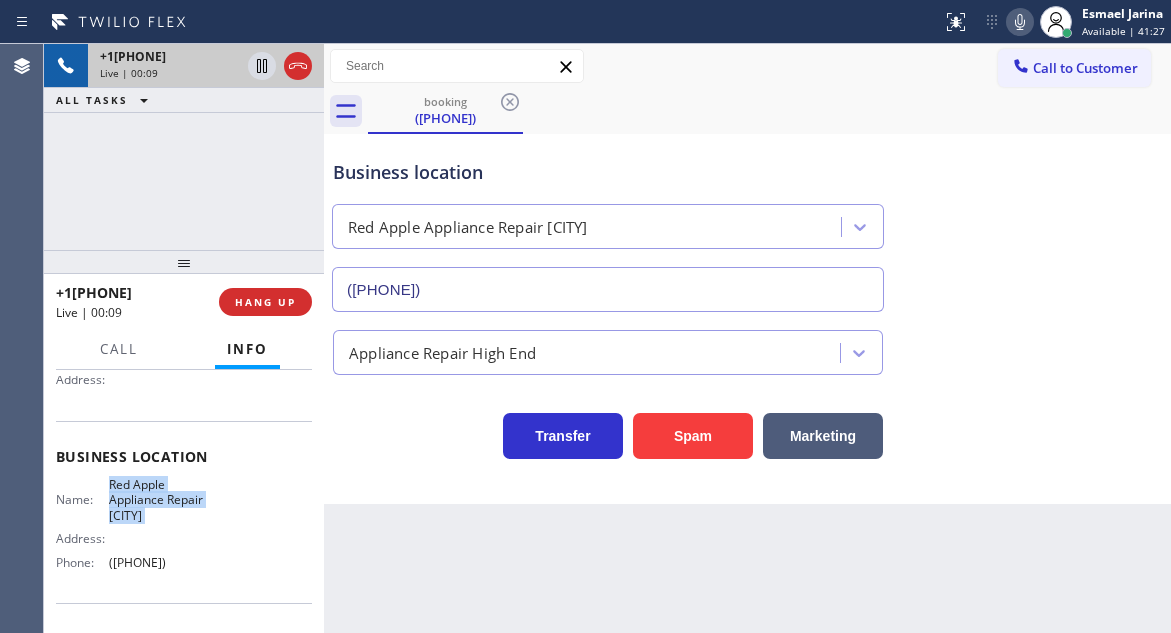 click on "Red Apple Appliance Repair [CITY]" at bounding box center [159, 500] 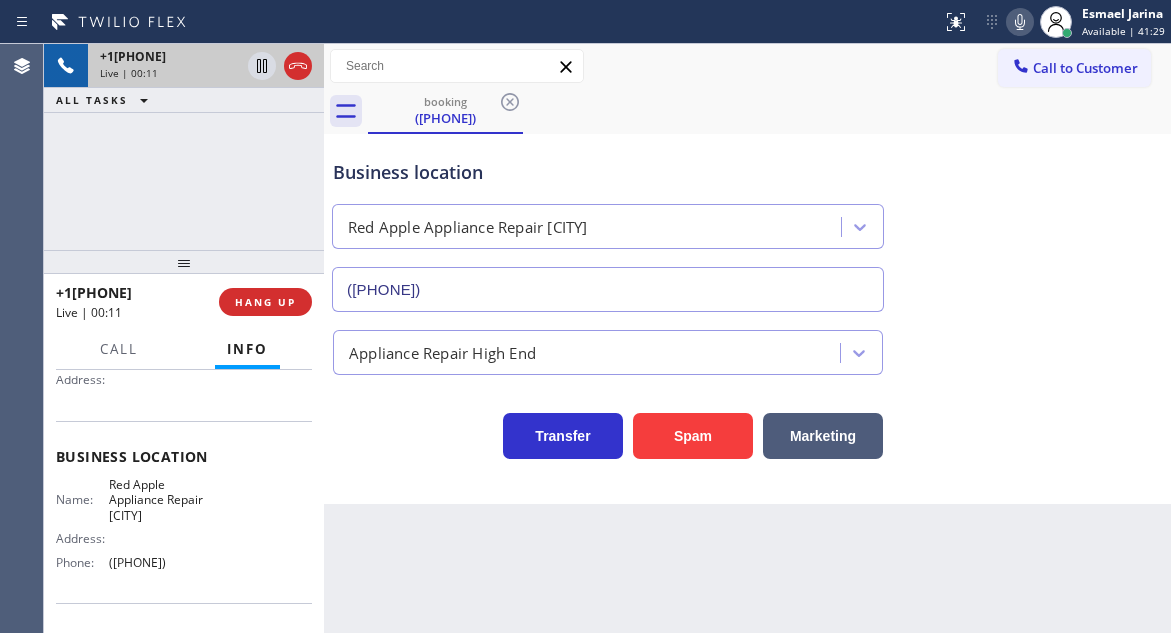 click on "Back to Dashboard Change Sender ID Customers Technicians Select a contact Outbound call Technician Search Technician Your caller id phone number Your caller id phone number Call Technician info Name   Phone none Address none Change Sender ID HVAC +[PHONE] 5 Star Appliance +[PHONE] Appliance Repair +[PHONE] Plumbing +[PHONE] Air Duct Cleaning +[PHONE]  Electricians +[PHONE] Cancel Change Check personal SMS Reset Change booking ([PHONE]) Call to Customer Outbound call Location Search location Your caller id phone number Customer number Call Outbound call Technician Search Technician Your caller id phone number Your caller id phone number Call booking ([PHONE]) Business location Red Apple Appliance Repair [CITY] ([PHONE]) Appliance Repair High End Transfer Spam Marketing" at bounding box center [747, 338] 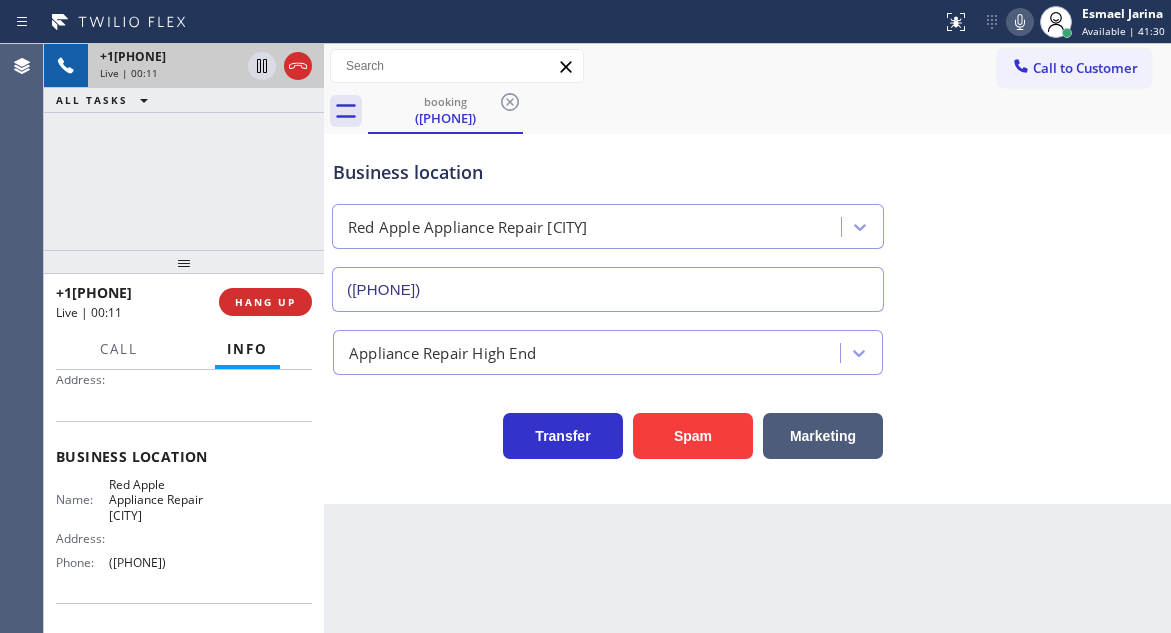 click on "Name: Red Apple Appliance Repair [CITY] Address:   Phone: ([PHONE])" at bounding box center (133, 527) 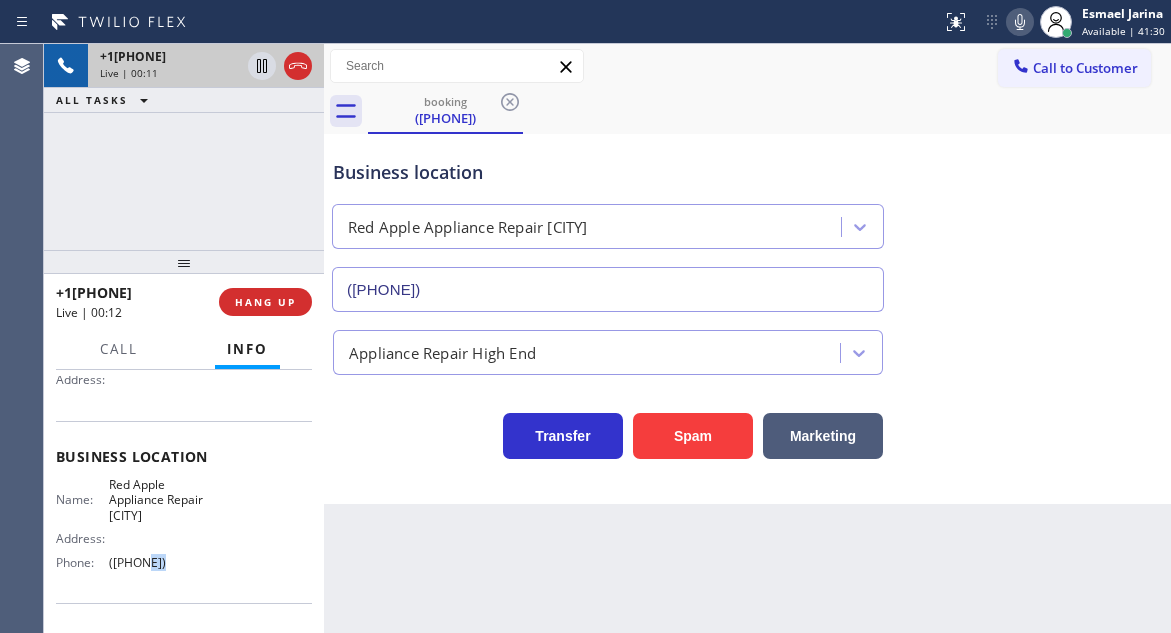 click on "Name: Red Apple Appliance Repair [CITY] Address:   Phone: ([PHONE])" at bounding box center [133, 527] 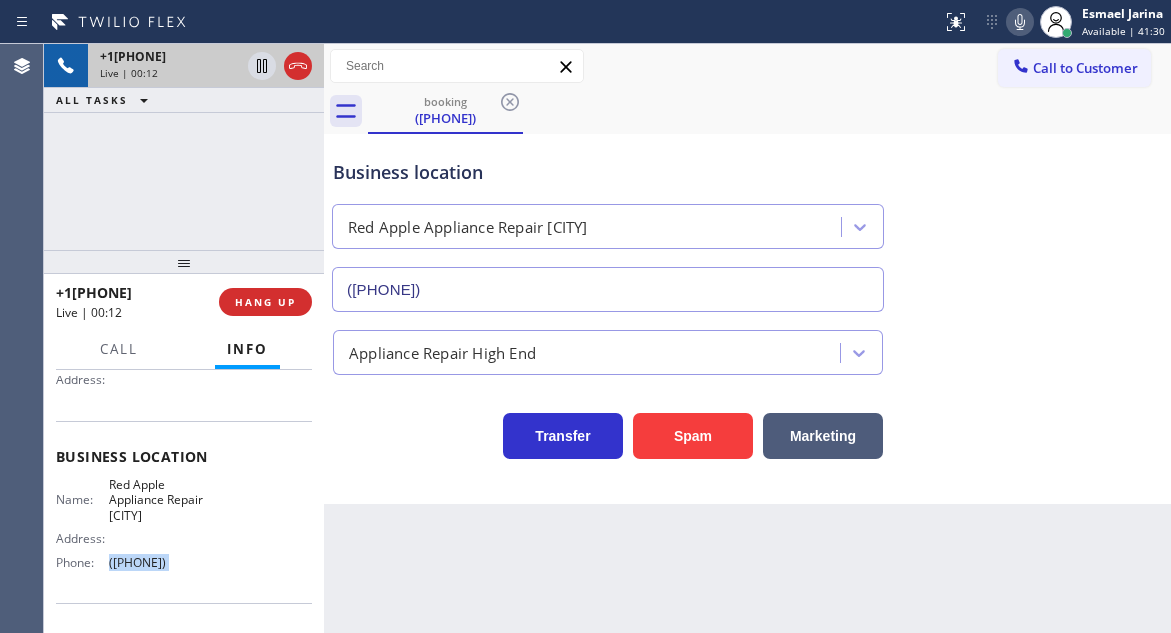 click on "Name: Red Apple Appliance Repair [CITY] Address:   Phone: ([PHONE])" at bounding box center [133, 527] 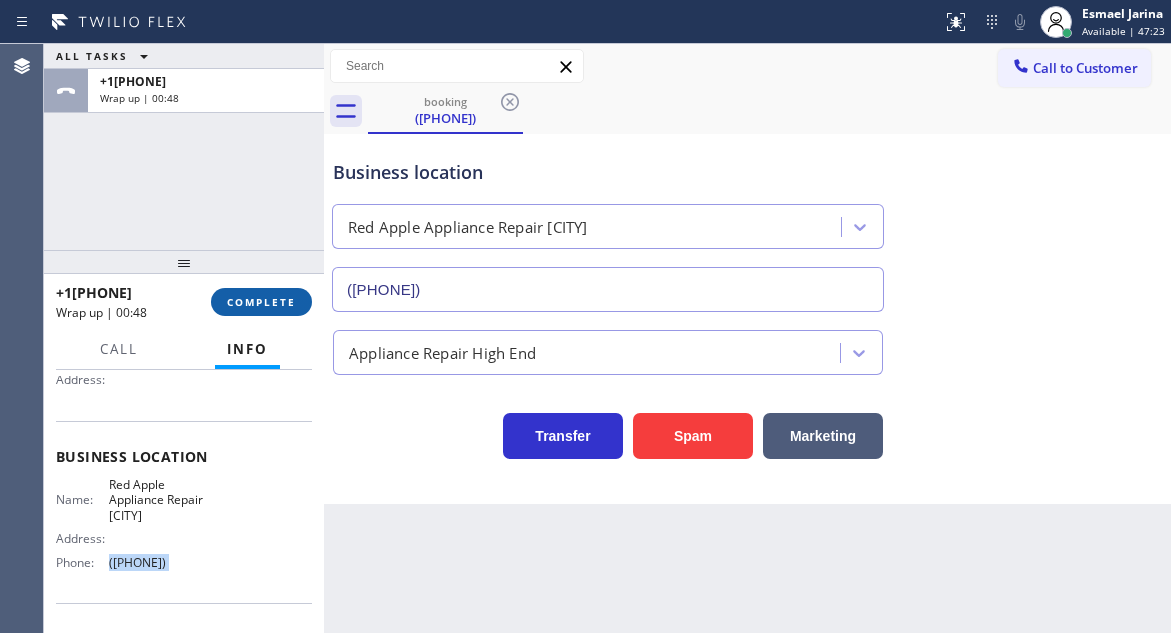 click on "COMPLETE" at bounding box center (261, 302) 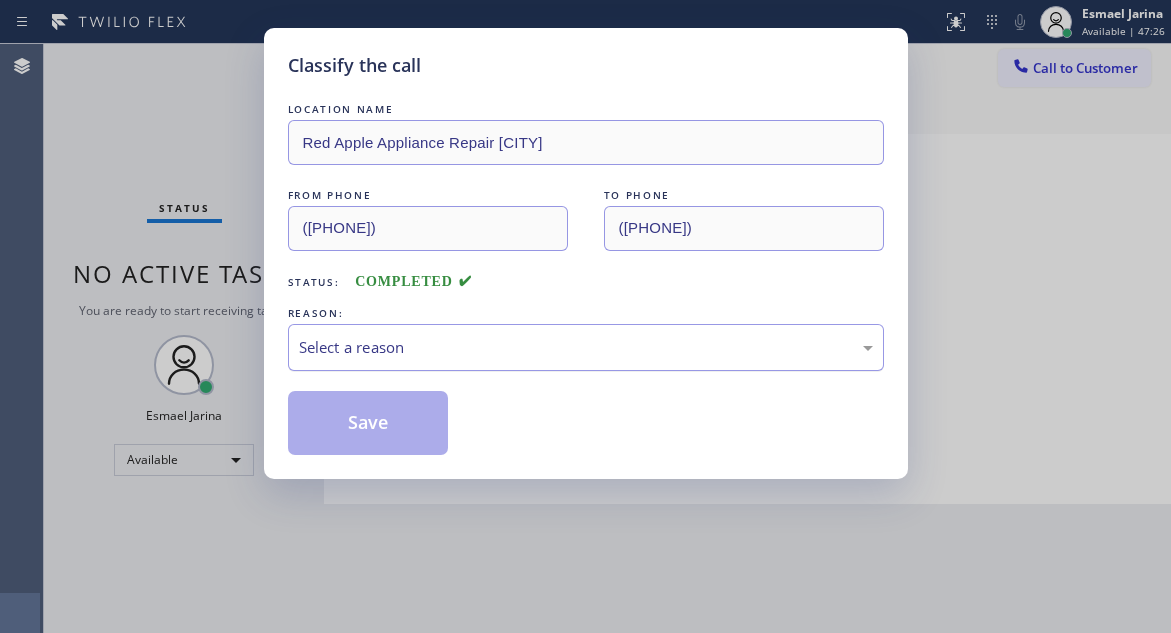 click on "Select a reason" at bounding box center (586, 347) 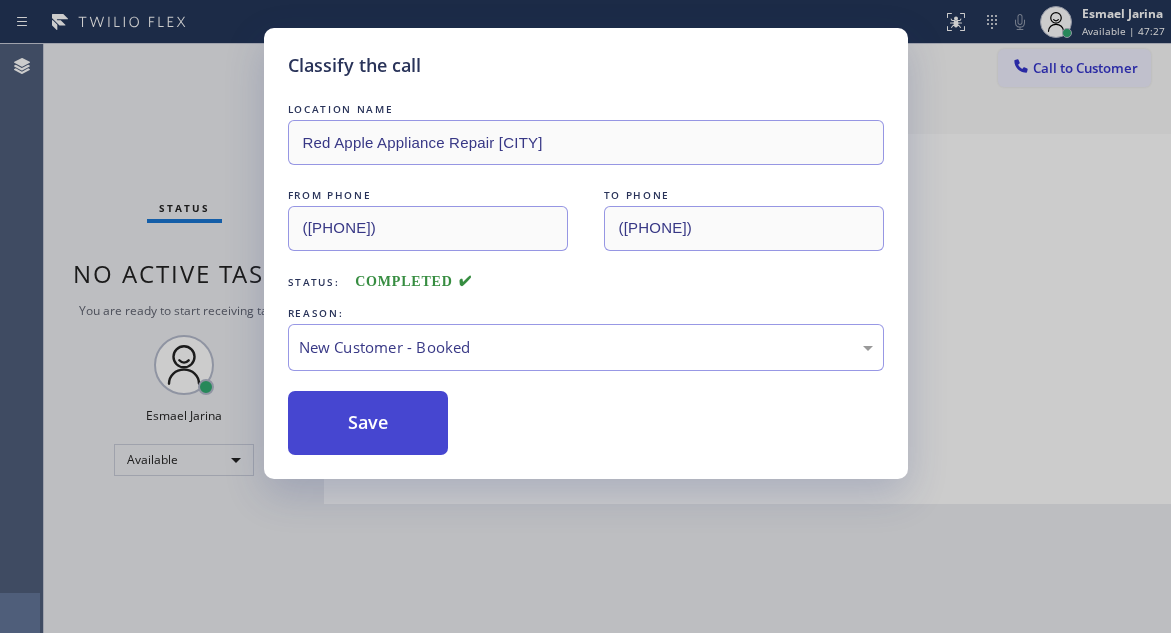click on "Save" at bounding box center (368, 423) 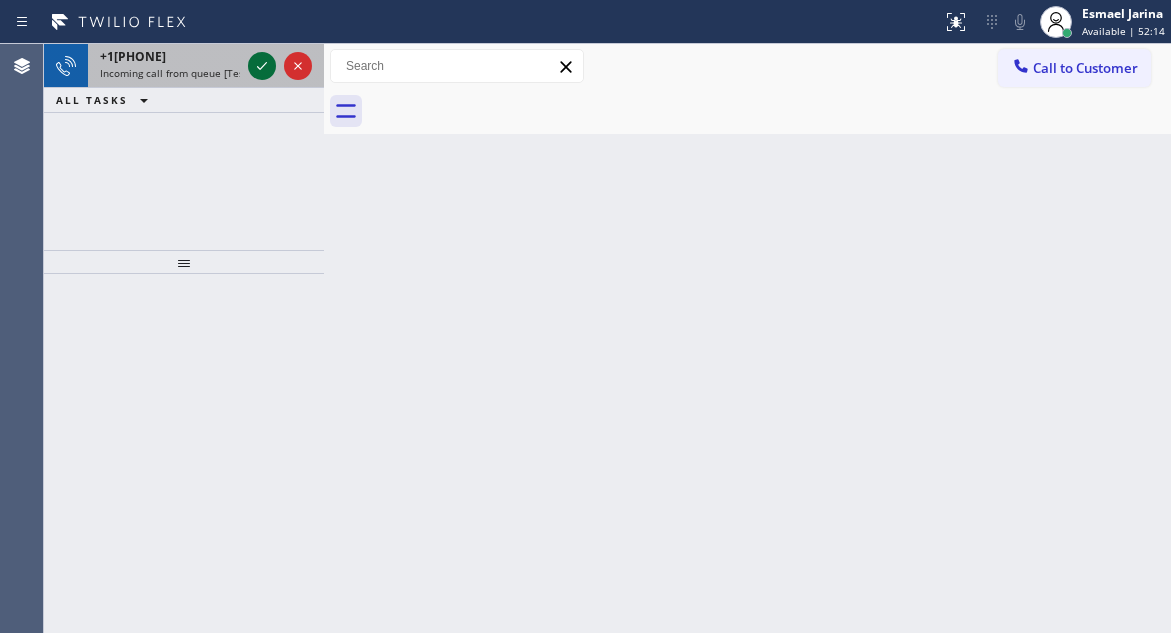 click 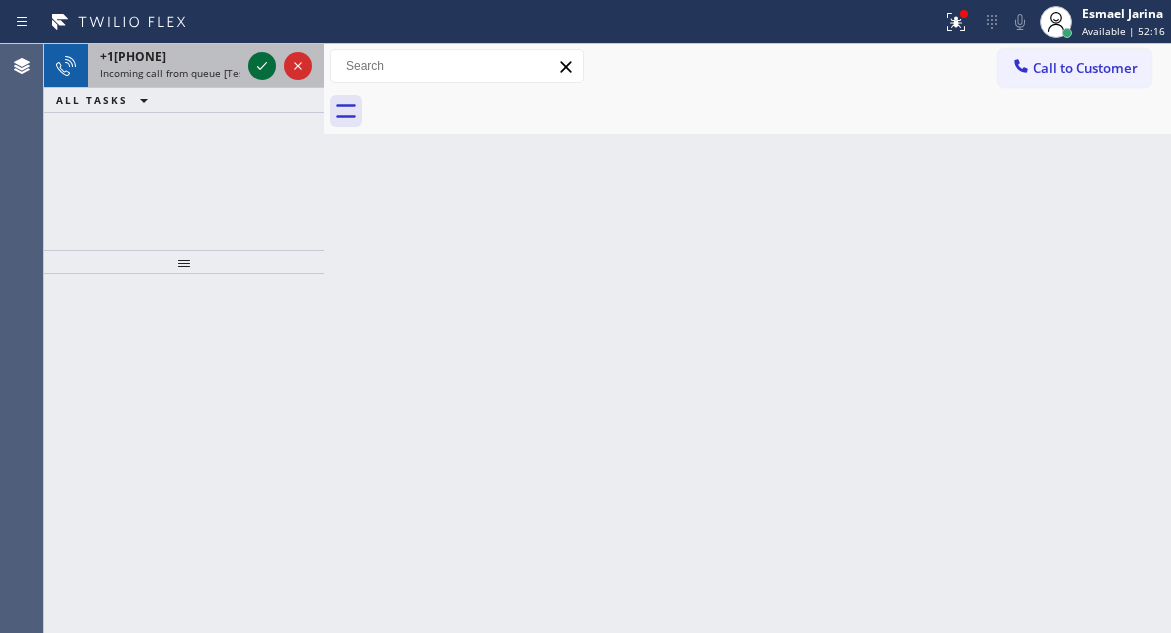 click 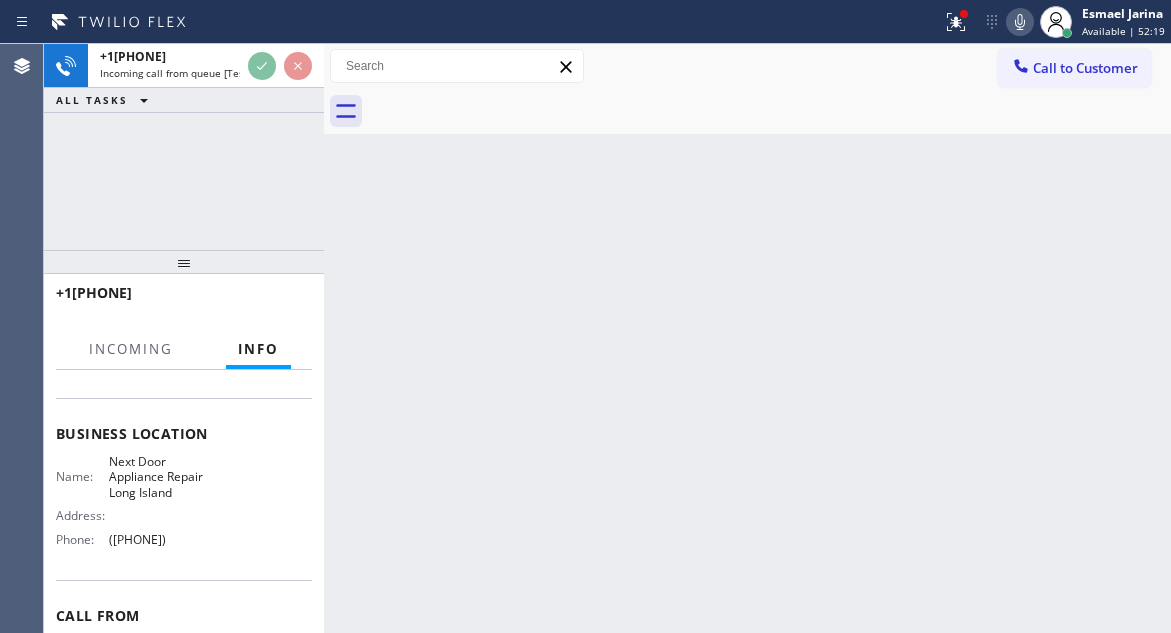 scroll, scrollTop: 300, scrollLeft: 0, axis: vertical 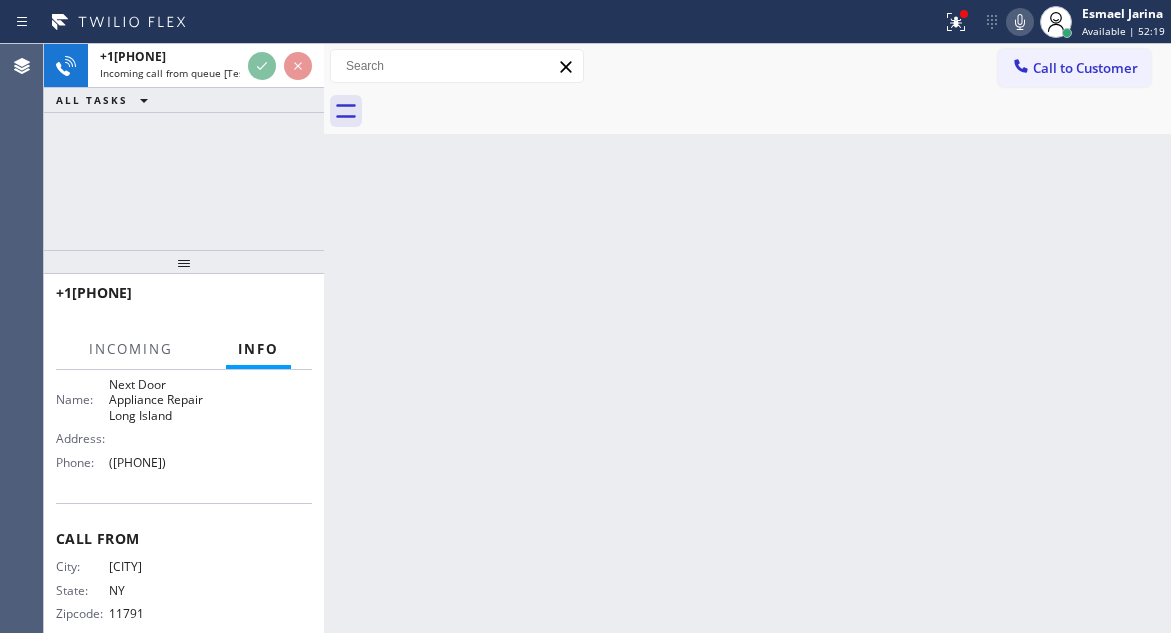 click on "Next Door Appliance Repair Long Island" at bounding box center [159, 400] 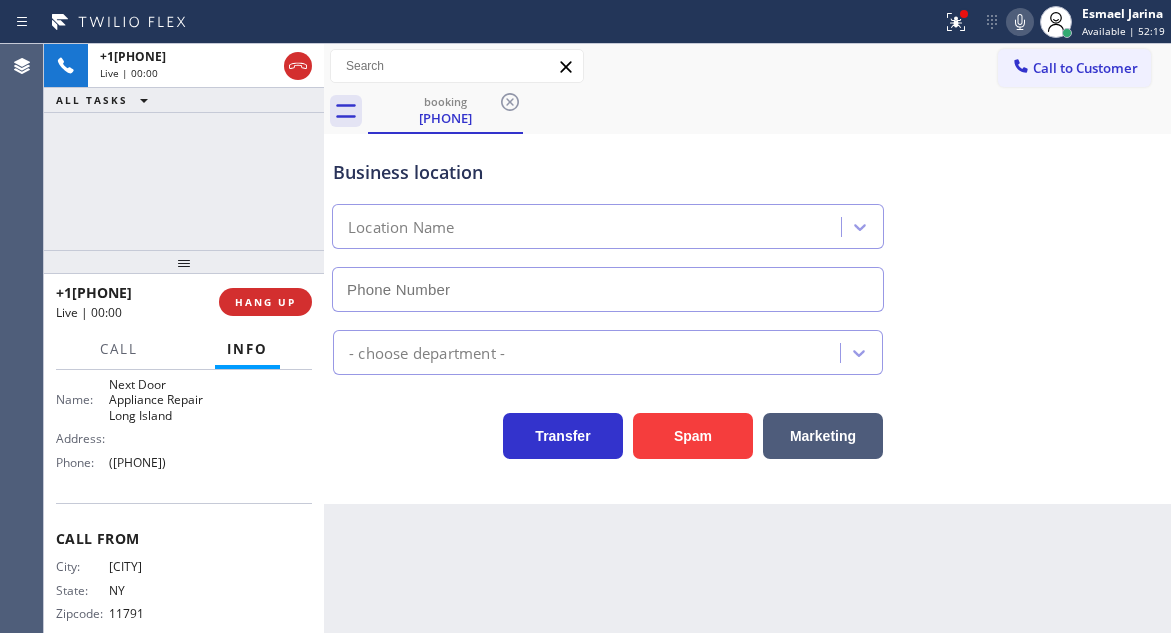 click on "Next Door Appliance Repair Long Island" at bounding box center (159, 400) 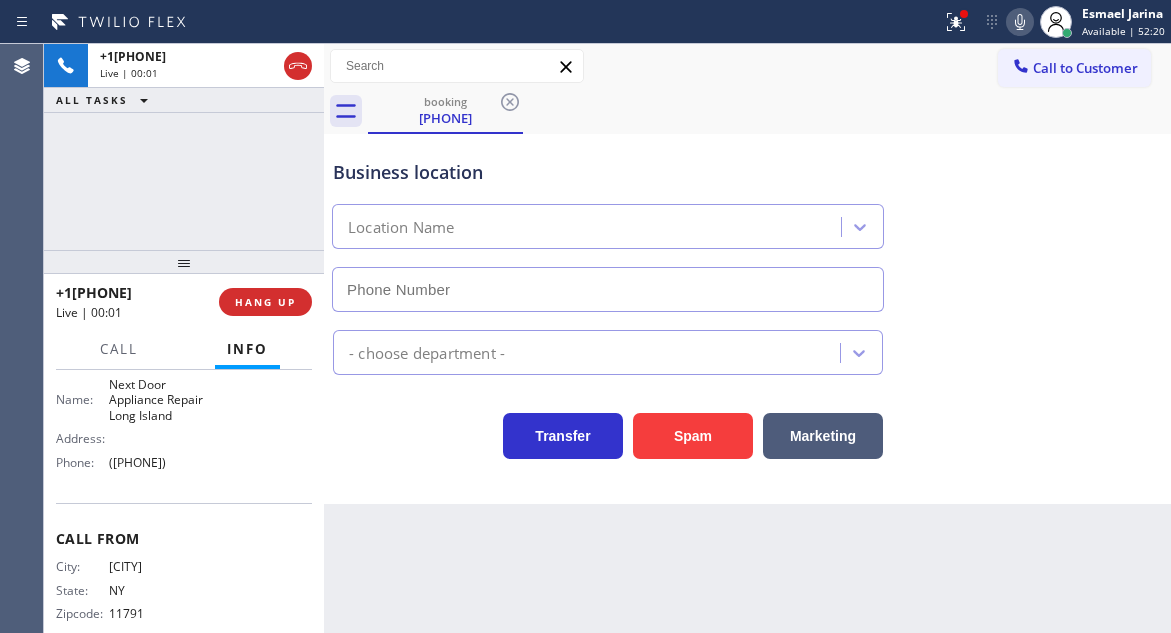 click on "Next Door Appliance Repair Long Island" at bounding box center (159, 400) 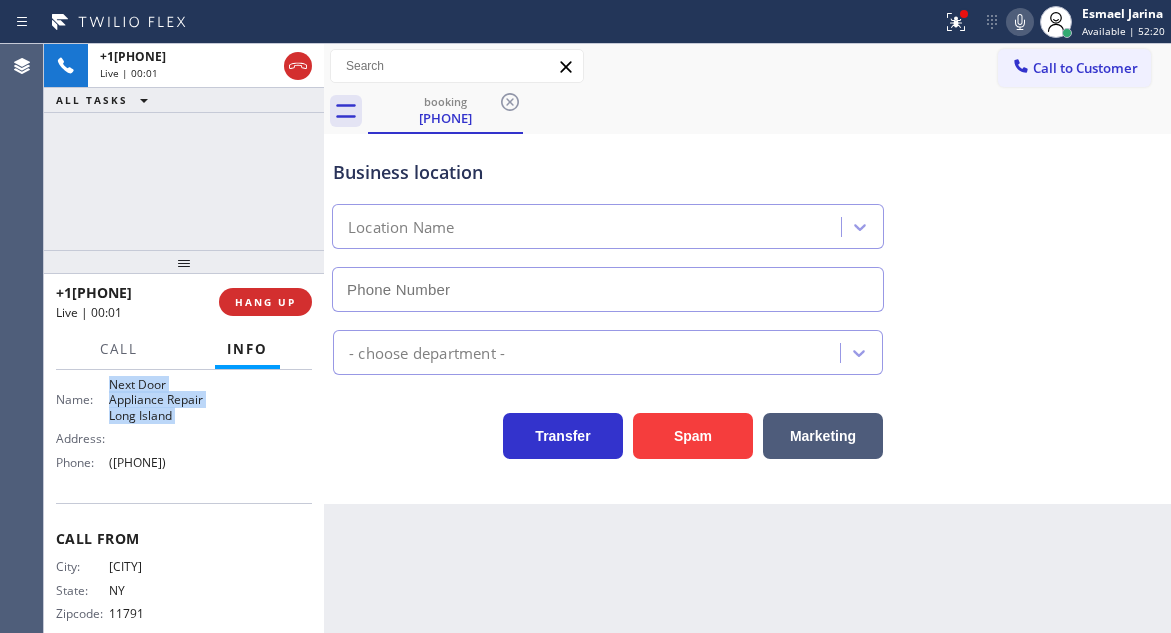 type on "([PHONE])" 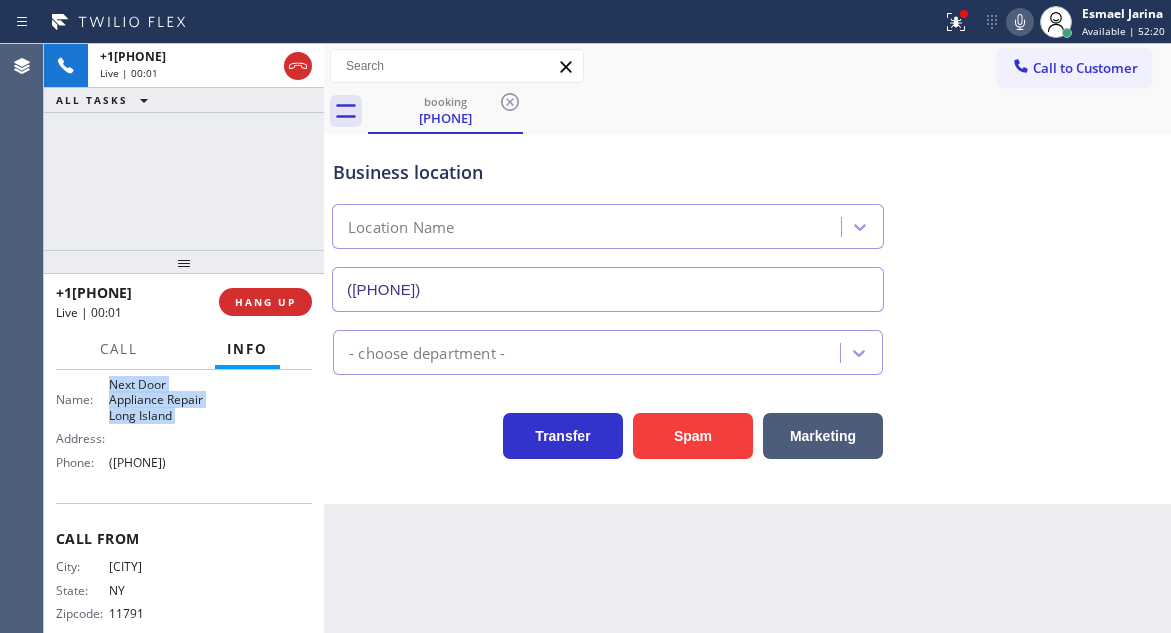 click on "Next Door Appliance Repair Long Island" at bounding box center [159, 400] 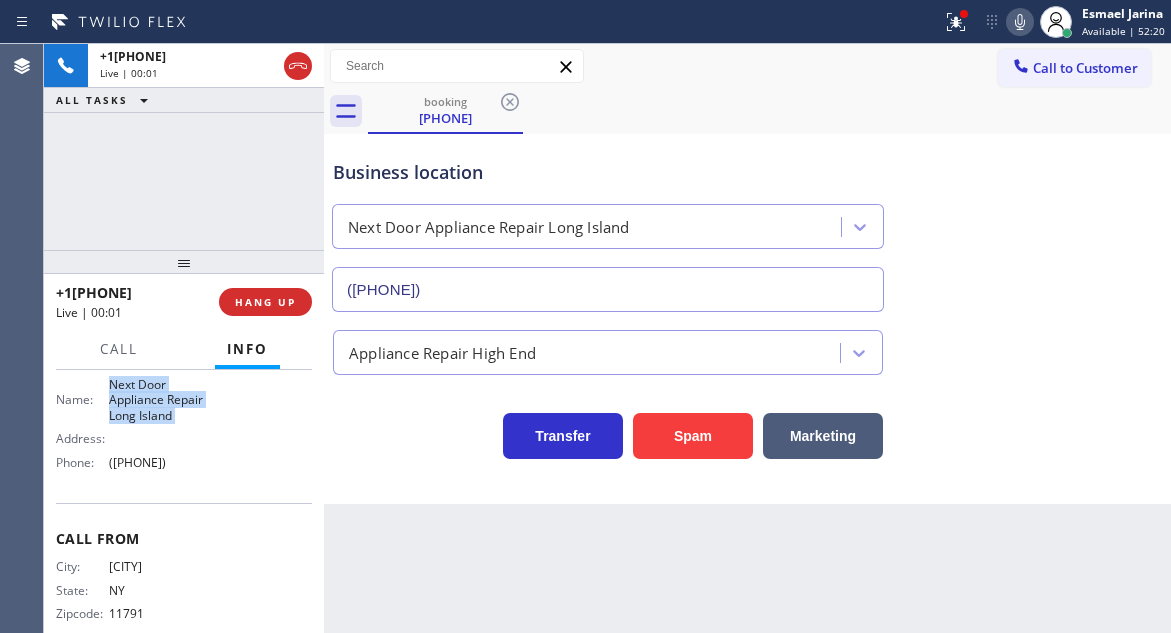 click on "Next Door Appliance Repair Long Island" at bounding box center [159, 400] 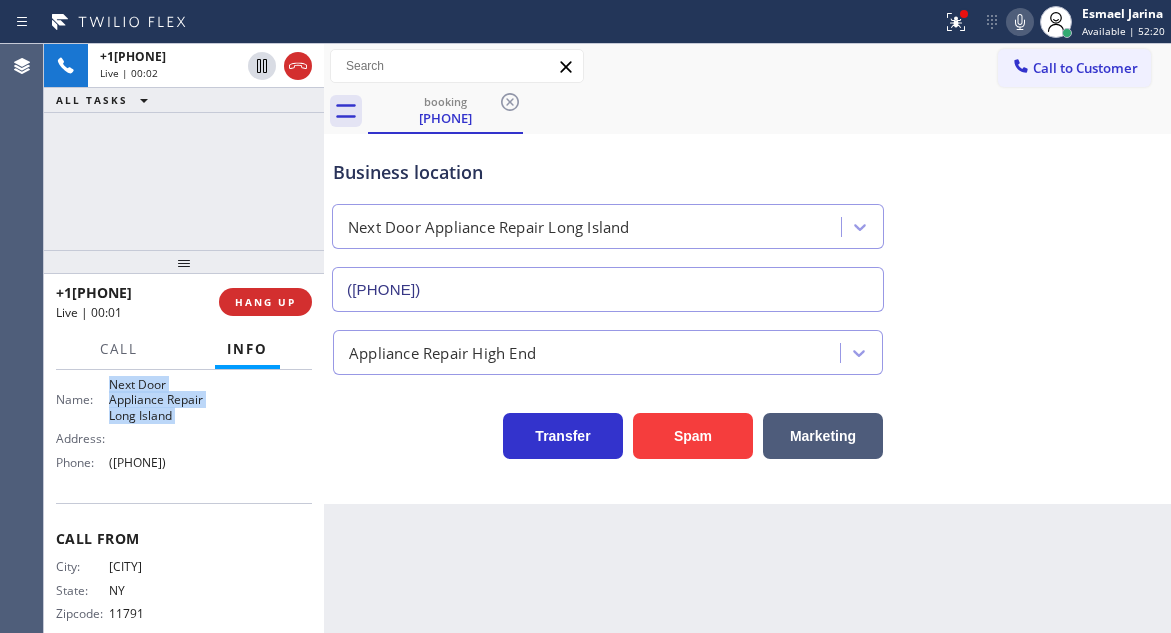 click on "Next Door Appliance Repair Long Island" at bounding box center (159, 400) 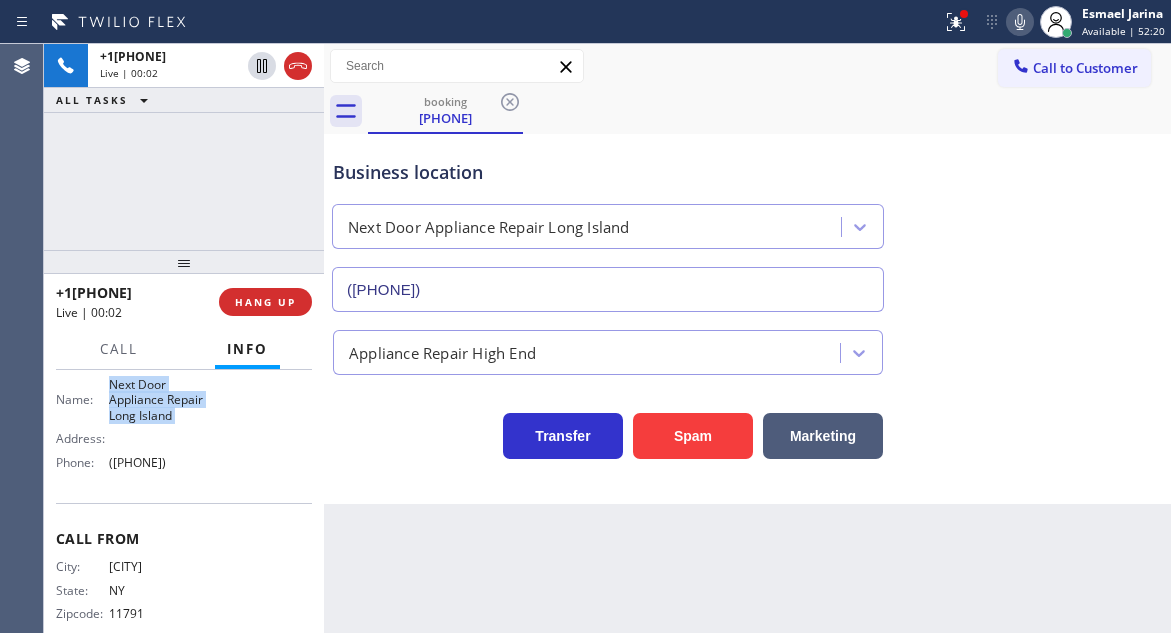 click on "Next Door Appliance Repair Long Island" at bounding box center (159, 400) 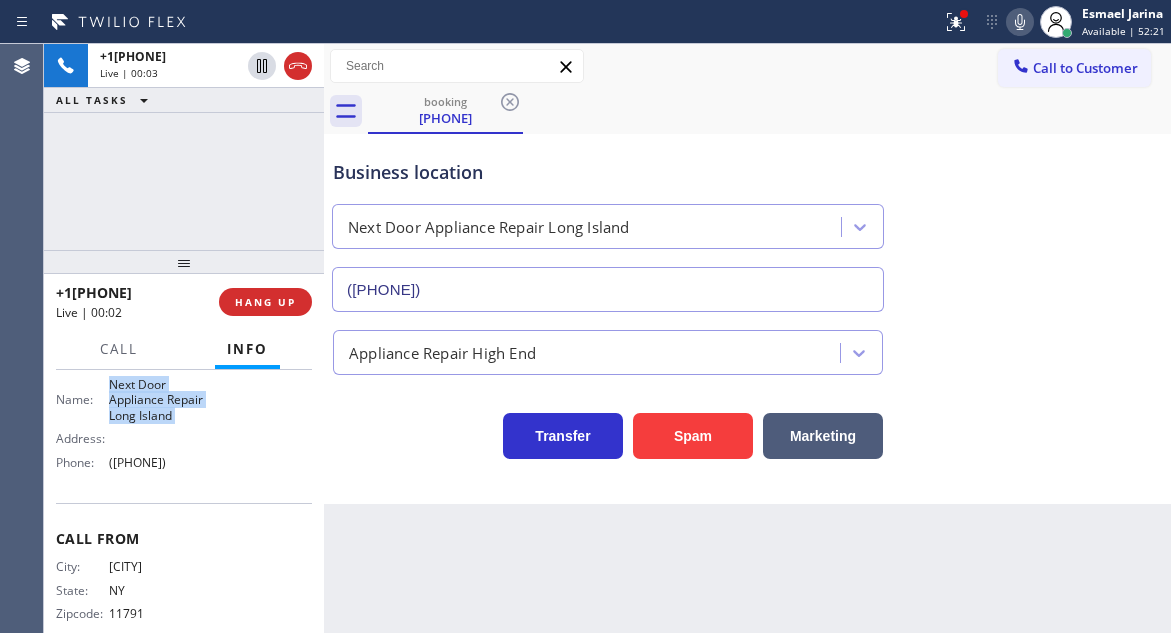 click on "Next Door Appliance Repair Long Island" at bounding box center [159, 400] 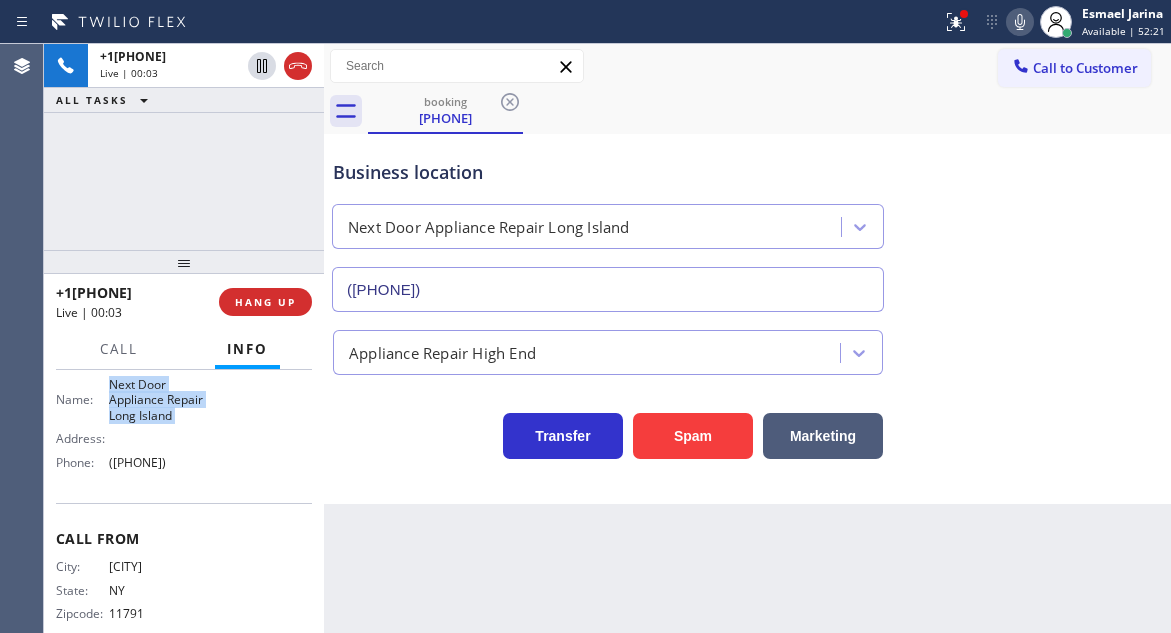 click on "Next Door Appliance Repair Long Island" at bounding box center (159, 400) 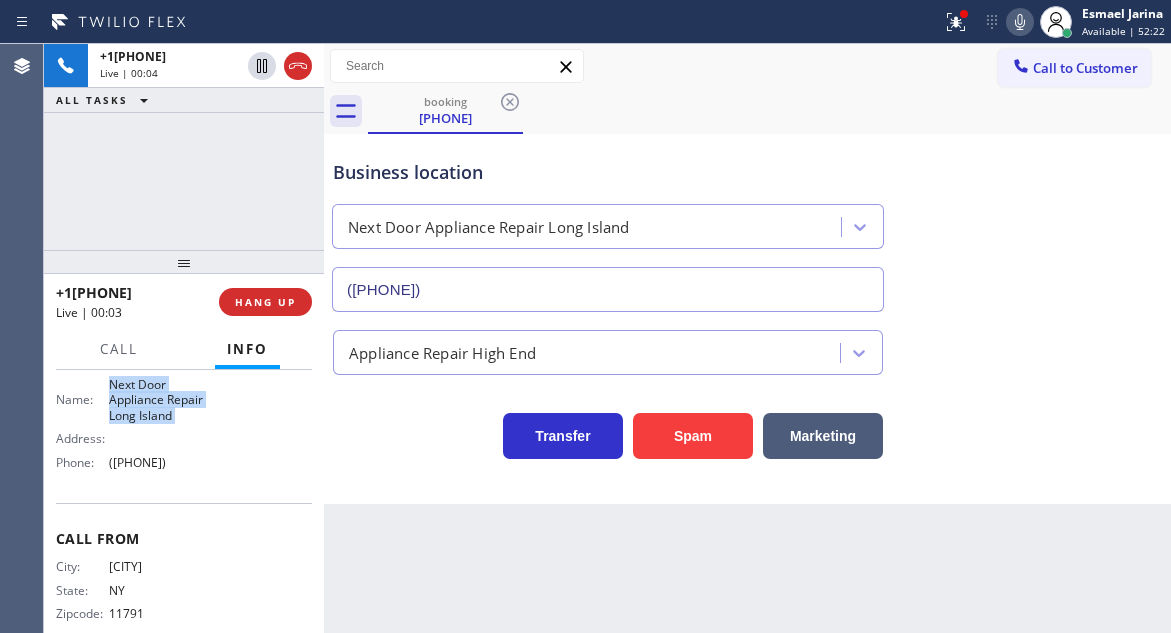 click on "Next Door Appliance Repair Long Island" at bounding box center [159, 400] 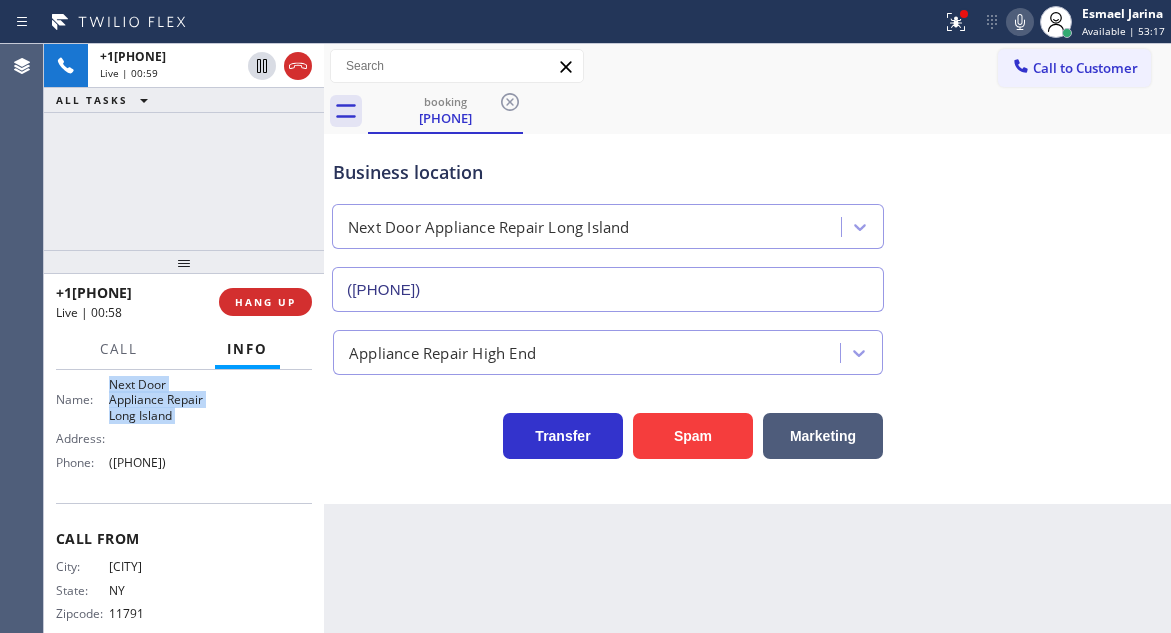 click on "Next Door Appliance Repair Long Island" at bounding box center (159, 400) 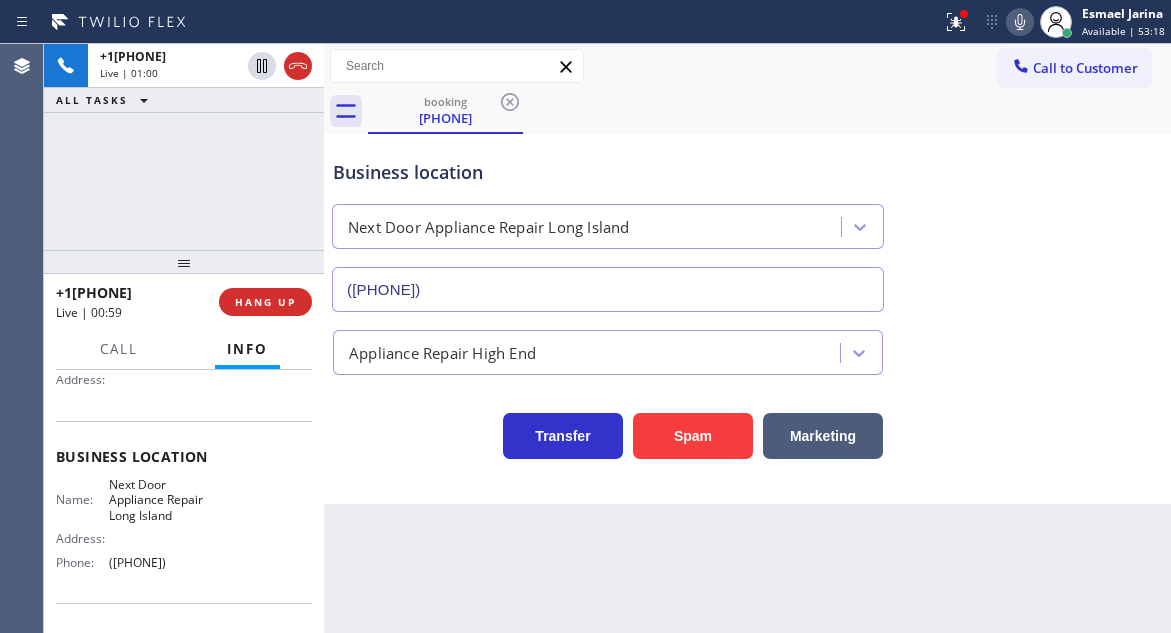 scroll, scrollTop: 100, scrollLeft: 0, axis: vertical 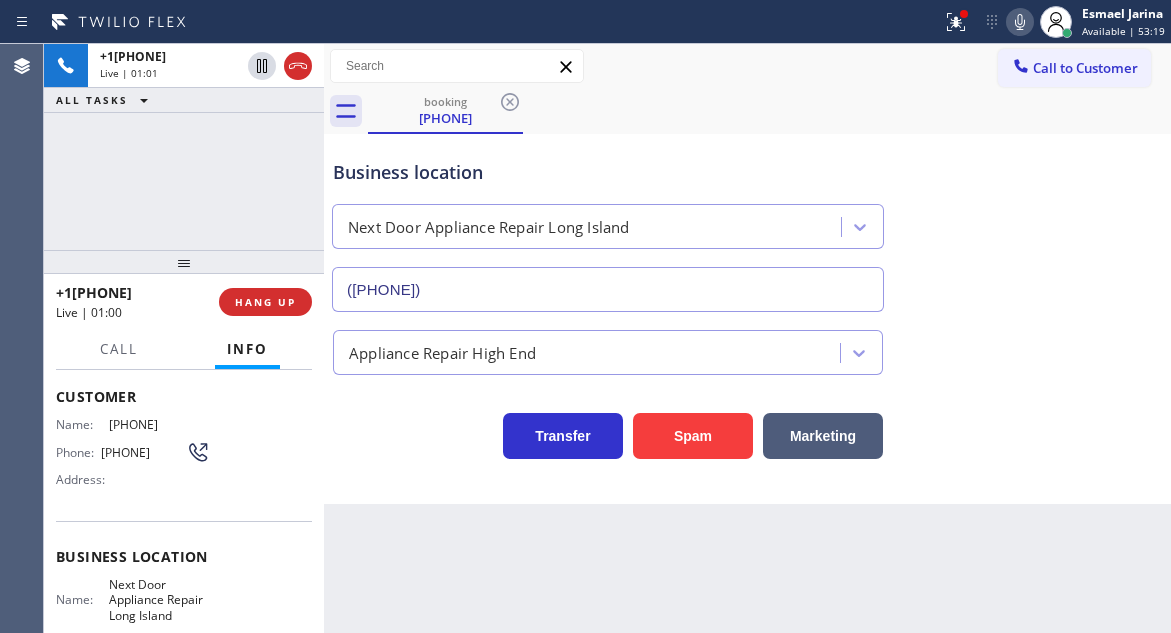 click on "[PHONE]" at bounding box center [143, 452] 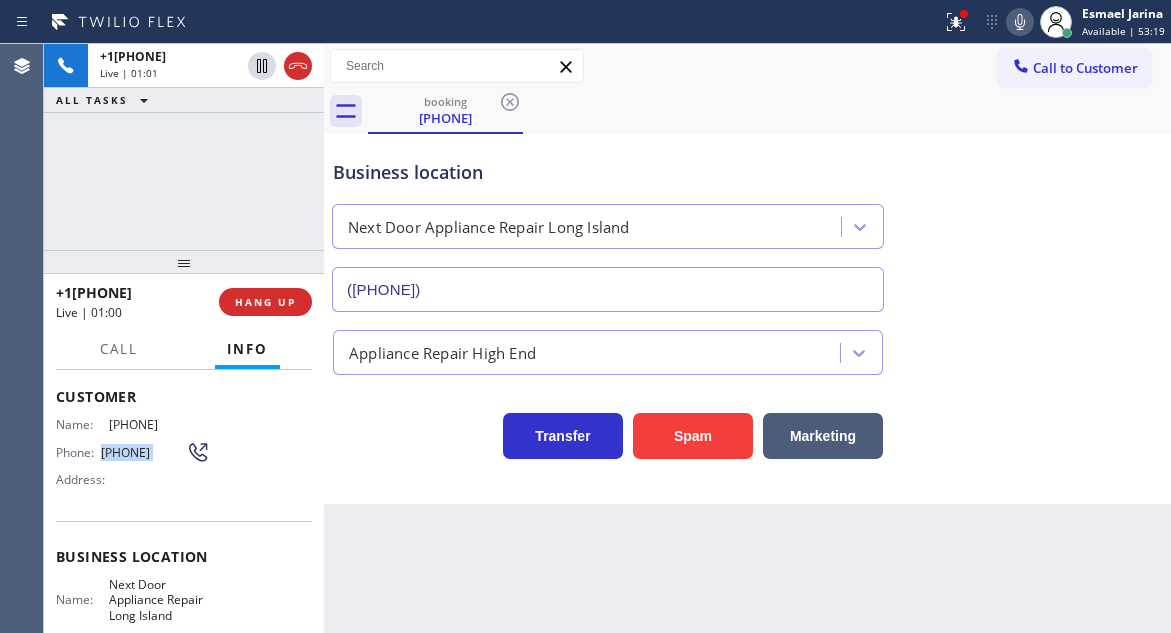click on "[PHONE]" at bounding box center [143, 452] 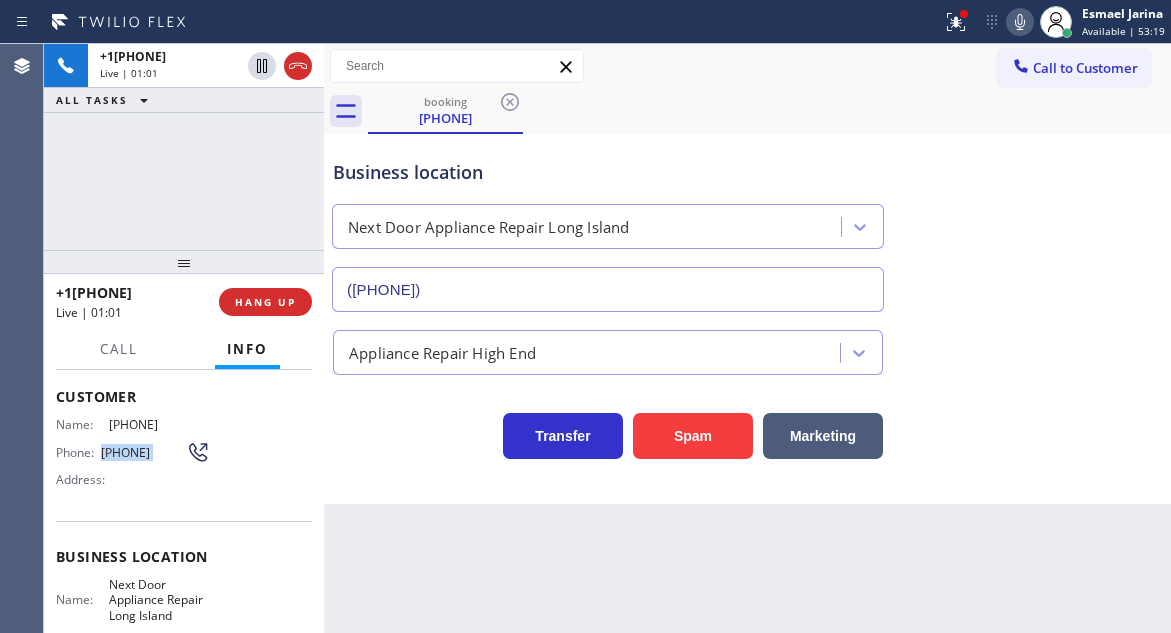 copy on "[PHONE]" 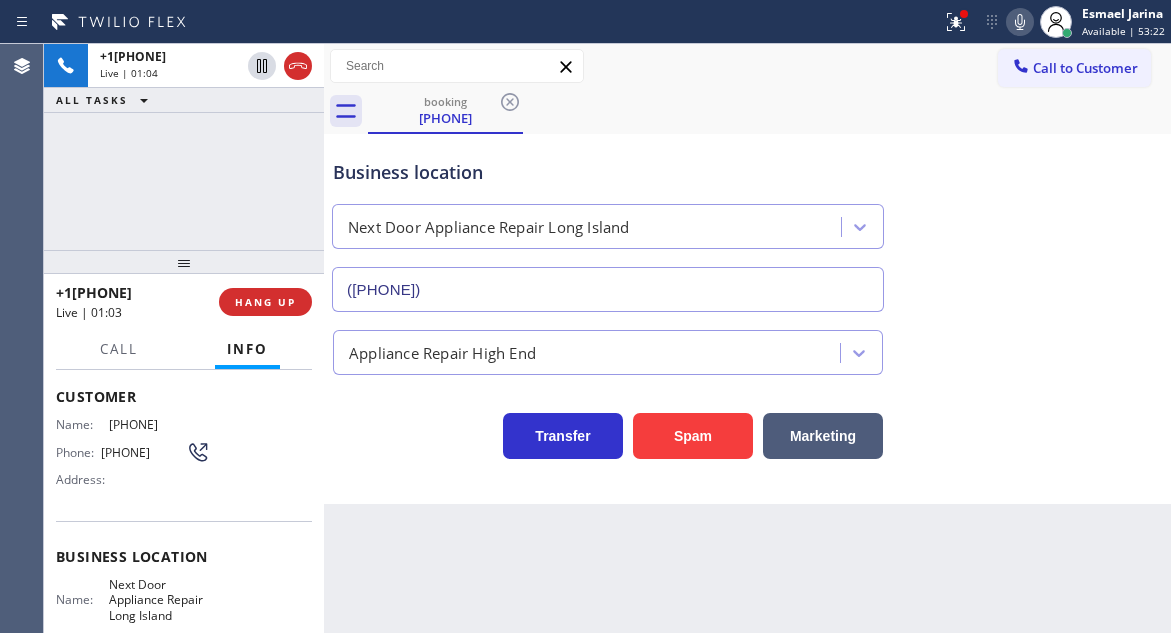 click on "Business location Next Door Appliance Repair Long Island [PHONE] Appliance Repair High End Transfer Spam Marketing" at bounding box center (747, 319) 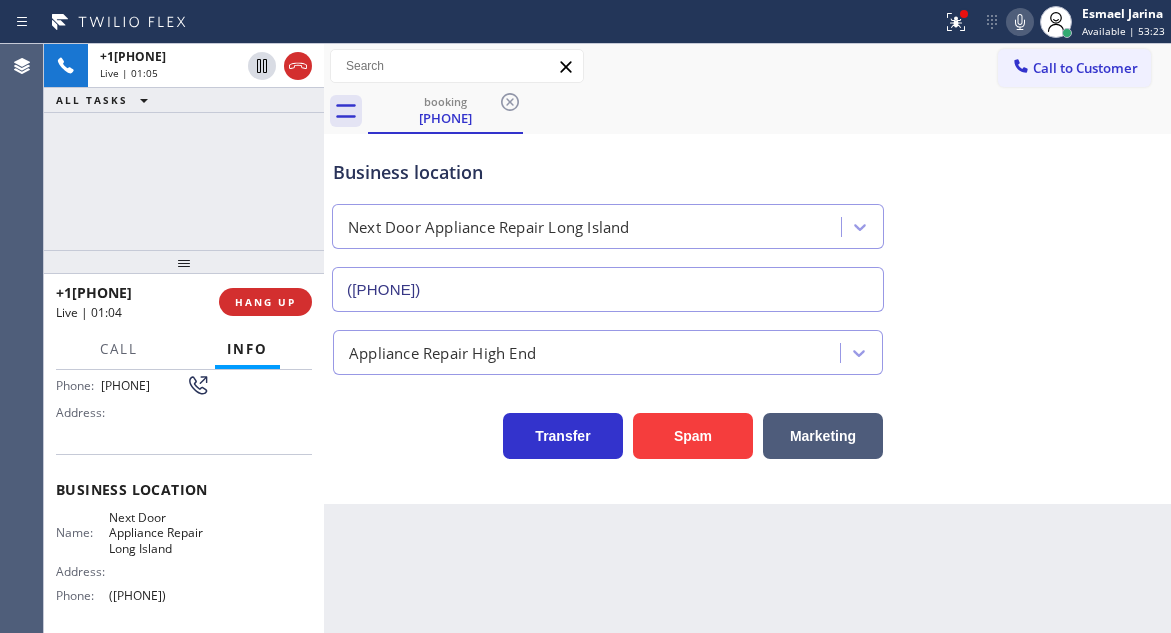 scroll, scrollTop: 200, scrollLeft: 0, axis: vertical 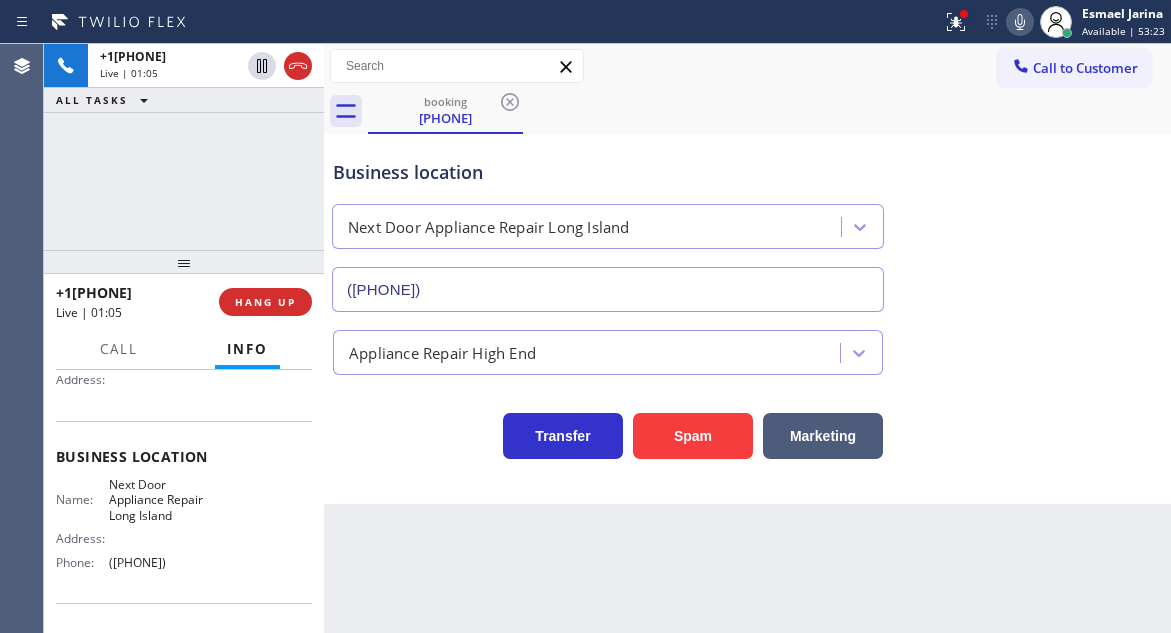 click on "Next Door Appliance Repair Long Island" at bounding box center (159, 500) 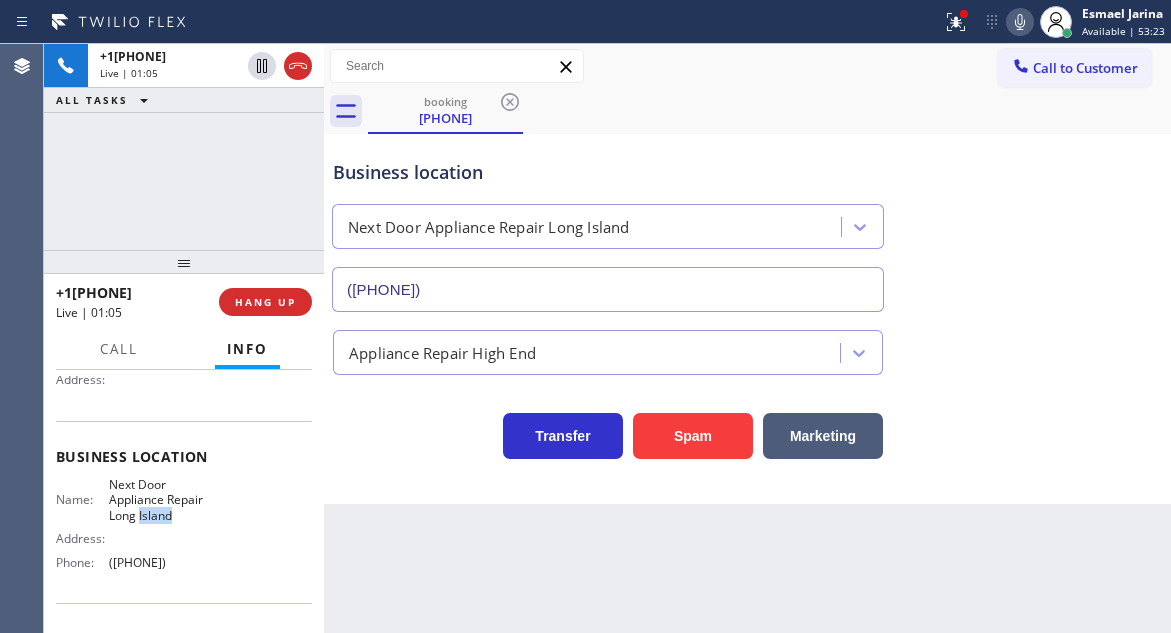 click on "Next Door Appliance Repair Long Island" at bounding box center [159, 500] 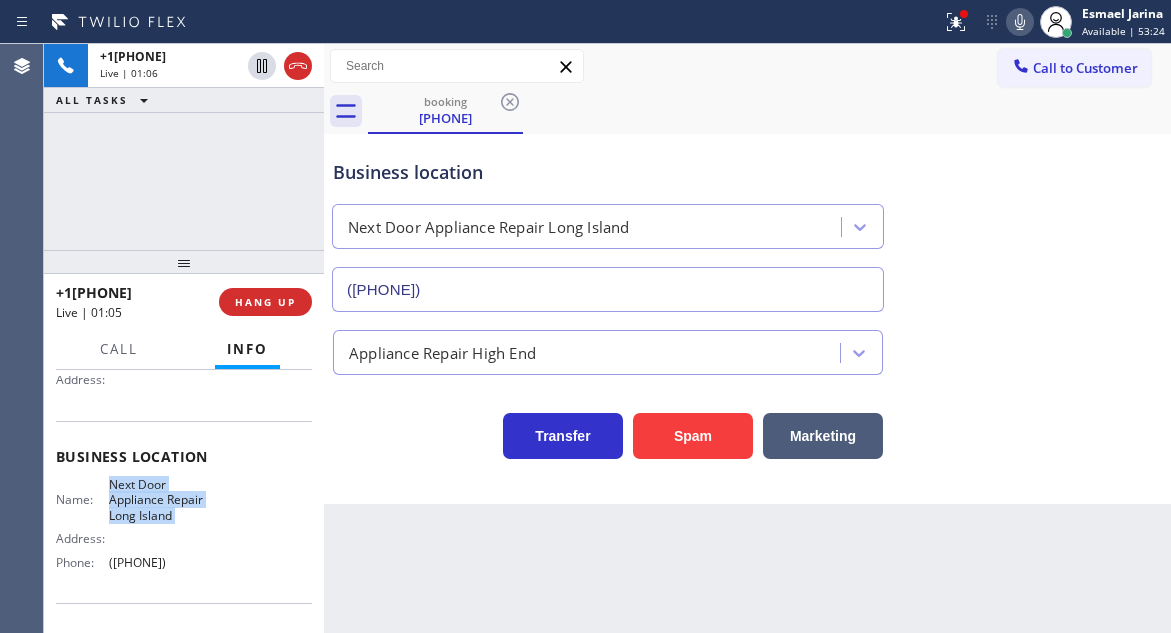 click on "Next Door Appliance Repair Long Island" at bounding box center [159, 500] 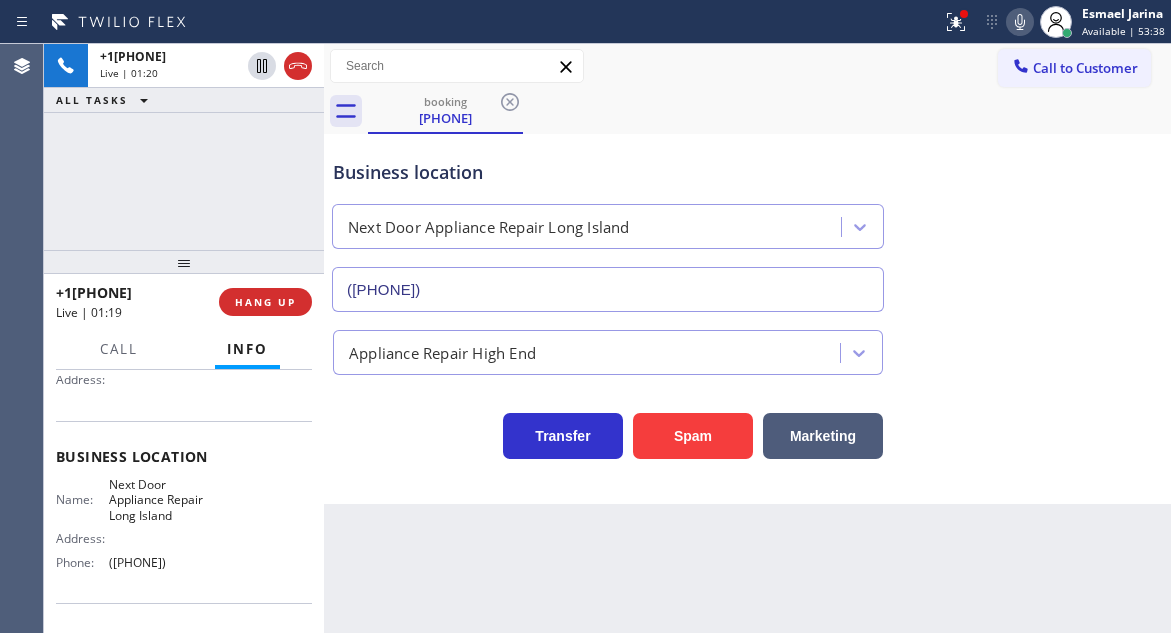 click on "+[PHONE] Live | 01:20 ALL TASKS ALL TASKS ACTIVE TASKS TASKS IN WRAP UP" at bounding box center (184, 147) 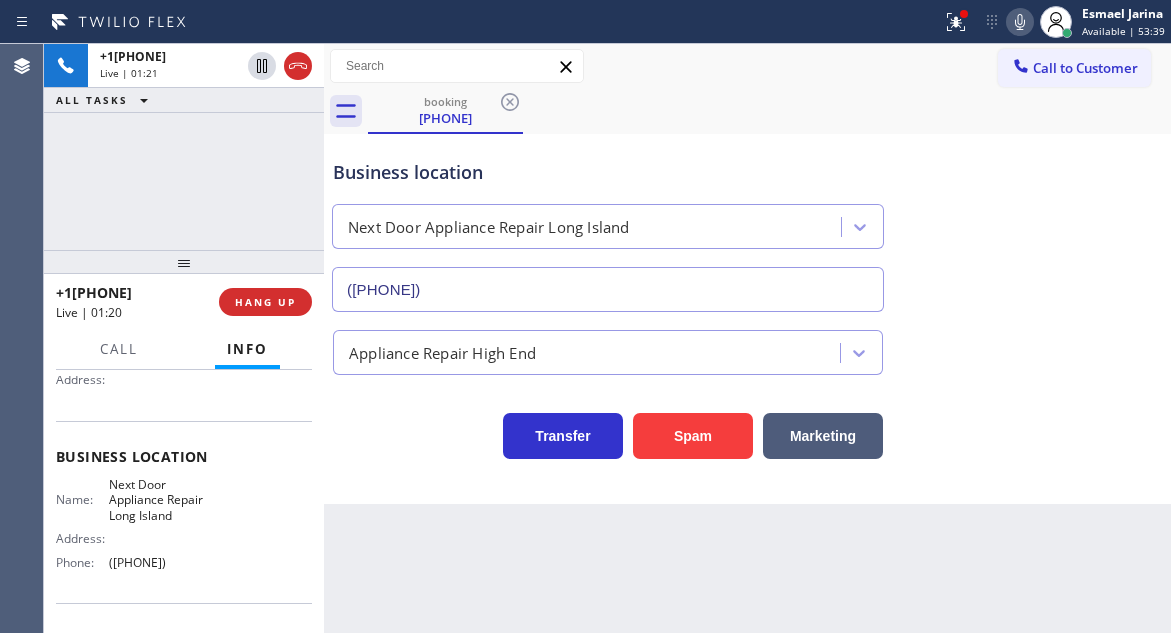 click on "Business location" at bounding box center (608, 172) 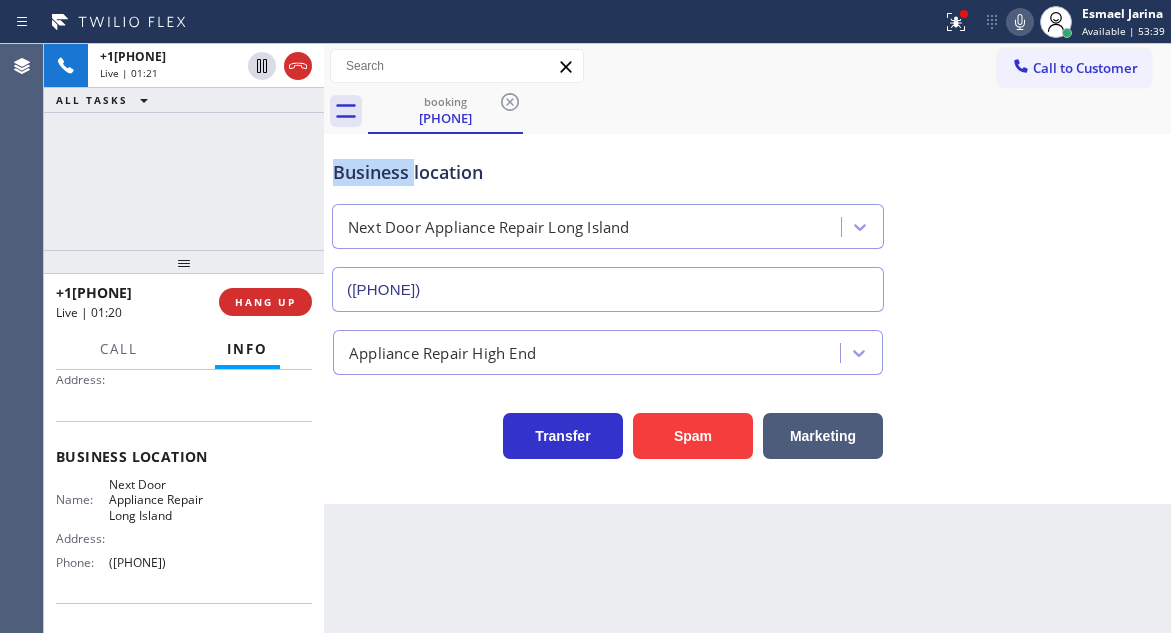 click on "Business location" at bounding box center (608, 172) 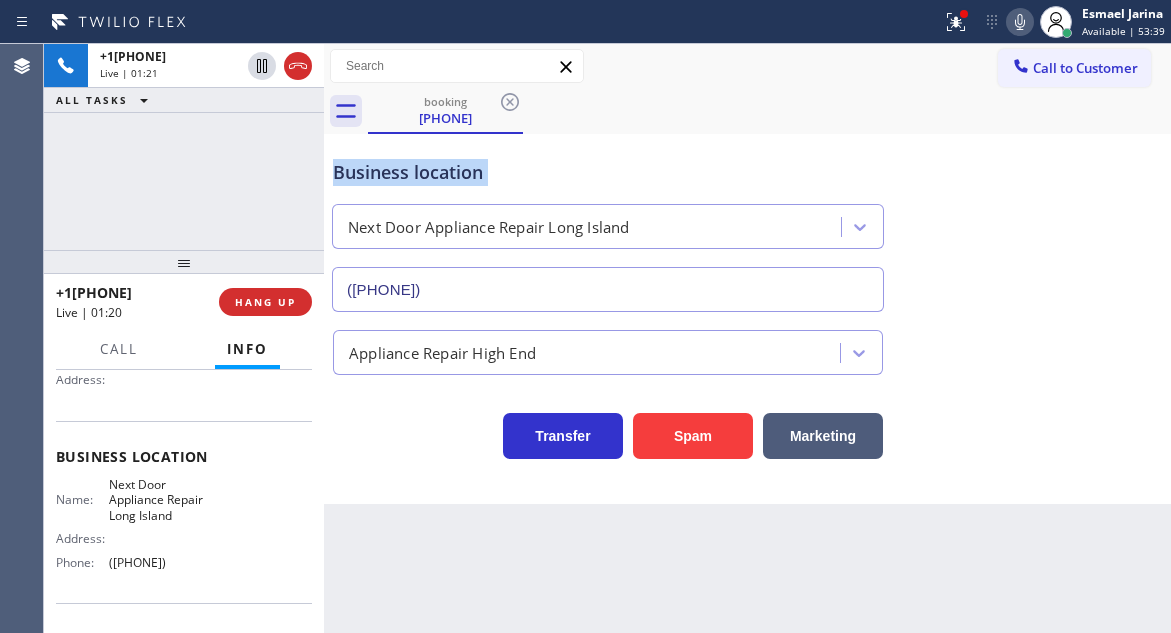 click on "Business location" at bounding box center [608, 172] 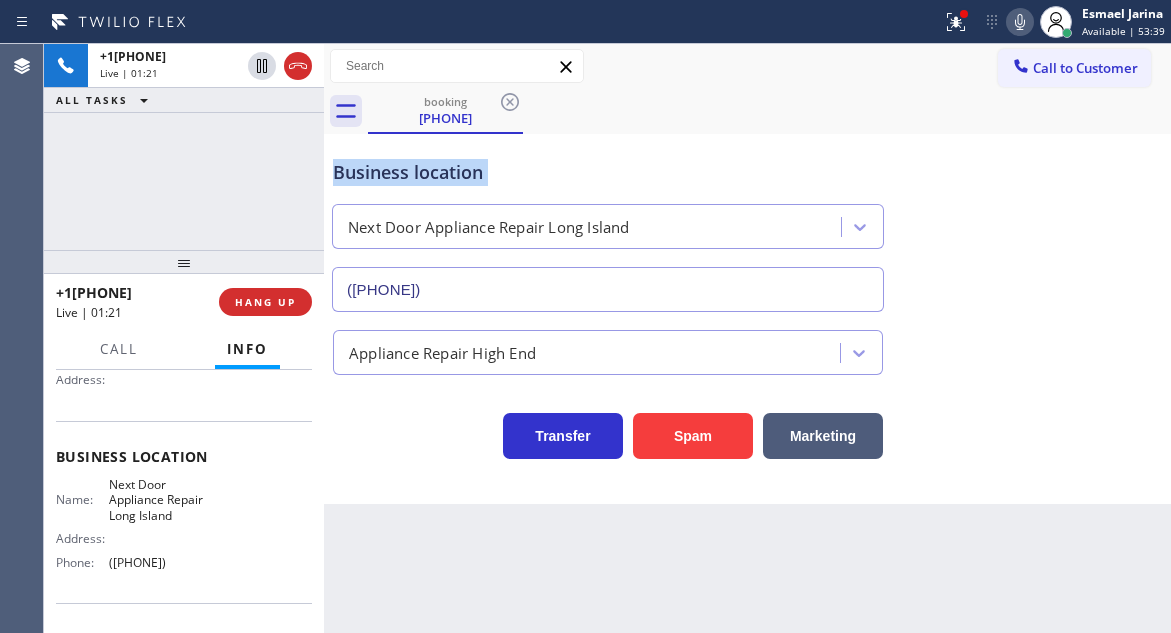 click on "Business location" at bounding box center [608, 172] 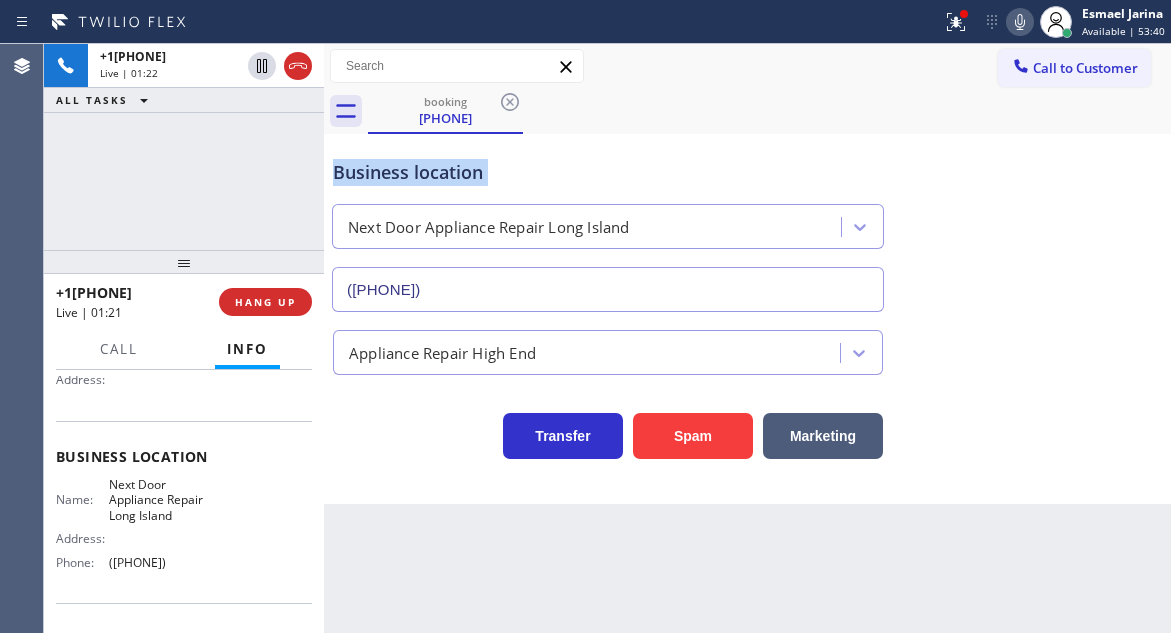 click on "Business location" at bounding box center [608, 172] 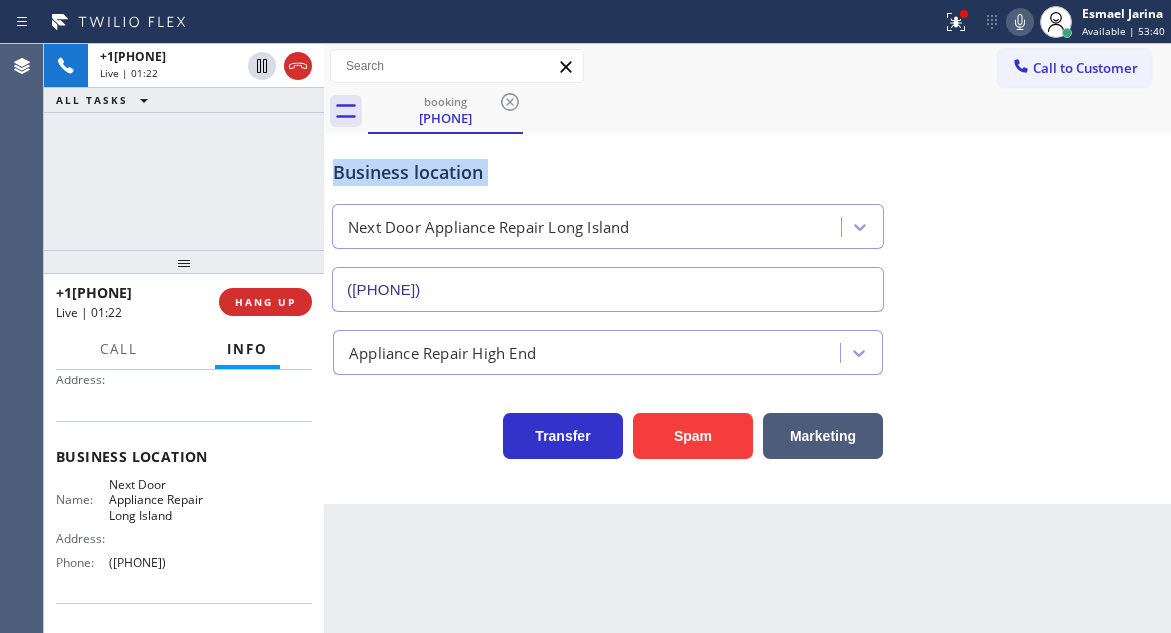 click on "Business location" at bounding box center [608, 172] 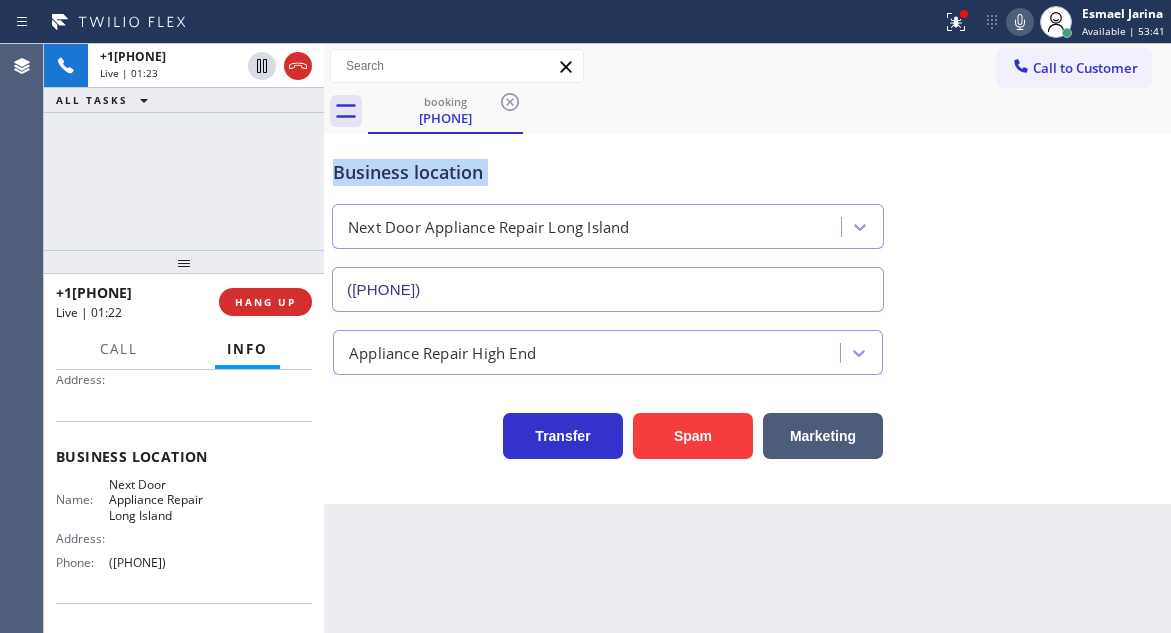 click on "Business location" at bounding box center (608, 172) 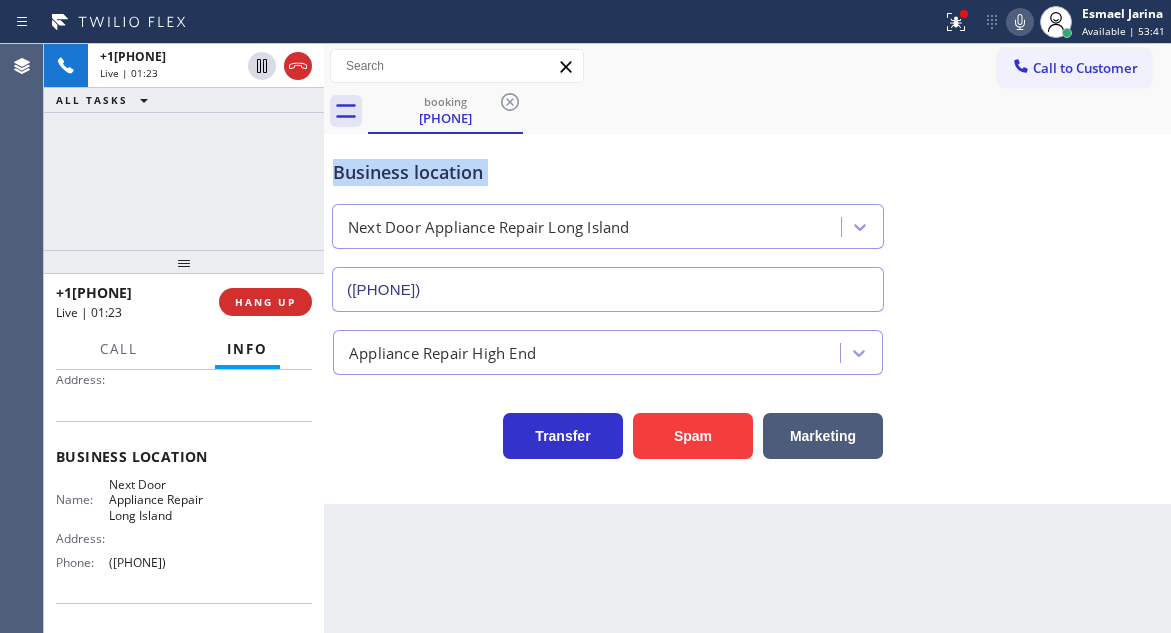 click on "Business location" at bounding box center (608, 172) 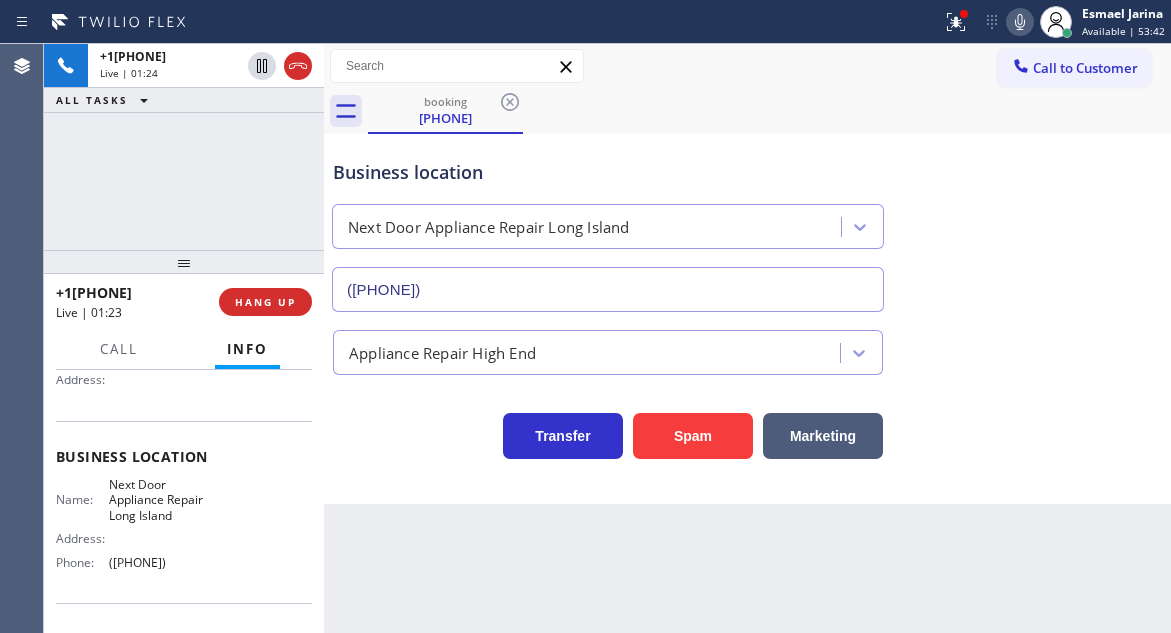 click on "+[PHONE] Live | 01:24 ALL TASKS ALL TASKS ACTIVE TASKS TASKS IN WRAP UP" at bounding box center (184, 147) 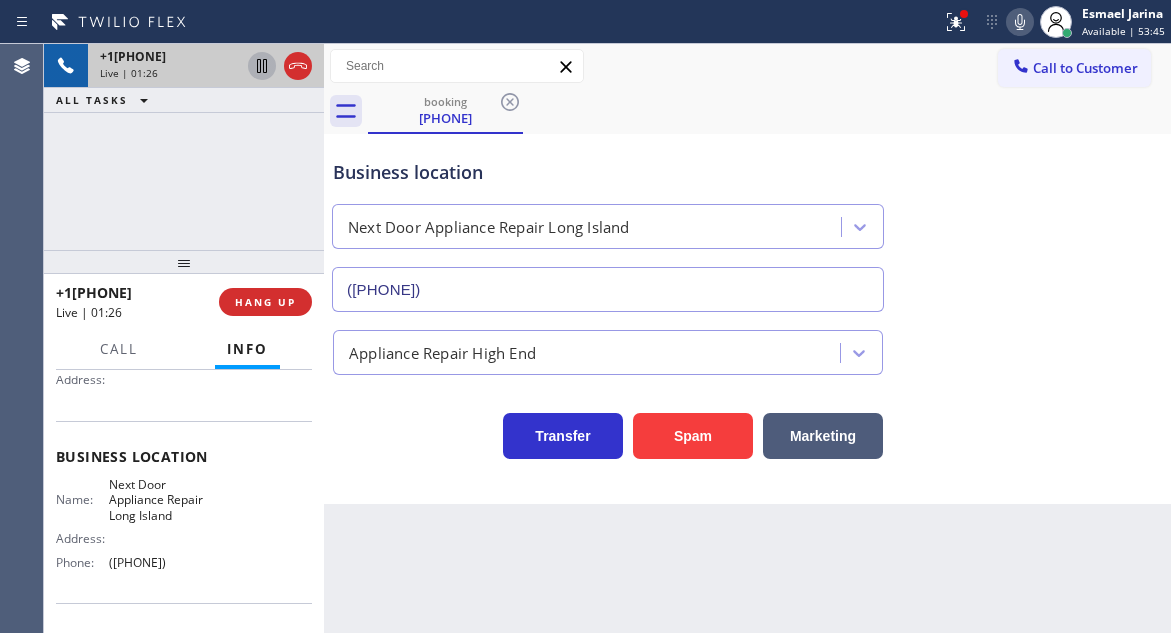 click 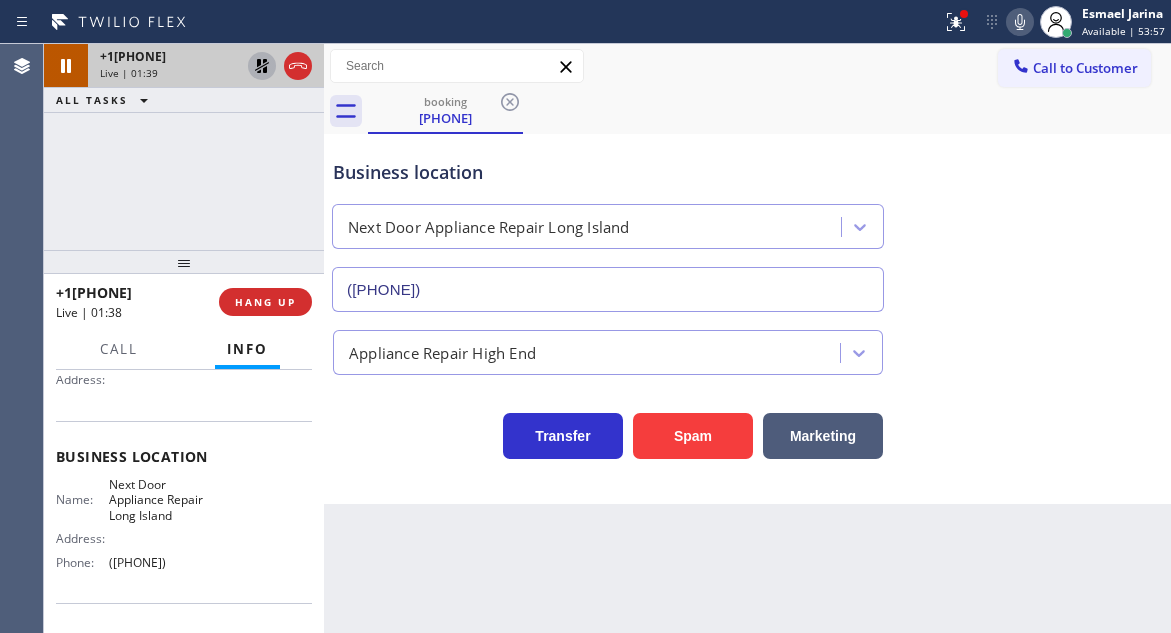 drag, startPoint x: 1124, startPoint y: 171, endPoint x: 945, endPoint y: 7, distance: 242.76944 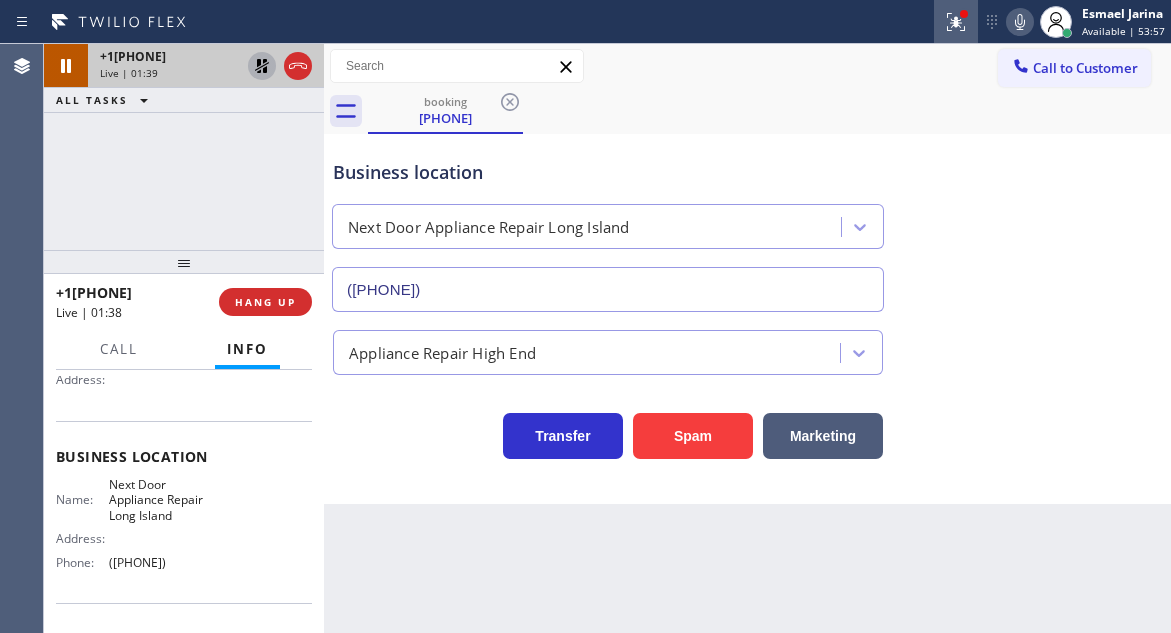 click on "Business location Next Door Appliance Repair [CITY] ([PHONE])" at bounding box center [747, 221] 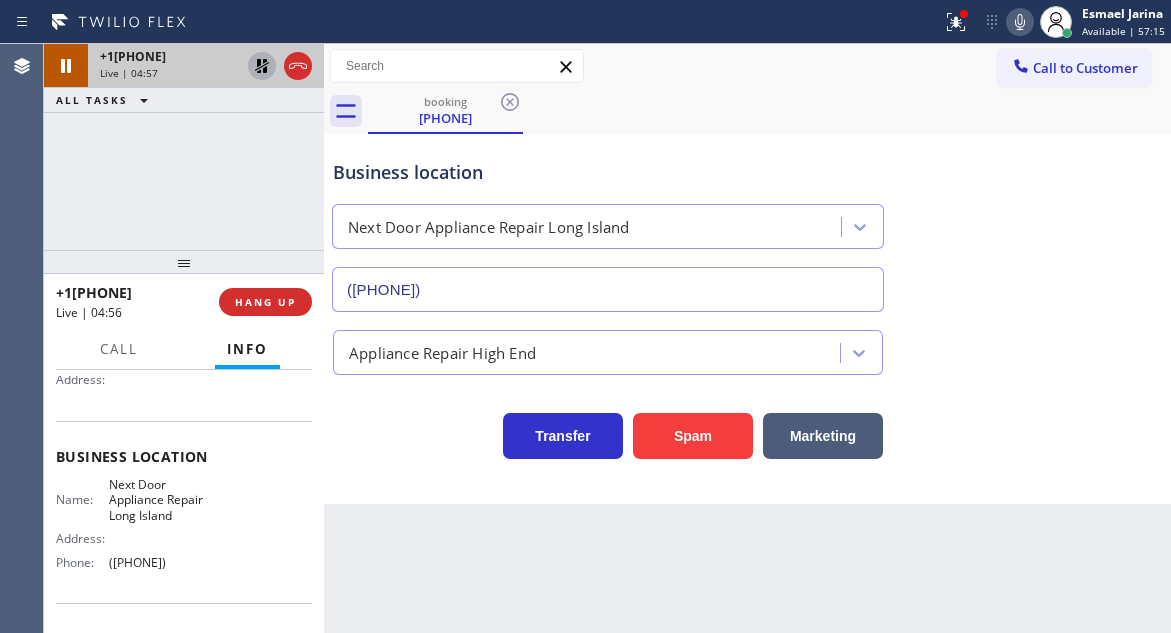 click on "booking ([PHONE])" at bounding box center (769, 111) 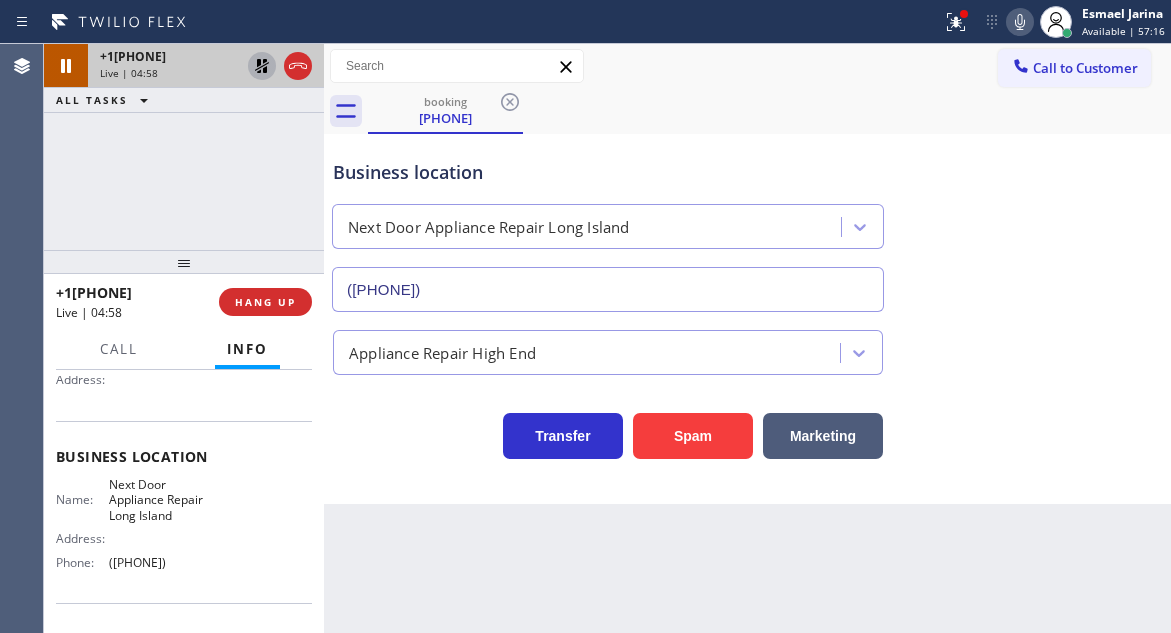 click 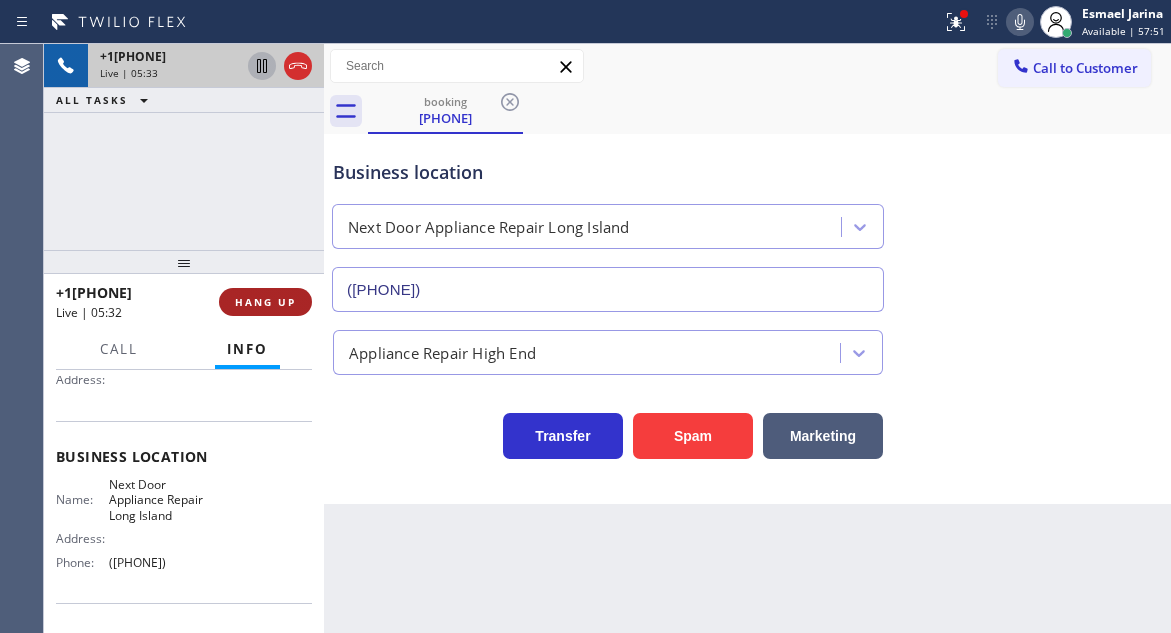 click on "HANG UP" at bounding box center (265, 302) 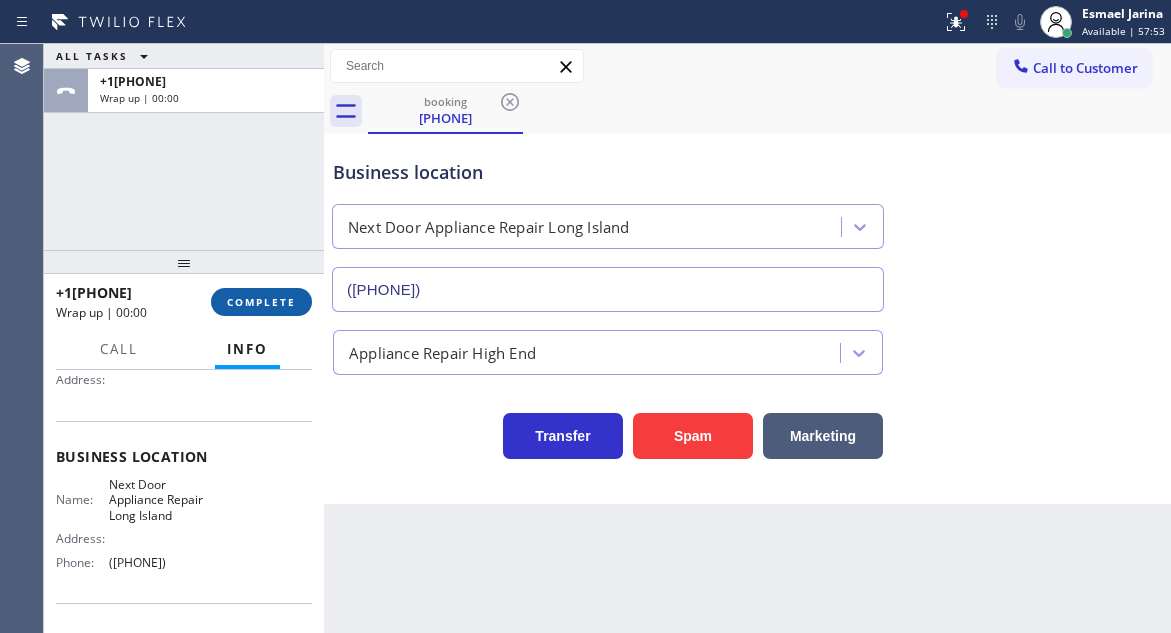 click on "COMPLETE" at bounding box center (261, 302) 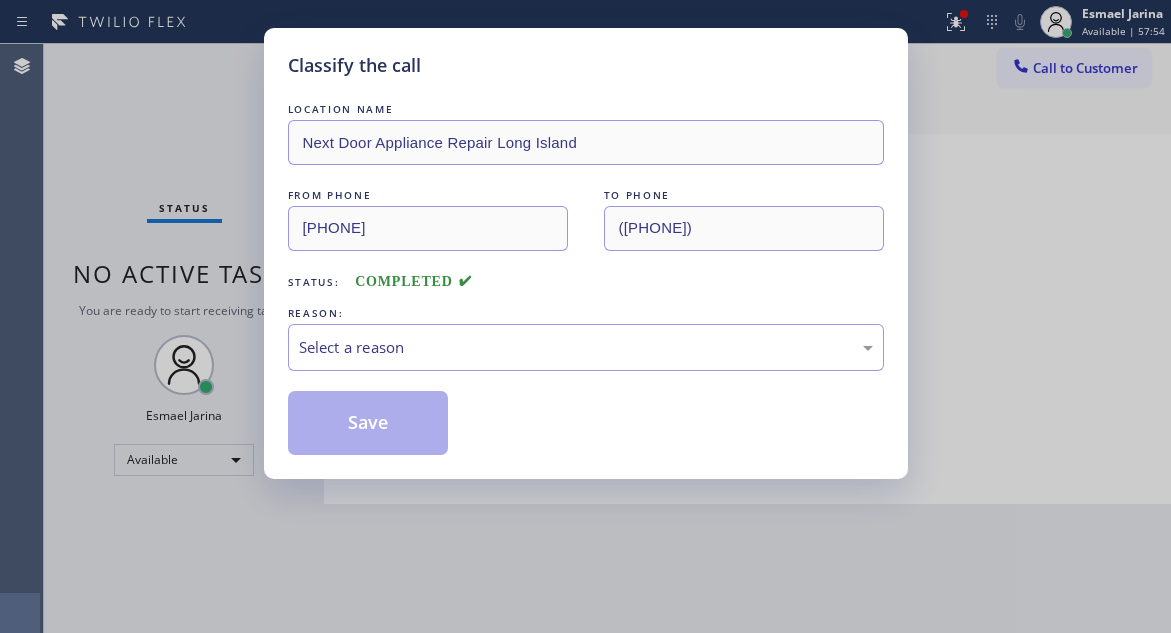 click on "REASON:" at bounding box center [586, 313] 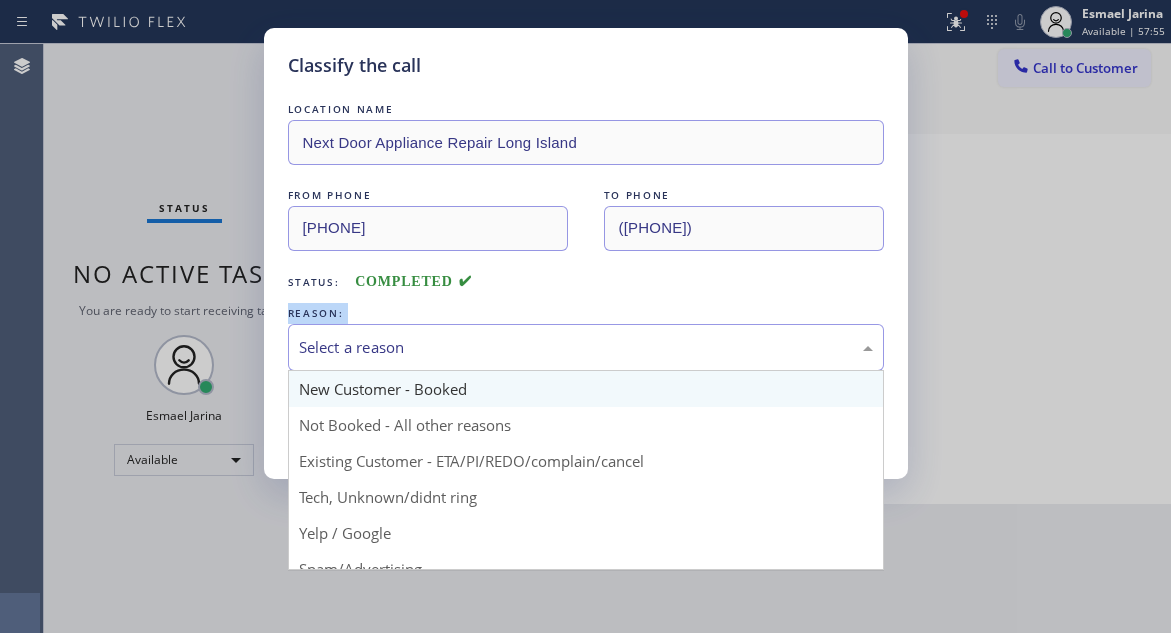 drag, startPoint x: 390, startPoint y: 332, endPoint x: 403, endPoint y: 381, distance: 50.695168 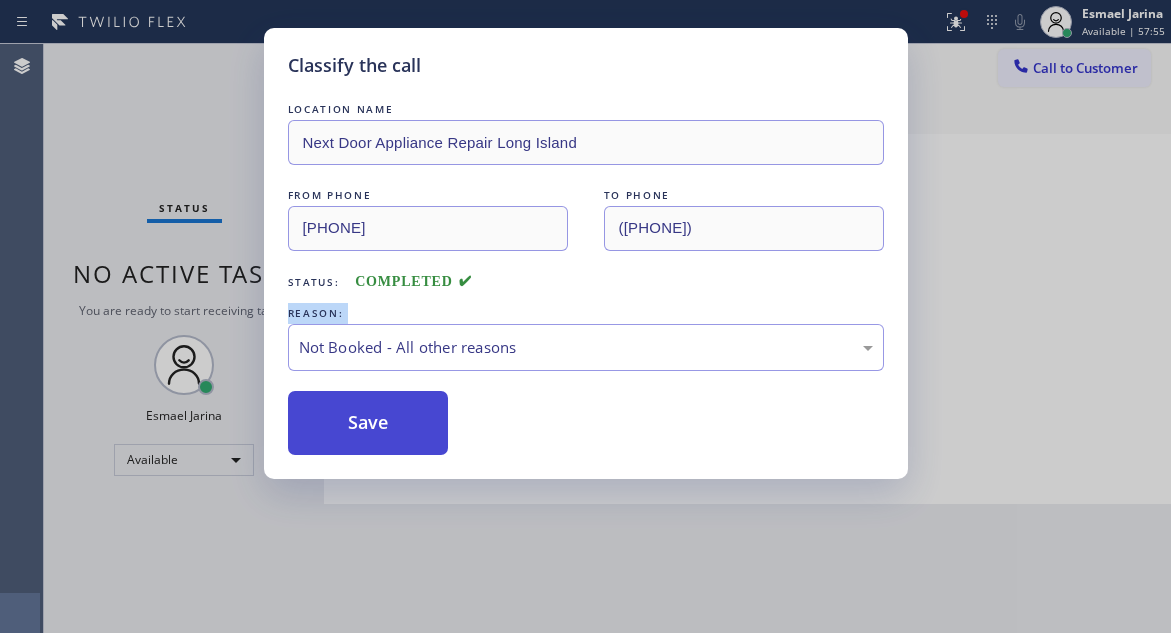 click on "Save" at bounding box center (368, 423) 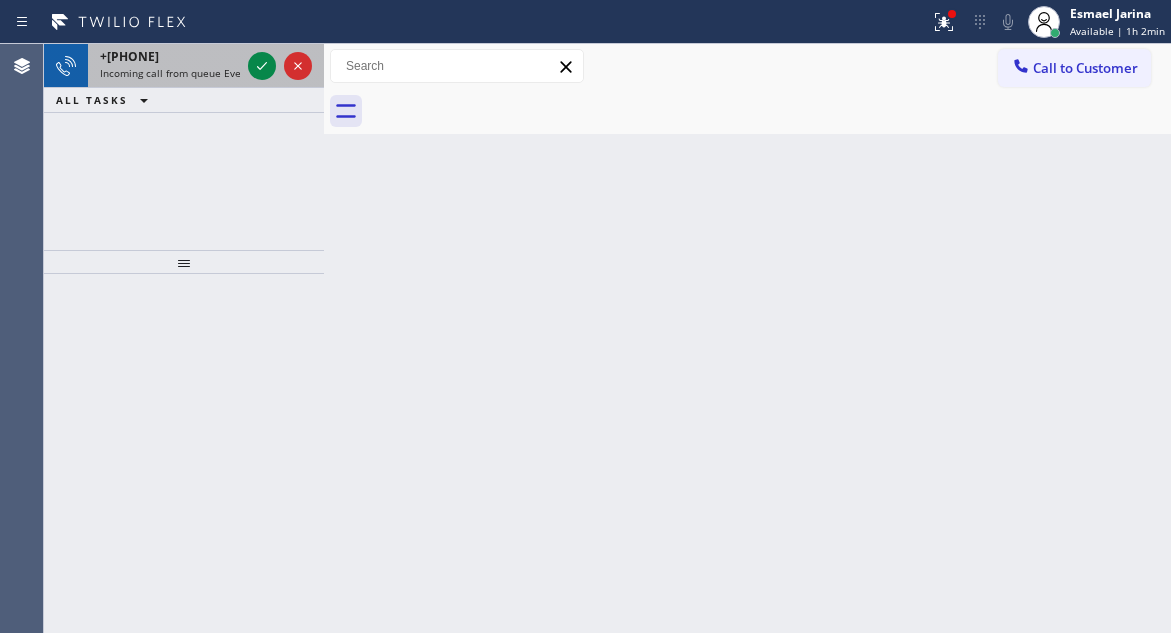 click on "Incoming call from queue Everybody" at bounding box center (186, 73) 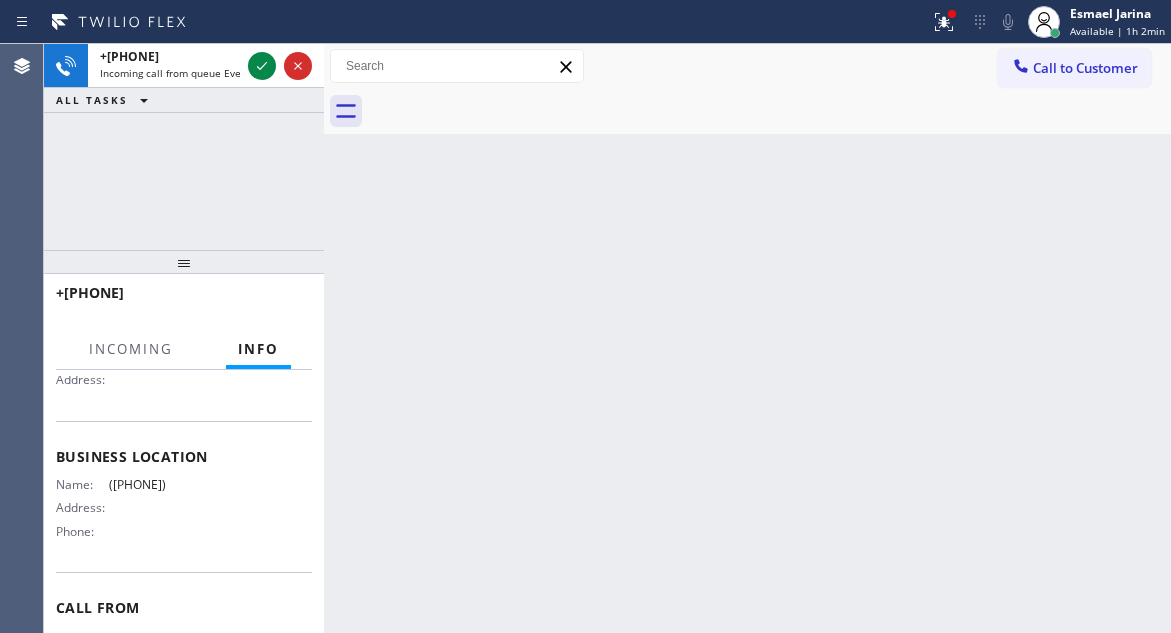 scroll, scrollTop: 300, scrollLeft: 0, axis: vertical 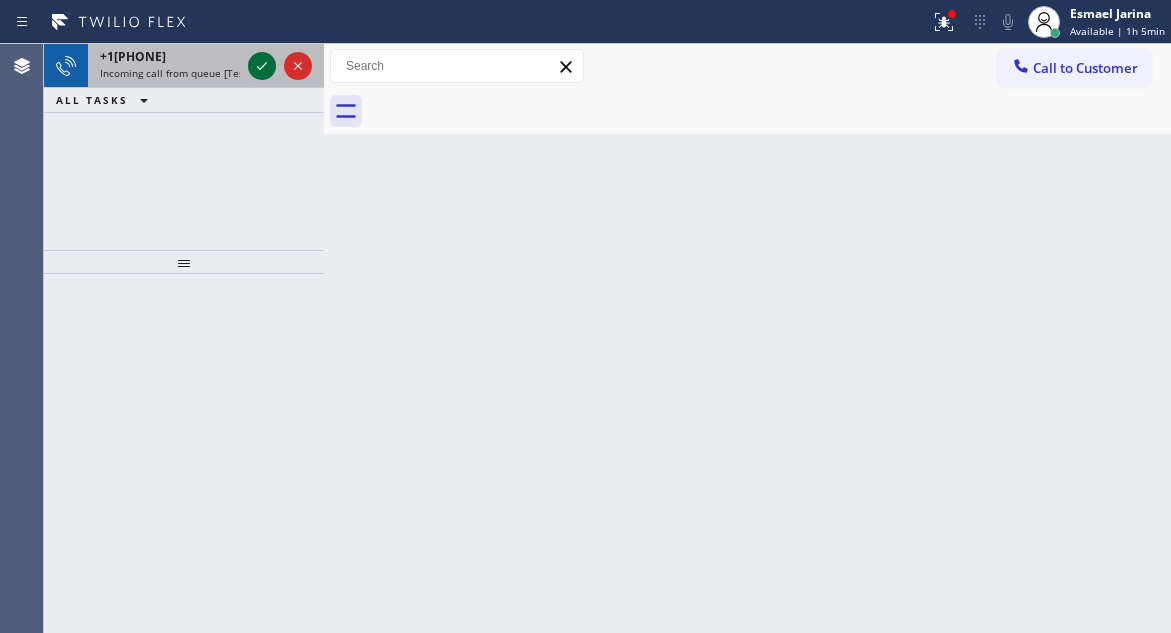 click 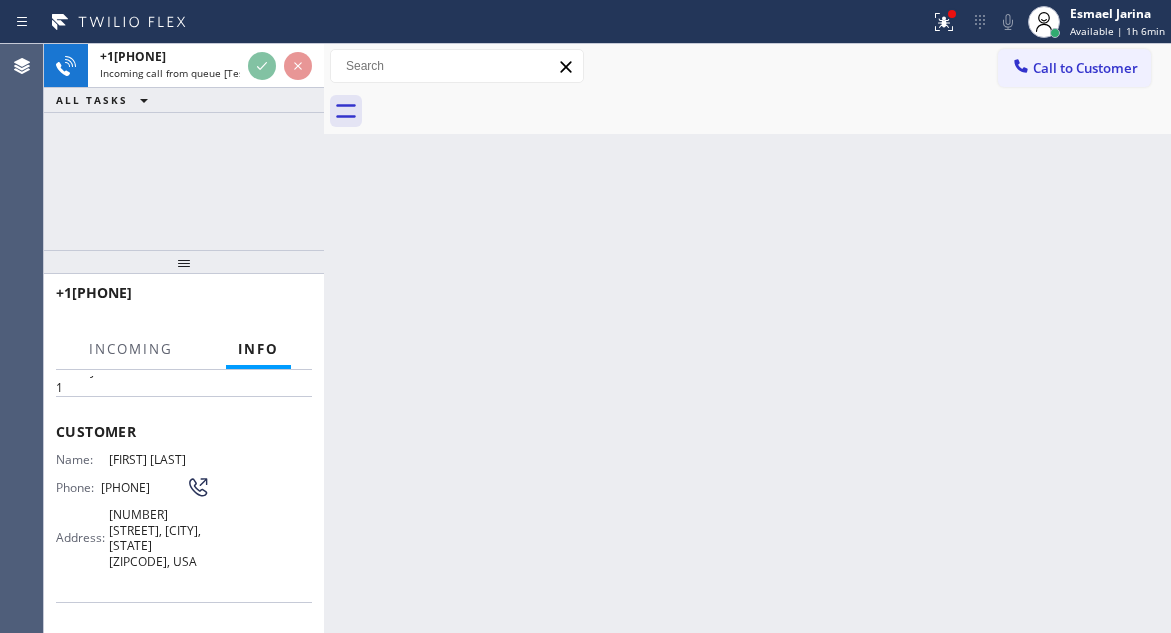 scroll, scrollTop: 100, scrollLeft: 0, axis: vertical 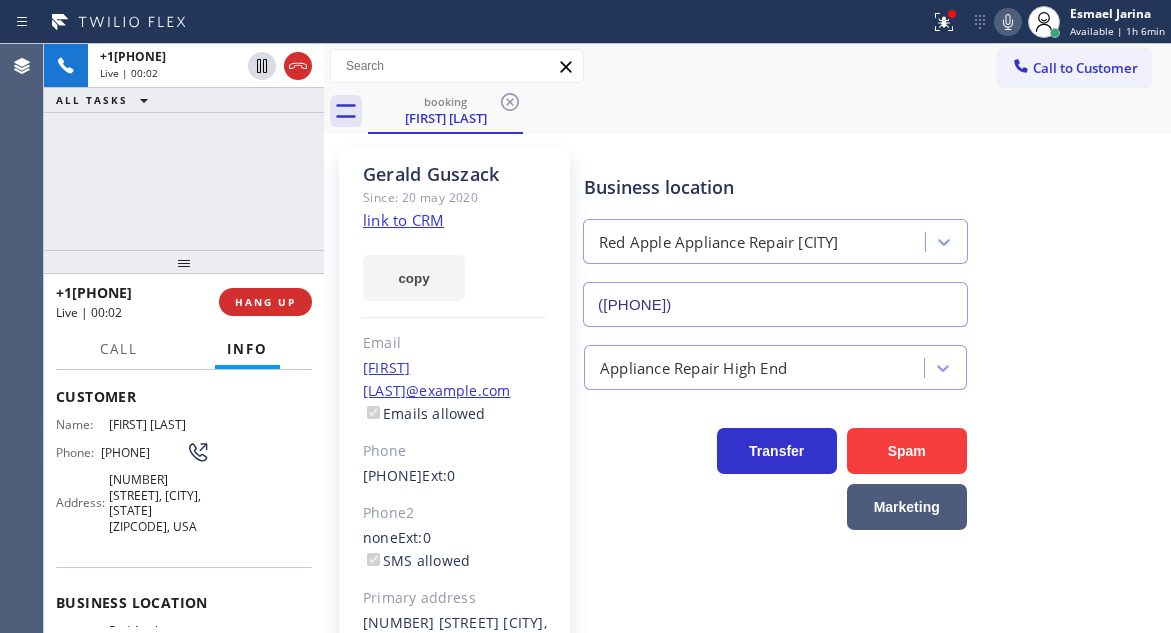 type on "([PHONE])" 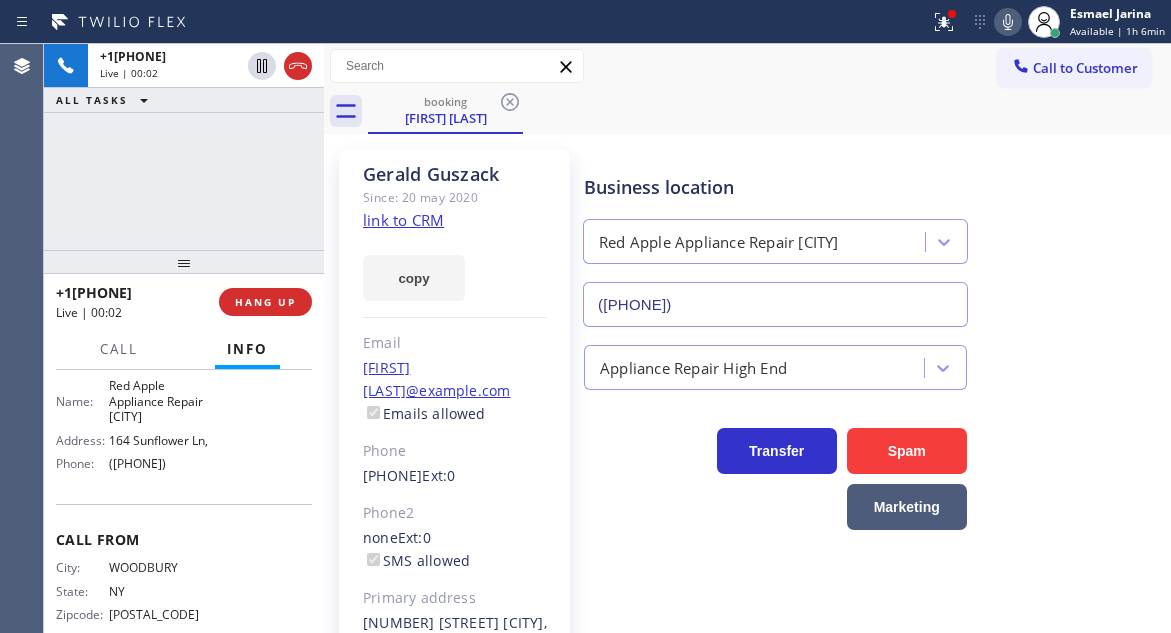 scroll, scrollTop: 281, scrollLeft: 0, axis: vertical 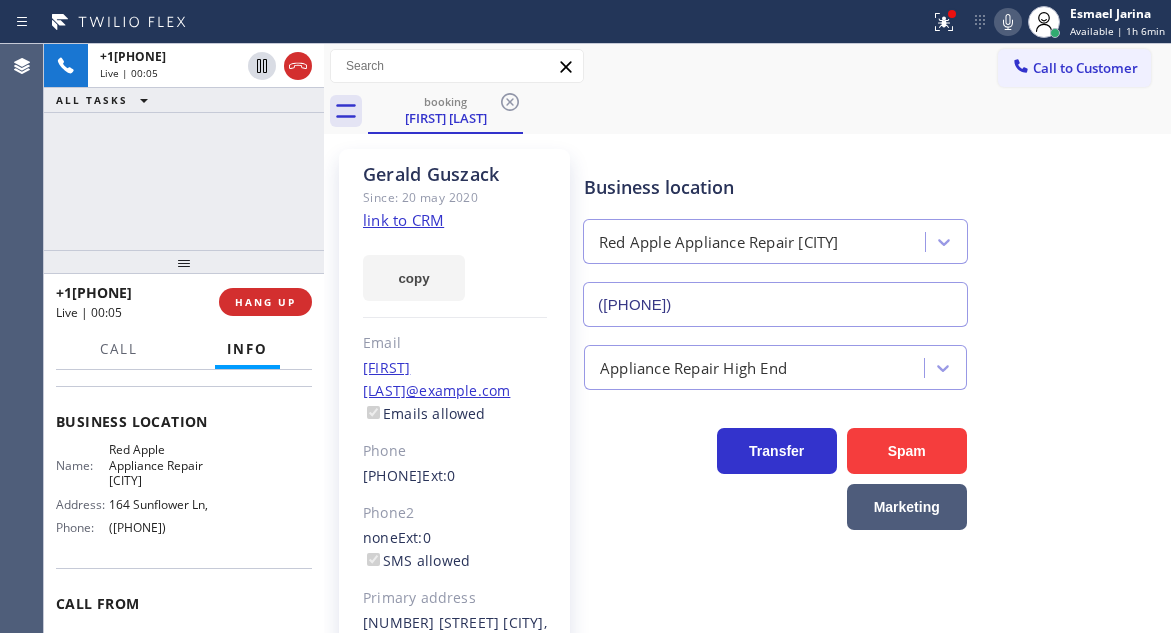 click on "link to CRM" 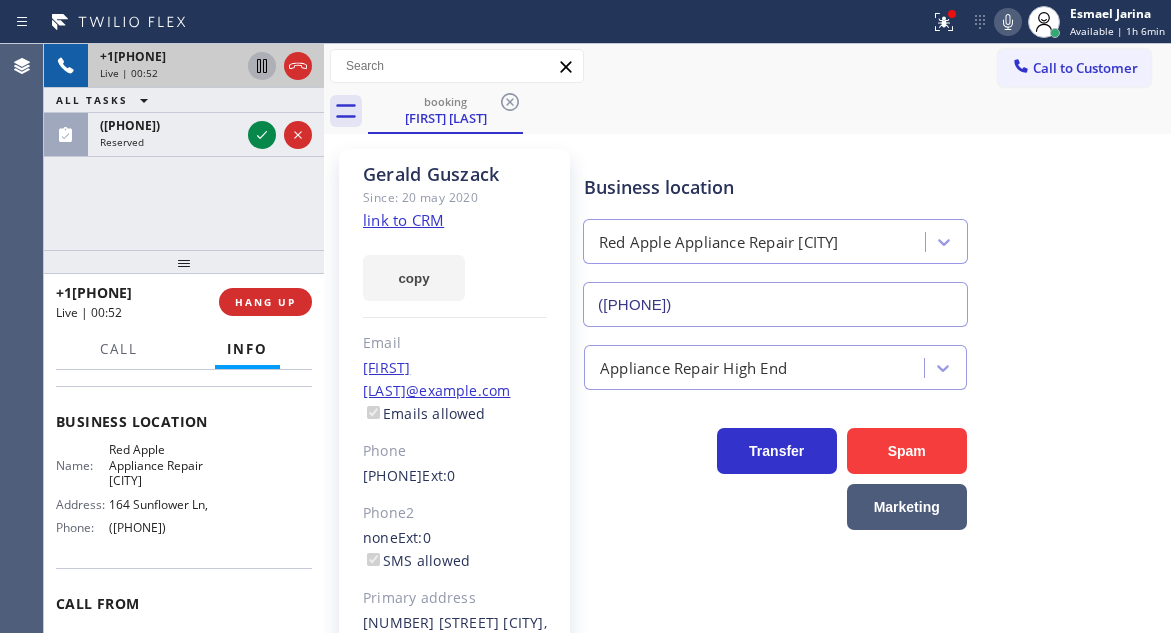 click 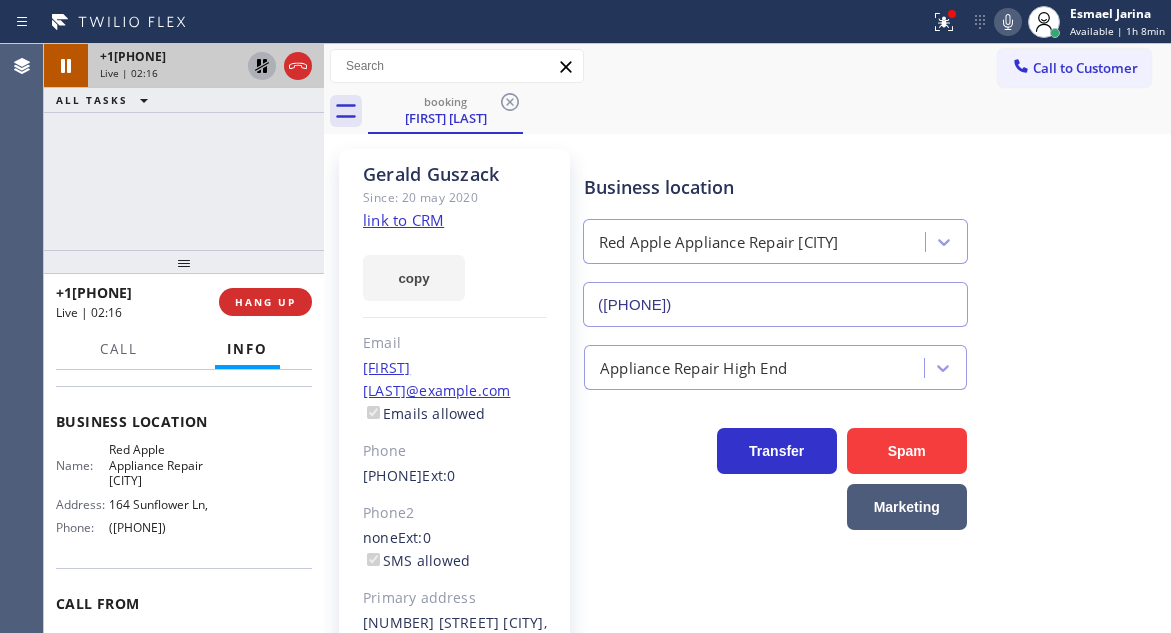click 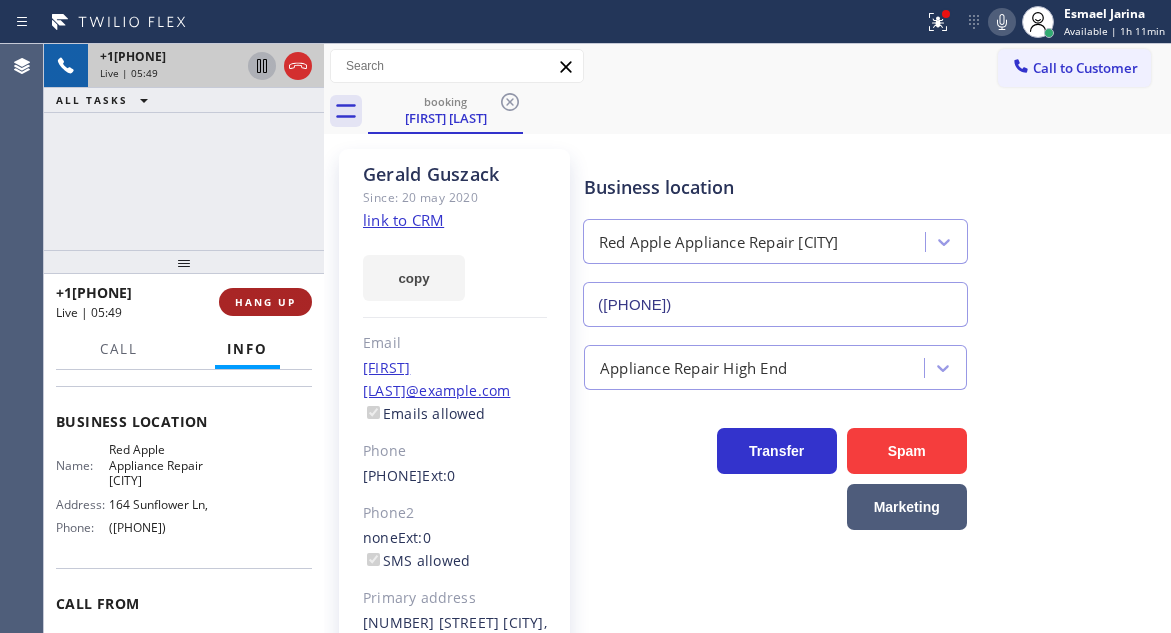 click on "HANG UP" at bounding box center (265, 302) 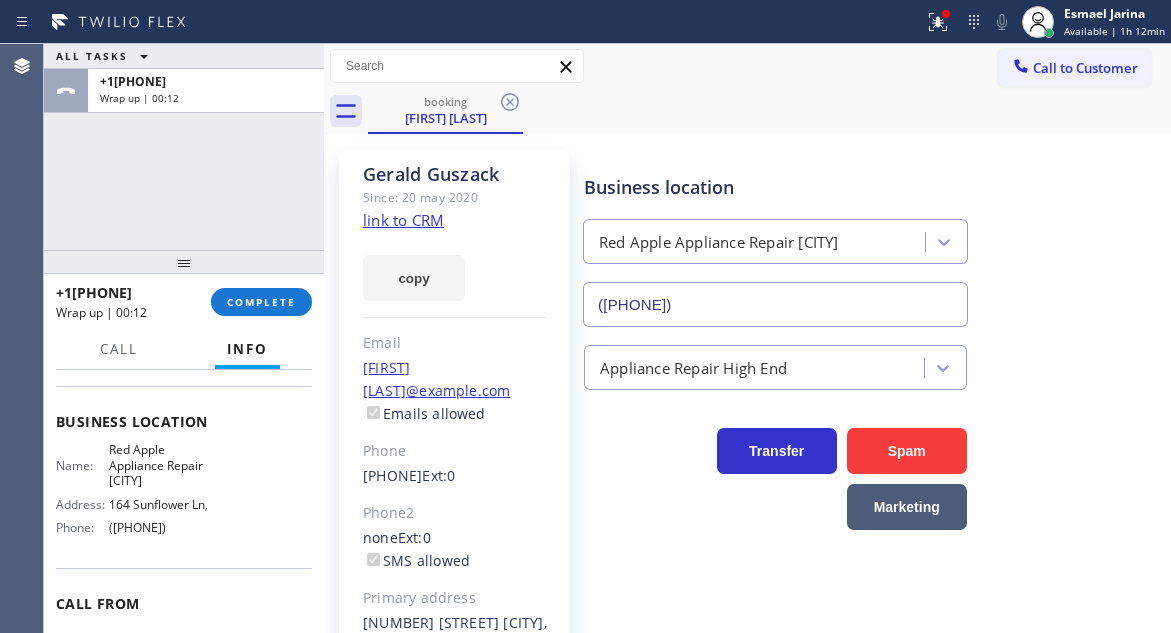 click on "Business location Red Apple Appliance Repair [CITY] ([PHONE])" at bounding box center (873, 236) 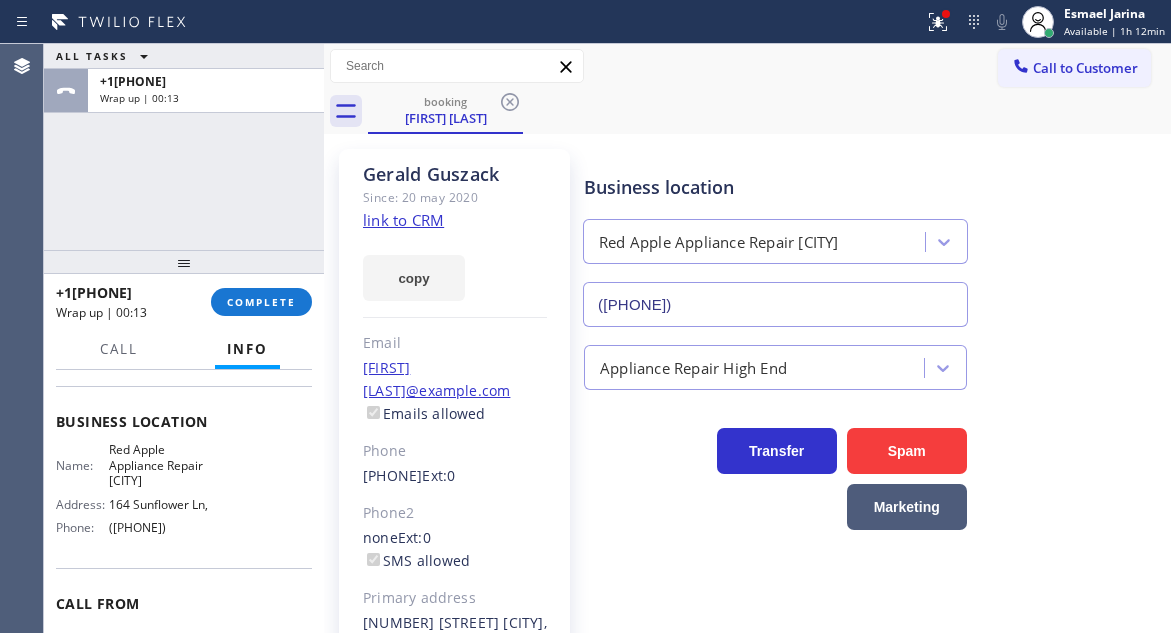 click on "+[PHONE] Wrap up | 00:13 COMPLETE" at bounding box center [184, 302] 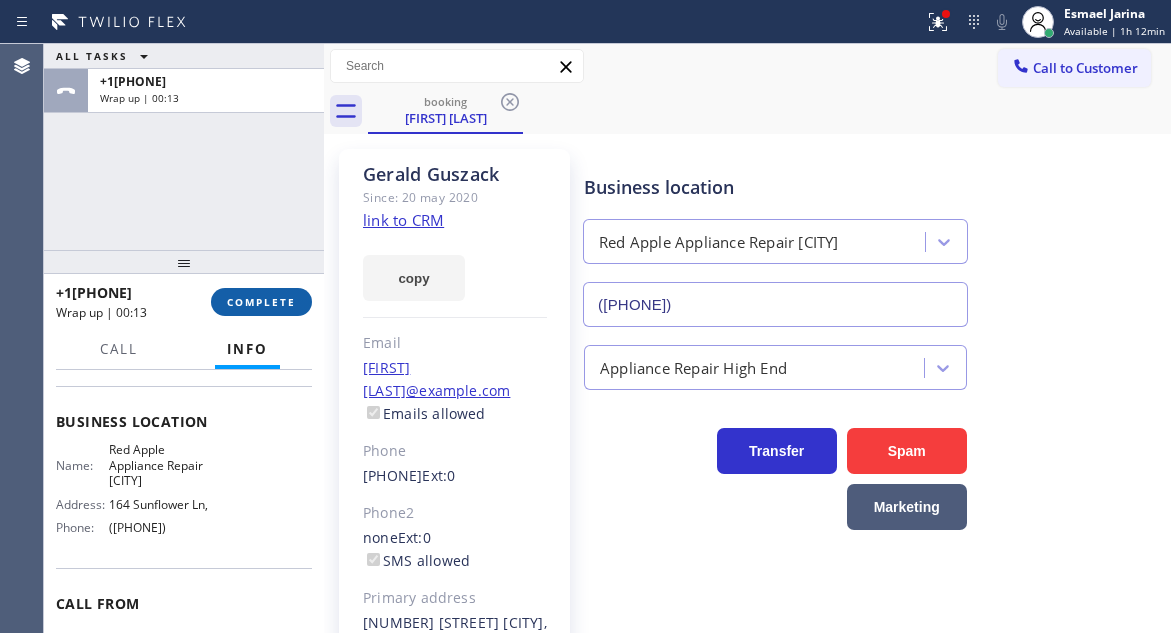 click on "COMPLETE" at bounding box center (261, 302) 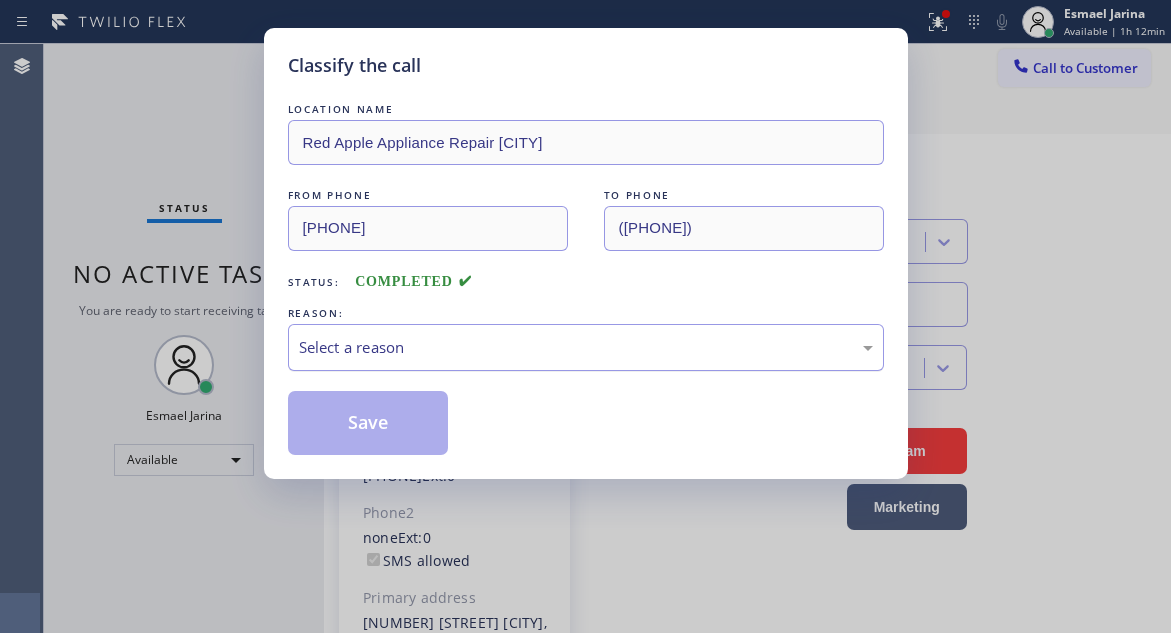 click on "Select a reason" at bounding box center (586, 347) 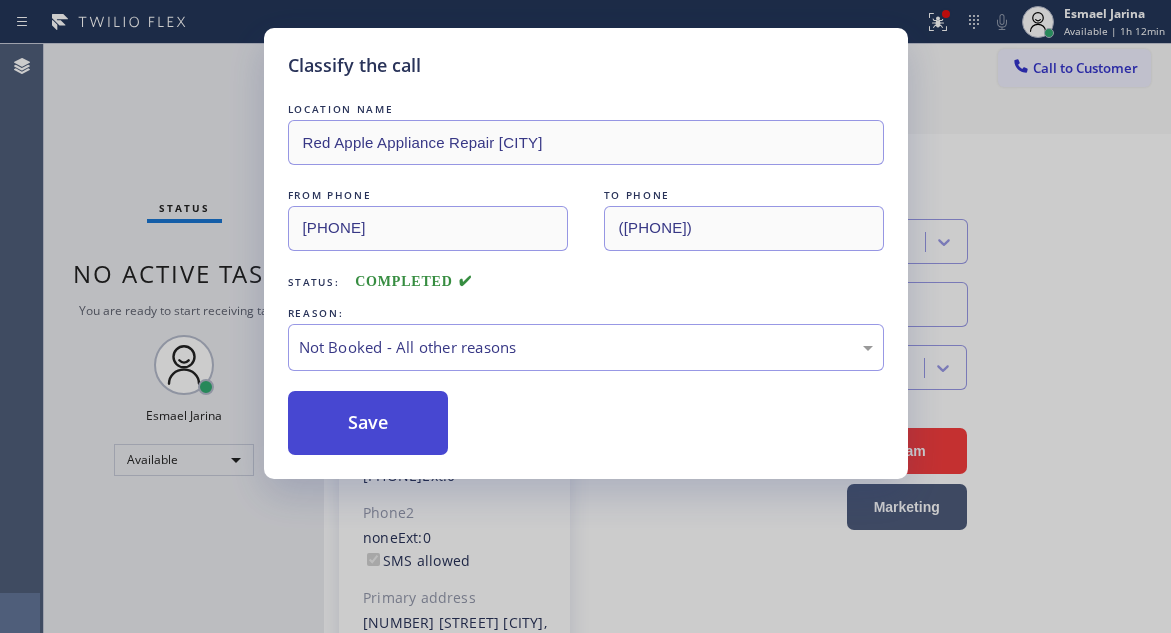 click on "Save" at bounding box center [368, 423] 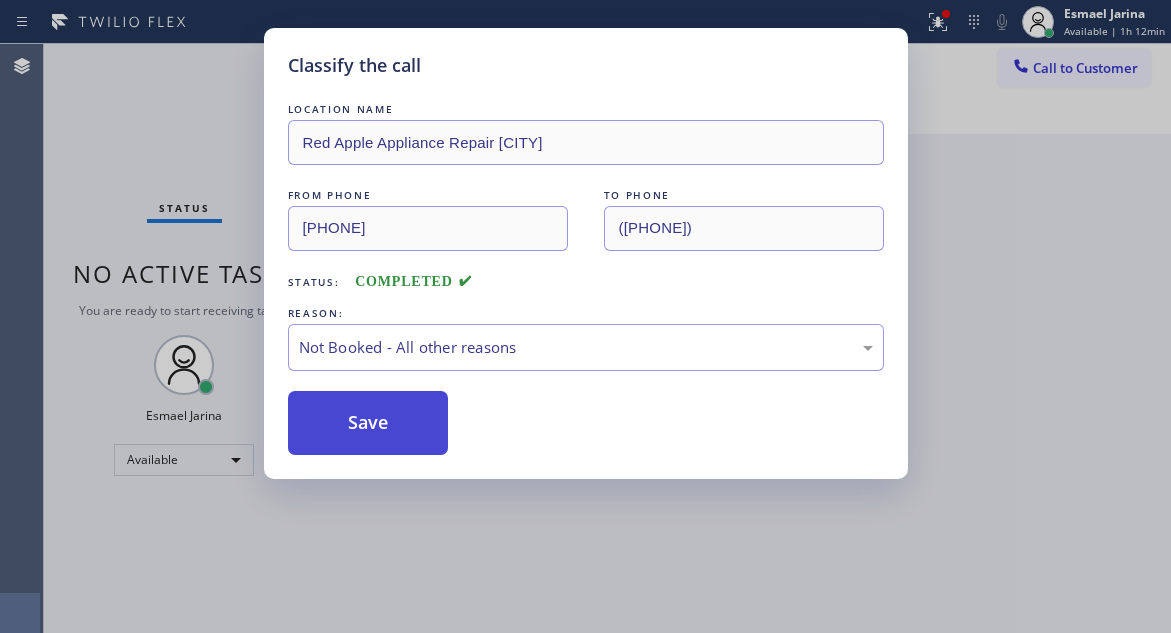 click on "Save" at bounding box center [368, 423] 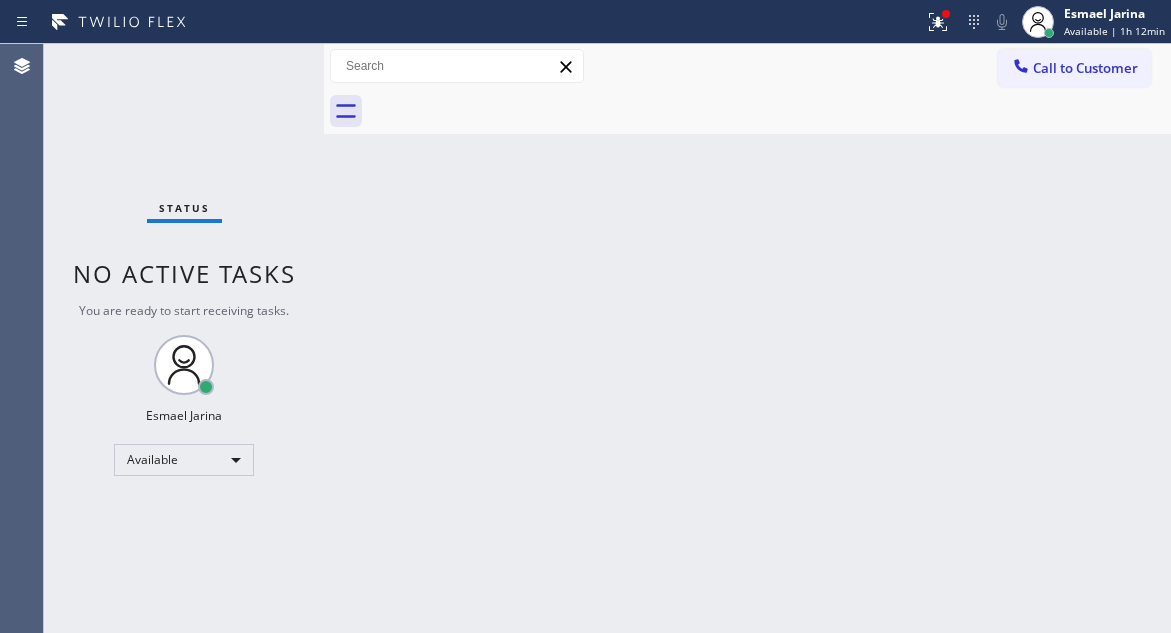 click on "Back to Dashboard Change Sender ID Customers Technicians Select a contact Outbound call Technician Search Technician Your caller id phone number Your caller id phone number Call Technician info Name   Phone none Address none Change Sender ID HVAC +18559994417 5 Star Appliance +18557314952 Appliance Repair +18554611149 Plumbing +18889090120 Air Duct Cleaning +18006865038  Electricians +18005688664 Cancel Change Check personal SMS Reset Change No tabs Call to Customer Outbound call Location Search location Your caller id phone number Customer number Call Outbound call Technician Search Technician Your caller id phone number Your caller id phone number Call" at bounding box center (747, 338) 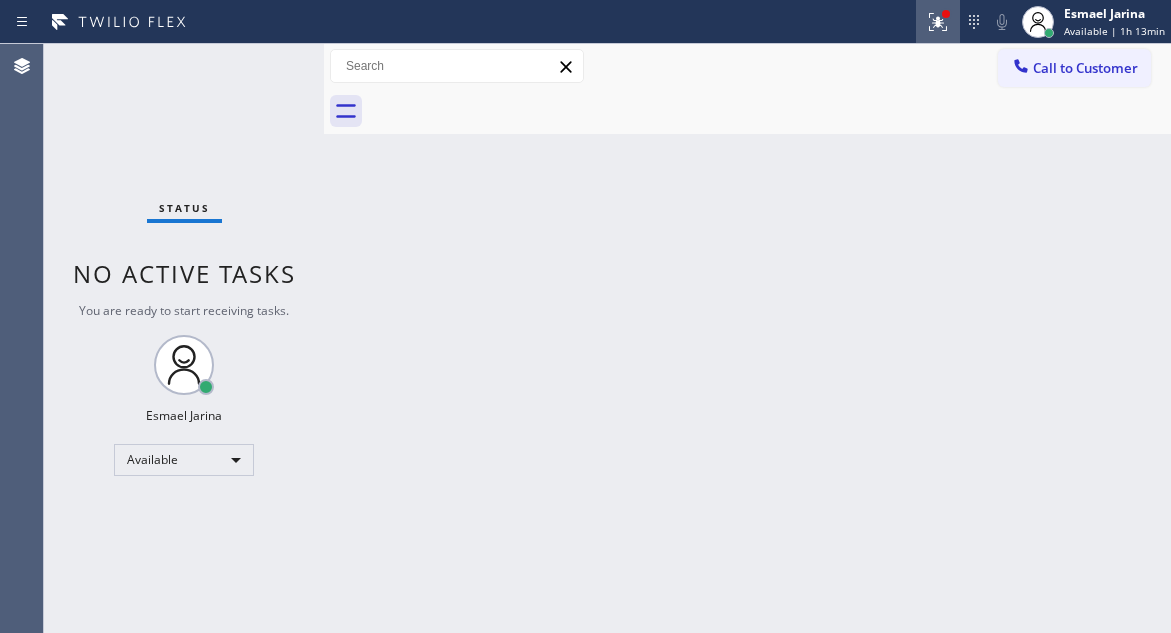 click at bounding box center [938, 22] 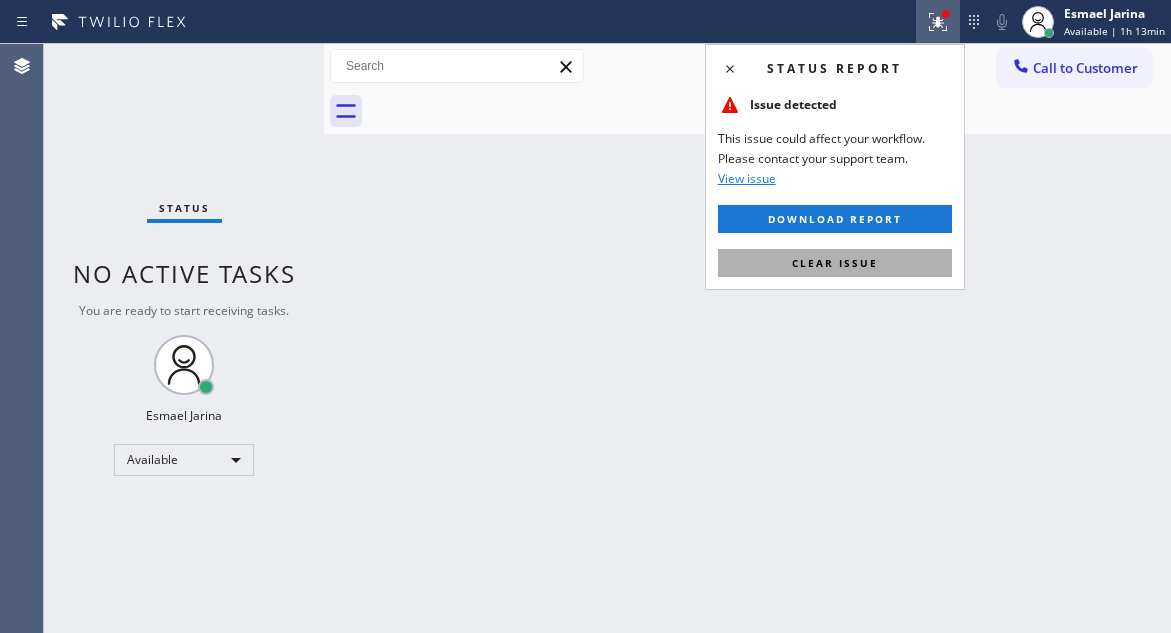 click on "Clear issue" at bounding box center (835, 263) 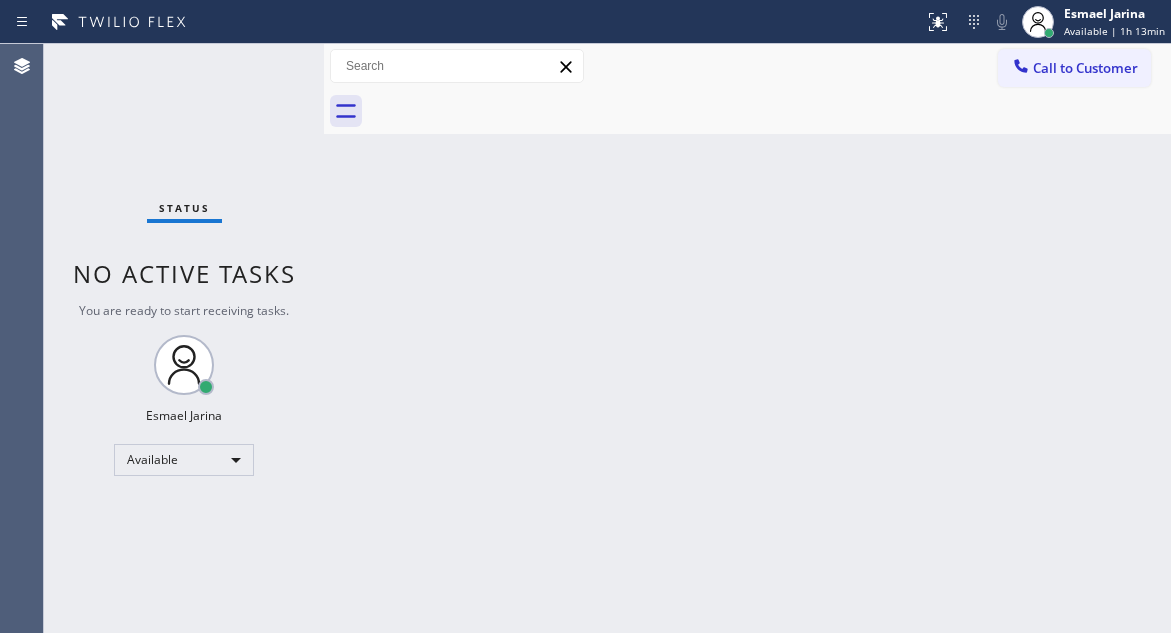 click on "Status   No active tasks     You are ready to start receiving tasks.   Esmael Jarina Available" at bounding box center (184, 338) 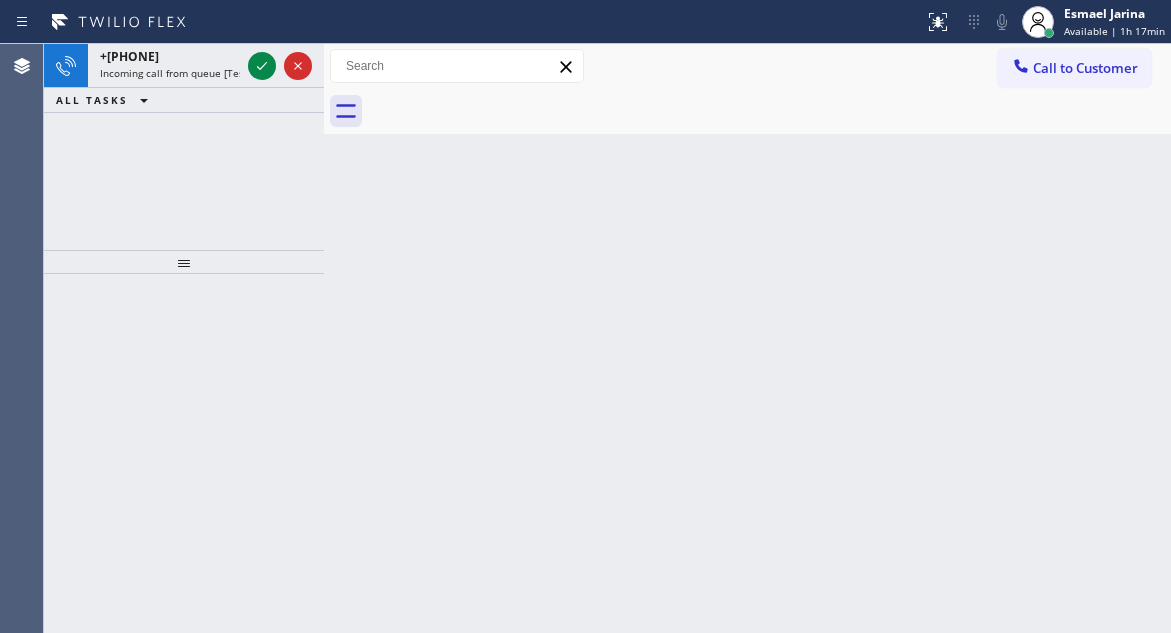 click on "Back to Dashboard Change Sender ID Customers Technicians Select a contact Outbound call Technician Search Technician Your caller id phone number Your caller id phone number Call Technician info Name   Phone none Address none Change Sender ID HVAC +18559994417 5 Star Appliance +18557314952 Appliance Repair +18554611149 Plumbing +18889090120 Air Duct Cleaning +18006865038  Electricians +18005688664 Cancel Change Check personal SMS Reset Change No tabs Call to Customer Outbound call Location Search location Your caller id phone number Customer number Call Outbound call Technician Search Technician Your caller id phone number Your caller id phone number Call" at bounding box center (747, 338) 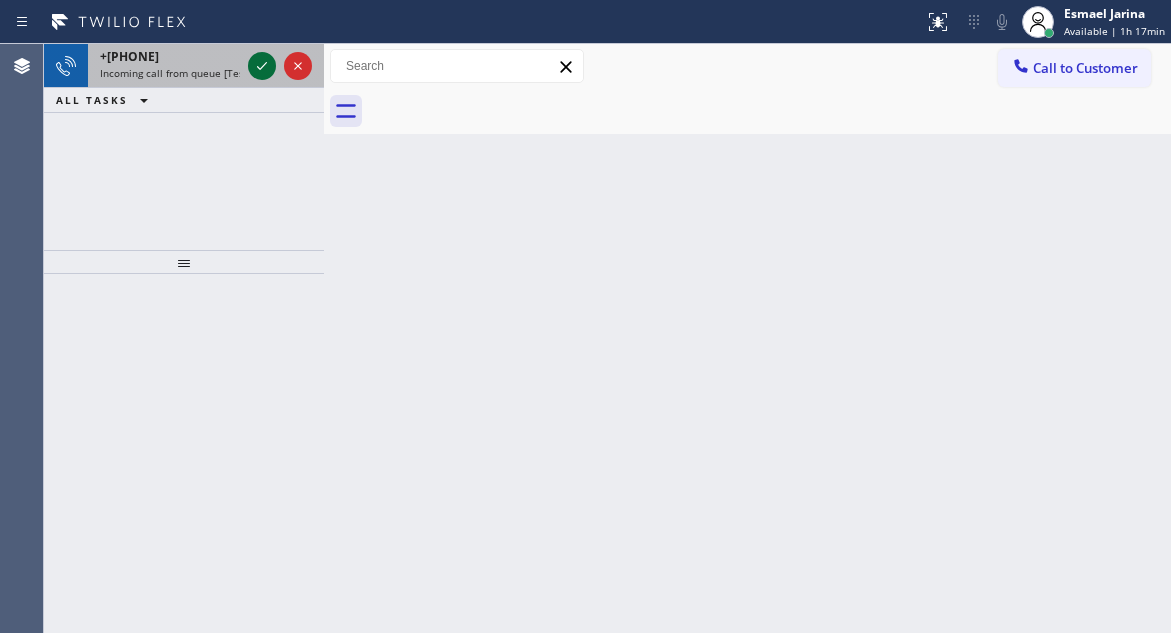 click 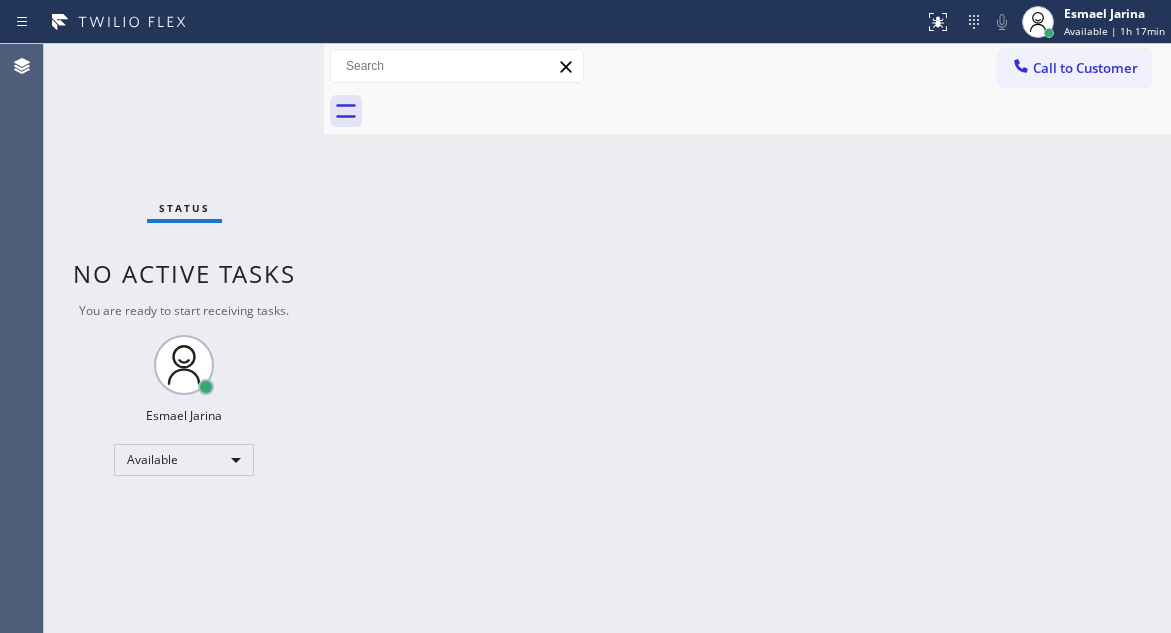 click on "Status   No active tasks     You are ready to start receiving tasks.   Esmael Jarina Available" at bounding box center [184, 338] 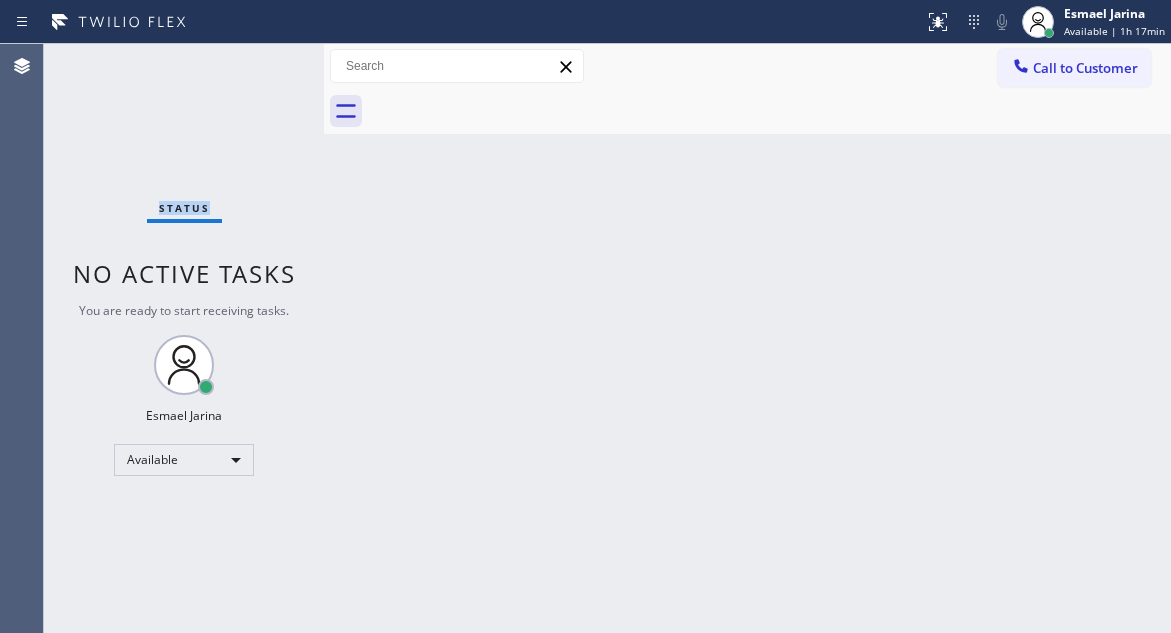 click on "Status   No active tasks     You are ready to start receiving tasks.   Esmael Jarina Available" at bounding box center (184, 338) 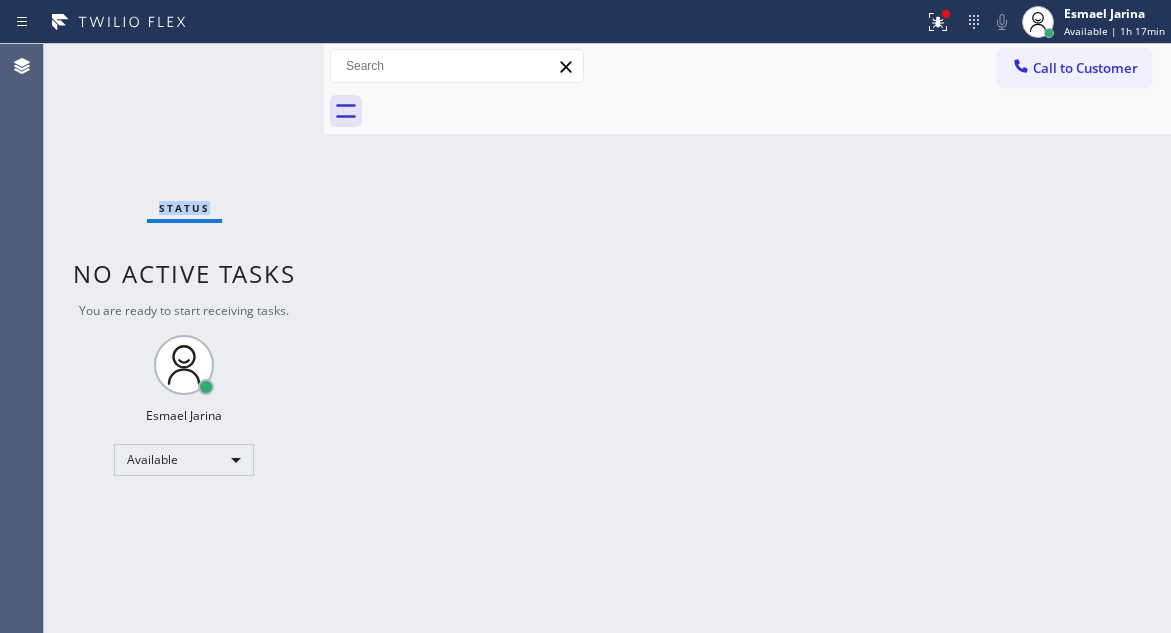 click on "Status   No active tasks     You are ready to start receiving tasks.   Esmael Jarina Available" at bounding box center (184, 338) 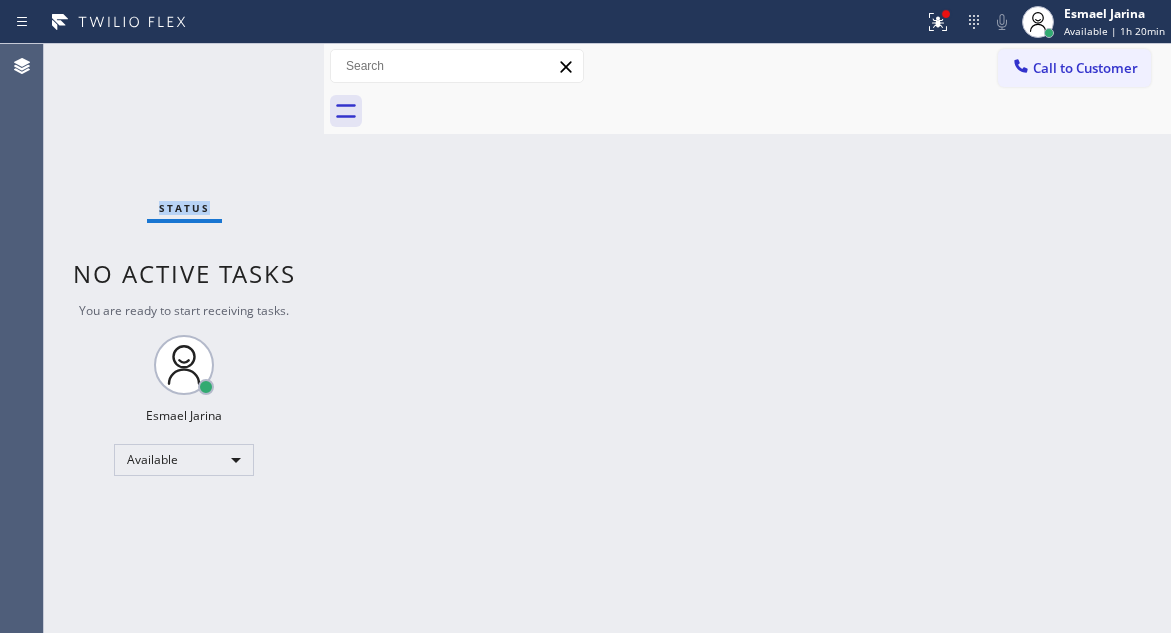 click on "Status   No active tasks     You are ready to start receiving tasks.   Esmael Jarina Available" at bounding box center [184, 338] 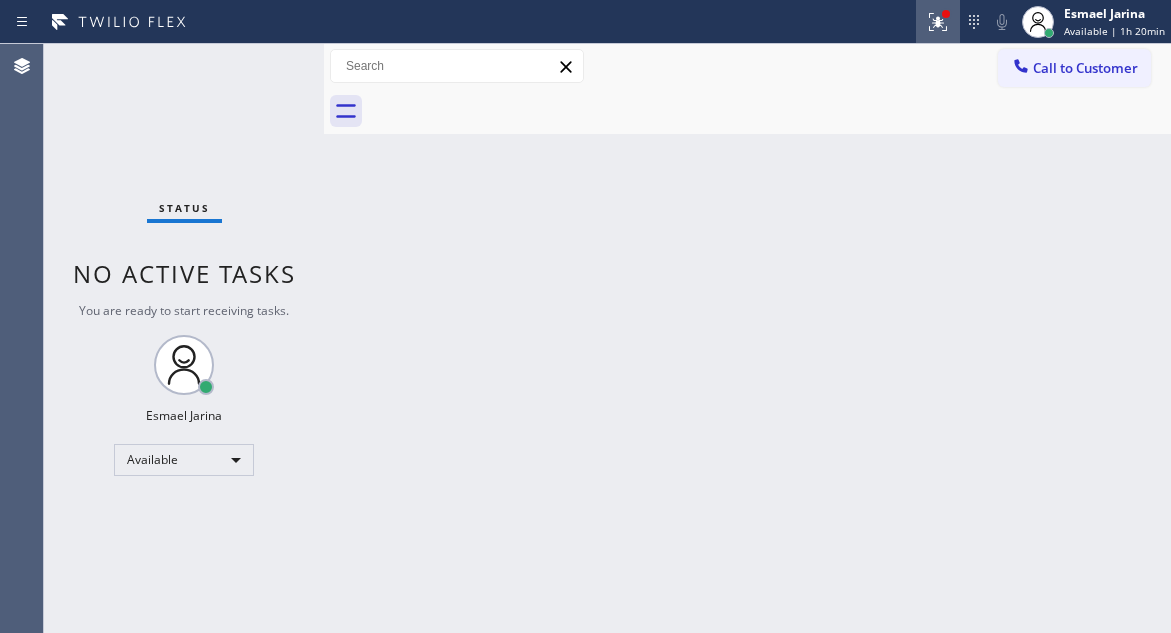 click at bounding box center (938, 22) 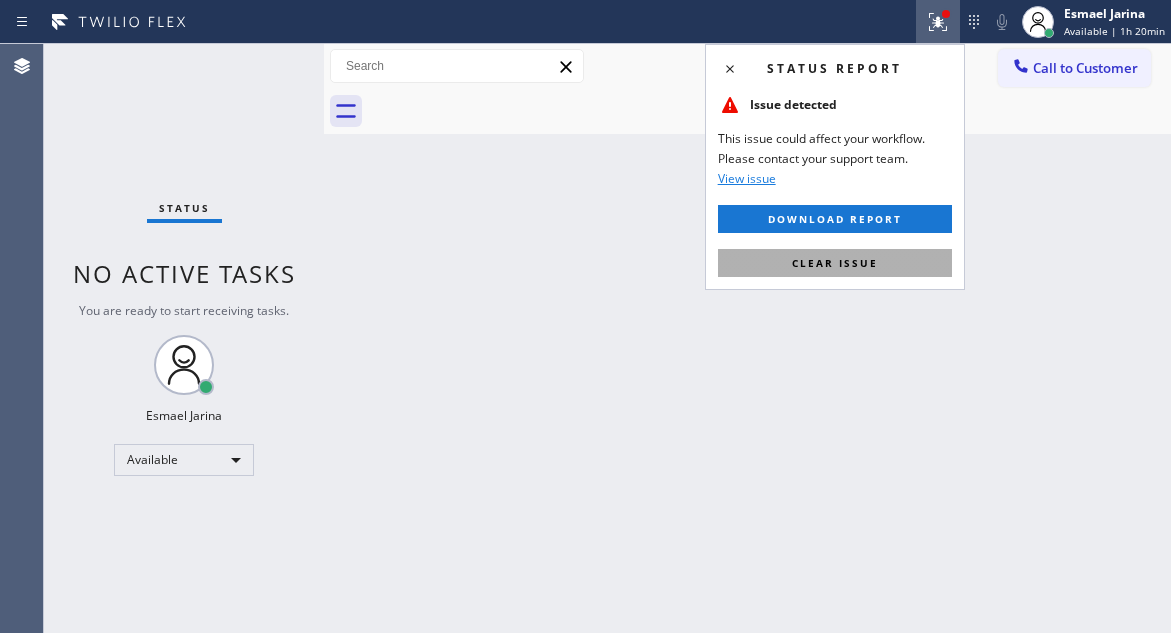 click on "Clear issue" at bounding box center (835, 263) 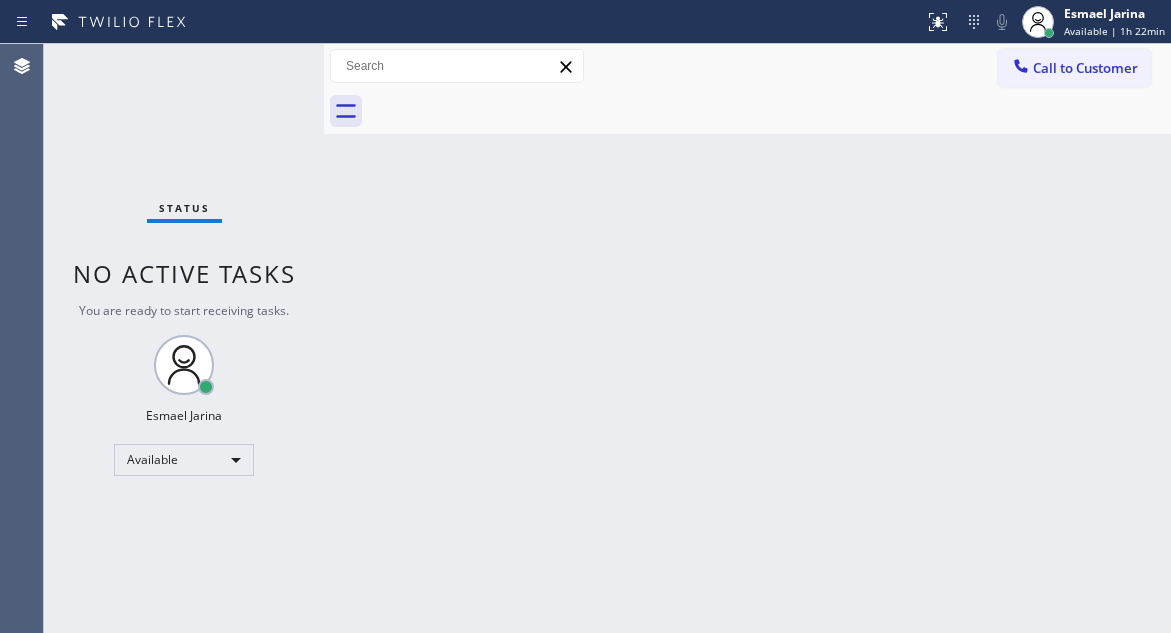click on "Status   No active tasks     You are ready to start receiving tasks.   Esmael Jarina Available" at bounding box center [184, 338] 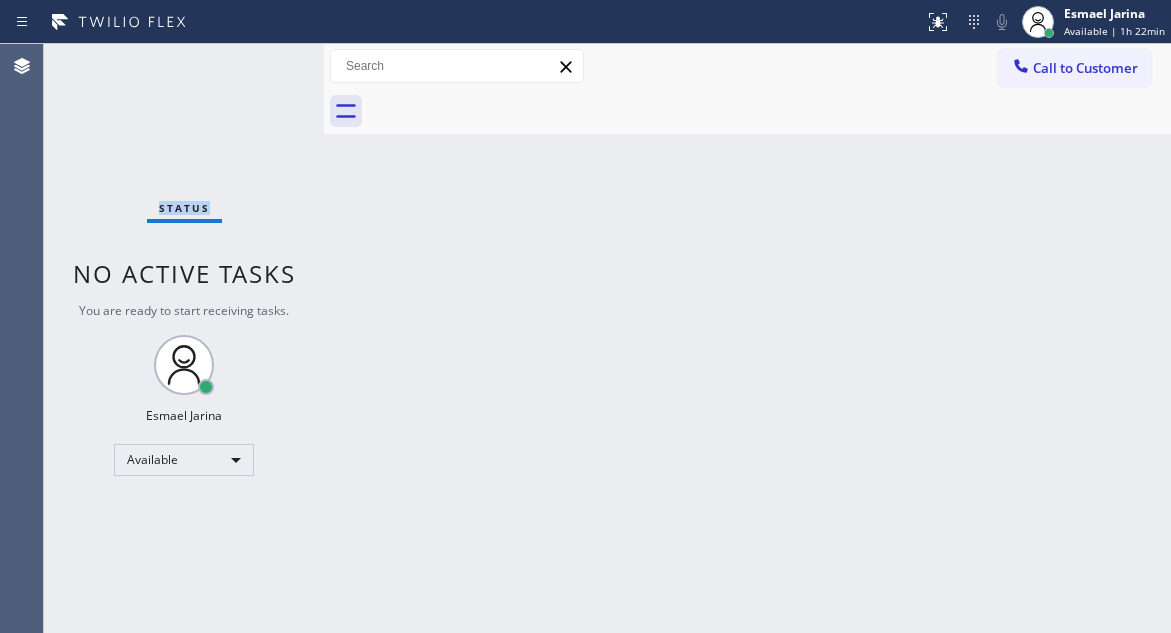 click on "Status   No active tasks     You are ready to start receiving tasks.   Esmael Jarina Available" at bounding box center [184, 338] 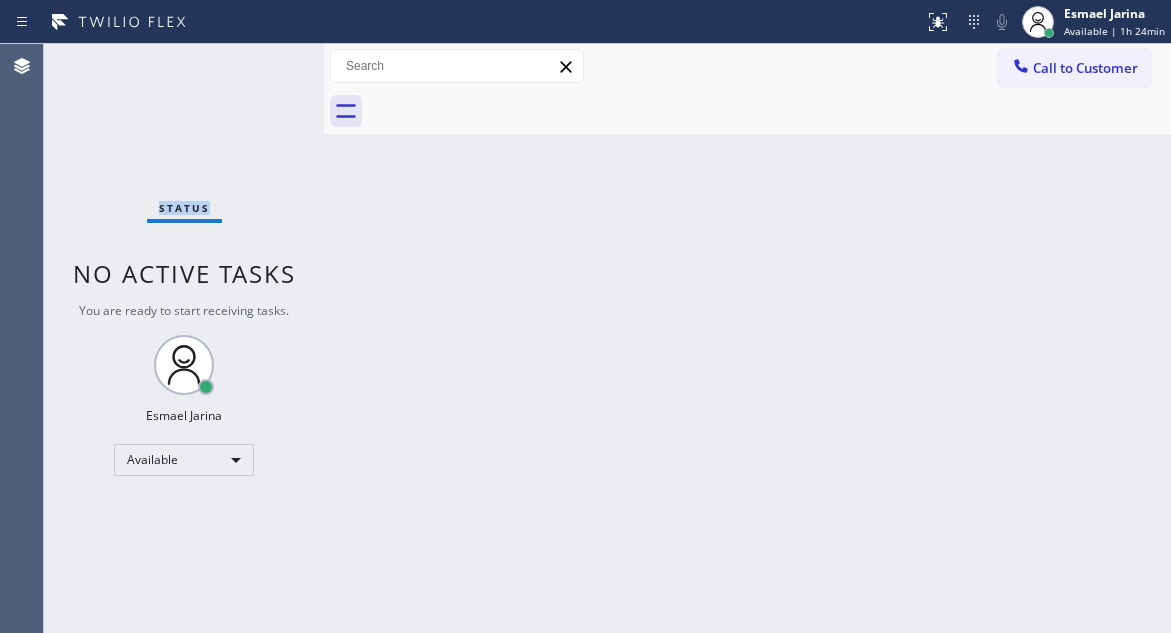 click on "Status   No active tasks     You are ready to start receiving tasks.   Esmael Jarina Available" at bounding box center [184, 338] 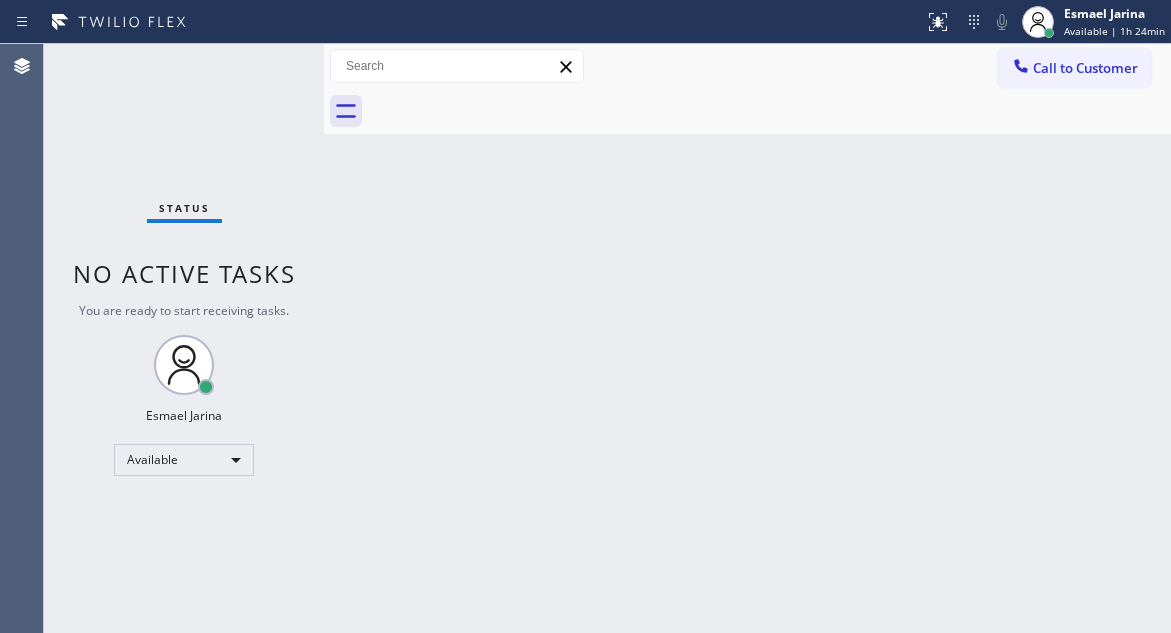 click on "Status   No active tasks     You are ready to start receiving tasks.   Esmael Jarina Available" at bounding box center [184, 338] 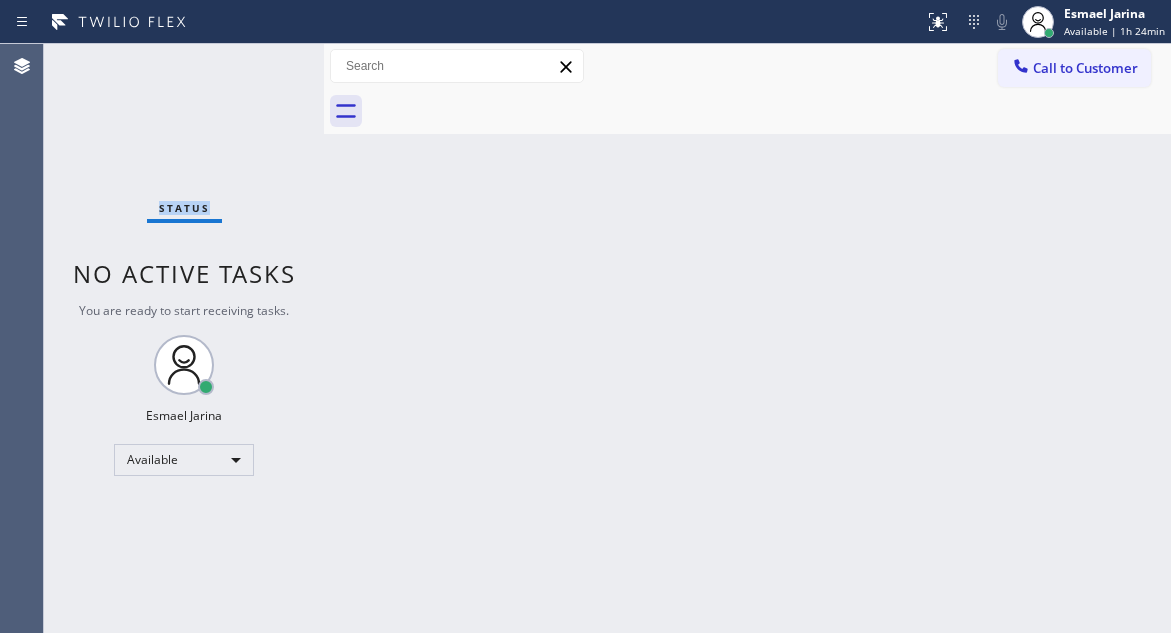 click on "Status   No active tasks     You are ready to start receiving tasks.   Esmael Jarina Available" at bounding box center [184, 338] 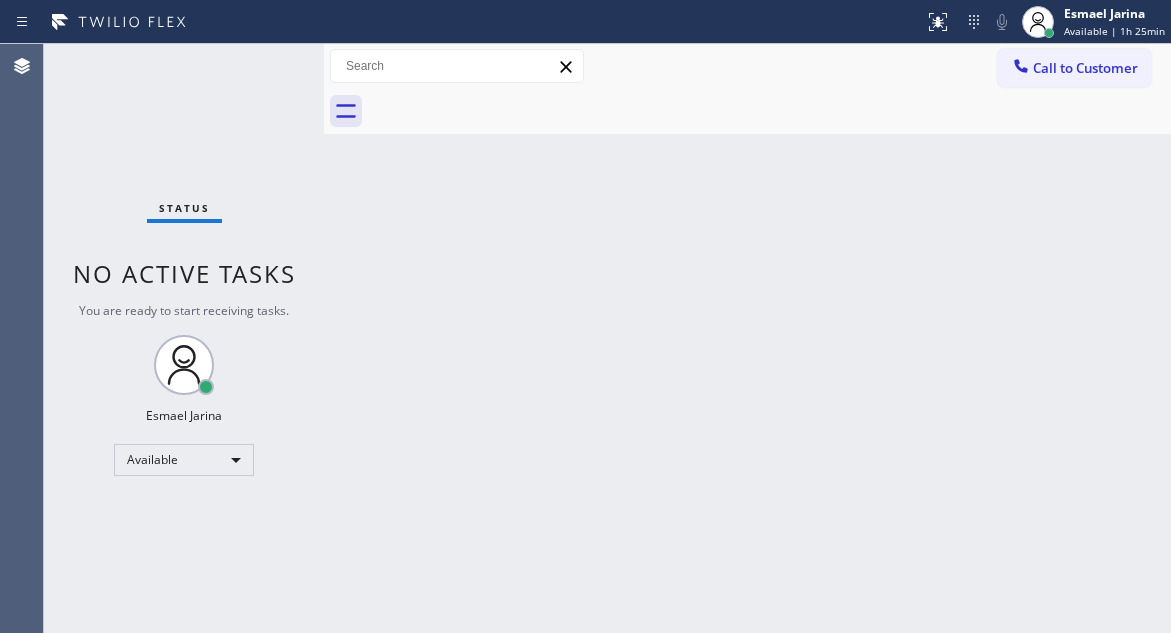 click on "Back to Dashboard Change Sender ID Customers Technicians Select a contact Outbound call Technician Search Technician Your caller id phone number Your caller id phone number Call Technician info Name   Phone none Address none Change Sender ID HVAC +18559994417 5 Star Appliance +18557314952 Appliance Repair +18554611149 Plumbing +18889090120 Air Duct Cleaning +18006865038  Electricians +18005688664 Cancel Change Check personal SMS Reset Change No tabs Call to Customer Outbound call Location Search location Your caller id phone number Customer number Call Outbound call Technician Search Technician Your caller id phone number Your caller id phone number Call" at bounding box center [747, 338] 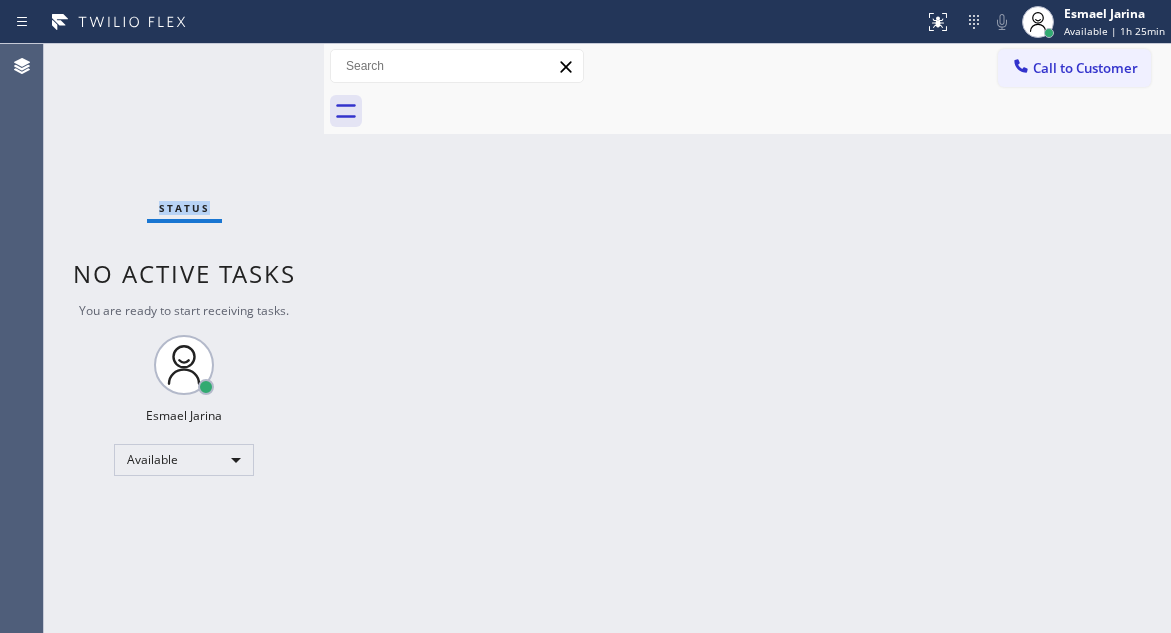 click on "Status   No active tasks     You are ready to start receiving tasks.   Esmael Jarina Available" at bounding box center [184, 338] 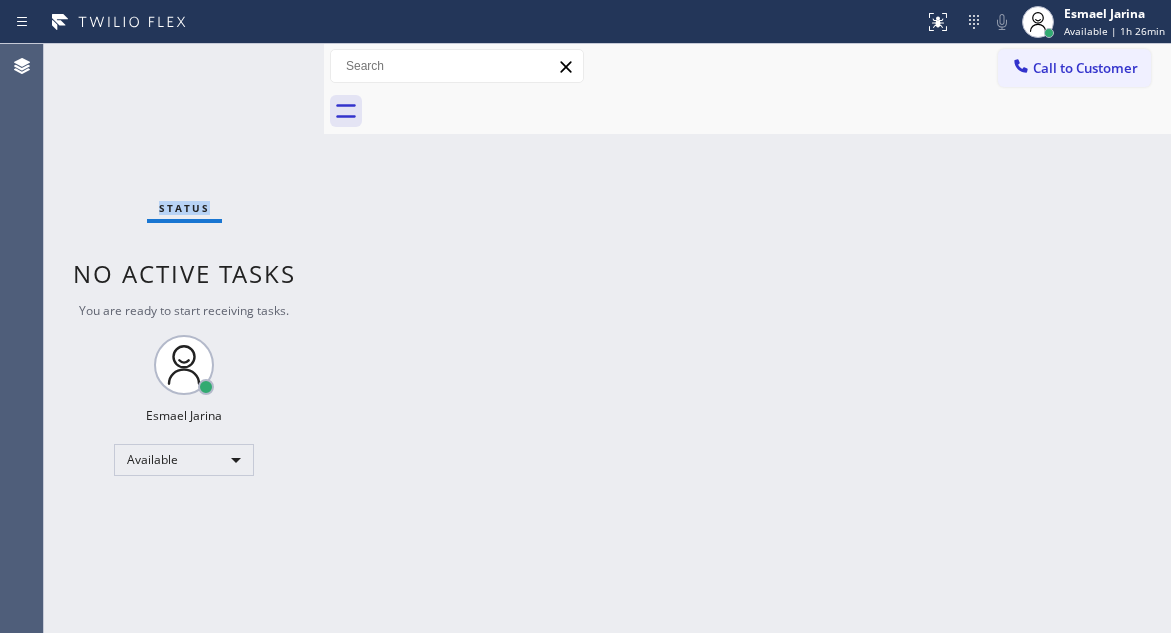 click on "Status   No active tasks     You are ready to start receiving tasks.   Esmael Jarina Available" at bounding box center (184, 338) 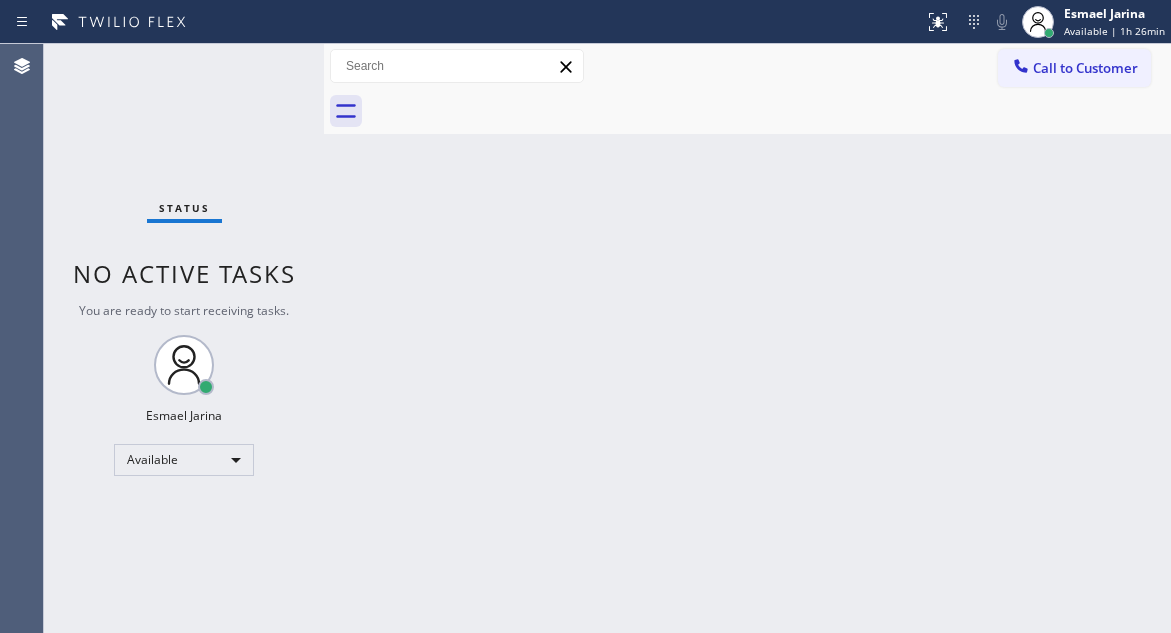 click on "Status   No active tasks     You are ready to start receiving tasks.   Esmael Jarina Available" at bounding box center (184, 338) 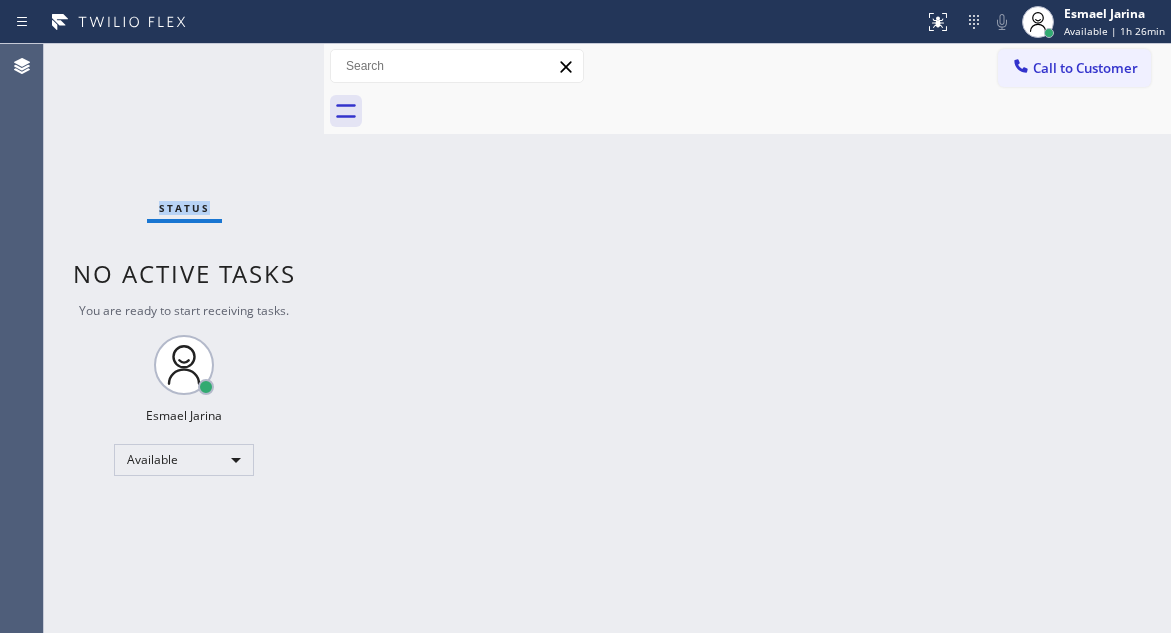 click on "Status   No active tasks     You are ready to start receiving tasks.   Esmael Jarina Available" at bounding box center [184, 338] 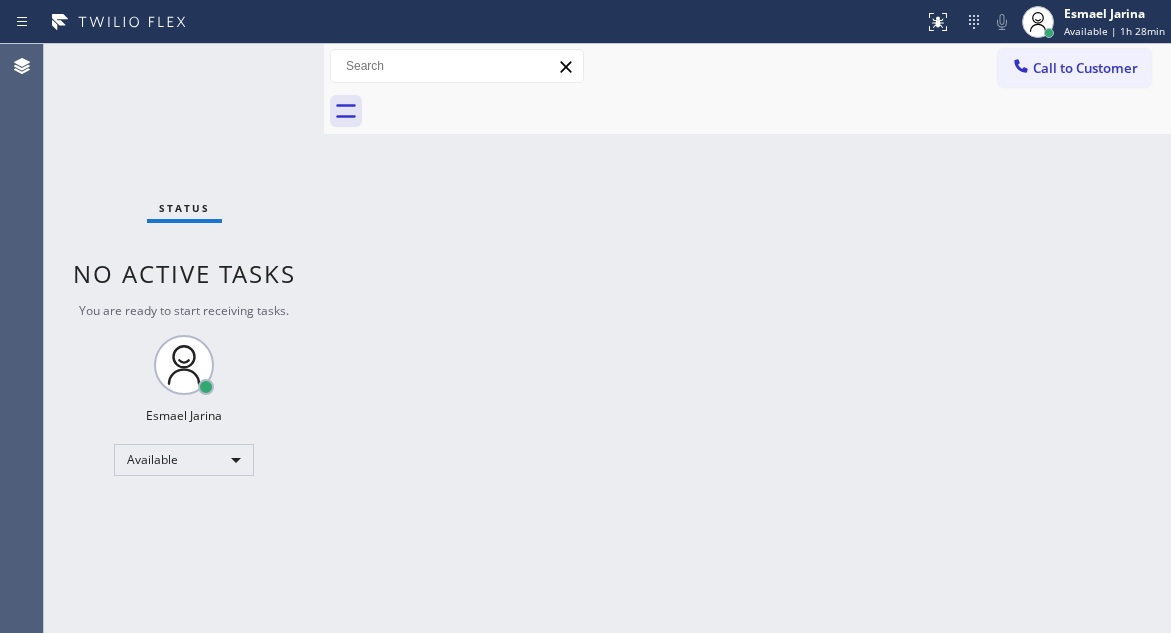 click on "Back to Dashboard Change Sender ID Customers Technicians Select a contact Outbound call Technician Search Technician Your caller id phone number Your caller id phone number Call Technician info Name   Phone none Address none Change Sender ID HVAC +18559994417 5 Star Appliance +18557314952 Appliance Repair +18554611149 Plumbing +18889090120 Air Duct Cleaning +18006865038  Electricians +18005688664 Cancel Change Check personal SMS Reset Change No tabs Call to Customer Outbound call Location Search location Your caller id phone number Customer number Call Outbound call Technician Search Technician Your caller id phone number Your caller id phone number Call" at bounding box center [747, 338] 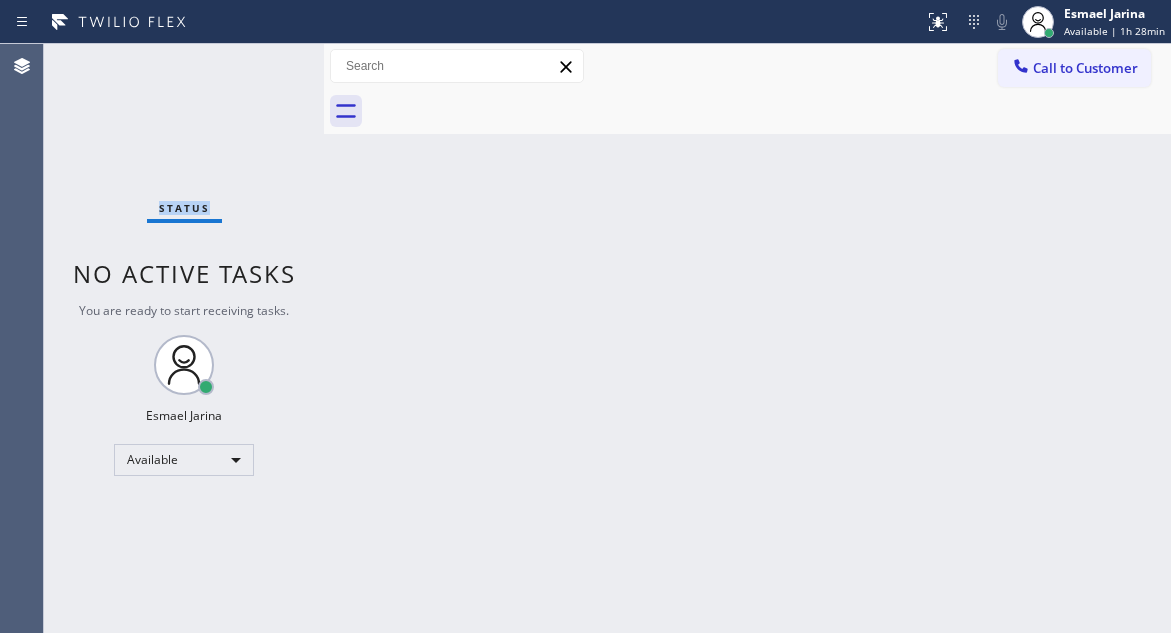 click on "Status   No active tasks     You are ready to start receiving tasks.   Esmael Jarina Available" at bounding box center (184, 338) 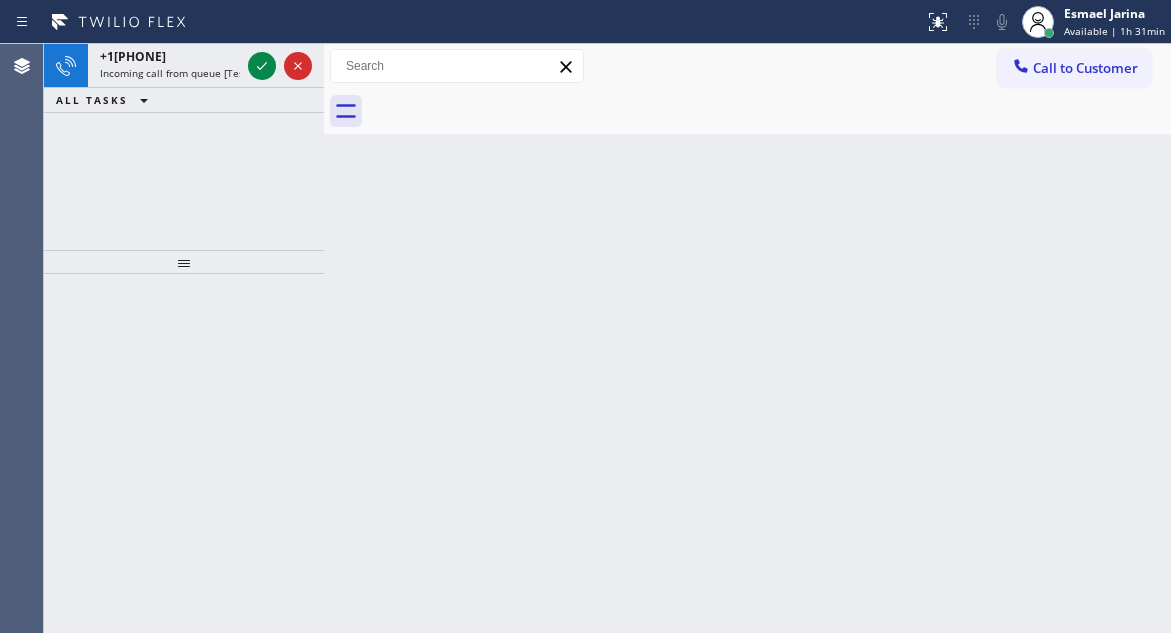 click 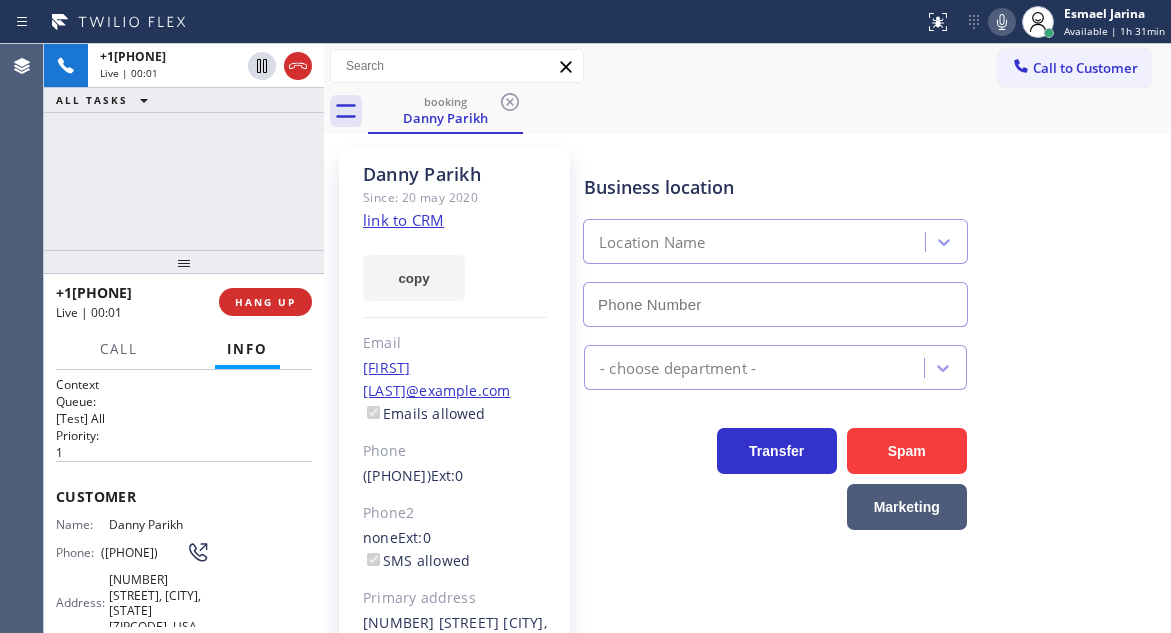 type on "([PHONE])" 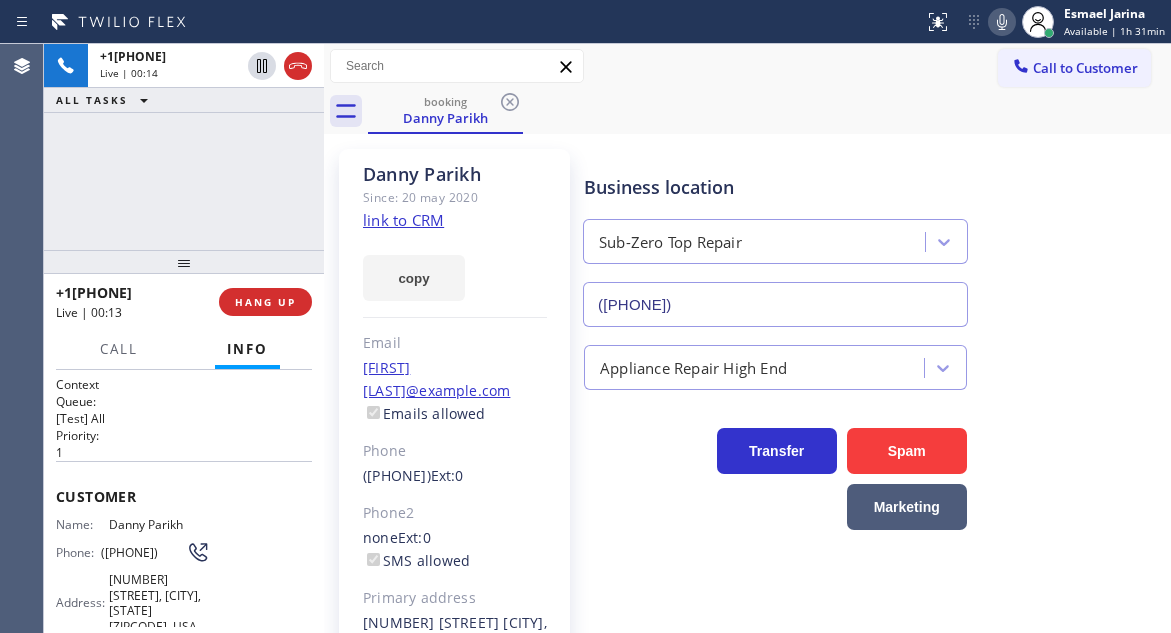 click on "link to CRM" 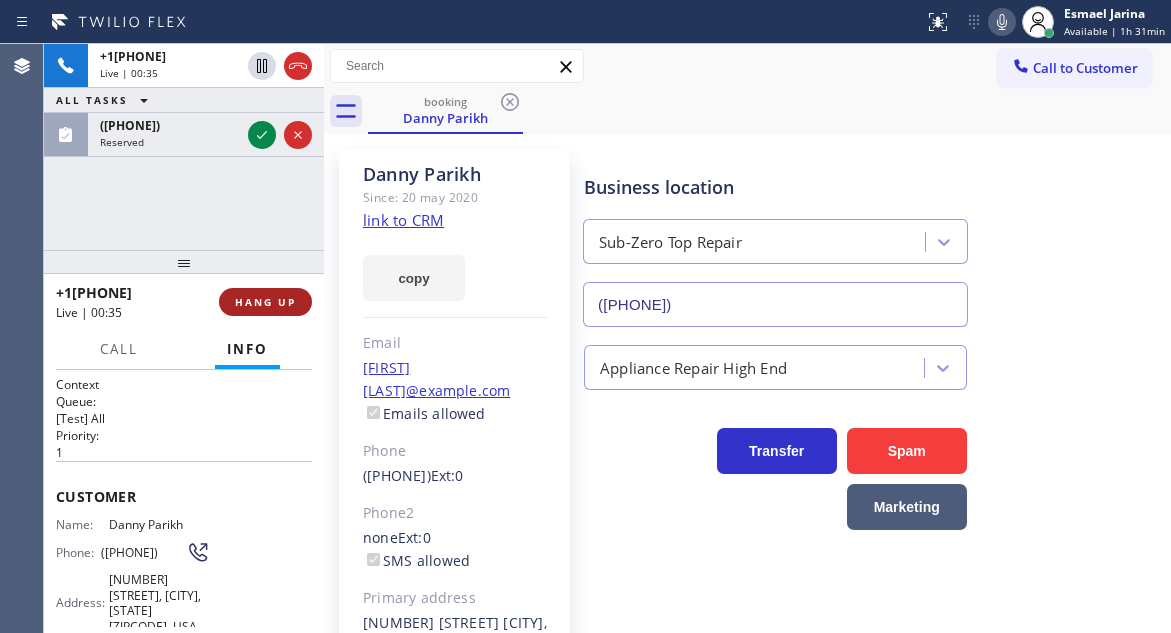 click on "HANG UP" at bounding box center (265, 302) 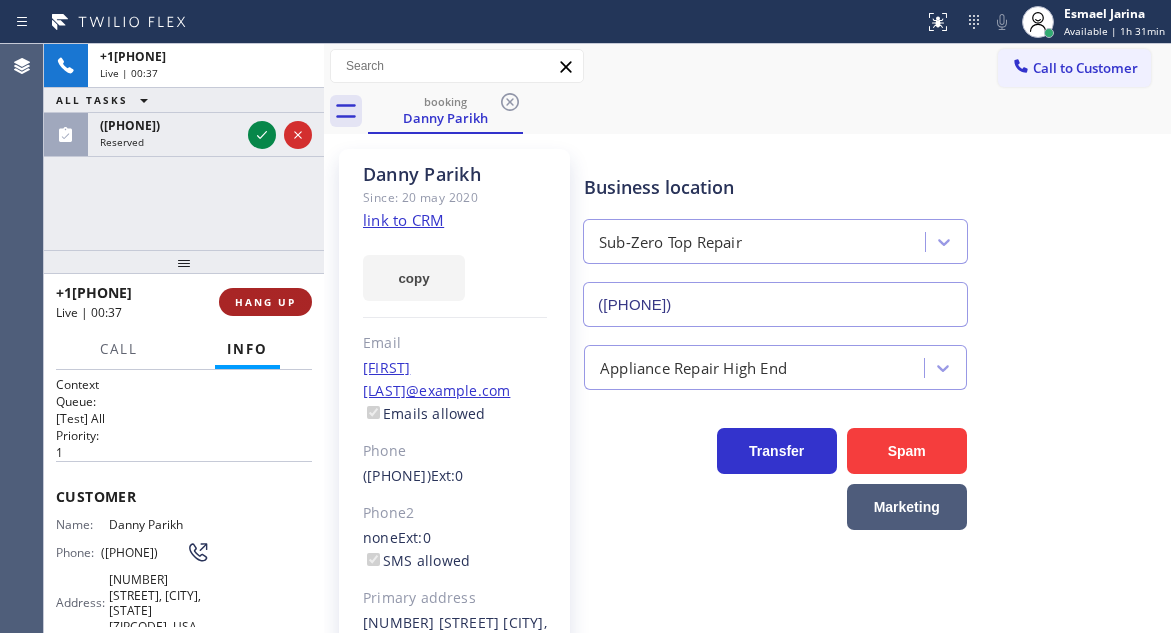 click on "HANG UP" at bounding box center (265, 302) 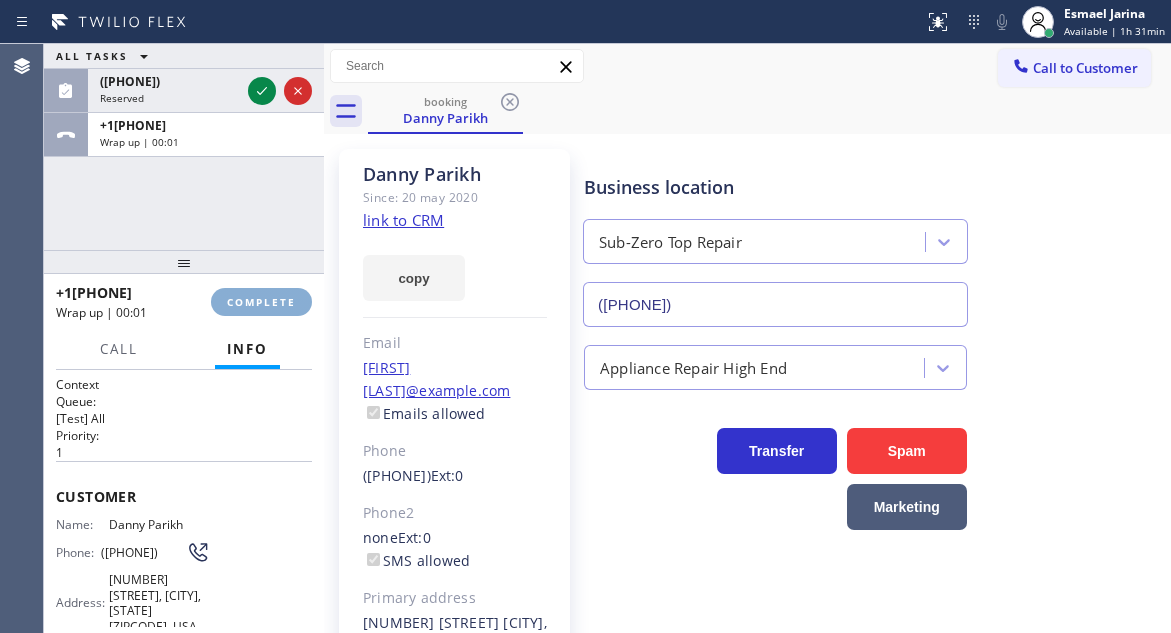 click on "COMPLETE" at bounding box center (261, 302) 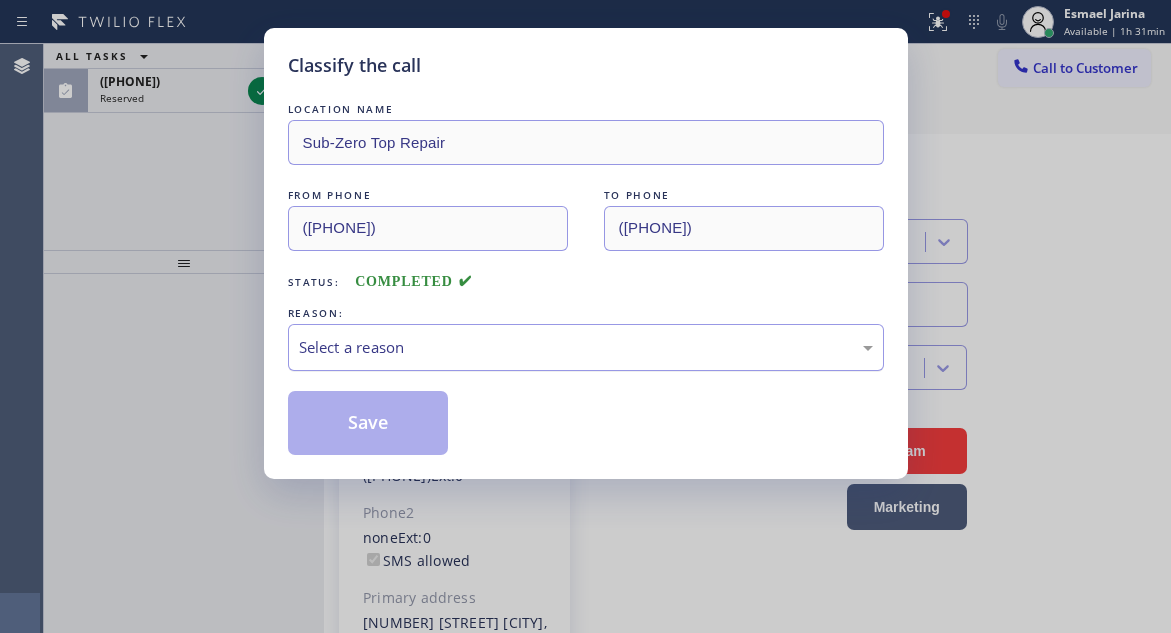 click on "Select a reason" at bounding box center (586, 347) 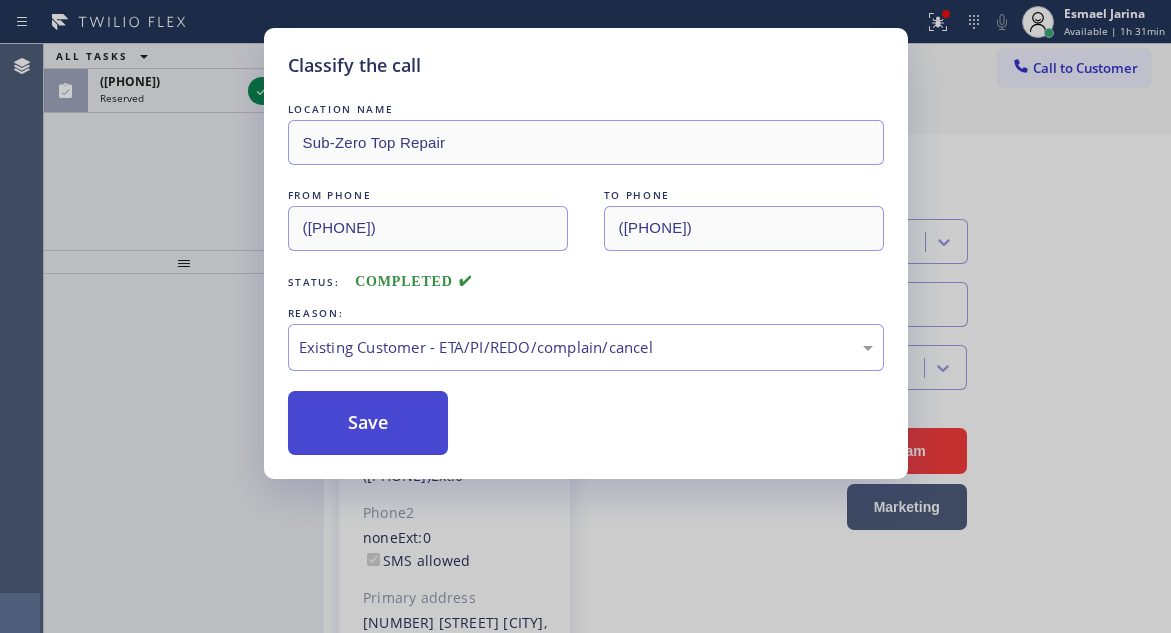 click on "Save" at bounding box center [368, 423] 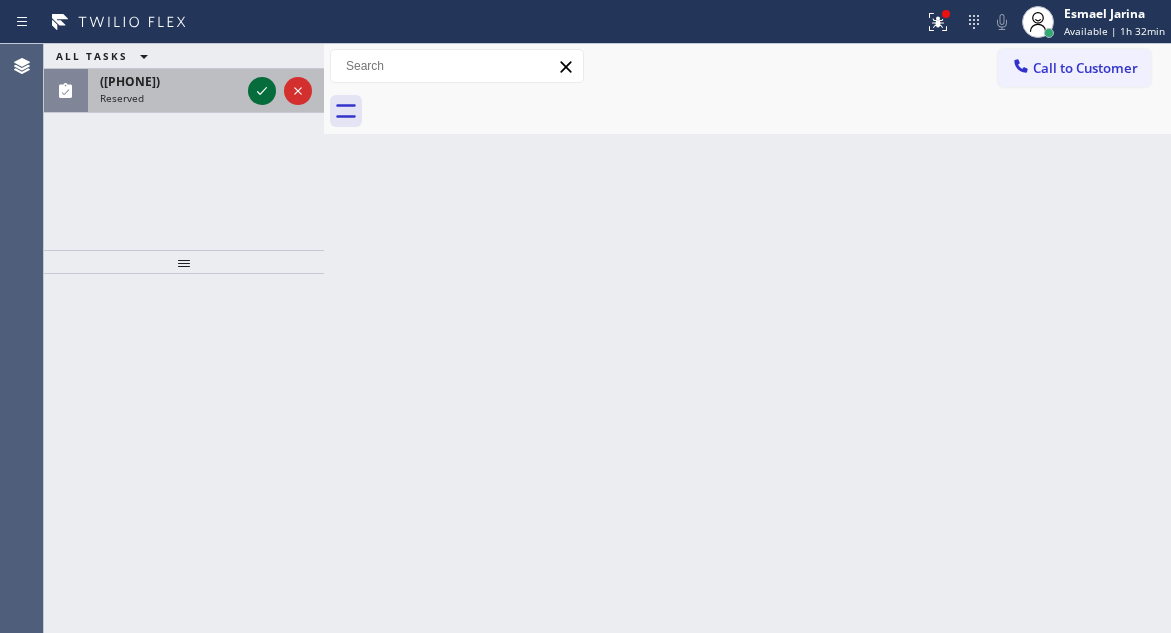 click 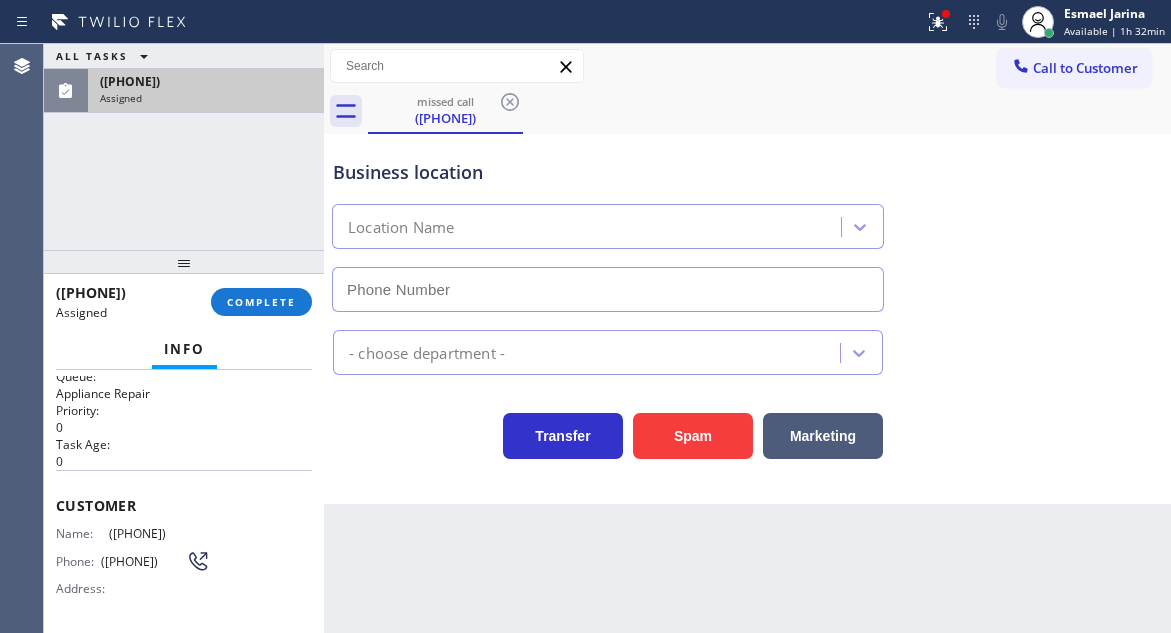 scroll, scrollTop: 100, scrollLeft: 0, axis: vertical 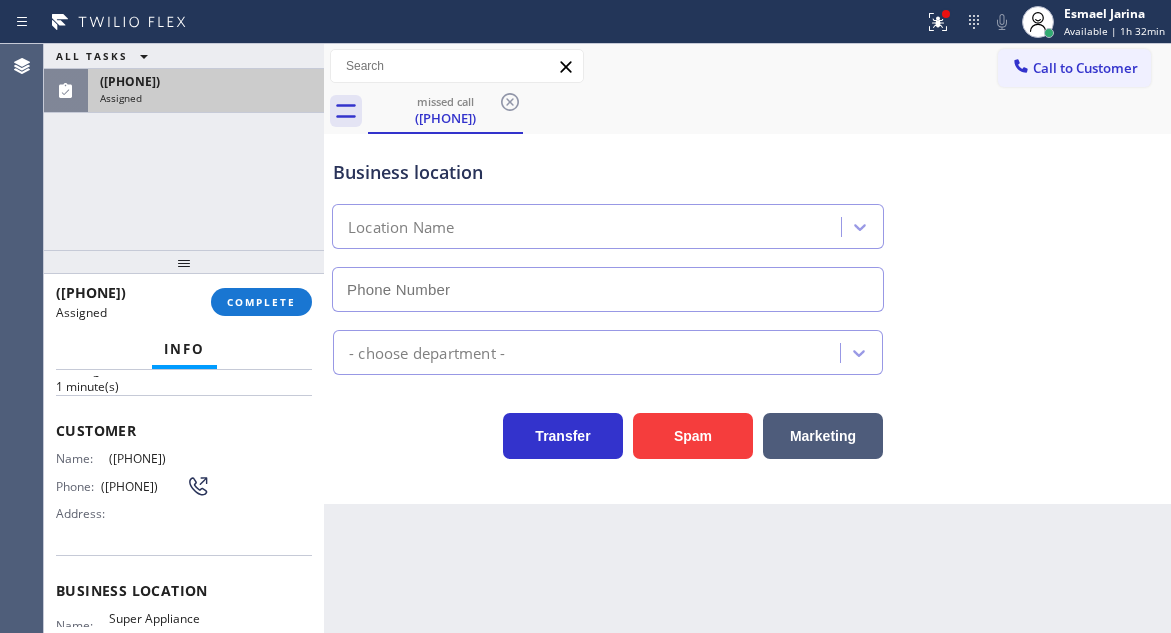 type on "[PHONE]" 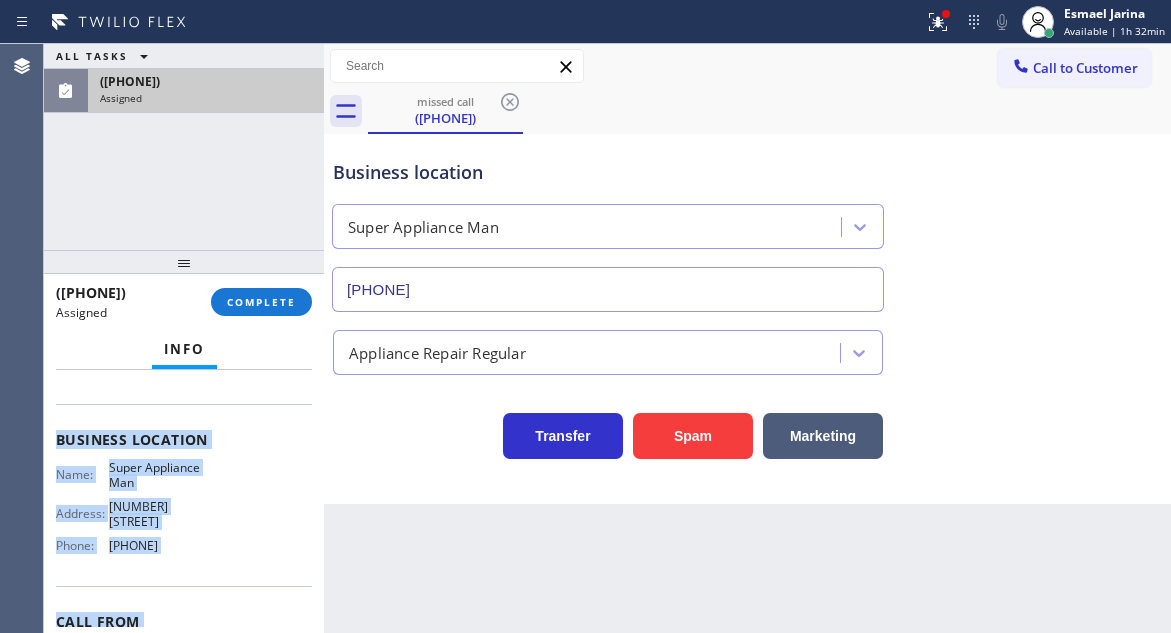 scroll, scrollTop: 369, scrollLeft: 0, axis: vertical 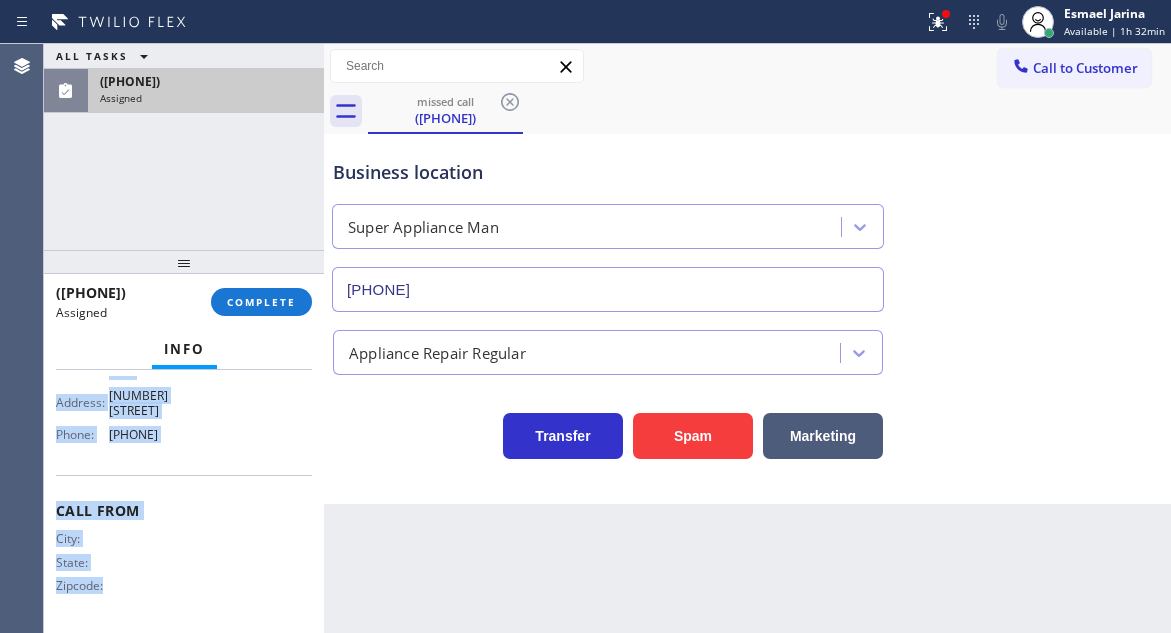 drag, startPoint x: 53, startPoint y: 423, endPoint x: 211, endPoint y: 462, distance: 162.74213 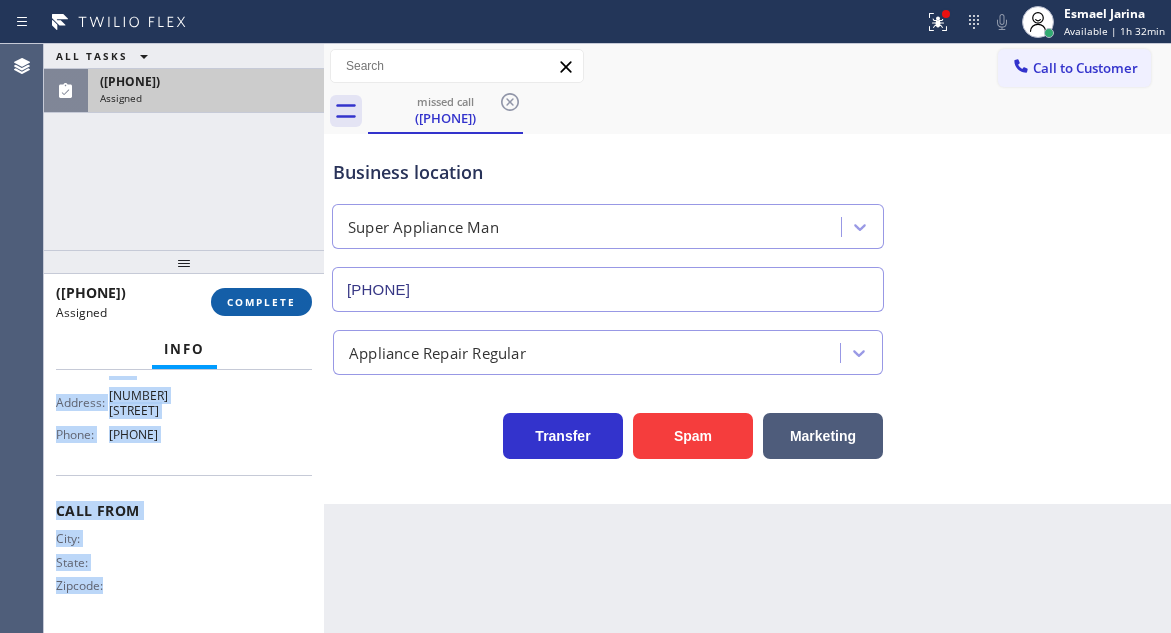 copy on "Customer Name: [PHONE] Phone: [PHONE] Address: Business location Name: Super Appliance Man Address: 5069 Maureen Ln  Phone: [PHONE]" 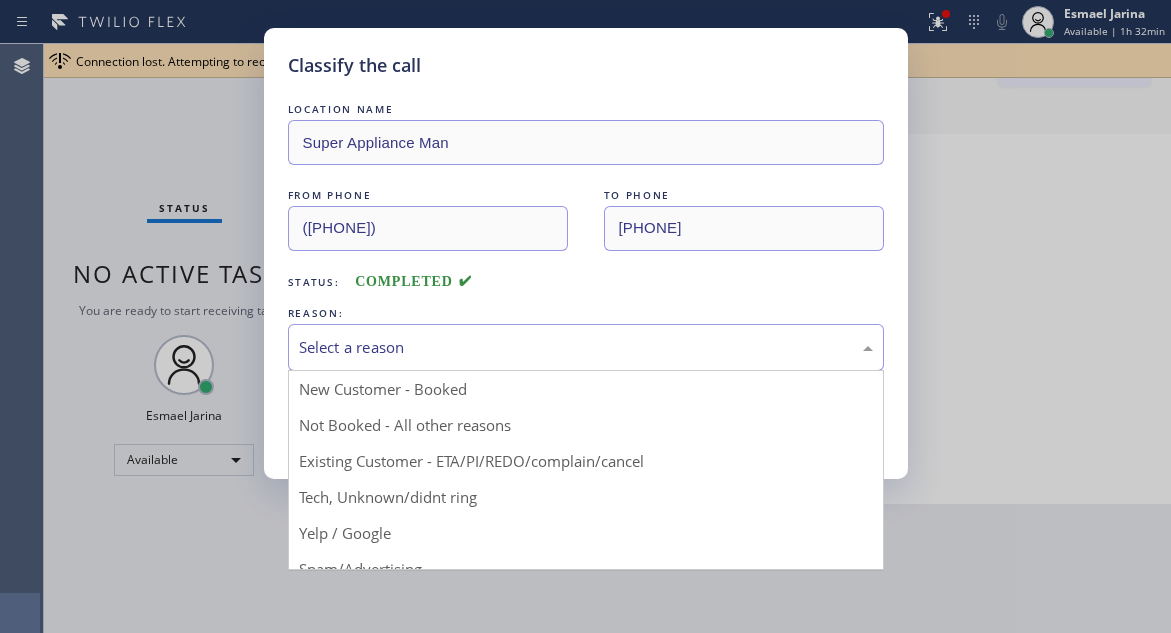 click on "Select a reason" at bounding box center (586, 347) 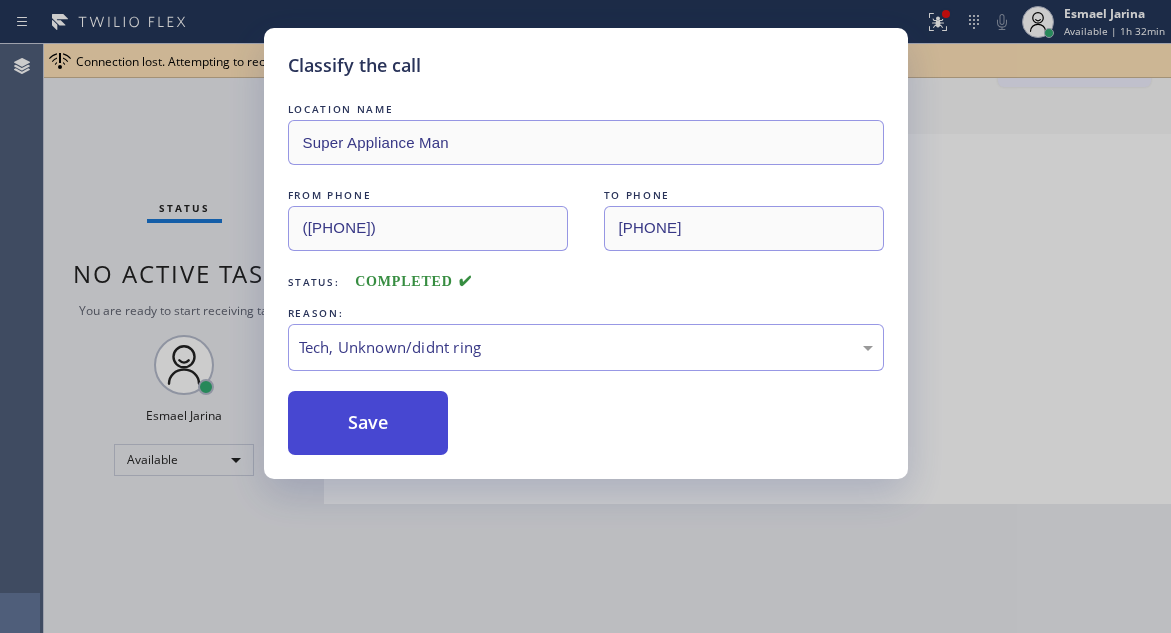 click on "Save" at bounding box center [368, 423] 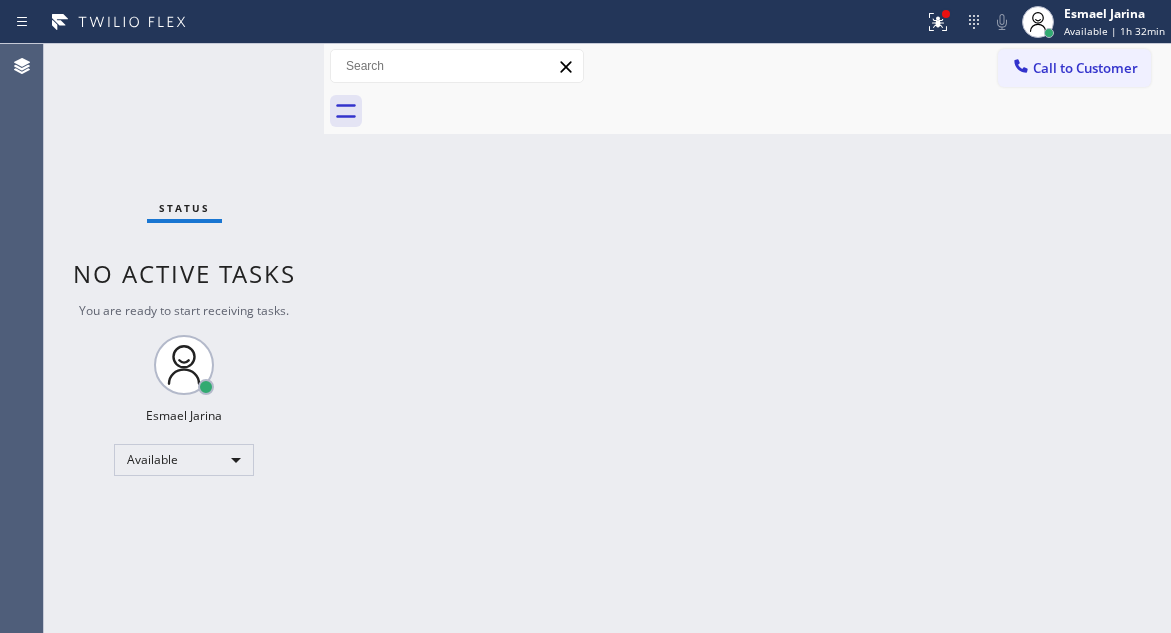 click on "Back to Dashboard Change Sender ID Customers Technicians Select a contact Outbound call Technician Search Technician Your caller id phone number Your caller id phone number Call Technician info Name   Phone none Address none Change Sender ID HVAC +18559994417 5 Star Appliance +18557314952 Appliance Repair +18554611149 Plumbing +18889090120 Air Duct Cleaning +18006865038  Electricians +18005688664 Cancel Change Check personal SMS Reset Change No tabs Call to Customer Outbound call Location Search location Your caller id phone number Customer number Call Outbound call Technician Search Technician Your caller id phone number Your caller id phone number Call" at bounding box center [747, 338] 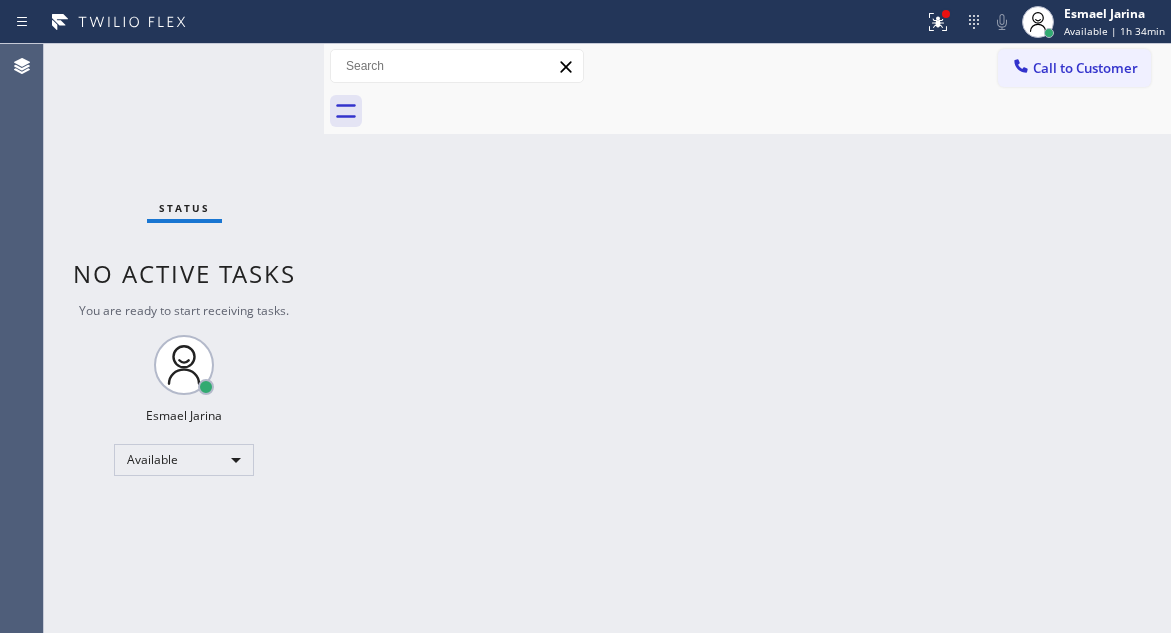 click on "Status   No active tasks     You are ready to start receiving tasks.   Esmael Jarina Available" at bounding box center [184, 338] 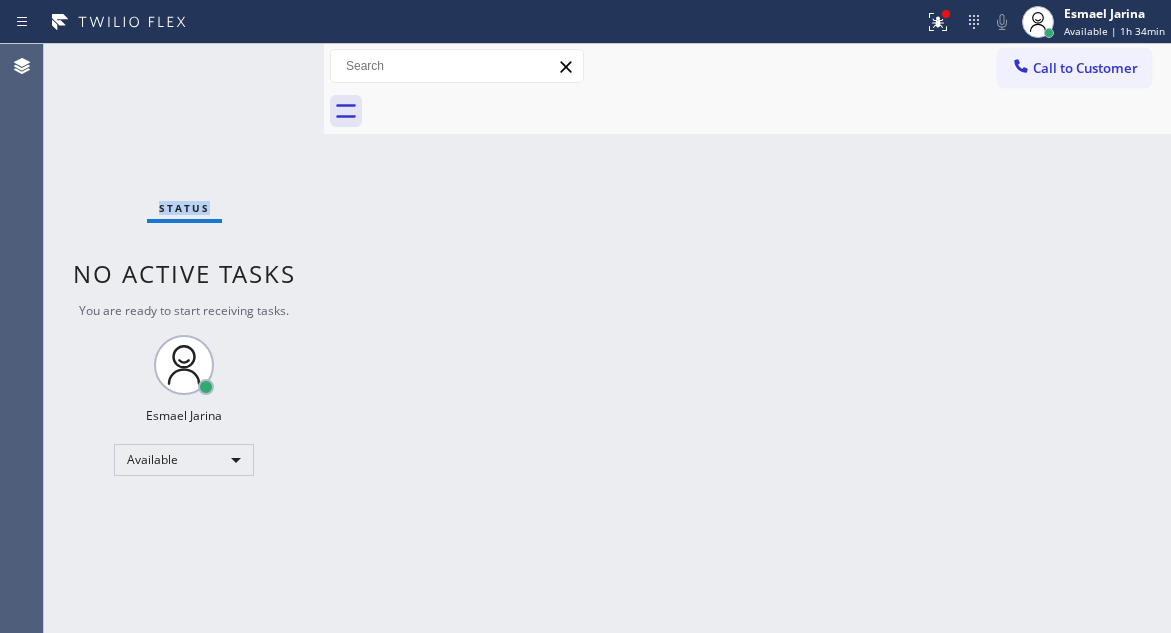 click on "Status   No active tasks     You are ready to start receiving tasks.   Esmael Jarina Available" at bounding box center (184, 338) 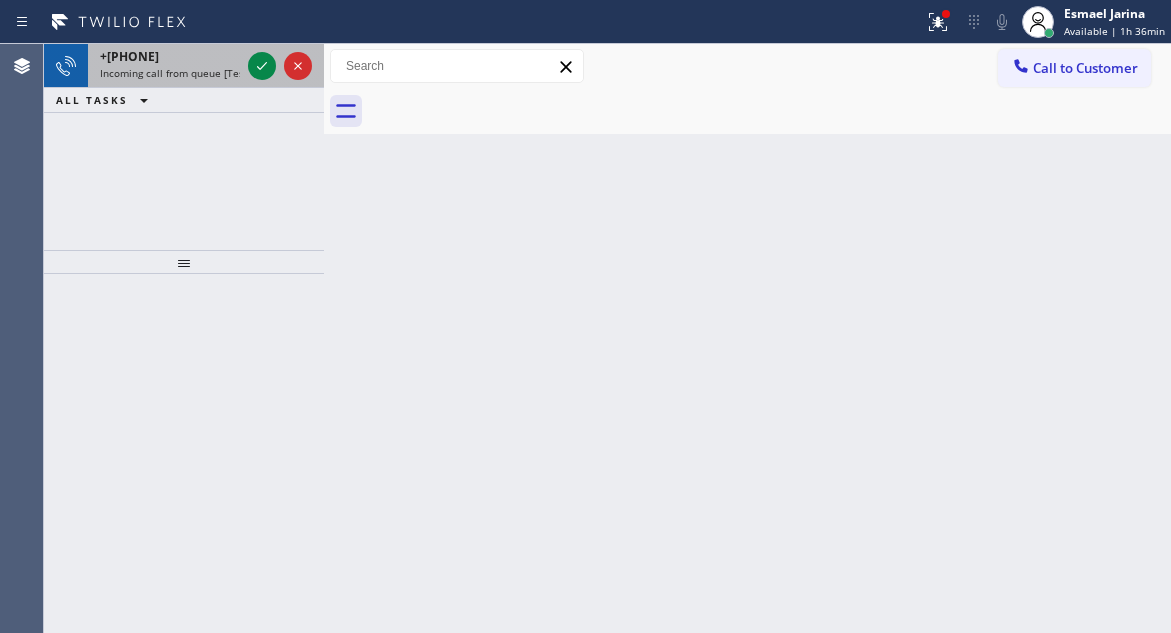 drag, startPoint x: 255, startPoint y: 65, endPoint x: 274, endPoint y: 87, distance: 29.068884 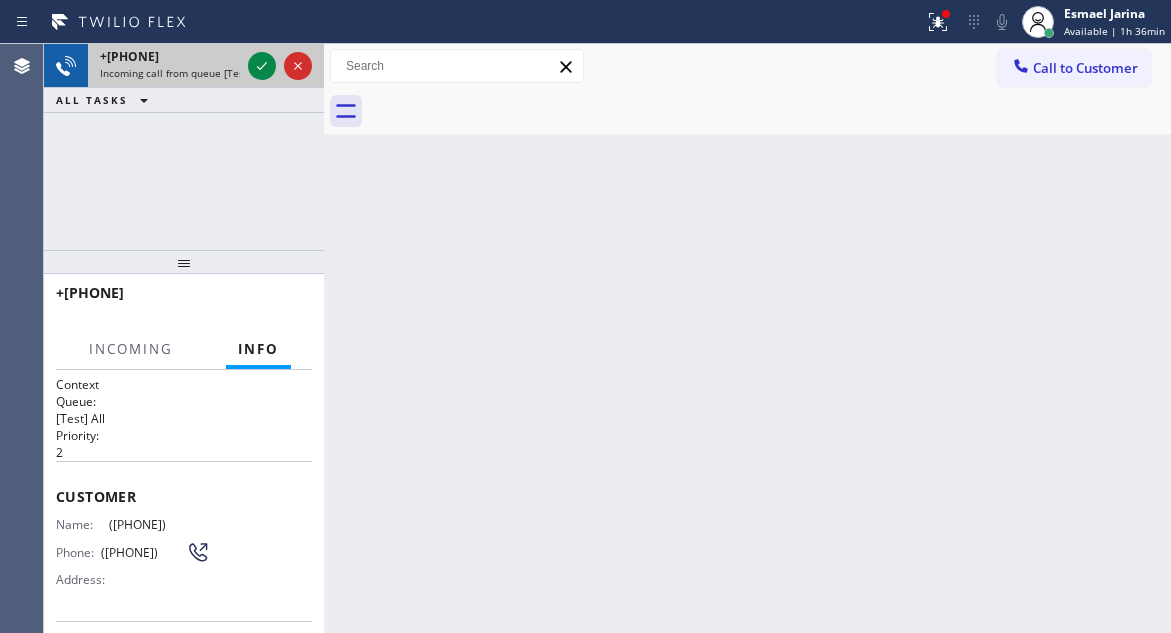 click on "+[PHONE] Incoming call from queue [Test] All" at bounding box center (184, 66) 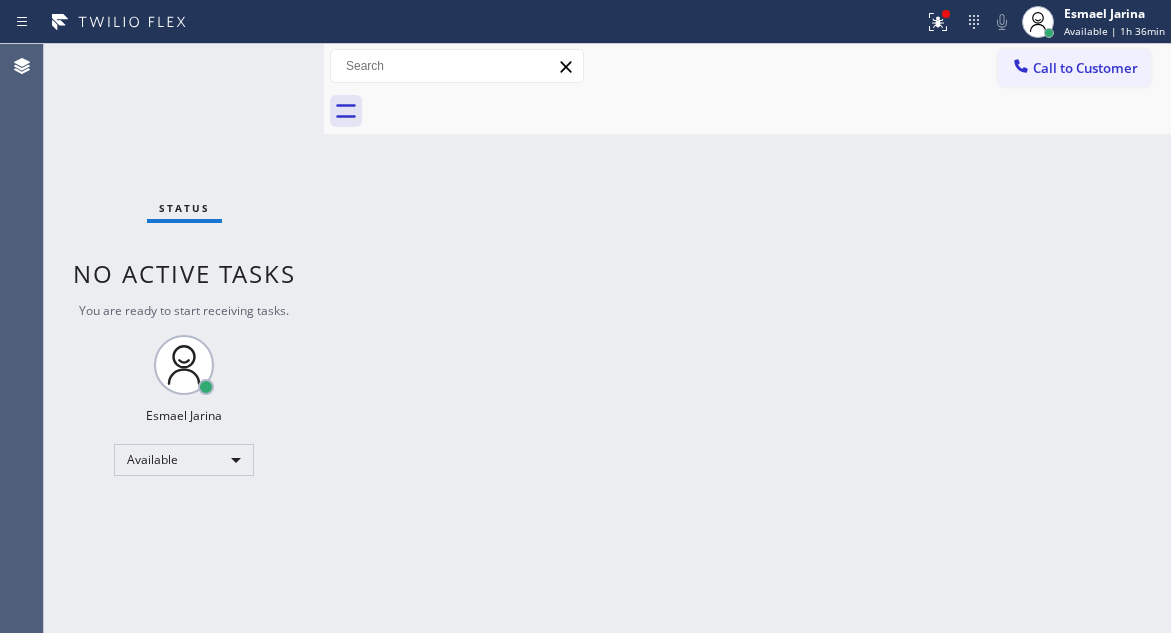 click on "Status   No active tasks     You are ready to start receiving tasks.   Esmael Jarina Available" at bounding box center [184, 338] 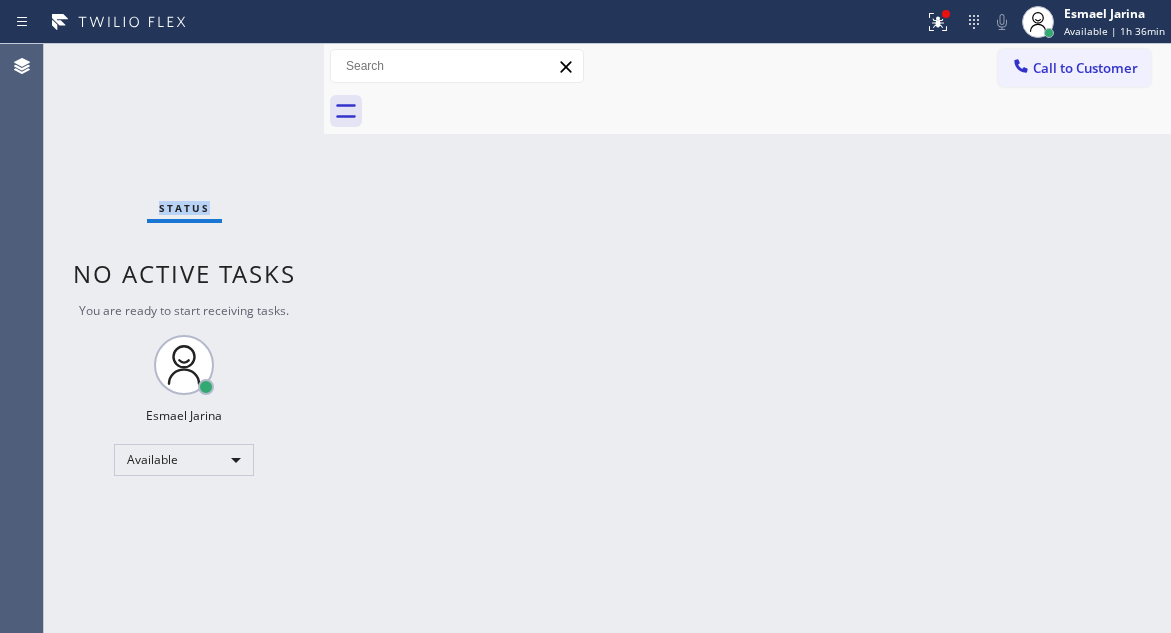 click on "Status   No active tasks     You are ready to start receiving tasks.   Esmael Jarina Available" at bounding box center (184, 338) 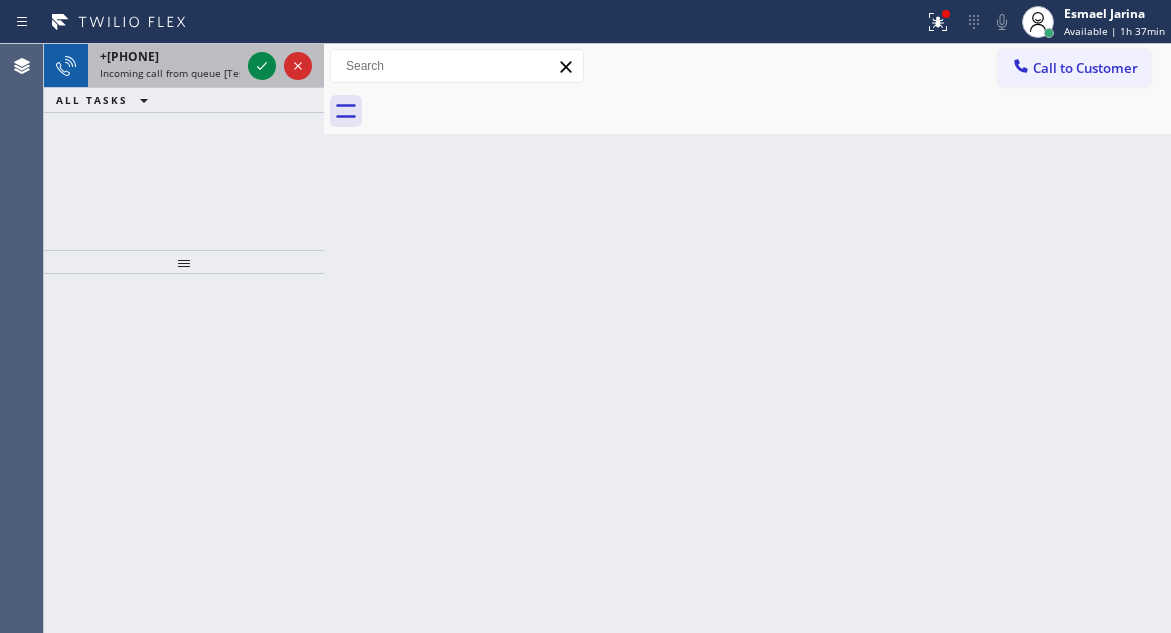 drag, startPoint x: 258, startPoint y: 70, endPoint x: 249, endPoint y: 78, distance: 12.0415945 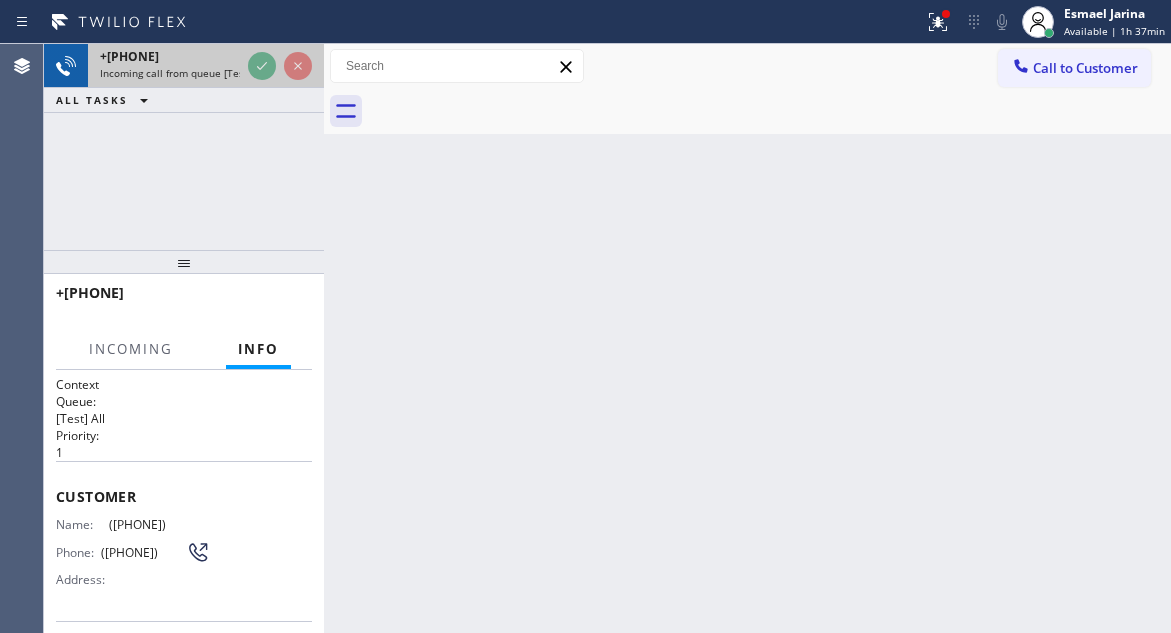 click at bounding box center [280, 66] 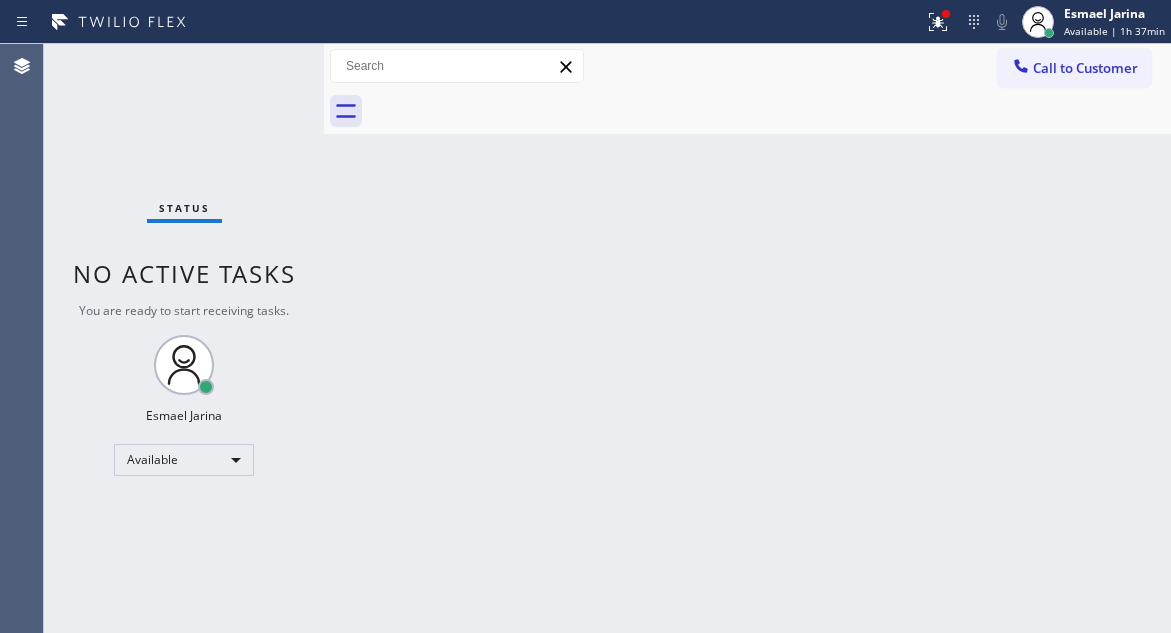 click on "Status   No active tasks     You are ready to start receiving tasks.   Esmael Jarina Available" at bounding box center (184, 338) 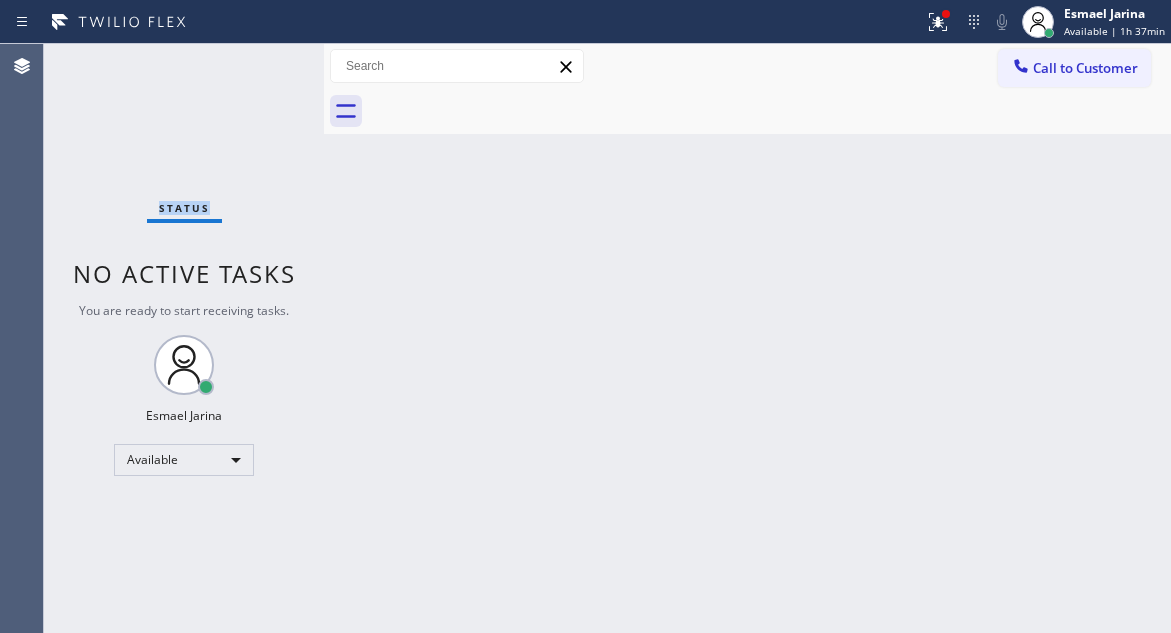 click on "Status   No active tasks     You are ready to start receiving tasks.   Esmael Jarina Available" at bounding box center [184, 338] 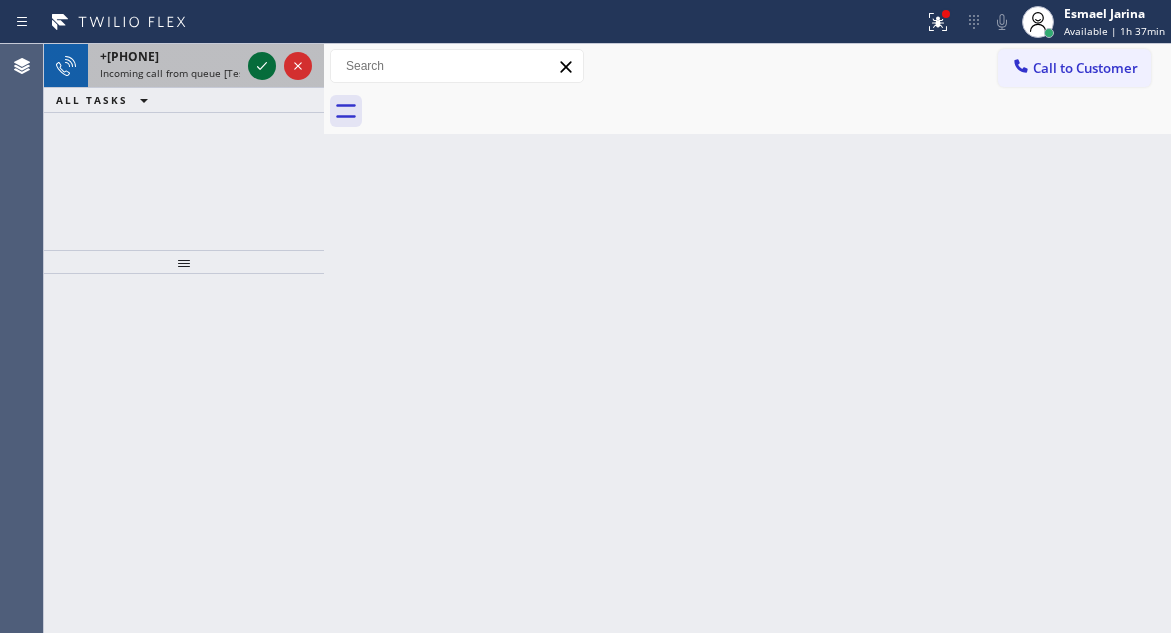click 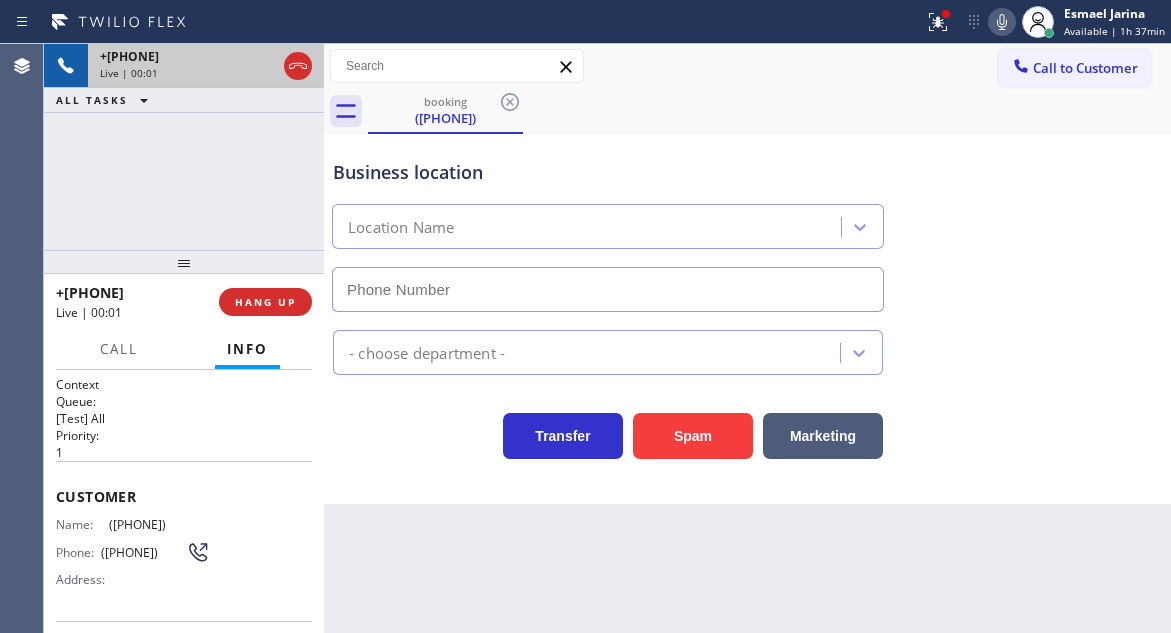 type on "([PHONE])" 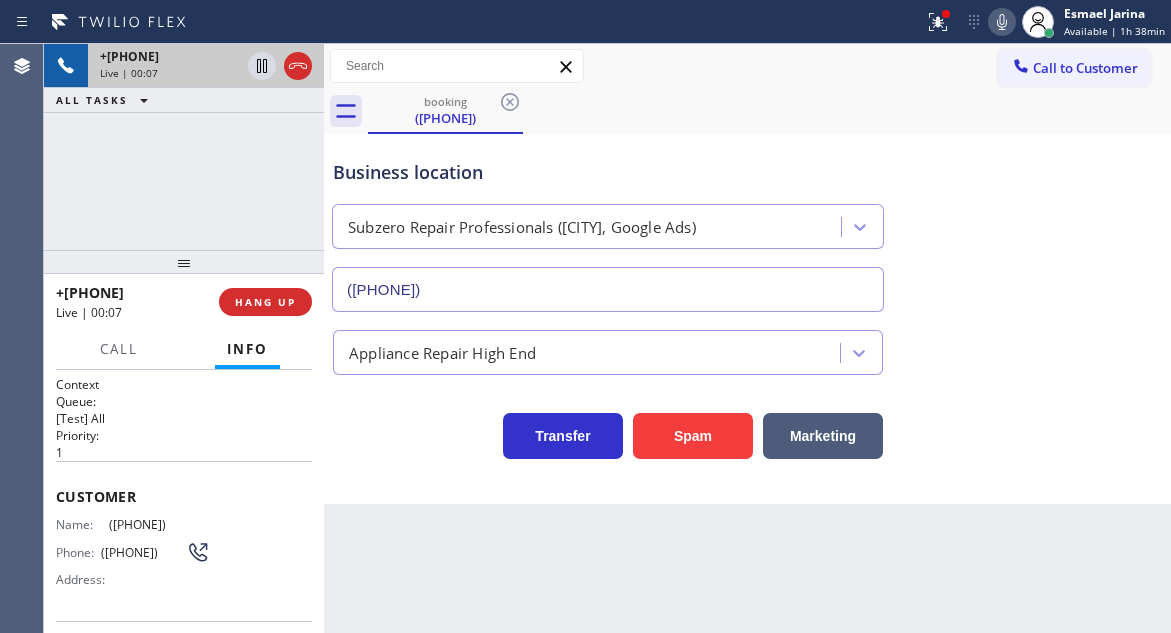 click on "([PHONE])" at bounding box center (159, 524) 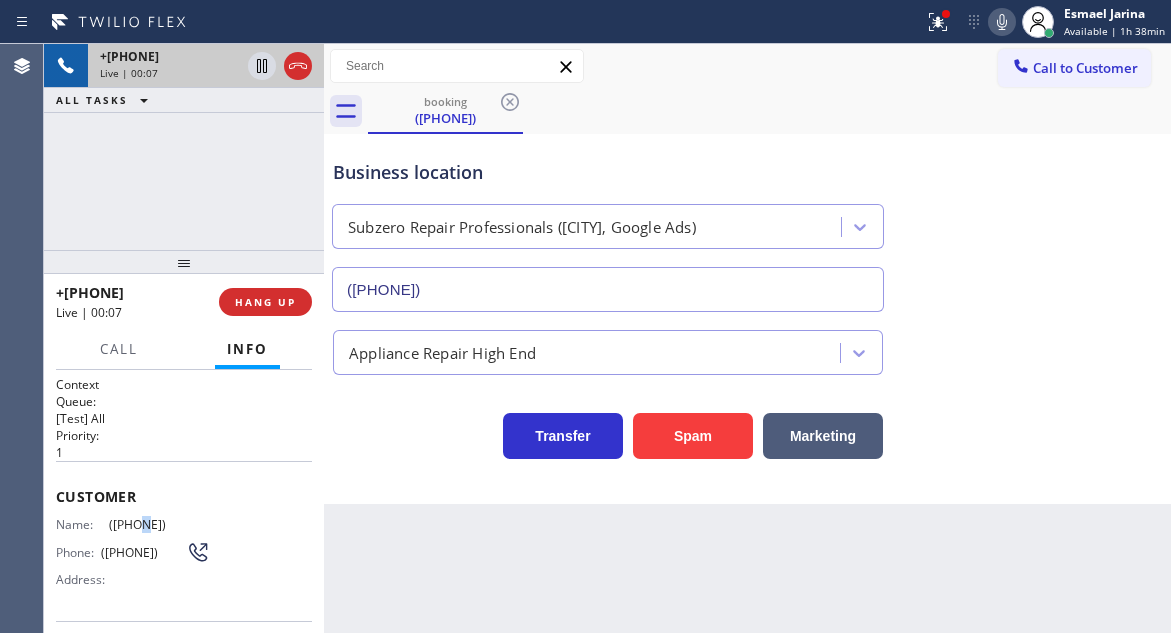 click on "([PHONE])" at bounding box center [159, 524] 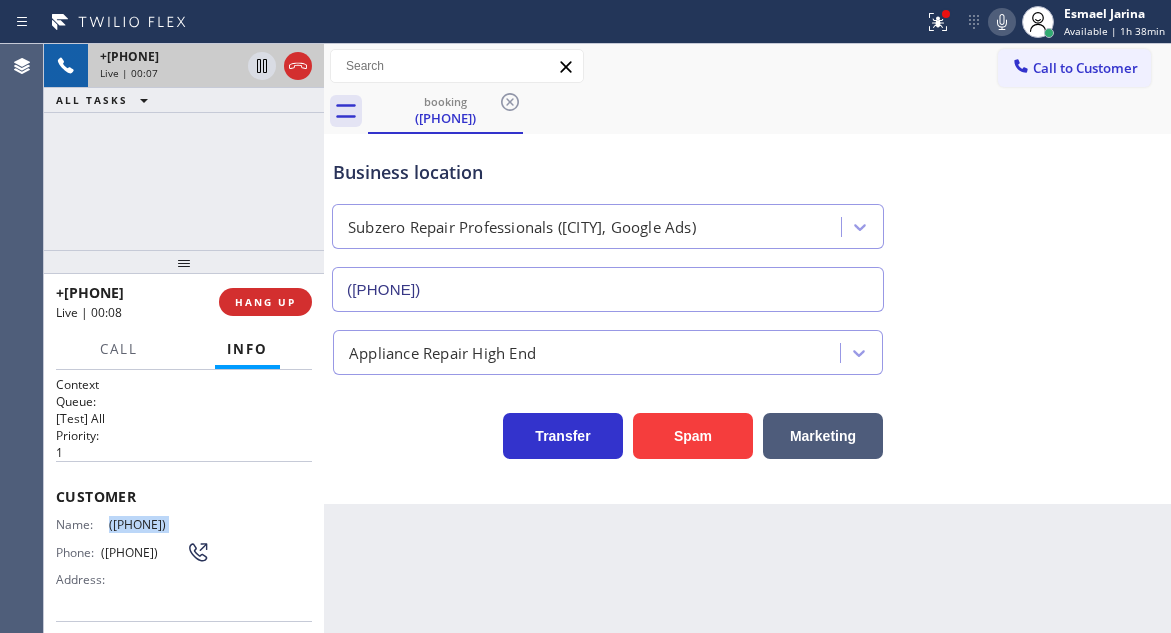 click on "([PHONE])" at bounding box center (159, 524) 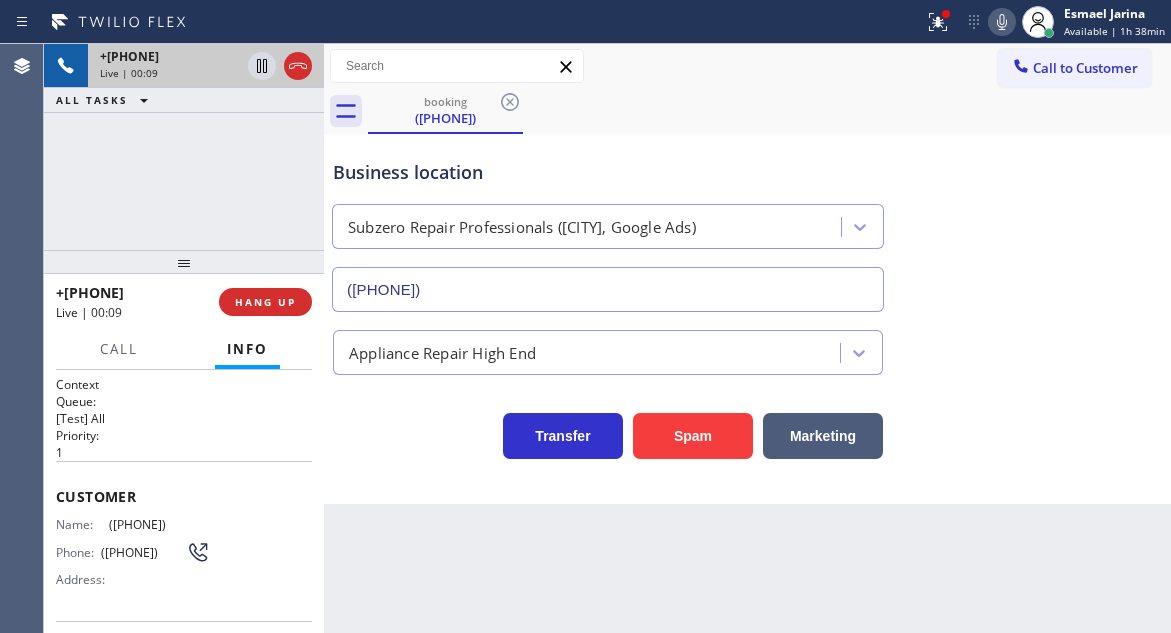 click on "Back to Dashboard Change Sender ID Customers Technicians Select a contact Outbound call Technician Search Technician Your caller id phone number Your caller id phone number Call Technician info Name   Phone none Address none Change Sender ID HVAC +1[PHONE] 5 Star Appliance +1[PHONE] Appliance Repair +1[PHONE] Plumbing +1[PHONE] Air Duct Cleaning +1[PHONE]  Electricians +1[PHONE] Cancel Change Check personal SMS Reset Change booking [PHONE] Call to Customer Outbound call Location Search location Your caller id phone number Customer number Call Outbound call Technician Search Technician Your caller id phone number Your caller id phone number Call booking [PHONE] Business location Subzero Repair Professionals ([CITY], Google Ads) [PHONE] Appliance Repair High End Transfer Spam Marketing" at bounding box center [747, 338] 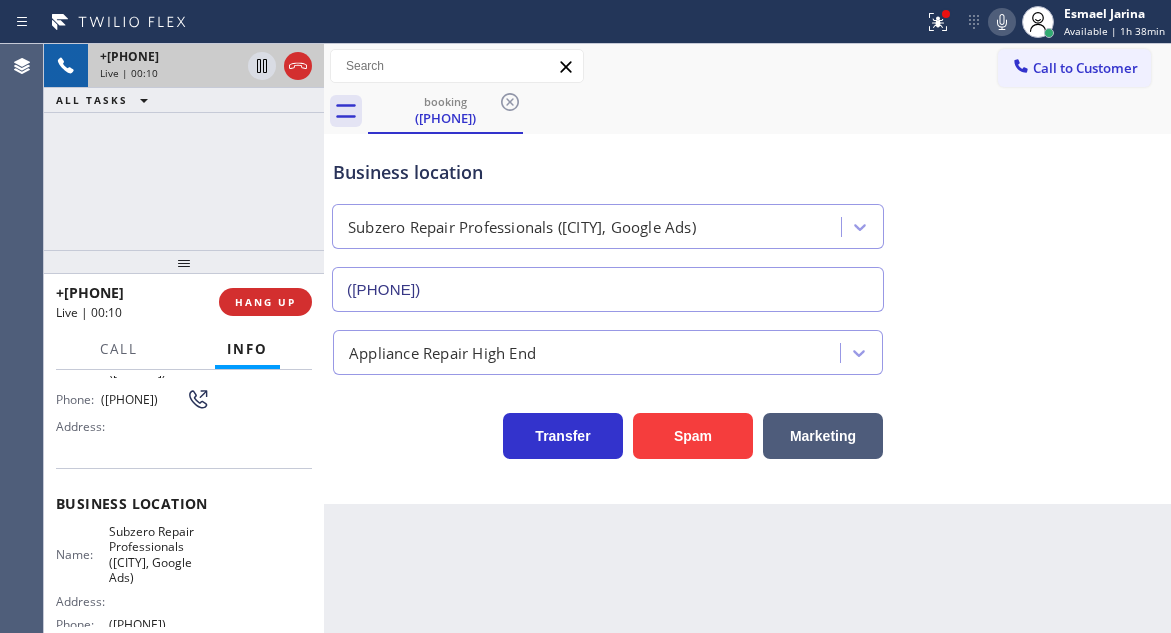 scroll, scrollTop: 200, scrollLeft: 0, axis: vertical 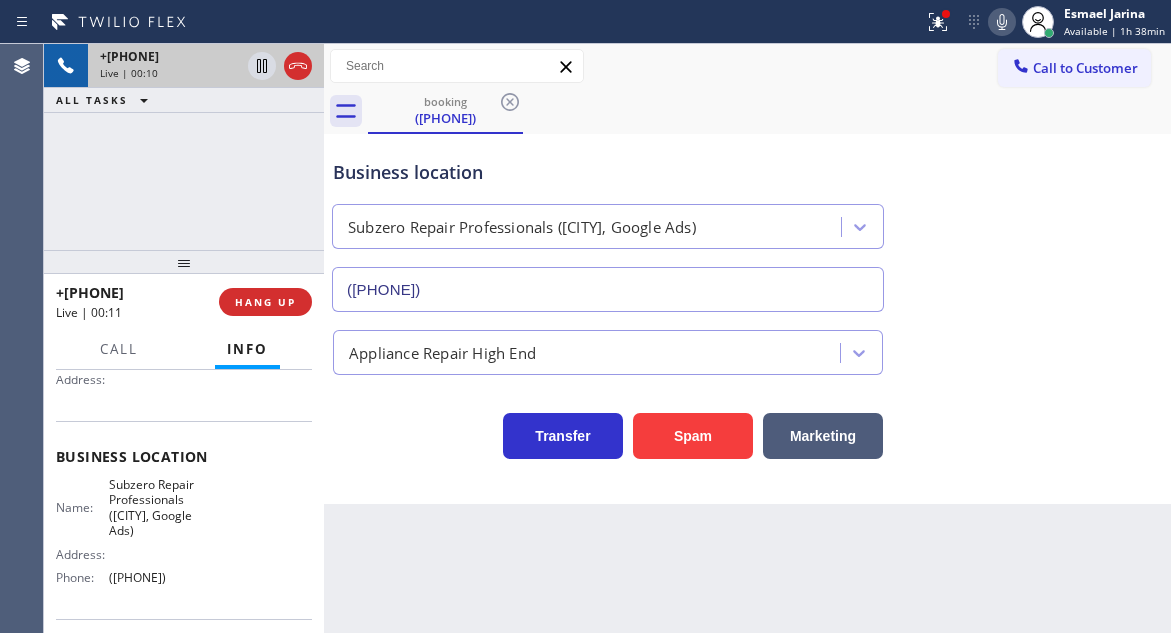 click on "Subzero Repair Professionals ([CITY], Google Ads)" at bounding box center (159, 508) 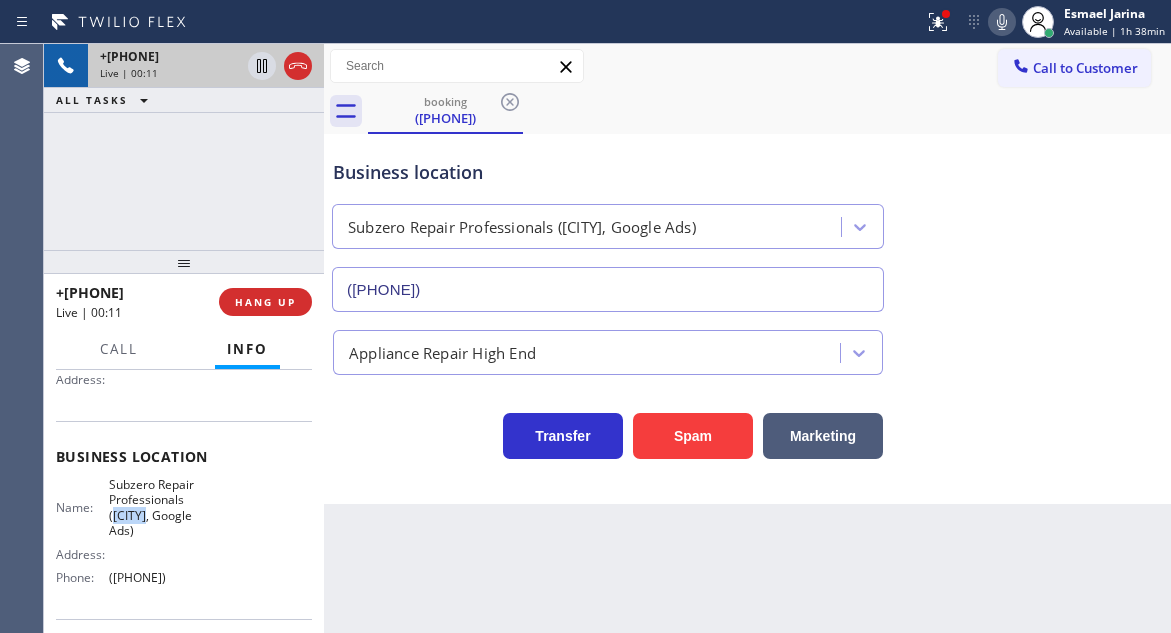 click on "Subzero Repair Professionals ([CITY], Google Ads)" at bounding box center (159, 508) 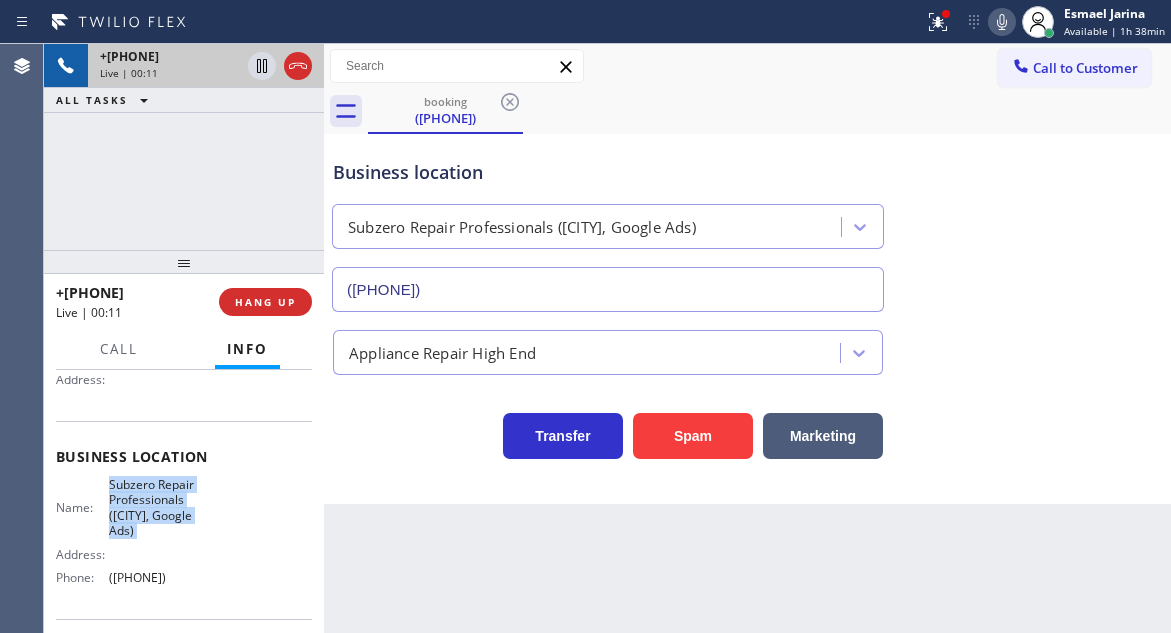 click on "Subzero Repair Professionals ([CITY], Google Ads)" at bounding box center [159, 508] 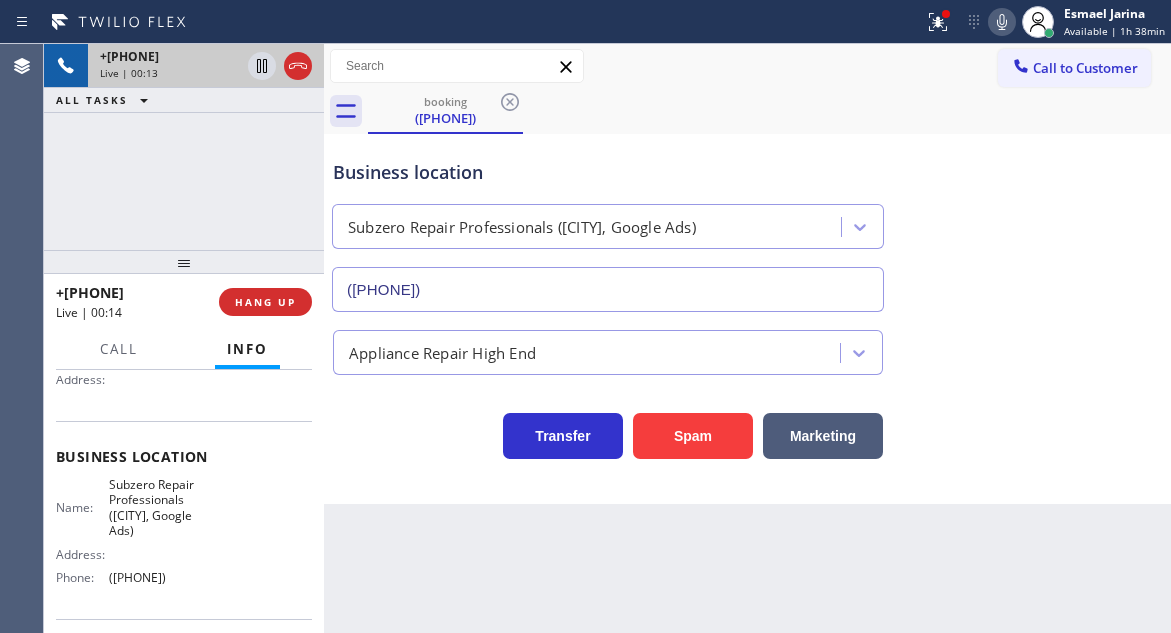 click on "Back to Dashboard Change Sender ID Customers Technicians Select a contact Outbound call Technician Search Technician Your caller id phone number Your caller id phone number Call Technician info Name   Phone none Address none Change Sender ID HVAC +1[PHONE] 5 Star Appliance +1[PHONE] Appliance Repair +1[PHONE] Plumbing +1[PHONE] Air Duct Cleaning +1[PHONE]  Electricians +1[PHONE] Cancel Change Check personal SMS Reset Change booking [PHONE] Call to Customer Outbound call Location Search location Your caller id phone number Customer number Call Outbound call Technician Search Technician Your caller id phone number Your caller id phone number Call booking [PHONE] Business location Subzero Repair Professionals ([CITY], Google Ads) [PHONE] Appliance Repair High End Transfer Spam Marketing" at bounding box center [747, 338] 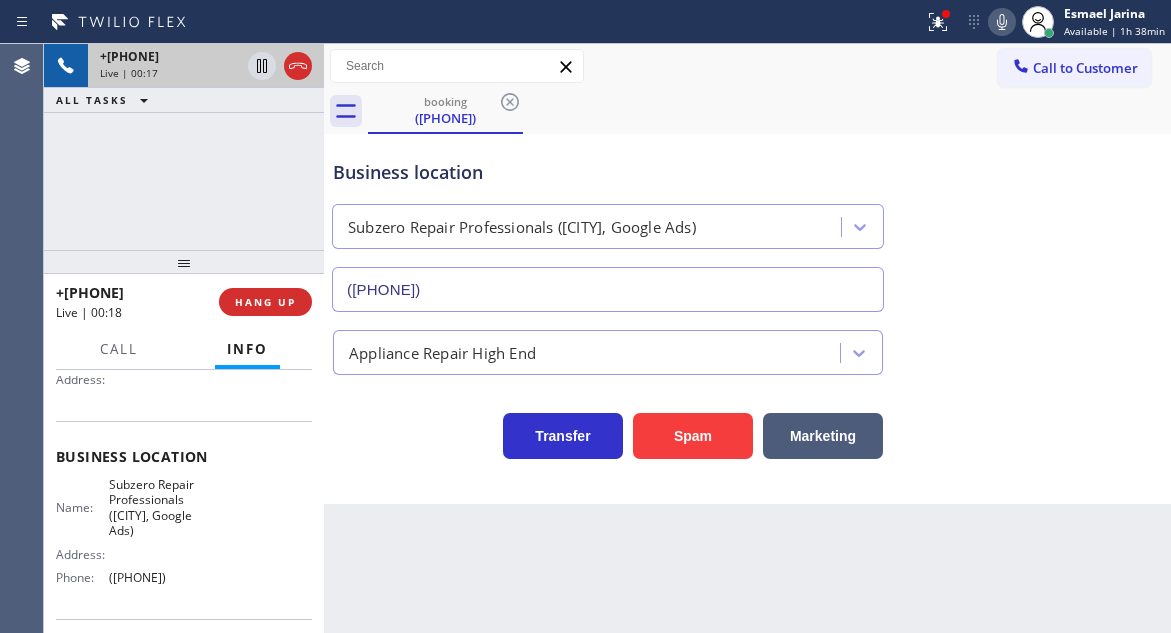 click on "Business location Subzero Repair Professionals ([CITY], Google Ads) ([PHONE])" at bounding box center (747, 221) 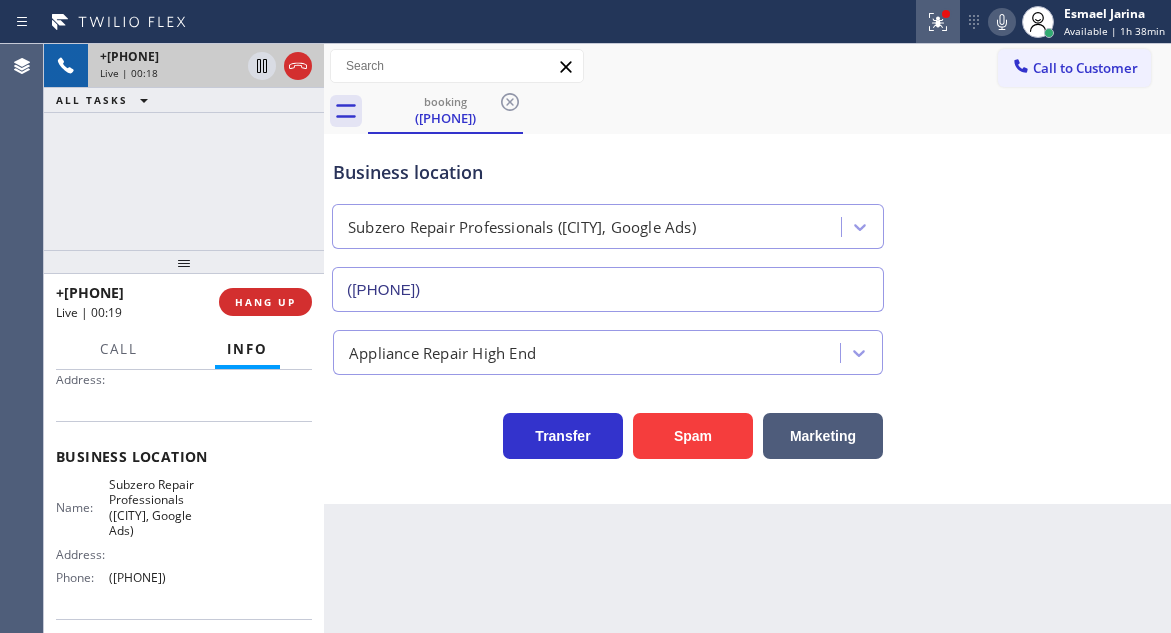 click 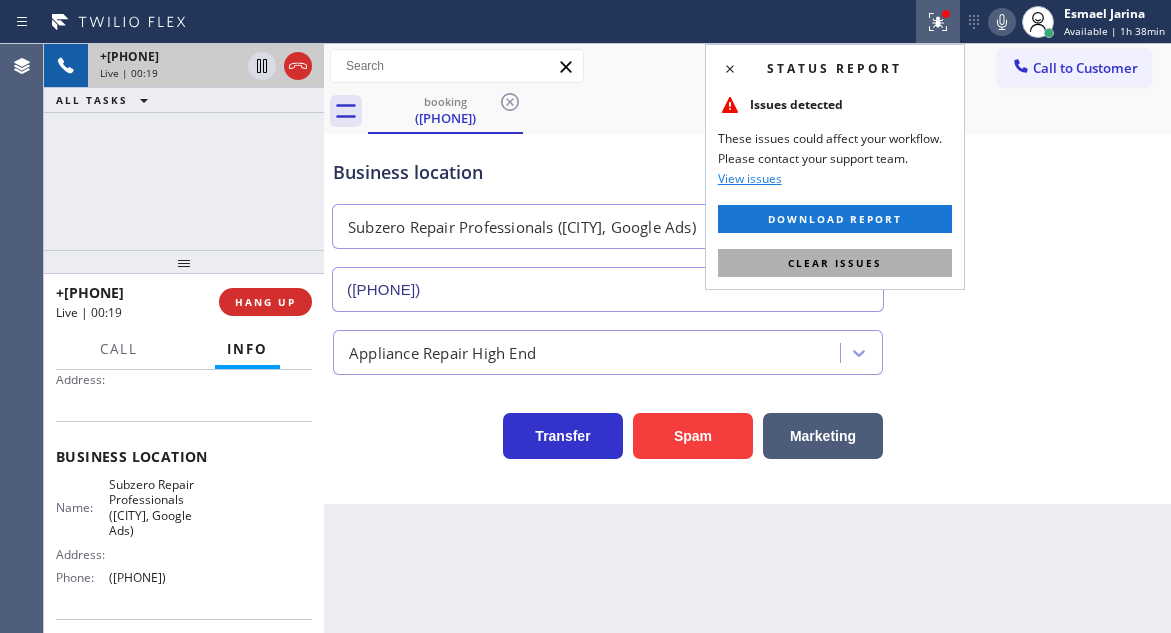 click on "Clear issues" at bounding box center (835, 263) 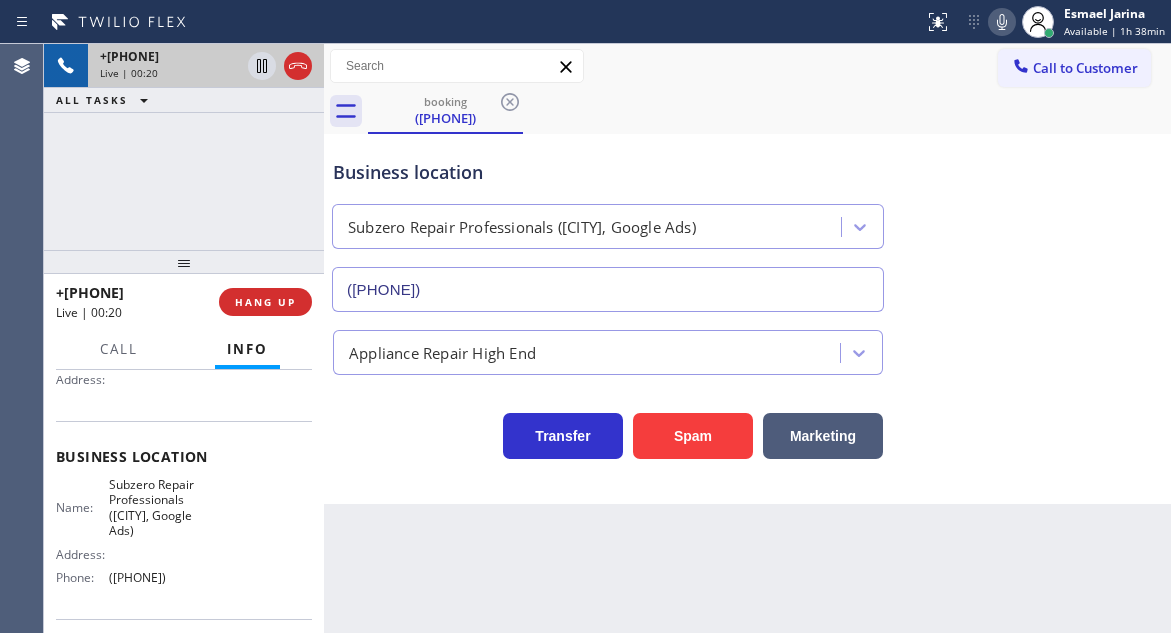 scroll, scrollTop: 300, scrollLeft: 0, axis: vertical 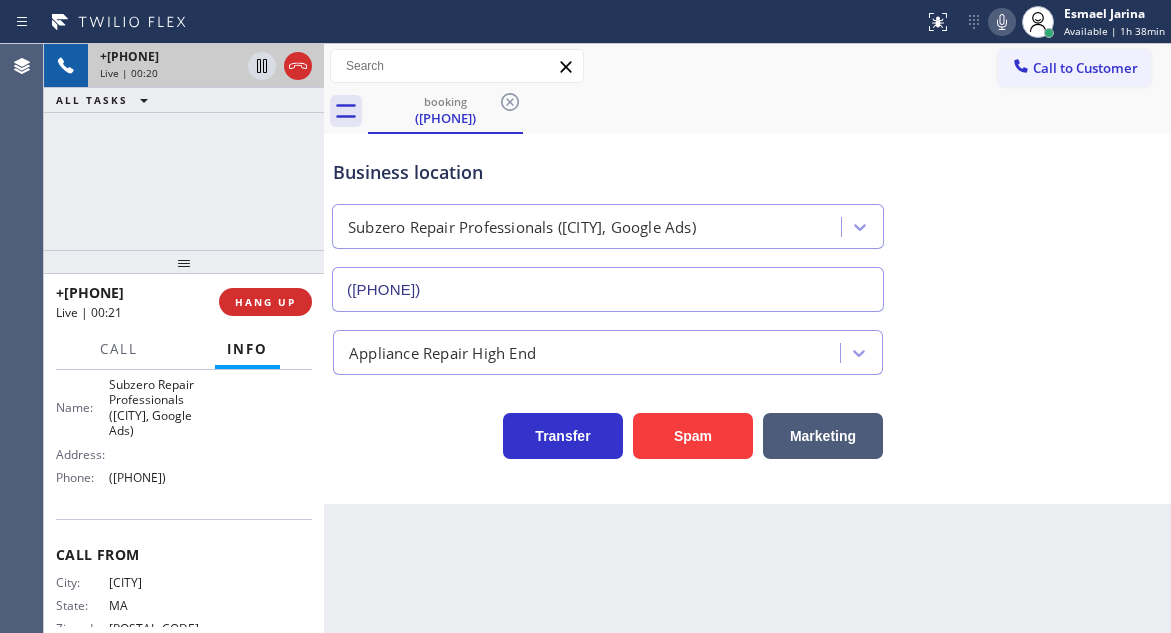 click on "([PHONE])" at bounding box center (159, 477) 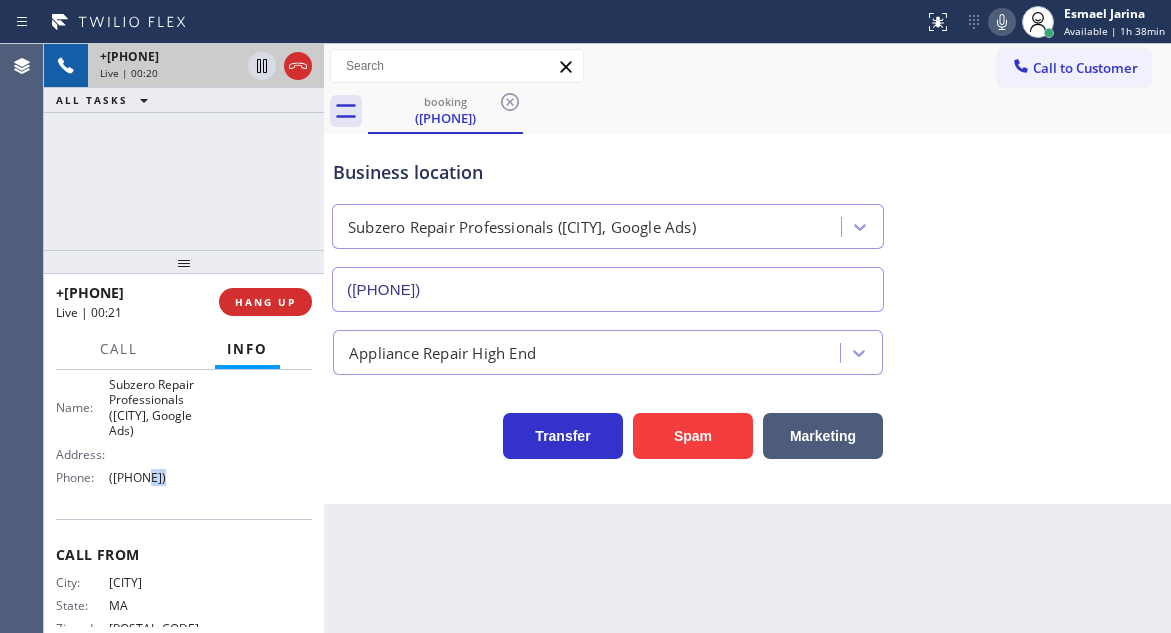 click on "([PHONE])" at bounding box center (159, 477) 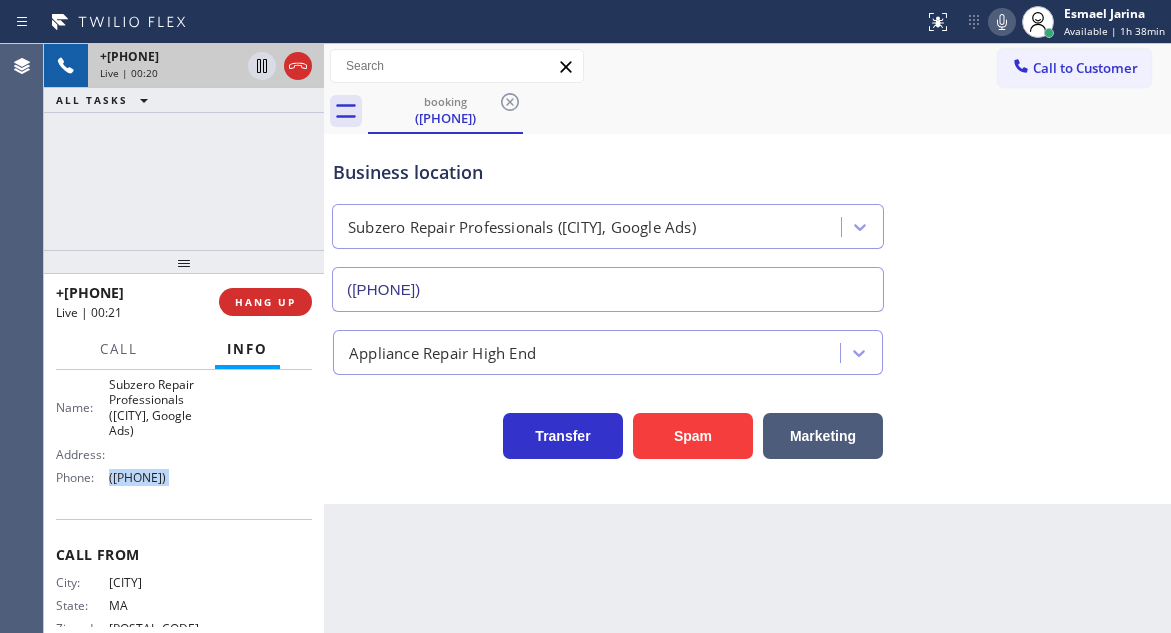 click on "([PHONE])" at bounding box center (159, 477) 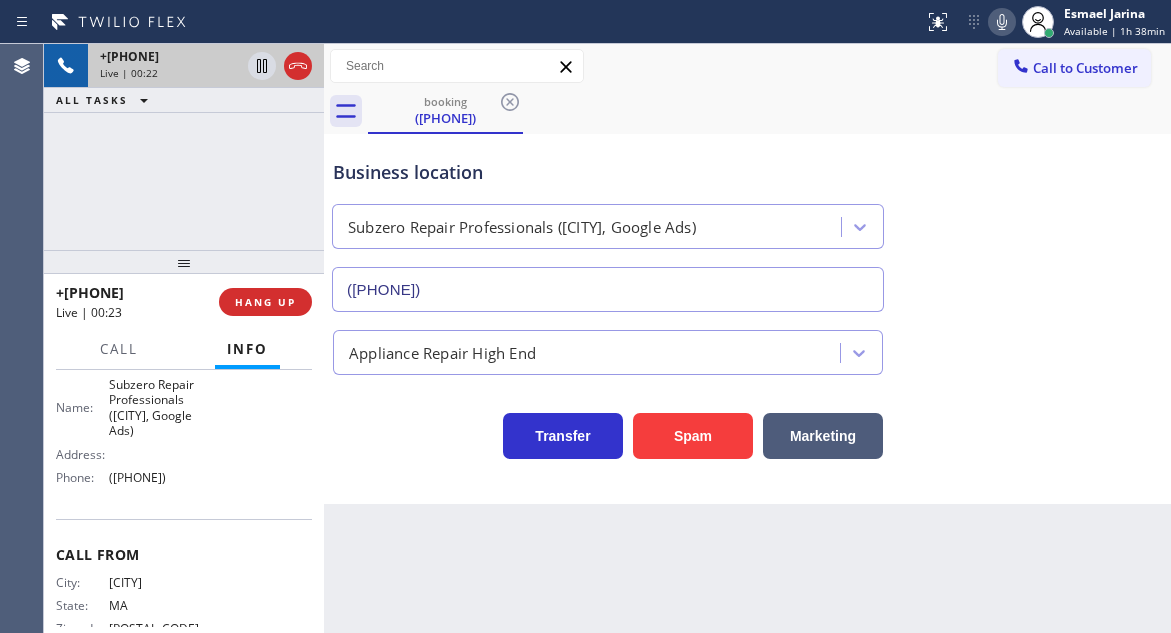 click on "Business location" at bounding box center [608, 172] 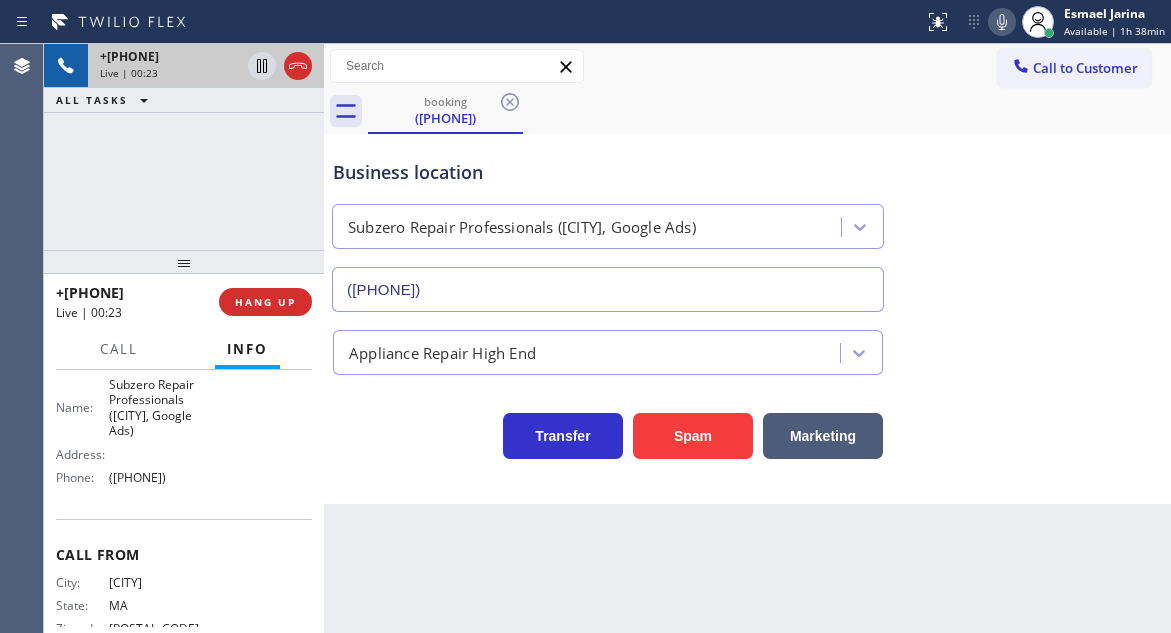 click on "Business location" at bounding box center [608, 172] 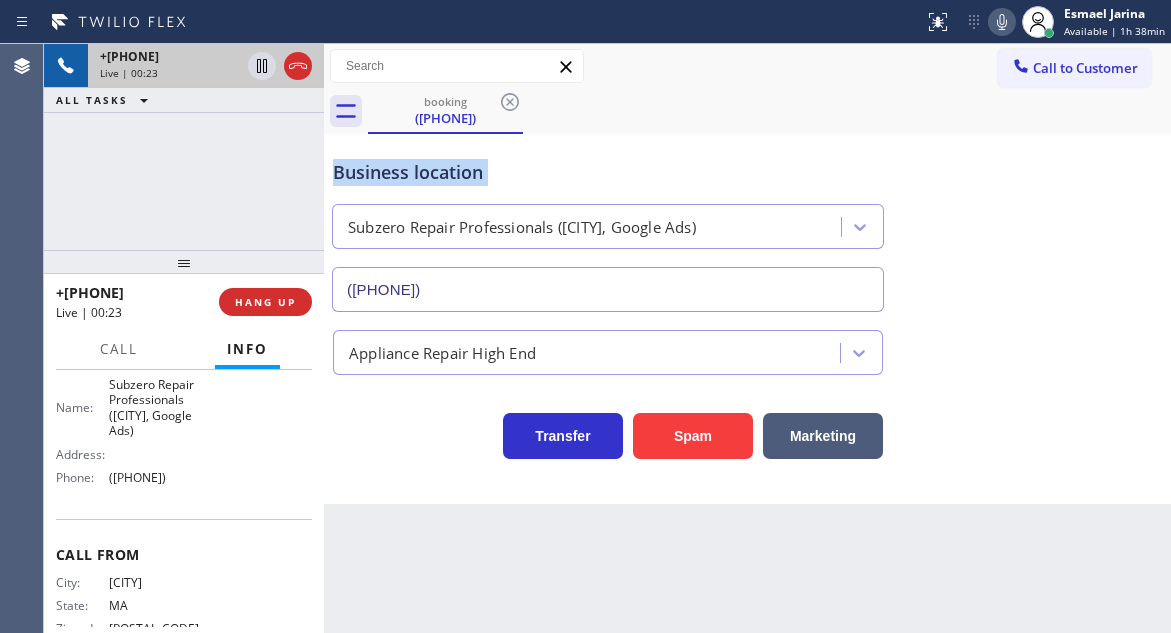 click on "Business location" at bounding box center (608, 172) 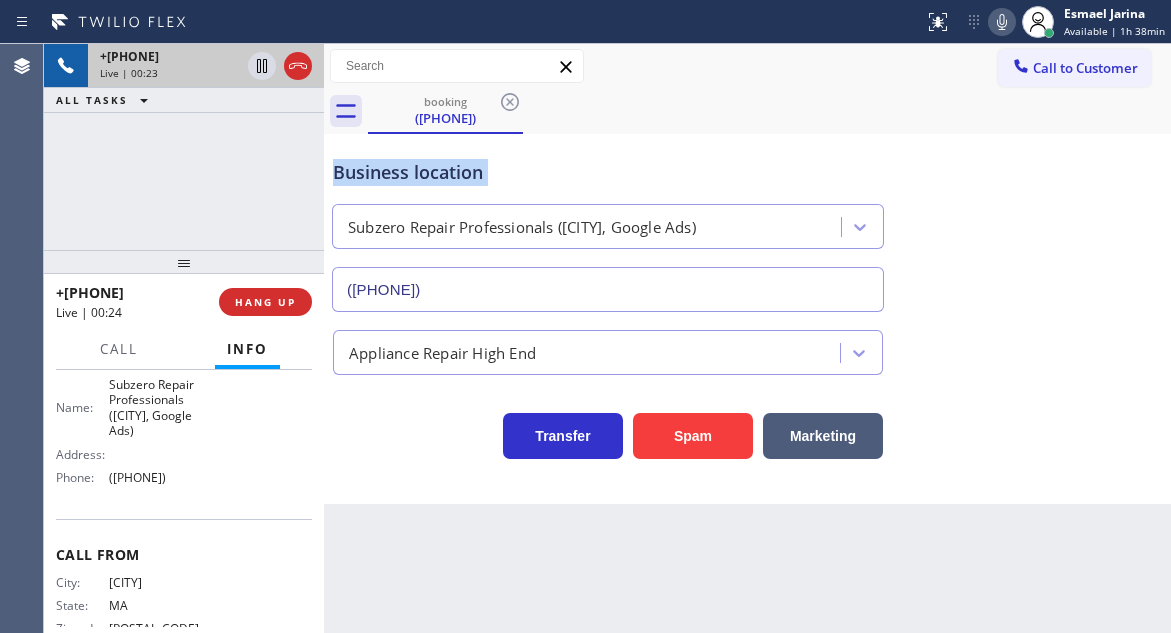 click on "Business location" at bounding box center [608, 172] 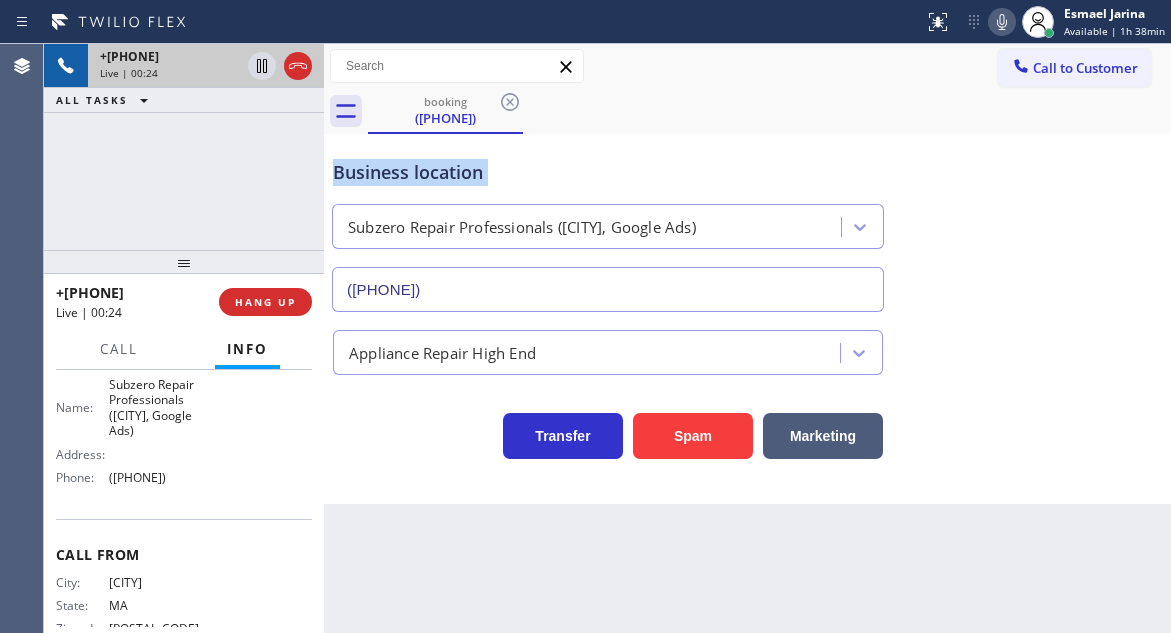 click on "Business location" at bounding box center (608, 172) 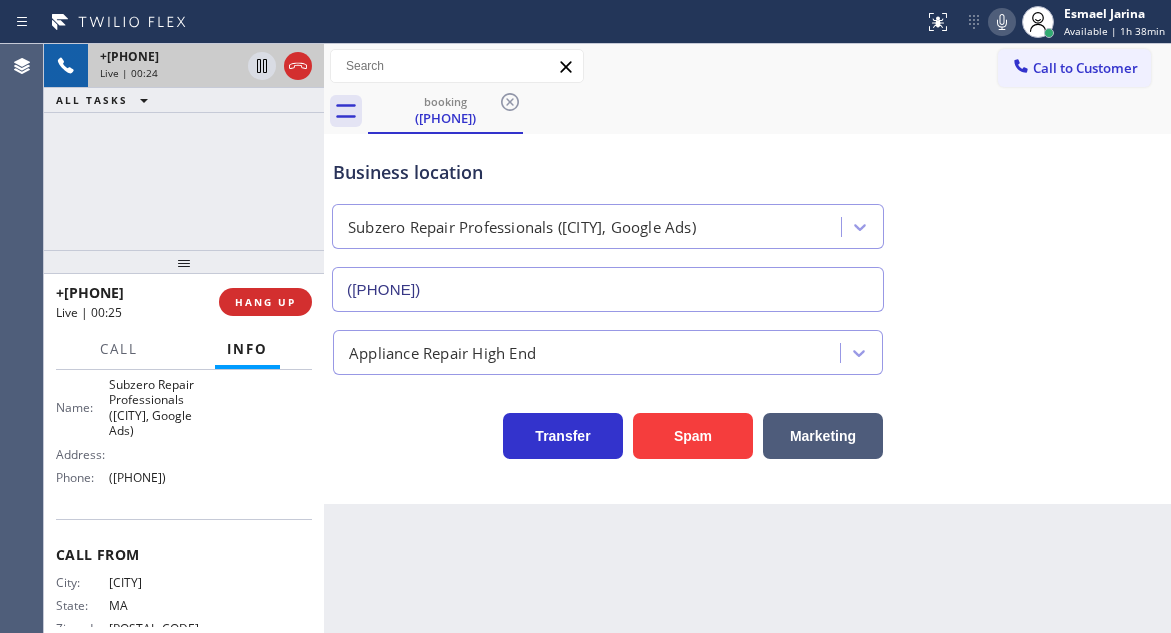 click on "Business location" at bounding box center [608, 172] 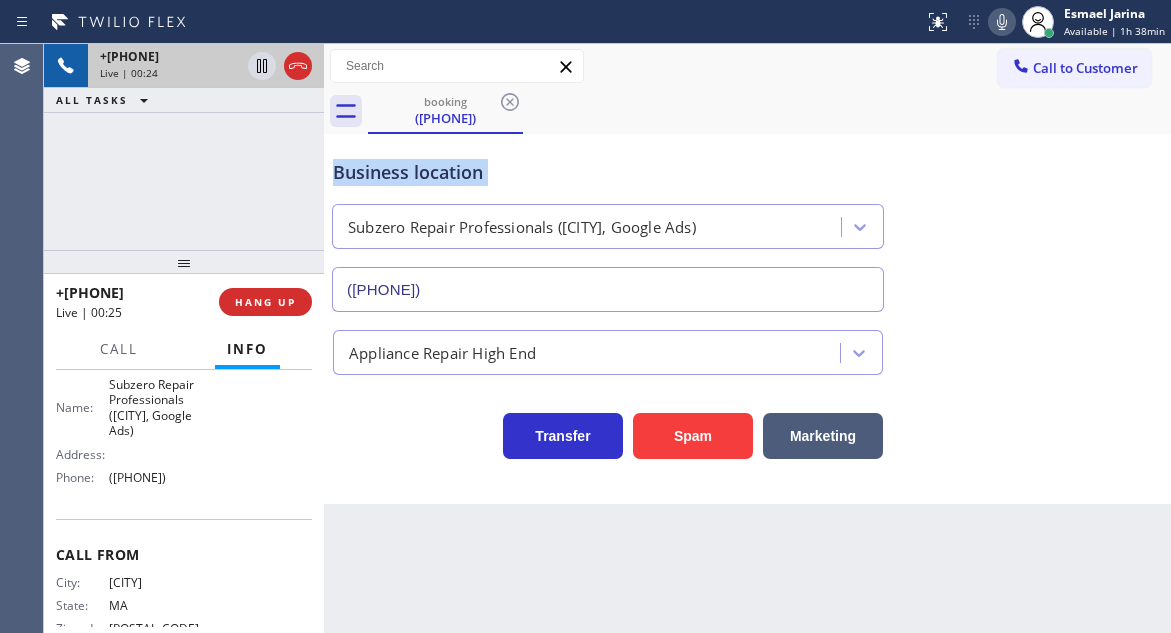 click on "Business location" at bounding box center (608, 172) 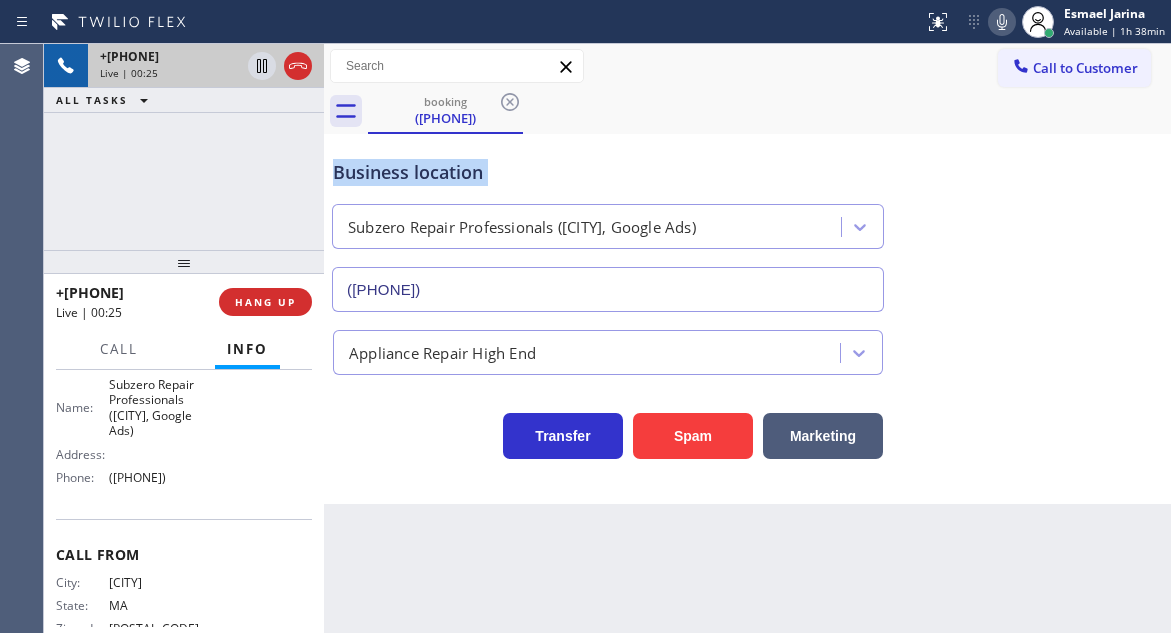 click on "Business location" at bounding box center [608, 172] 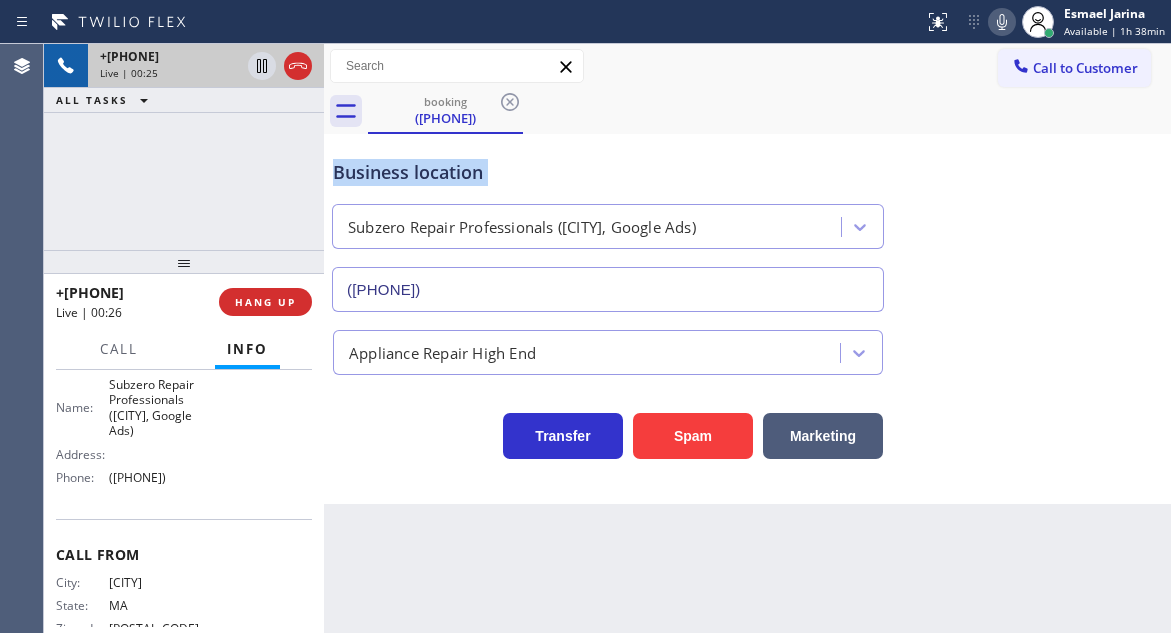 click on "Business location" at bounding box center (608, 172) 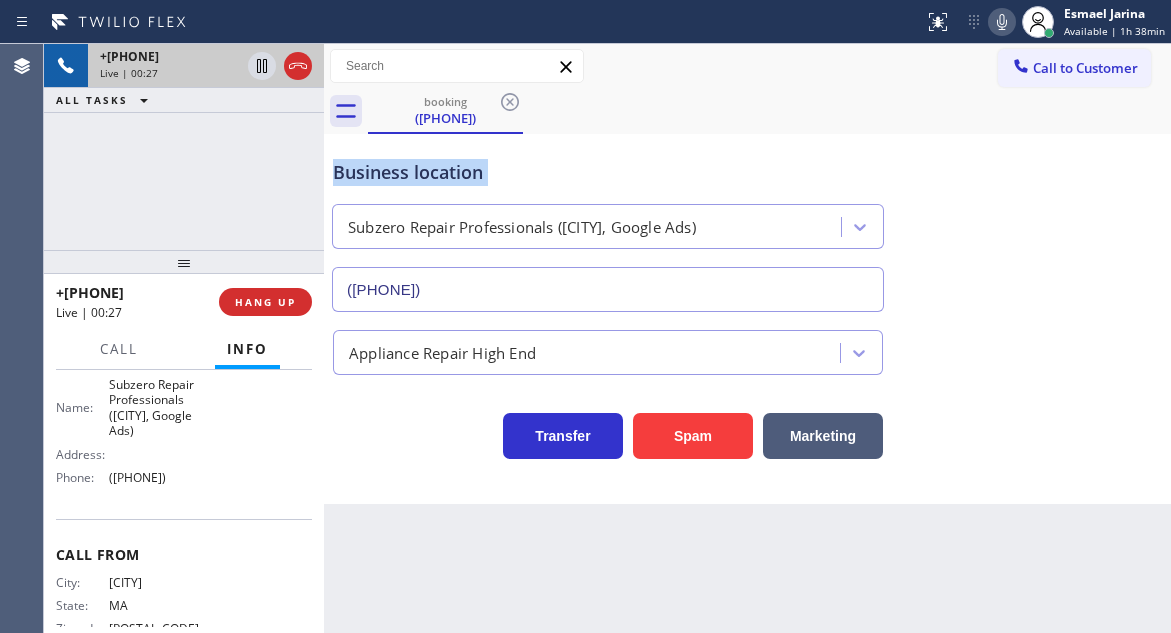 click on "Business location" at bounding box center (608, 172) 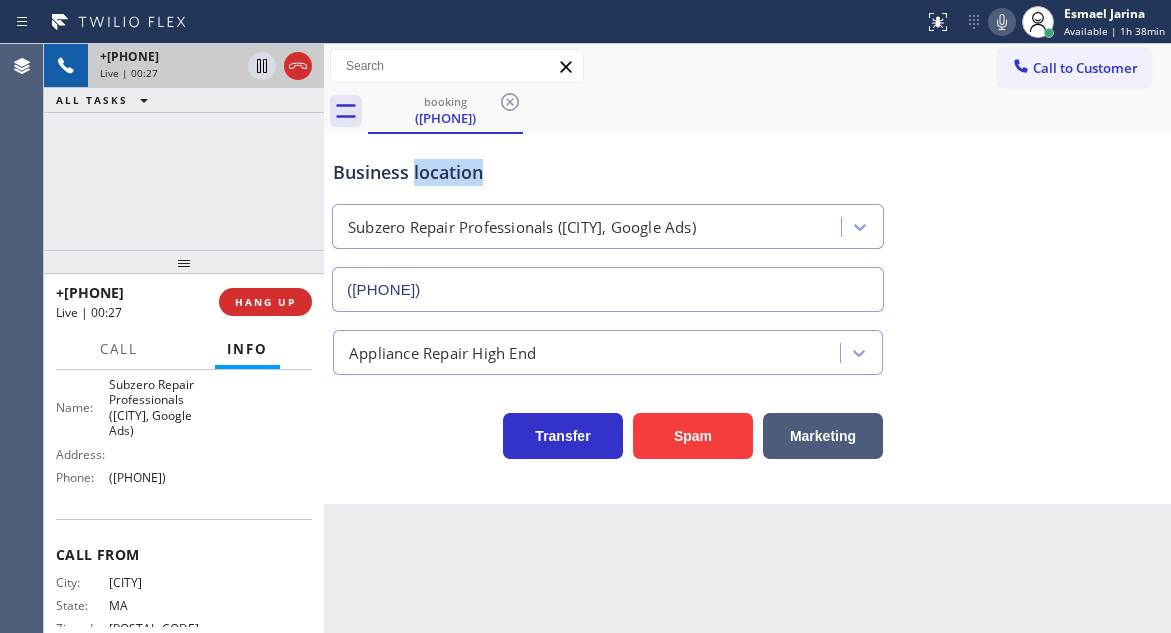 click on "Business location" at bounding box center (608, 172) 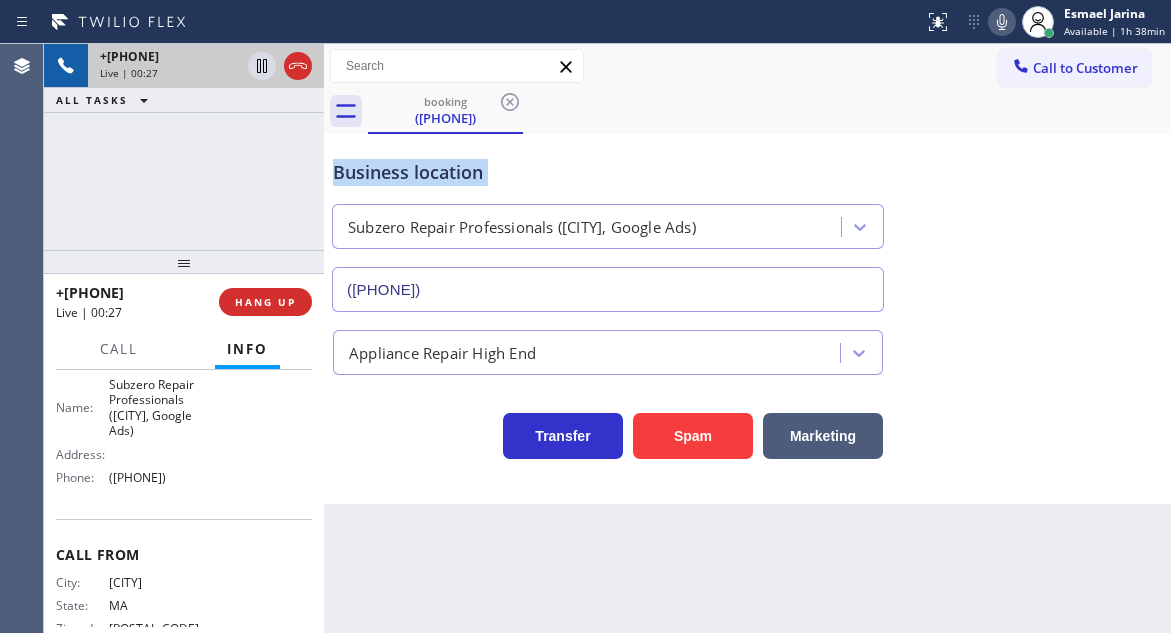 click on "Business location" at bounding box center (608, 172) 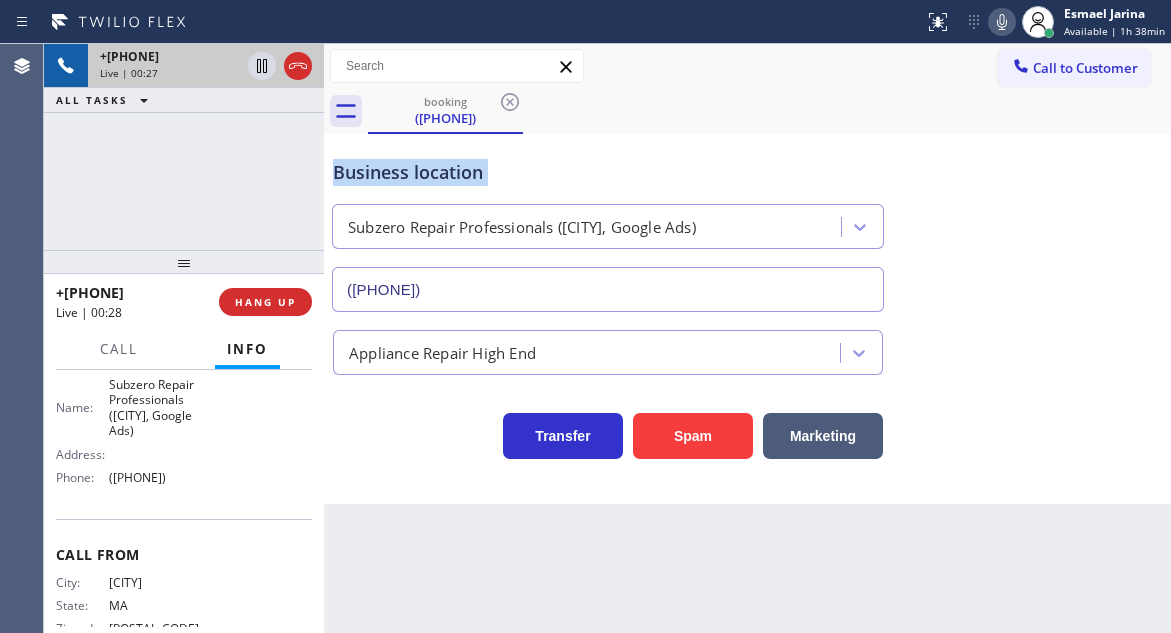 click on "Business location" at bounding box center (608, 172) 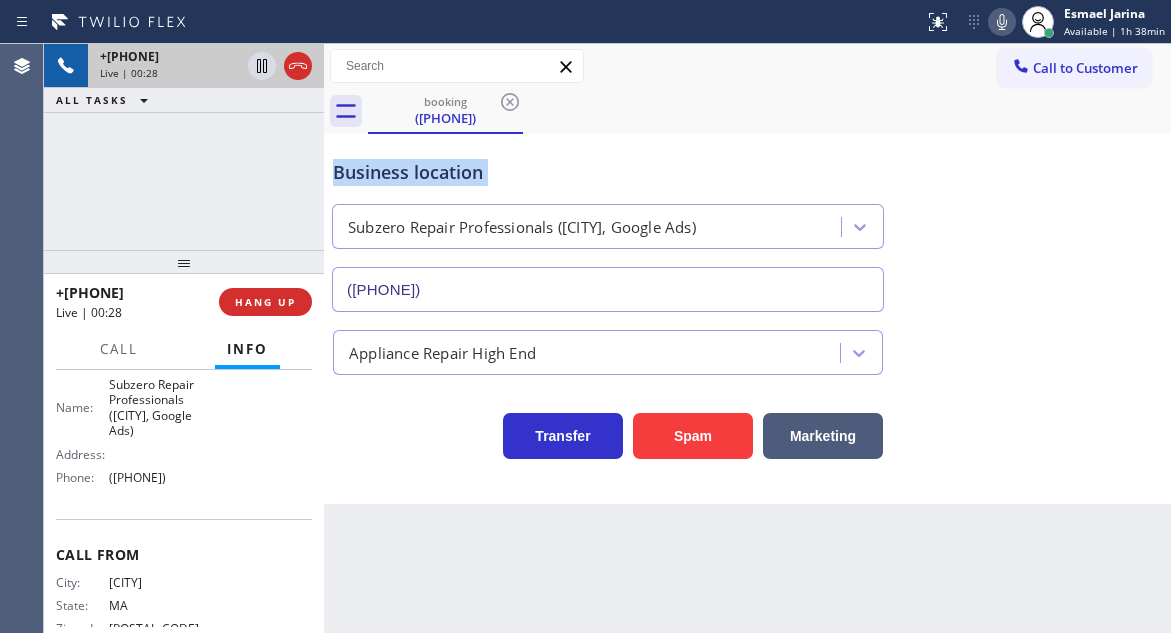 click on "Business location" at bounding box center (608, 172) 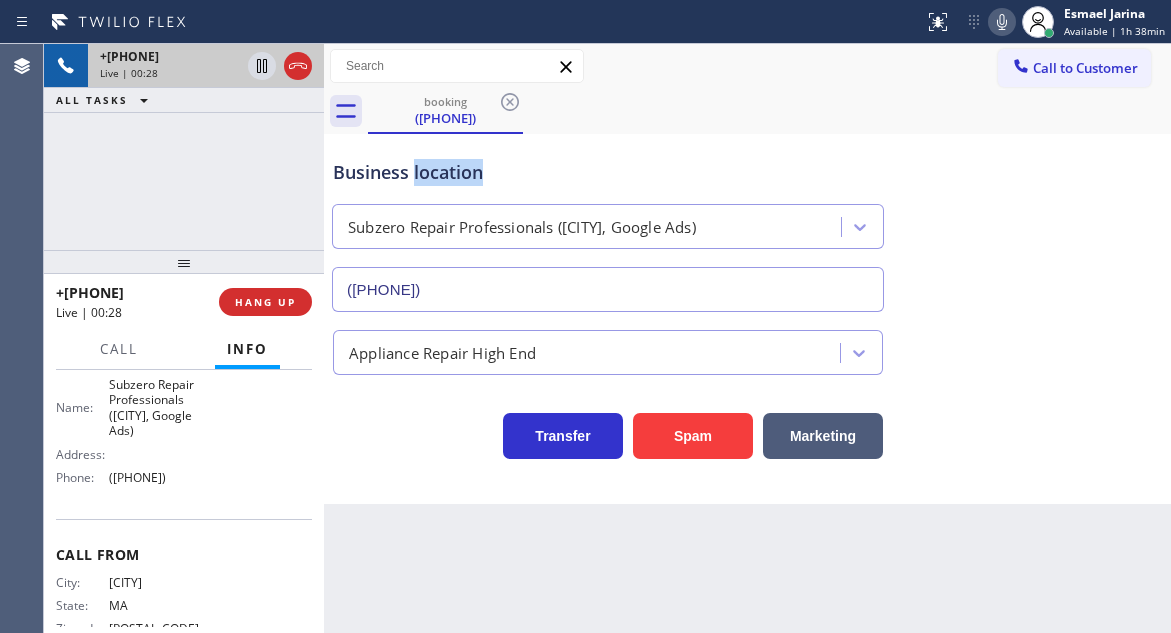 click on "Business location" at bounding box center [608, 172] 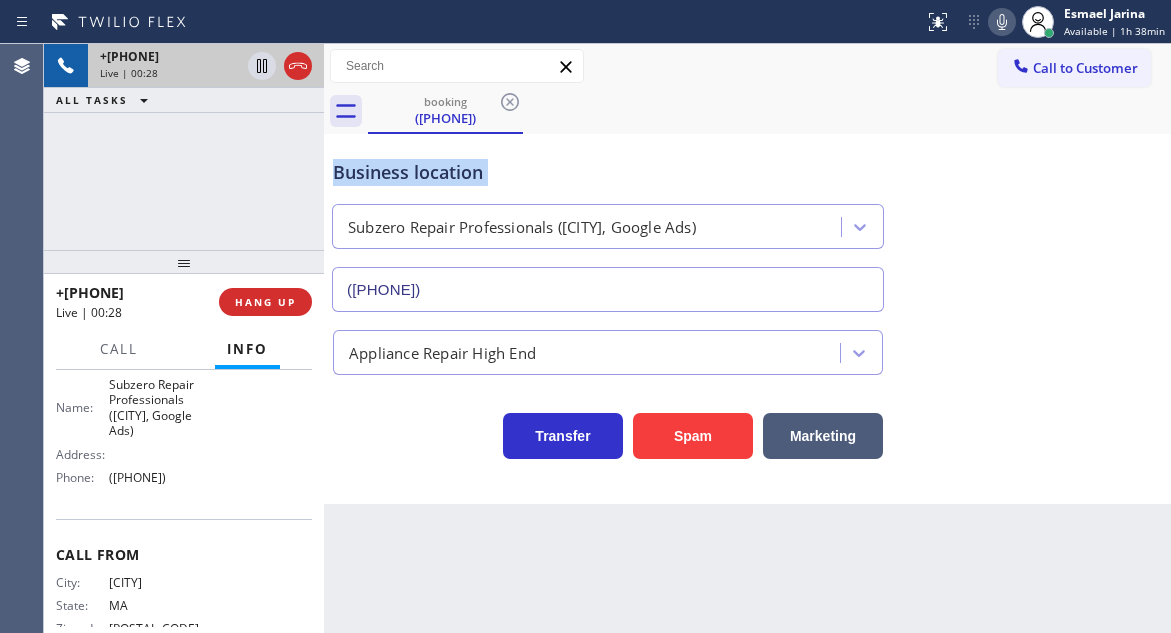click on "Business location" at bounding box center (608, 172) 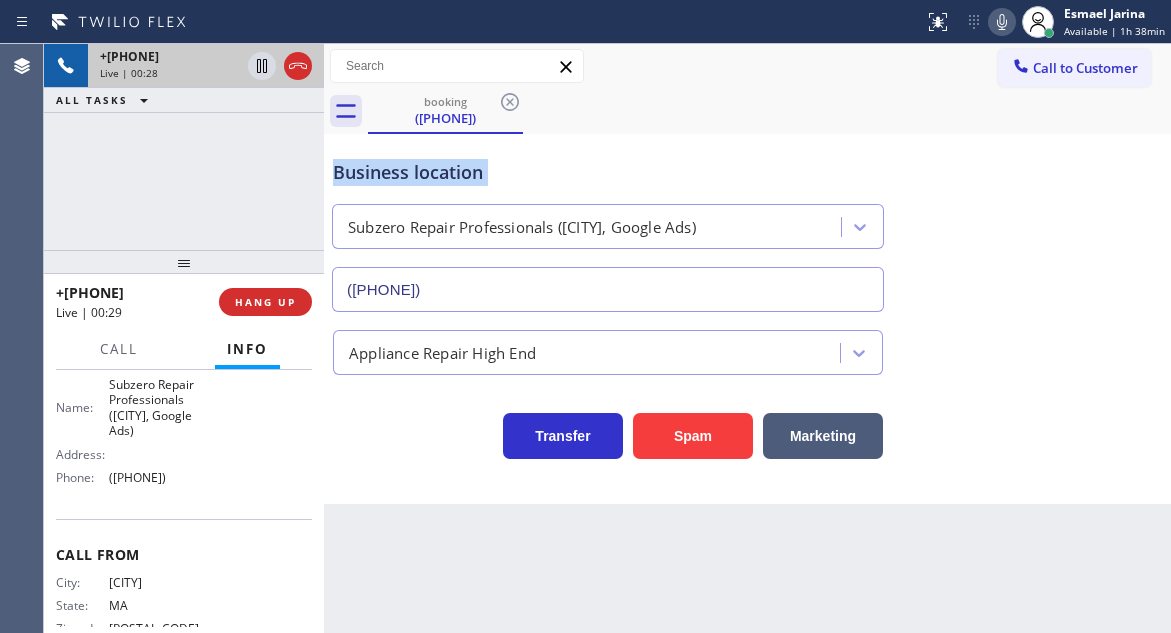 click on "Business location" at bounding box center (608, 172) 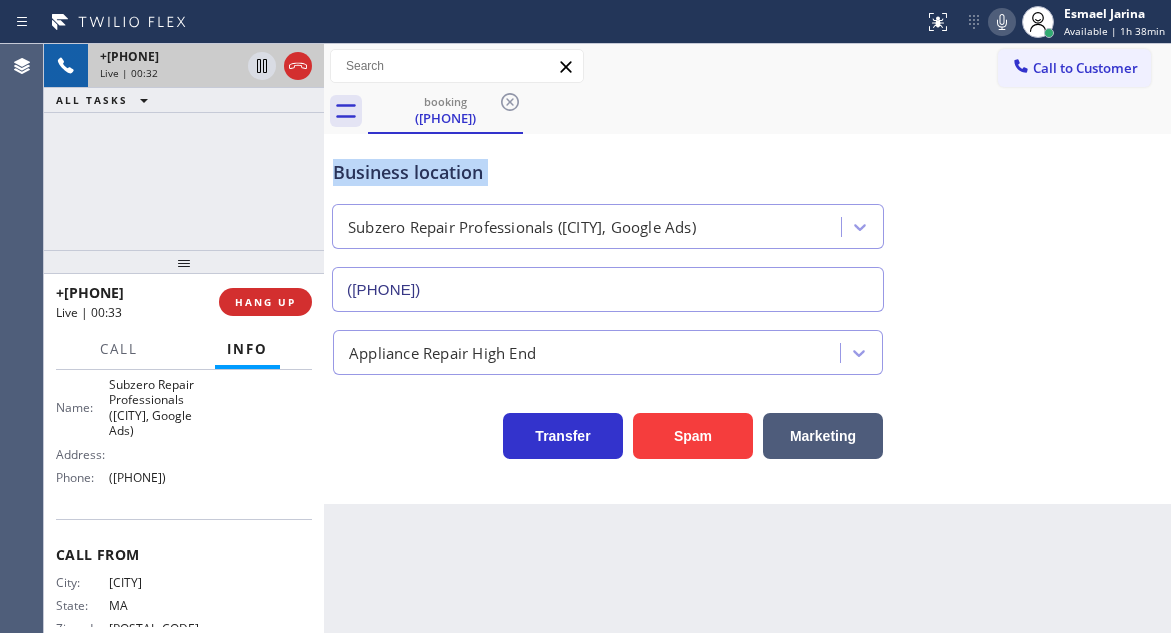 click on "Business location" at bounding box center (608, 172) 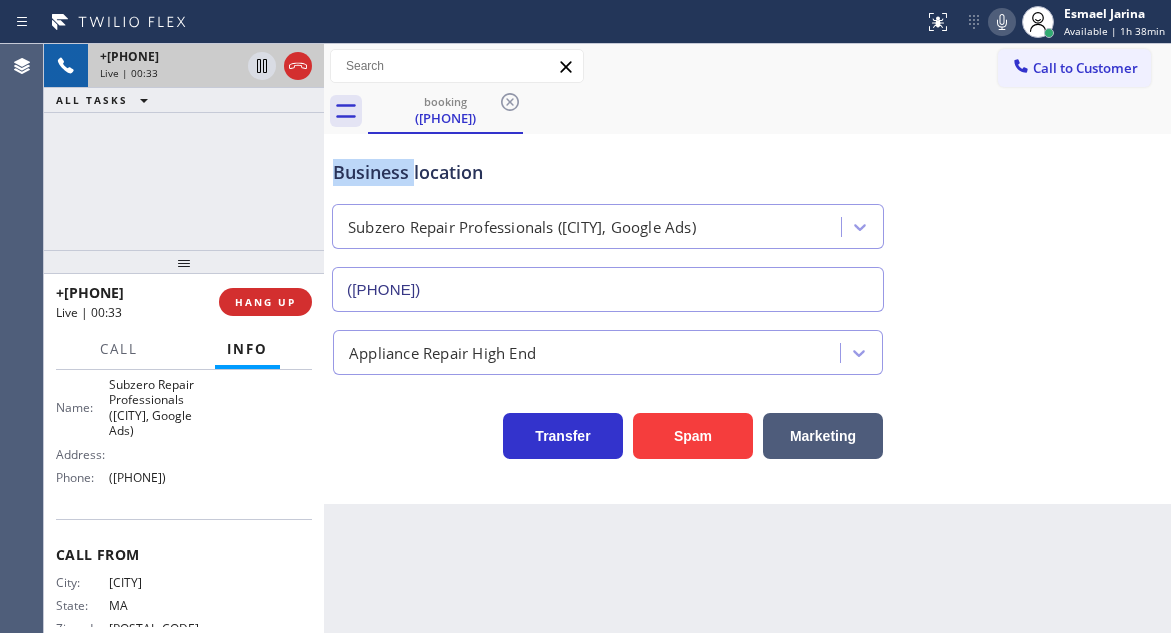click on "Business location" at bounding box center [608, 172] 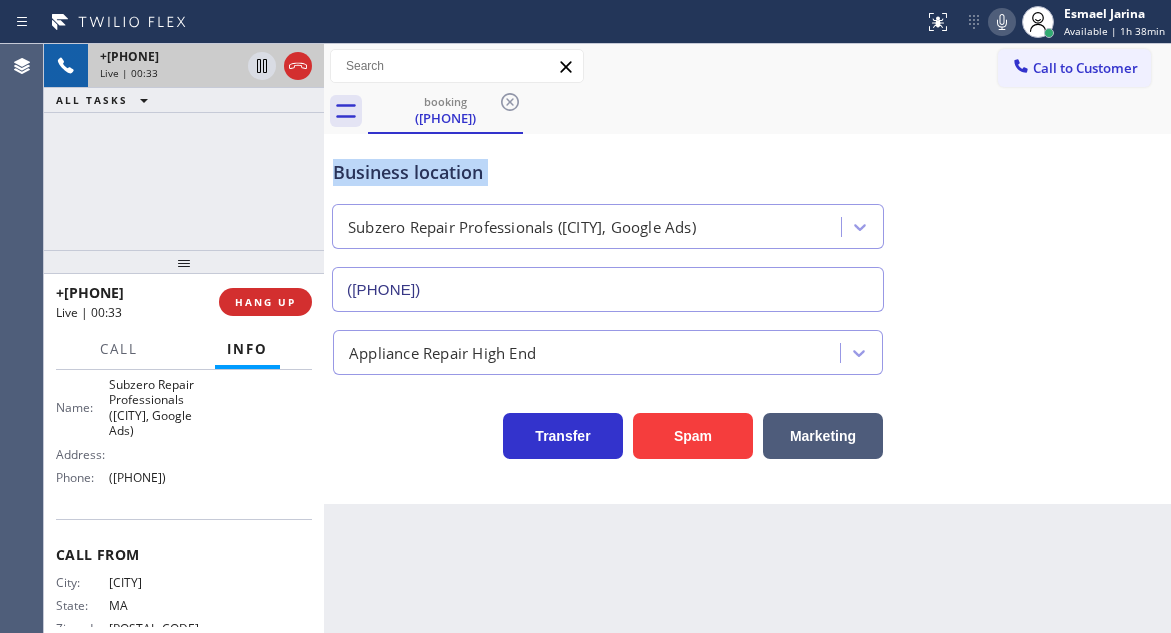 click on "Business location" at bounding box center (608, 172) 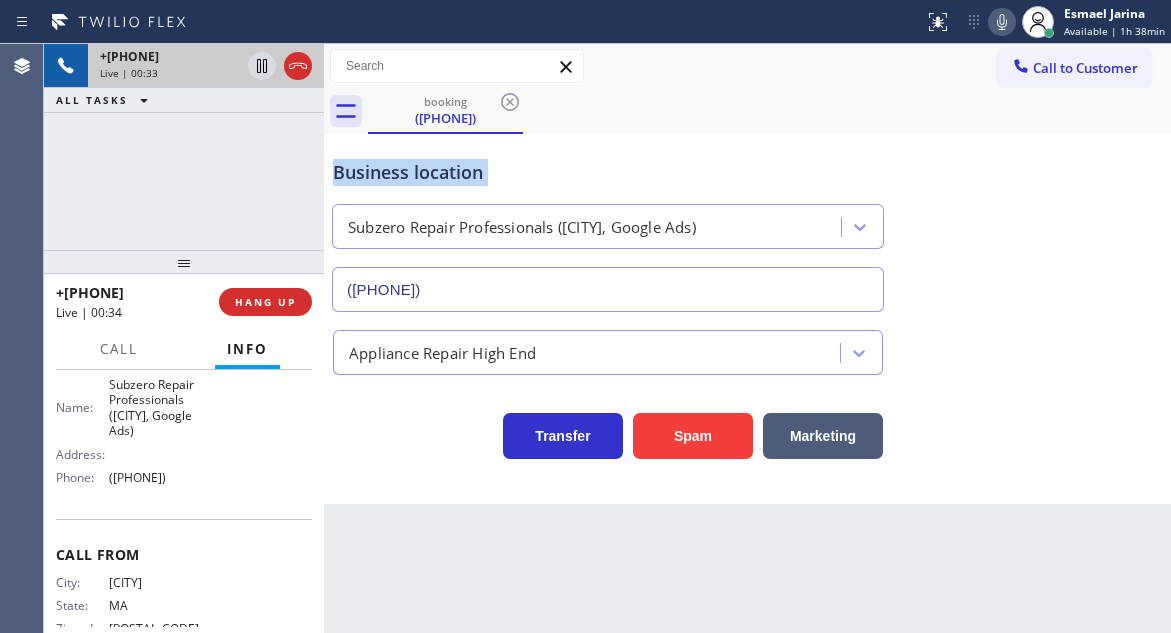 click on "Business location" at bounding box center [608, 172] 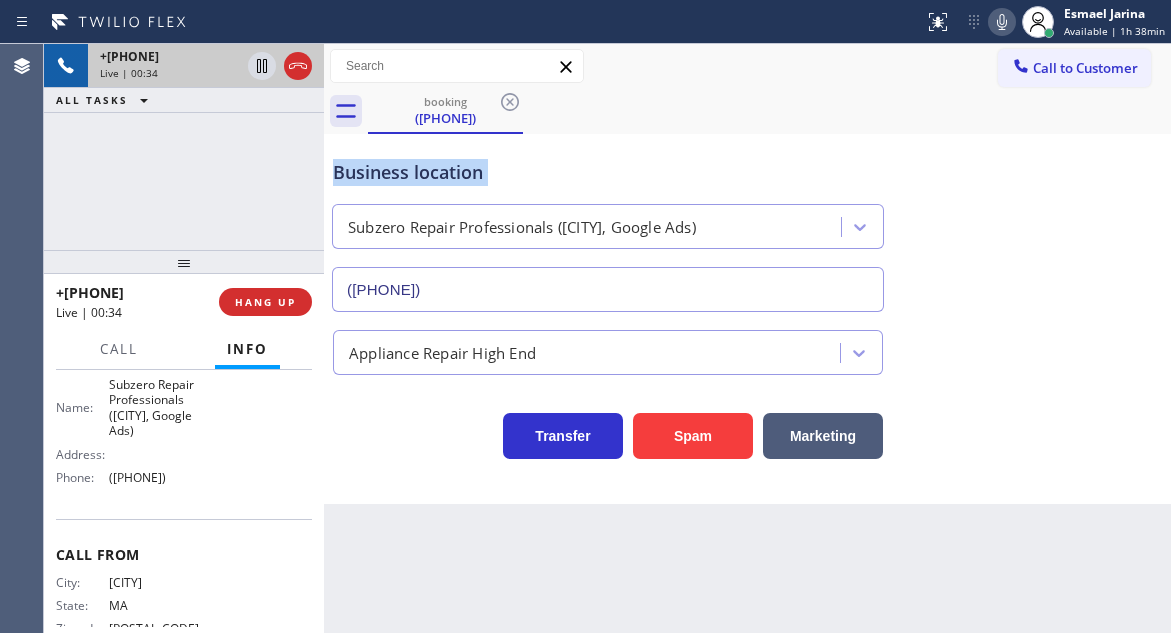 click on "Business location" at bounding box center (608, 172) 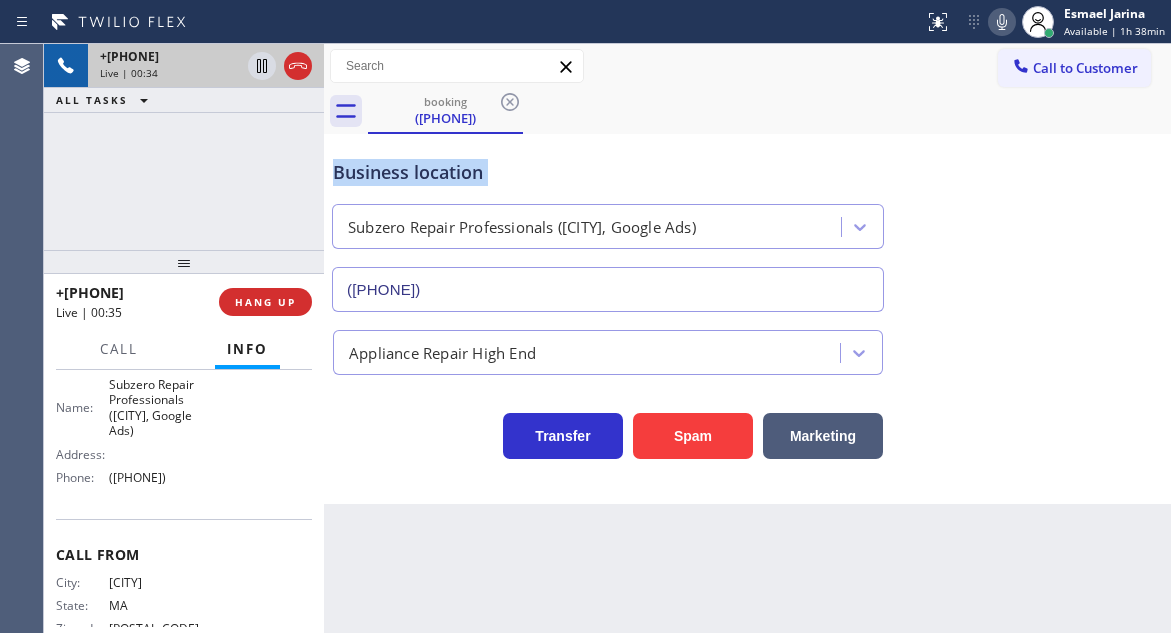 click on "Business location" at bounding box center (608, 172) 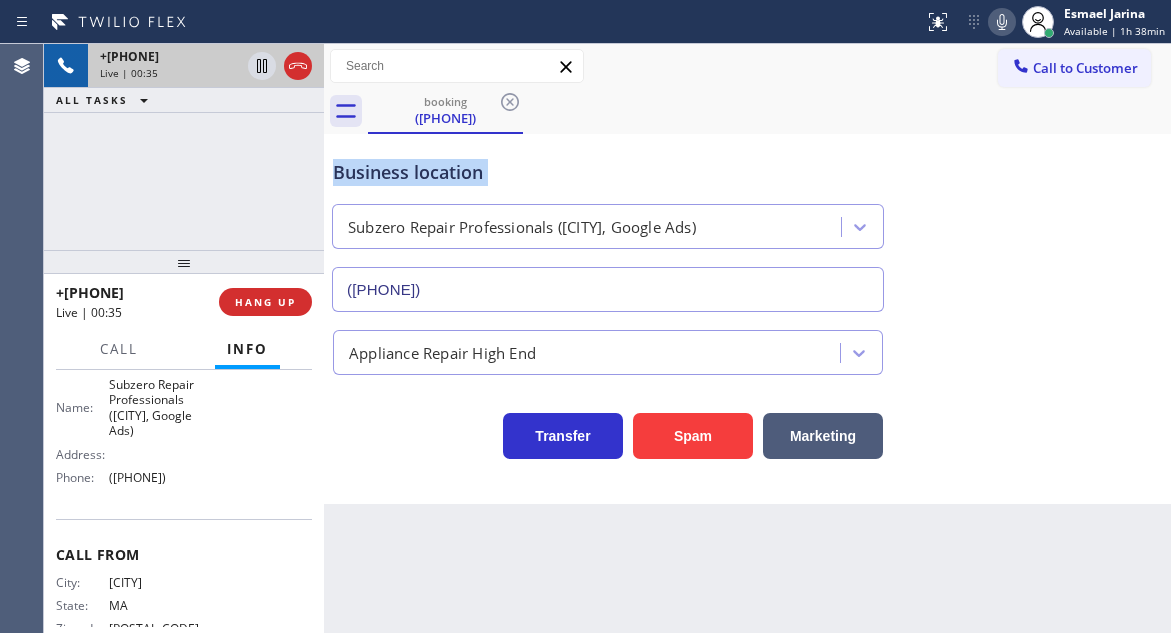click on "Business location" at bounding box center (608, 172) 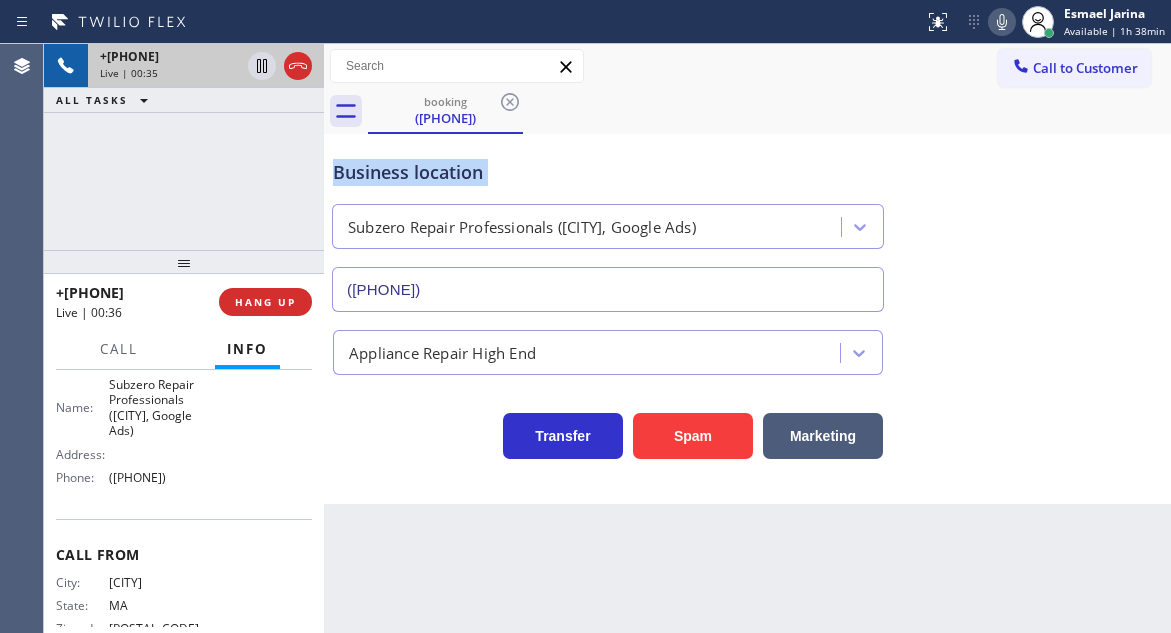 click on "Business location" at bounding box center [608, 172] 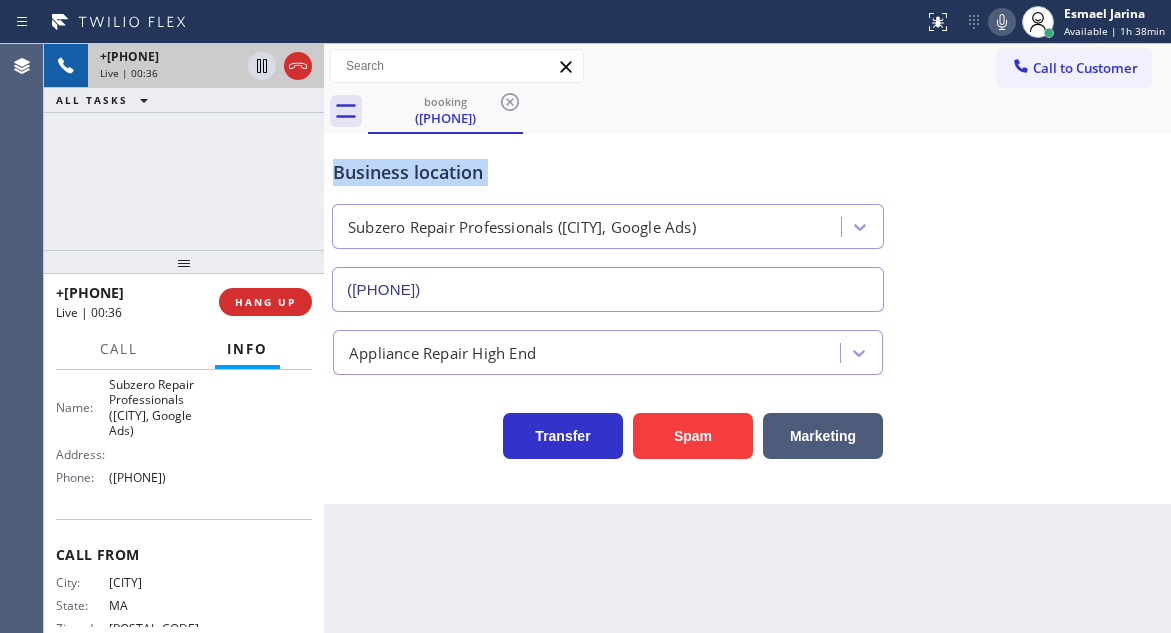 click on "Business location" at bounding box center [608, 172] 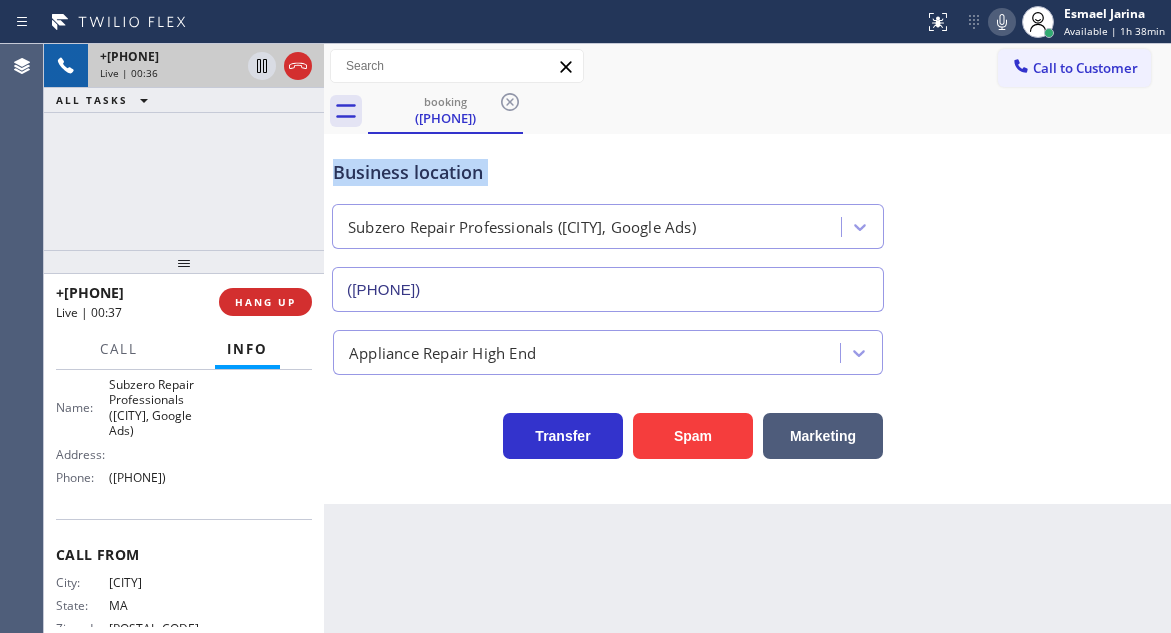 click on "Business location" at bounding box center (608, 172) 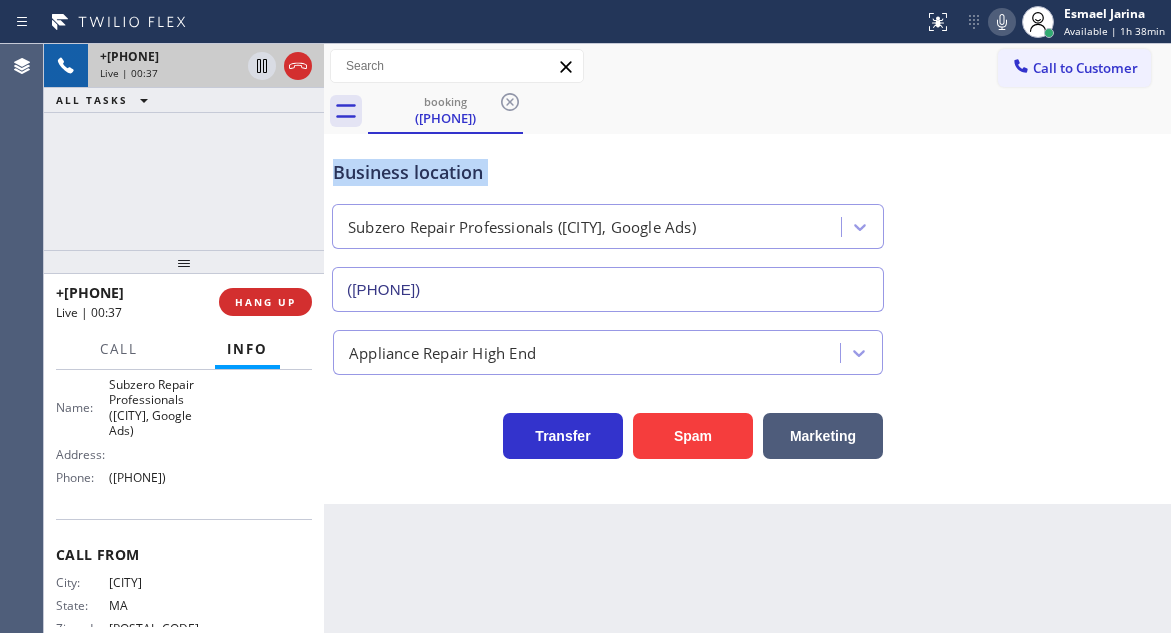 click on "Business location" at bounding box center [608, 172] 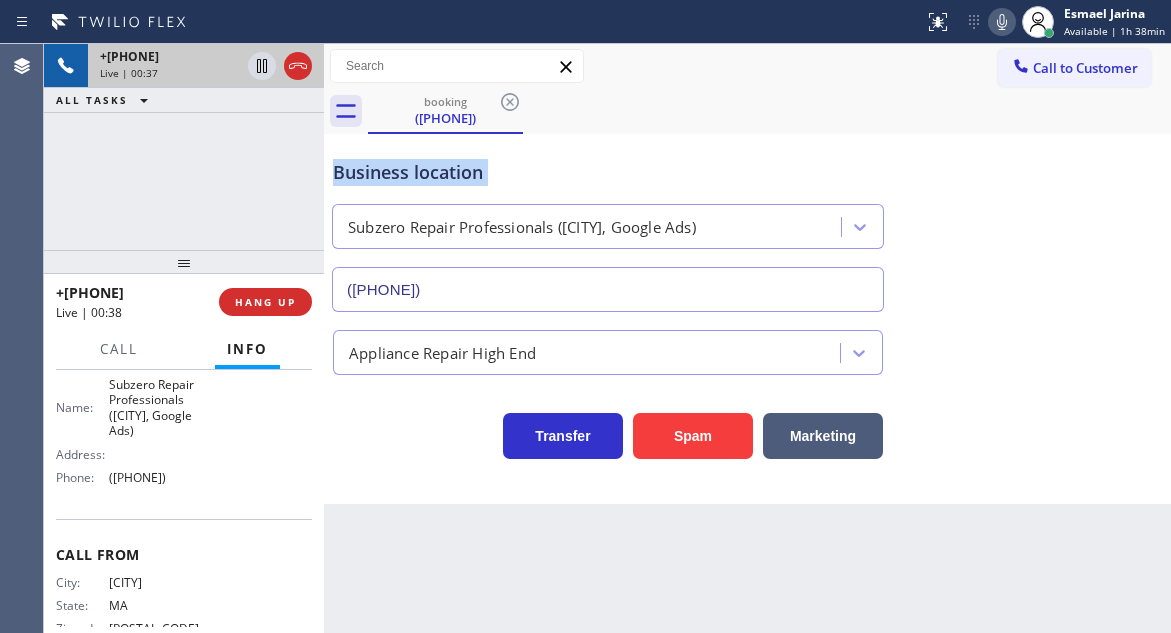 click on "Business location" at bounding box center [608, 172] 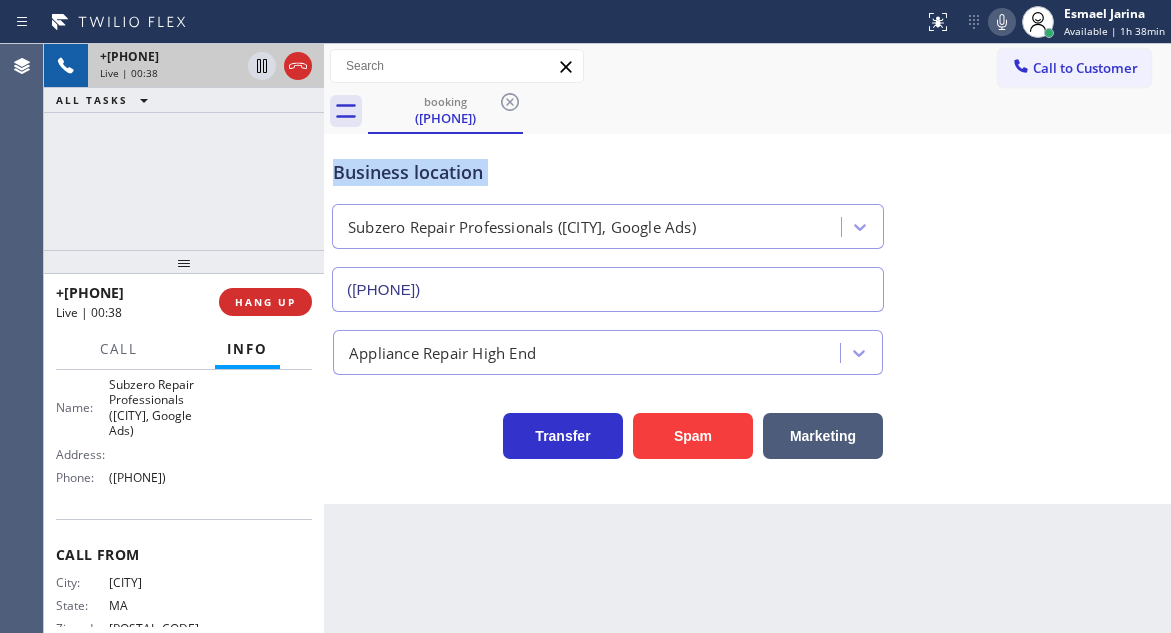 click on "Business location" at bounding box center [608, 172] 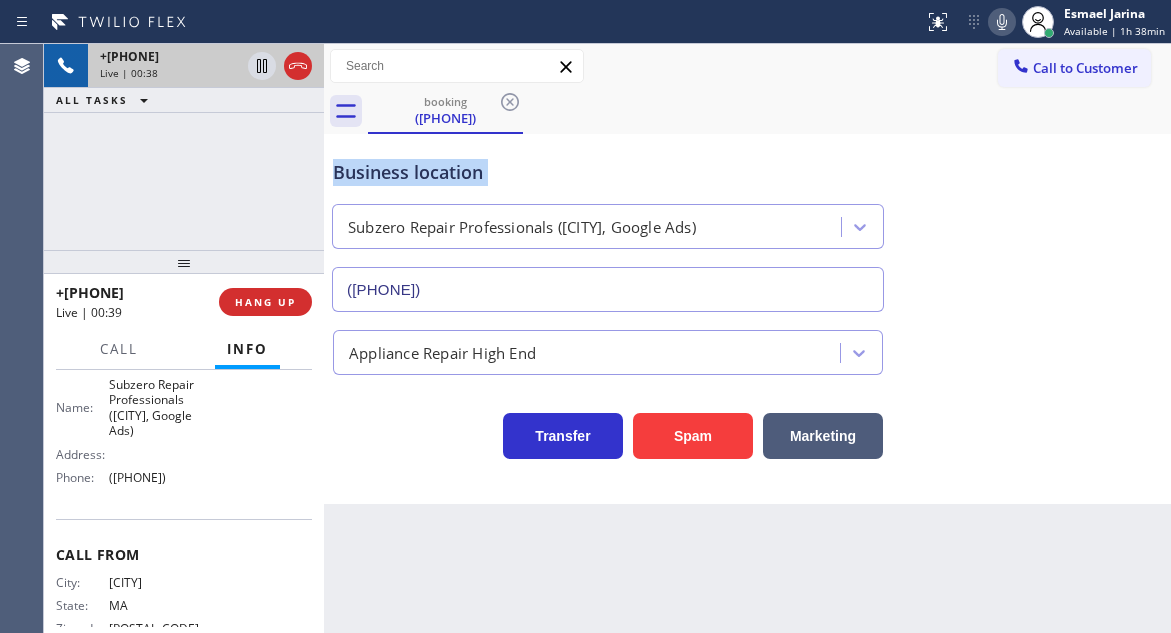 click on "Business location" at bounding box center [608, 172] 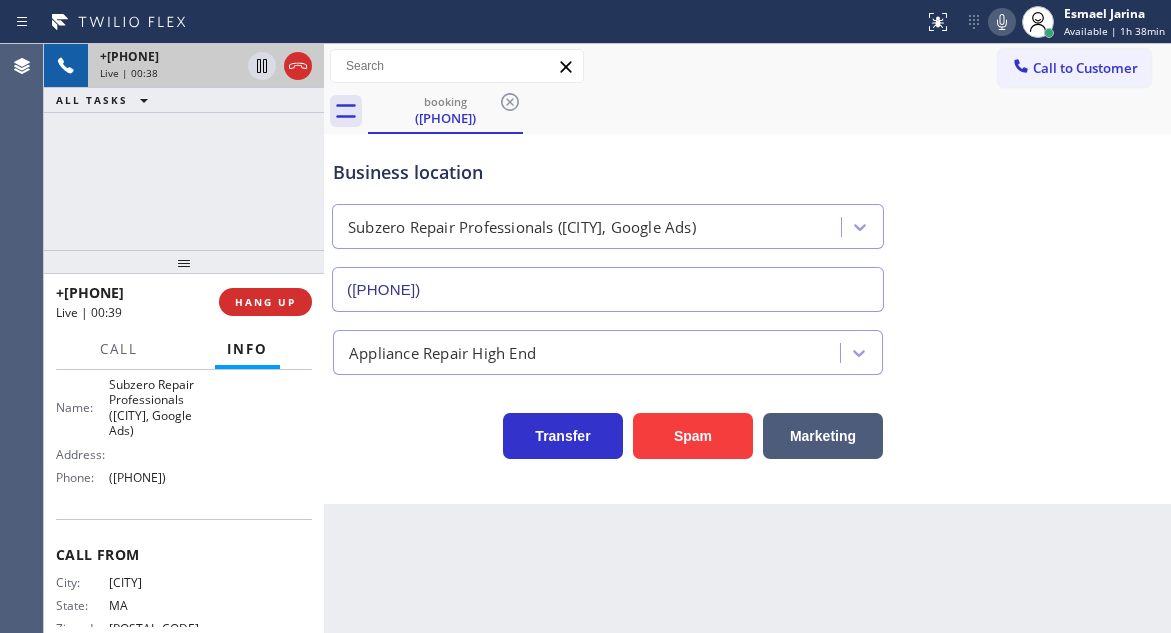 click on "+1[PHONE] Live | 00:38 ALL TASKS ALL TASKS ACTIVE TASKS TASKS IN WRAP UP" at bounding box center [184, 147] 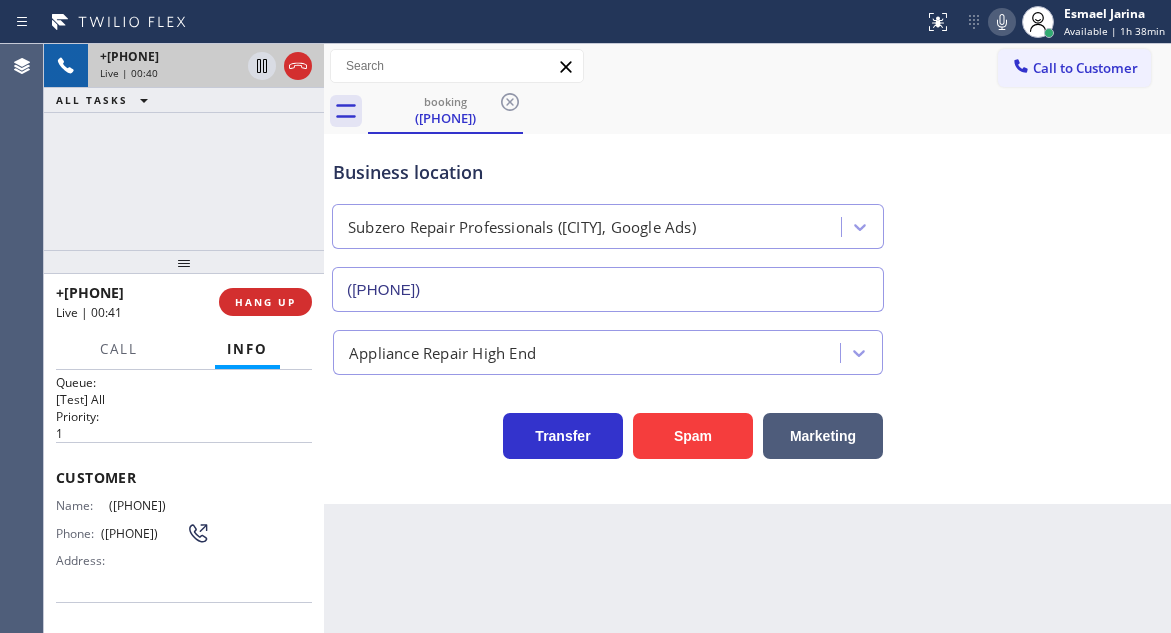 scroll, scrollTop: 0, scrollLeft: 0, axis: both 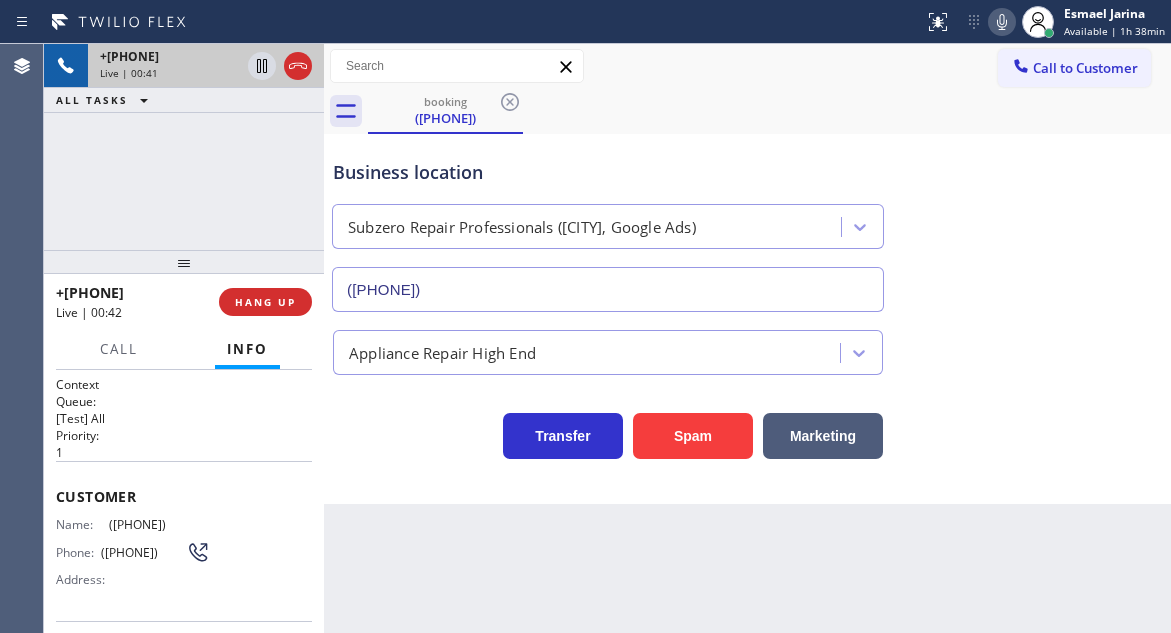 click at bounding box center [184, 262] 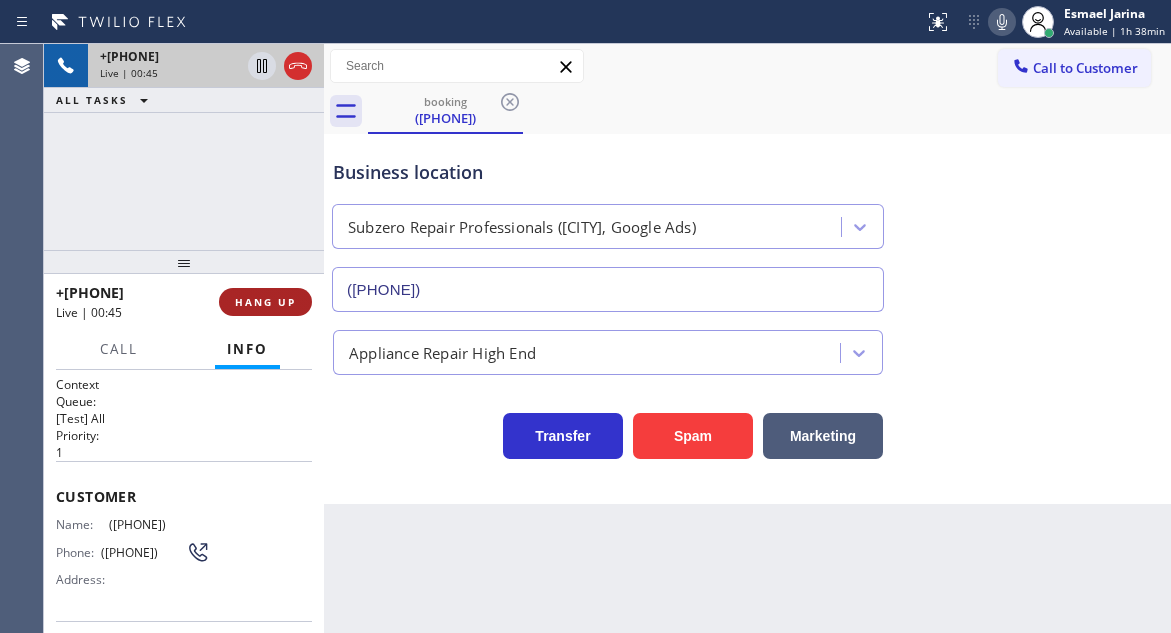 click on "HANG UP" at bounding box center (265, 302) 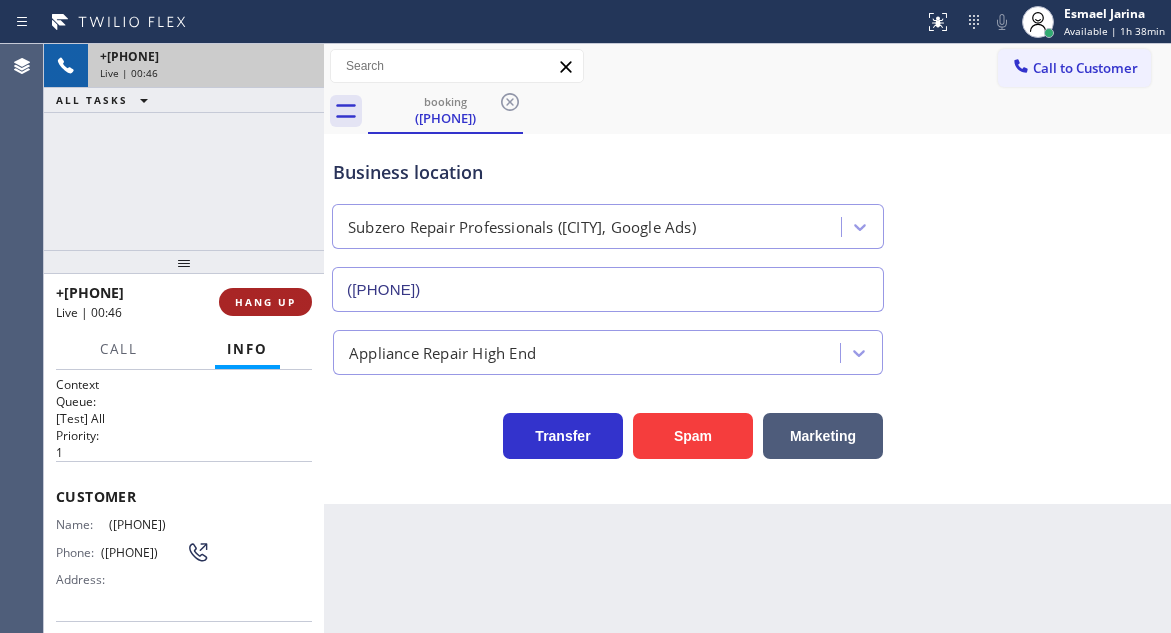 click on "HANG UP" at bounding box center [265, 302] 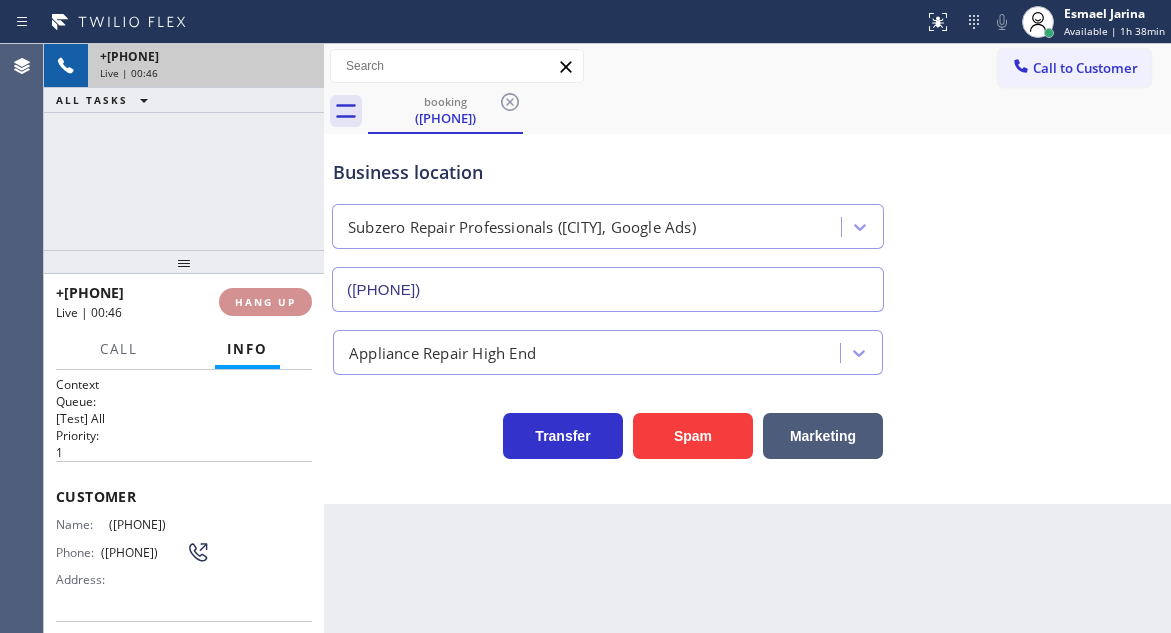 click on "HANG UP" at bounding box center [265, 302] 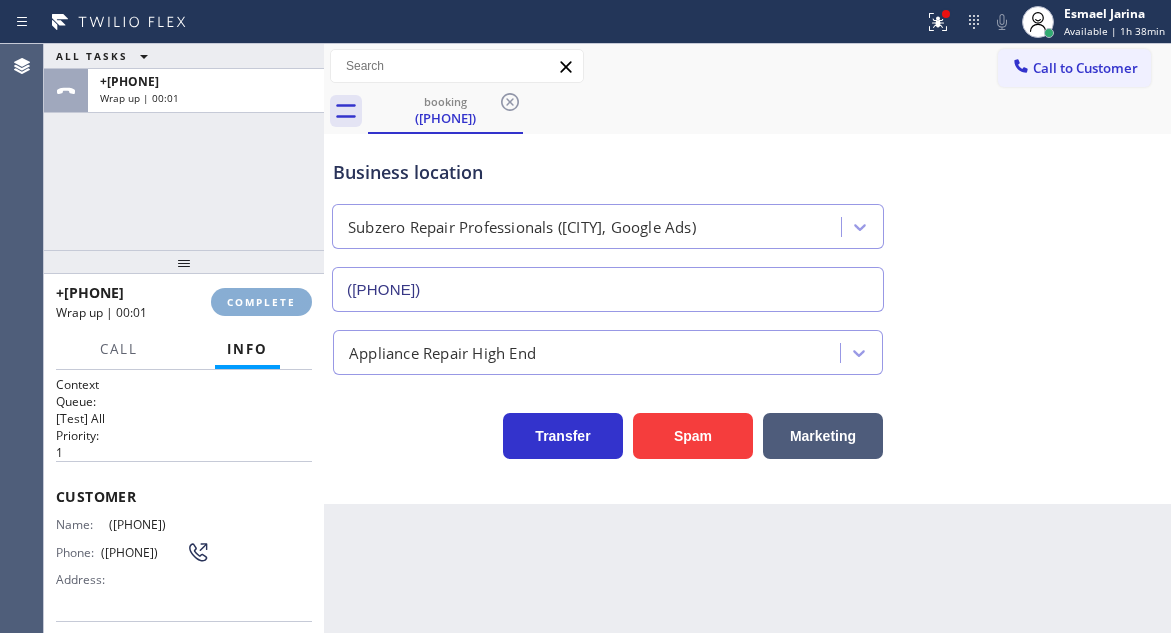 click on "COMPLETE" at bounding box center (261, 302) 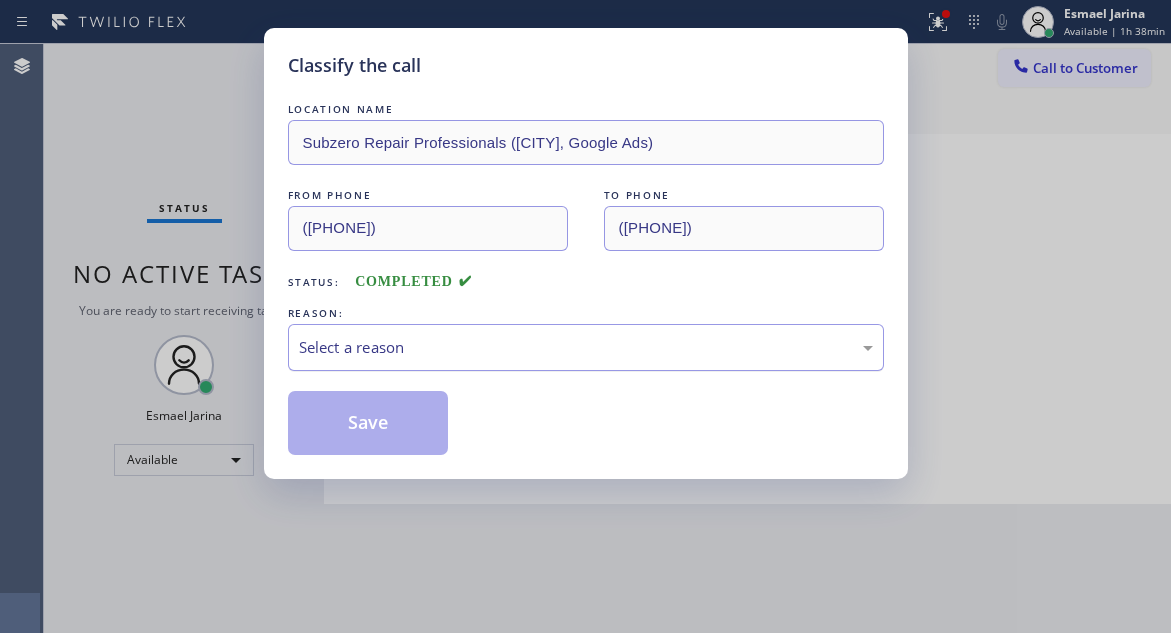 click on "Select a reason" at bounding box center (586, 347) 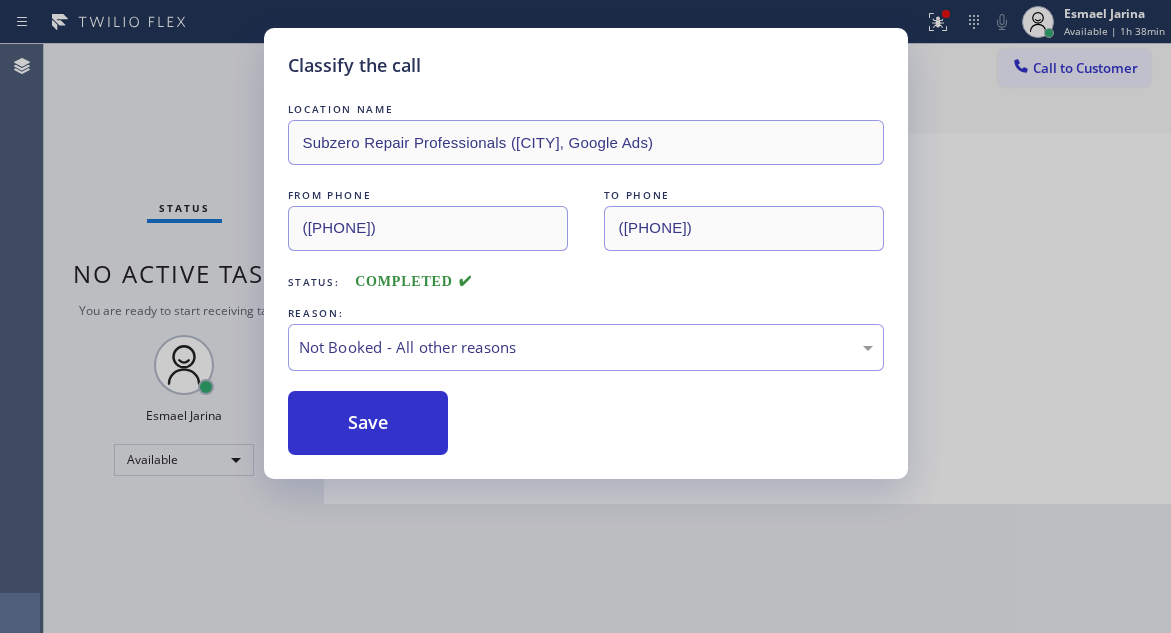 click on "Save" at bounding box center [368, 423] 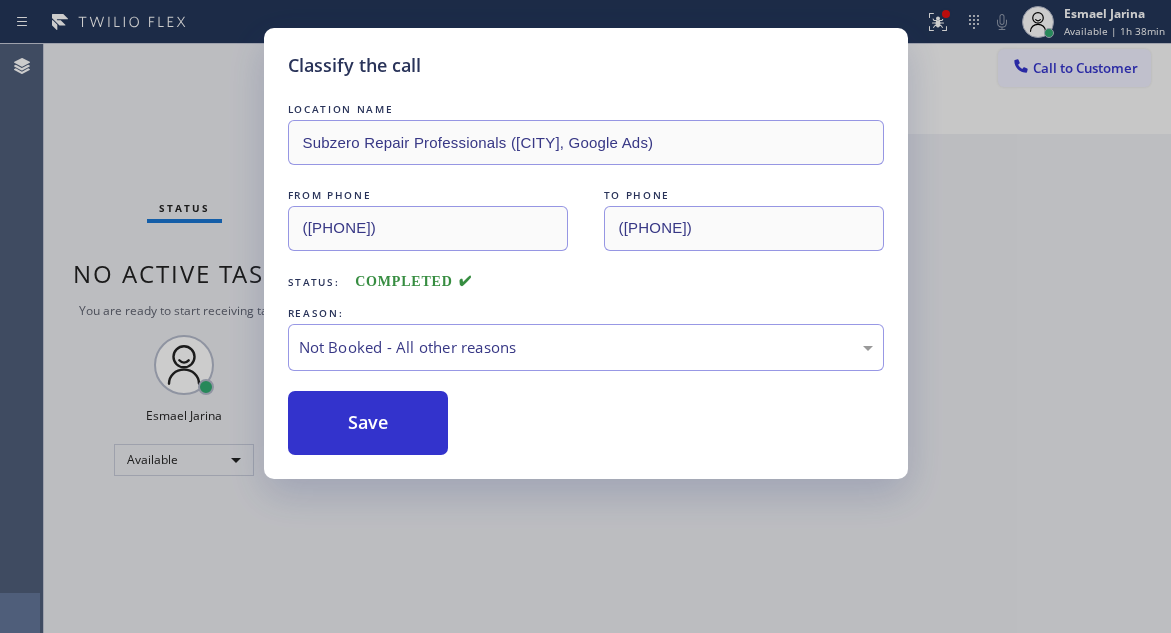 click on "Save" at bounding box center [368, 423] 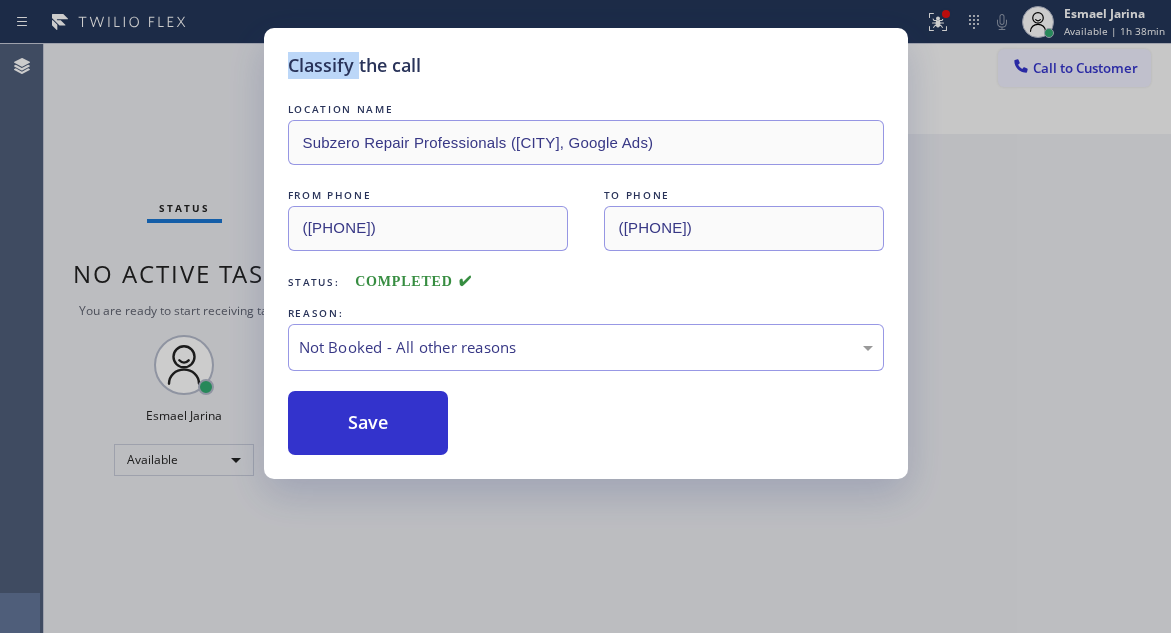 click on "Classify the call LOCATION NAME Subzero Repair Professionals ([CITY], Google Ads) FROM PHONE [PHONE] TO PHONE [PHONE] Status: COMPLETED REASON: Not Booked - All other reasons Save" at bounding box center (585, 316) 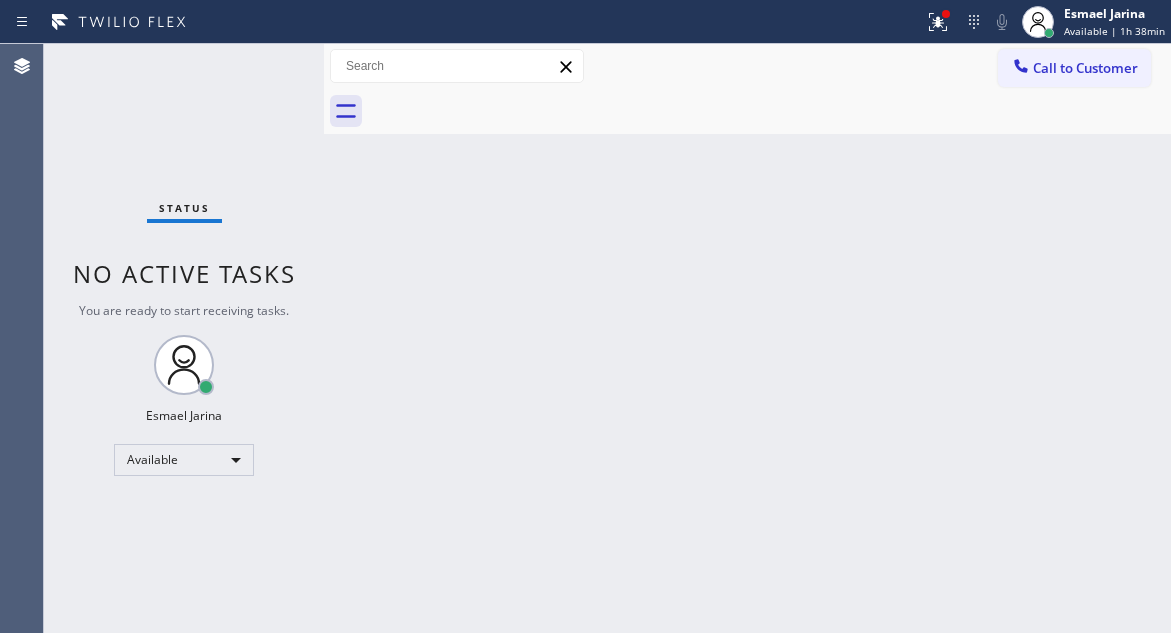 click on "Status   No active tasks     You are ready to start receiving tasks.   Esmael Jarina Available" at bounding box center (184, 338) 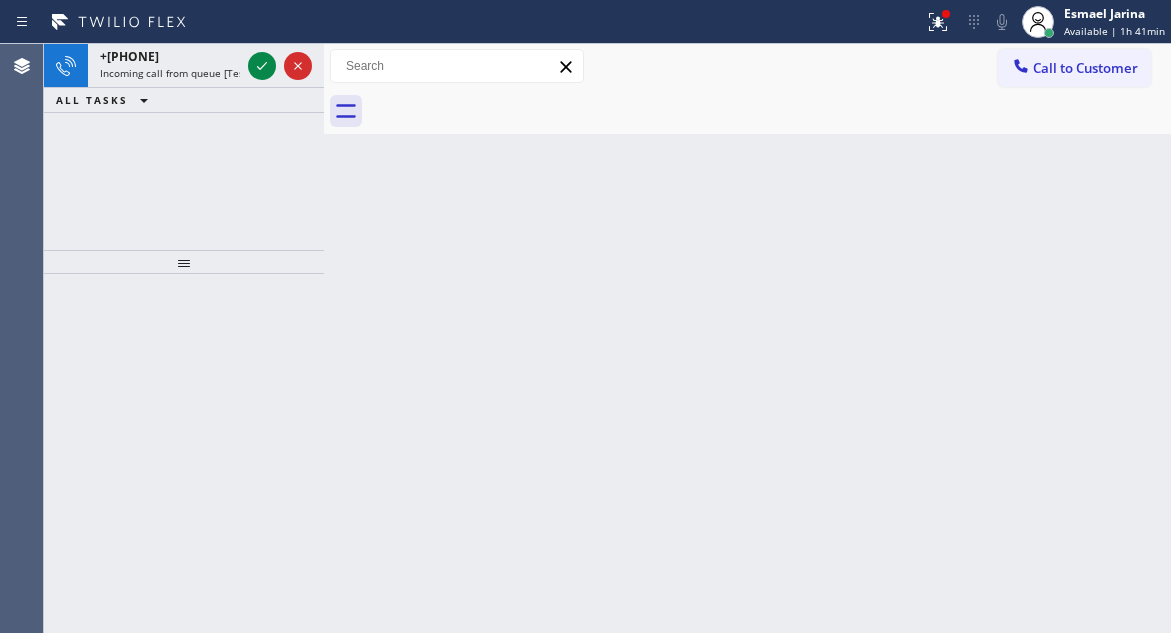 click 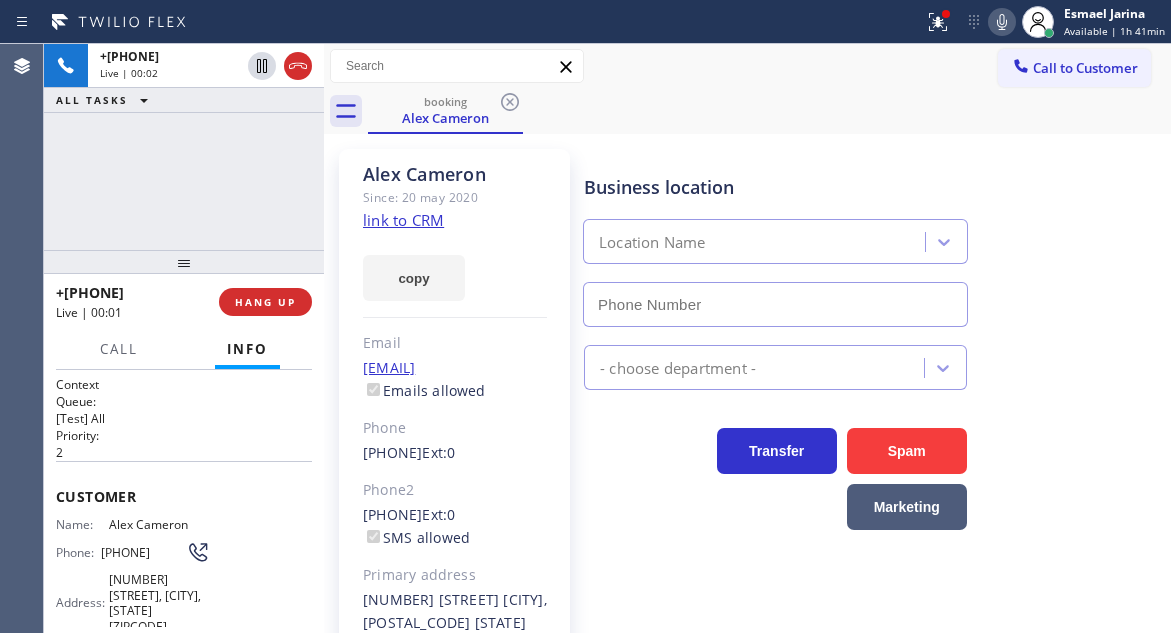 type on "[PHONE]" 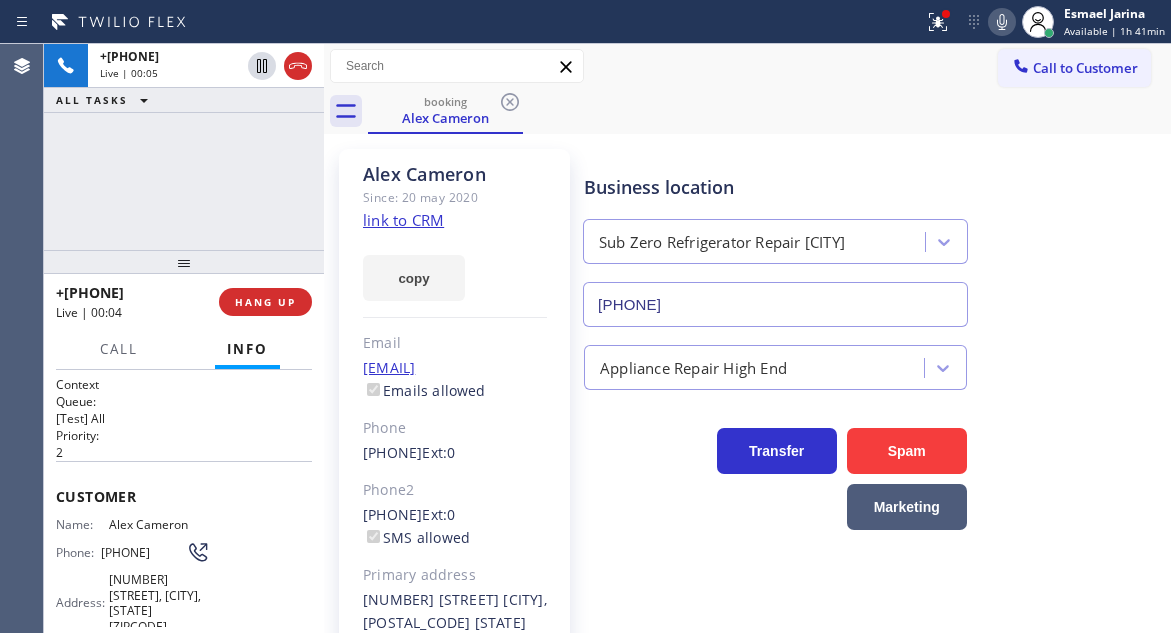 click on "link to CRM" 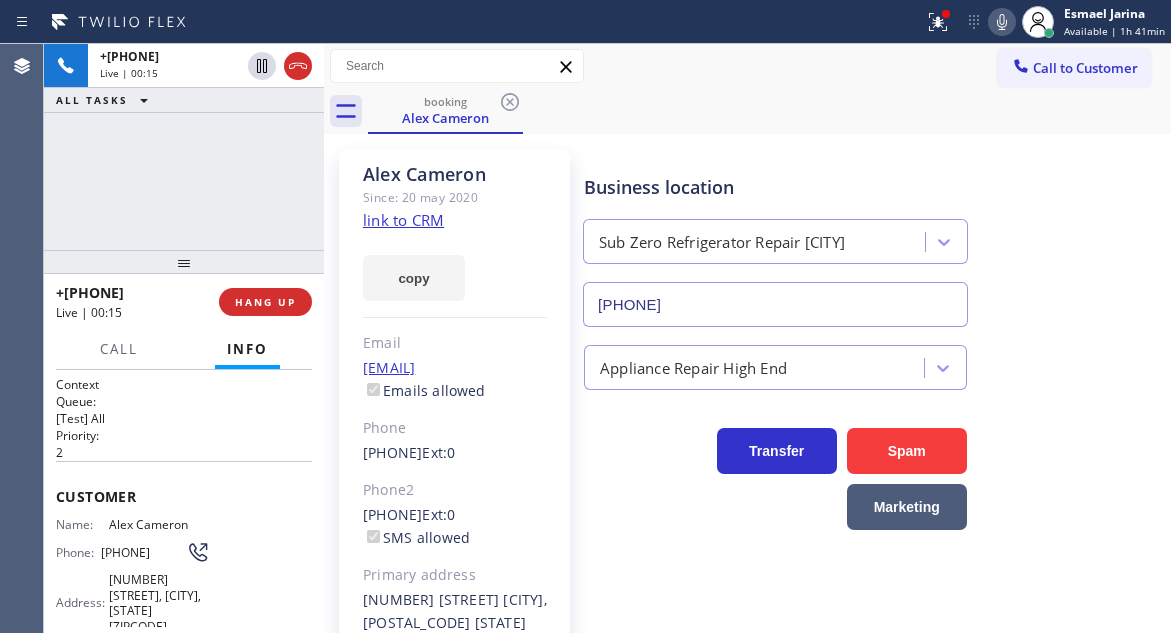 click on "Business location" at bounding box center (775, 187) 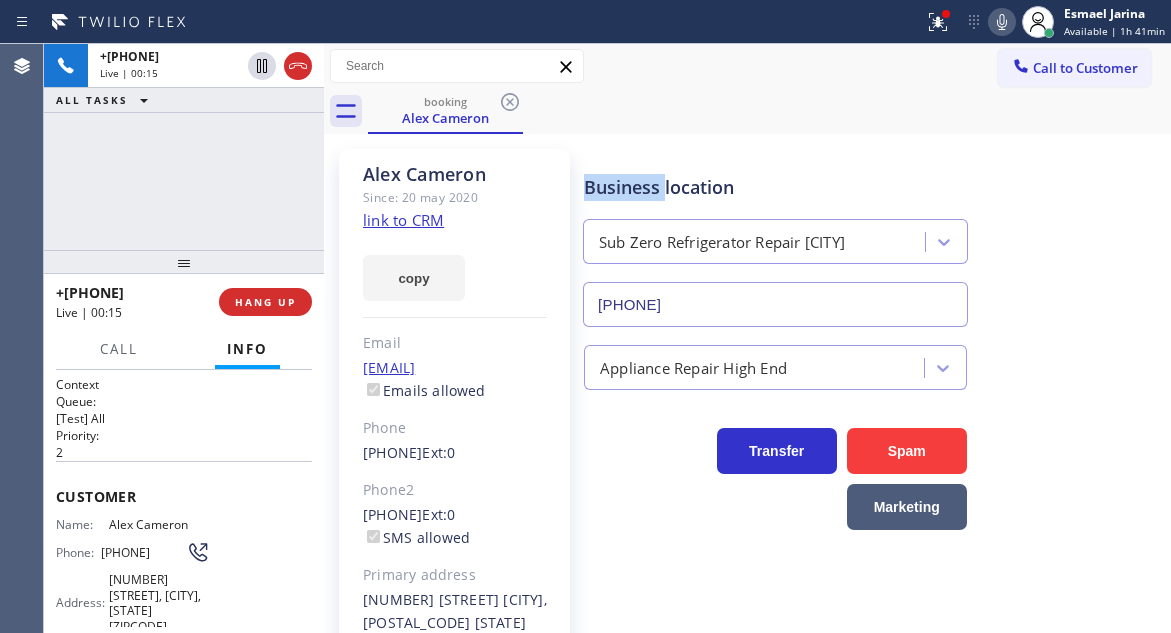 click on "Business location" at bounding box center (775, 187) 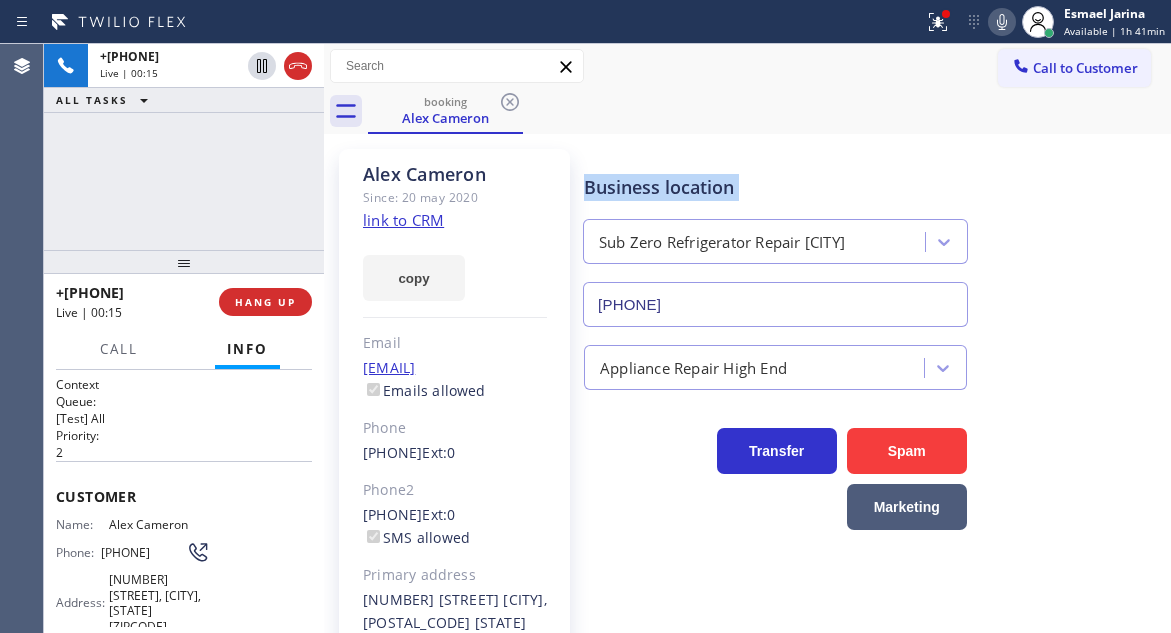 click on "Business location" at bounding box center (775, 187) 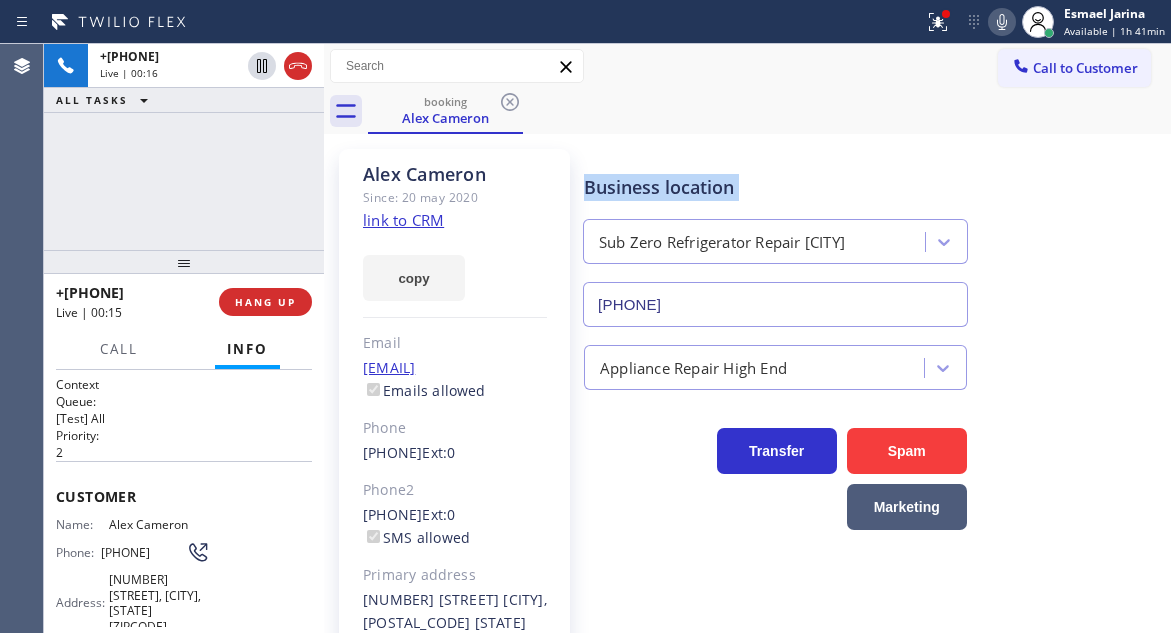 click on "Business location" at bounding box center [775, 187] 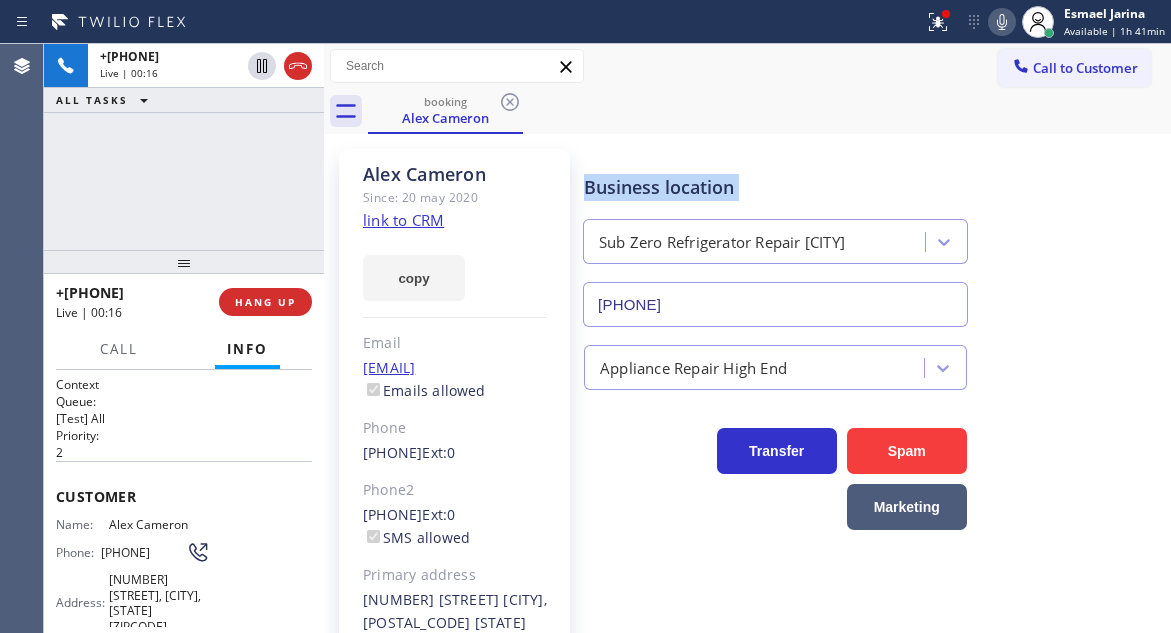 click on "Business location" at bounding box center [775, 187] 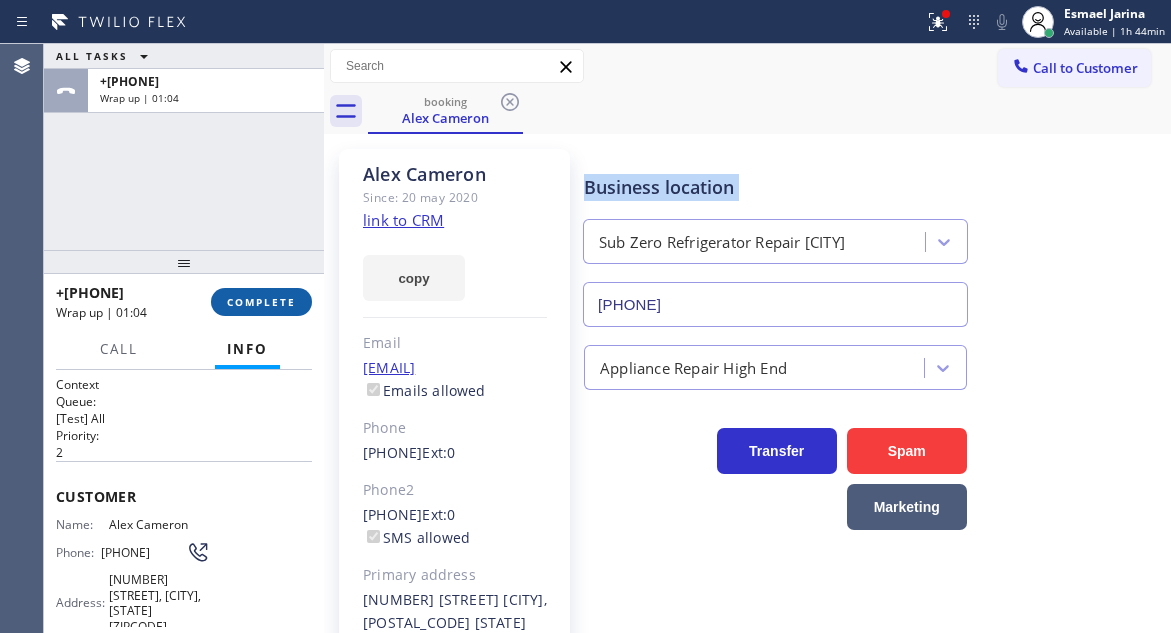 click on "COMPLETE" at bounding box center [261, 302] 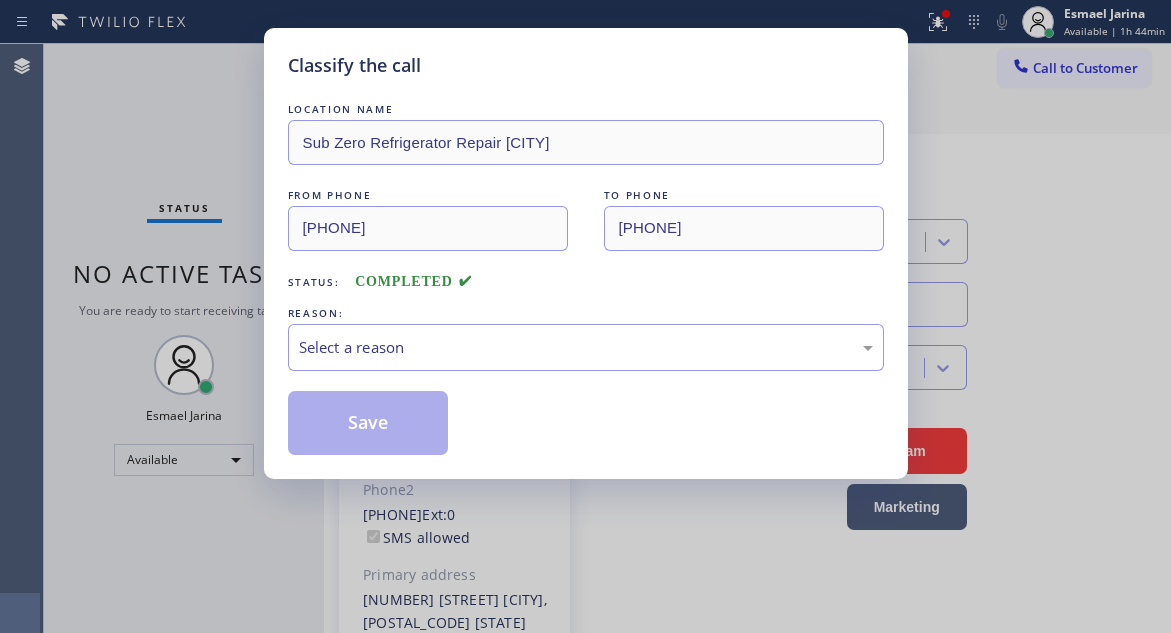 click on "Select a reason" at bounding box center (586, 347) 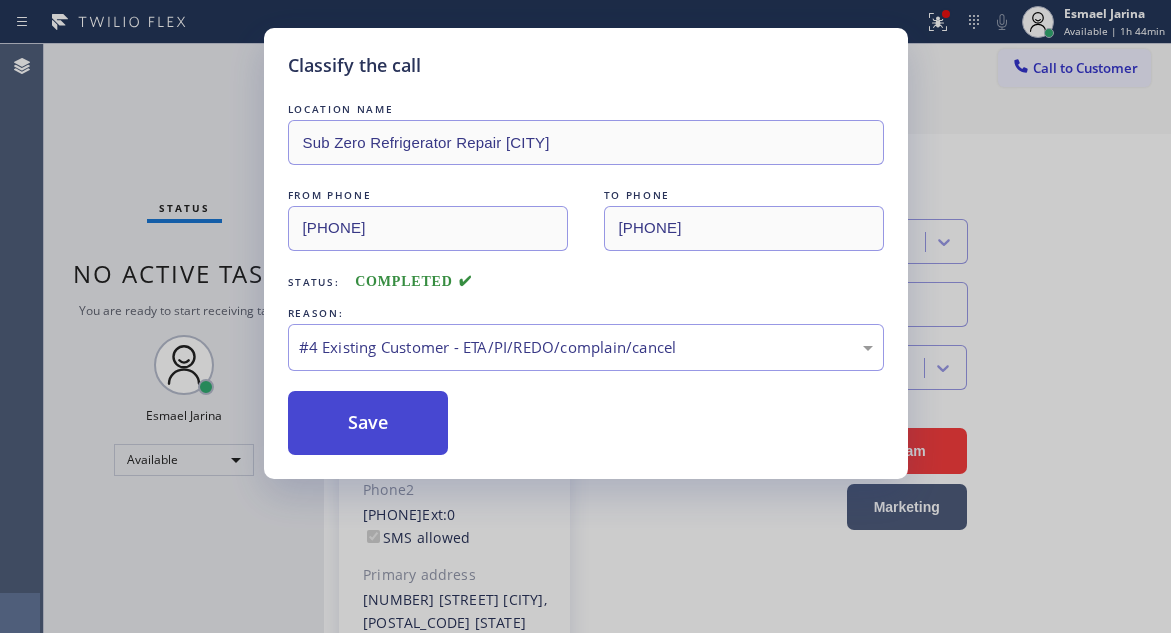 click on "Save" at bounding box center (368, 423) 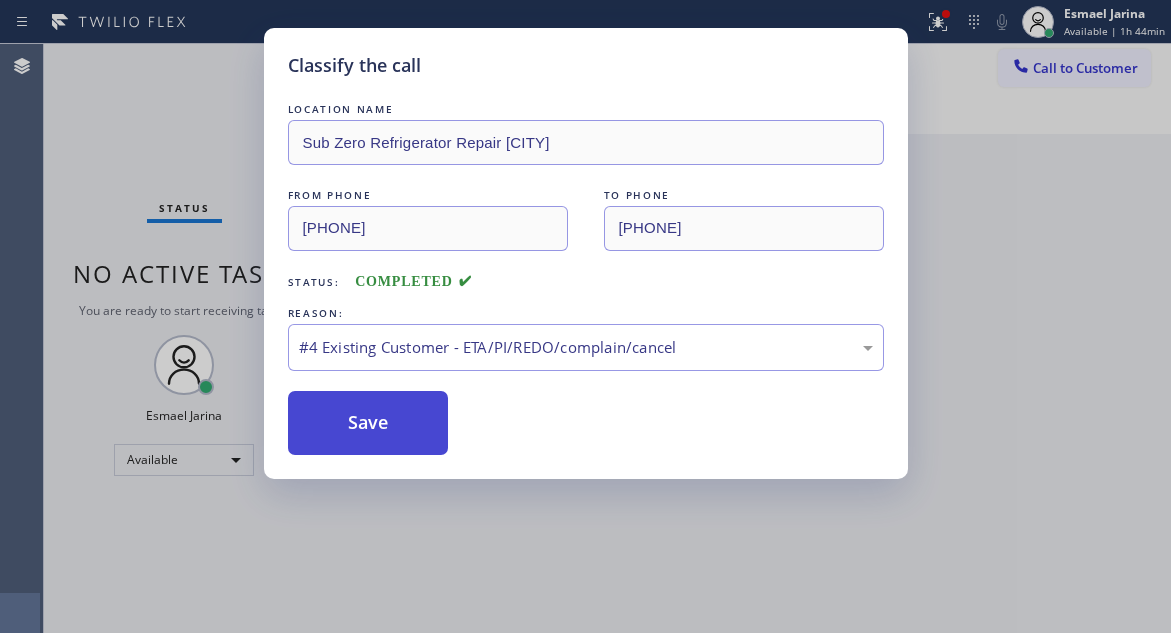 click on "Save" at bounding box center (368, 423) 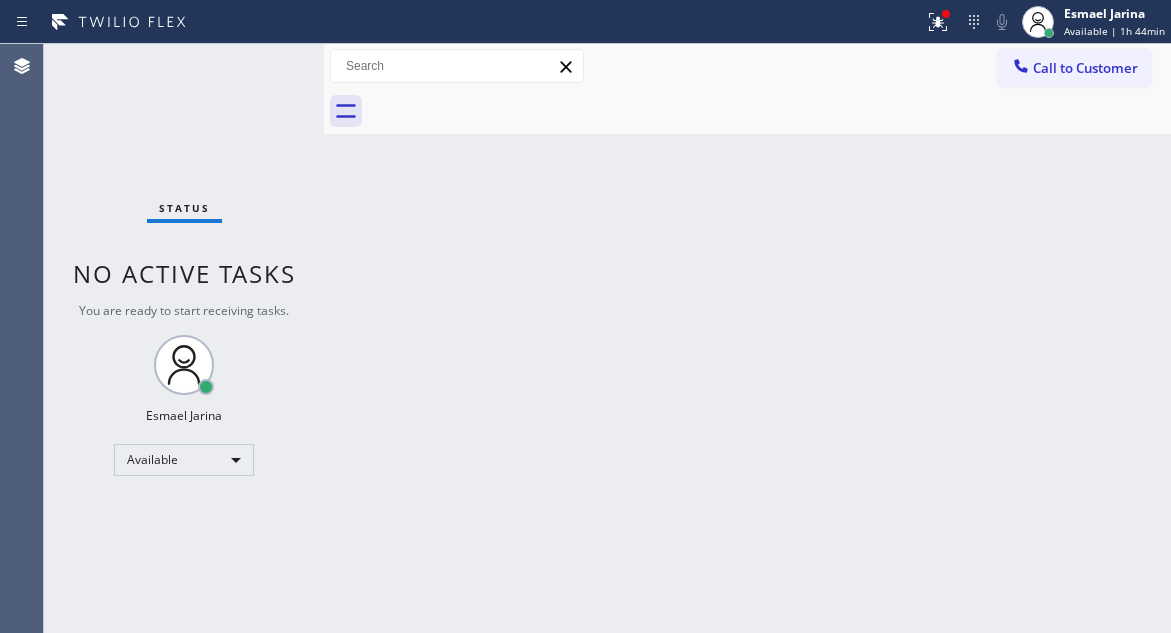 click on "Status   No active tasks     You are ready to start receiving tasks.   Esmael Jarina Available" at bounding box center (184, 338) 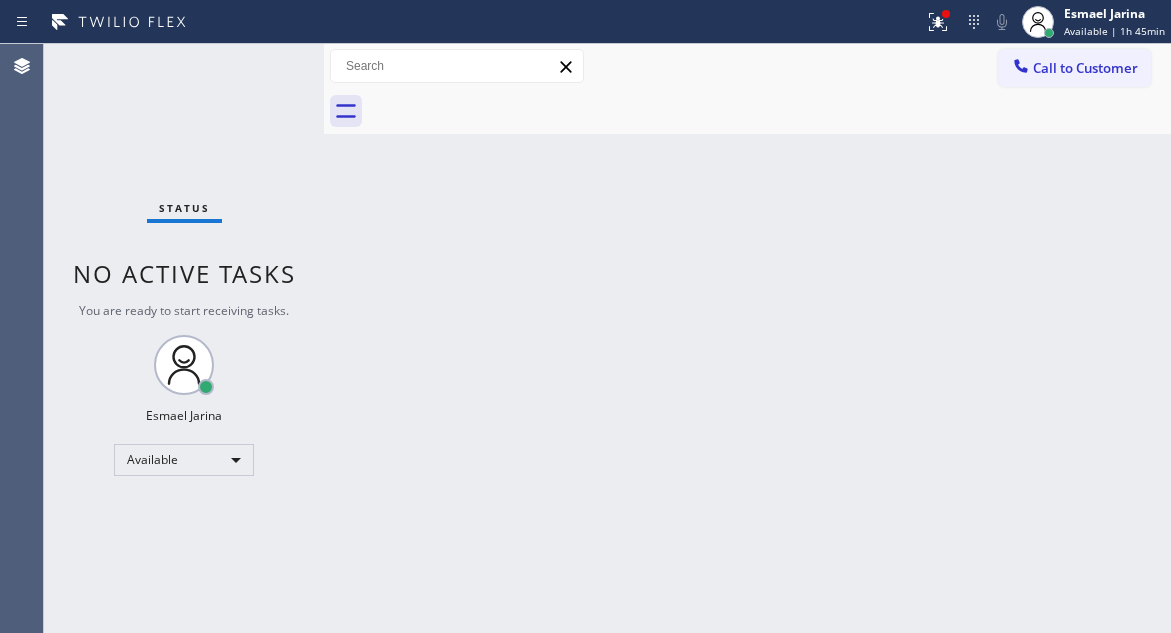 click on "Back to Dashboard Change Sender ID Customers Technicians Select a contact Outbound call Technician Search Technician Your caller id phone number Your caller id phone number Call Technician info Name   Phone none Address none Change Sender ID HVAC +18559994417 5 Star Appliance +18557314952 Appliance Repair +18554611149 Plumbing +18889090120 Air Duct Cleaning +18006865038  Electricians +18005688664 Cancel Change Check personal SMS Reset Change No tabs Call to Customer Outbound call Location Search location Your caller id phone number Customer number Call Outbound call Technician Search Technician Your caller id phone number Your caller id phone number Call" at bounding box center [747, 338] 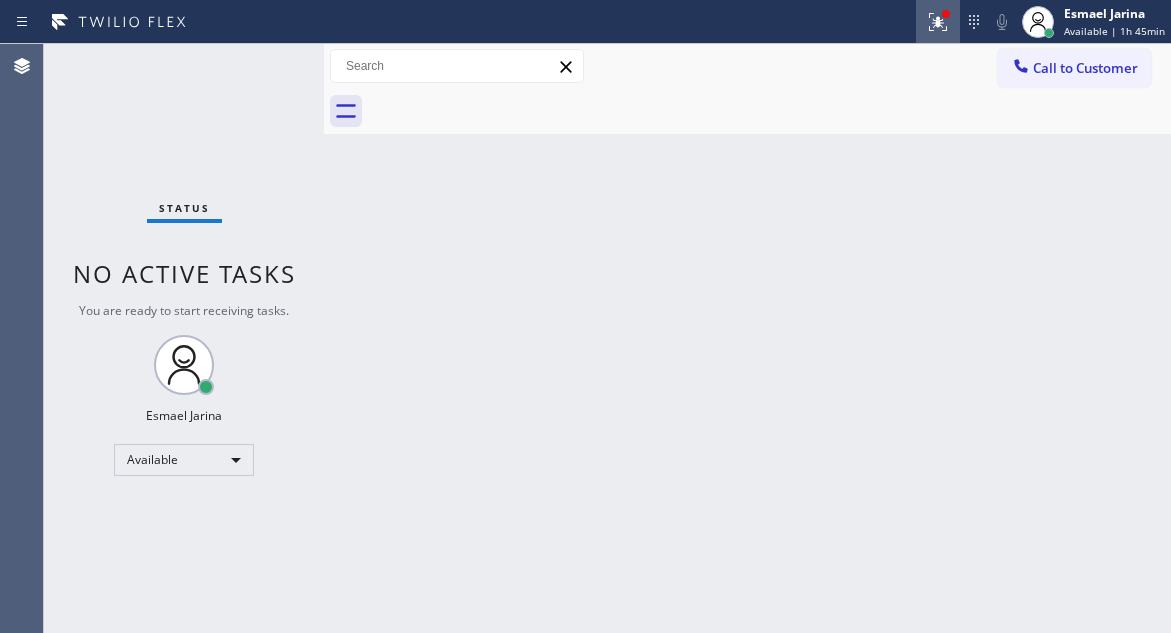 click at bounding box center (938, 22) 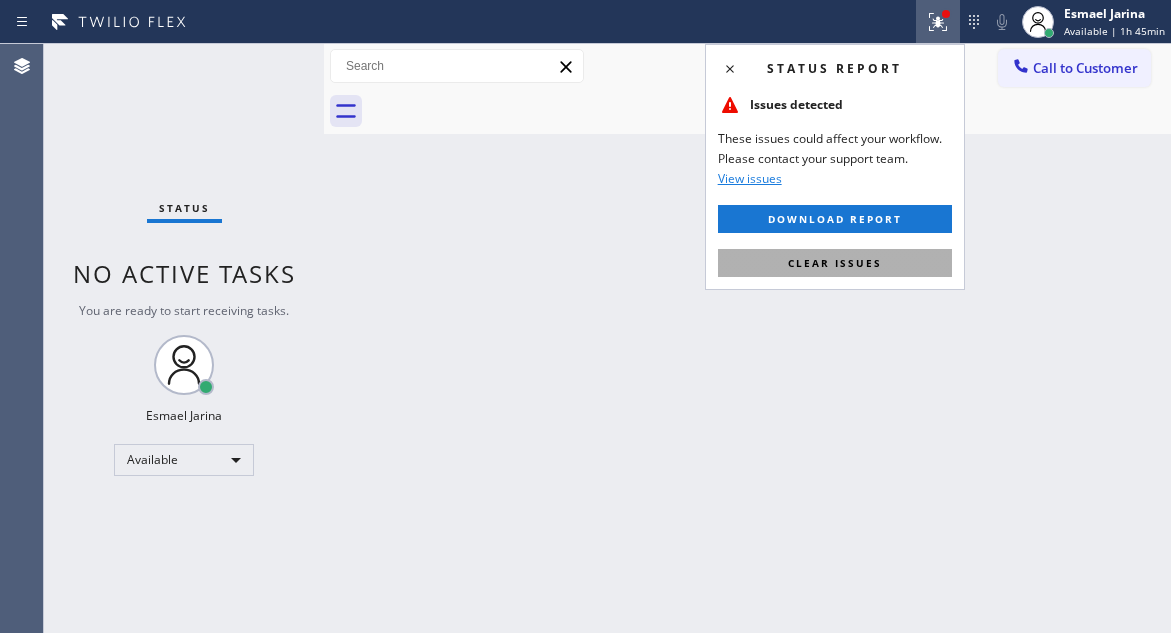 click on "Clear issues" at bounding box center [835, 263] 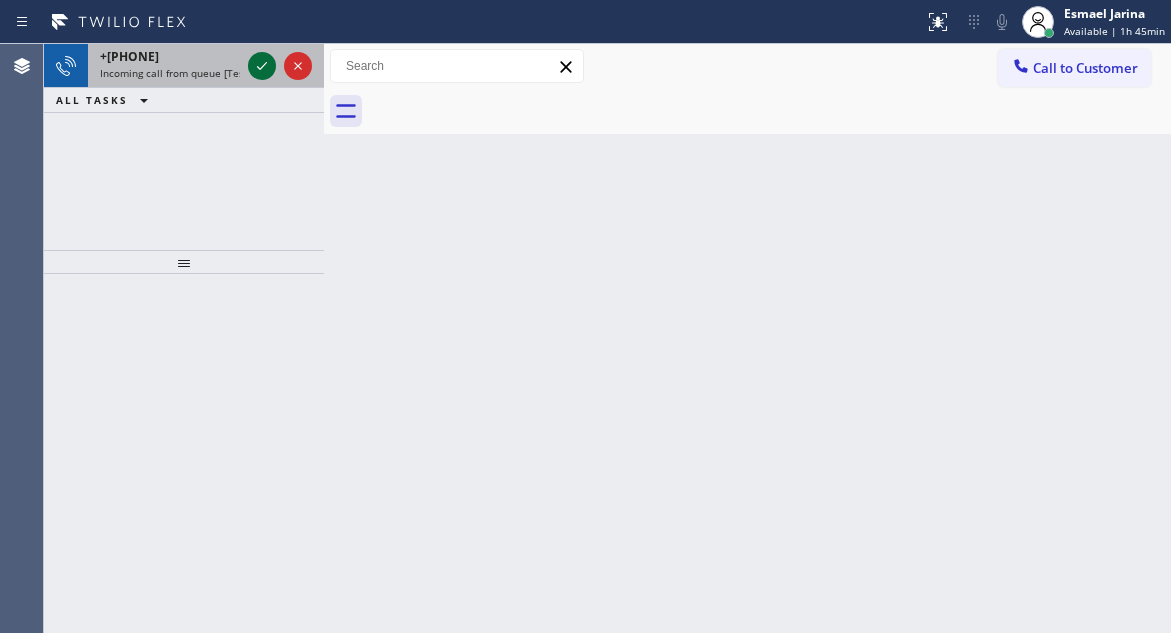 click 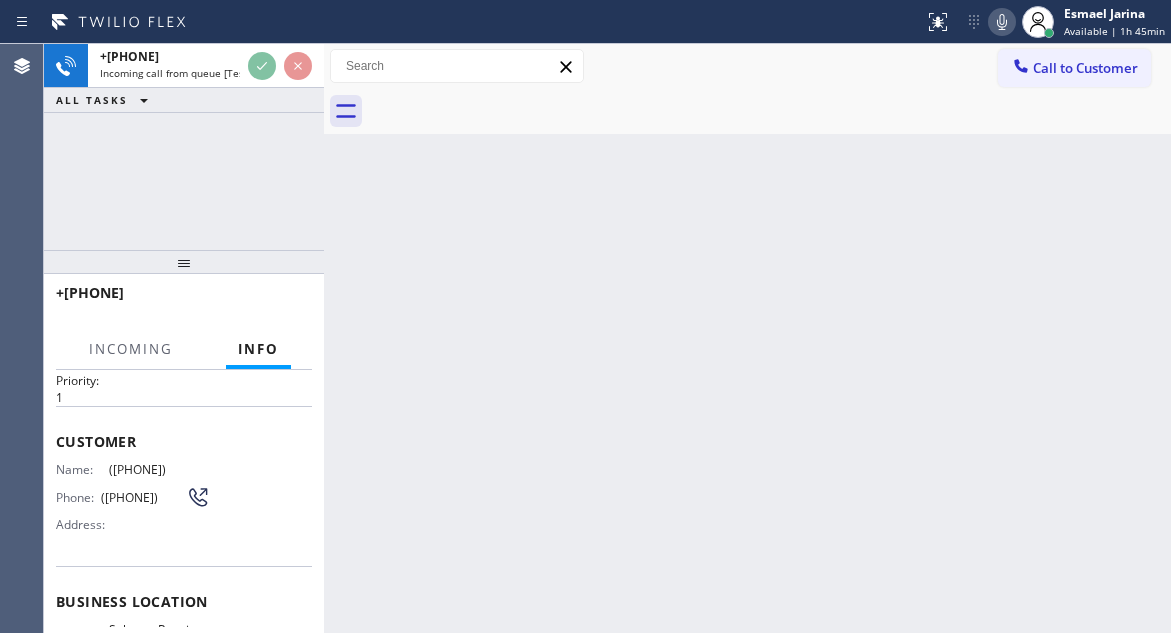 scroll, scrollTop: 100, scrollLeft: 0, axis: vertical 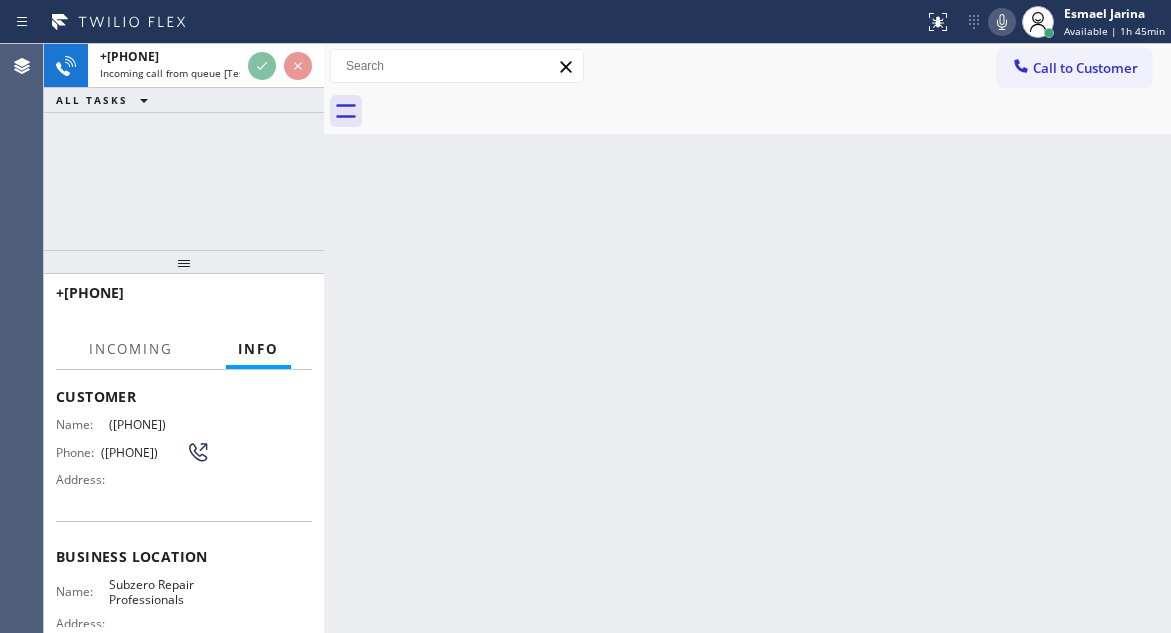 click on "Subzero Repair  Professionals" at bounding box center [159, 592] 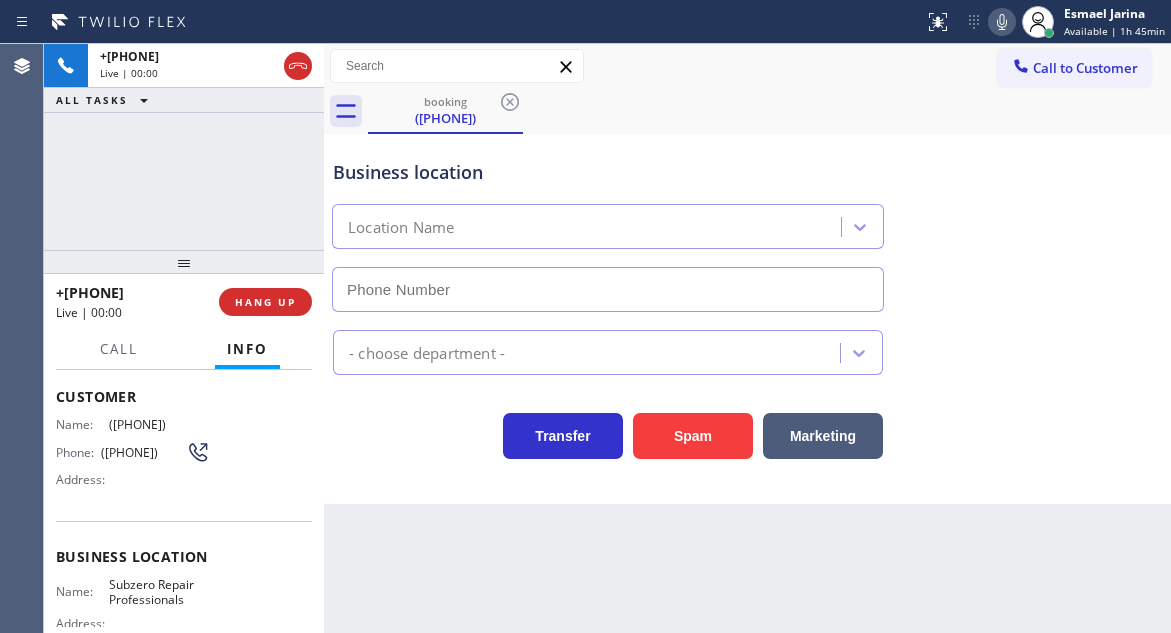click on "Subzero Repair  Professionals" at bounding box center [159, 592] 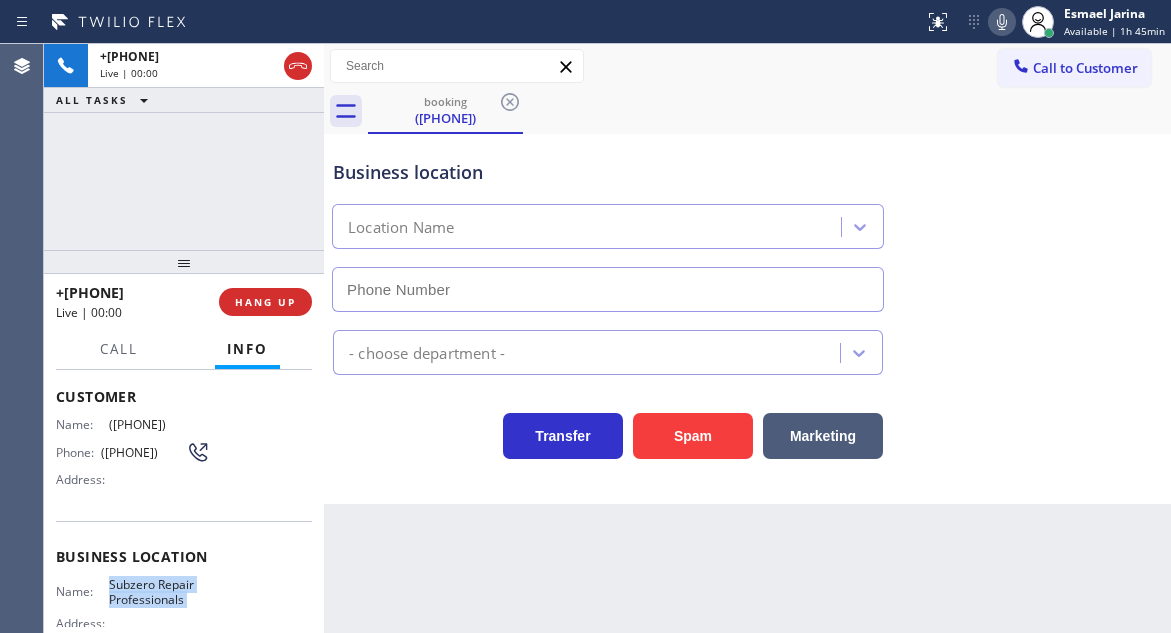click on "Subzero Repair  Professionals" at bounding box center [159, 592] 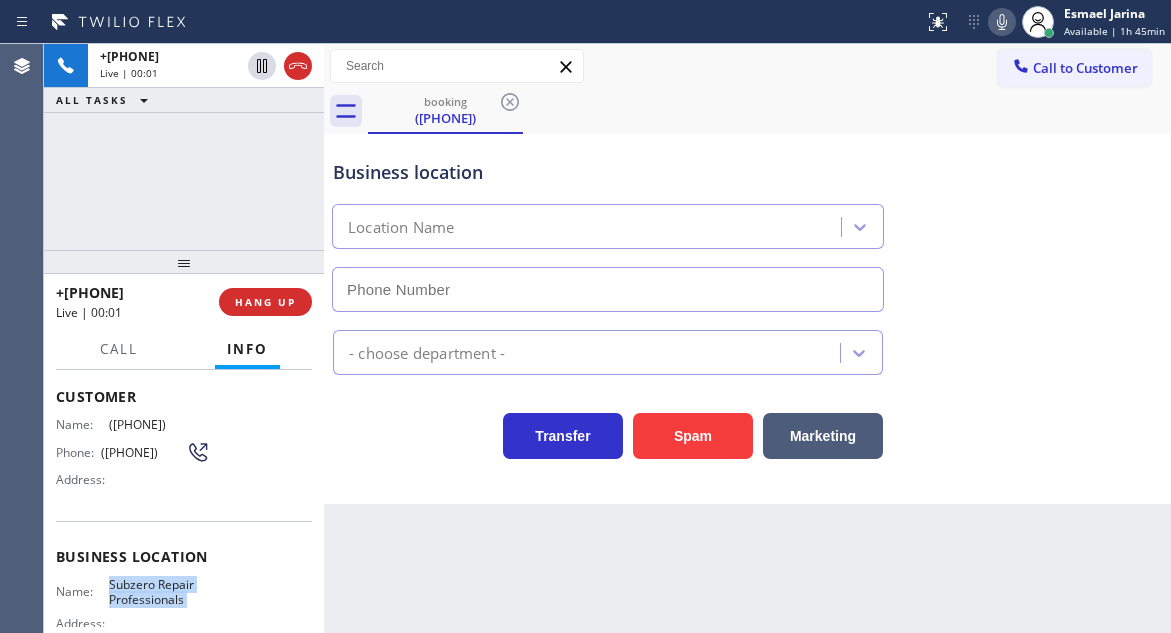 type on "[PHONE]" 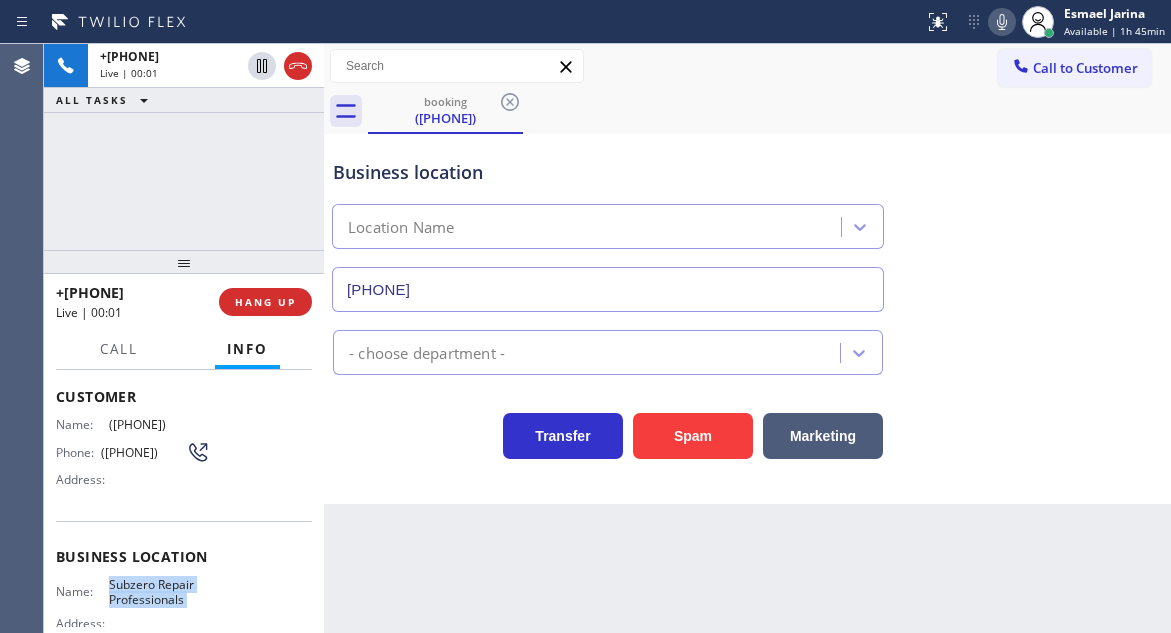 click on "Subzero Repair  Professionals" at bounding box center (159, 592) 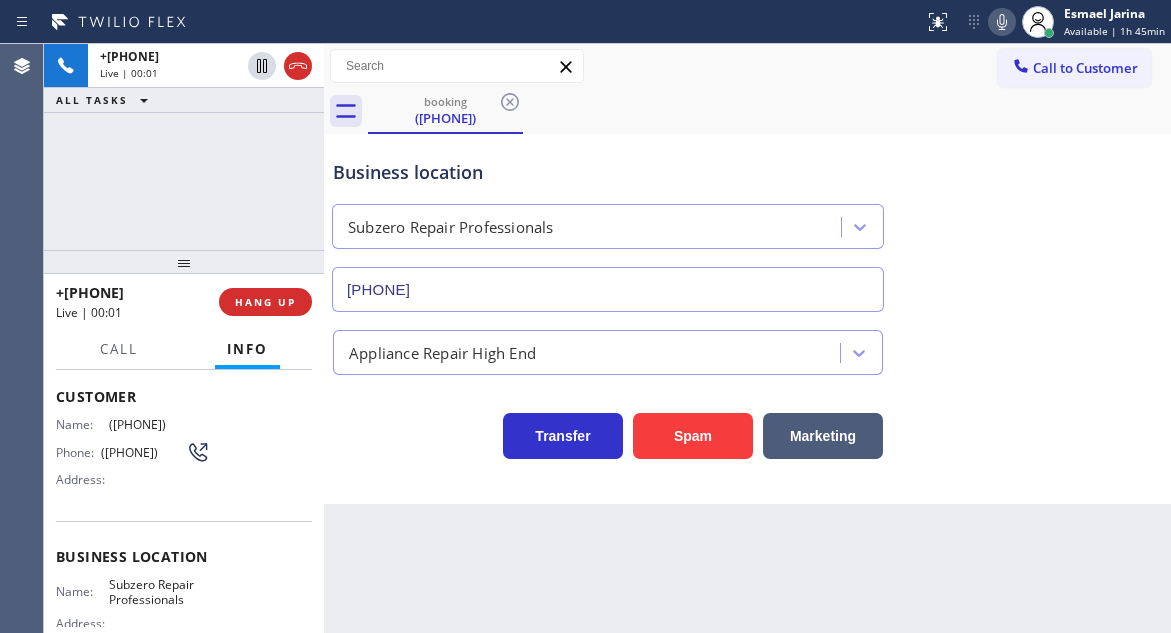 click on "([PHONE])" at bounding box center [159, 424] 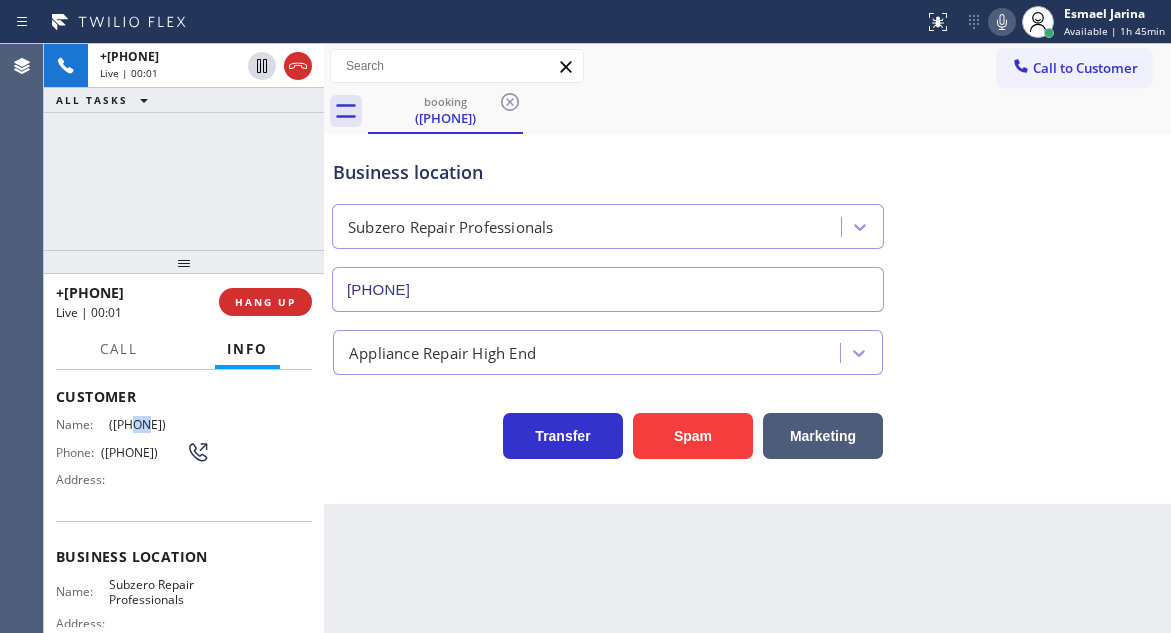 click on "([PHONE])" at bounding box center (159, 424) 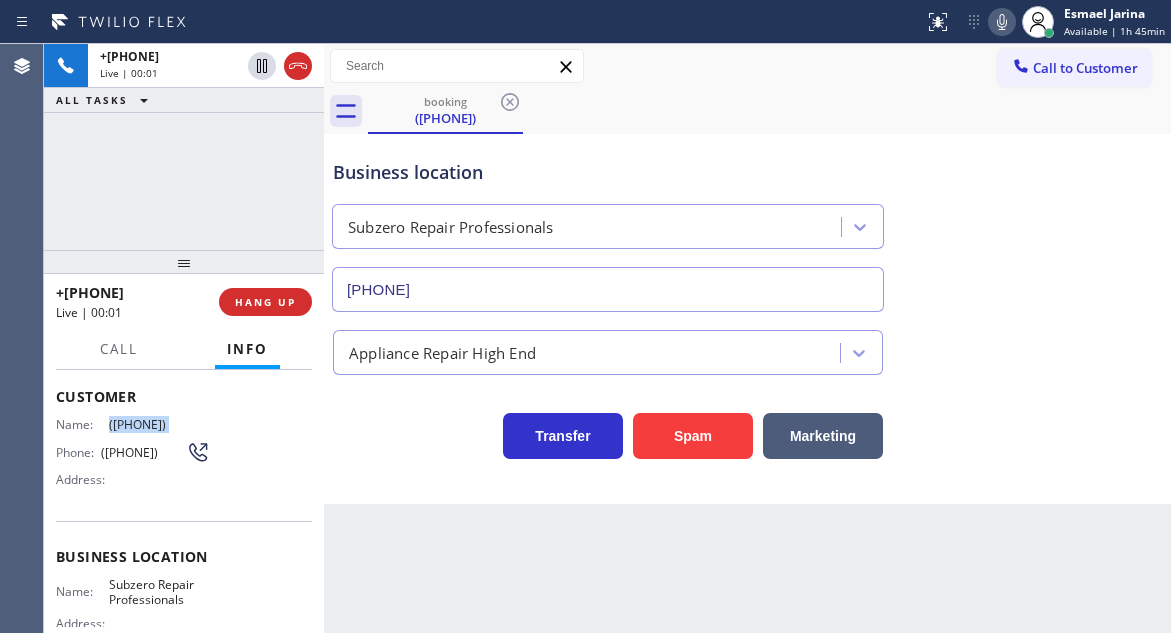 click on "([PHONE])" at bounding box center (159, 424) 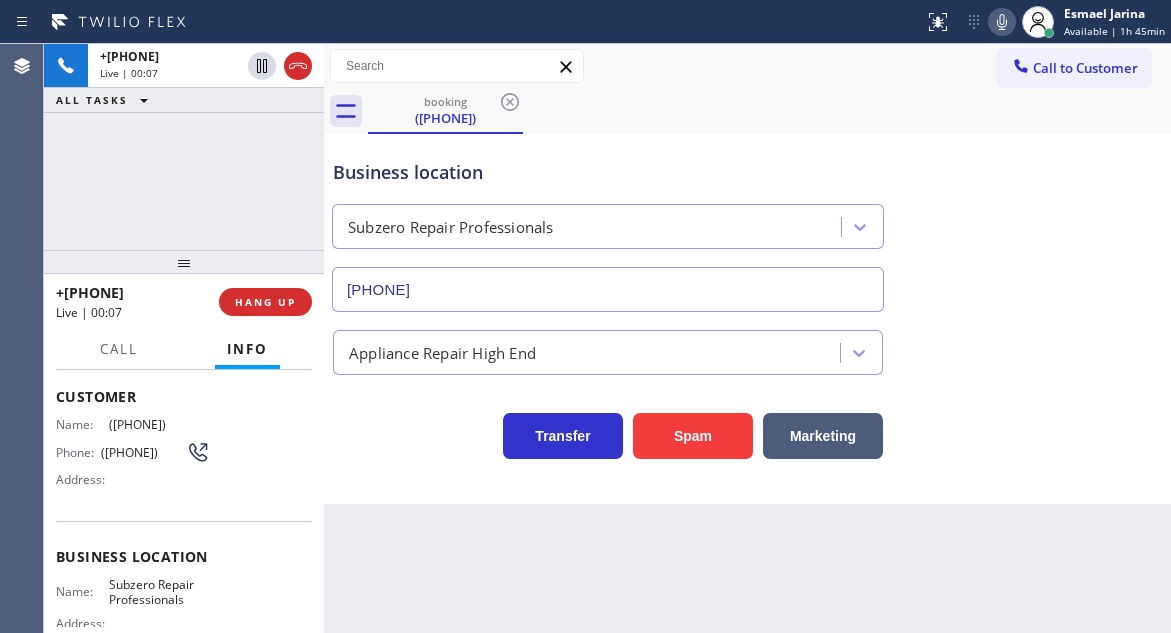 drag, startPoint x: 670, startPoint y: 561, endPoint x: 658, endPoint y: 575, distance: 18.439089 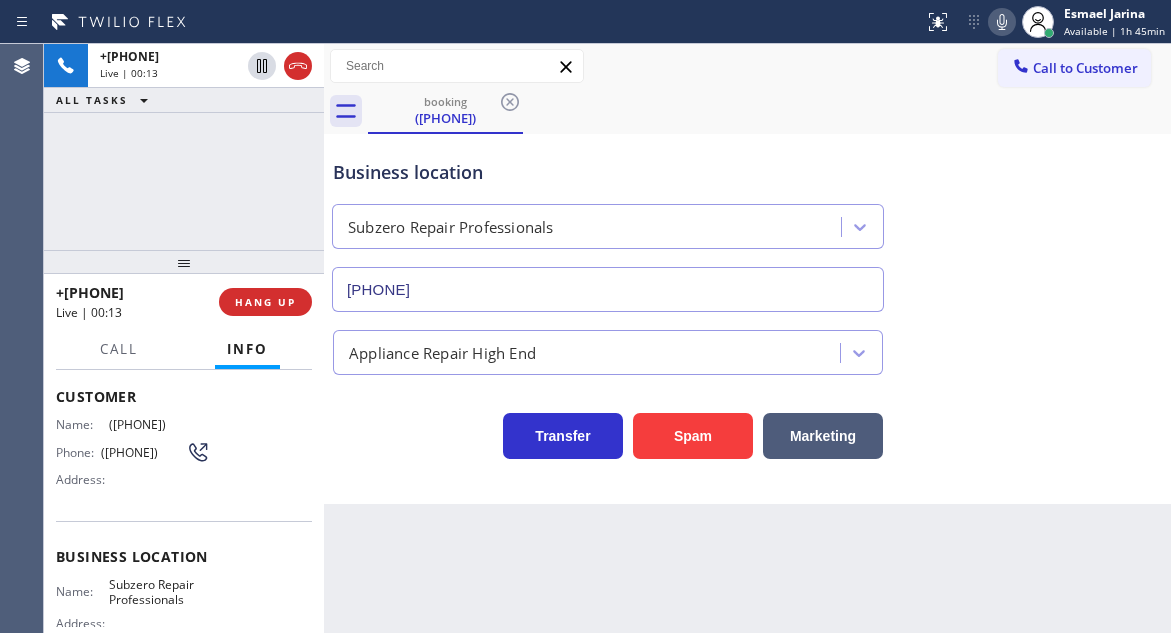 click on "Business location Subzero Repair  Professionals ([PHONE])" at bounding box center (608, 225) 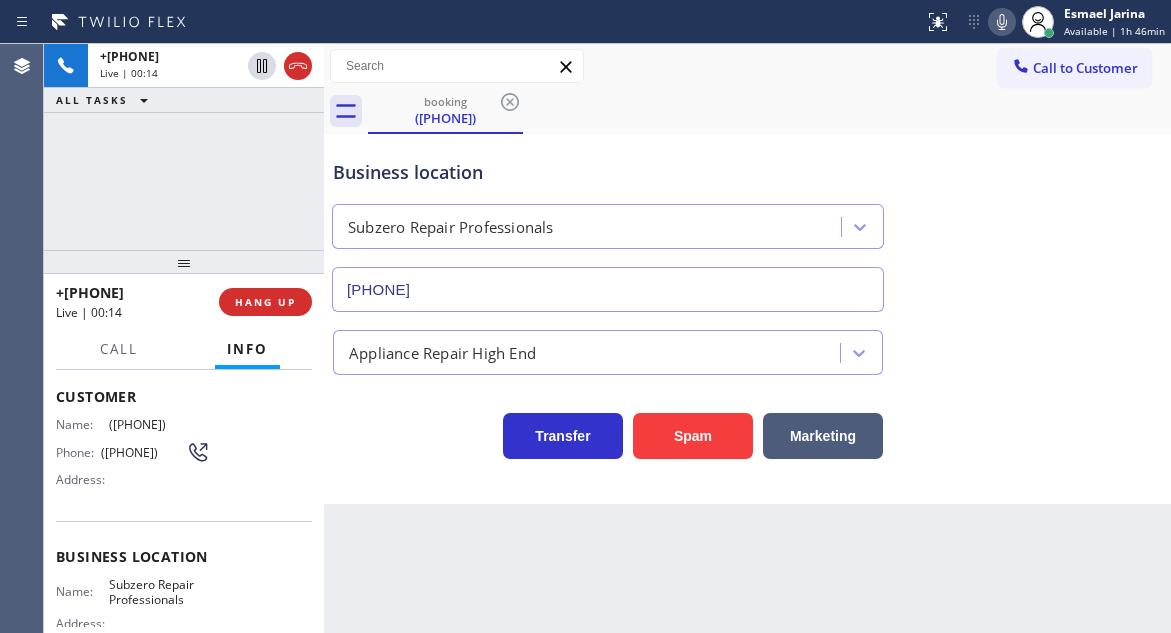 click on "Subzero Repair  Professionals" at bounding box center (159, 592) 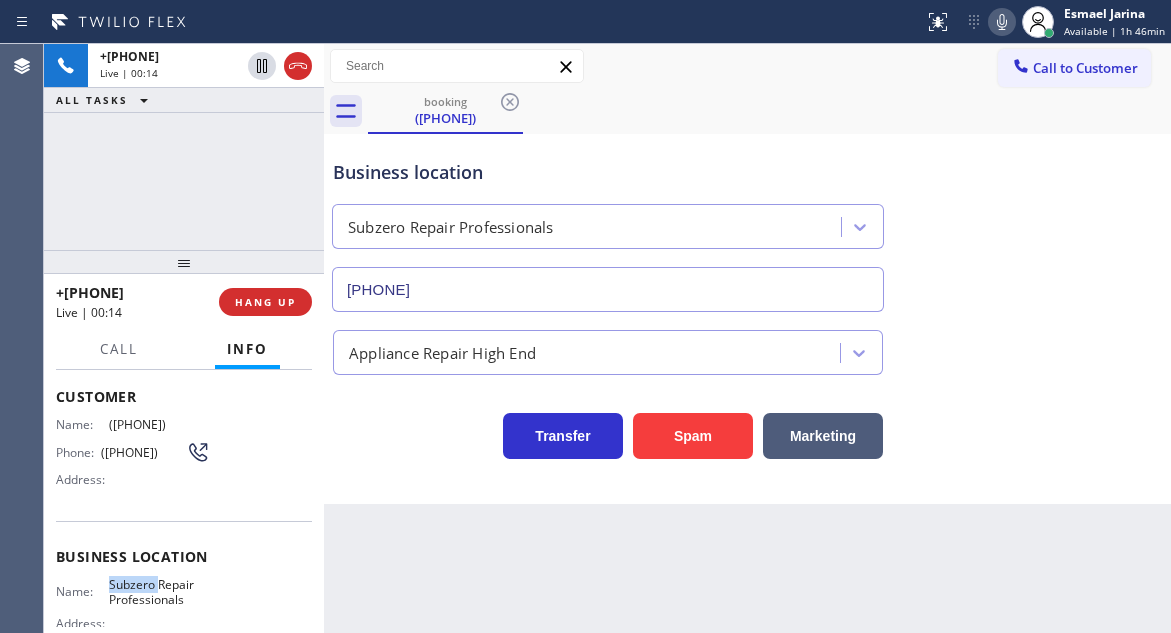 click on "Subzero Repair  Professionals" at bounding box center (159, 592) 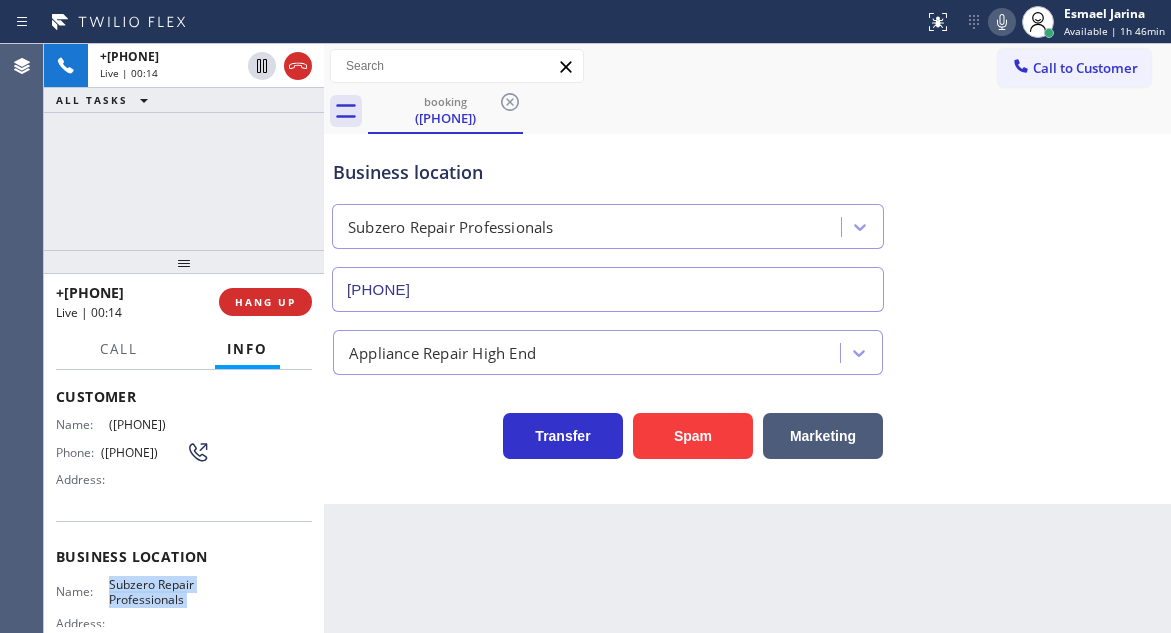 click on "Subzero Repair  Professionals" at bounding box center [159, 592] 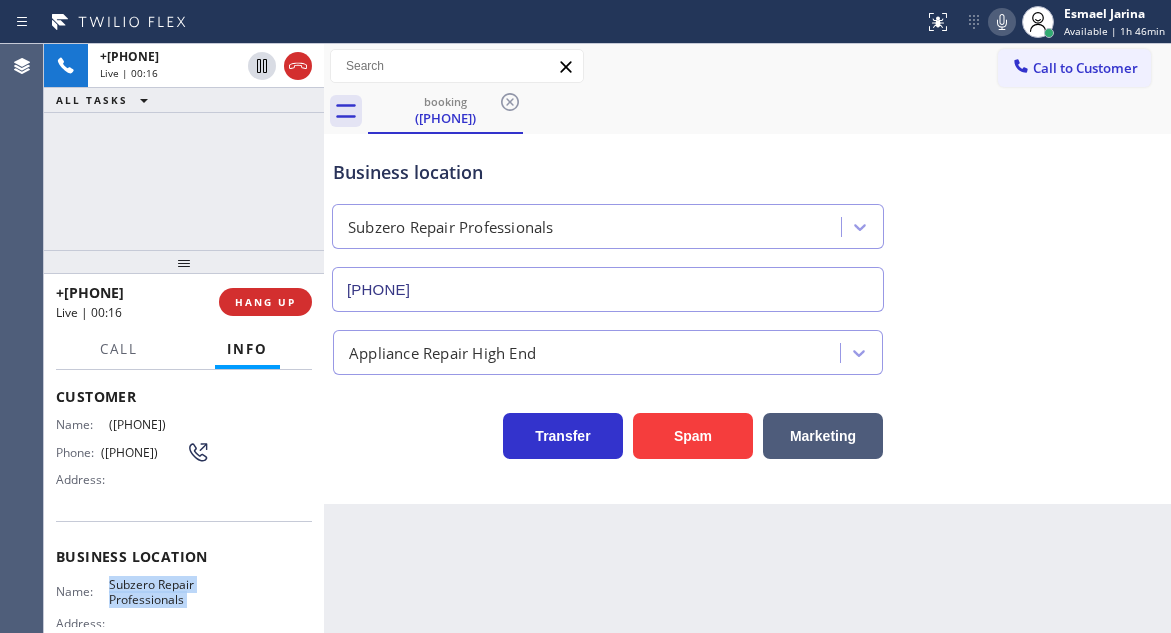 click on "Back to Dashboard Change Sender ID Customers Technicians Select a contact Outbound call Technician Search Technician Your caller id phone number Your caller id phone number Call Technician info Name   Phone none Address none Change Sender ID HVAC +[PHONE] 5 Star Appliance +[PHONE] Appliance Repair +[PHONE] Plumbing +[PHONE] Air Duct Cleaning +[PHONE]  Electricians +[PHONE] Cancel Change Check personal SMS Reset Change booking ([PHONE]) Call to Customer Outbound call Location Search location Your caller id phone number Customer number Call Outbound call Technician Search Technician Your caller id phone number Your caller id phone number Call booking ([PHONE]) Business location Subzero Repair  Professionals ([PHONE]) Appliance Repair High End Transfer Spam Marketing" at bounding box center [747, 338] 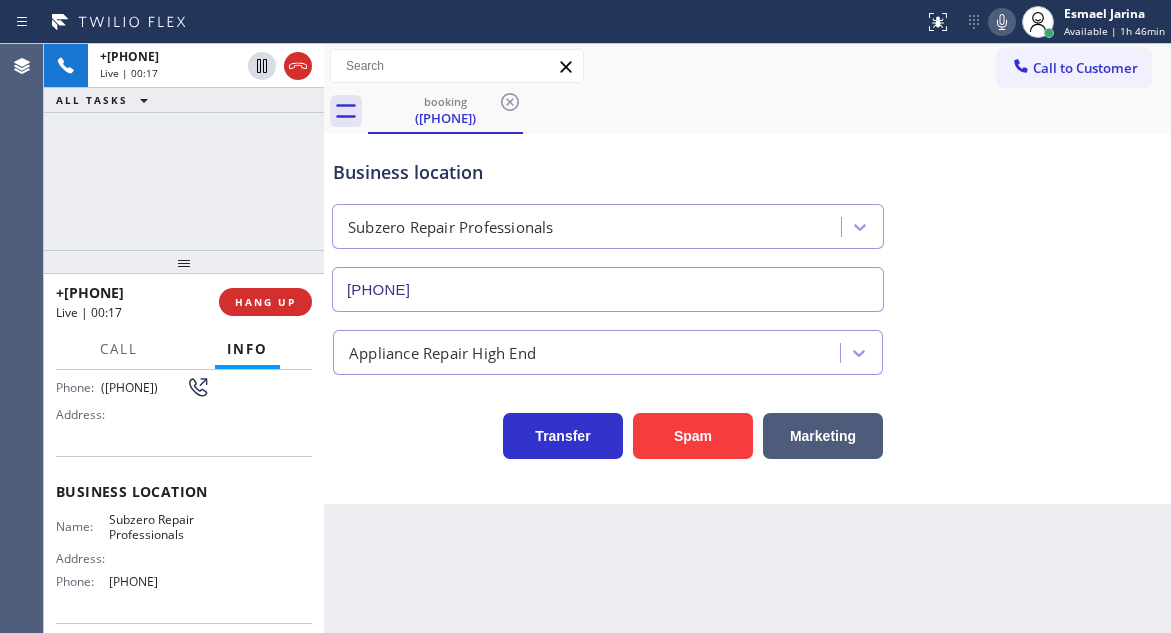 scroll, scrollTop: 200, scrollLeft: 0, axis: vertical 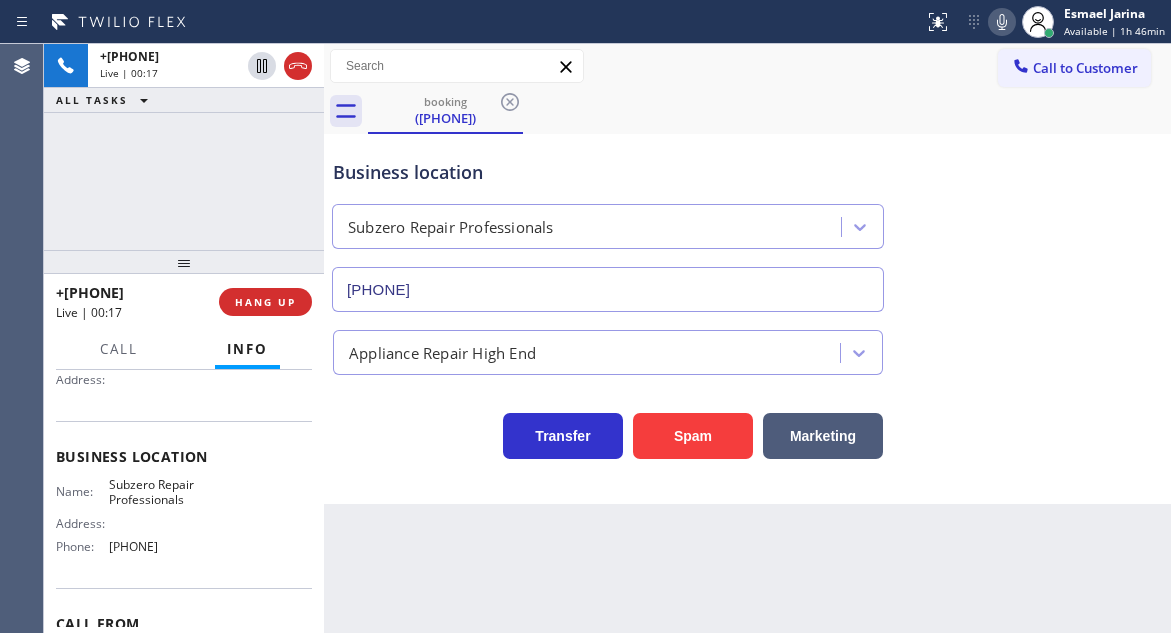 click on "[PHONE]" at bounding box center (159, 546) 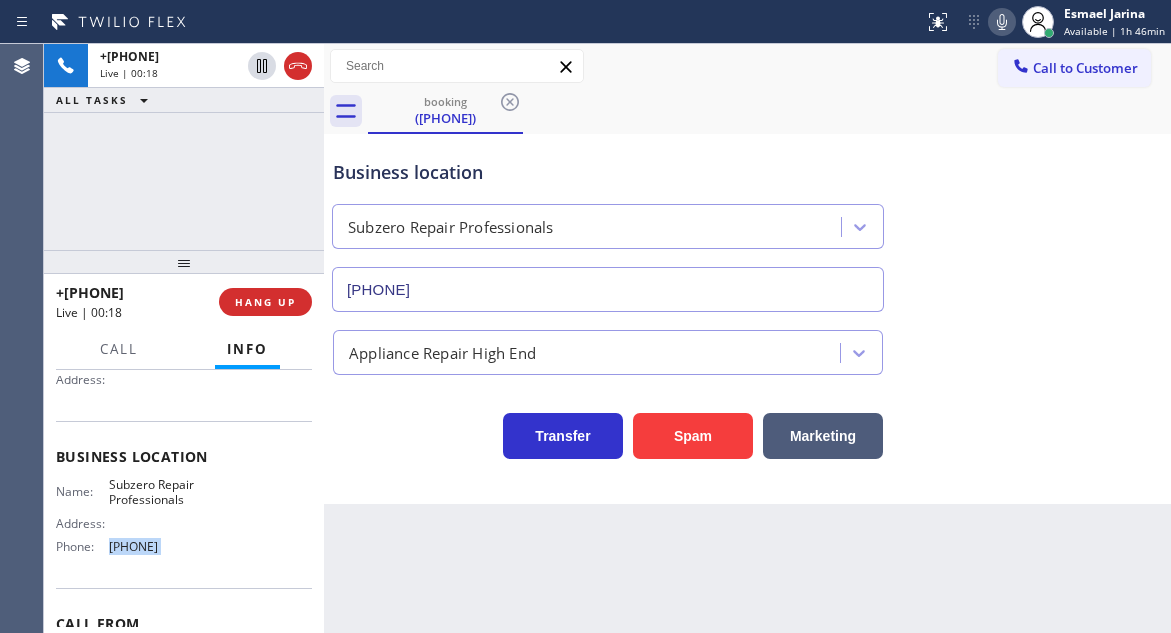 click on "[PHONE]" at bounding box center [159, 546] 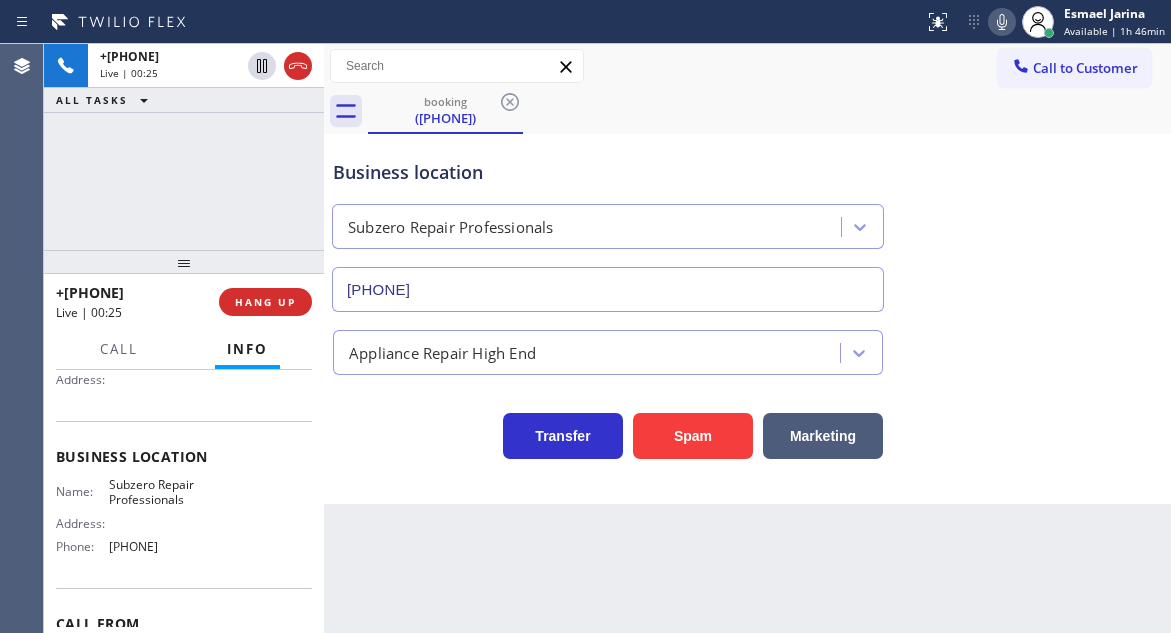 click on "Business location" at bounding box center [608, 172] 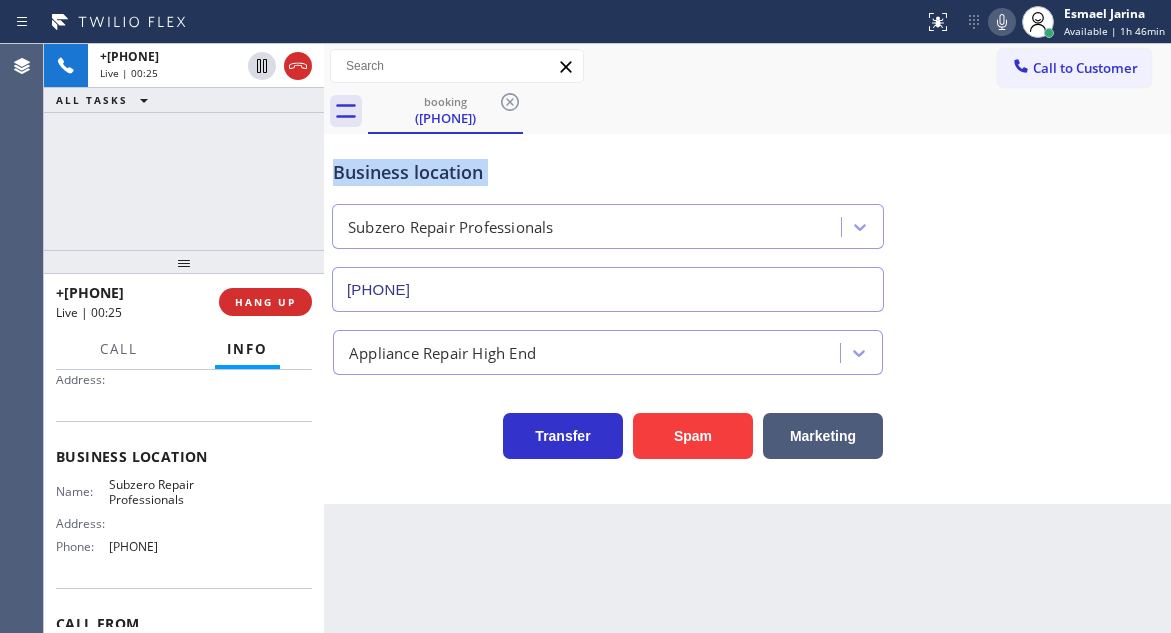 click on "Business location" at bounding box center (608, 172) 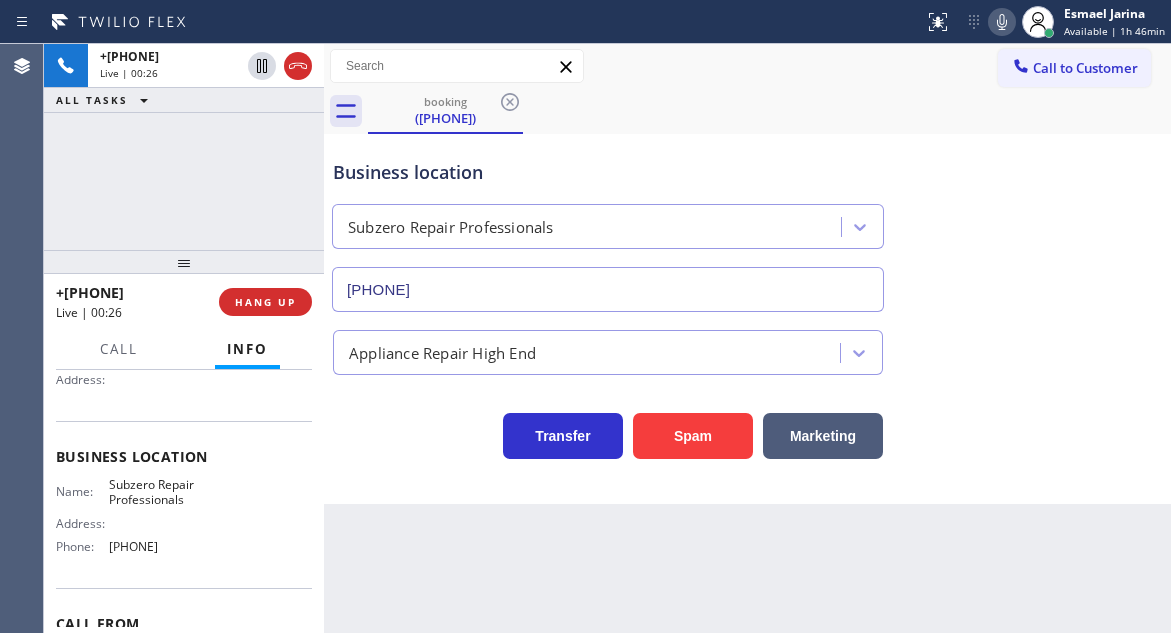 click on "Name: Subzero Repair  Professionals Address:   Phone: ([PHONE])" at bounding box center (133, 520) 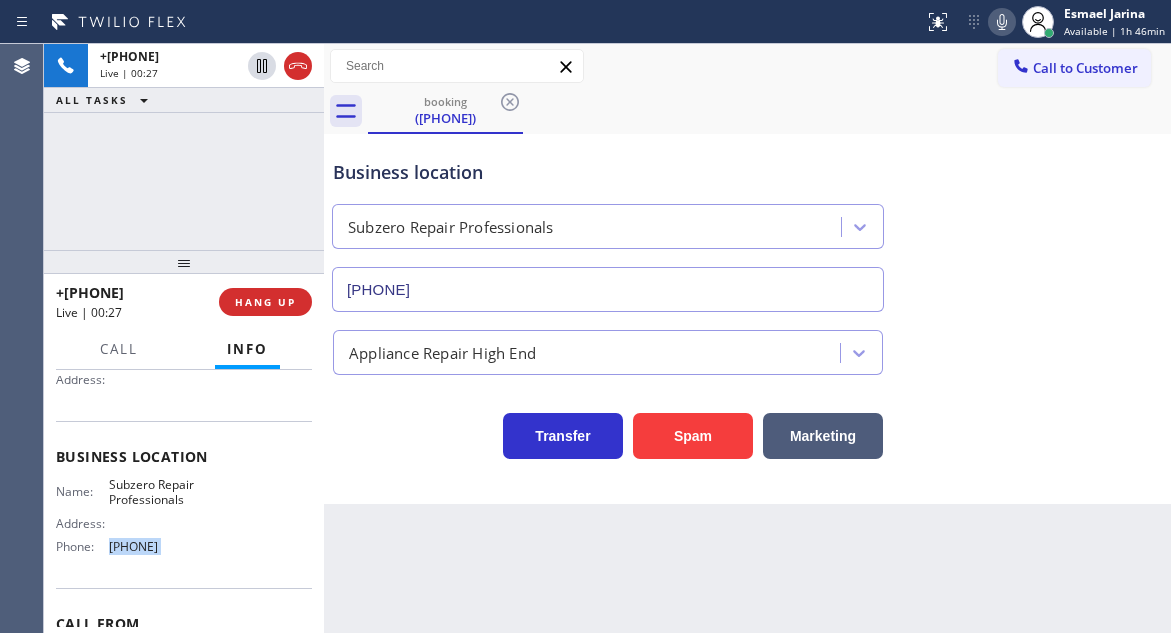 click on "Name: Subzero Repair  Professionals Address:   Phone: ([PHONE])" at bounding box center (133, 520) 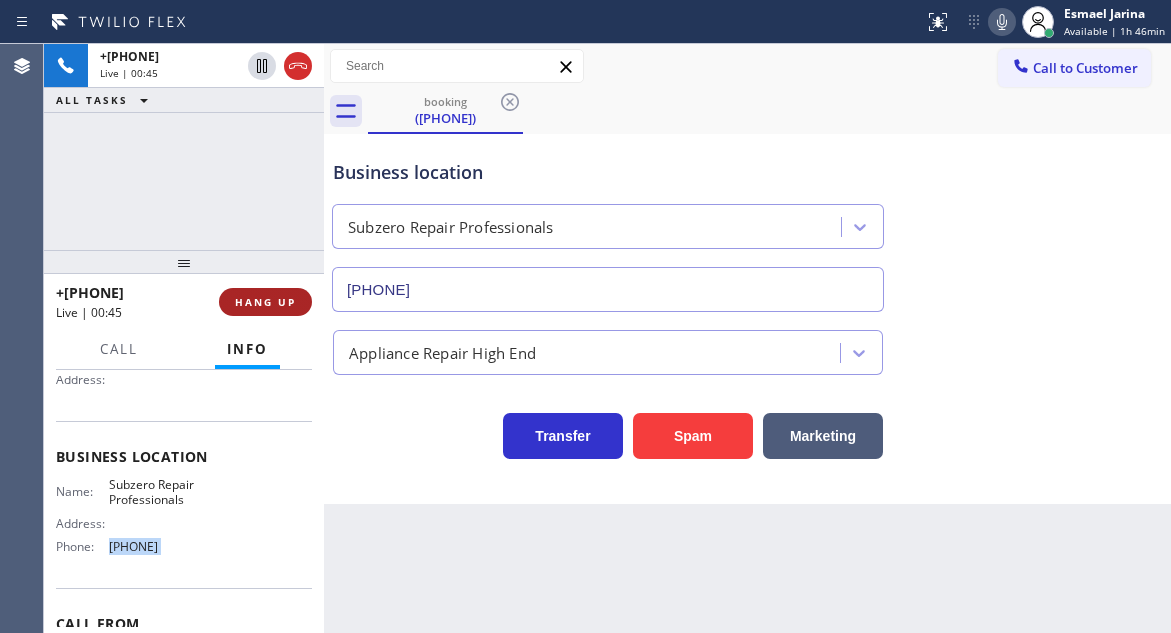 click on "HANG UP" at bounding box center [265, 302] 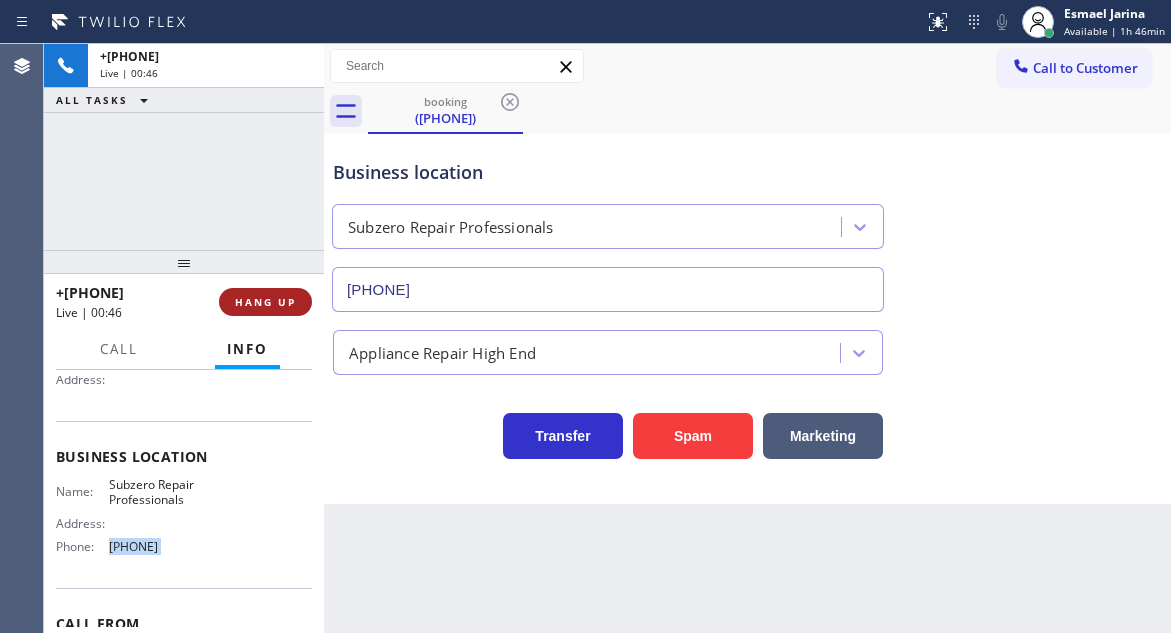 click on "HANG UP" at bounding box center (265, 302) 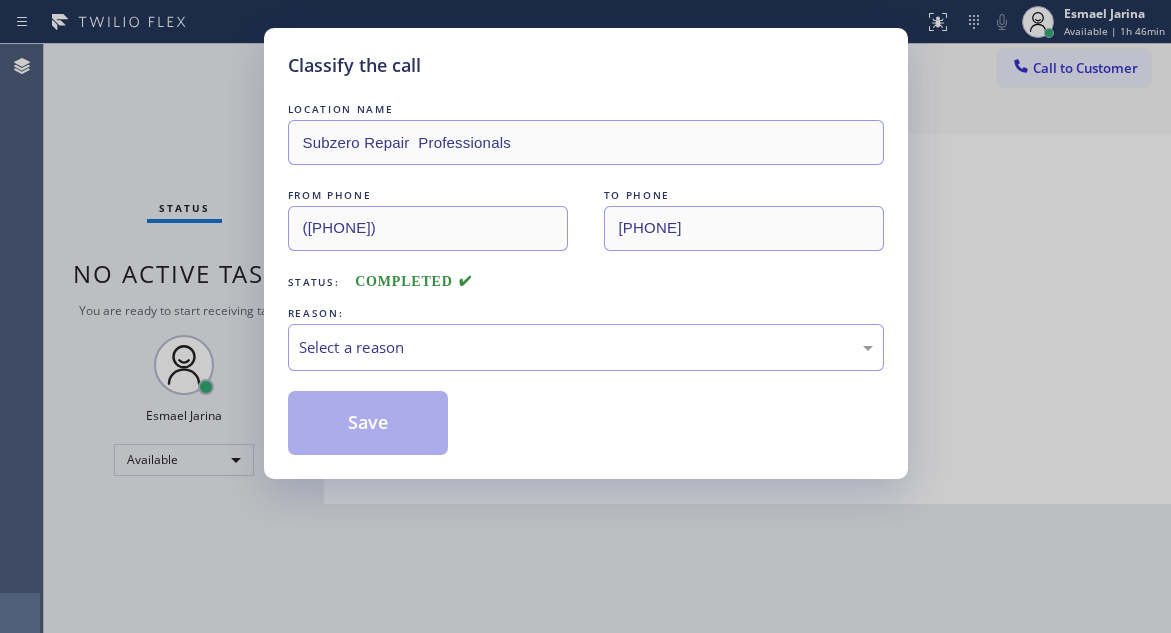 click on "REASON:" at bounding box center (586, 313) 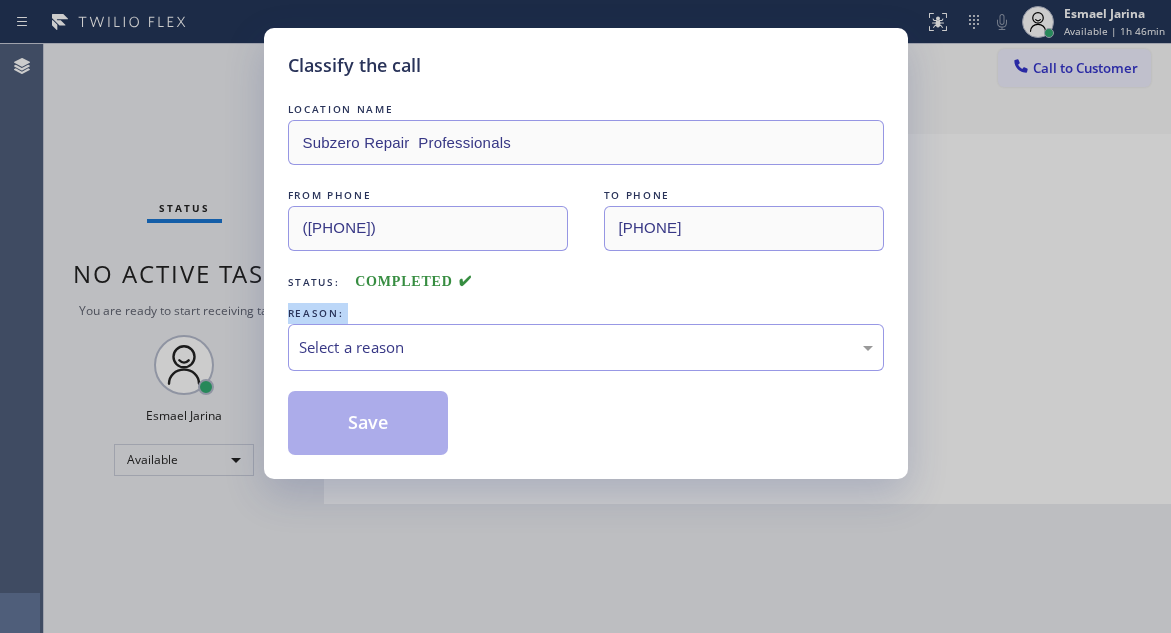 click on "REASON:" at bounding box center (586, 313) 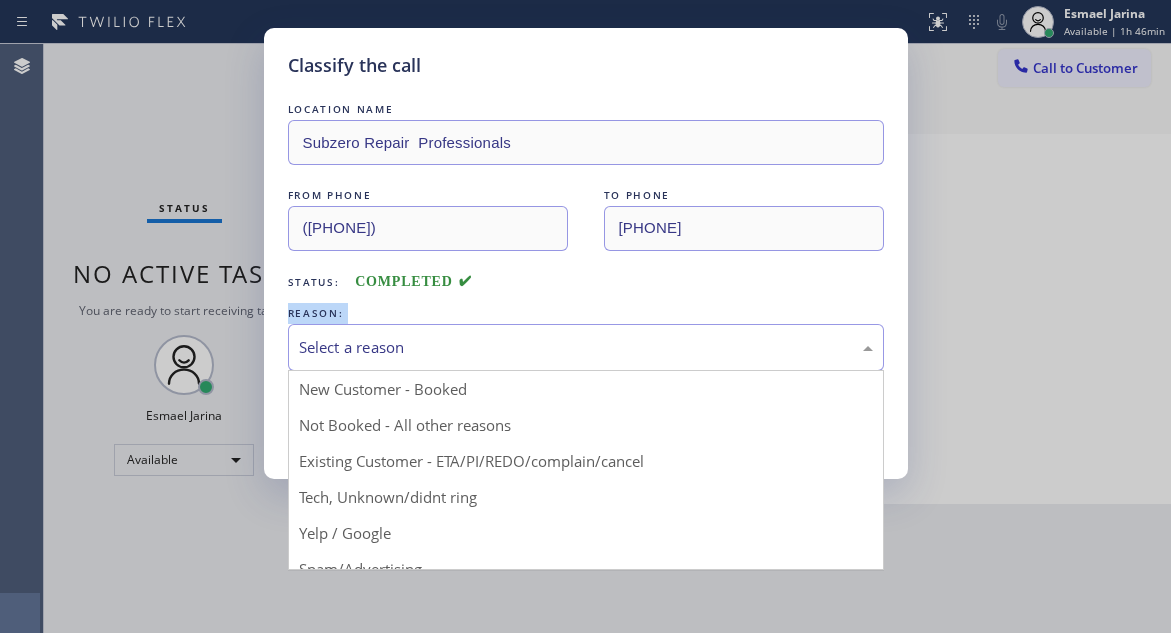 click on "Select a reason" at bounding box center [586, 347] 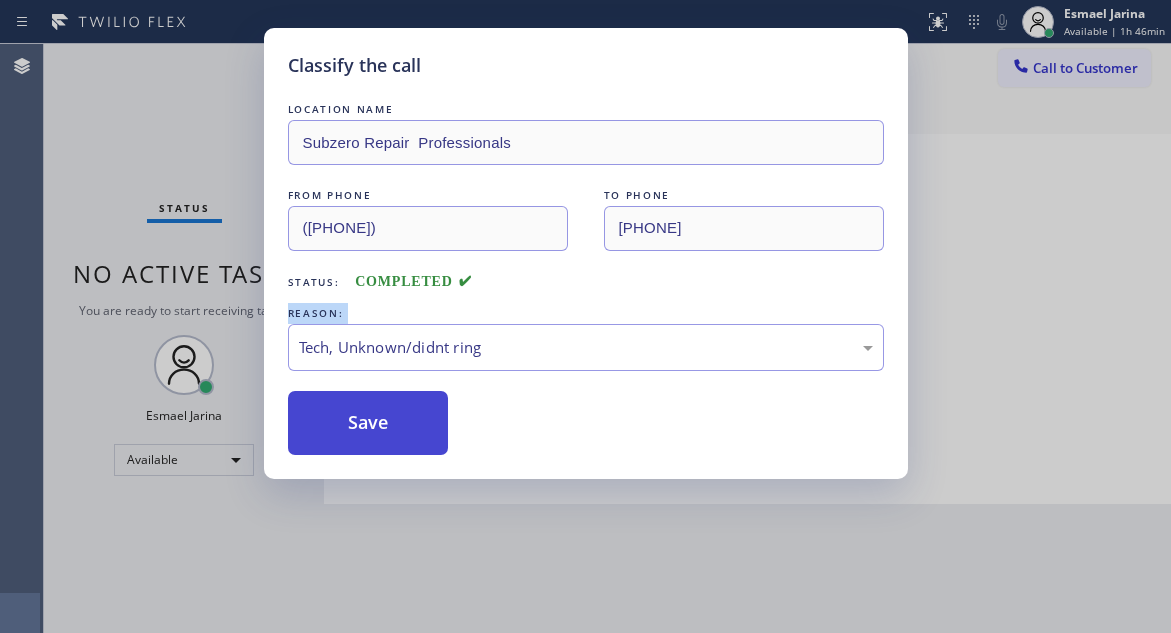 click on "Save" at bounding box center [368, 423] 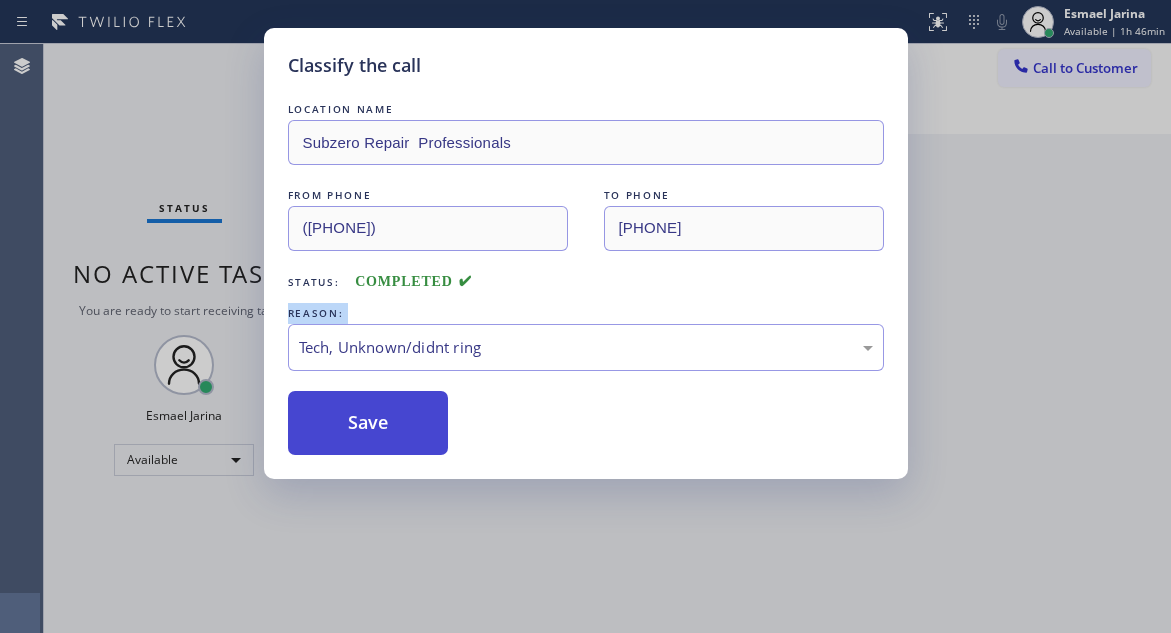 click on "Save" at bounding box center (368, 423) 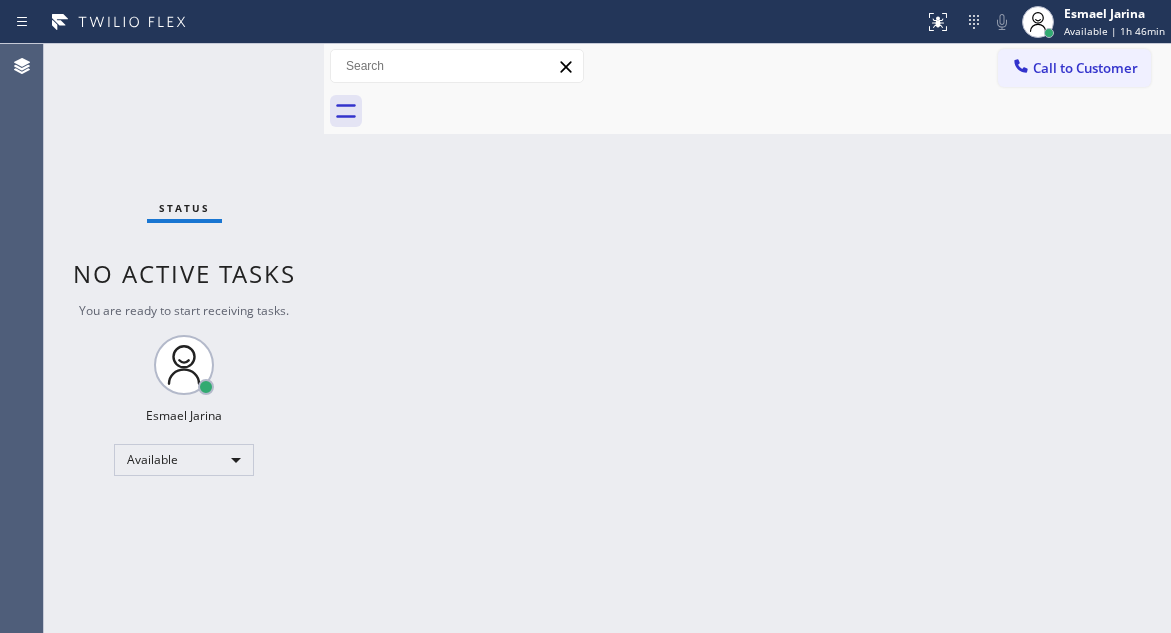 click on "Status   No active tasks     You are ready to start receiving tasks.   Esmael Jarina Available" at bounding box center [184, 338] 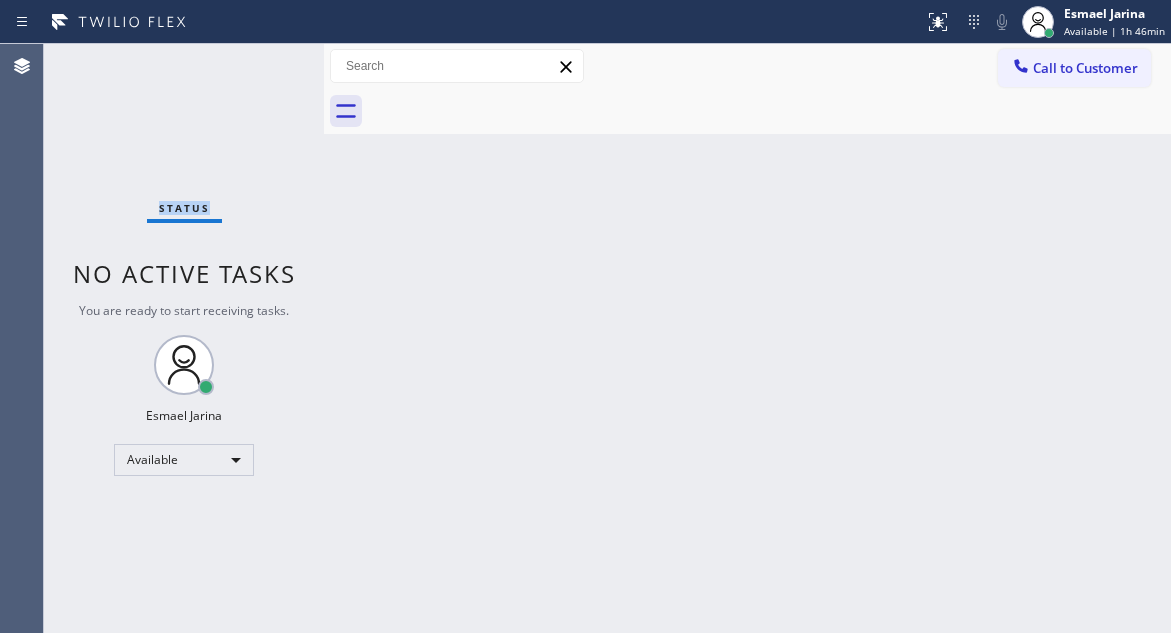 click on "Status   No active tasks     You are ready to start receiving tasks.   Esmael Jarina Available" at bounding box center (184, 338) 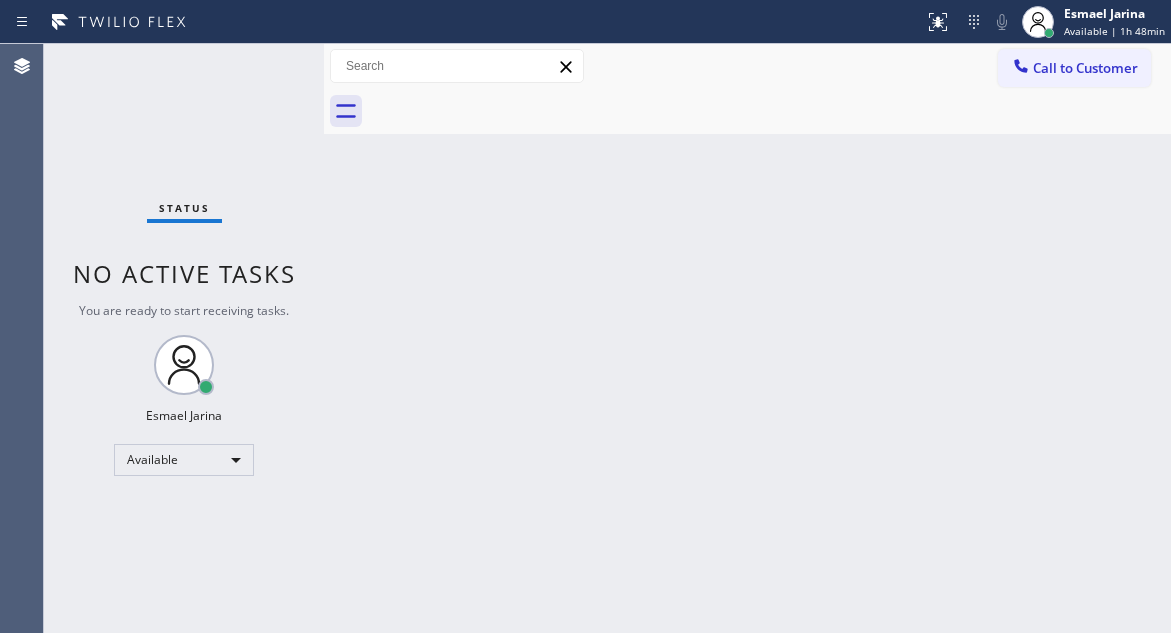 click on "Back to Dashboard Change Sender ID Customers Technicians Select a contact Outbound call Technician Search Technician Your caller id phone number Your caller id phone number Call Technician info Name   Phone none Address none Change Sender ID HVAC +18559994417 5 Star Appliance +18557314952 Appliance Repair +18554611149 Plumbing +18889090120 Air Duct Cleaning +18006865038  Electricians +18005688664 Cancel Change Check personal SMS Reset Change No tabs Call to Customer Outbound call Location Search location Your caller id phone number Customer number Call Outbound call Technician Search Technician Your caller id phone number Your caller id phone number Call" at bounding box center (747, 338) 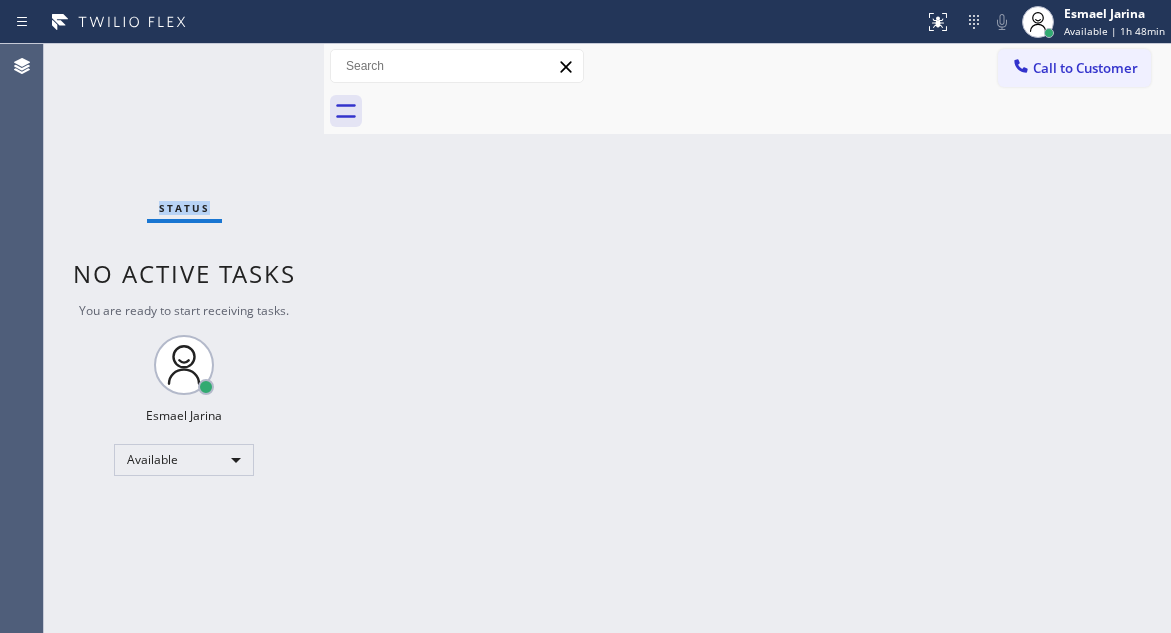click on "Status   No active tasks     You are ready to start receiving tasks.   Esmael Jarina Available" at bounding box center [184, 338] 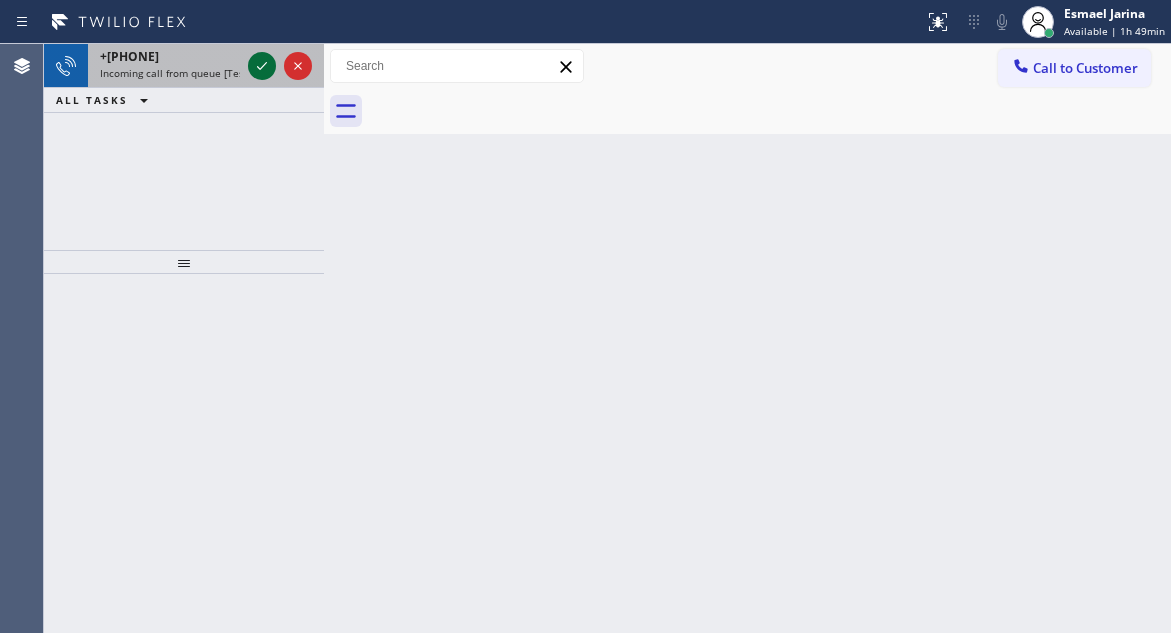 click at bounding box center (262, 66) 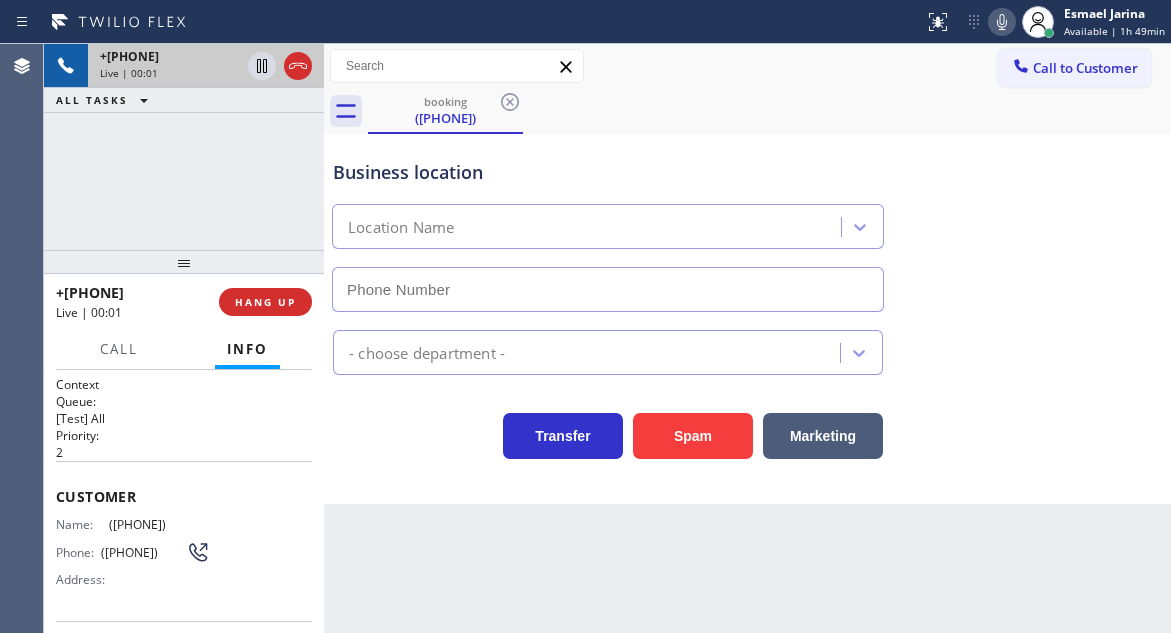 type on "([PHONE])" 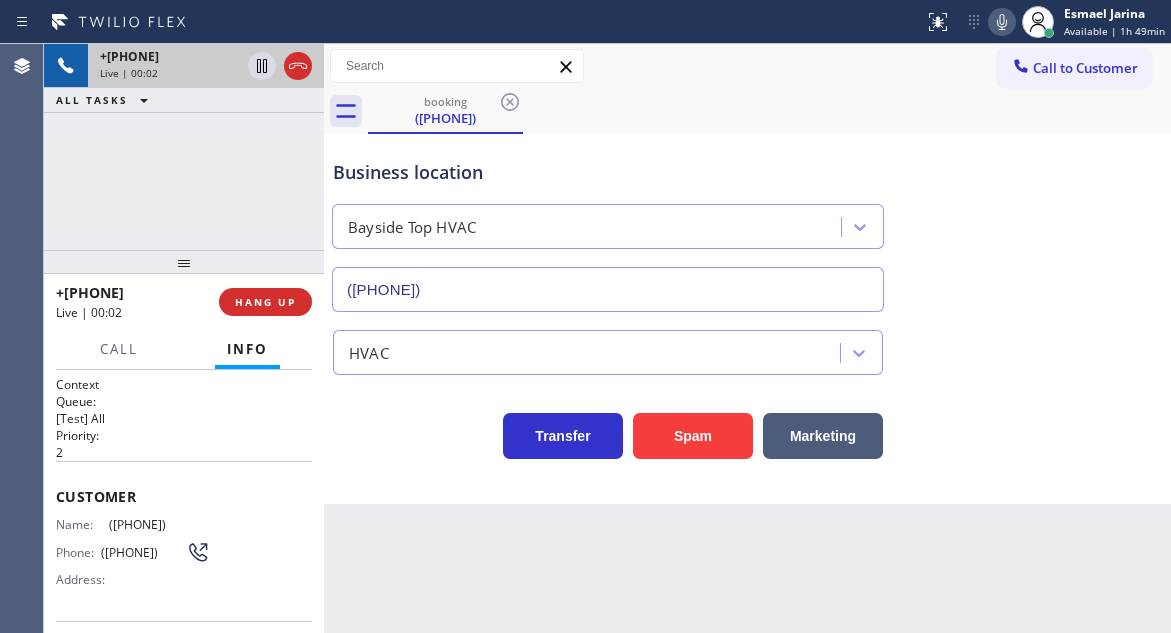 click on "([PHONE])" at bounding box center (159, 524) 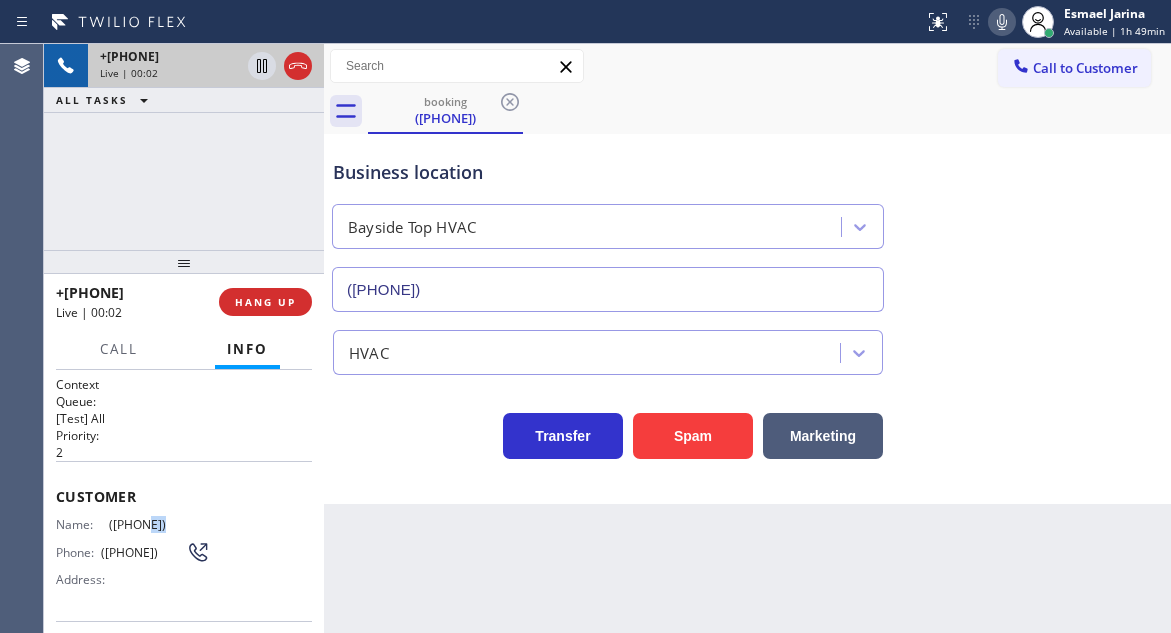 click on "([PHONE])" at bounding box center [159, 524] 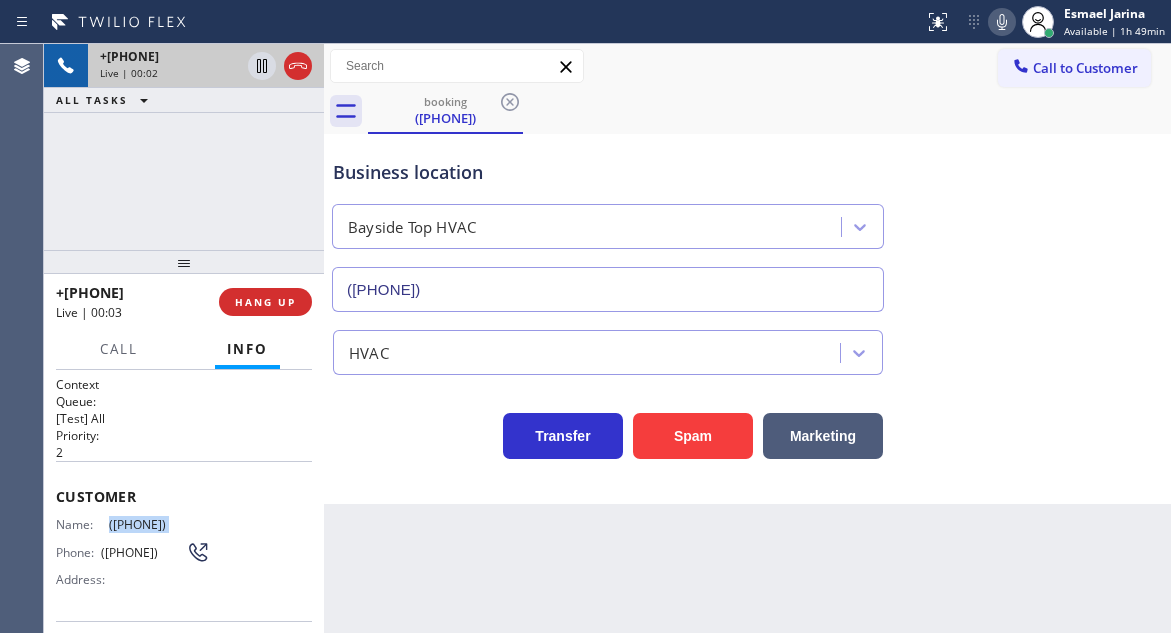 click on "([PHONE])" at bounding box center [159, 524] 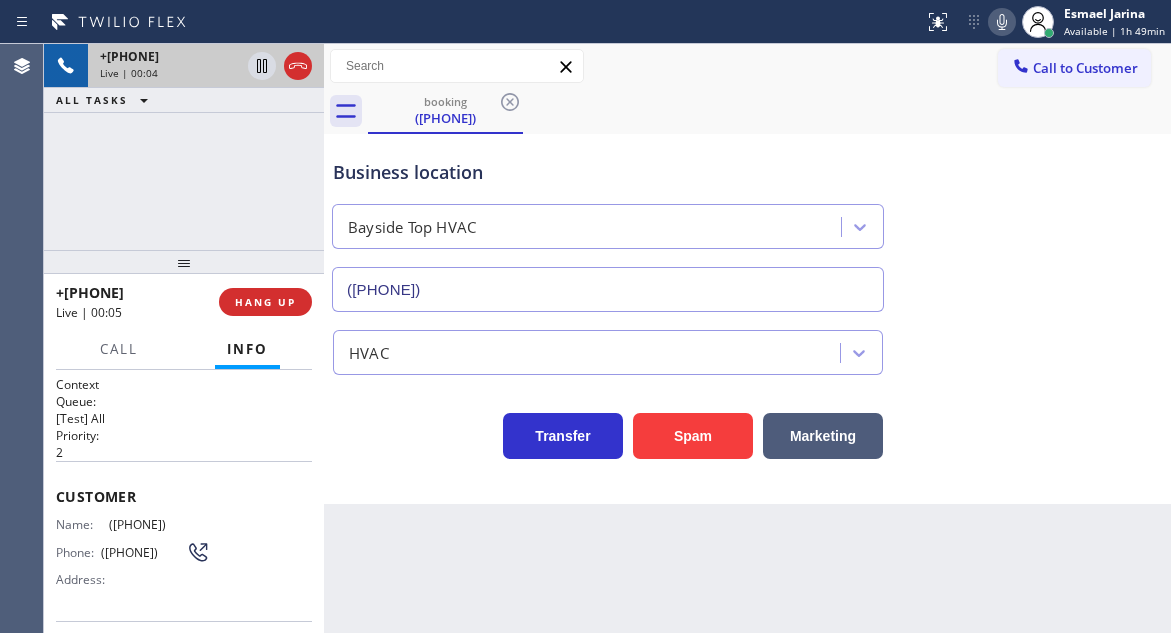click on "Back to Dashboard Change Sender ID Customers Technicians Select a contact Outbound call Technician Search Technician Your caller id phone number Your caller id phone number Call Technician info Name   Phone none Address none Change Sender ID HVAC +1[PHONE] 5 Star Appliance +1[PHONE] Appliance Repair +1[PHONE] Plumbing +1[PHONE] Air Duct Cleaning +1[PHONE]  Electricians +1[PHONE] Cancel Change Check personal SMS Reset Change booking [PHONE] Call to Customer Outbound call Location Search location Your caller id phone number Customer number Call Outbound call Technician Search Technician Your caller id phone number Your caller id phone number Call booking [PHONE] Business location Bayside Top HVAC [PHONE] HVAC Transfer Spam Marketing" at bounding box center [747, 338] 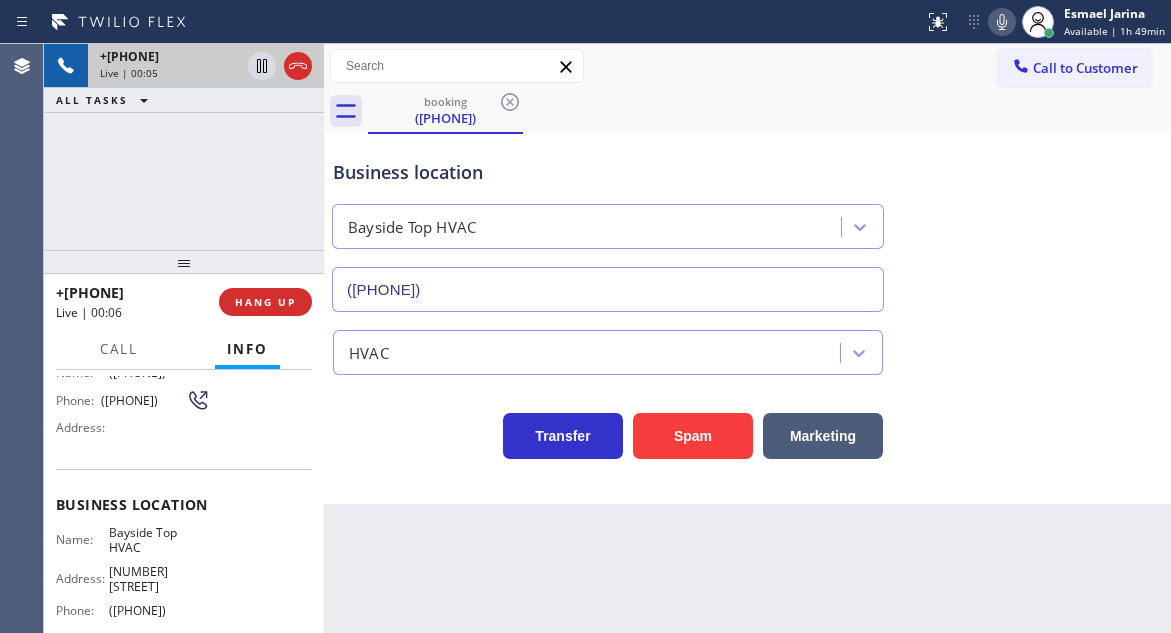 scroll, scrollTop: 200, scrollLeft: 0, axis: vertical 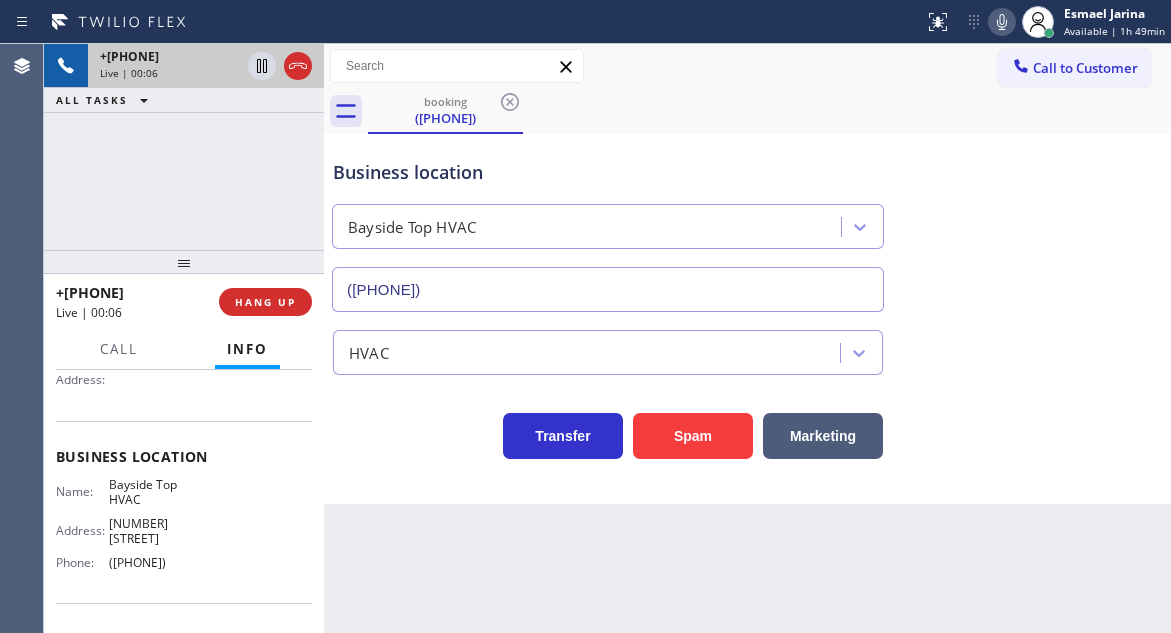 click on "Bayside Top HVAC" at bounding box center [159, 492] 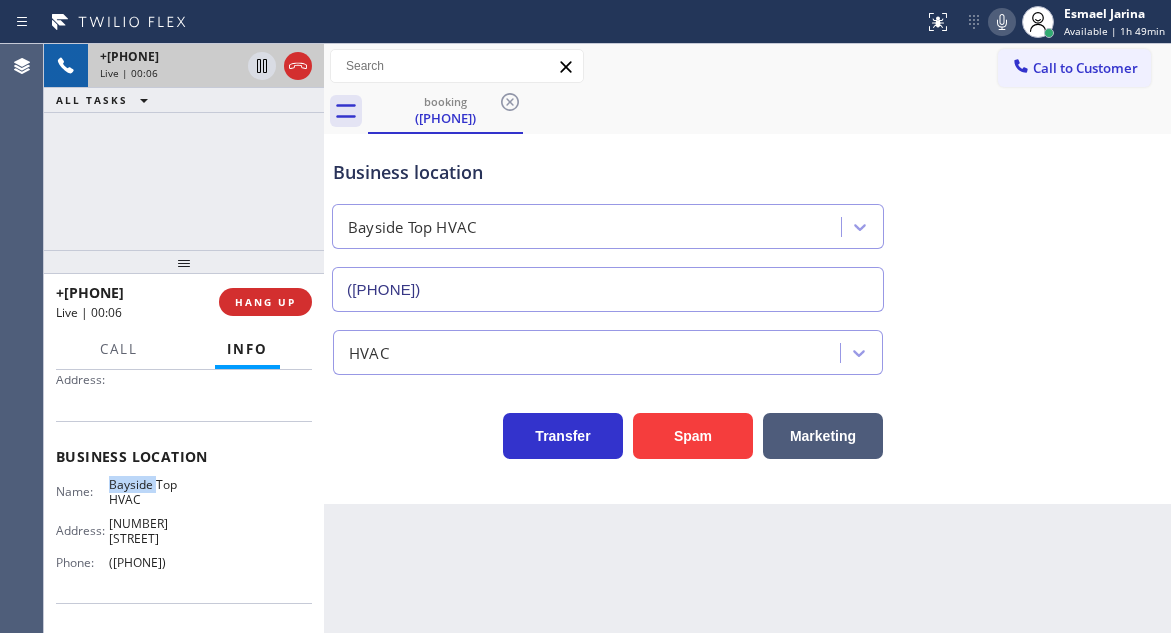 click on "Bayside Top HVAC" at bounding box center (159, 492) 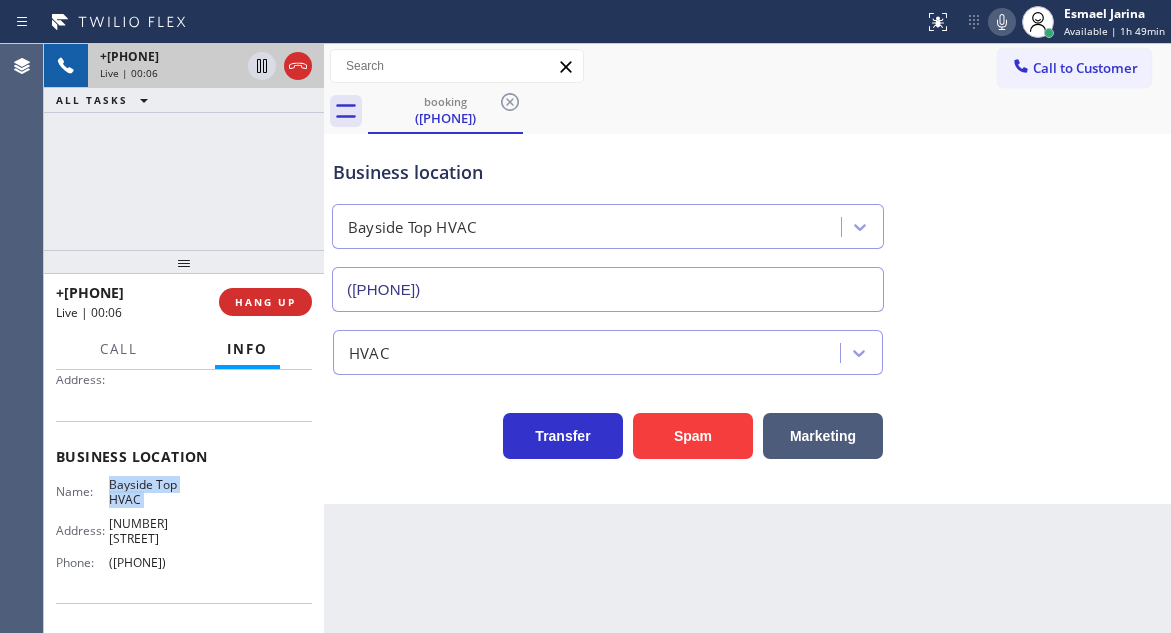 click on "Bayside Top HVAC" at bounding box center (159, 492) 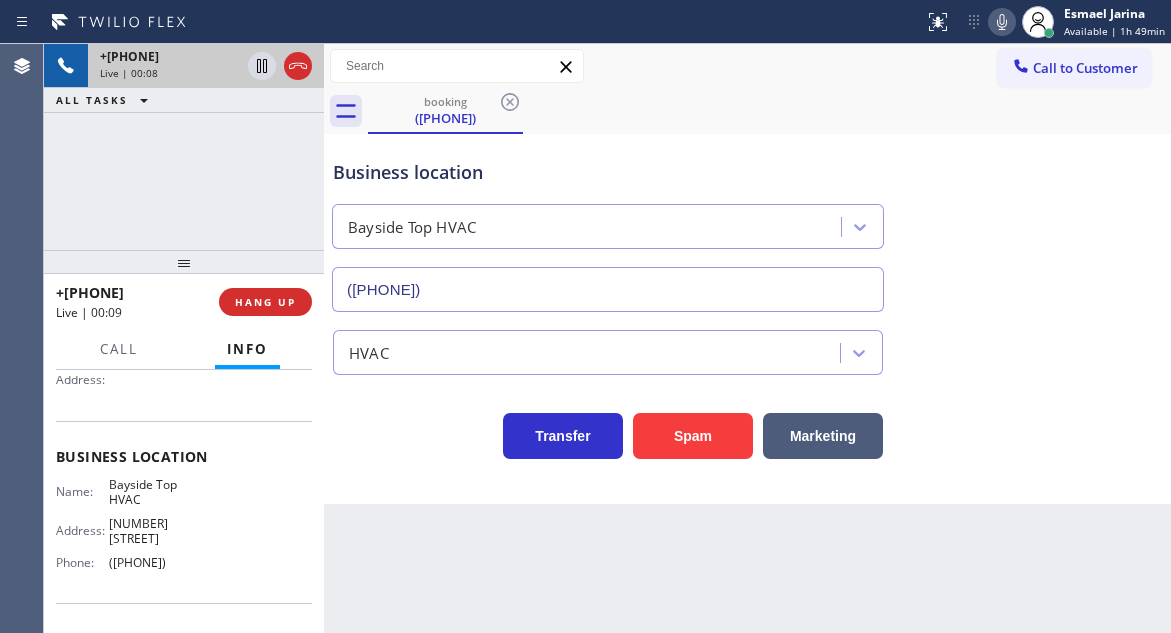 click on "Back to Dashboard Change Sender ID Customers Technicians Select a contact Outbound call Technician Search Technician Your caller id phone number Your caller id phone number Call Technician info Name   Phone none Address none Change Sender ID HVAC +1[PHONE] 5 Star Appliance +1[PHONE] Appliance Repair +1[PHONE] Plumbing +1[PHONE] Air Duct Cleaning +1[PHONE]  Electricians +1[PHONE] Cancel Change Check personal SMS Reset Change booking [PHONE] Call to Customer Outbound call Location Search location Your caller id phone number Customer number Call Outbound call Technician Search Technician Your caller id phone number Your caller id phone number Call booking [PHONE] Business location Bayside Top HVAC [PHONE] HVAC Transfer Spam Marketing" at bounding box center (747, 338) 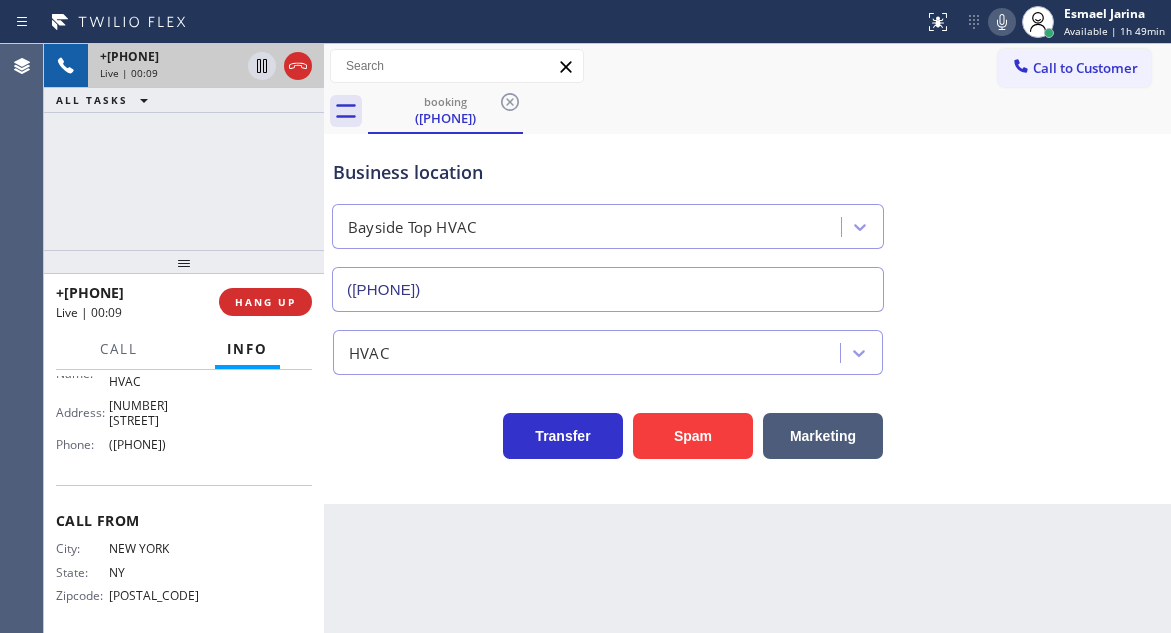 scroll, scrollTop: 319, scrollLeft: 0, axis: vertical 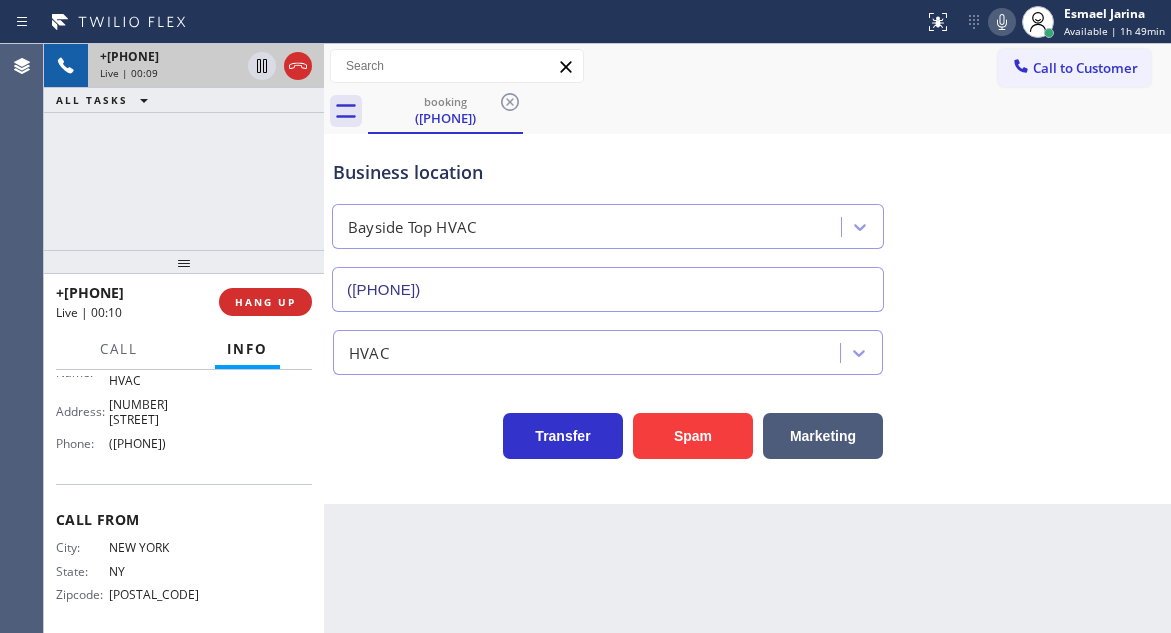 click on "Name: Bayside Top HVAC Address: 3636 Bell Blvd  Phone: [PHONE]" at bounding box center (133, 408) 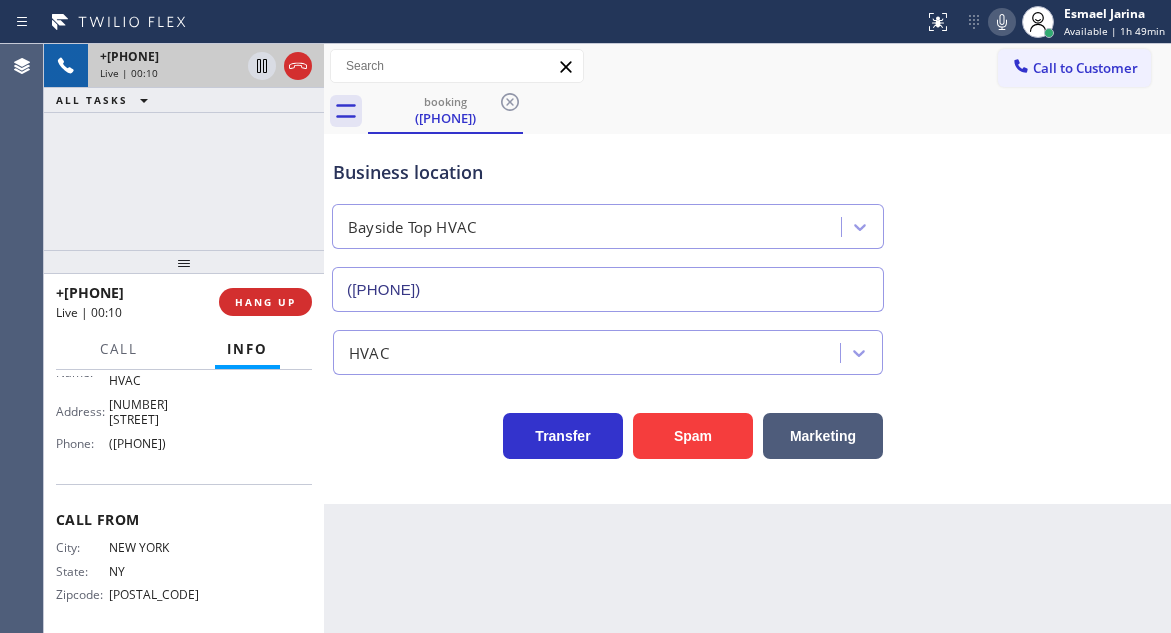 click on "Name: Bayside Top HVAC Address: 3636 Bell Blvd  Phone: [PHONE]" at bounding box center (133, 408) 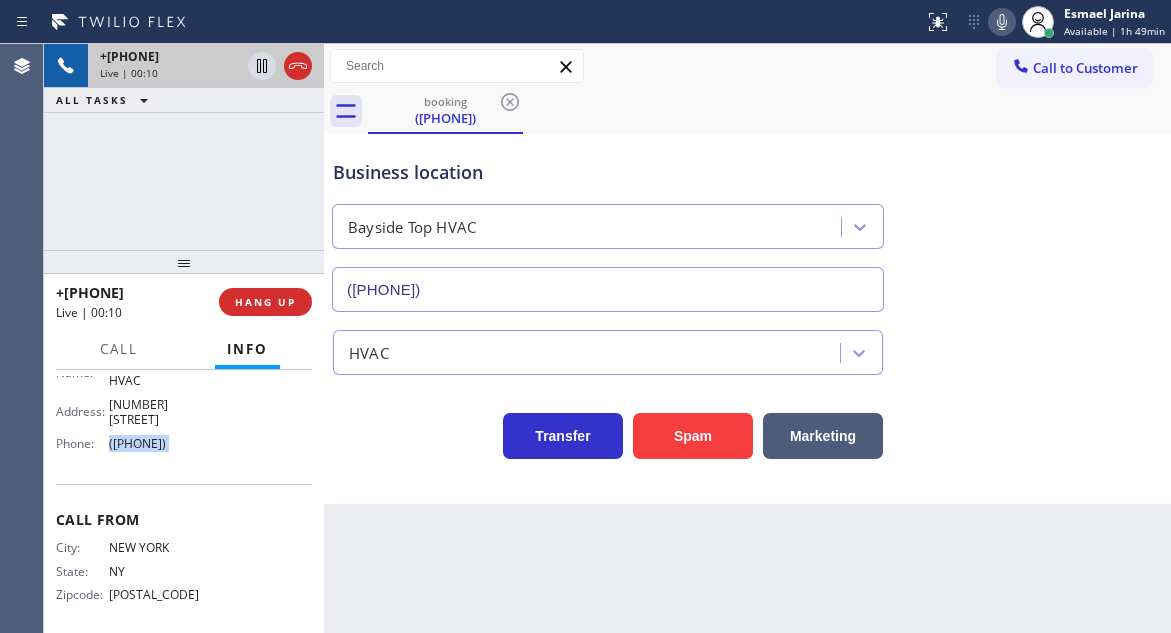 click on "Name: Bayside Top HVAC Address: 3636 Bell Blvd  Phone: [PHONE]" at bounding box center (133, 408) 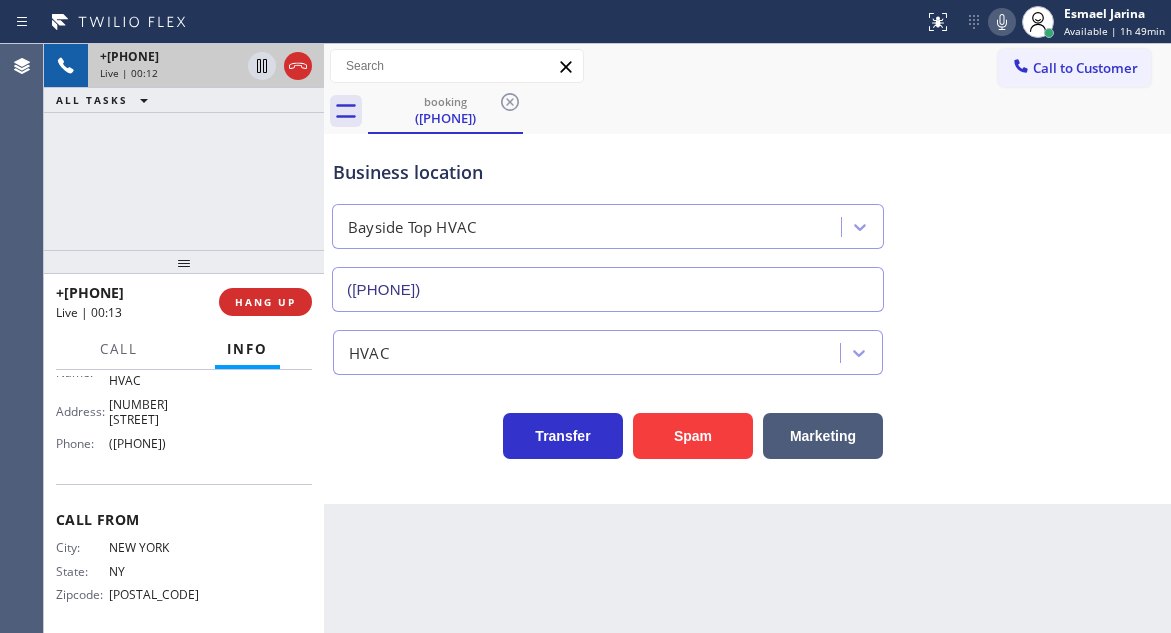 click on "Back to Dashboard Change Sender ID Customers Technicians Select a contact Outbound call Technician Search Technician Your caller id phone number Your caller id phone number Call Technician info Name   Phone none Address none Change Sender ID HVAC +1[PHONE] 5 Star Appliance +1[PHONE] Appliance Repair +1[PHONE] Plumbing +1[PHONE] Air Duct Cleaning +1[PHONE]  Electricians +1[PHONE] Cancel Change Check personal SMS Reset Change booking [PHONE] Call to Customer Outbound call Location Search location Your caller id phone number Customer number Call Outbound call Technician Search Technician Your caller id phone number Your caller id phone number Call booking [PHONE] Business location Bayside Top HVAC [PHONE] HVAC Transfer Spam Marketing" at bounding box center (747, 338) 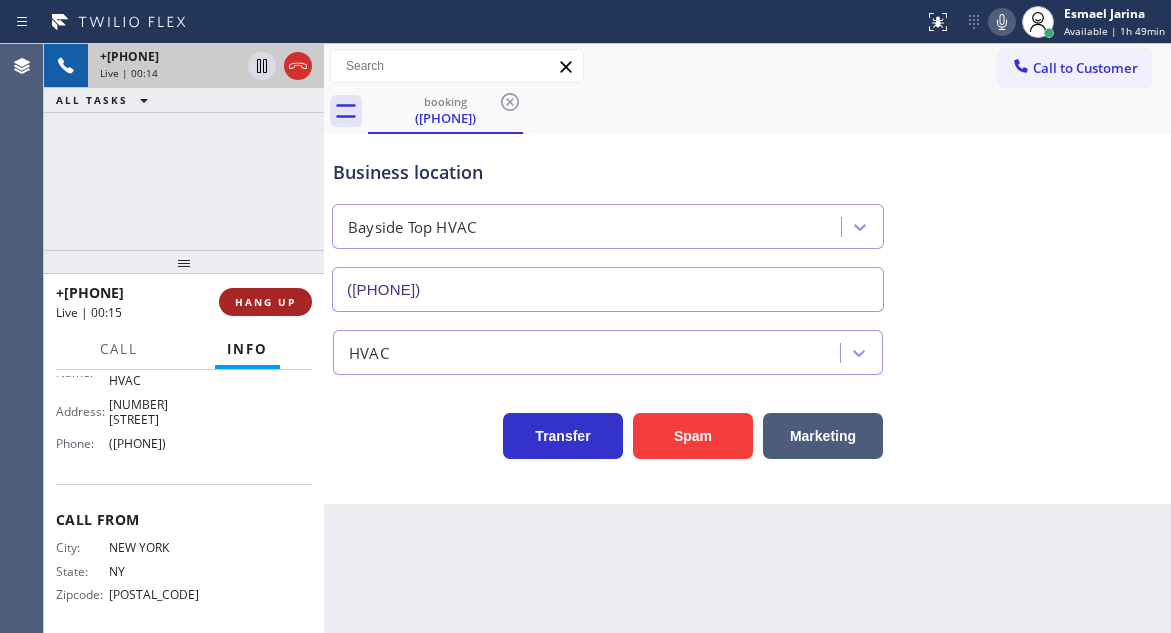 click on "HANG UP" at bounding box center [265, 302] 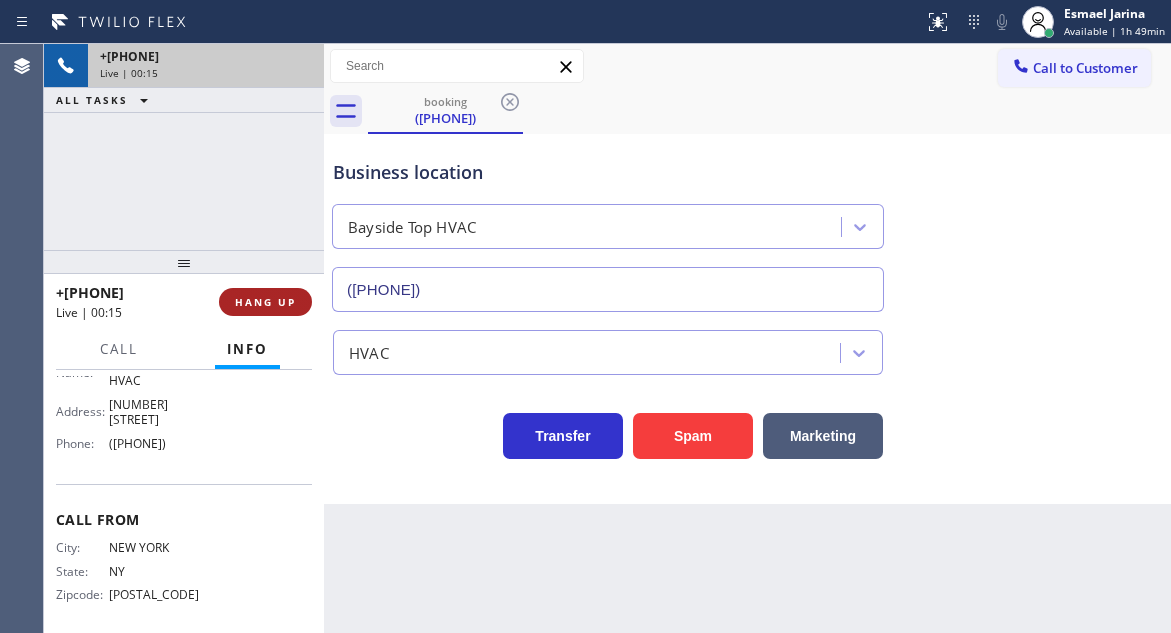 click on "HANG UP" at bounding box center (265, 302) 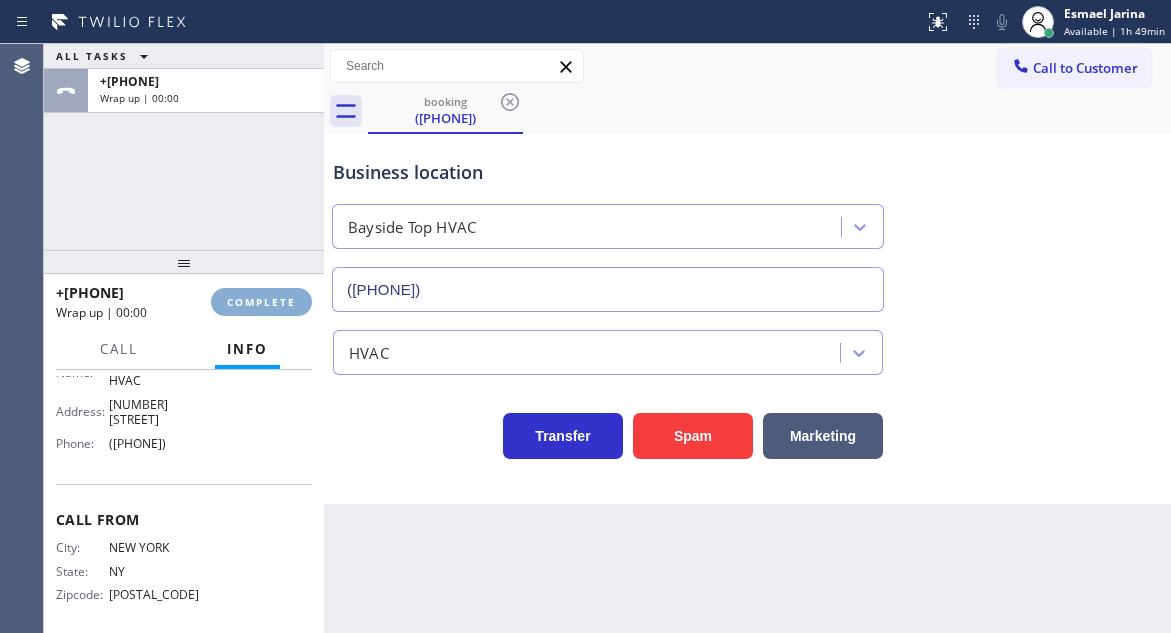 click on "COMPLETE" at bounding box center [261, 302] 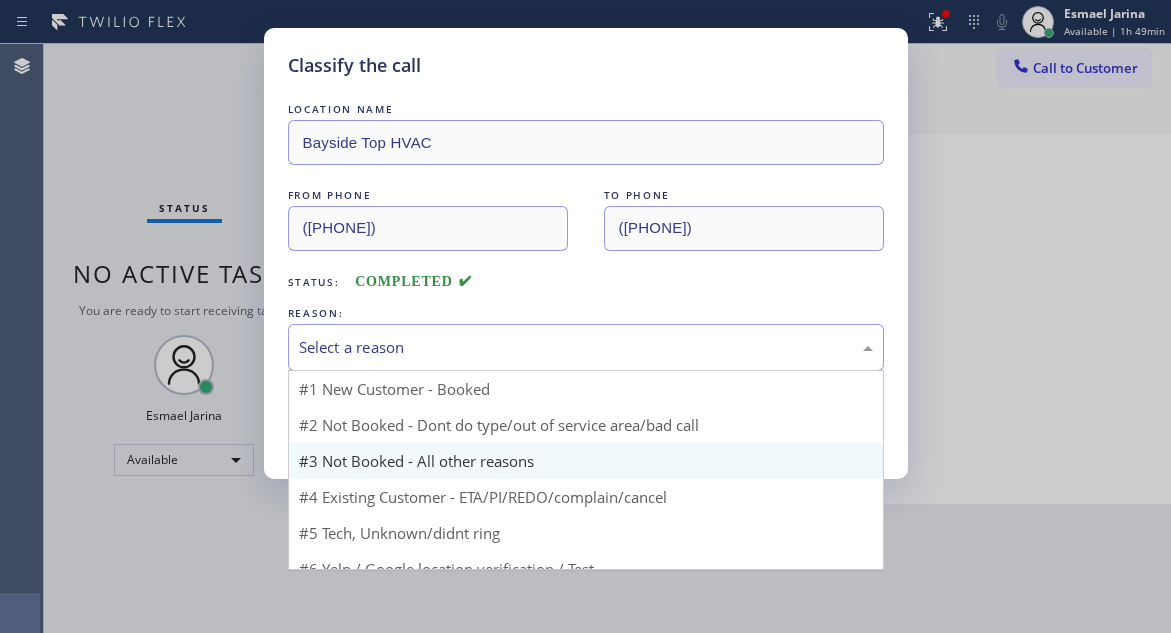 drag, startPoint x: 484, startPoint y: 357, endPoint x: 415, endPoint y: 451, distance: 116.60618 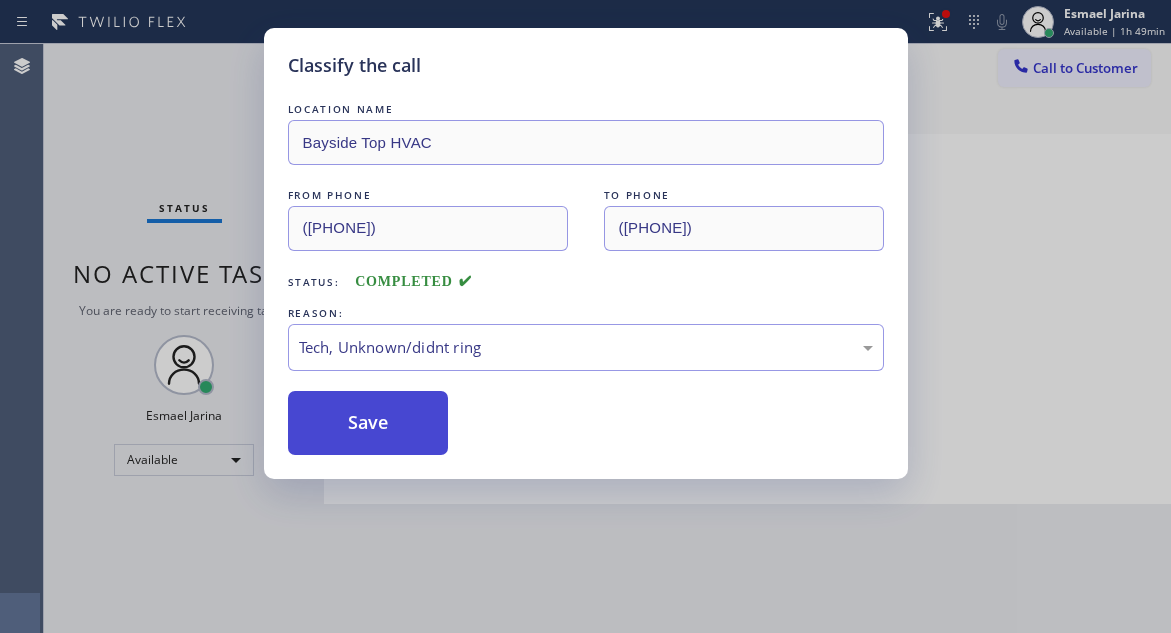 click on "Save" at bounding box center (368, 423) 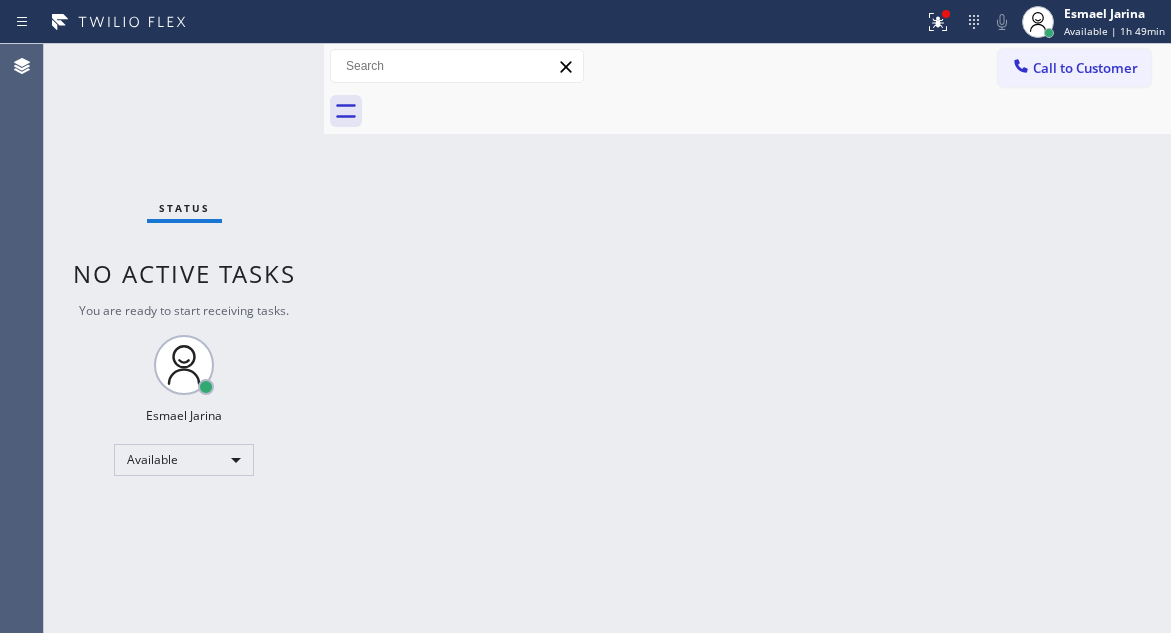 click on "Back to Dashboard Change Sender ID Customers Technicians Select a contact Outbound call Technician Search Technician Your caller id phone number Your caller id phone number Call Technician info Name   Phone none Address none Change Sender ID HVAC +18559994417 5 Star Appliance +18557314952 Appliance Repair +18554611149 Plumbing +18889090120 Air Duct Cleaning +18006865038  Electricians +18005688664 Cancel Change Check personal SMS Reset Change No tabs Call to Customer Outbound call Location Search location Your caller id phone number Customer number Call Outbound call Technician Search Technician Your caller id phone number Your caller id phone number Call" at bounding box center (747, 338) 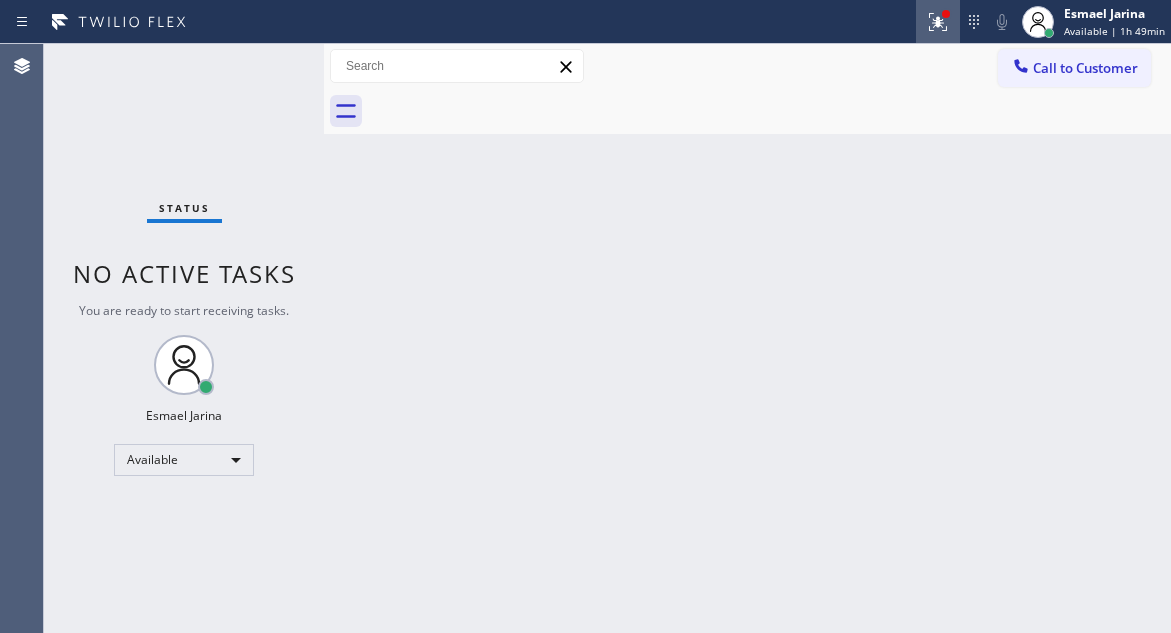 click 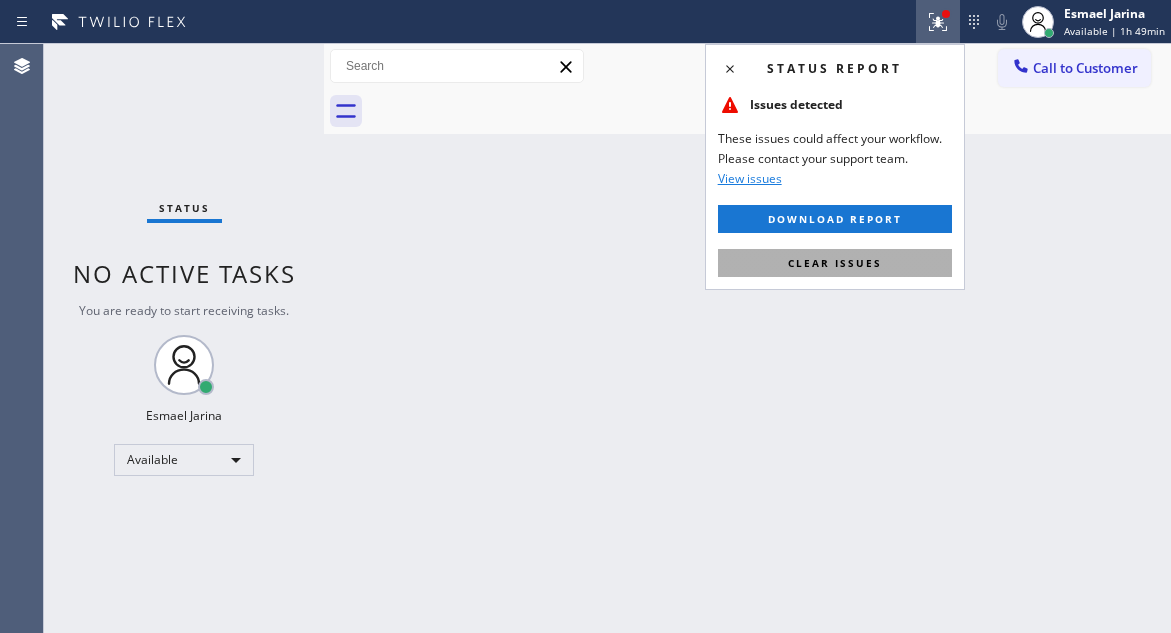 click on "Clear issues" at bounding box center (835, 263) 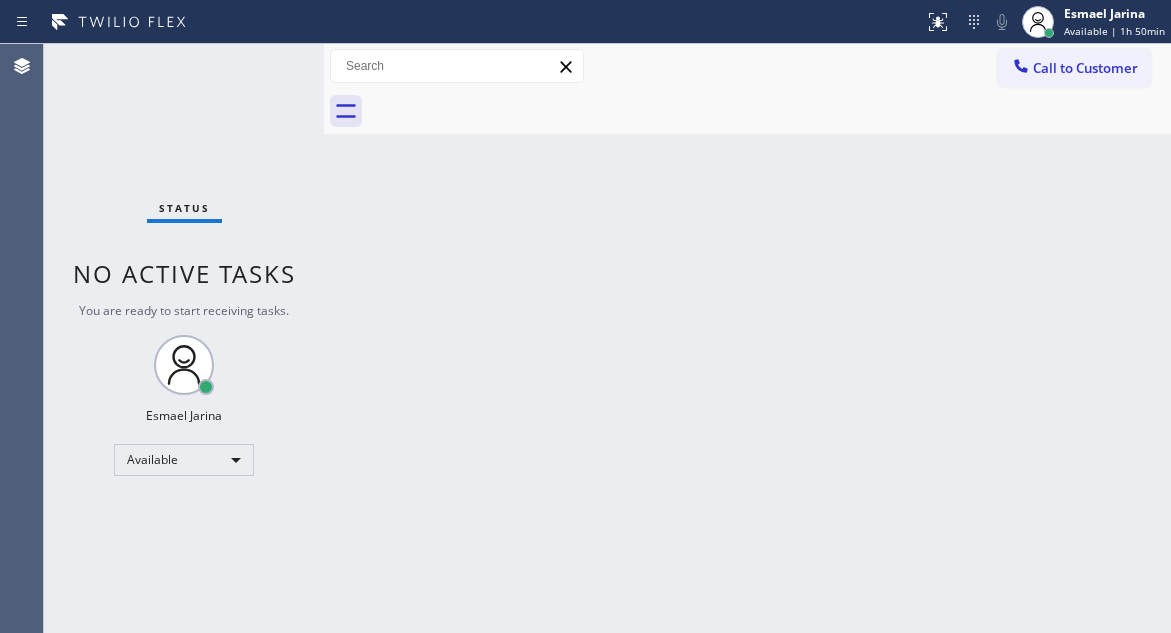 click on "Back to Dashboard Change Sender ID Customers Technicians Select a contact Outbound call Technician Search Technician Your caller id phone number Your caller id phone number Call Technician info Name   Phone none Address none Change Sender ID HVAC +18559994417 5 Star Appliance +18557314952 Appliance Repair +18554611149 Plumbing +18889090120 Air Duct Cleaning +18006865038  Electricians +18005688664 Cancel Change Check personal SMS Reset Change No tabs Call to Customer Outbound call Location Search location Your caller id phone number Customer number Call Outbound call Technician Search Technician Your caller id phone number Your caller id phone number Call" at bounding box center (747, 338) 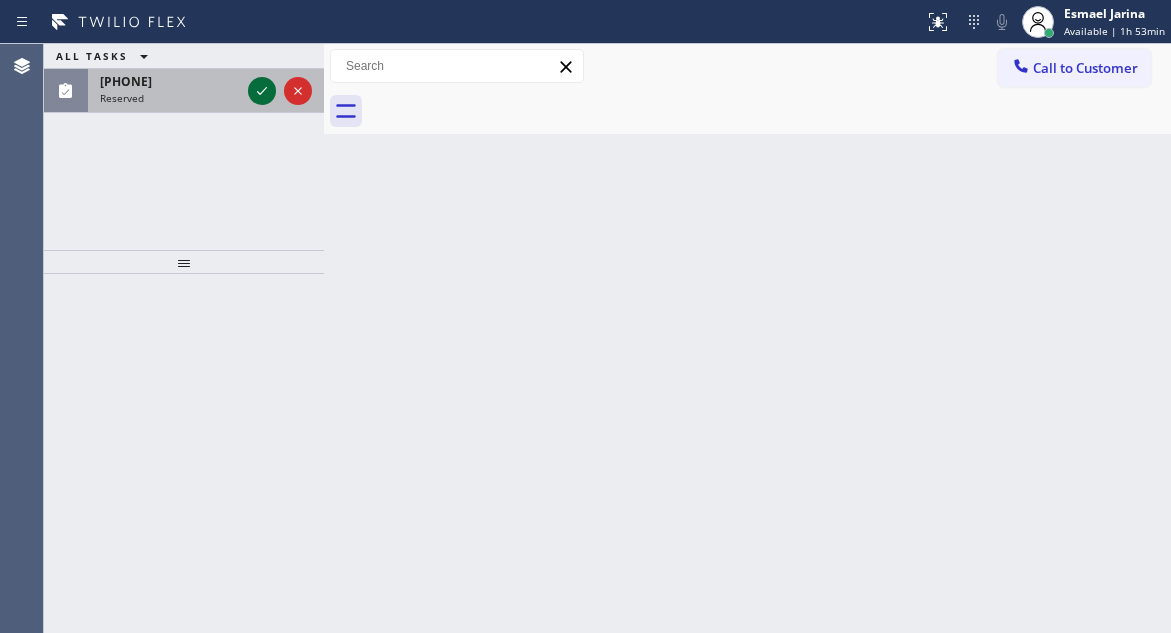 click 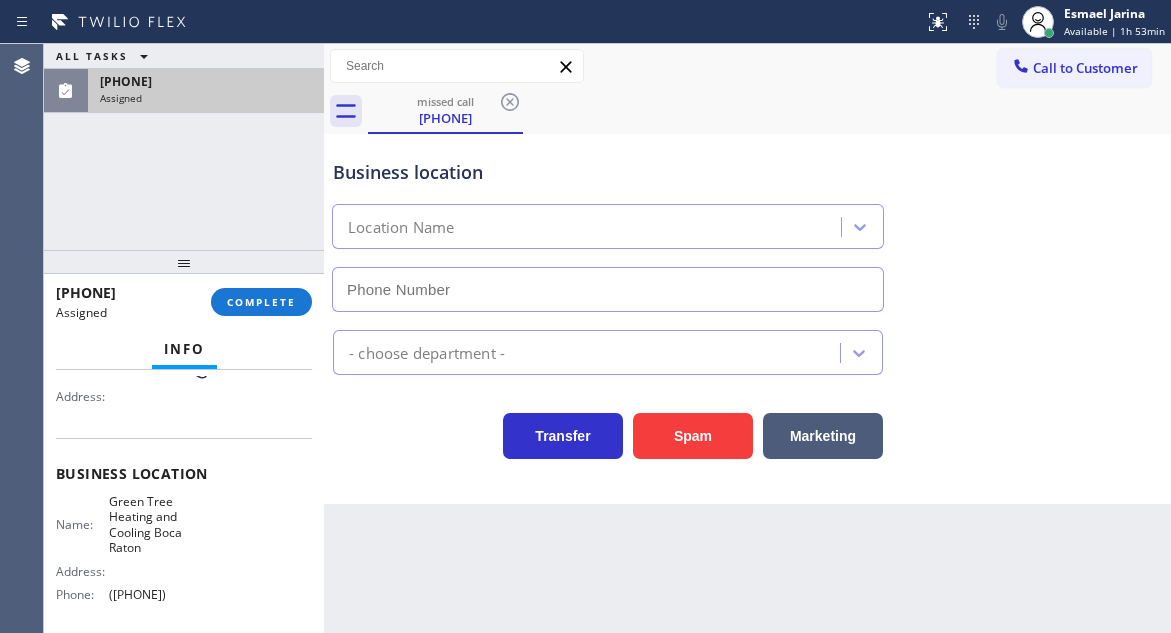 type on "([PHONE])" 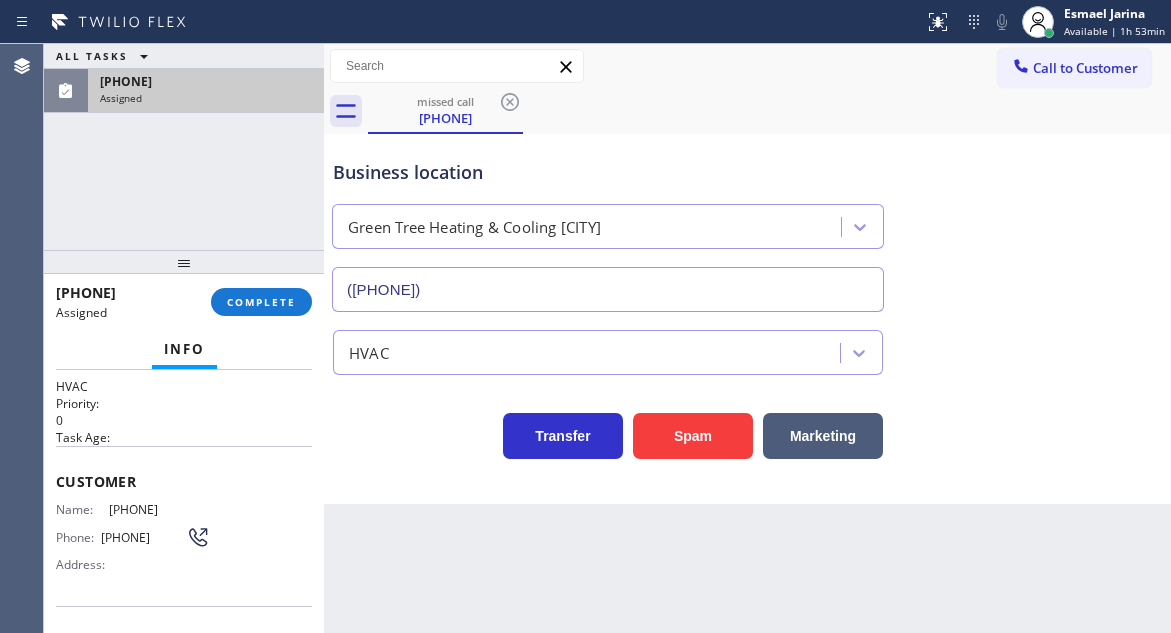 scroll, scrollTop: 0, scrollLeft: 0, axis: both 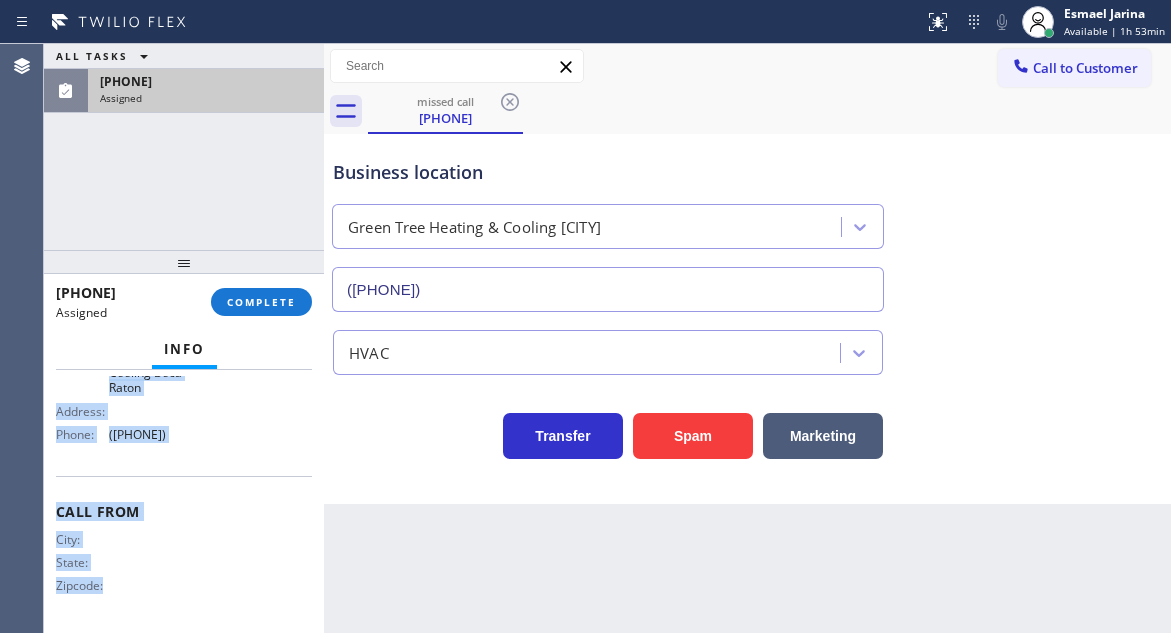 drag, startPoint x: 56, startPoint y: 502, endPoint x: 273, endPoint y: 439, distance: 225.96017 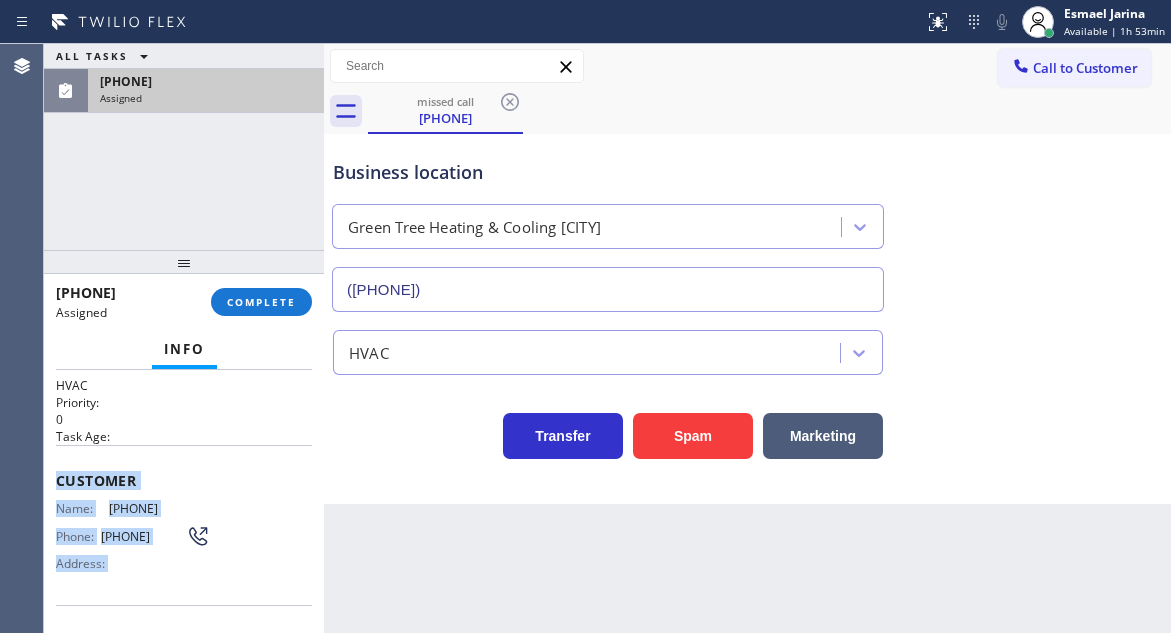 scroll, scrollTop: 0, scrollLeft: 0, axis: both 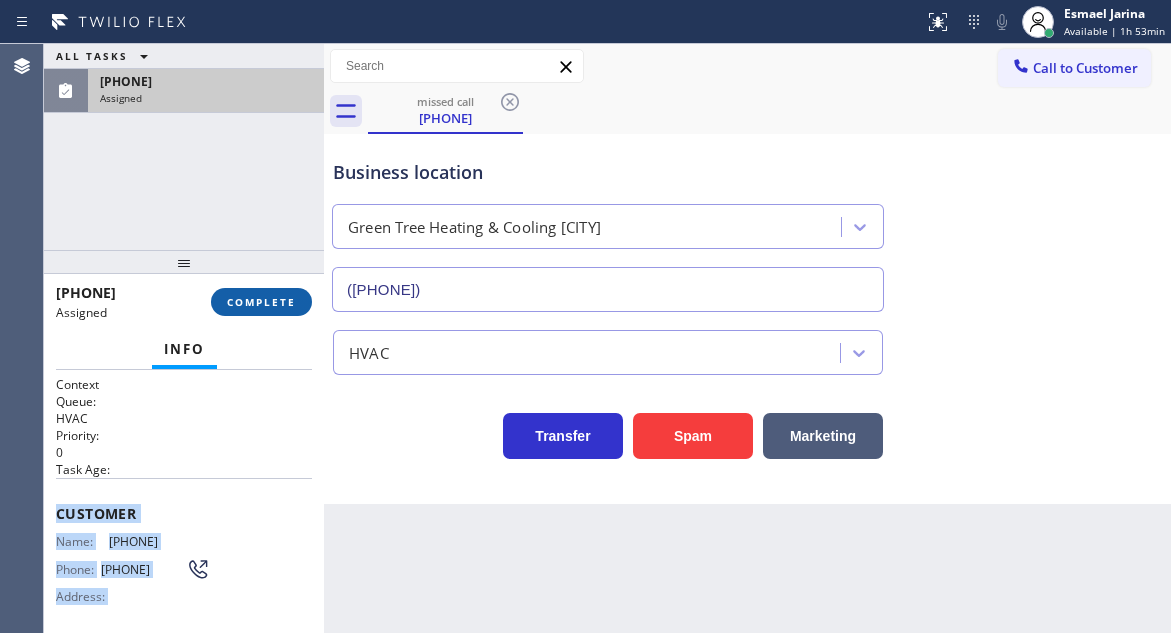 click on "COMPLETE" at bounding box center (261, 302) 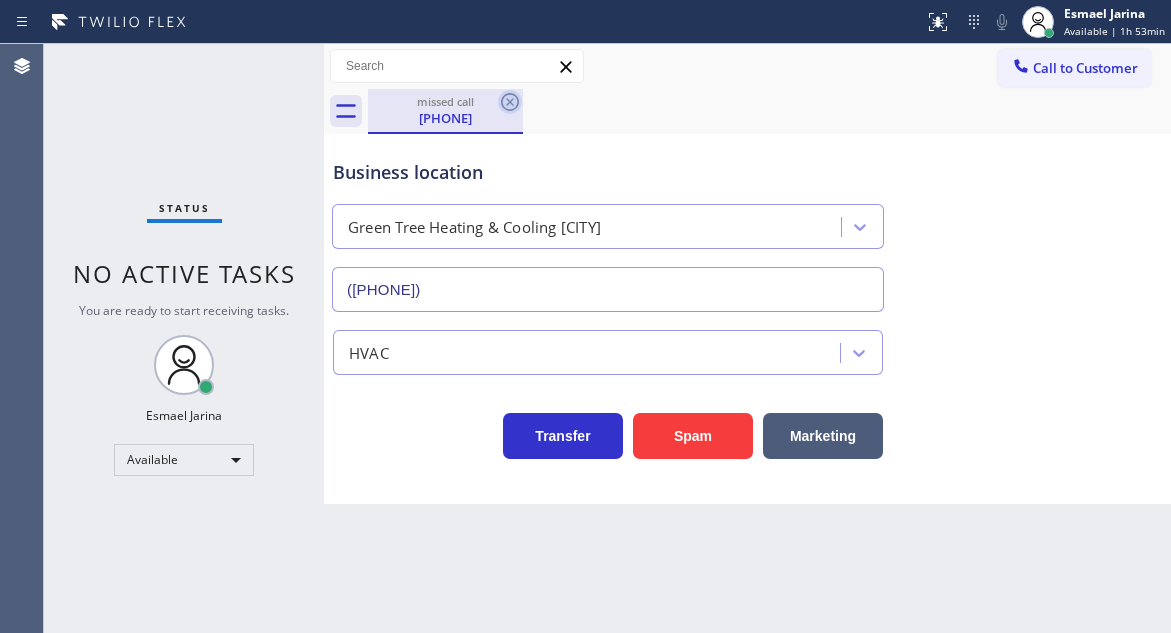 click 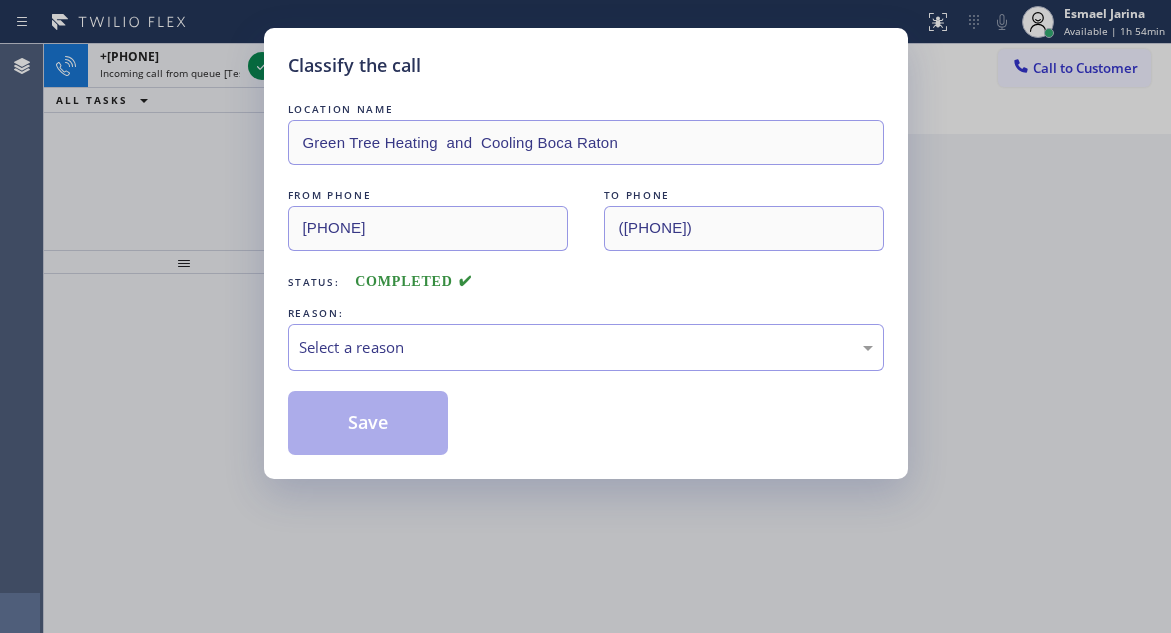 click on "Classify the call LOCATION NAME Green Tree Heating  and  Cooling Boca Raton FROM PHONE [PHONE] TO PHONE [PHONE] Status: COMPLETED REASON: Select a reason Save" at bounding box center (585, 316) 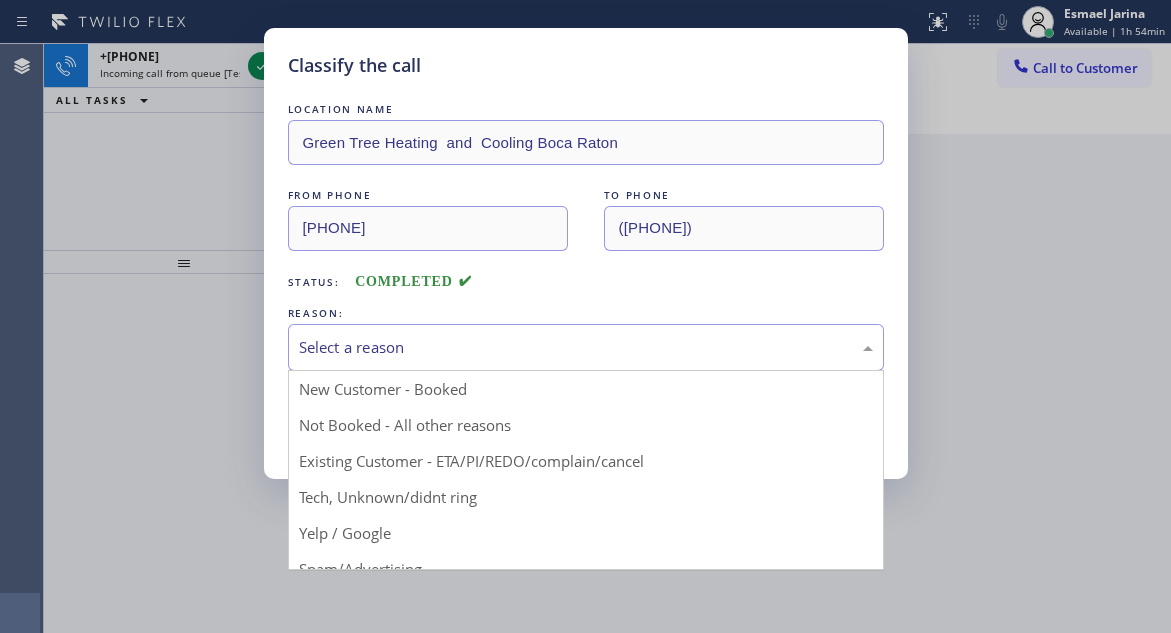 click on "Select a reason" at bounding box center (586, 347) 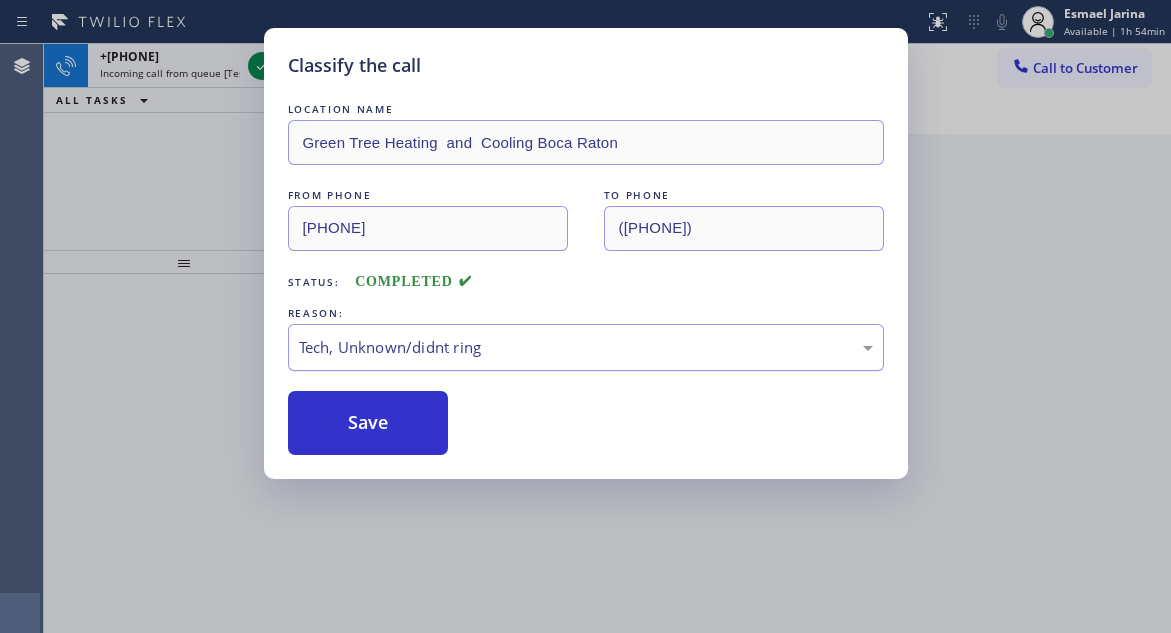 click on "Tech, Unknown/didnt ring" at bounding box center [586, 347] 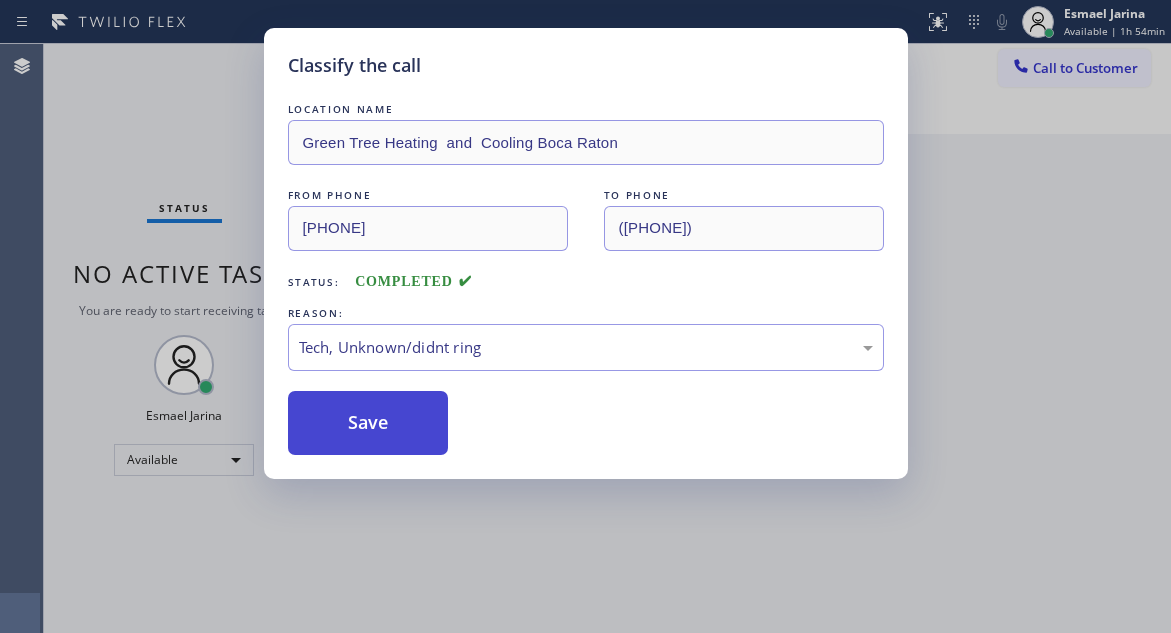 click on "Save" at bounding box center [368, 423] 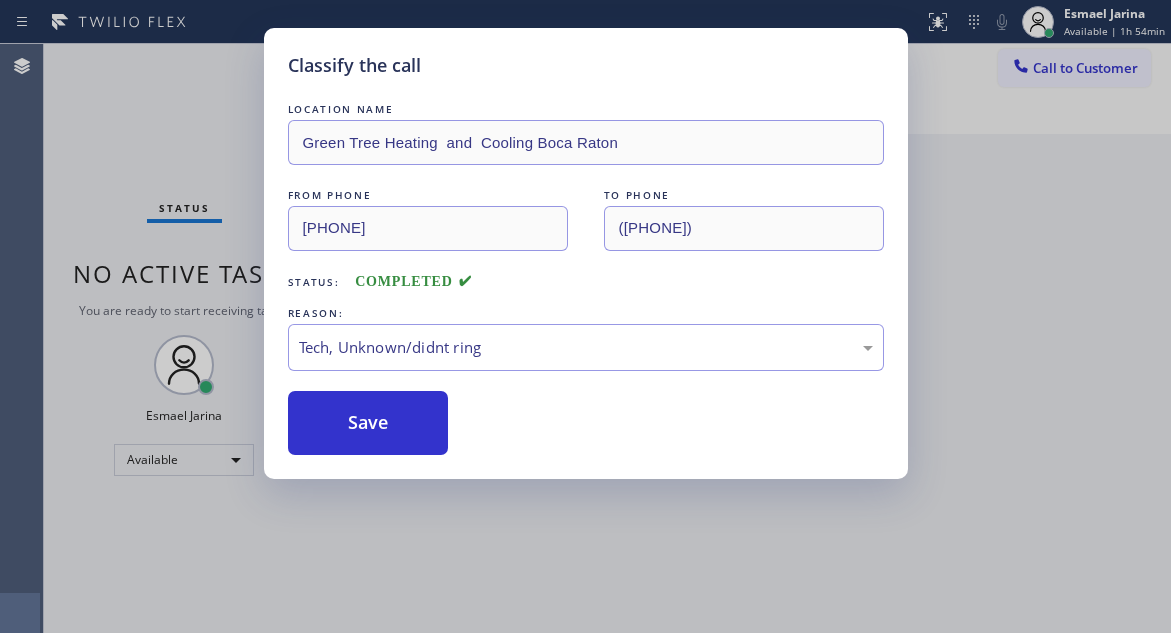 click on "Classify the call LOCATION NAME Kraus HVAC Repair FROM PHONE TO PHONE [PHONE] Status: COMPLETED REASON: Tech, Unknown/didnt ring Save Classify the call LOCATION NAME Electricorona FROM PHONE [PHONE] TO PHONE [PHONE] Status: COMPLETED REASON: Tech, Unknown/didnt ring Save Classify the call LOCATION NAME Wolf Top Choice Appliance Repair Hollywood FROM PHONE [PHONE] TO PHONE [PHONE] Status: COMPLETED REASON: Tech, Unknown/didnt ring Save Classify the call LOCATION NAME Red Apple Appliance Repair Pembroke Pines FROM PHONE [PHONE] TO PHONE [PHONE] Status: COMPLETED REASON: New Customer - Booked Save Classify the call LOCATION NAME Next Door Appliance Repair Long Island FROM PHONE [PHONE] TO PHONE [PHONE] Status: COMPLETED REASON: Not Booked - All other reasons Save Classify the call LOCATION NAME Red Apple Appliance Repair Long Island FROM PHONE [PHONE] TO PHONE [PHONE] Status: COMPLETED REASON: Not Booked - All other reasons Save Status:" at bounding box center (607, 338) 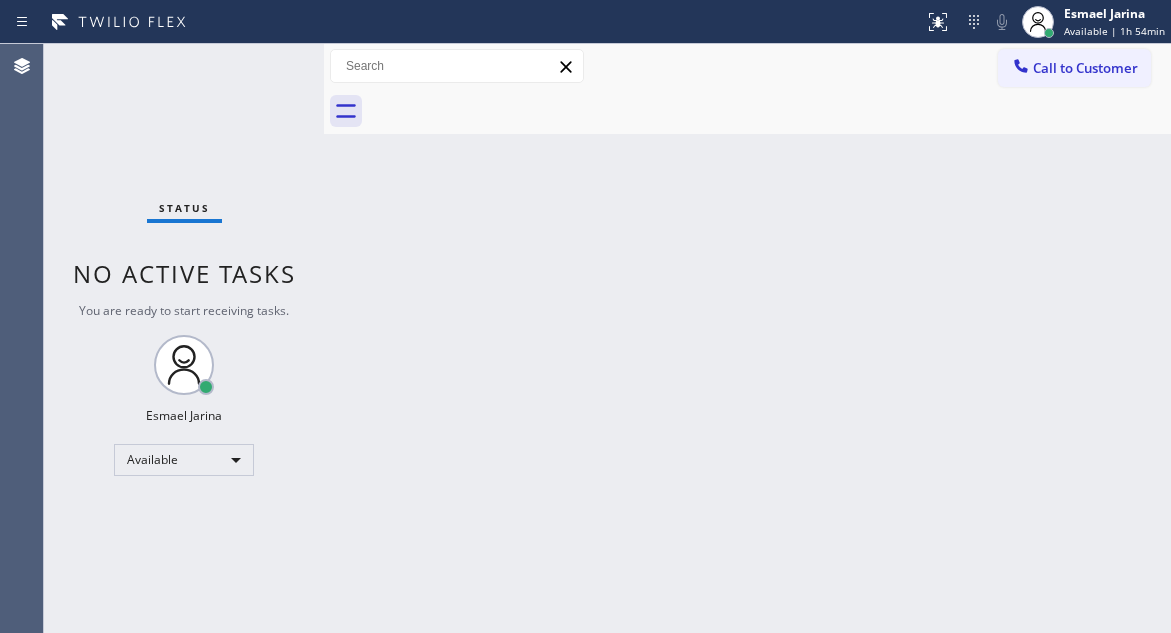 click on "Back to Dashboard Change Sender ID Customers Technicians Select a contact Outbound call Technician Search Technician Your caller id phone number Your caller id phone number Call Technician info Name   Phone none Address none Change Sender ID HVAC +18559994417 5 Star Appliance +18557314952 Appliance Repair +18554611149 Plumbing +18889090120 Air Duct Cleaning +18006865038  Electricians +18005688664 Cancel Change Check personal SMS Reset Change No tabs Call to Customer Outbound call Location Search location Your caller id phone number Customer number Call Outbound call Technician Search Technician Your caller id phone number Your caller id phone number Call" at bounding box center [747, 338] 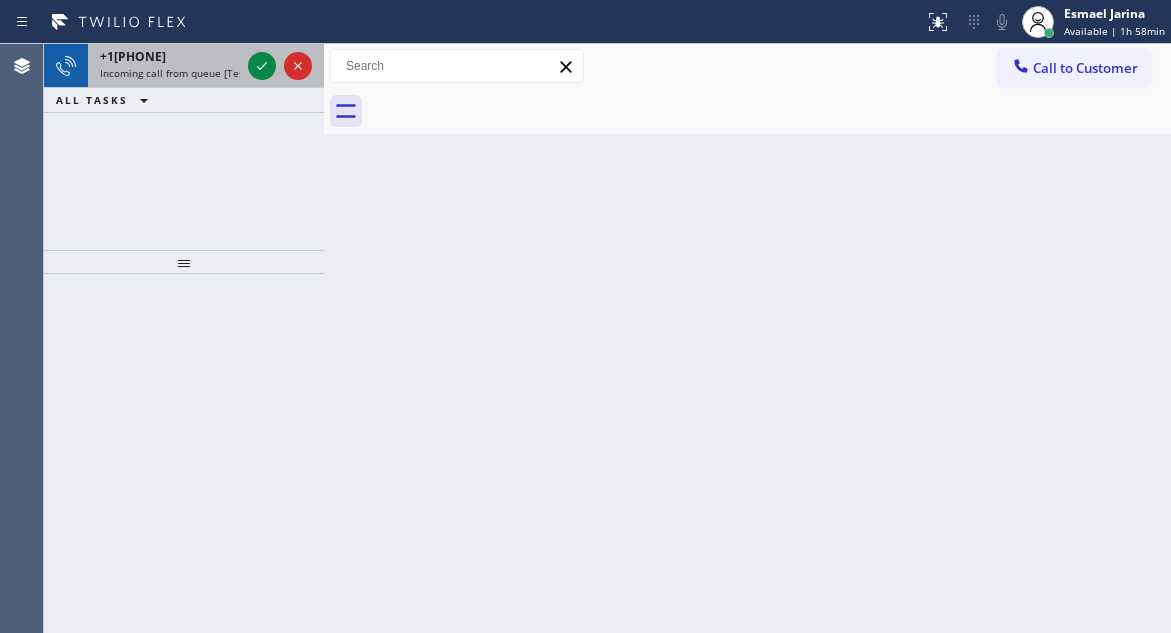 click on "+1[PHONE]" at bounding box center [170, 56] 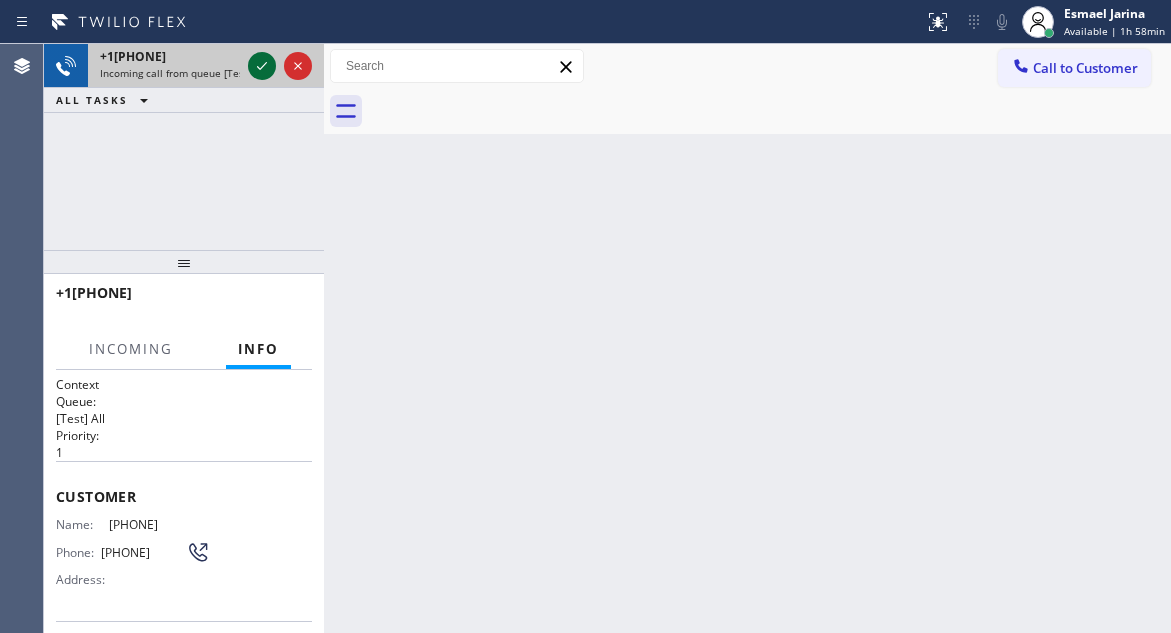click 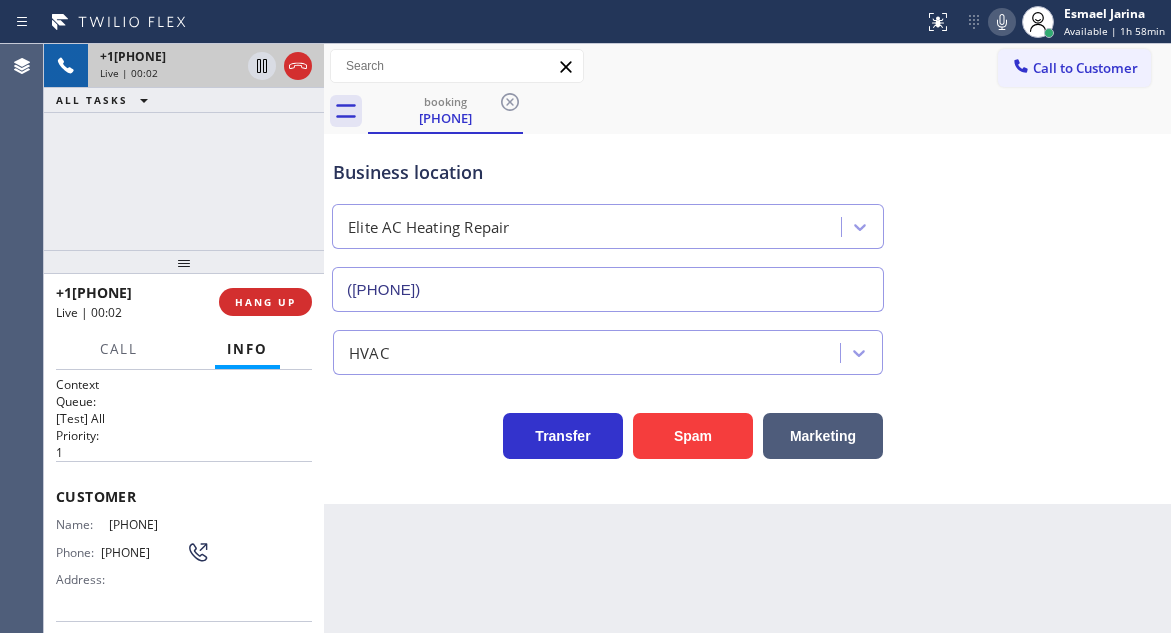 type on "([PHONE])" 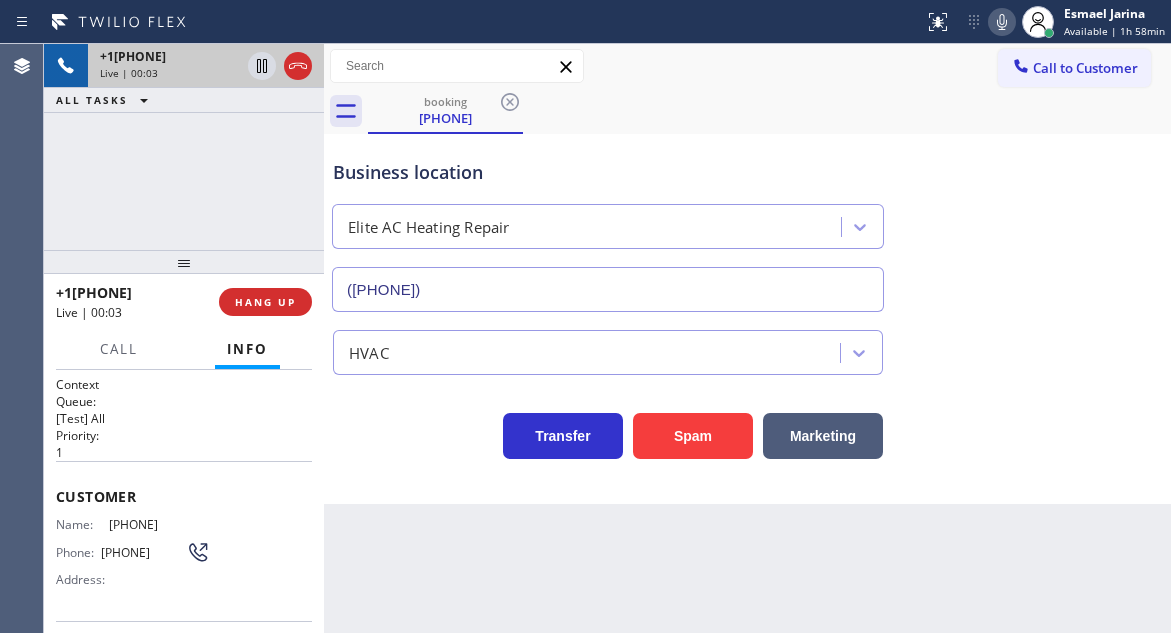 click on "Customer Name: ([PHONE]) Phone: ([PHONE]) Address:" at bounding box center (184, 541) 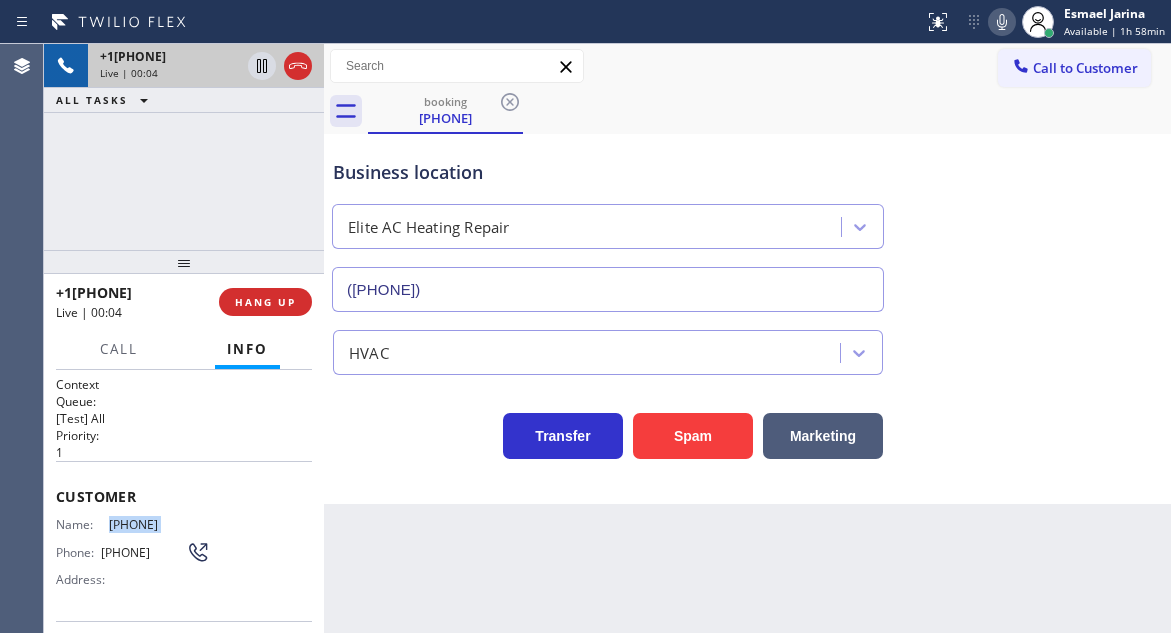 click on "Customer Name: ([PHONE]) Phone: ([PHONE]) Address:" at bounding box center (184, 541) 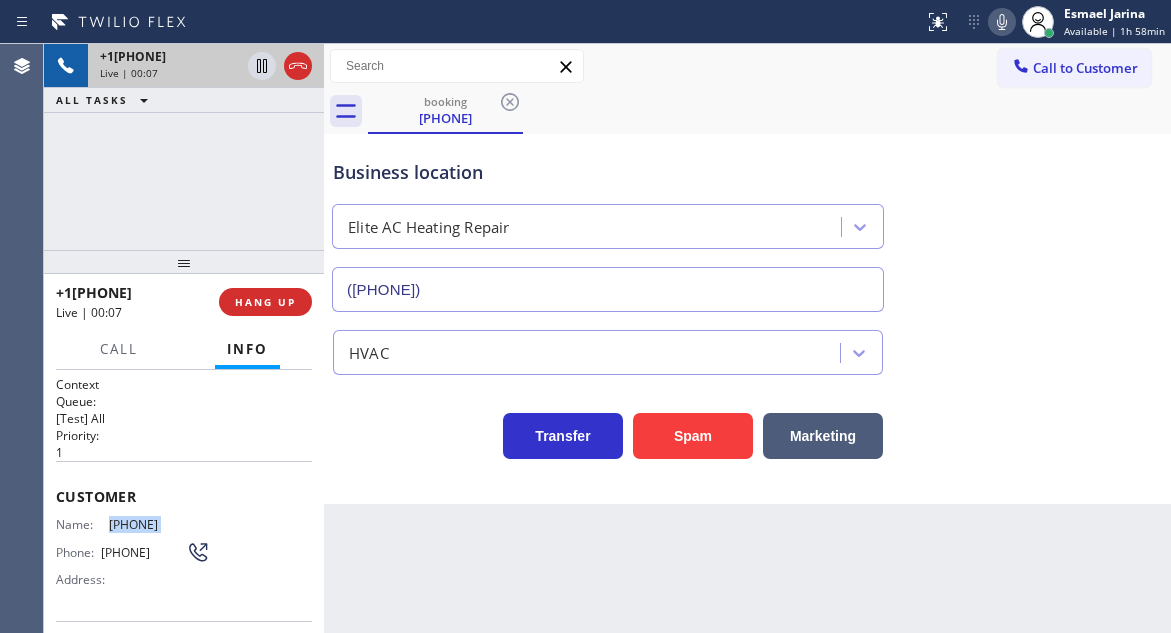 drag, startPoint x: 516, startPoint y: 516, endPoint x: 442, endPoint y: 520, distance: 74.10803 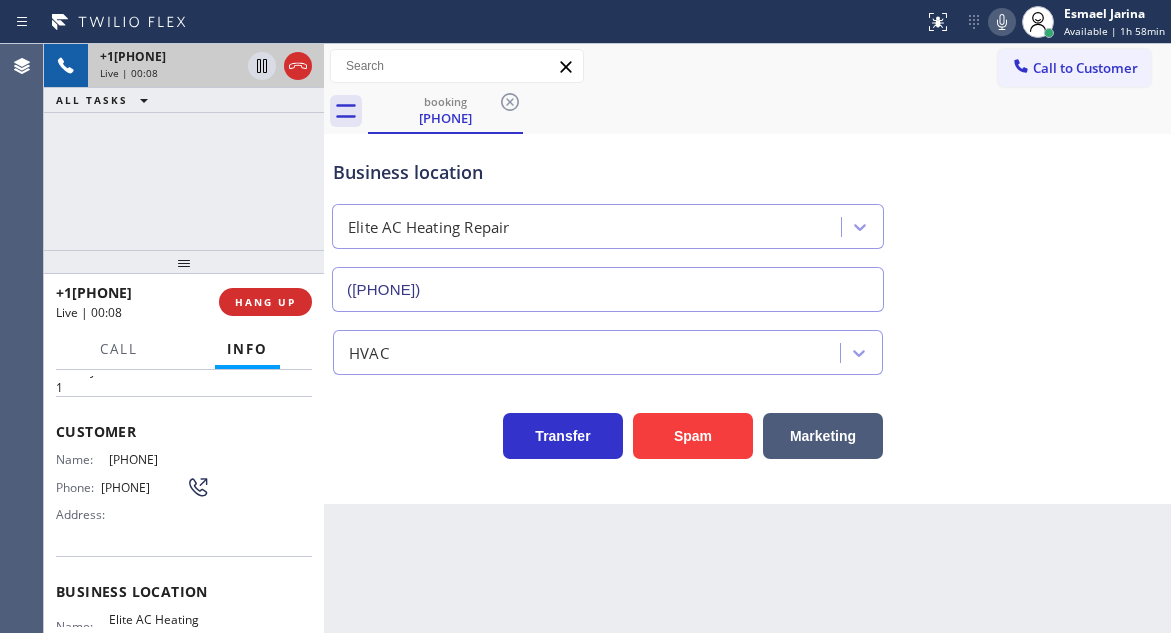 scroll, scrollTop: 100, scrollLeft: 0, axis: vertical 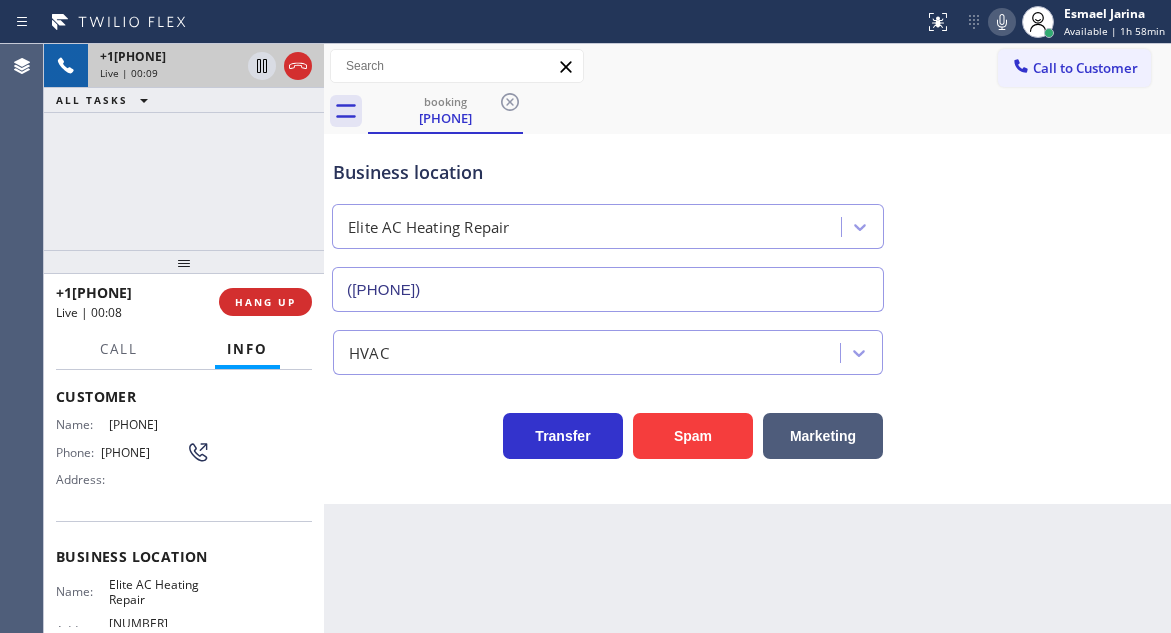 click on "Elite AC Heating Repair" at bounding box center (159, 592) 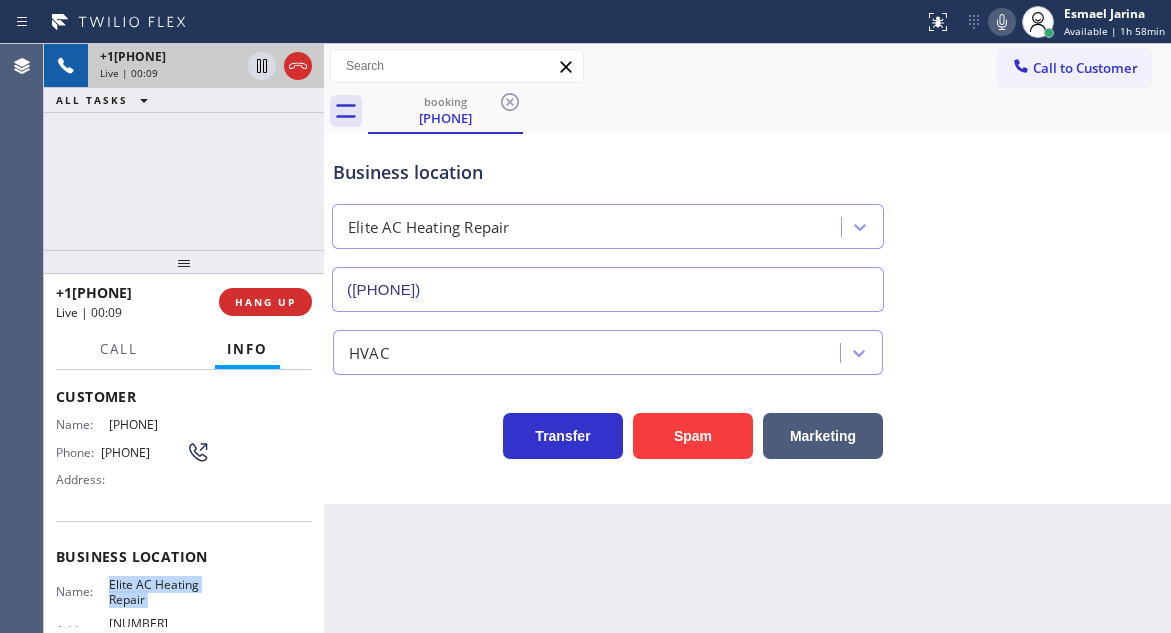 click on "Elite AC Heating Repair" at bounding box center [159, 592] 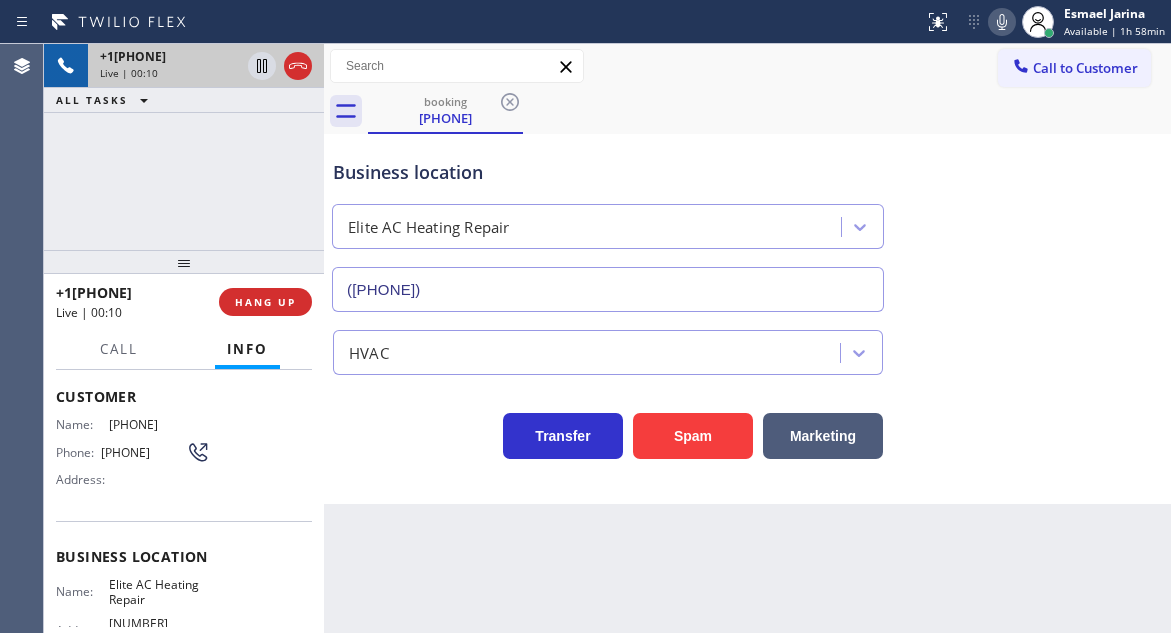 click on "Back to Dashboard Change Sender ID Customers Technicians Select a contact Outbound call Technician Search Technician Your caller id phone number Your caller id phone number Call Technician info Name   Phone none Address none Change Sender ID HVAC +1[PHONE] 5 Star Appliance +1[PHONE] Appliance Repair +1[PHONE] Plumbing +1[PHONE] Air Duct Cleaning +1[PHONE]  Electricians +1[PHONE] Cancel Change Check personal SMS Reset Change booking [PHONE] Call to Customer Outbound call Location Search location Your caller id phone number Customer number Call Outbound call Technician Search Technician Your caller id phone number Your caller id phone number Call booking [PHONE] Business location Elite AC Heating Repair [PHONE] HVAC Transfer Spam Marketing" at bounding box center (747, 338) 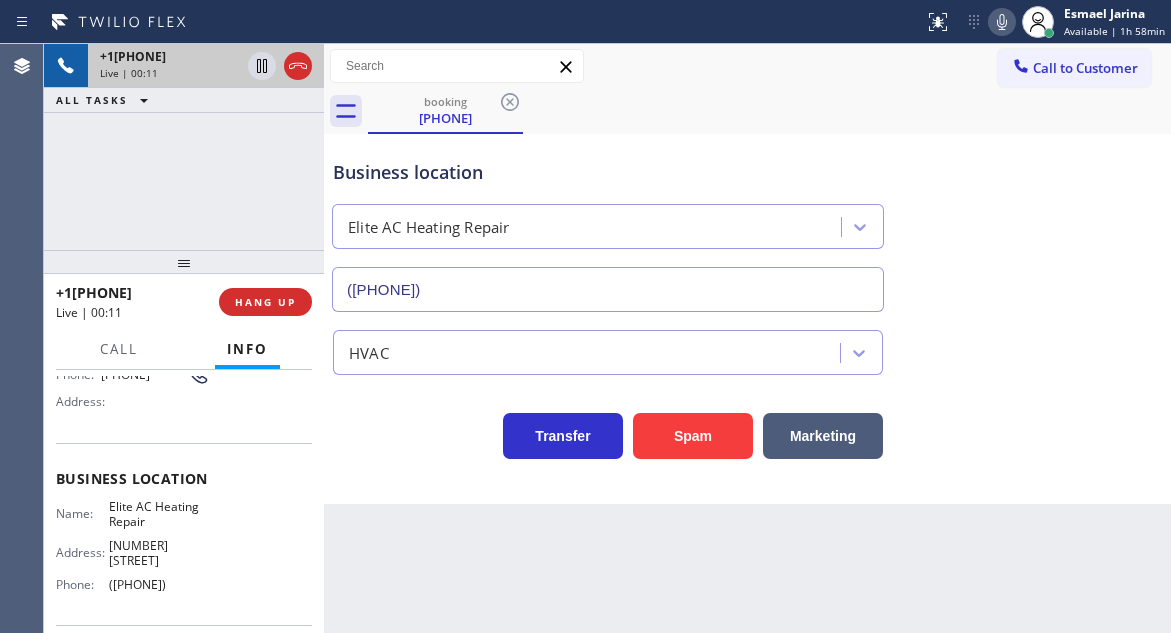 scroll, scrollTop: 300, scrollLeft: 0, axis: vertical 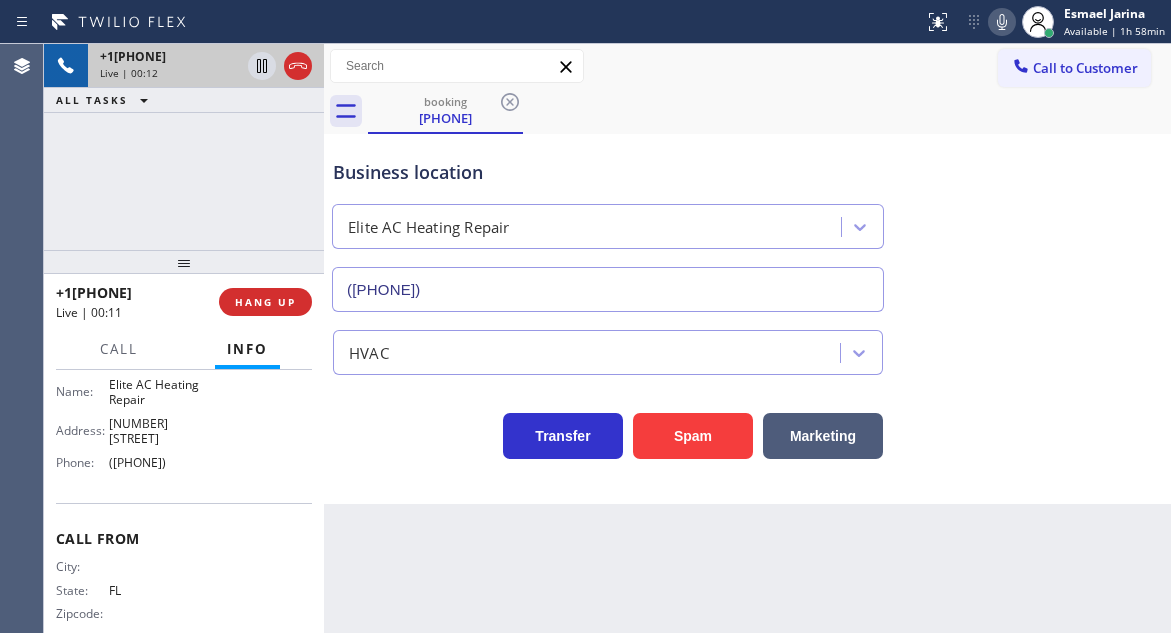 click on "([PHONE])" at bounding box center [159, 462] 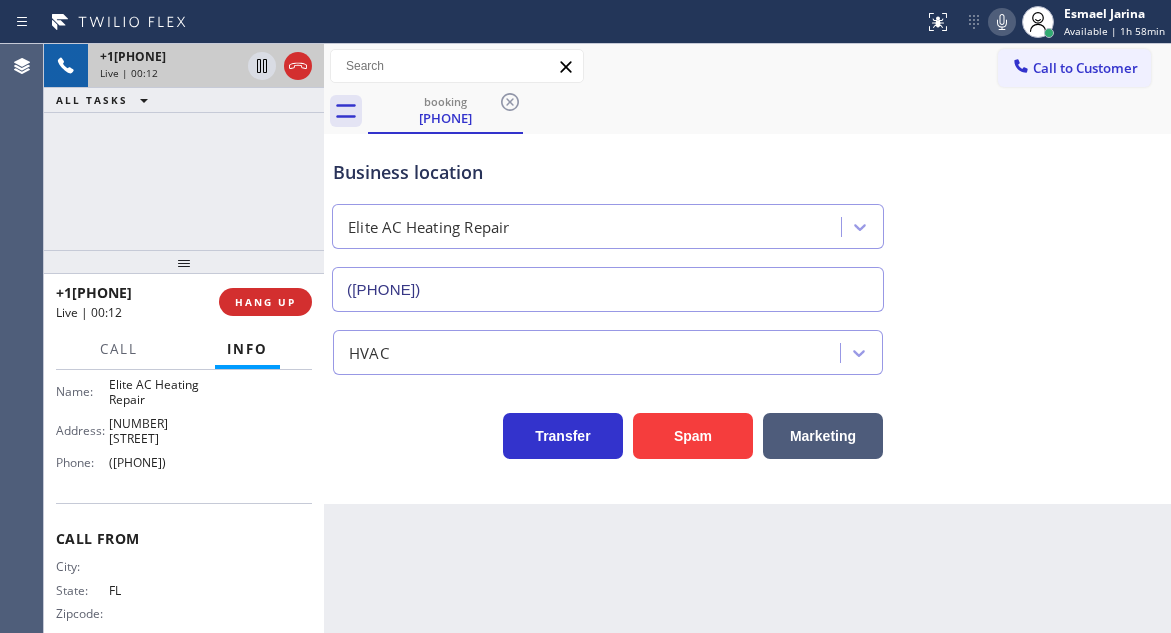 click on "([PHONE])" at bounding box center [159, 462] 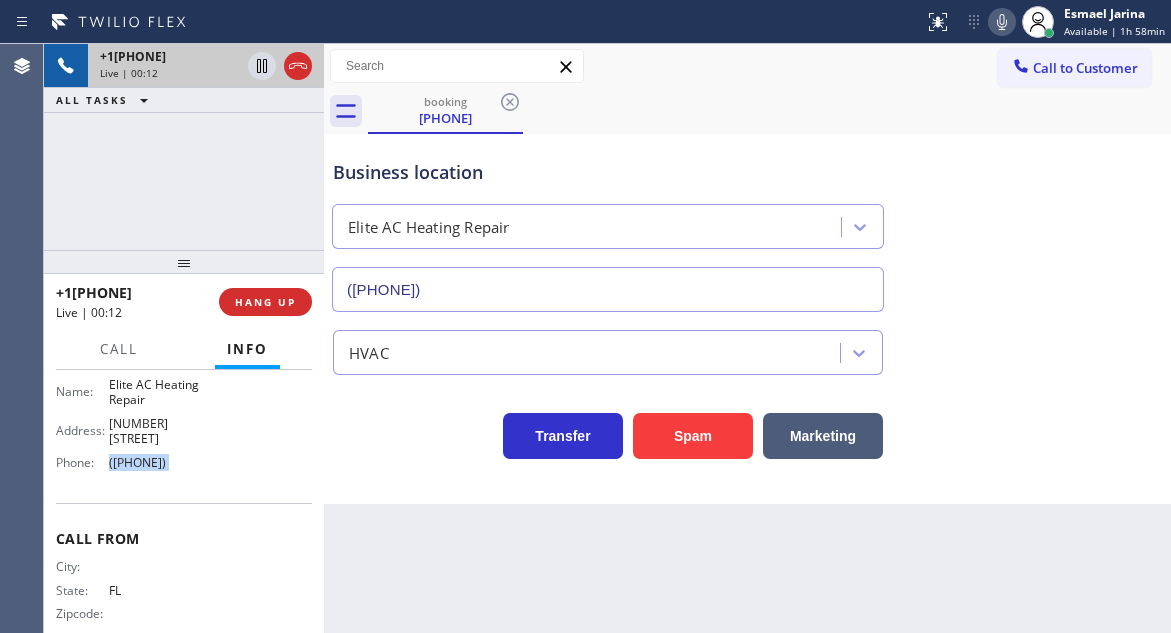 click on "([PHONE])" at bounding box center (159, 462) 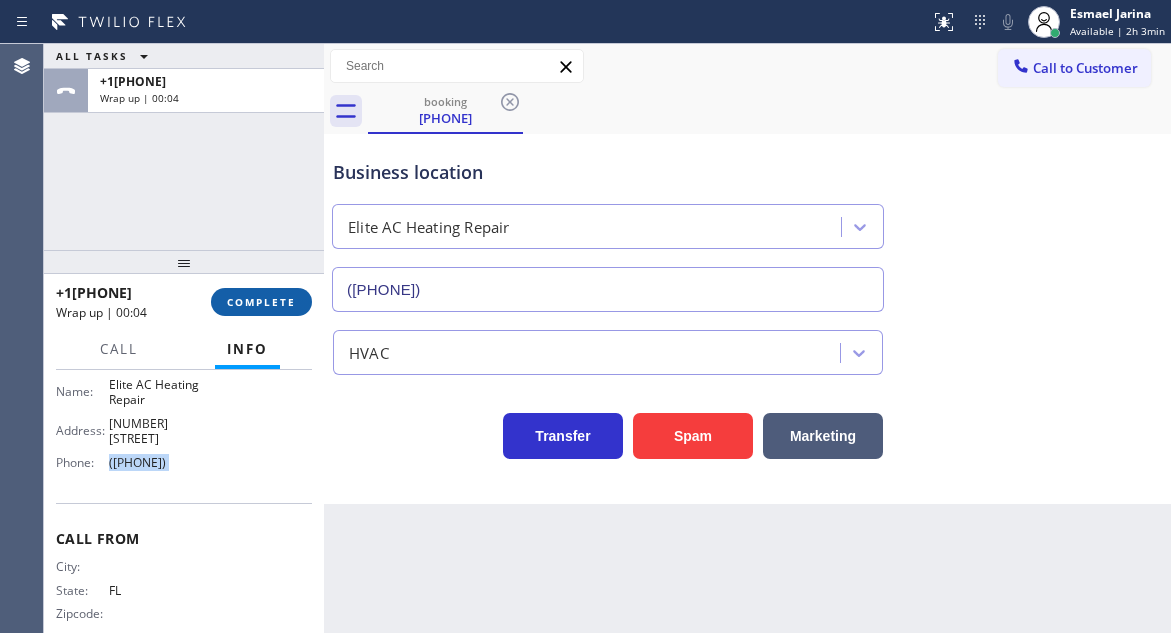click on "COMPLETE" at bounding box center (261, 302) 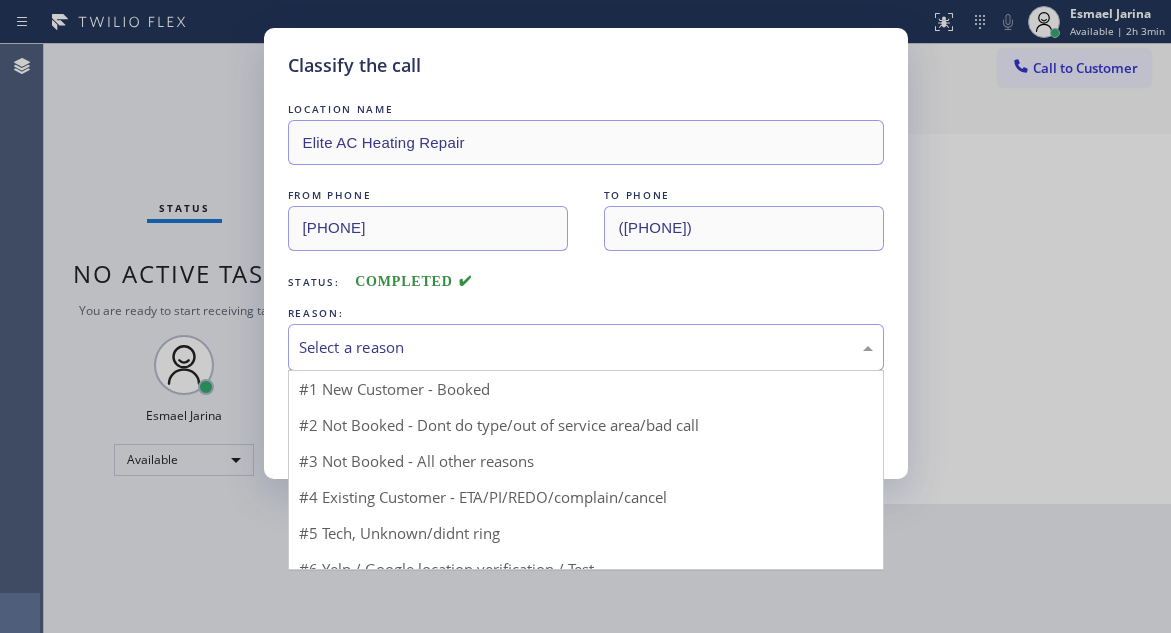 click on "Select a reason" at bounding box center [586, 347] 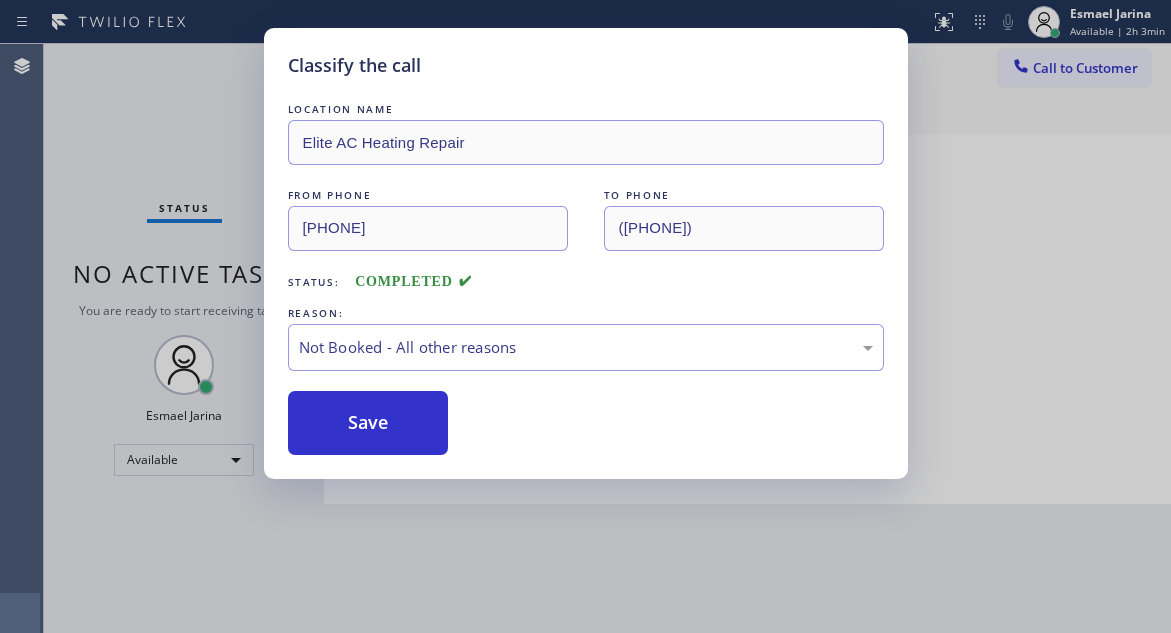 click on "Save" at bounding box center [368, 423] 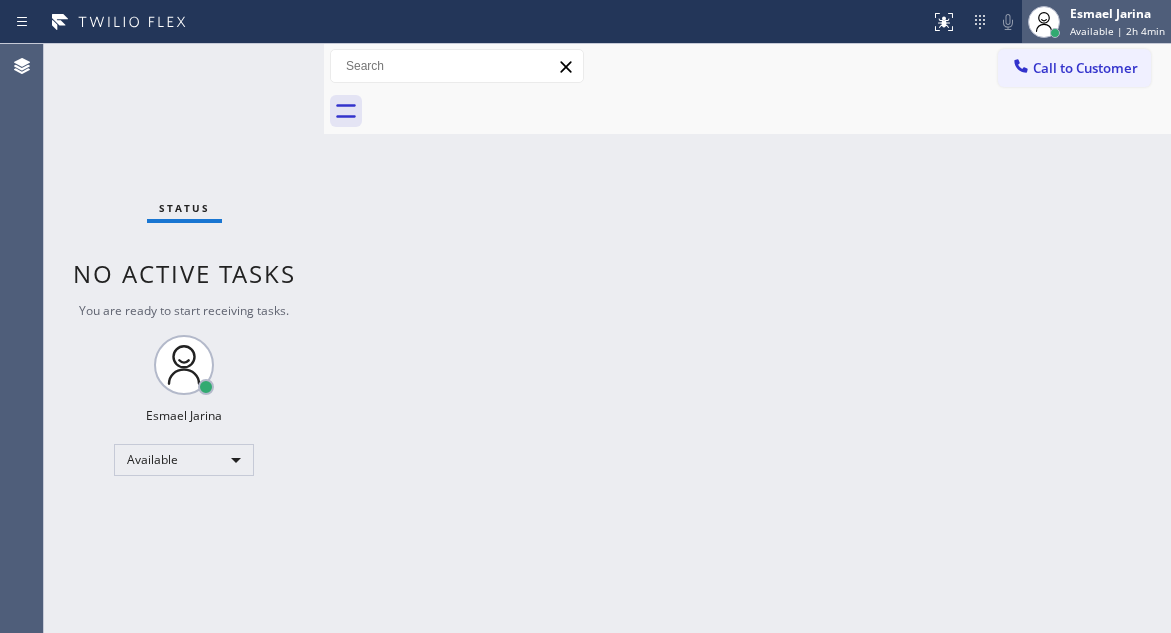click on "Esmael Jarina Available | 2h 4min" at bounding box center (1096, 22) 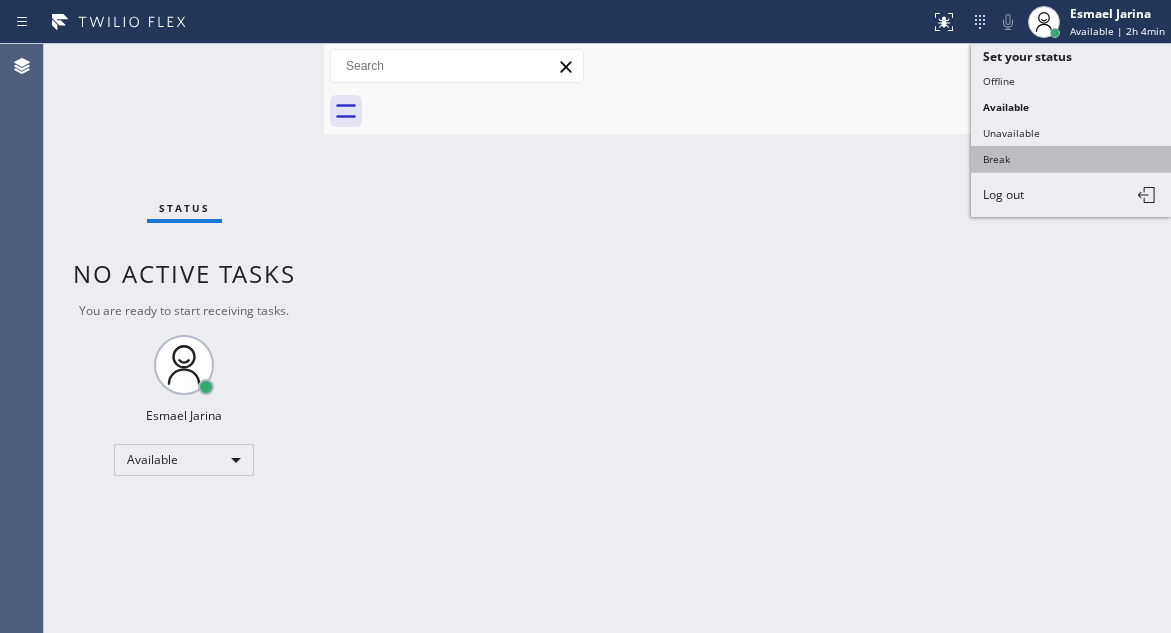 click on "Break" at bounding box center (1071, 159) 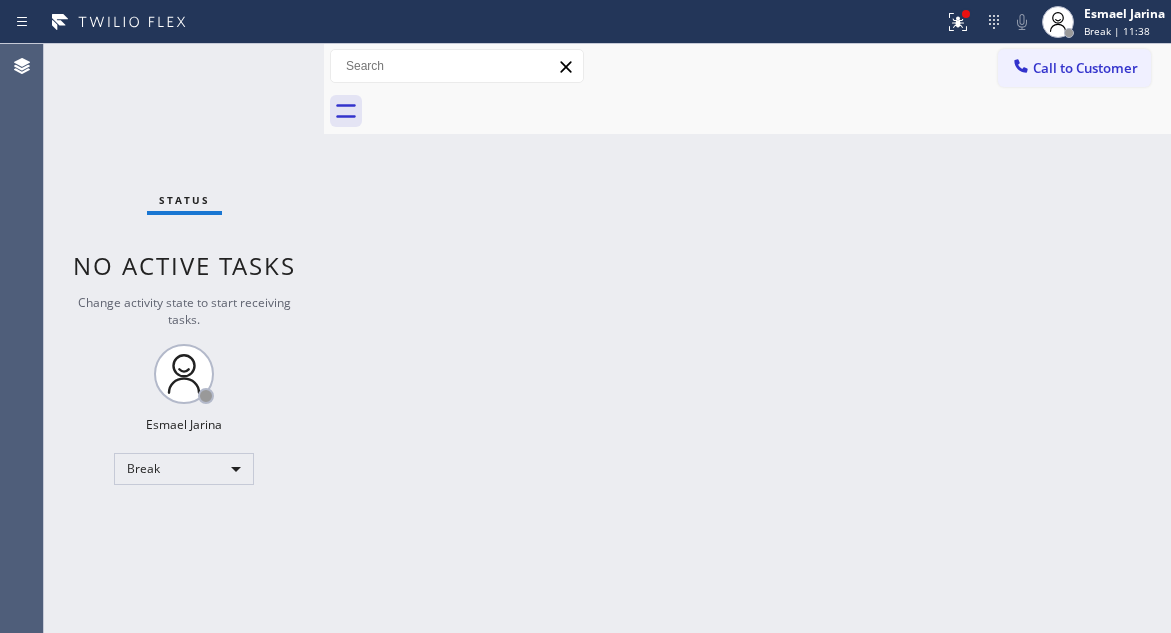 click on "Back to Dashboard Change Sender ID Customers Technicians Select a contact Outbound call Technician Search Technician Your caller id phone number Your caller id phone number Call Technician info Name   Phone none Address none Change Sender ID HVAC +18559994417 5 Star Appliance +18557314952 Appliance Repair +18554611149 Plumbing +18889090120 Air Duct Cleaning +18006865038  Electricians +18005688664 Cancel Change Check personal SMS Reset Change No tabs Call to Customer Outbound call Location Search location Your caller id phone number Customer number Call Outbound call Technician Search Technician Your caller id phone number Your caller id phone number Call" at bounding box center [747, 338] 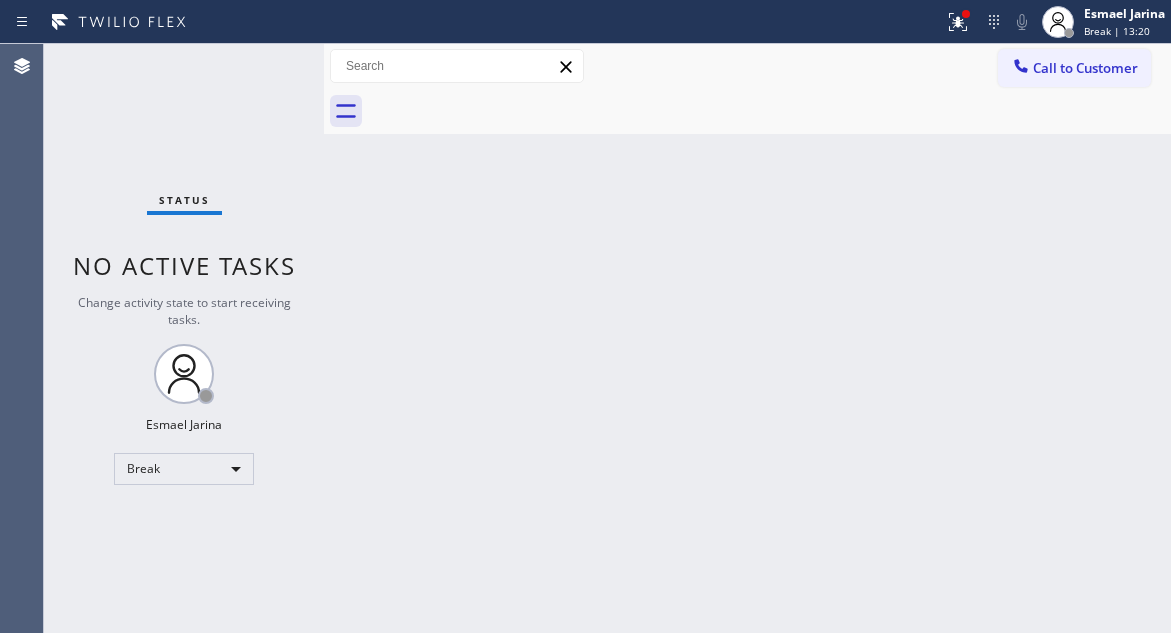 click on "Back to Dashboard Change Sender ID Customers Technicians Select a contact Outbound call Technician Search Technician Your caller id phone number Your caller id phone number Call Technician info Name   Phone none Address none Change Sender ID HVAC +18559994417 5 Star Appliance +18557314952 Appliance Repair +18554611149 Plumbing +18889090120 Air Duct Cleaning +18006865038  Electricians +18005688664 Cancel Change Check personal SMS Reset Change No tabs Call to Customer Outbound call Location Search location Your caller id phone number Customer number Call Outbound call Technician Search Technician Your caller id phone number Your caller id phone number Call" at bounding box center [747, 338] 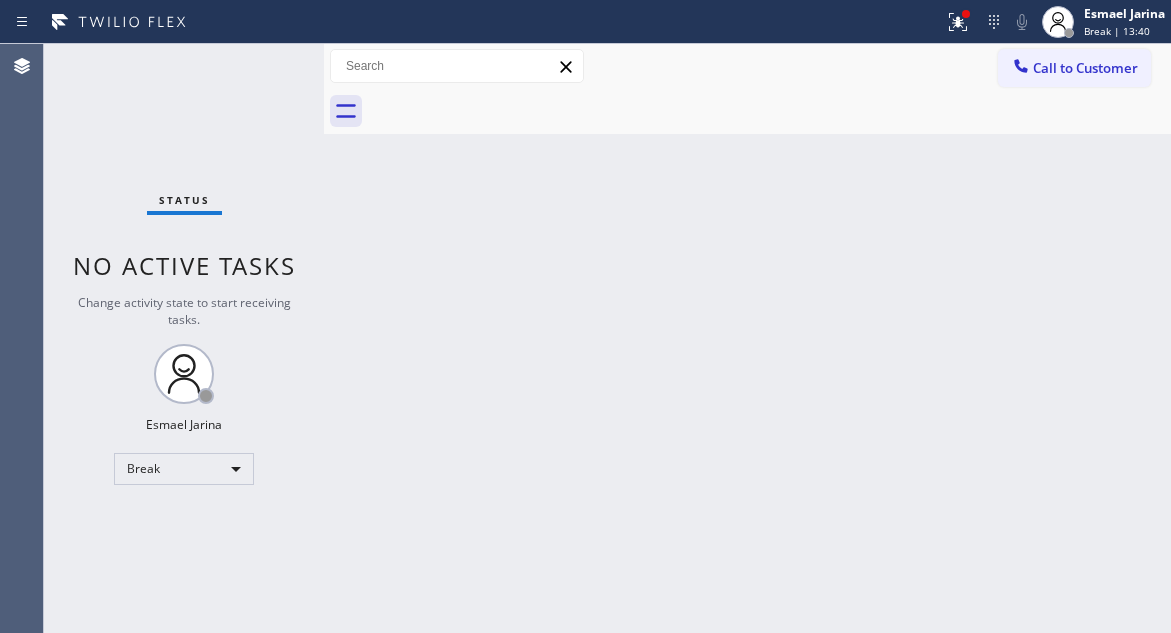 click on "Status   No active tasks     Change activity state to start receiving tasks.   [FIRST] [LAST] Break" at bounding box center (184, 338) 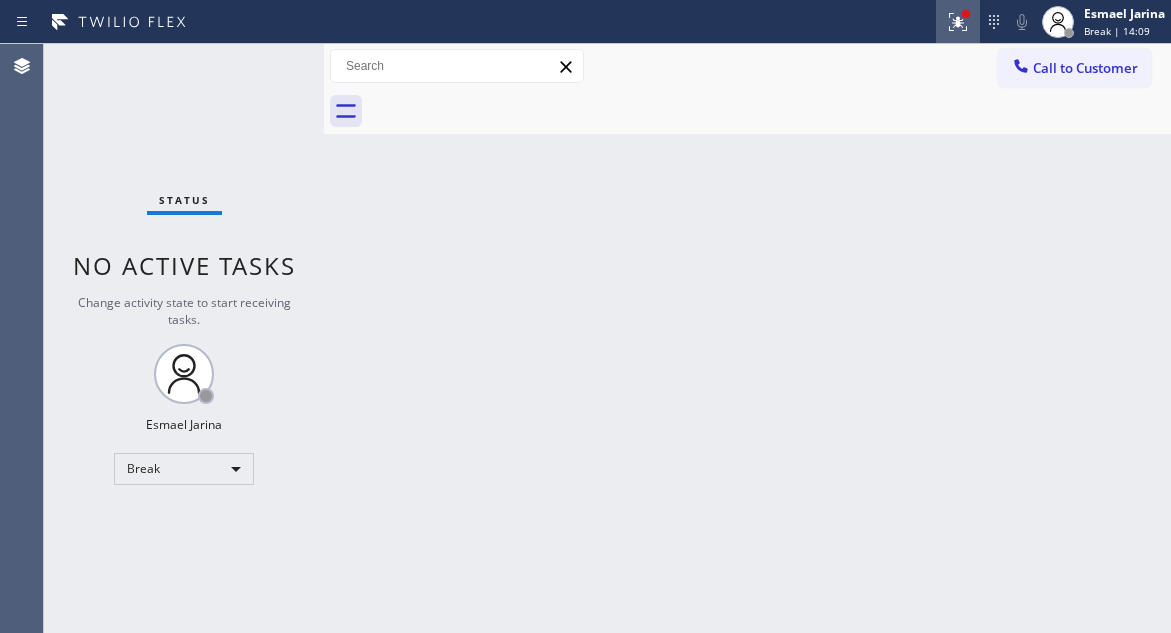 click at bounding box center [958, 22] 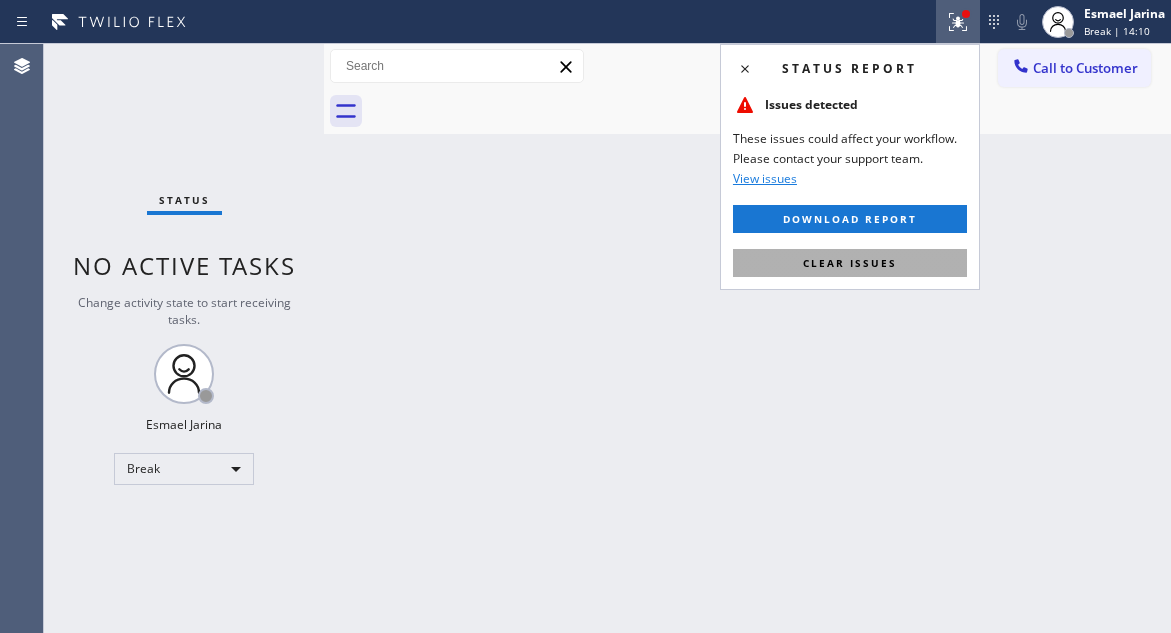 click on "Clear issues" at bounding box center [850, 263] 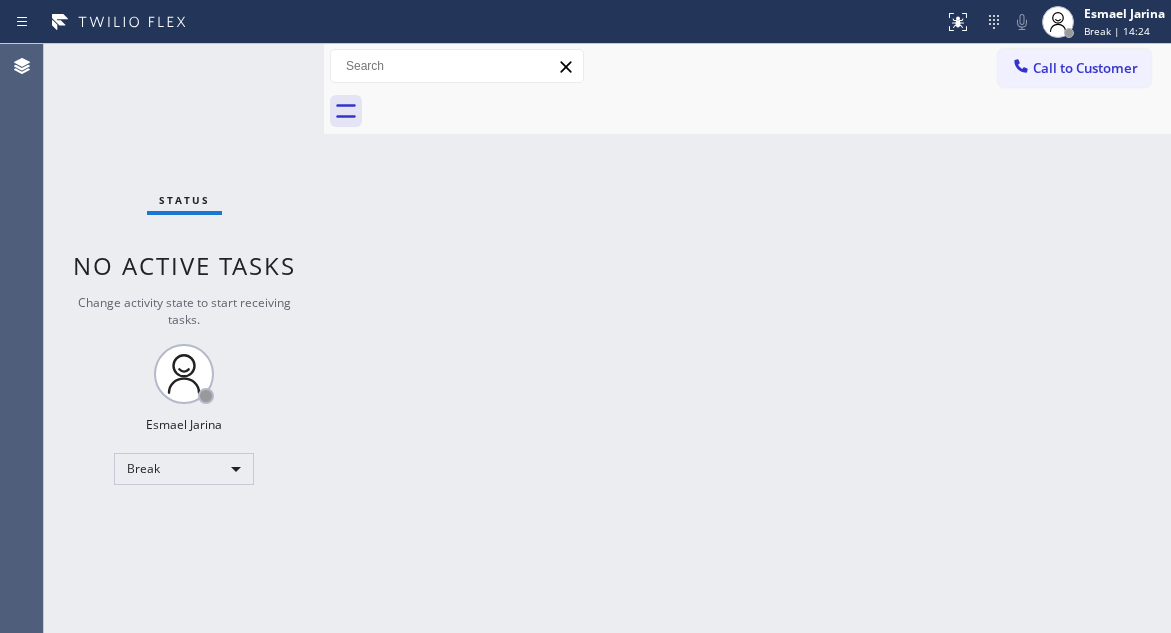 click on "Back to Dashboard Change Sender ID Customers Technicians Select a contact Outbound call Technician Search Technician Your caller id phone number Your caller id phone number Call Technician info Name   Phone none Address none Change Sender ID HVAC +18559994417 5 Star Appliance +18557314952 Appliance Repair +18554611149 Plumbing +18889090120 Air Duct Cleaning +18006865038  Electricians +18005688664 Cancel Change Check personal SMS Reset Change No tabs Call to Customer Outbound call Location Search location Your caller id phone number Customer number Call Outbound call Technician Search Technician Your caller id phone number Your caller id phone number Call" at bounding box center (747, 338) 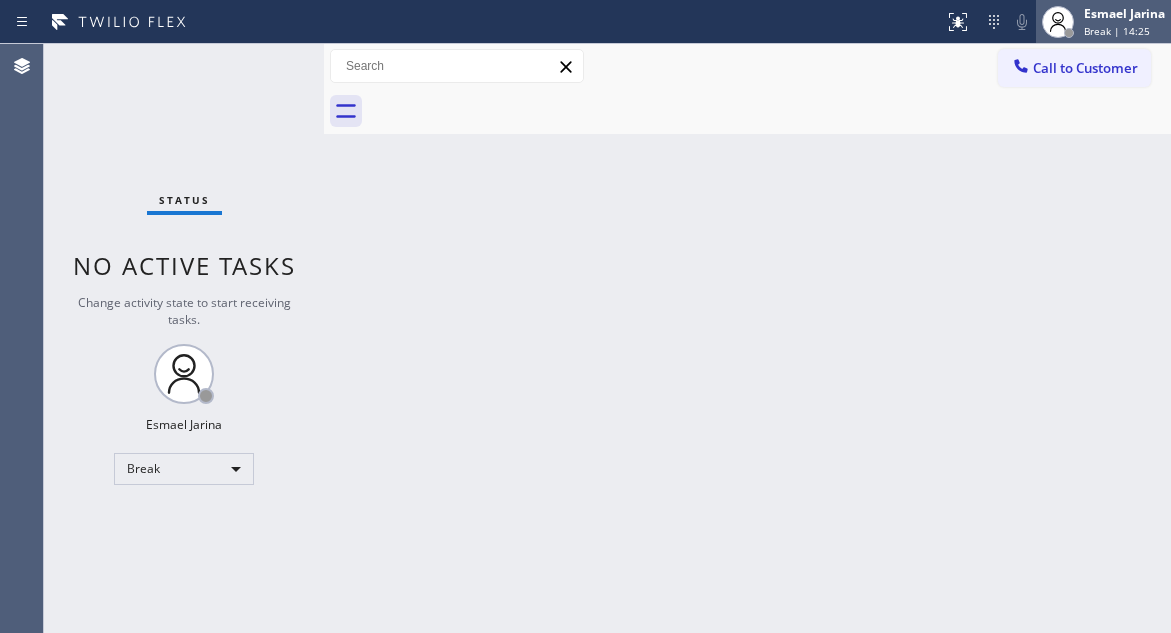 click on "Break | 14:25" at bounding box center (1117, 31) 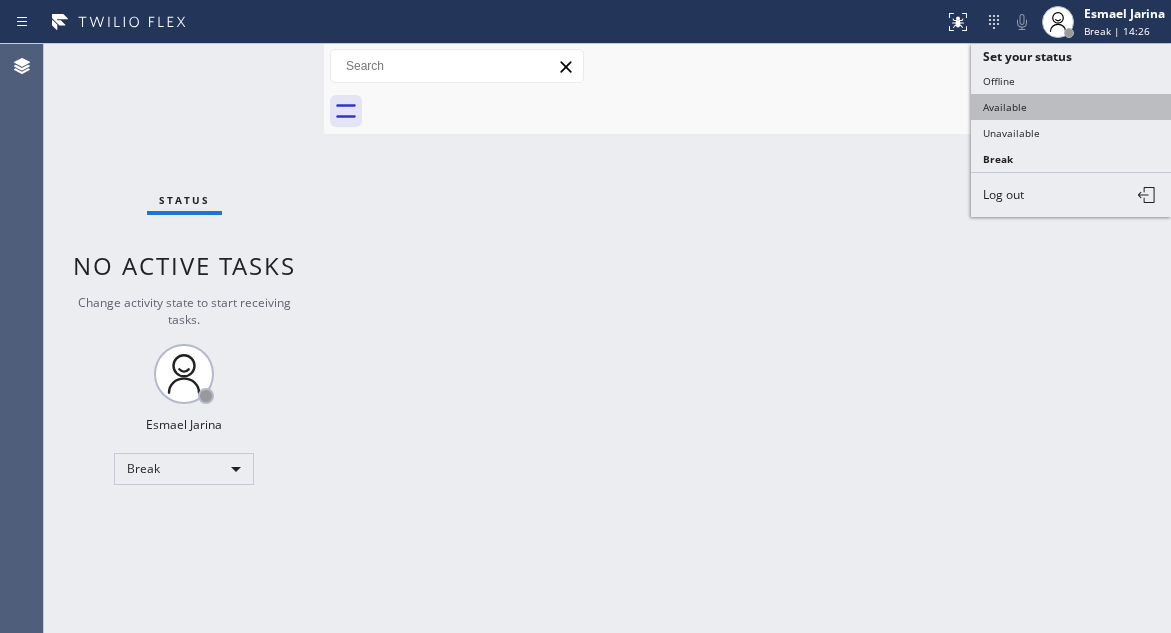 click on "Available" at bounding box center (1071, 107) 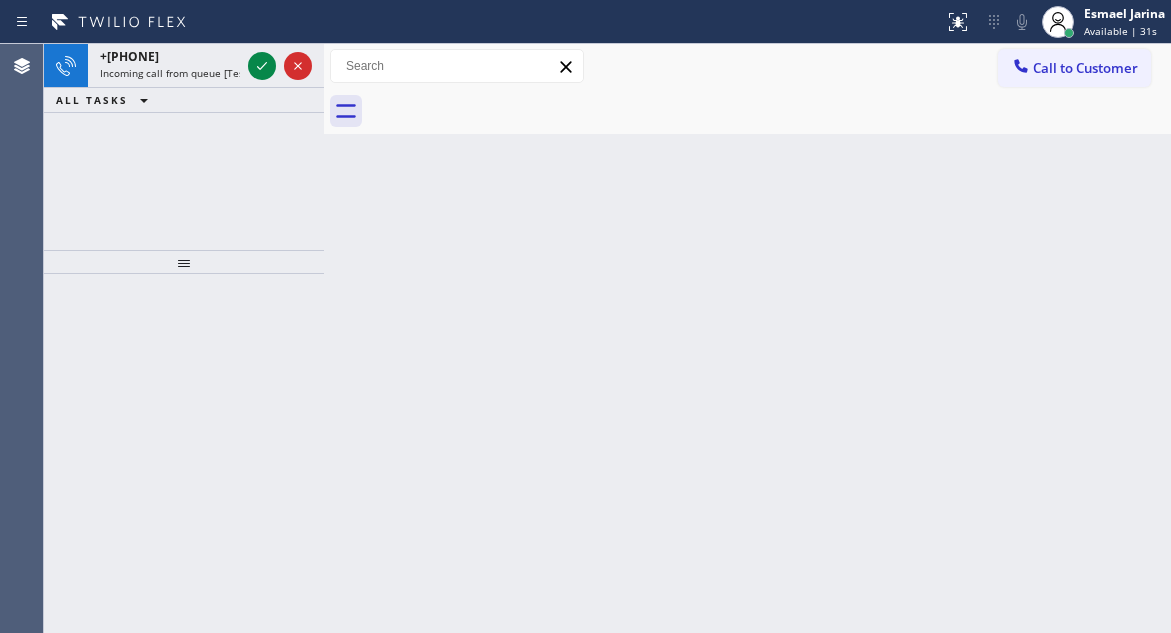 drag, startPoint x: 1143, startPoint y: 392, endPoint x: 652, endPoint y: 273, distance: 505.2148 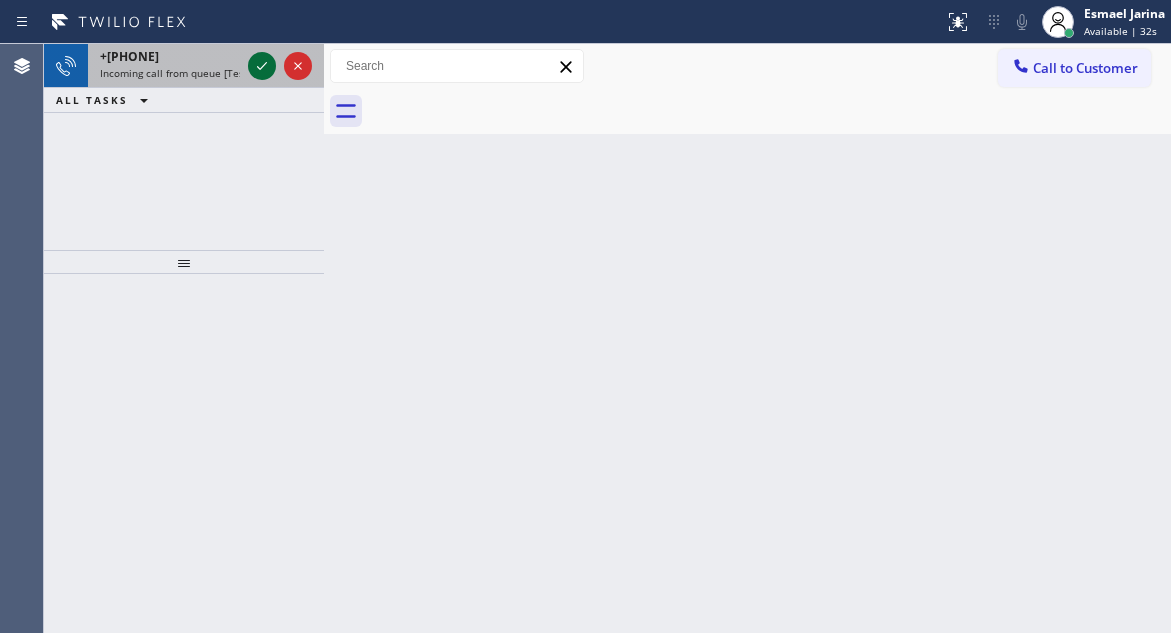 click at bounding box center (262, 66) 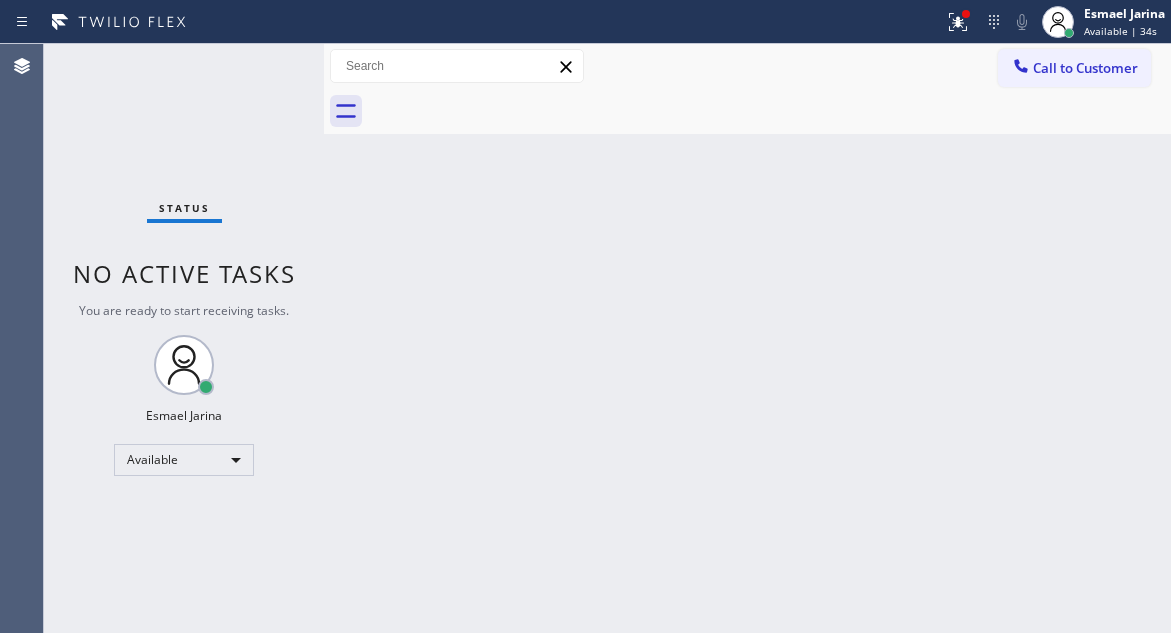 click on "Status   No active tasks     You are ready to start receiving tasks.   Esmael Jarina Available" at bounding box center [184, 338] 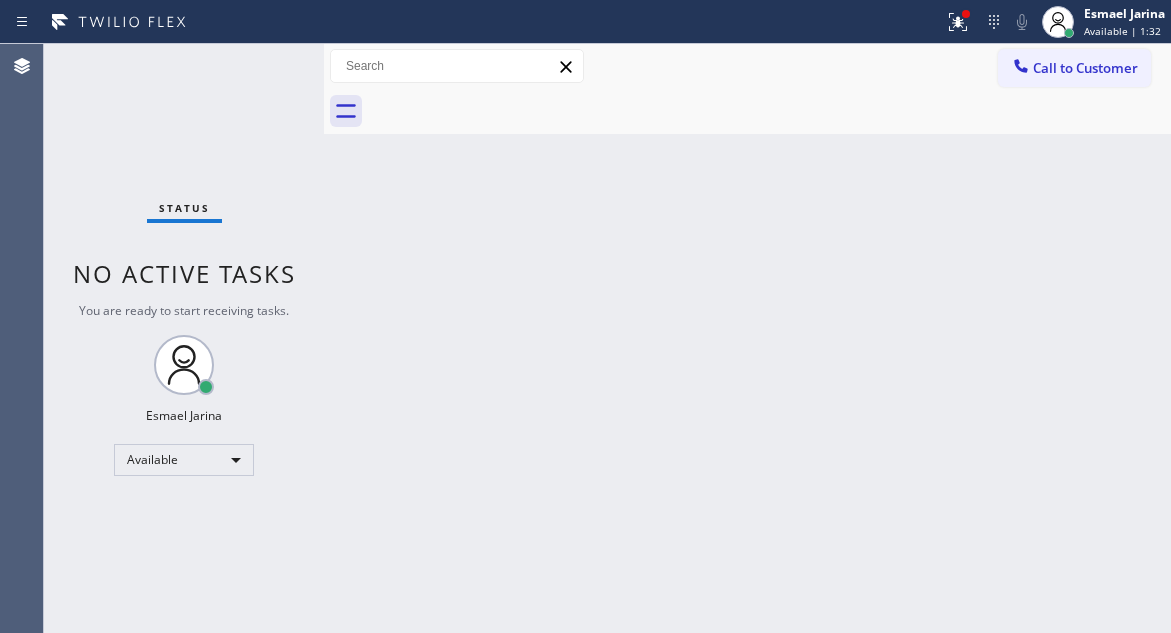click on "Status   No active tasks     You are ready to start receiving tasks.   Esmael Jarina Available" at bounding box center (184, 338) 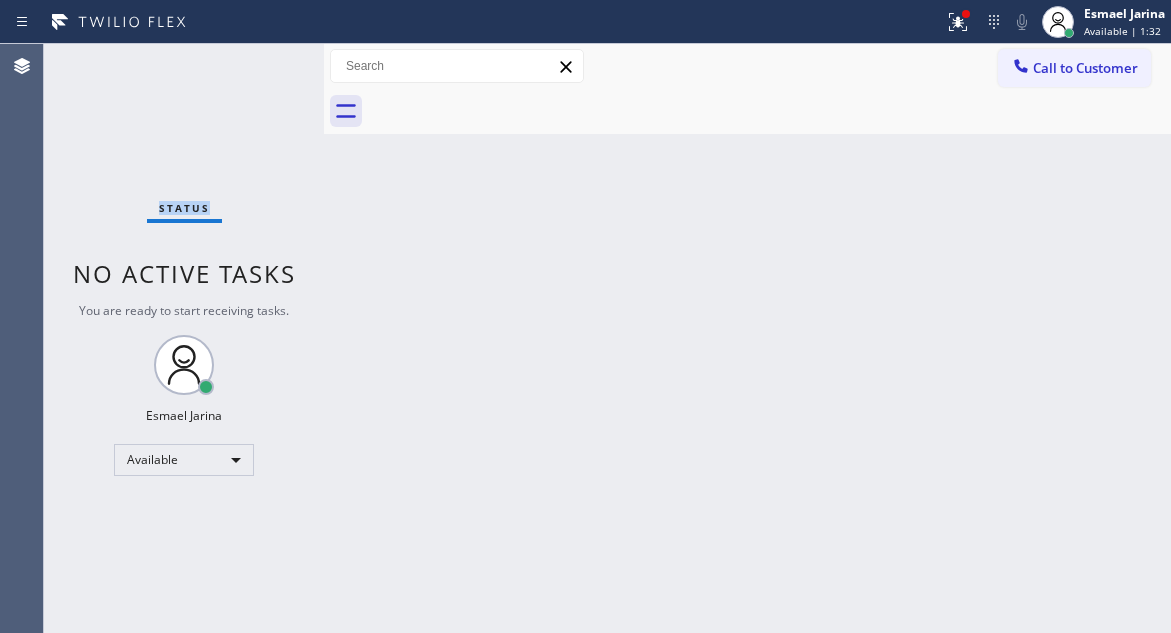 click on "Status   No active tasks     You are ready to start receiving tasks.   Esmael Jarina Available" at bounding box center (184, 338) 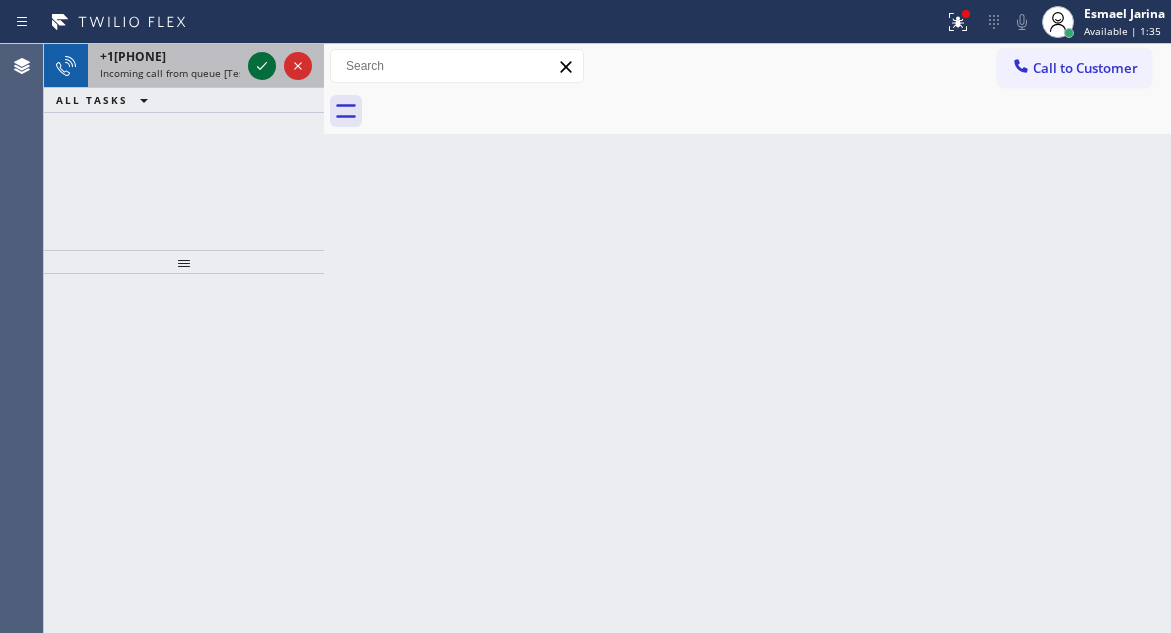 click 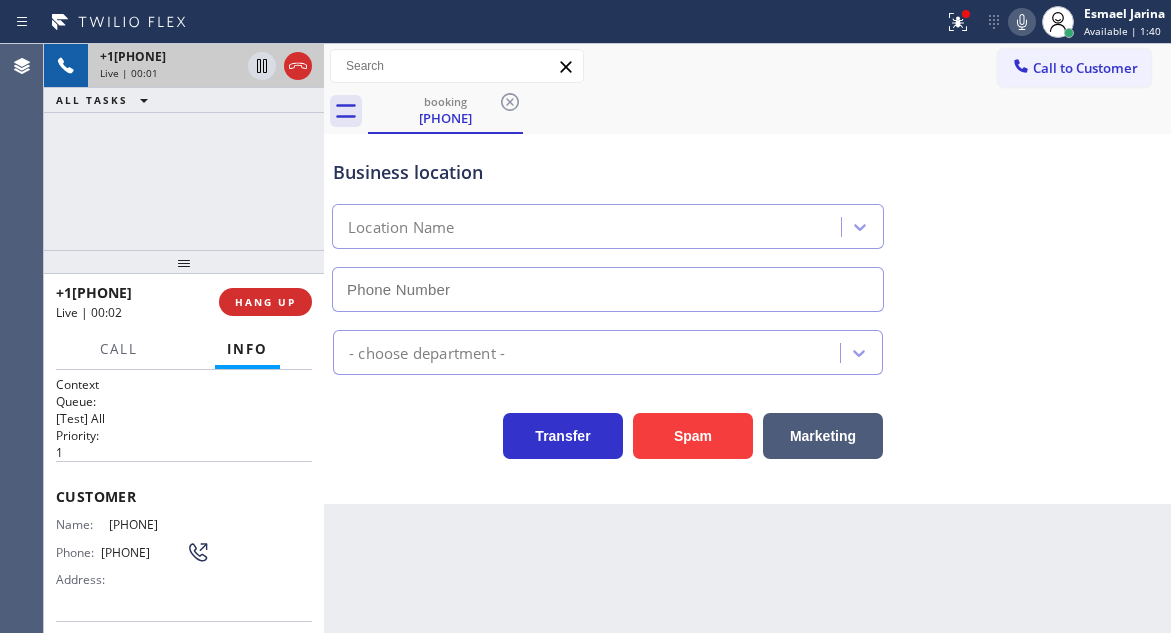 type on "[PHONE]" 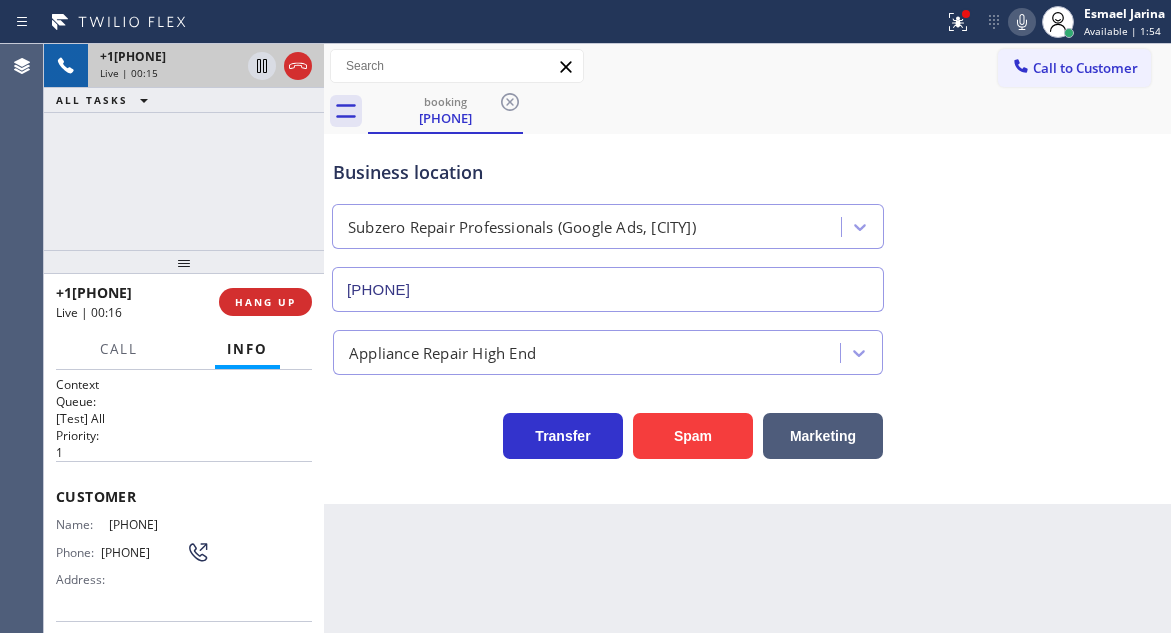 click on "[PHONE]" at bounding box center (159, 524) 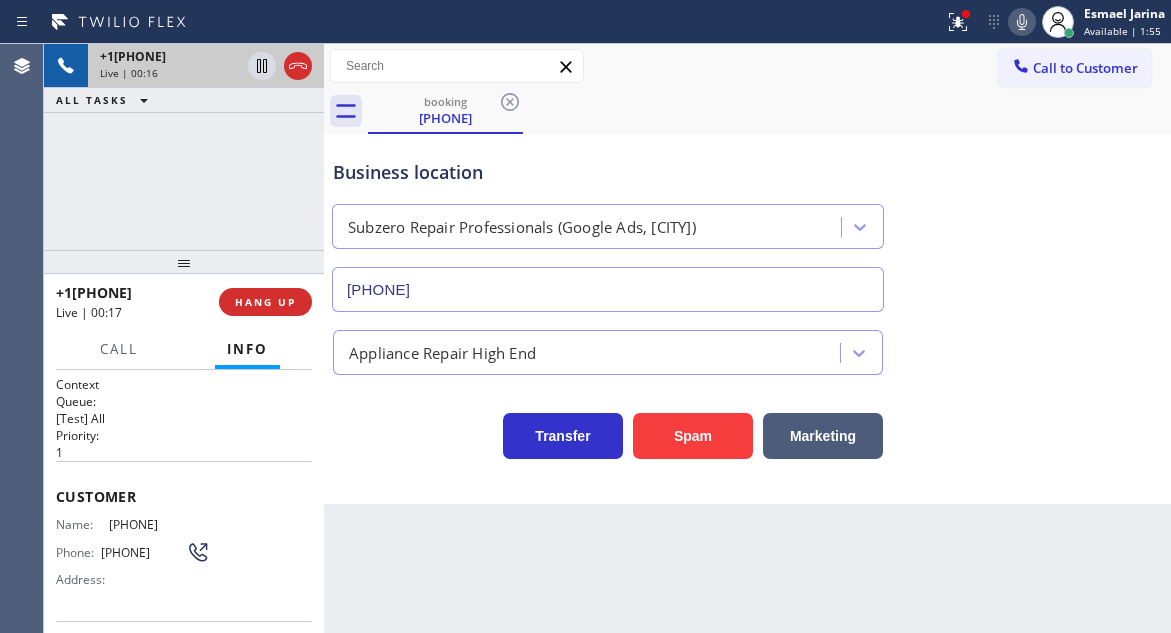 click on "[PHONE]" at bounding box center [159, 524] 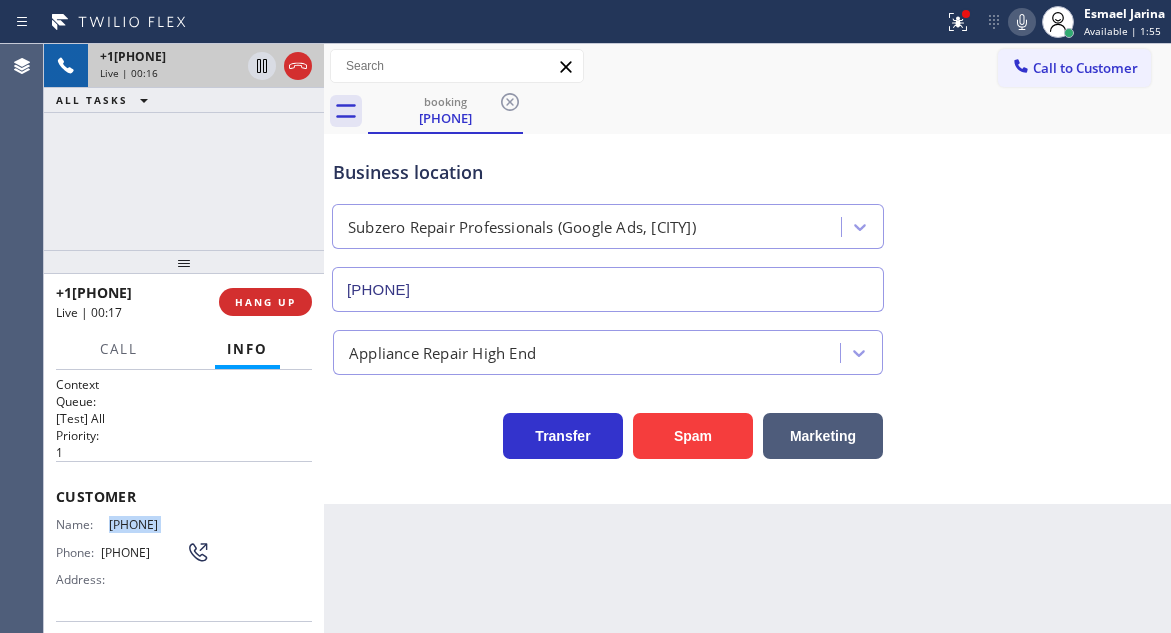 click on "[PHONE]" at bounding box center (159, 524) 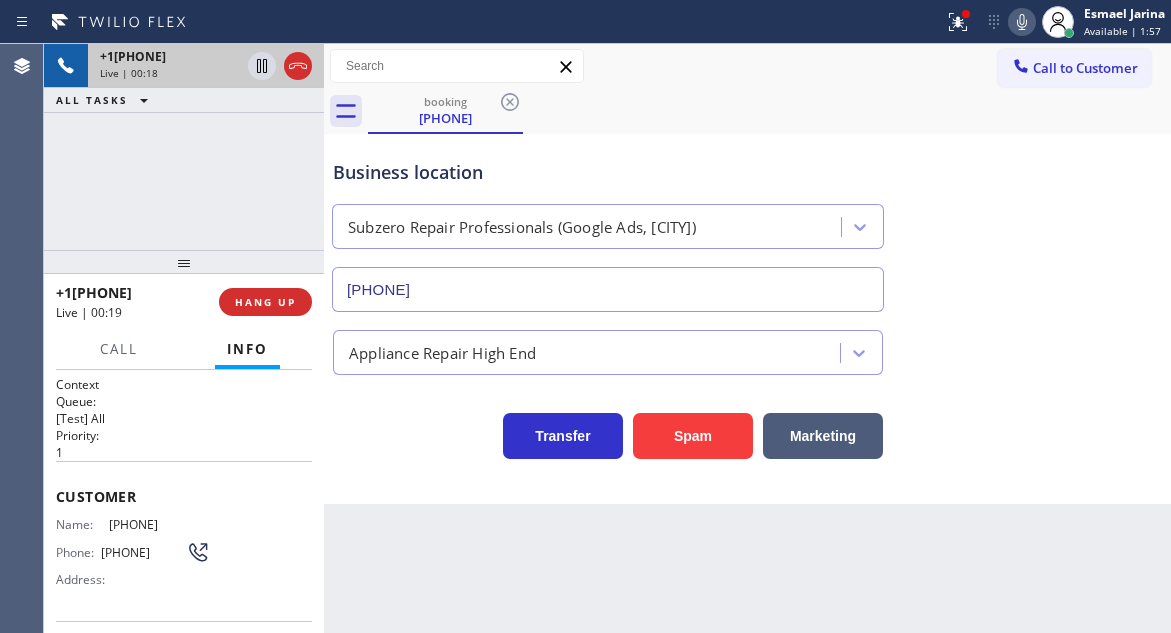 click on "Back to Dashboard Change Sender ID Customers Technicians Select a contact Outbound call Technician Search Technician Your caller id phone number Your caller id phone number Call Technician info Name   Phone none Address none Change Sender ID HVAC +[PHONE] 5 Star Appliance +[PHONE] Appliance Repair +[PHONE] Plumbing +[PHONE] Air Duct Cleaning +[PHONE]  Electricians +[PHONE] Cancel Change Check personal SMS Reset Change booking ([PHONE]) Call to Customer Outbound call Location Search location Your caller id phone number Customer number Call Outbound call Technician Search Technician Your caller id phone number Your caller id phone number Call booking ([PHONE]) Business location Subzero Repair Professionals (Google Ads, [CITY]) ([PHONE]) Appliance Repair High End Transfer Spam Marketing" at bounding box center (747, 338) 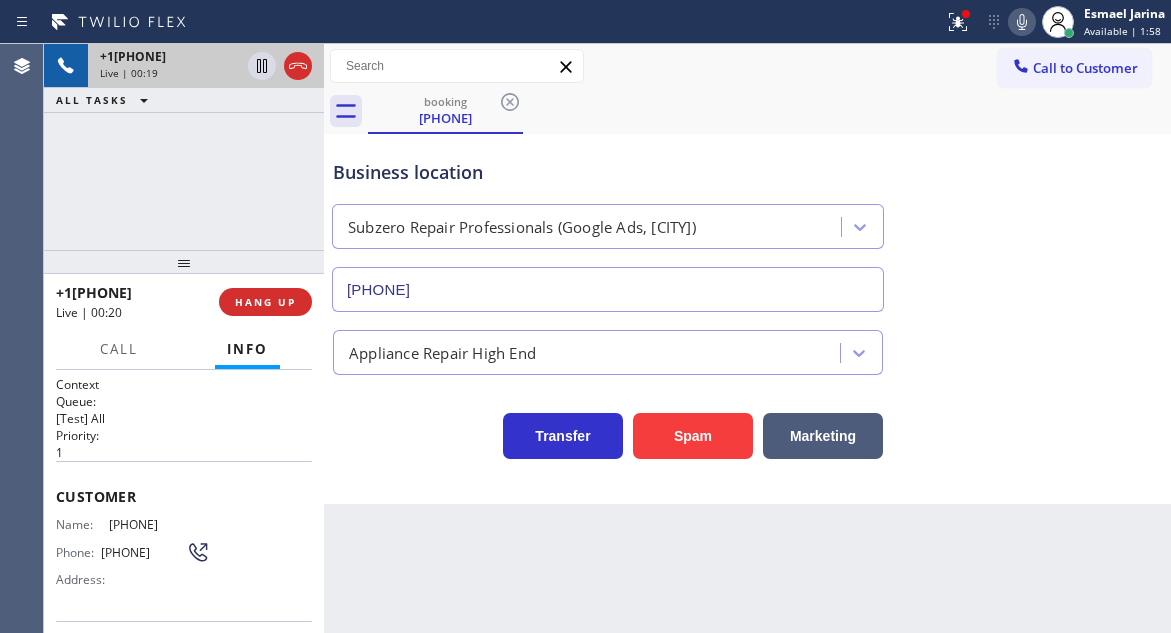 scroll, scrollTop: 100, scrollLeft: 0, axis: vertical 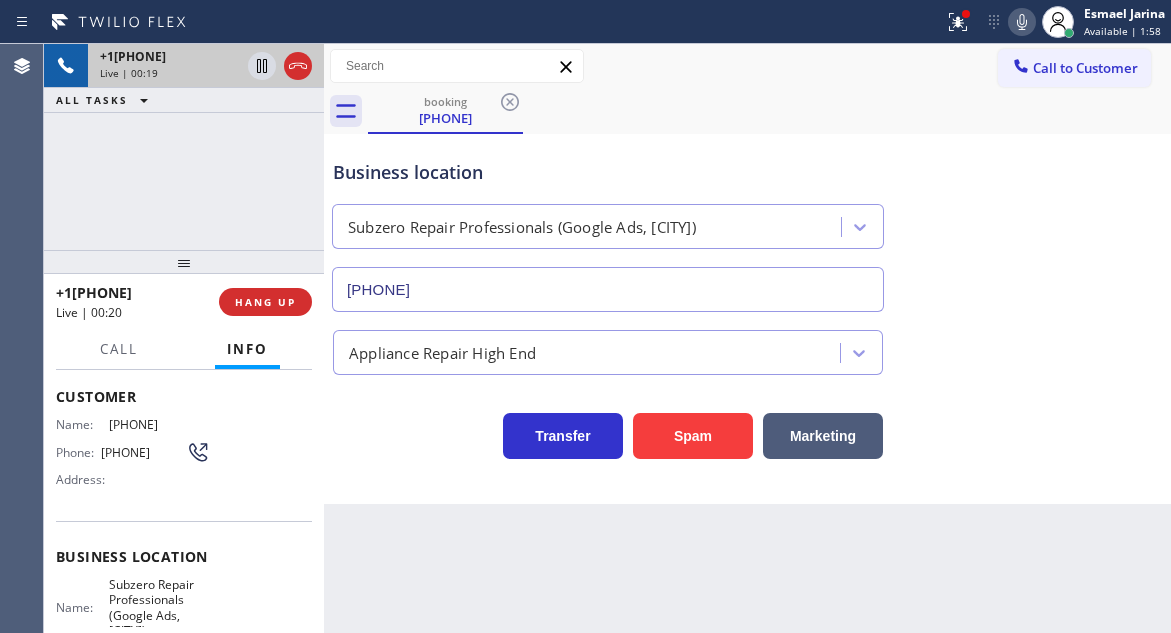 click on "Subzero Repair Professionals (Google Ads, [CITY])" at bounding box center (159, 608) 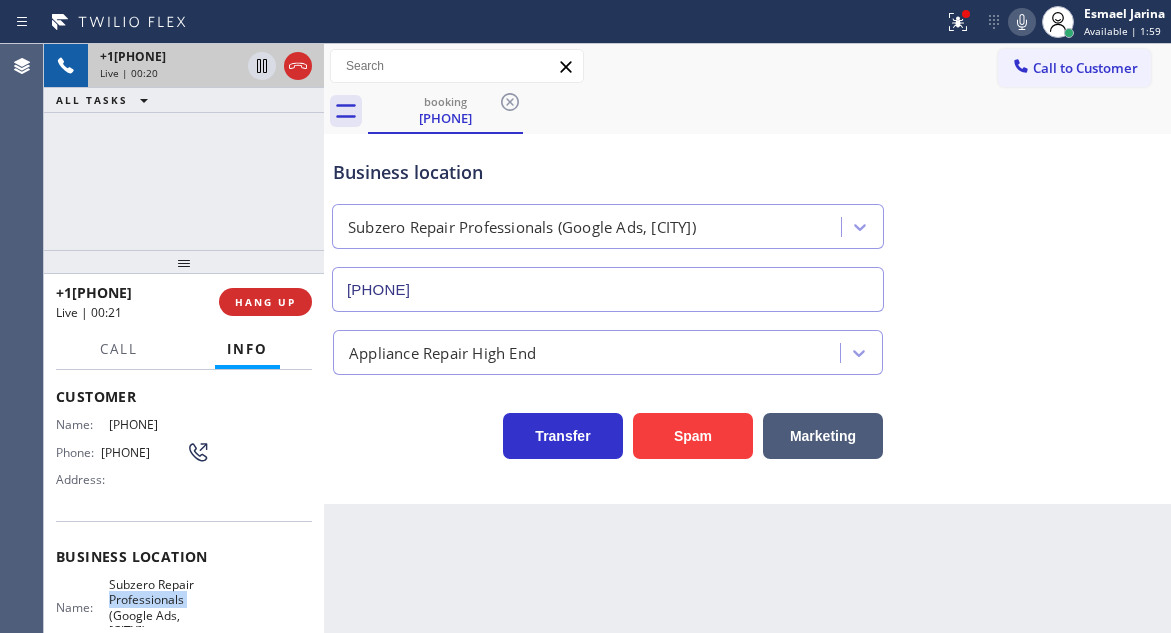 click on "Subzero Repair Professionals (Google Ads, [CITY])" at bounding box center (159, 608) 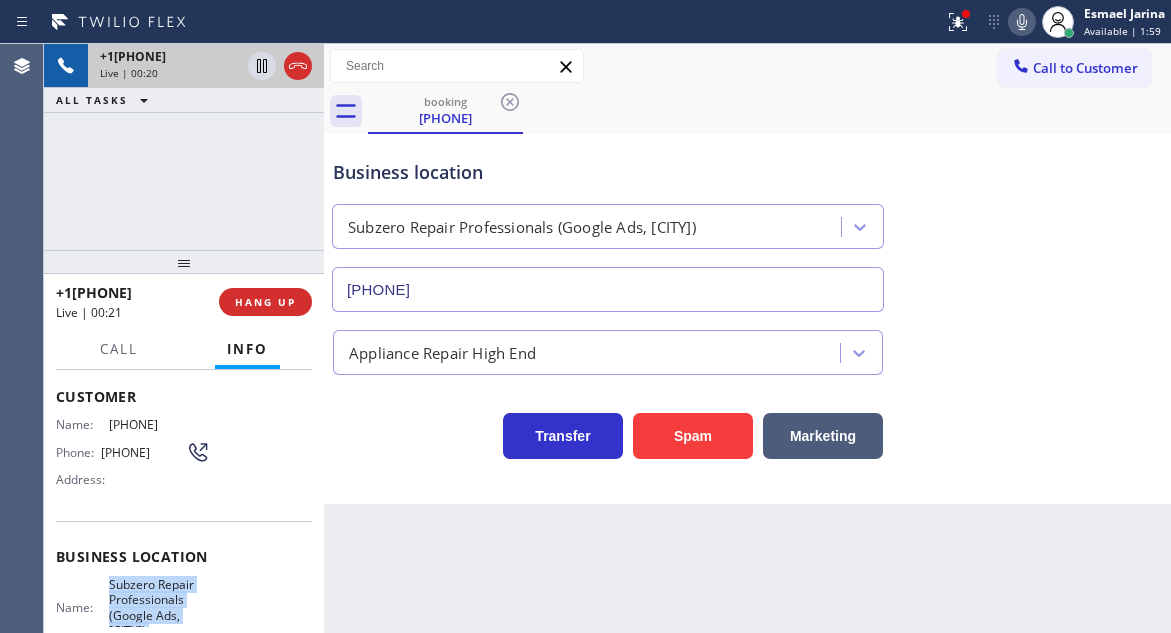 click on "Subzero Repair Professionals (Google Ads, [CITY])" at bounding box center (159, 608) 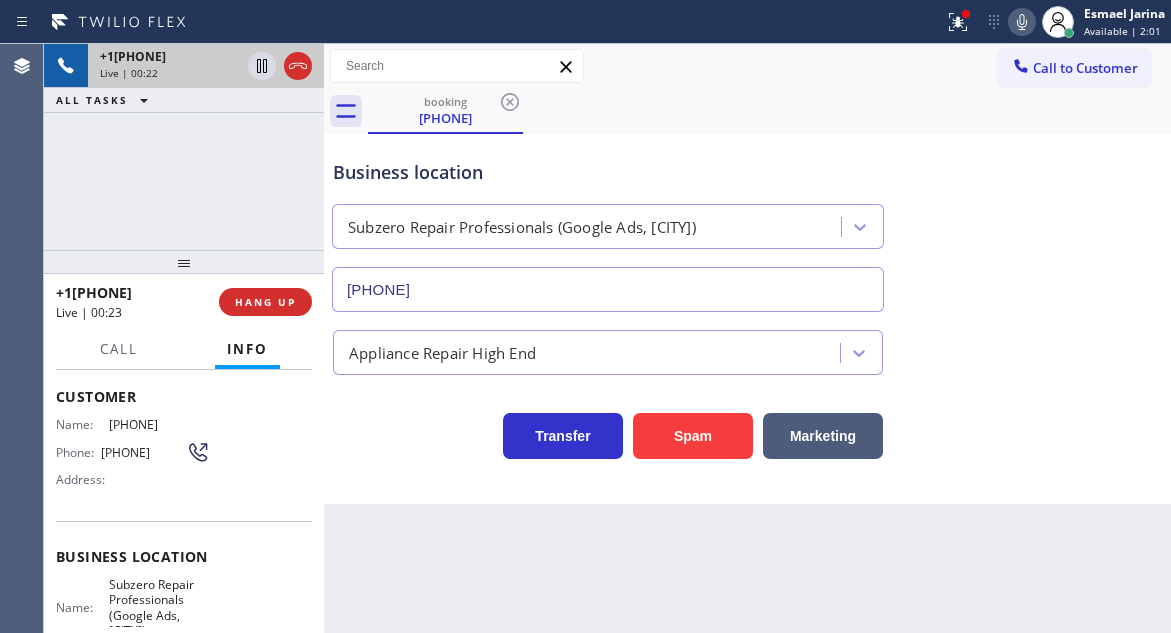 drag, startPoint x: 404, startPoint y: 564, endPoint x: 249, endPoint y: 552, distance: 155.46382 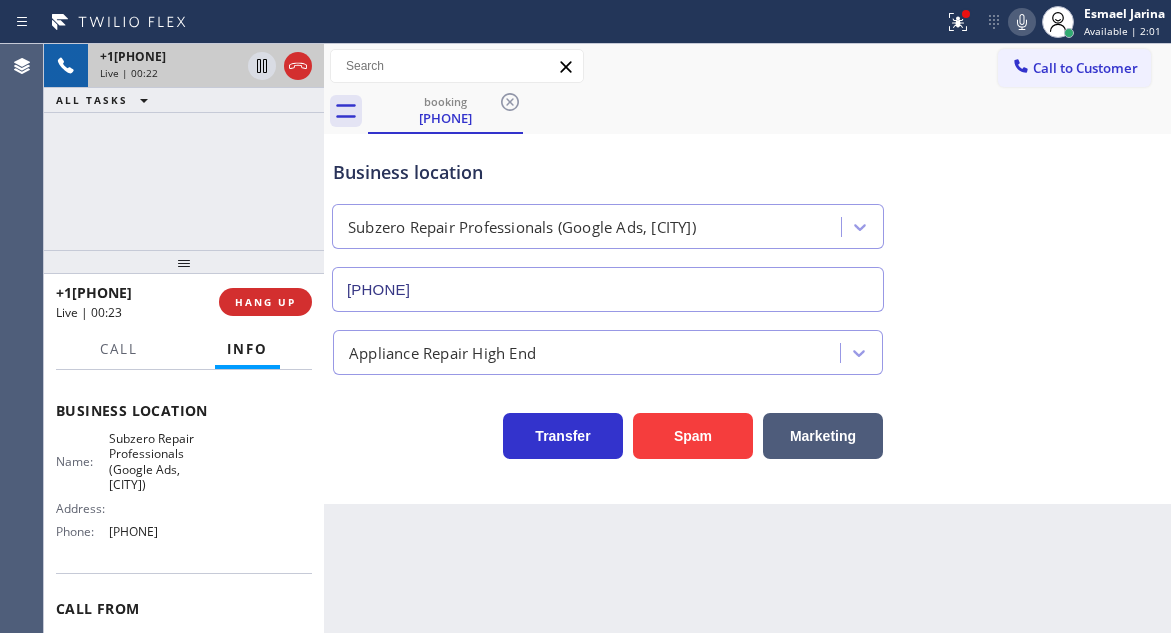scroll, scrollTop: 300, scrollLeft: 0, axis: vertical 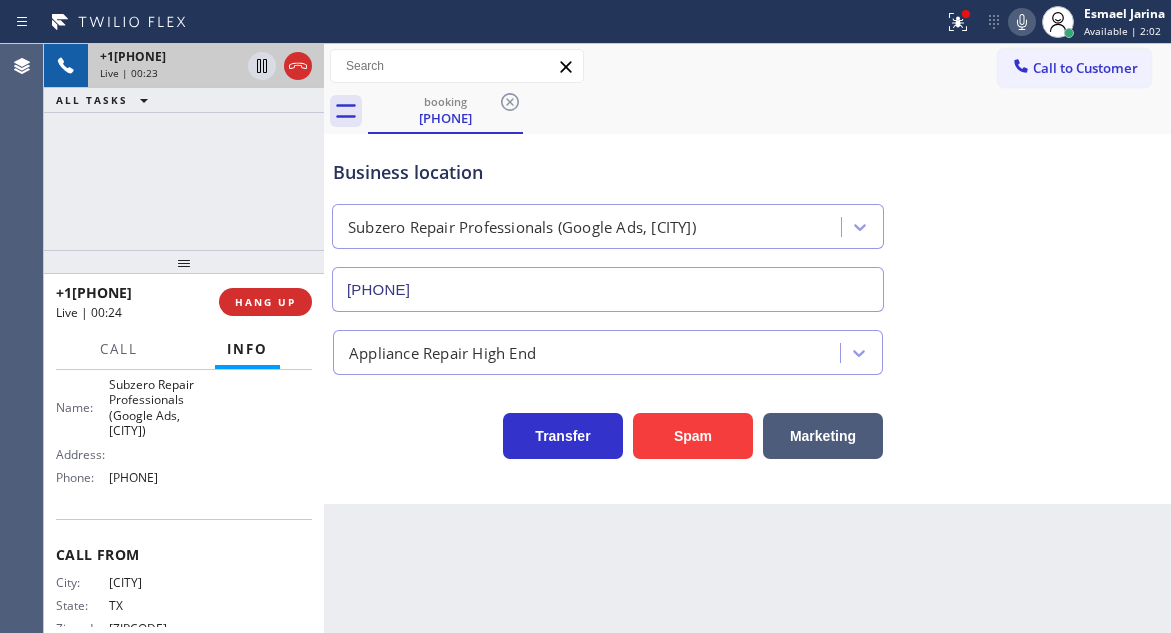 click on "Name: Subzero Repair Professionals (Google Ads, [CITY]) Address:   Phone: ([PHONE])" at bounding box center (133, 435) 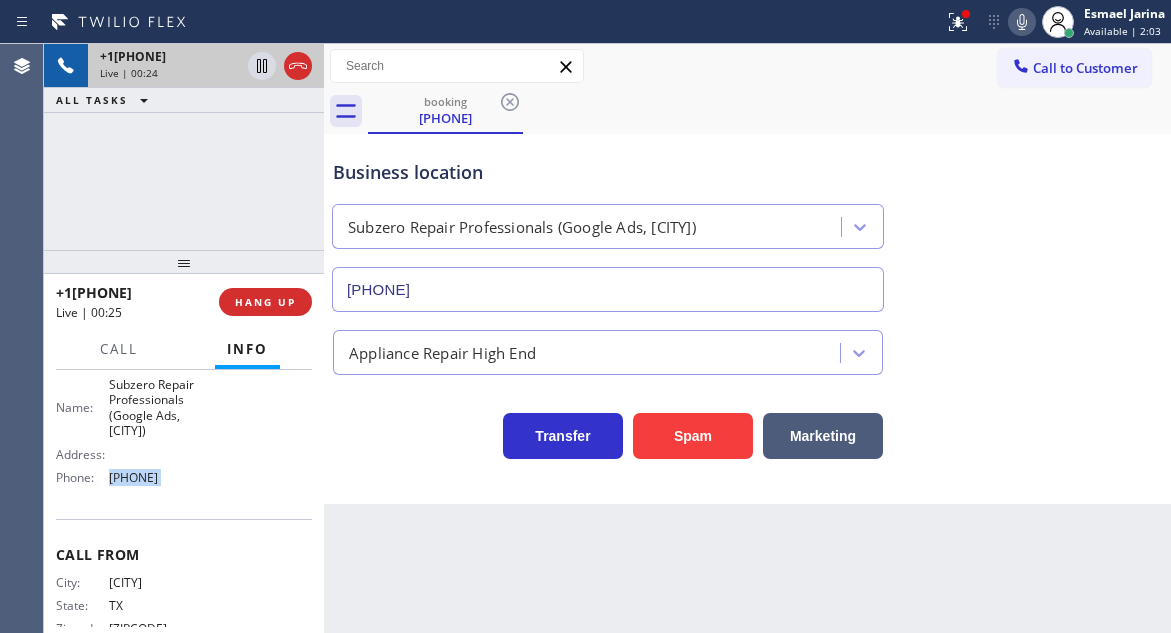 click on "Name: Subzero Repair Professionals (Google Ads, [CITY]) Address:   Phone: ([PHONE])" at bounding box center (133, 435) 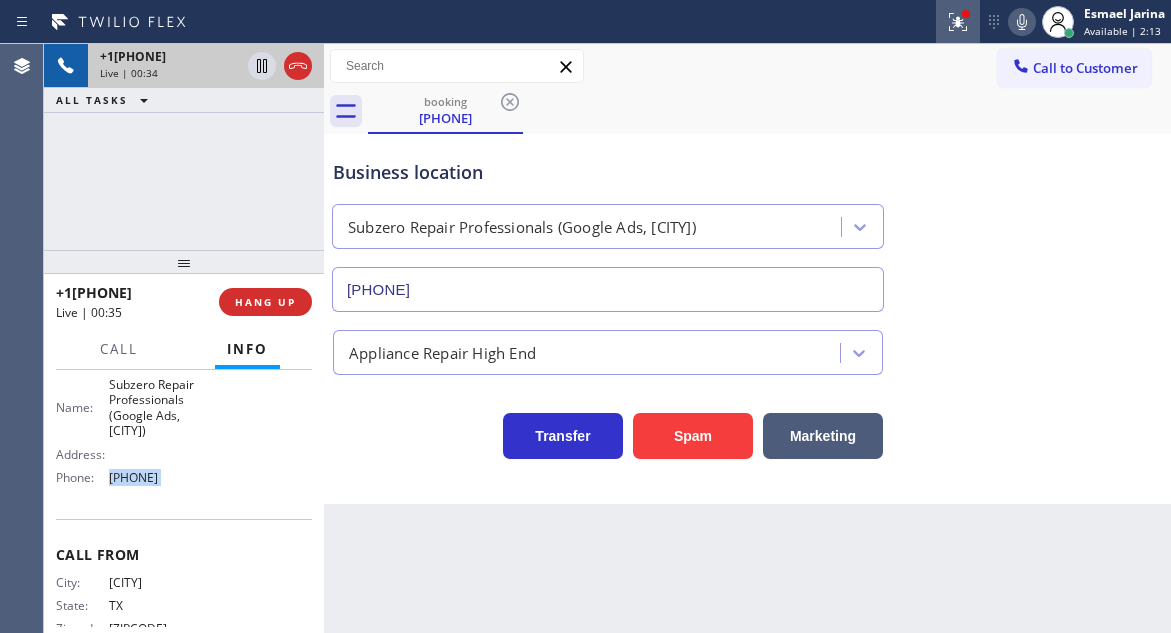 click 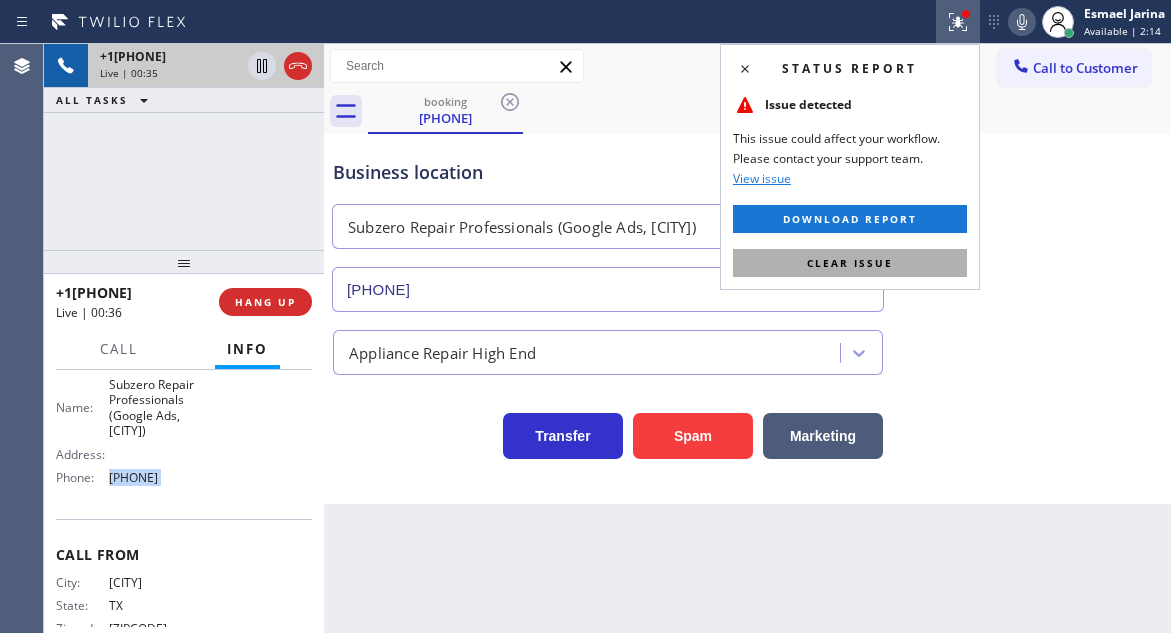 click on "Clear issue" at bounding box center [850, 263] 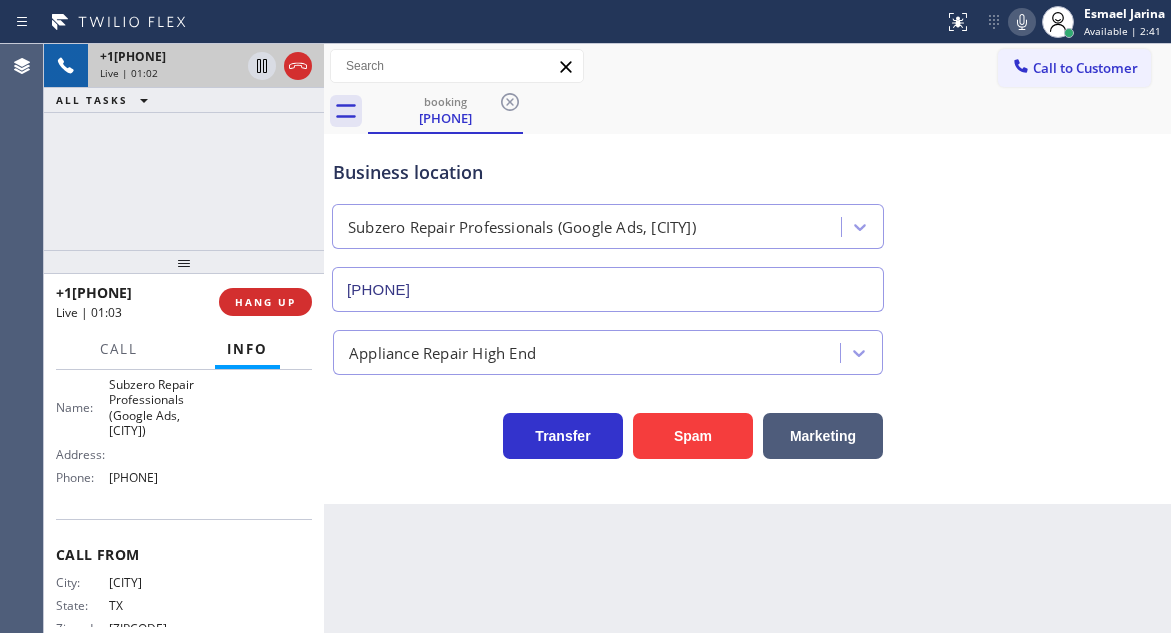 click on "Business location" at bounding box center [608, 172] 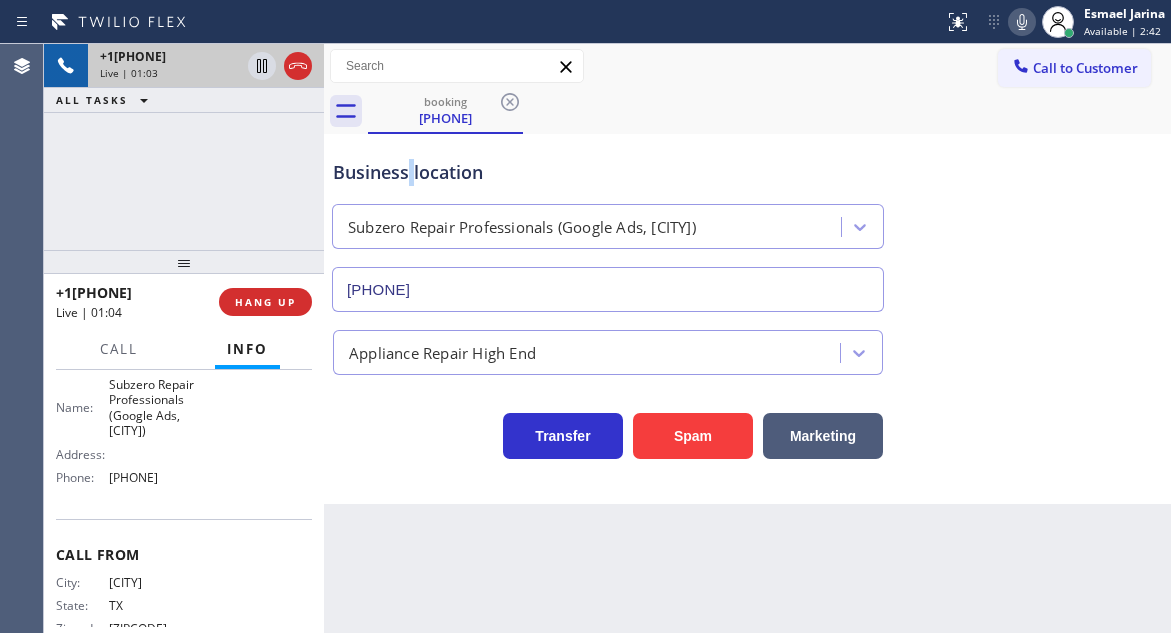 click on "Business location" at bounding box center [608, 172] 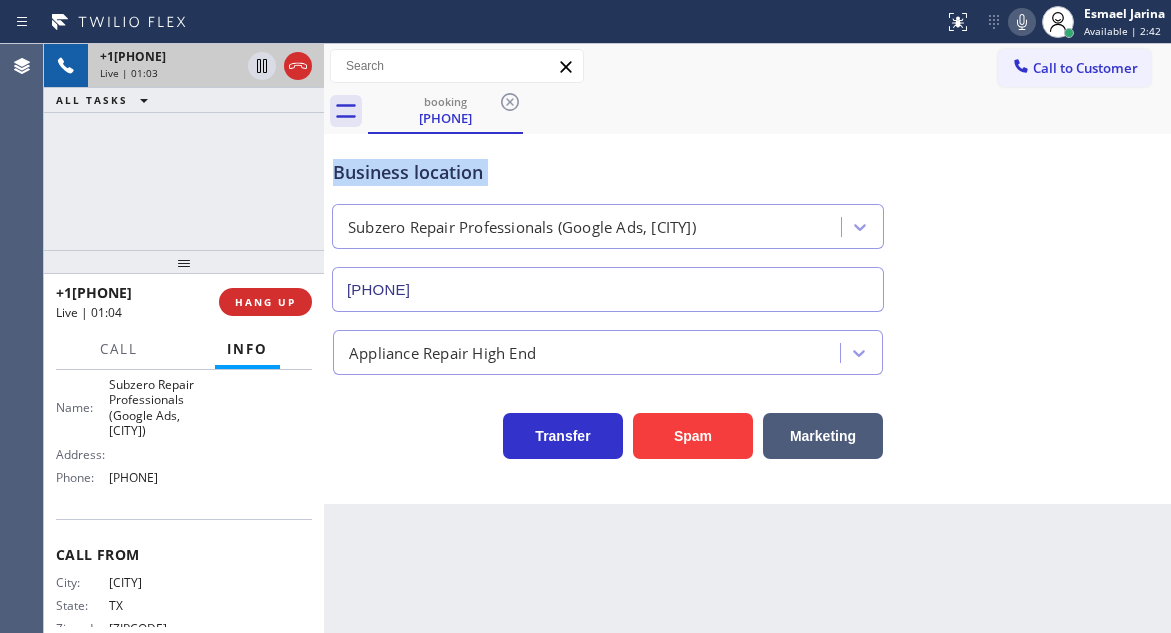 click on "Business location" at bounding box center (608, 172) 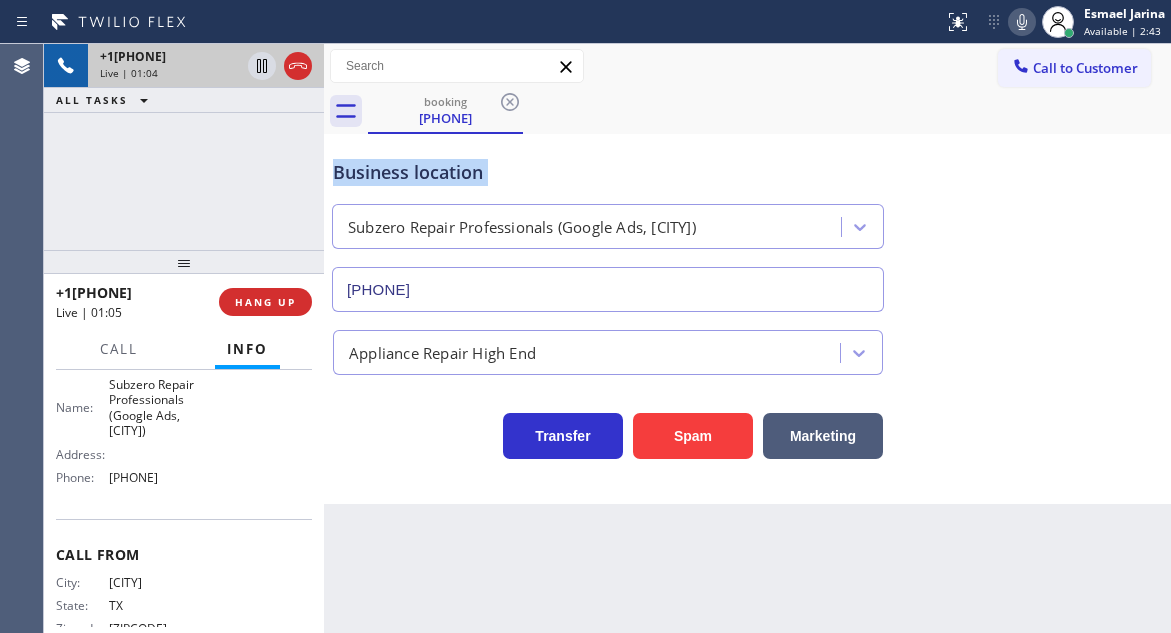 click on "Business location" at bounding box center (608, 172) 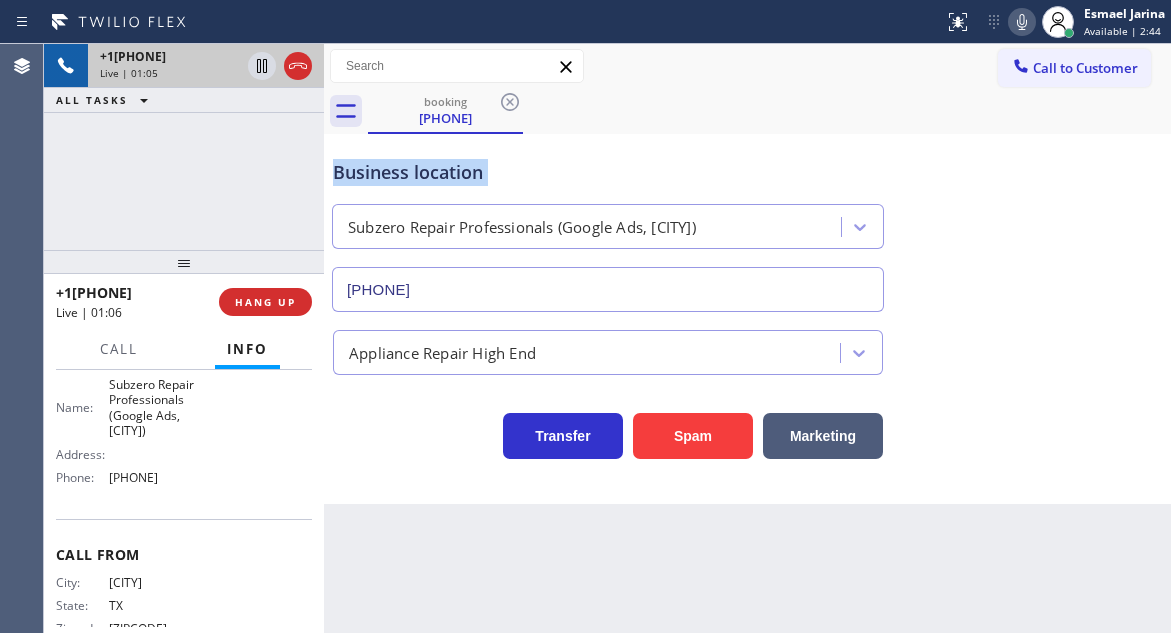 click on "Business location" at bounding box center (608, 172) 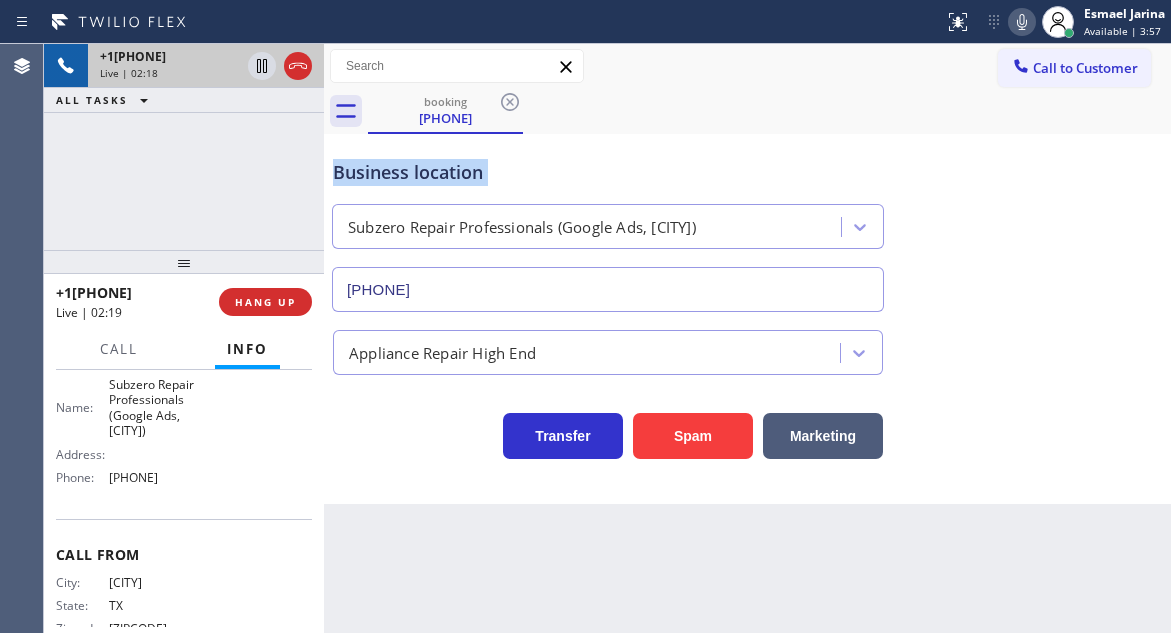 click 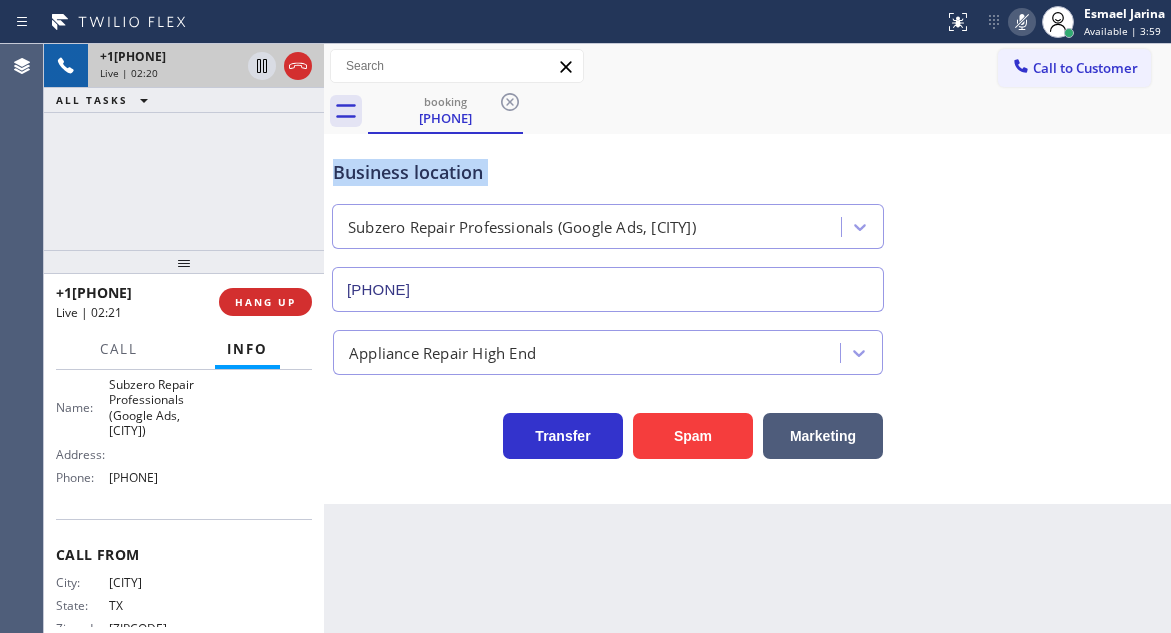 click 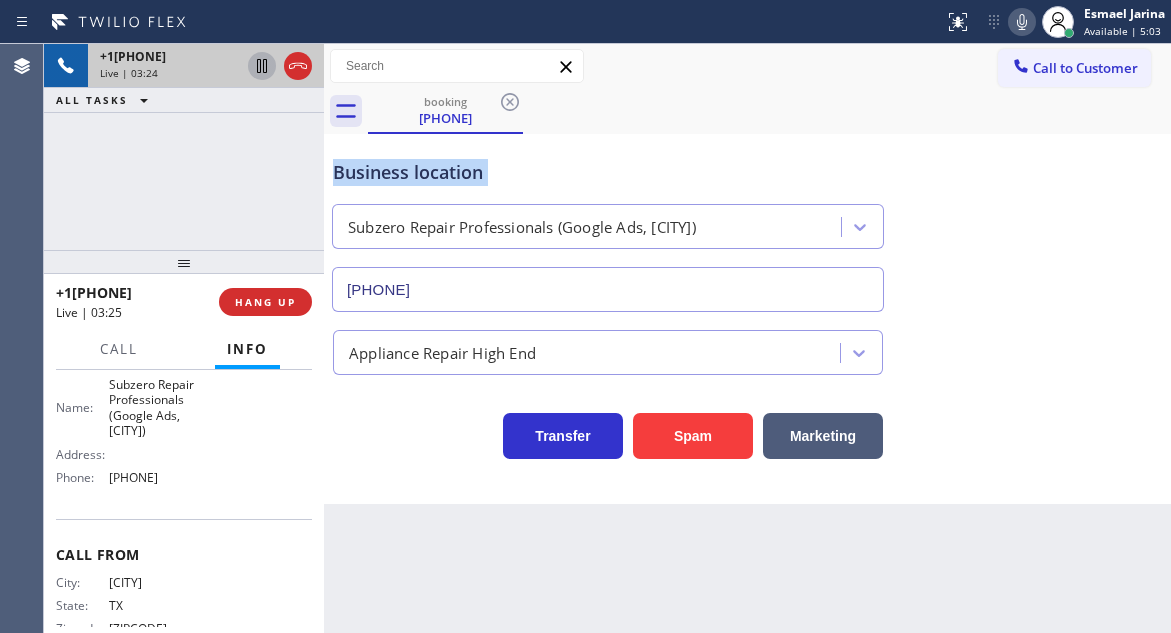 click 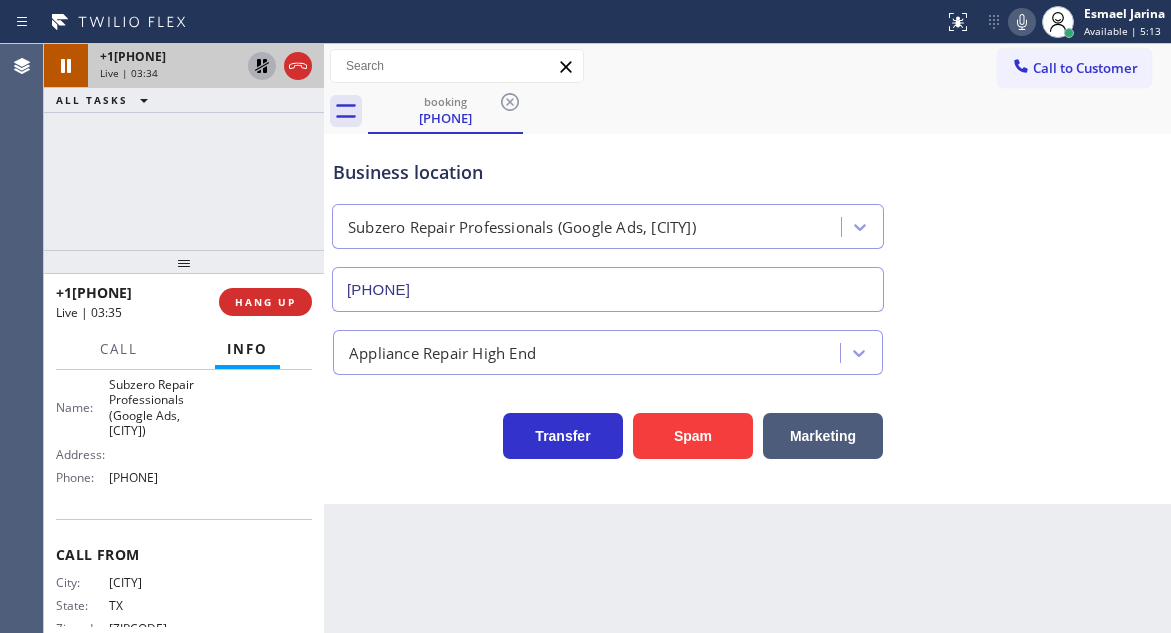 click on "Business location Subzero Repair Professionals (Google Ads, [CITY]) ([PHONE])" at bounding box center (747, 221) 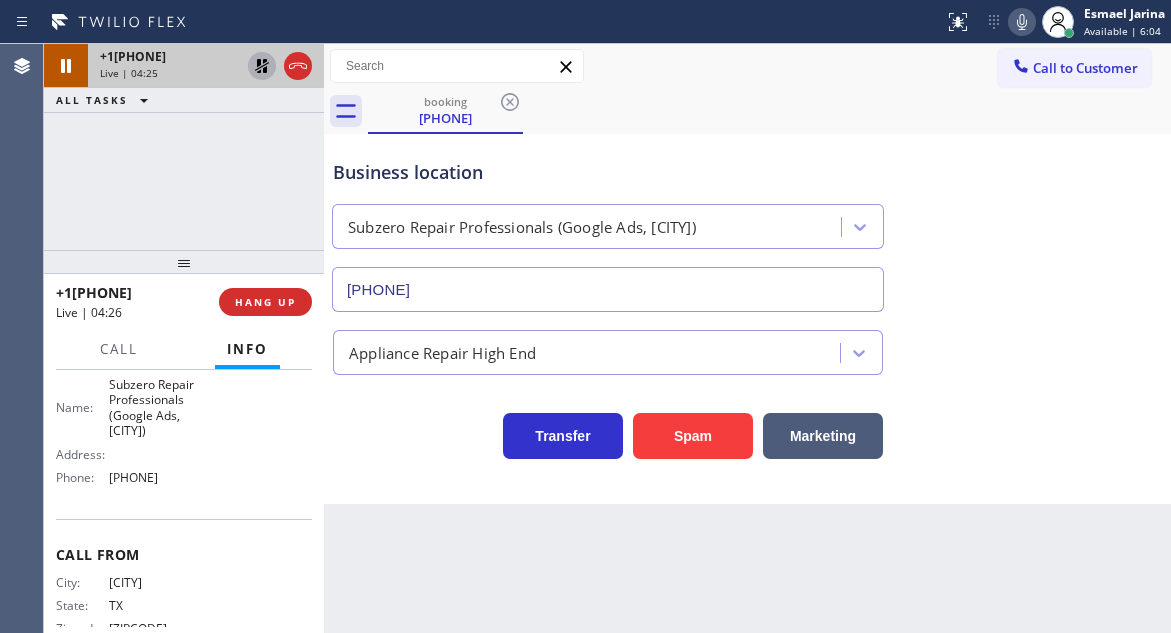 click 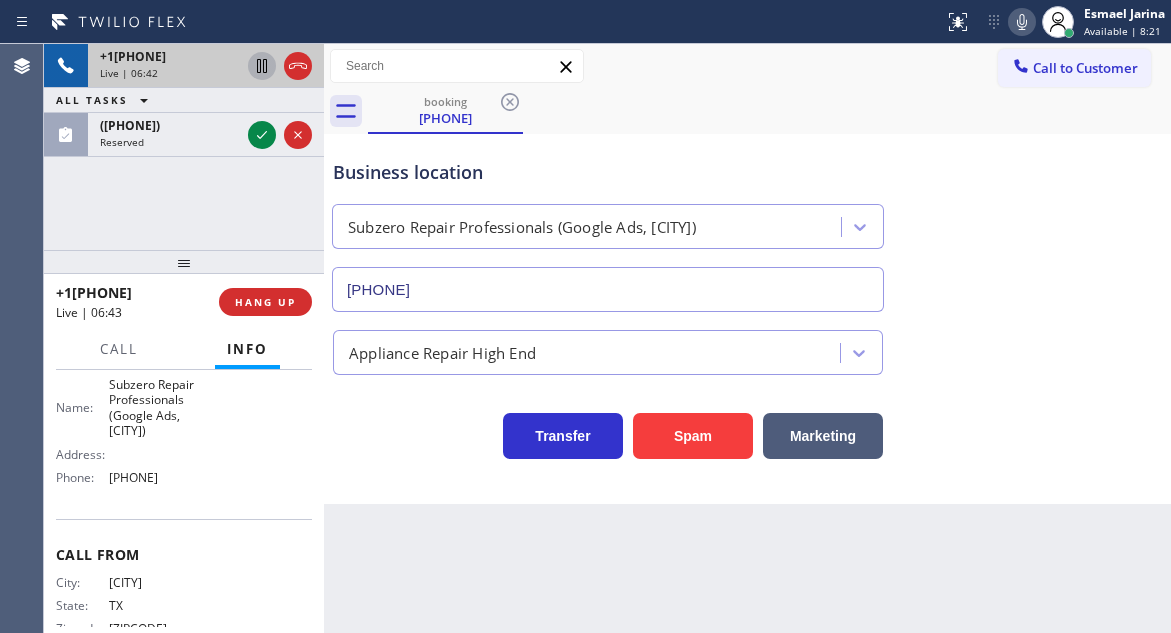 click 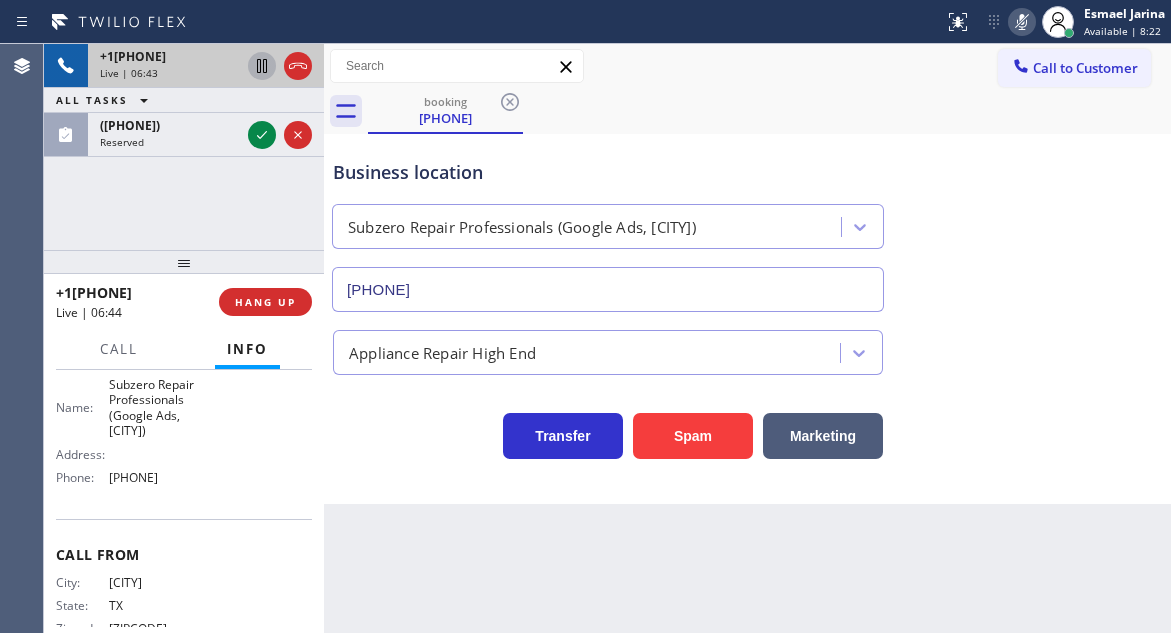 drag, startPoint x: 1020, startPoint y: 9, endPoint x: 1020, endPoint y: 25, distance: 16 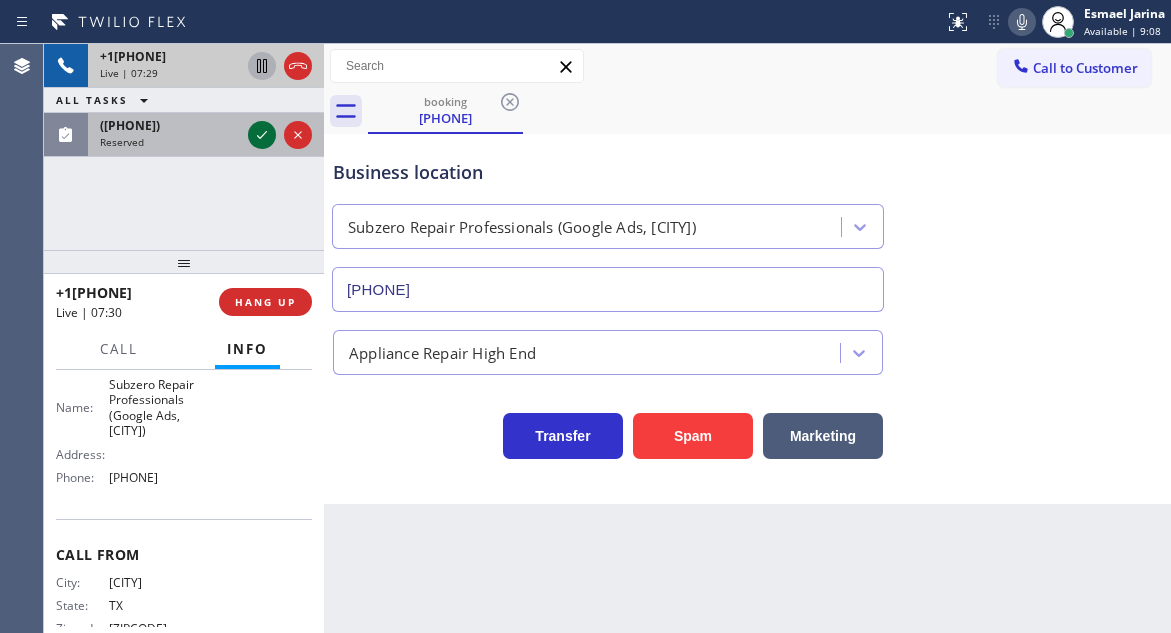 click 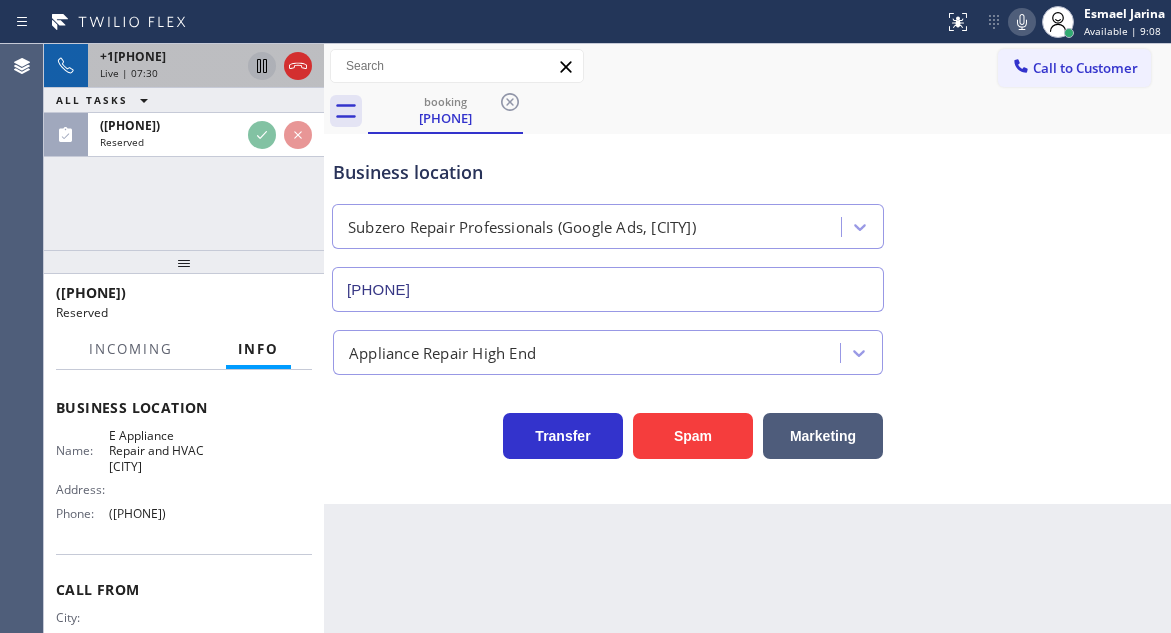 scroll, scrollTop: 334, scrollLeft: 0, axis: vertical 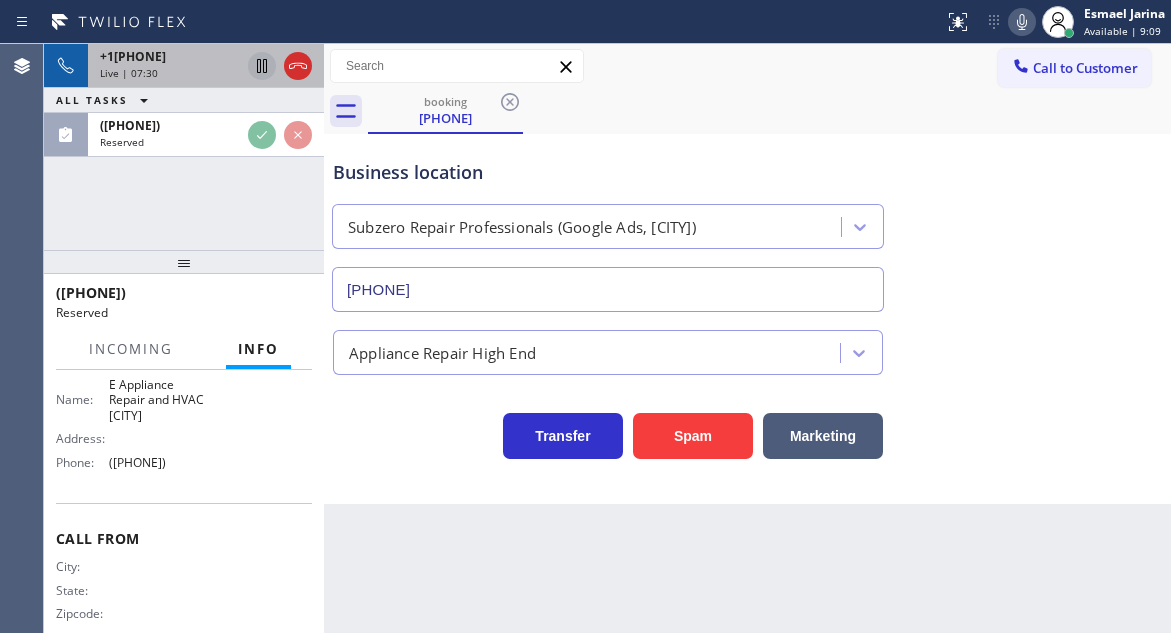 click 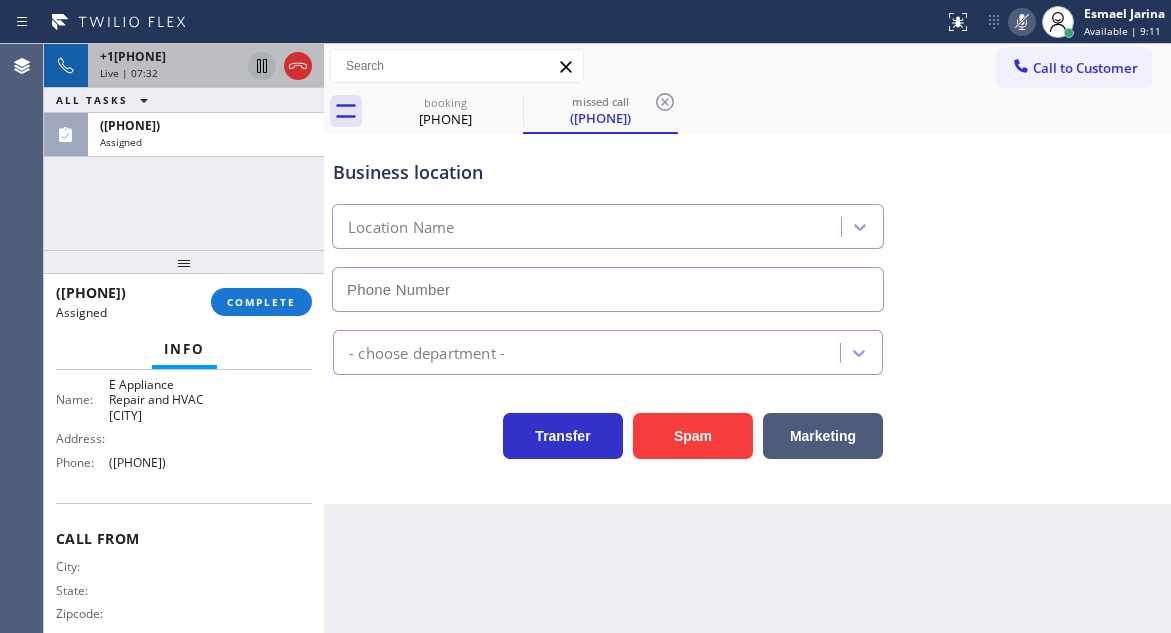 click 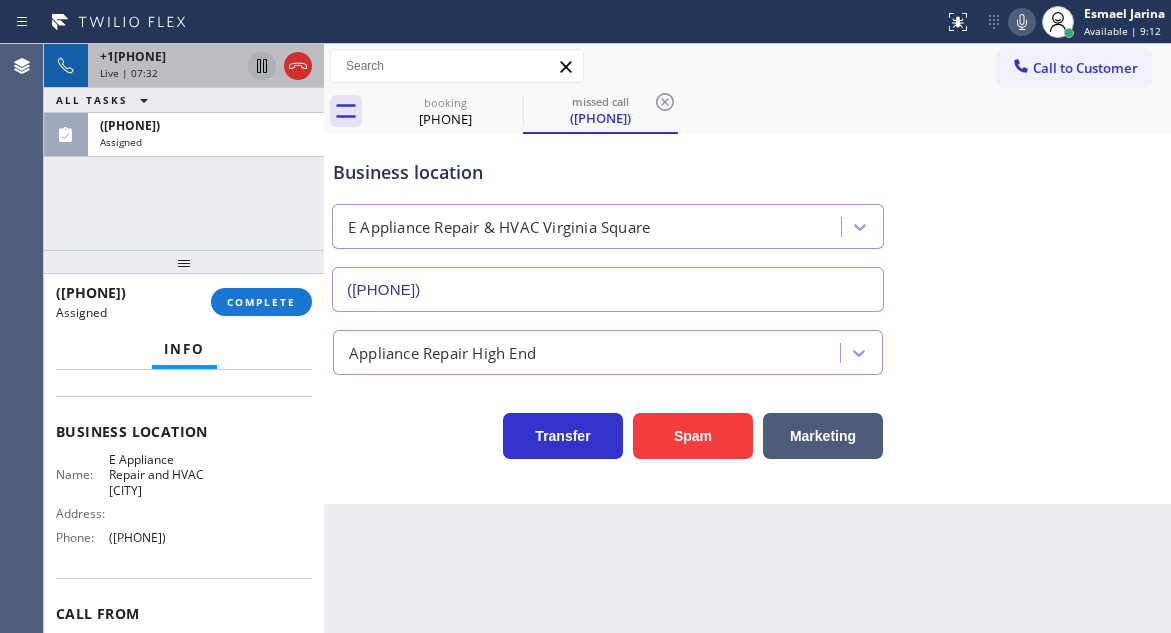 scroll, scrollTop: 134, scrollLeft: 0, axis: vertical 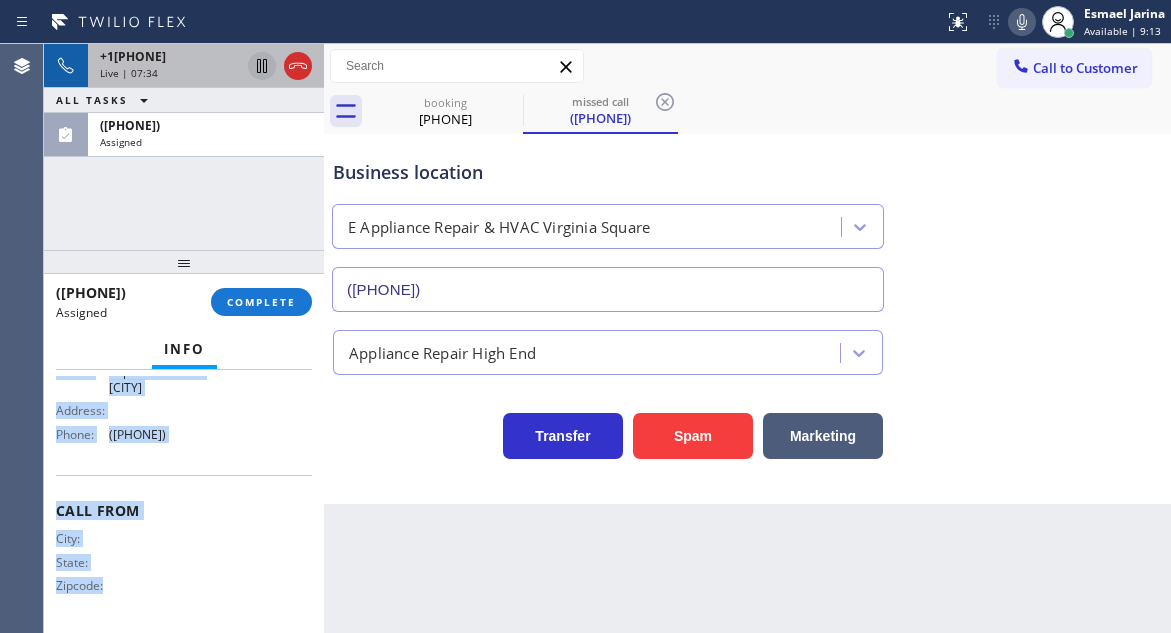 drag, startPoint x: 52, startPoint y: 390, endPoint x: 225, endPoint y: 455, distance: 184.80801 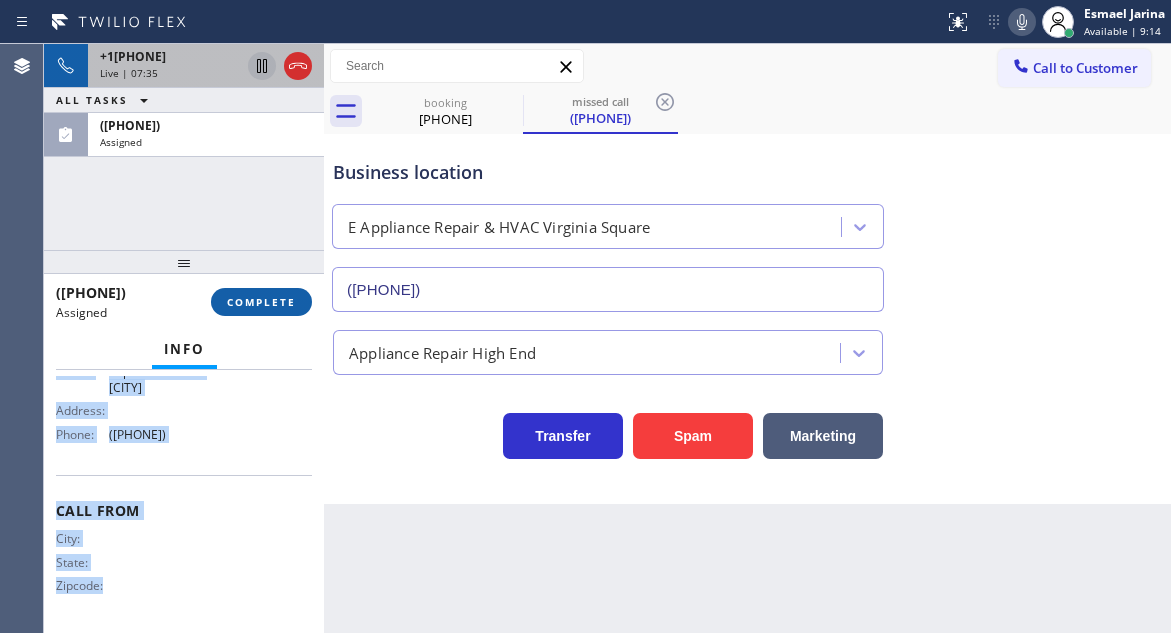 type 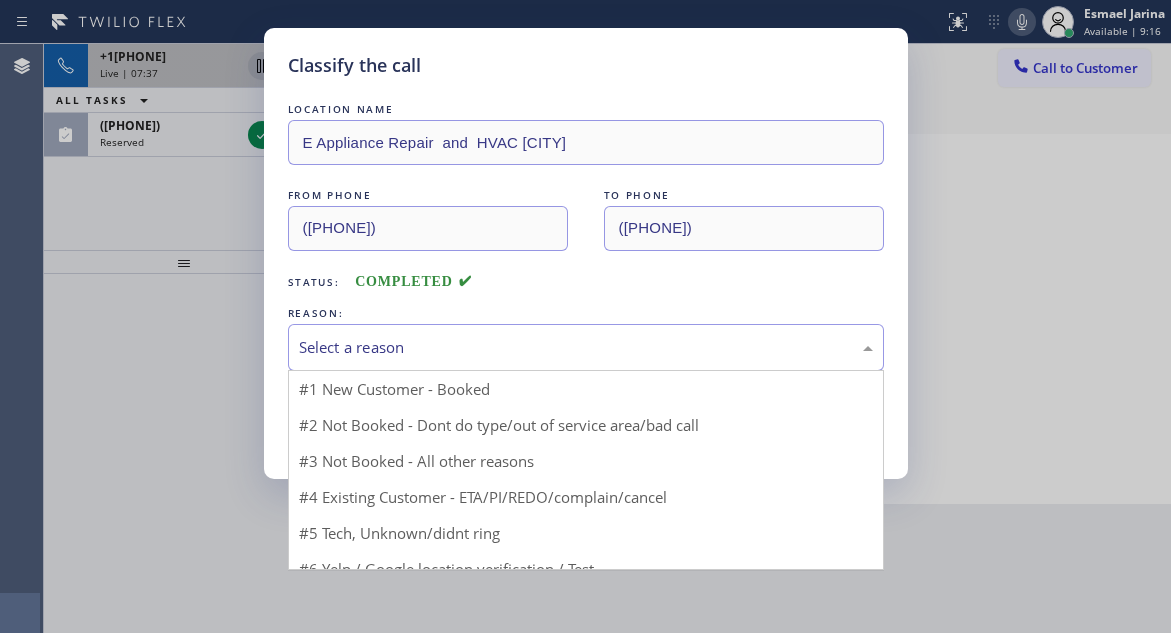 click on "Select a reason" at bounding box center [586, 347] 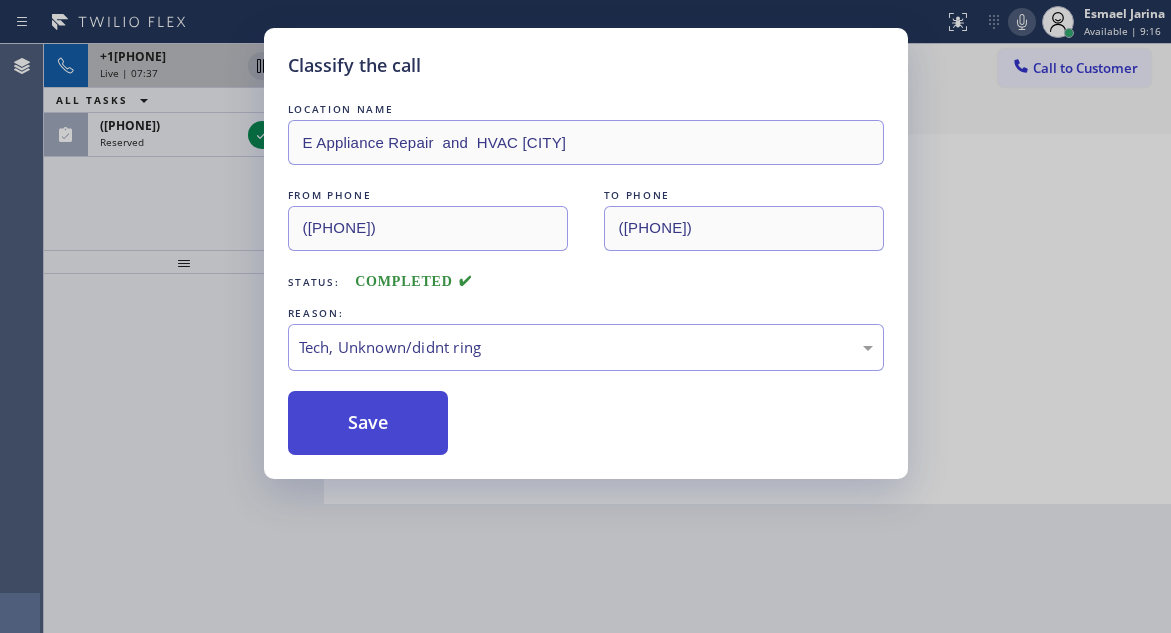 click on "Save" at bounding box center (368, 423) 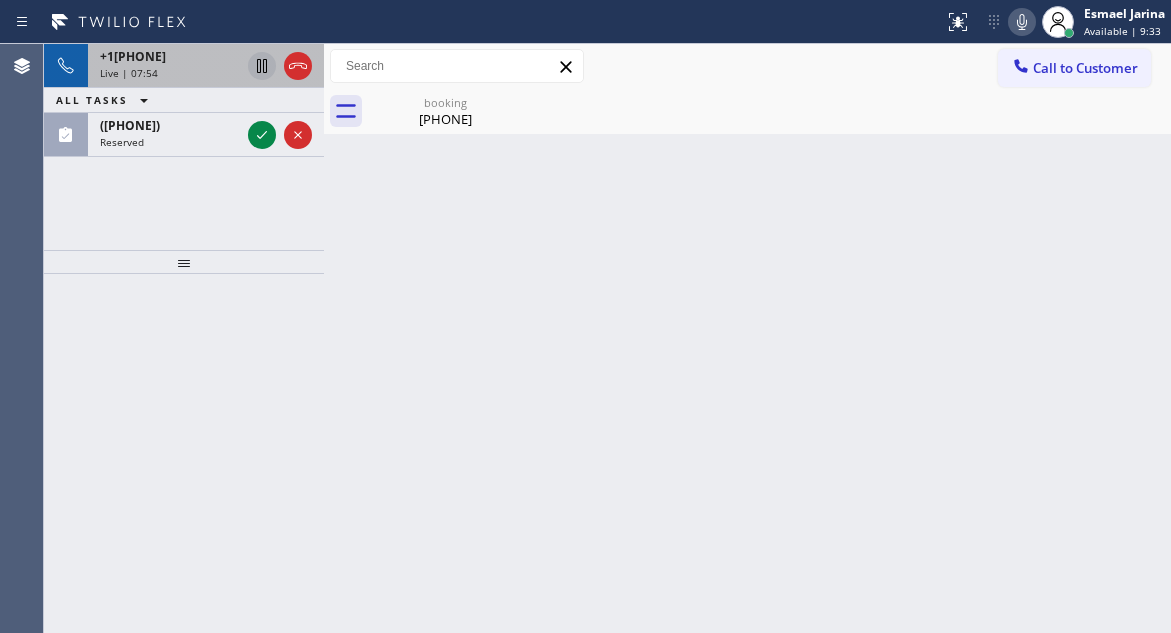 click on "Back to Dashboard Change Sender ID Customers Technicians Select a contact Outbound call Technician Search Technician Your caller id phone number Your caller id phone number Call Technician info Name   Phone none Address none Change Sender ID HVAC +[PHONE] 5 Star Appliance +[PHONE] Appliance Repair +[PHONE] Plumbing +[PHONE] Air Duct Cleaning +[PHONE]  Electricians +[PHONE] Cancel Change Check personal SMS Reset Change booking ([PHONE]) Call to Customer Outbound call Location Search location Your caller id phone number Customer number Call Outbound call Technician Search Technician Your caller id phone number Your caller id phone number Call booking ([PHONE]) Business location Subzero Repair Professionals (Google Ads, [CITY]) ([PHONE]) Appliance Repair High End Transfer Spam Marketing" at bounding box center [747, 338] 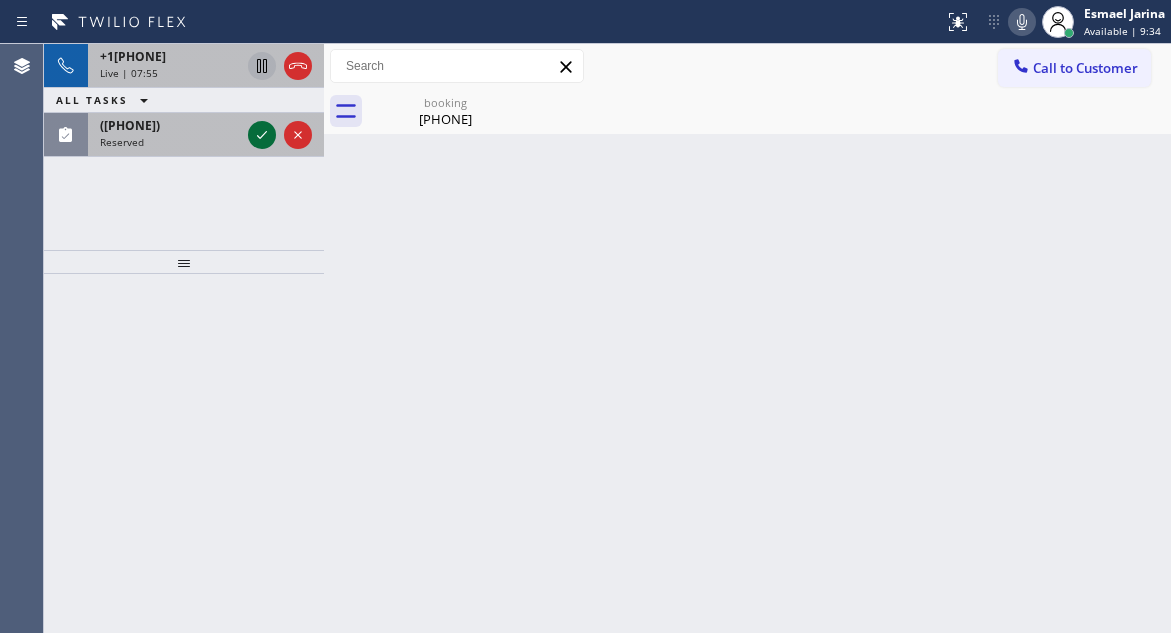 click 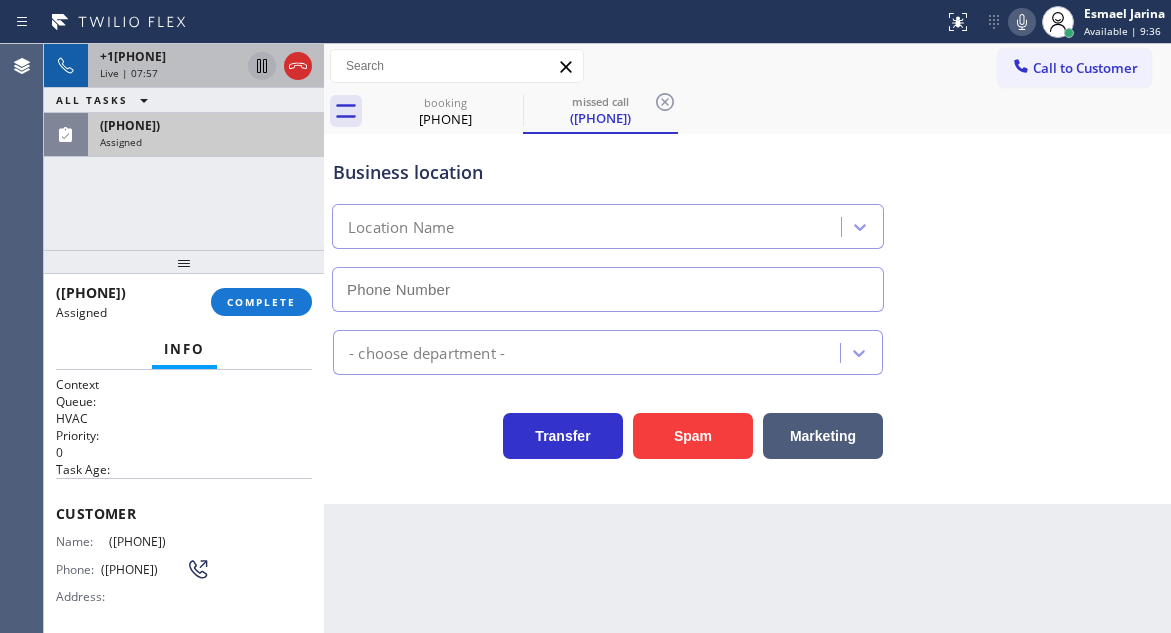 click on "Customer Name: ([PHONE]) Phone: ([PHONE]) Address:" at bounding box center (184, 558) 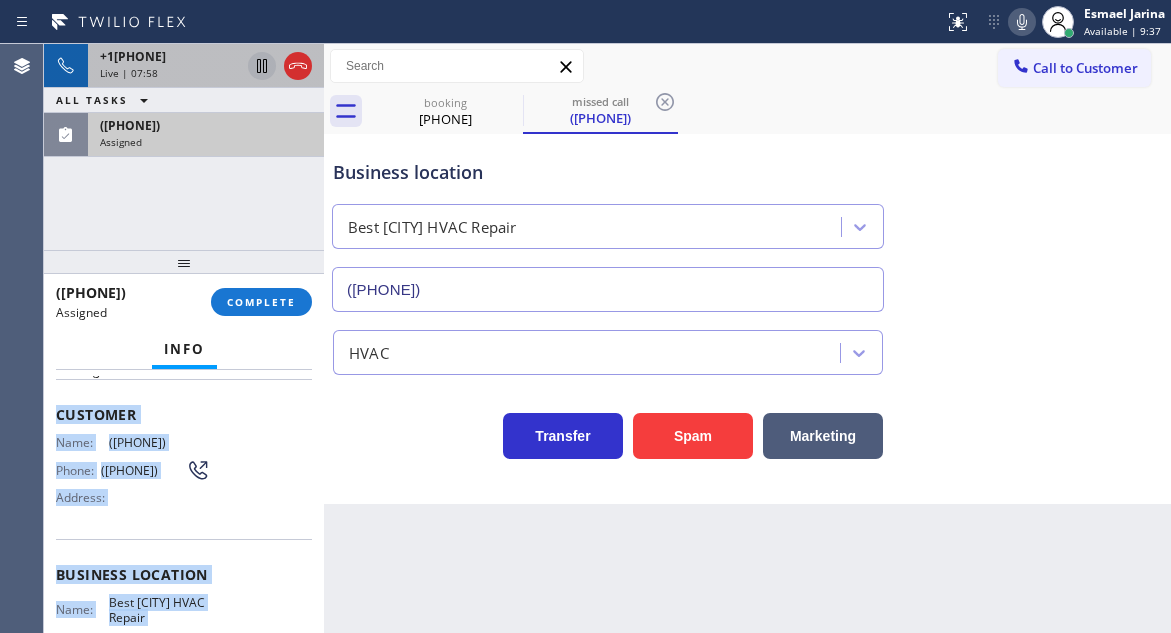 scroll, scrollTop: 229, scrollLeft: 0, axis: vertical 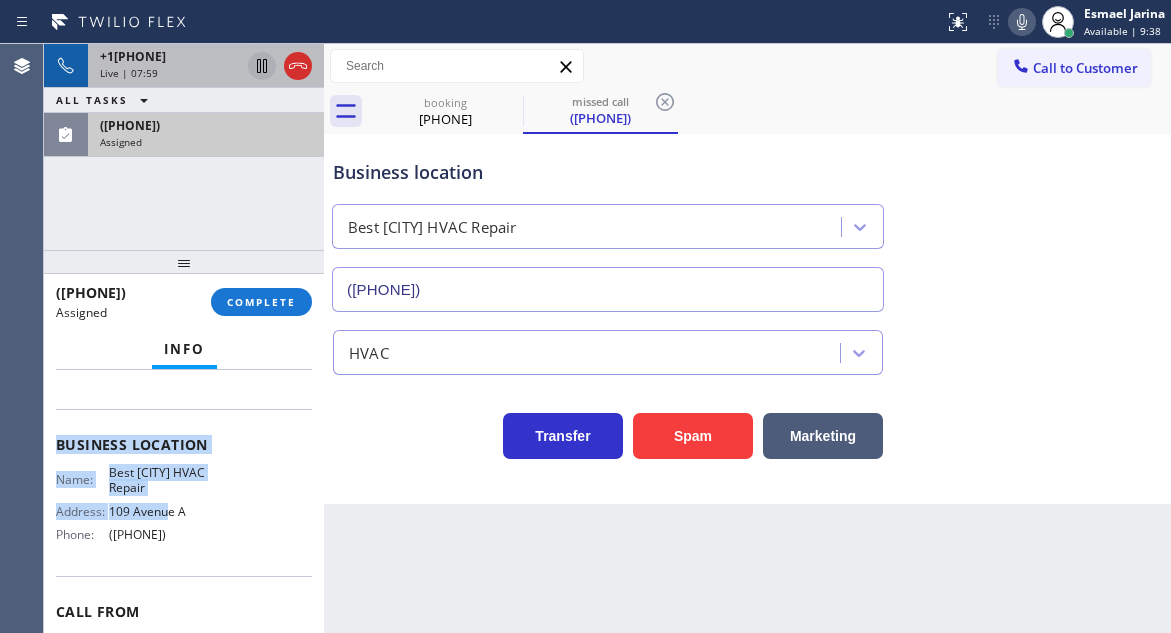 drag, startPoint x: 57, startPoint y: 512, endPoint x: 218, endPoint y: 541, distance: 163.59096 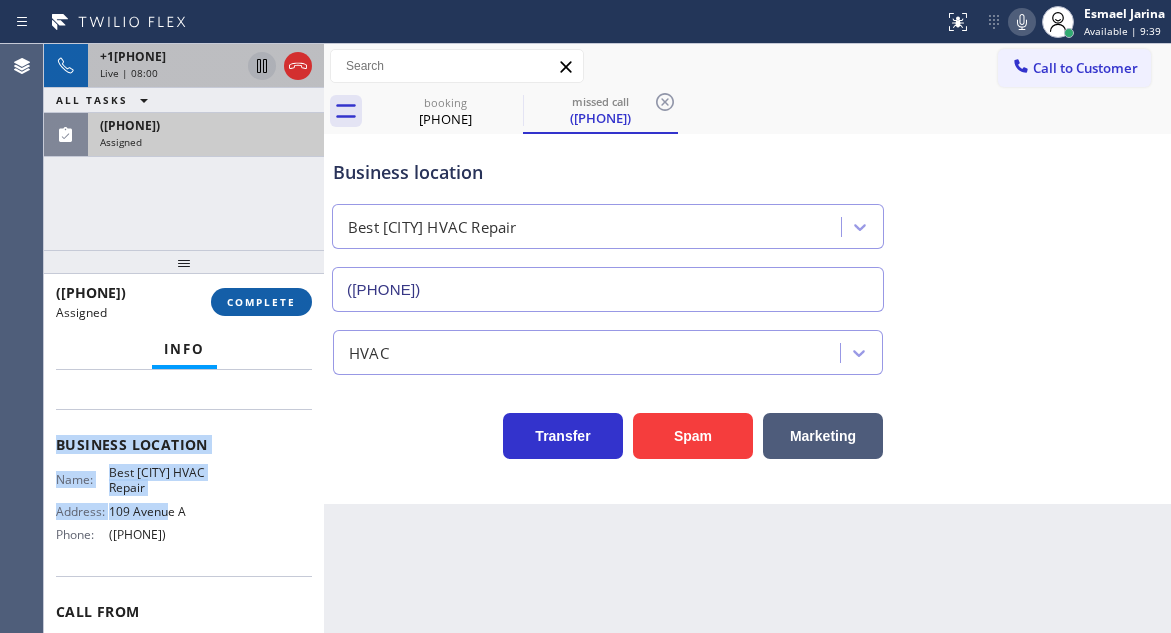 type 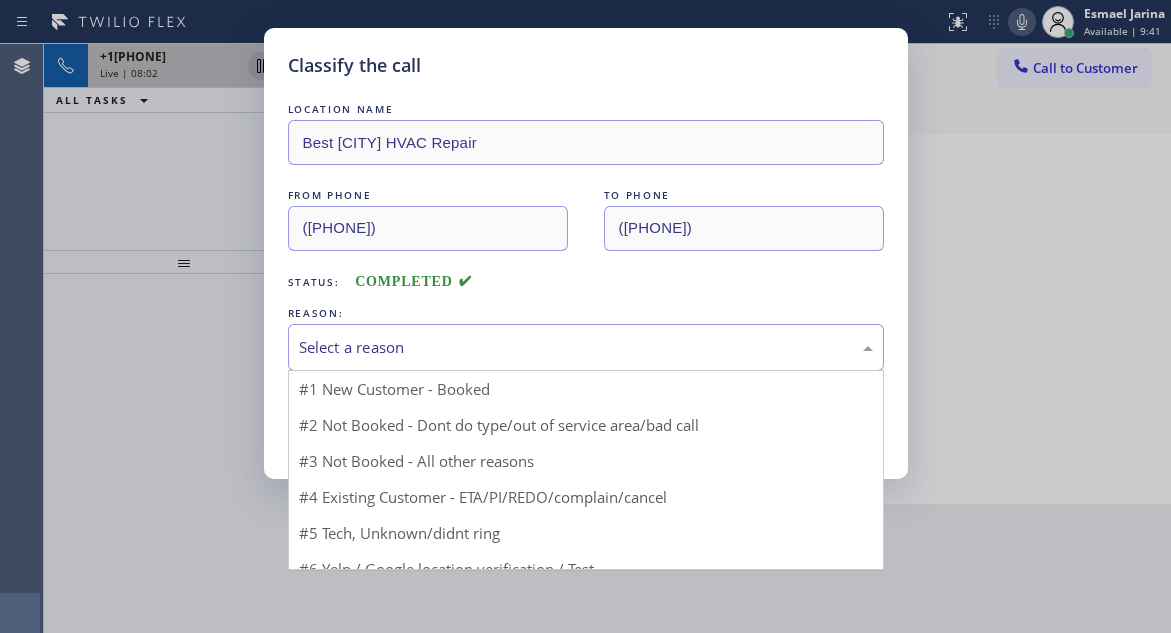 click on "Select a reason" at bounding box center (586, 347) 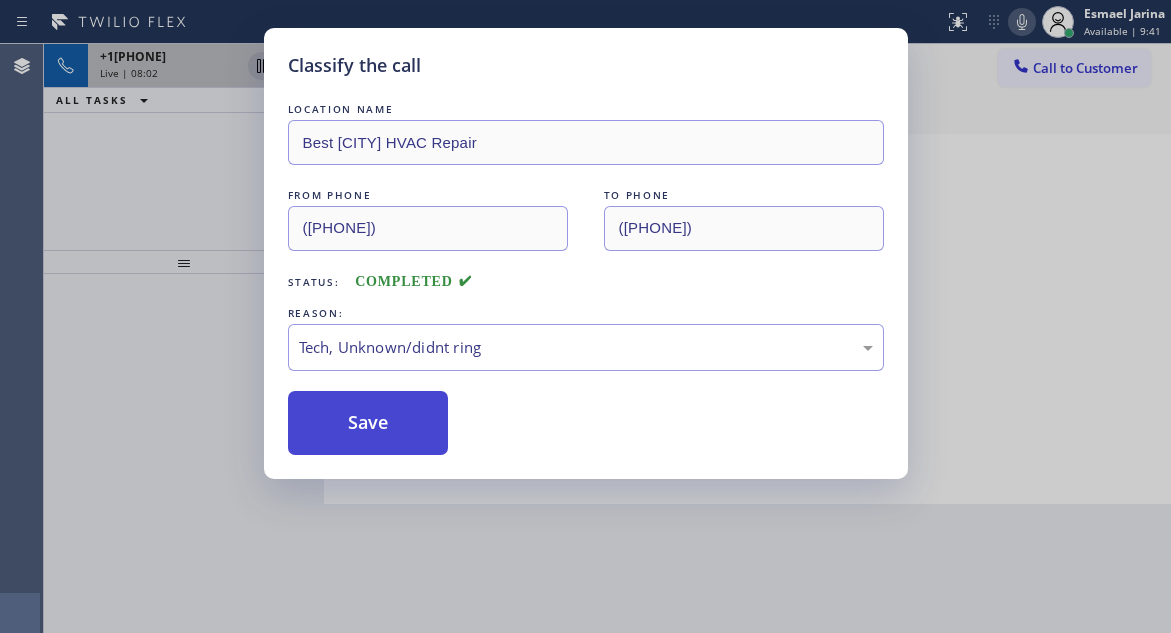 click on "Save" at bounding box center (368, 423) 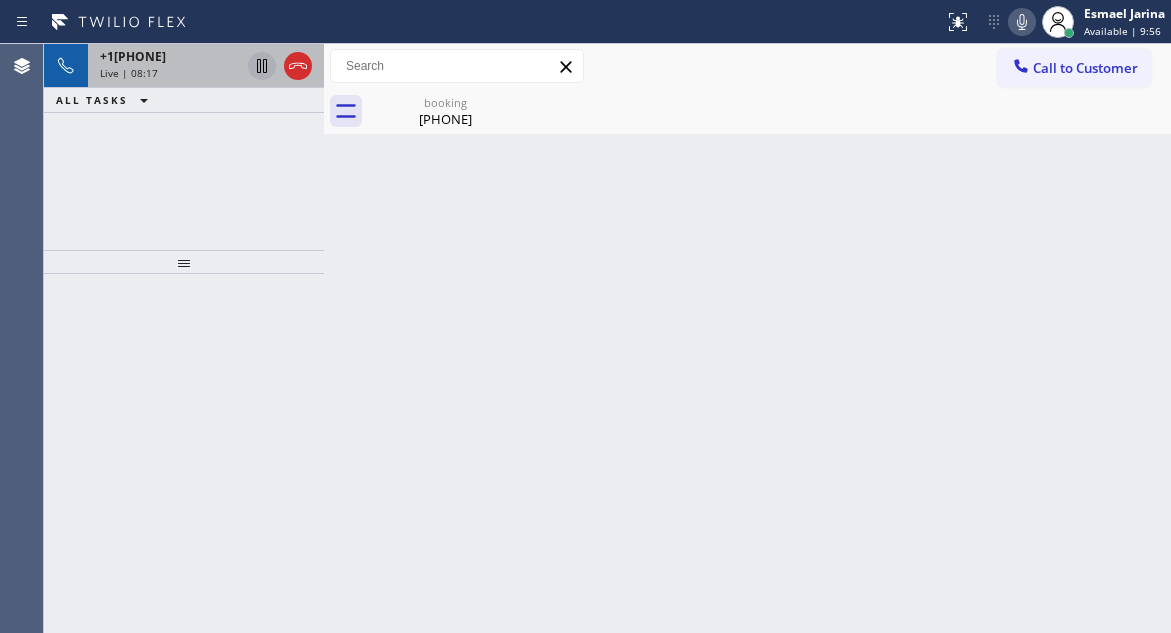 drag, startPoint x: 1145, startPoint y: 220, endPoint x: 1079, endPoint y: 220, distance: 66 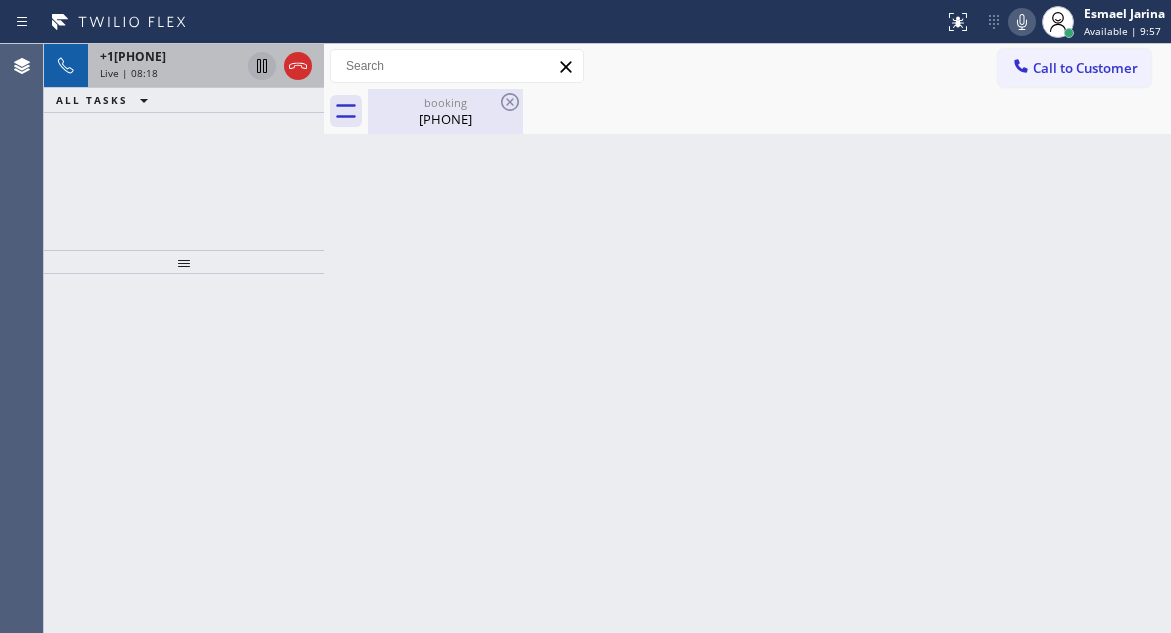 click on "booking" at bounding box center (445, 102) 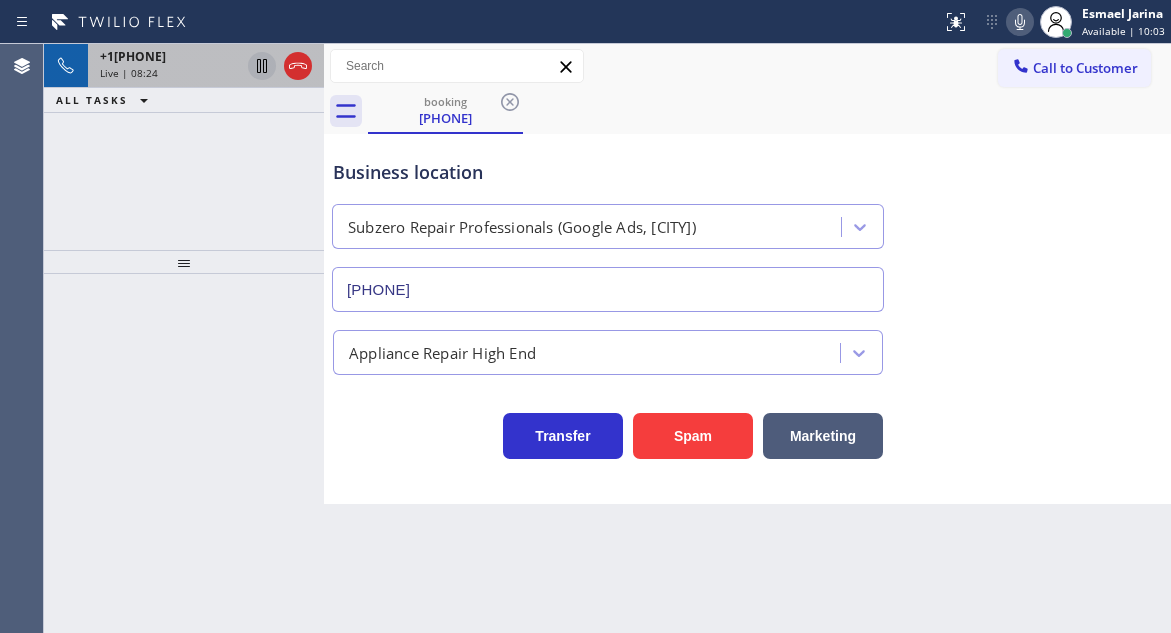 click 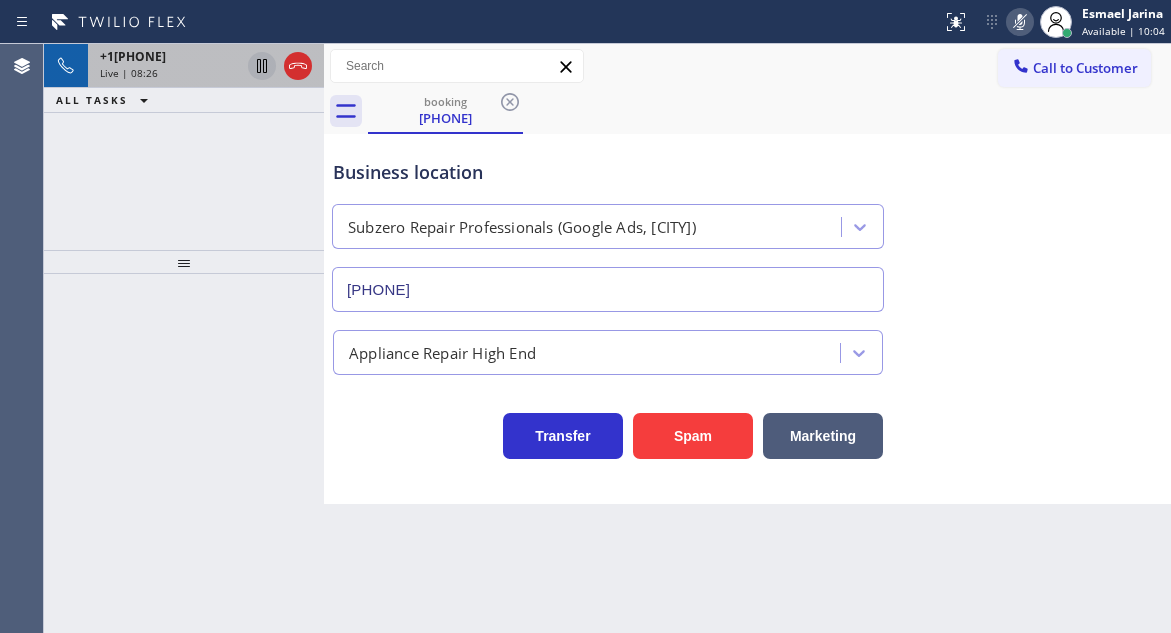 click 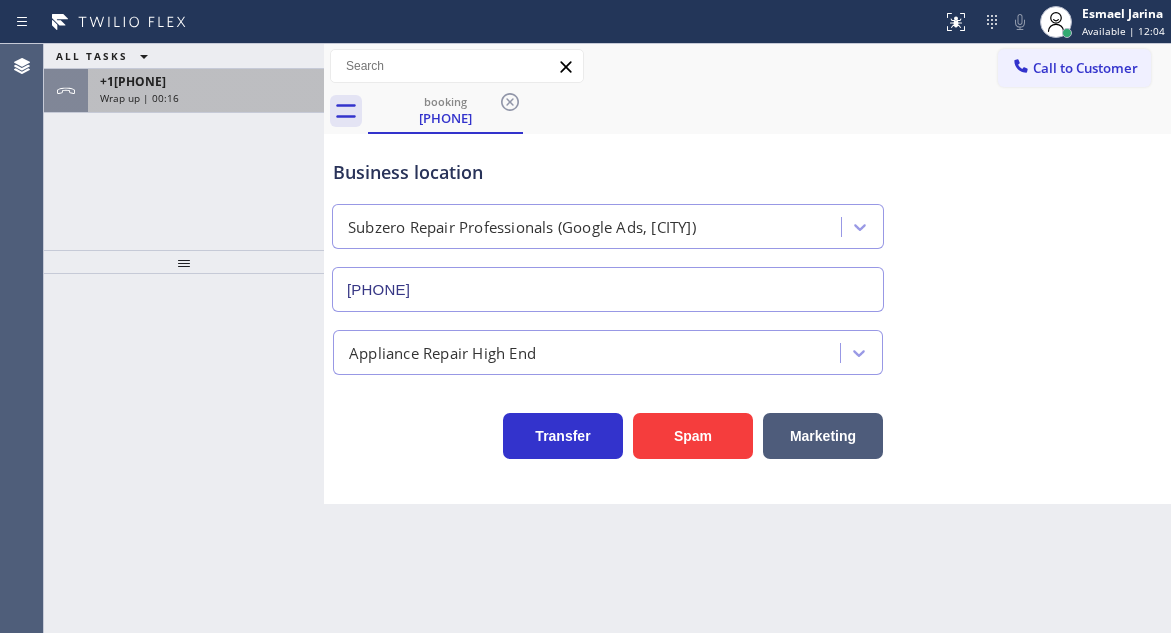click on "Wrap up | 00:16" at bounding box center (206, 98) 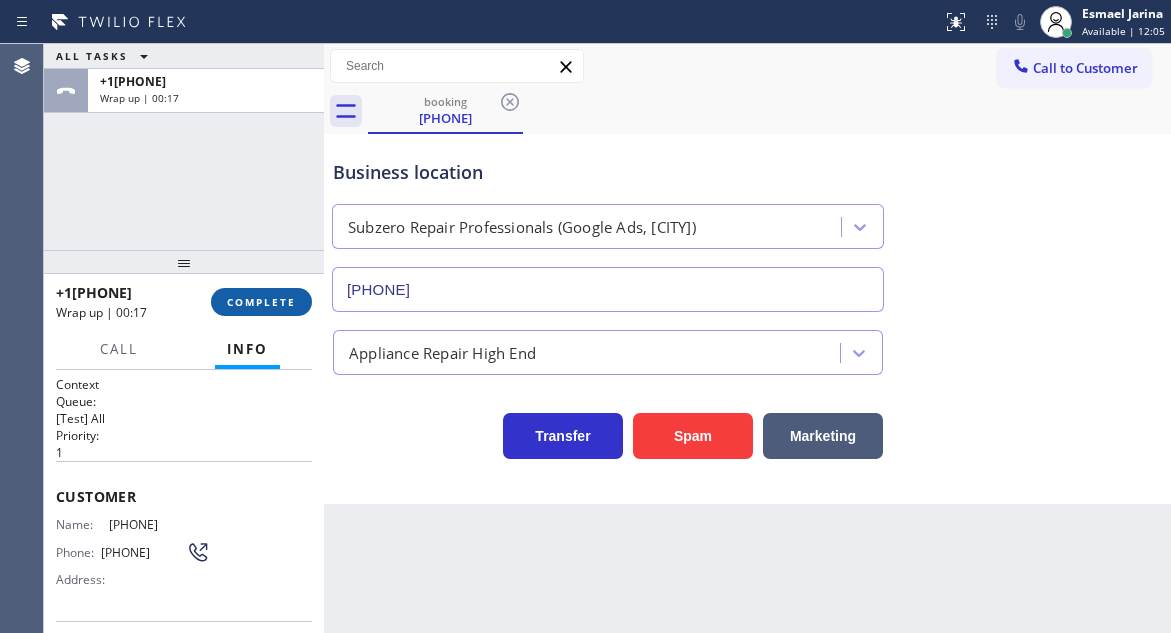 click on "COMPLETE" at bounding box center [261, 302] 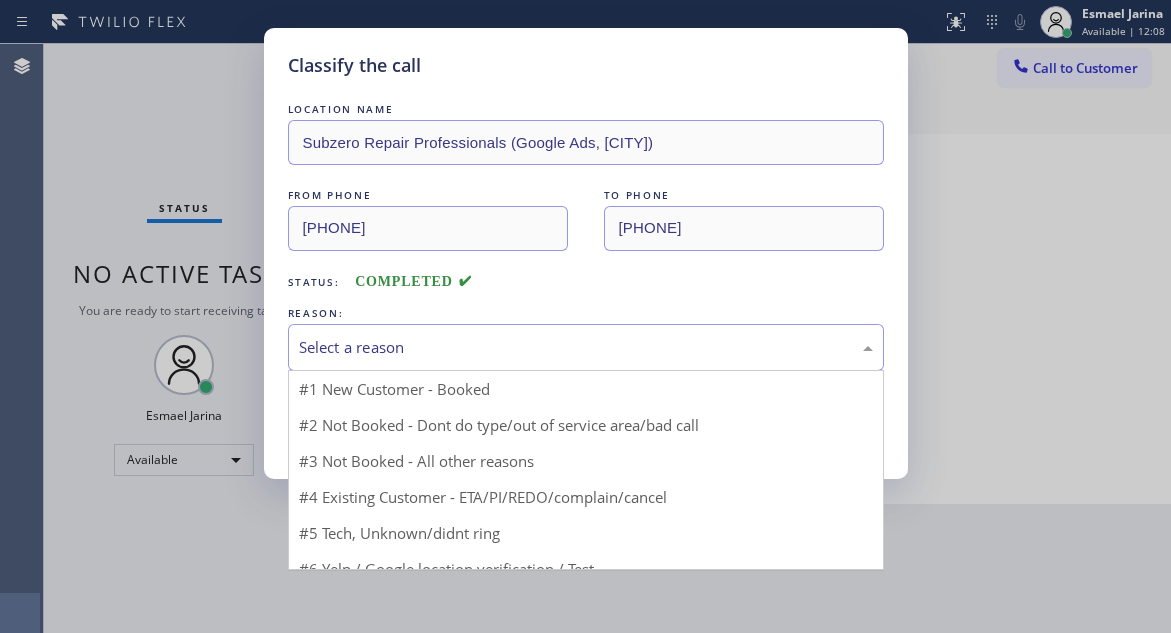 click on "Select a reason" at bounding box center (586, 347) 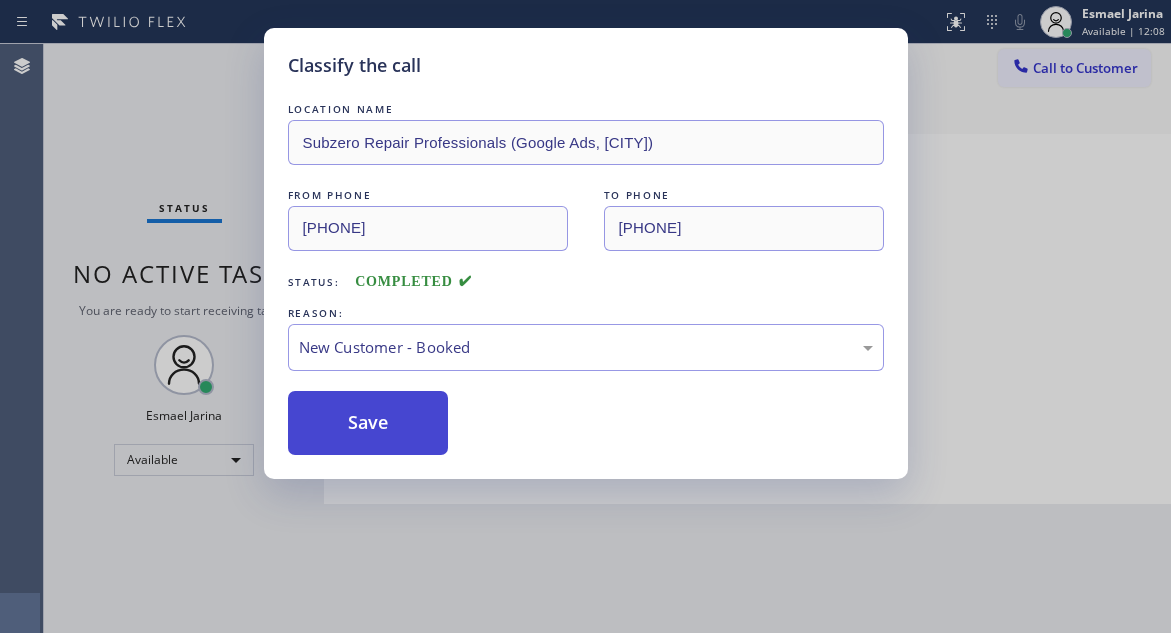 click on "Save" at bounding box center (368, 423) 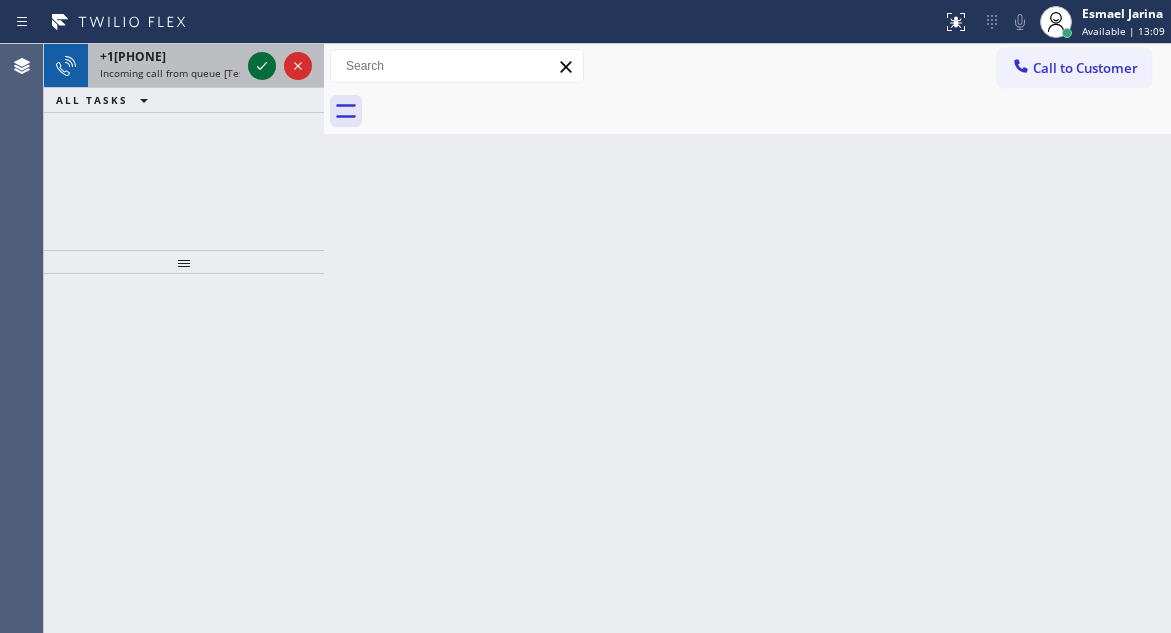 click 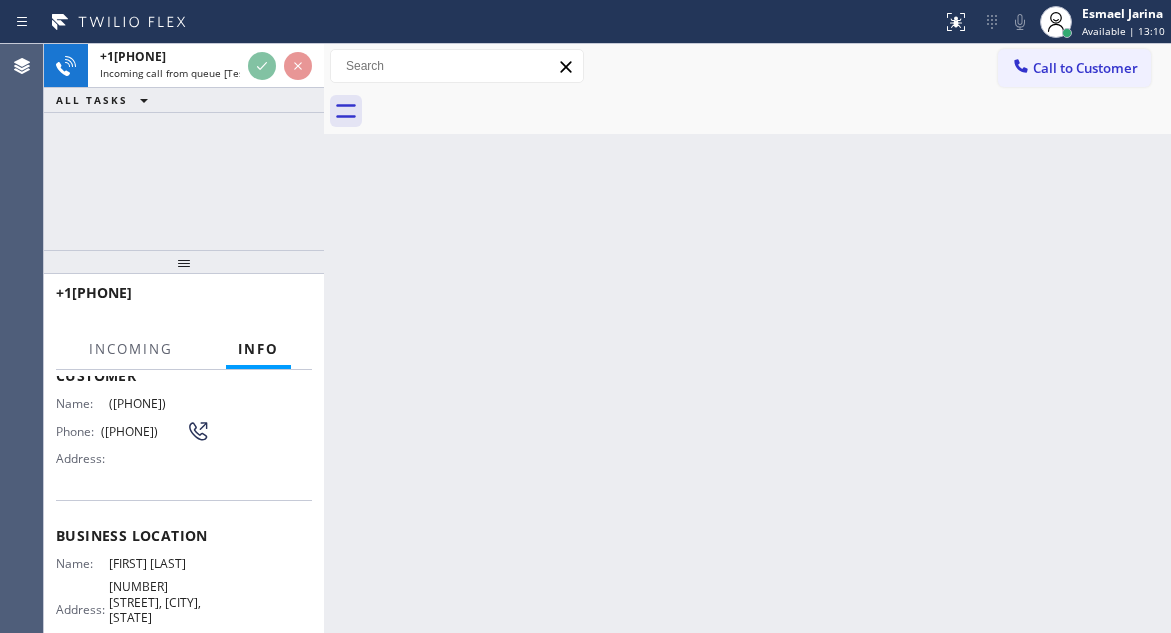 scroll, scrollTop: 196, scrollLeft: 0, axis: vertical 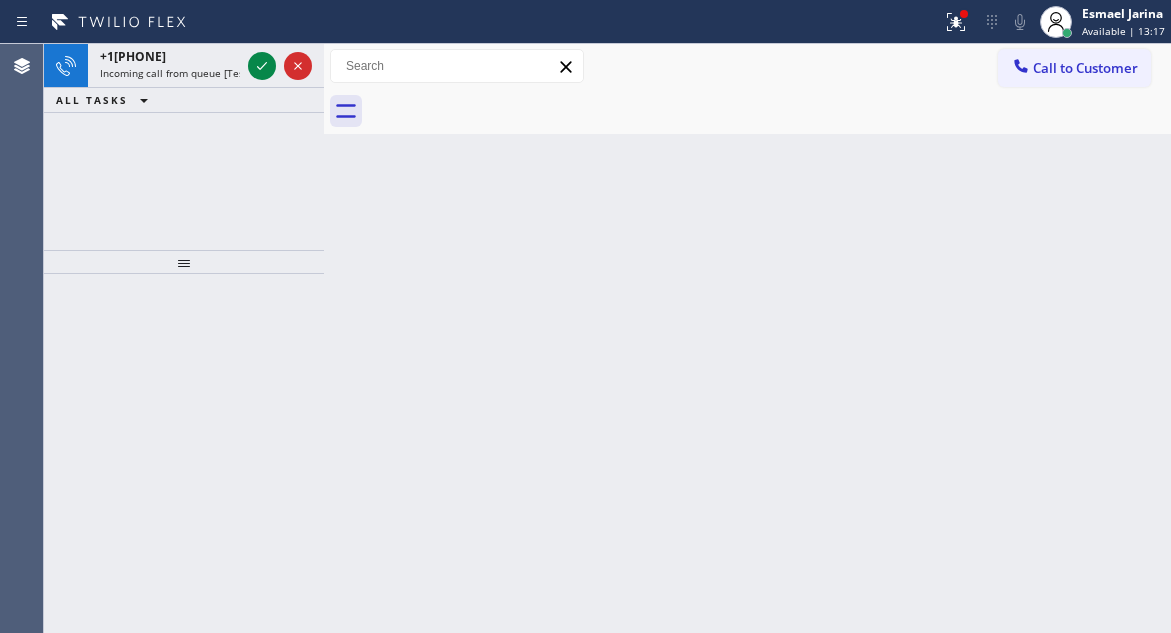 click on "Back to Dashboard Change Sender ID Customers Technicians Select a contact Outbound call Technician Search Technician Your caller id phone number Your caller id phone number Call Technician info Name   Phone none Address none Change Sender ID HVAC +18559994417 5 Star Appliance +18557314952 Appliance Repair +18554611149 Plumbing +18889090120 Air Duct Cleaning +18006865038  Electricians +18005688664 Cancel Change Check personal SMS Reset Change No tabs Call to Customer Outbound call Location Search location Your caller id phone number Customer number Call Outbound call Technician Search Technician Your caller id phone number Your caller id phone number Call" at bounding box center (747, 338) 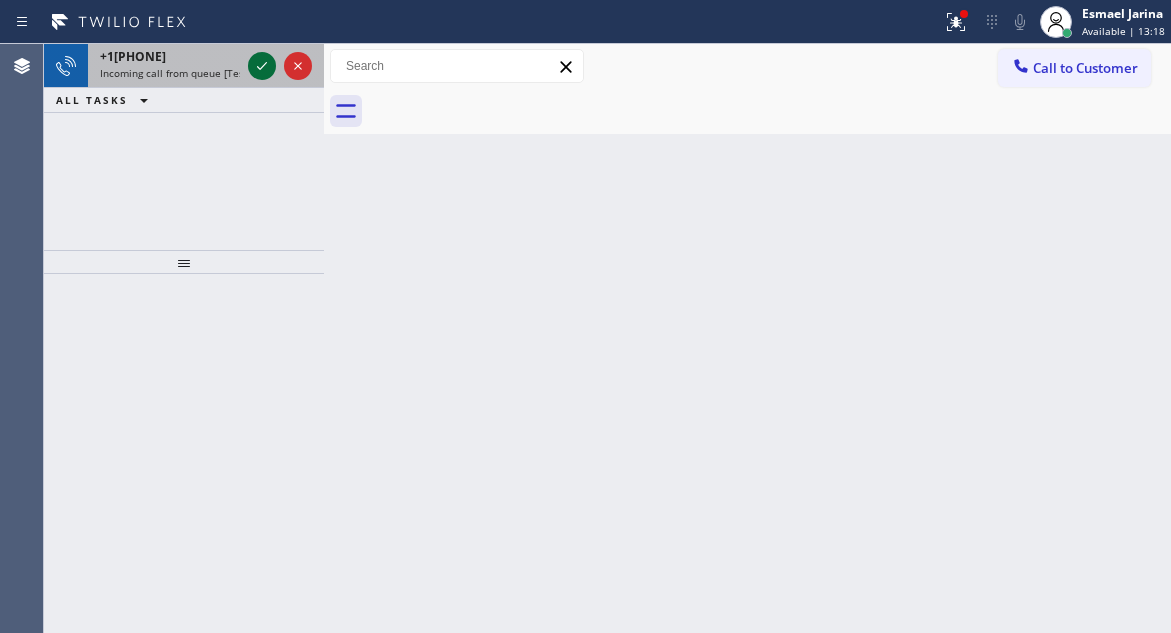 click 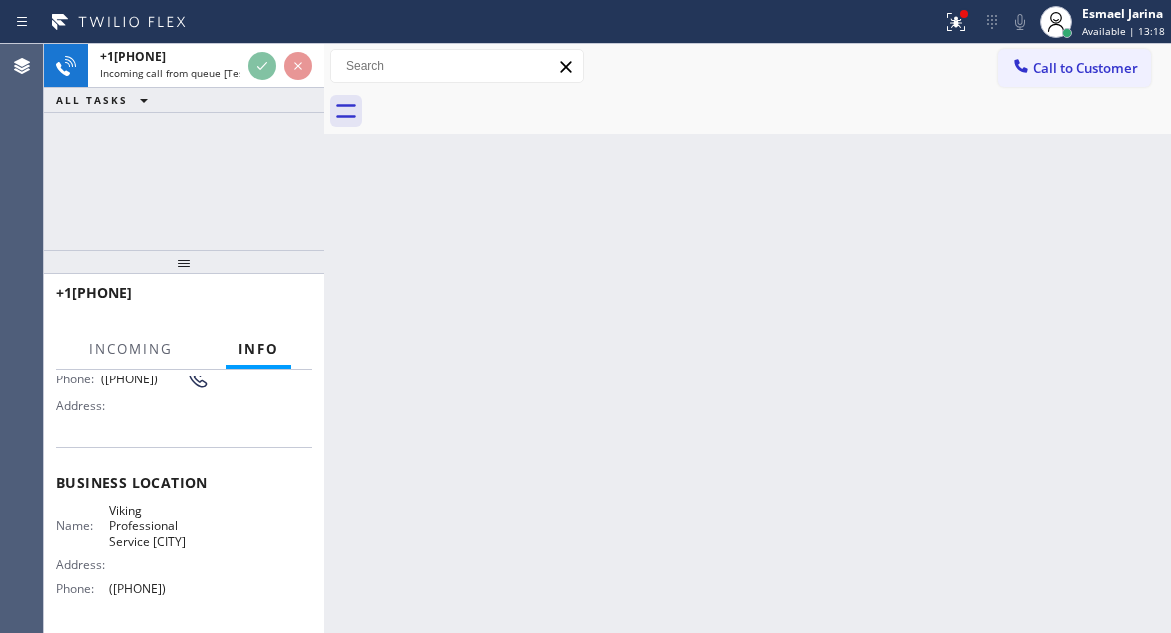 scroll, scrollTop: 200, scrollLeft: 0, axis: vertical 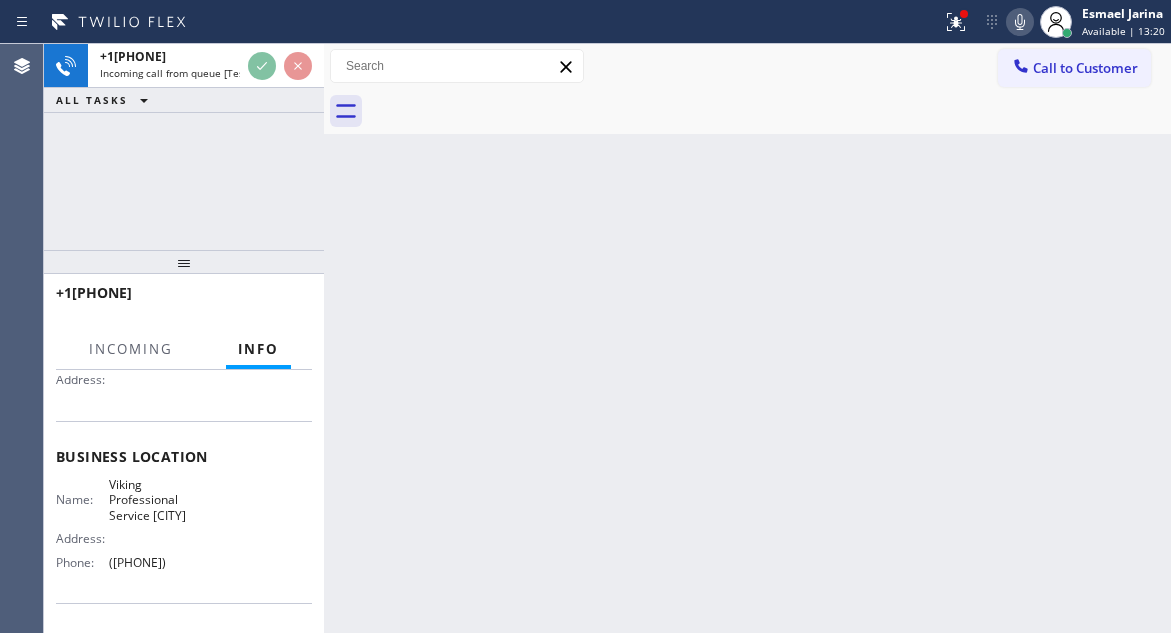 click on "Viking Professional Service [CITY]" at bounding box center (159, 500) 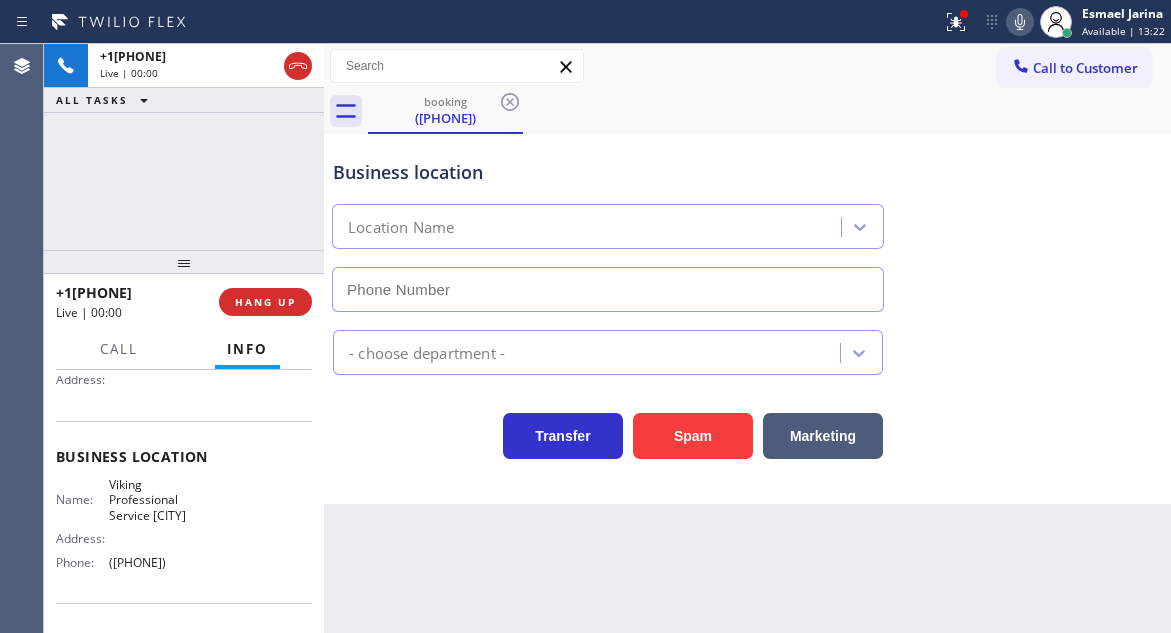 click on "Viking Professional Service [CITY]" at bounding box center (159, 500) 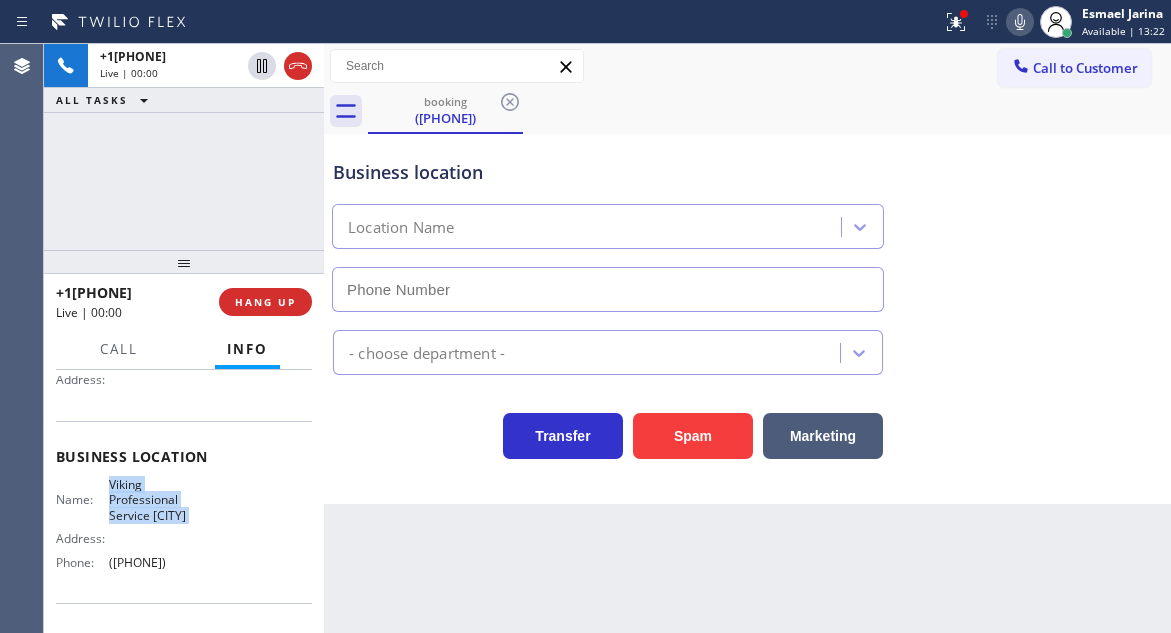 type on "([PHONE])" 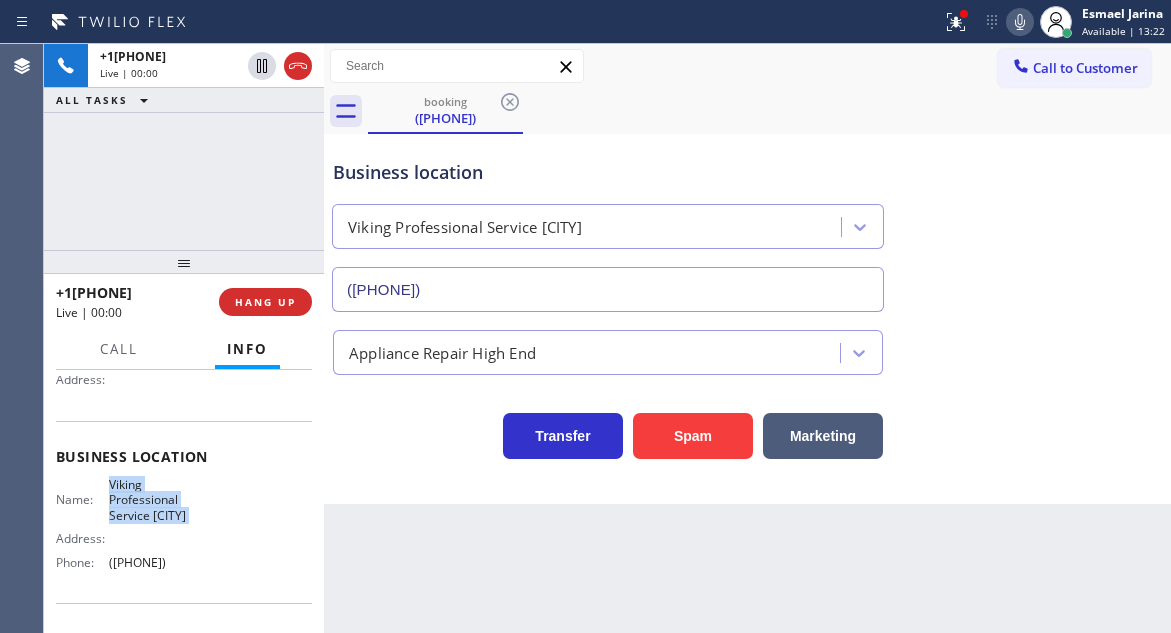 click on "Viking Professional Service [CITY]" at bounding box center [159, 500] 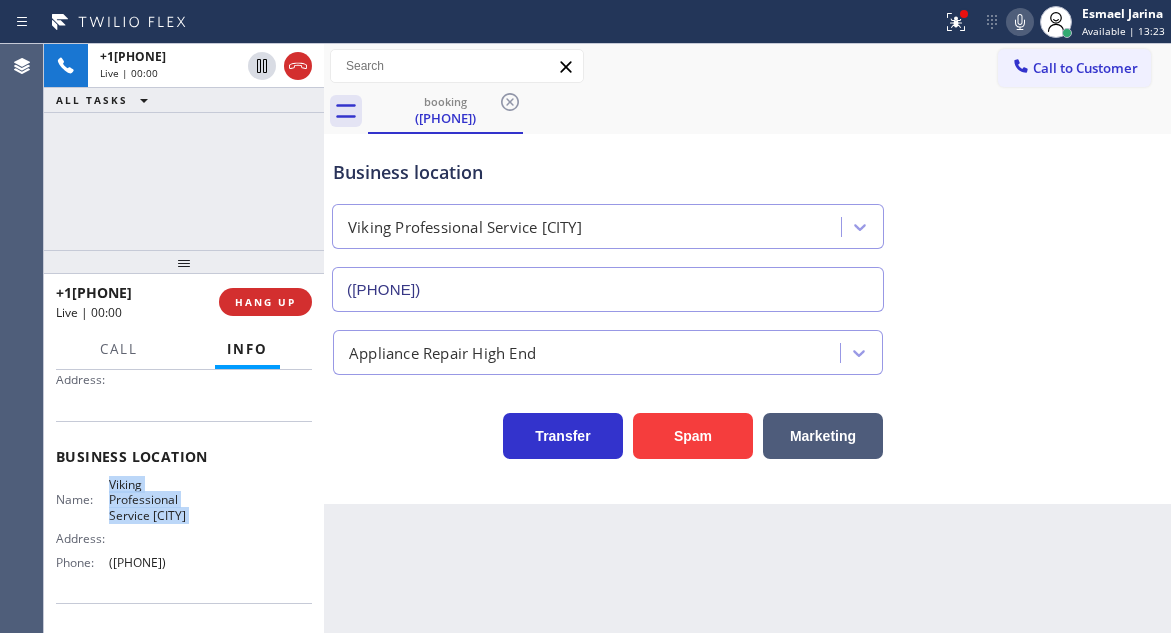 click on "Viking Professional Service [CITY]" at bounding box center (159, 500) 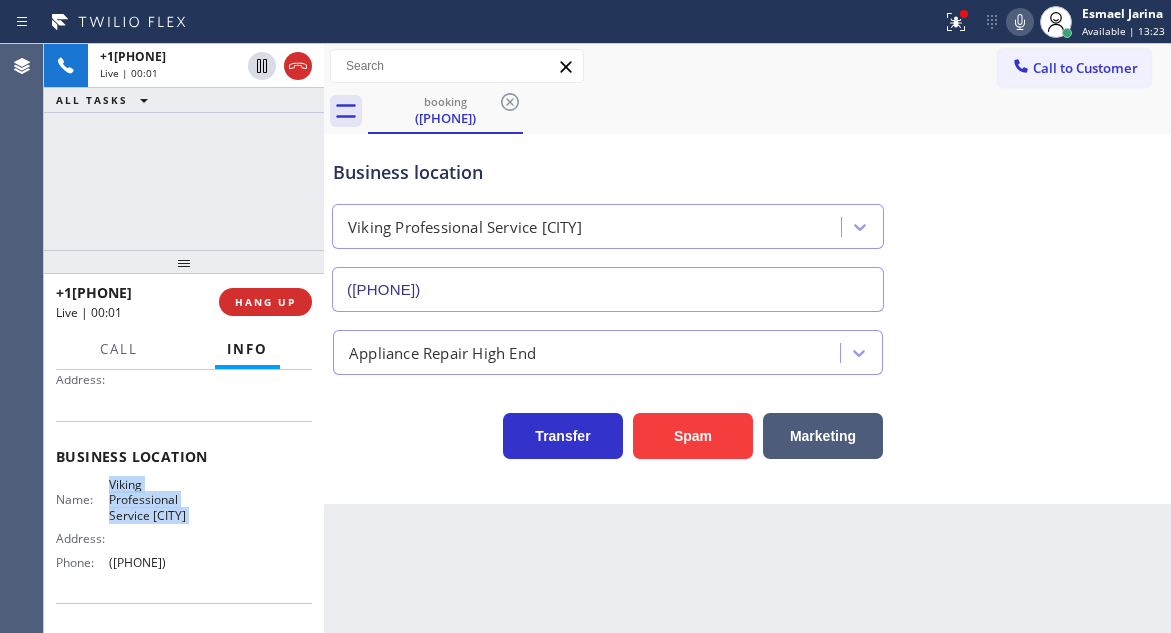 click on "Viking Professional Service [CITY]" at bounding box center (159, 500) 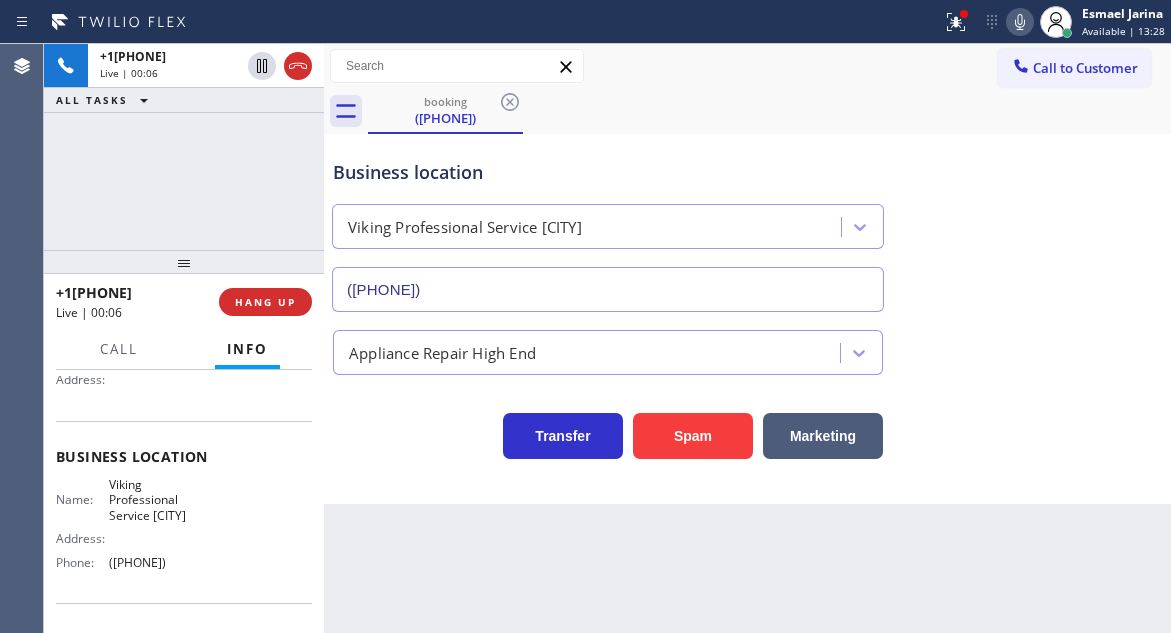 drag, startPoint x: 1146, startPoint y: 205, endPoint x: 965, endPoint y: 75, distance: 222.84749 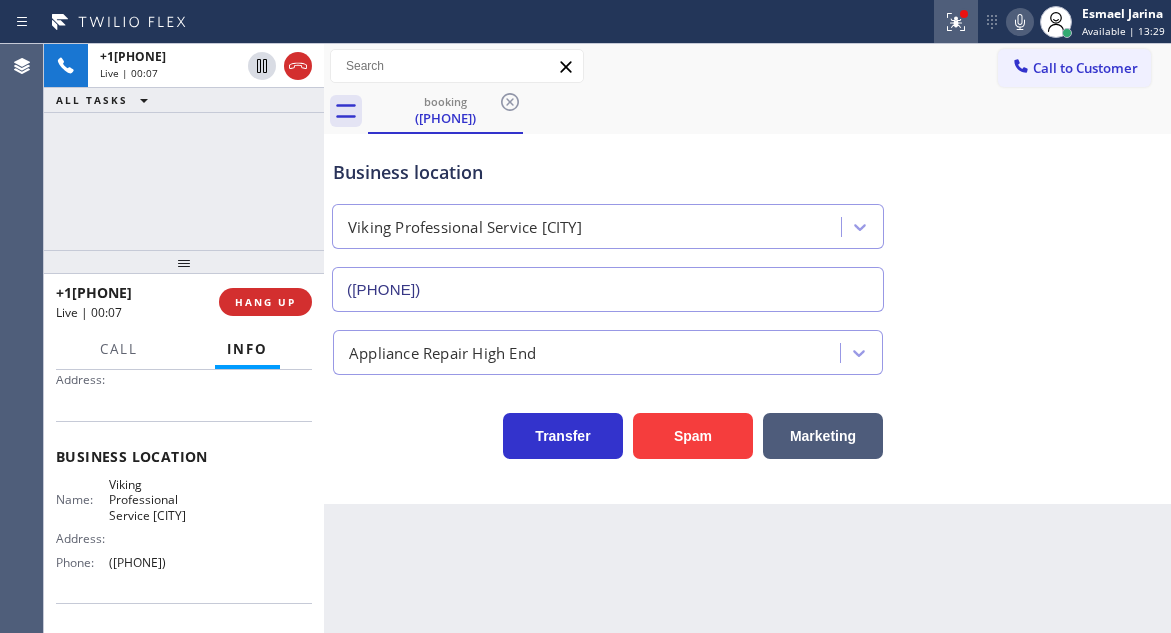 click 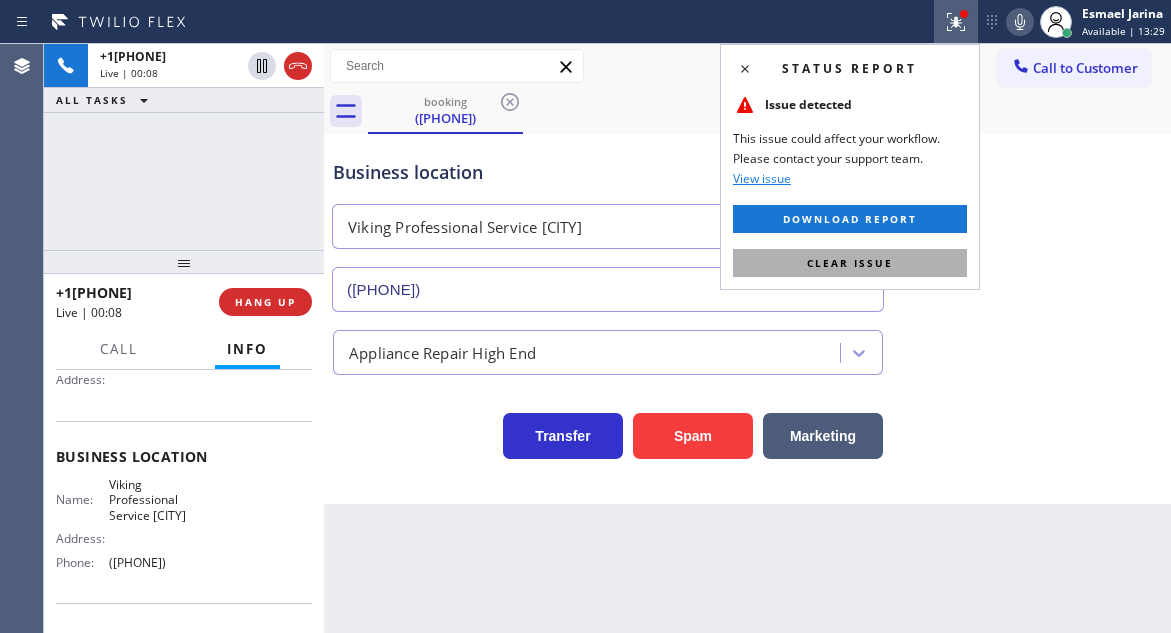 click on "Clear issue" at bounding box center [850, 263] 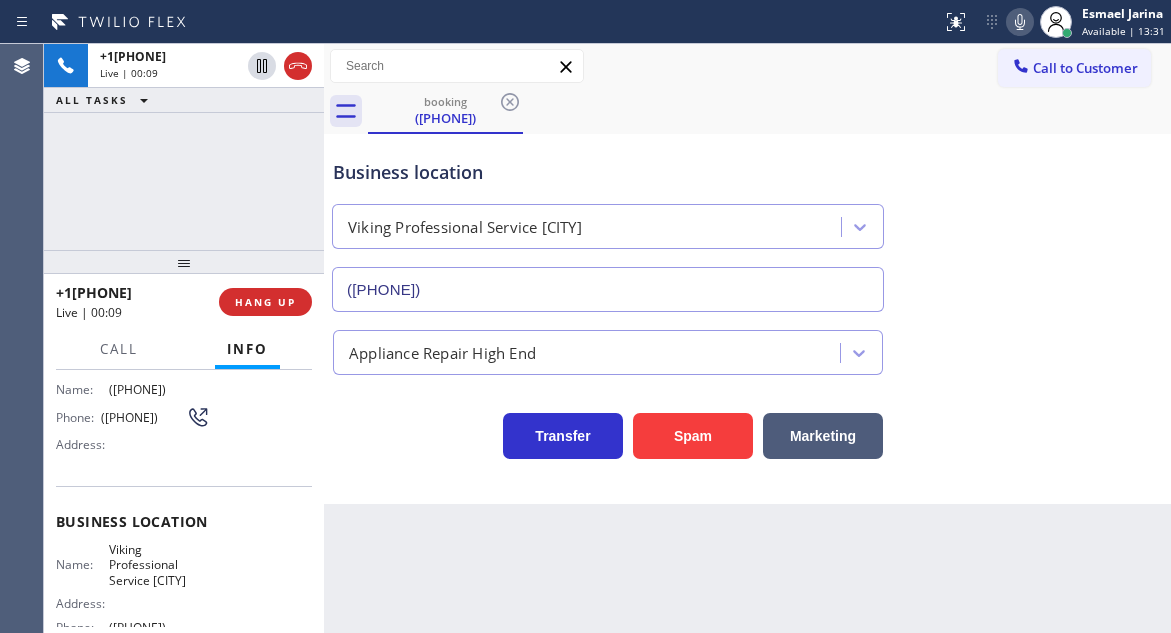 scroll, scrollTop: 100, scrollLeft: 0, axis: vertical 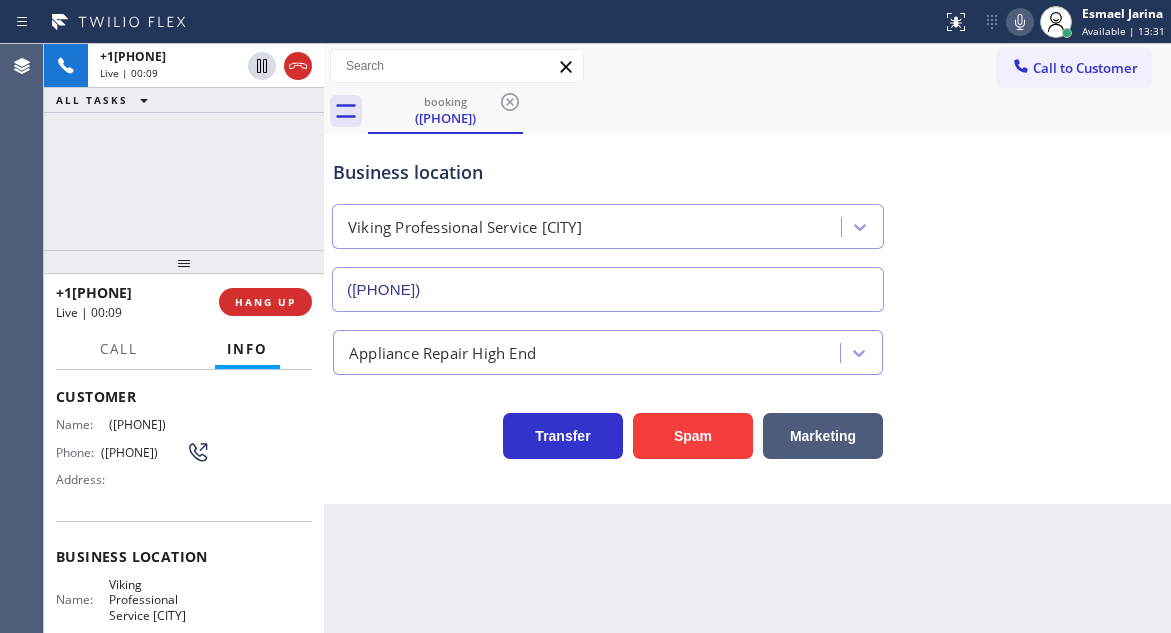 click on "([PHONE])" at bounding box center (143, 452) 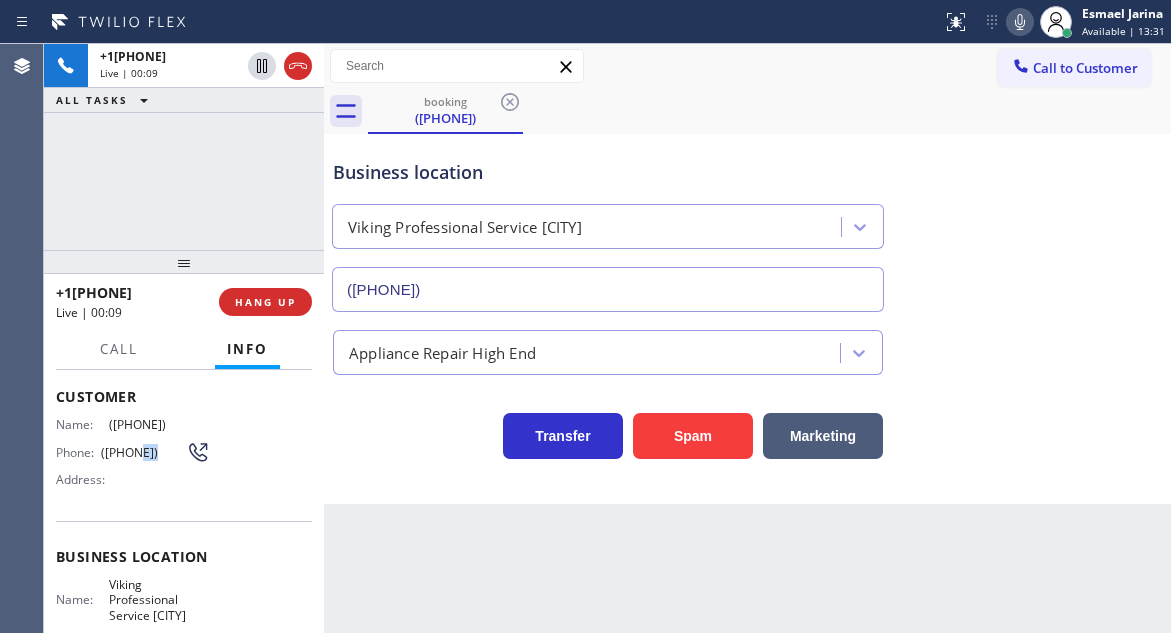 click on "([PHONE])" at bounding box center (143, 452) 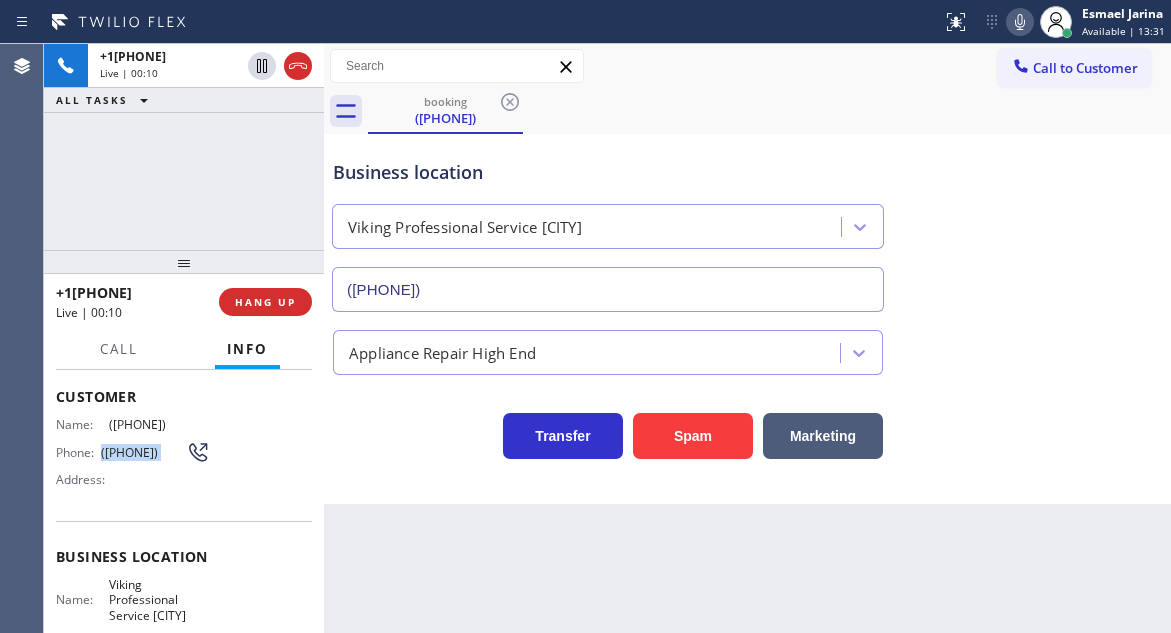 click on "([PHONE])" at bounding box center (143, 452) 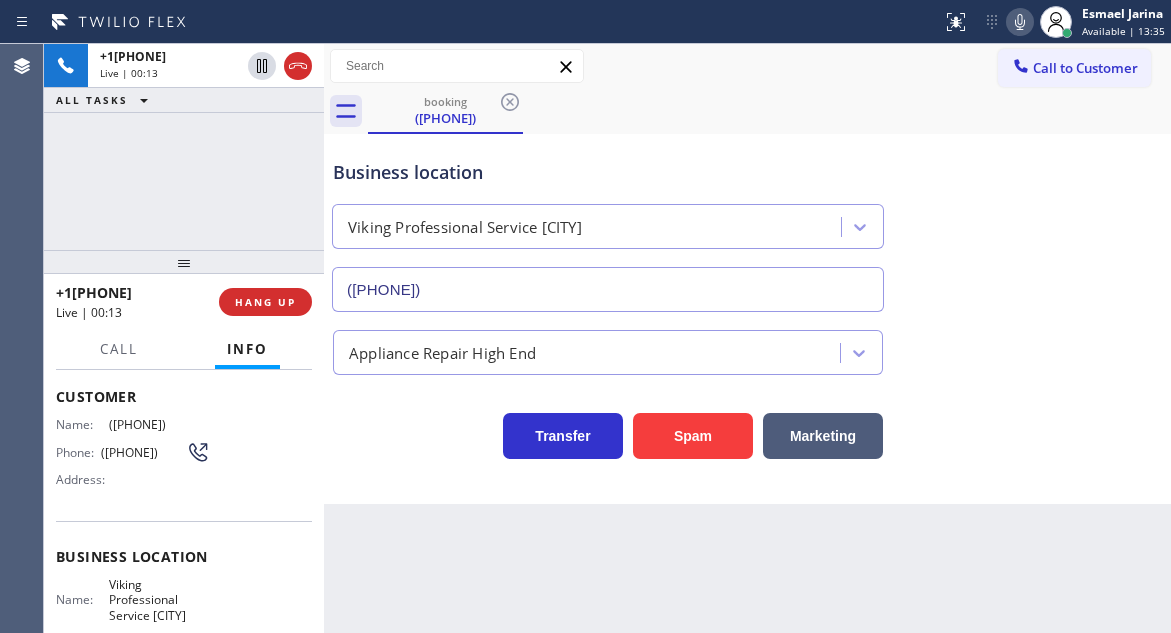 click on "Back to Dashboard Change Sender ID Customers Technicians Select a contact Outbound call Technician Search Technician Your caller id phone number Your caller id phone number Call Technician info Name   Phone none Address none Change Sender ID HVAC +1[PHONE] 5 Star Appliance +1[PHONE] Appliance Repair +1[PHONE] Plumbing +1[PHONE] Air Duct Cleaning +1[PHONE]  Electricians +1[PHONE] Cancel Change Check personal SMS Reset Change booking [PHONE] Call to Customer Outbound call Location Search location Your caller id phone number Customer number Call Outbound call Technician Search Technician Your caller id phone number Your caller id phone number Call booking [PHONE] Business location Viking Professional Service New York [PHONE] Appliance Repair High End Transfer Spam Marketing" at bounding box center (747, 338) 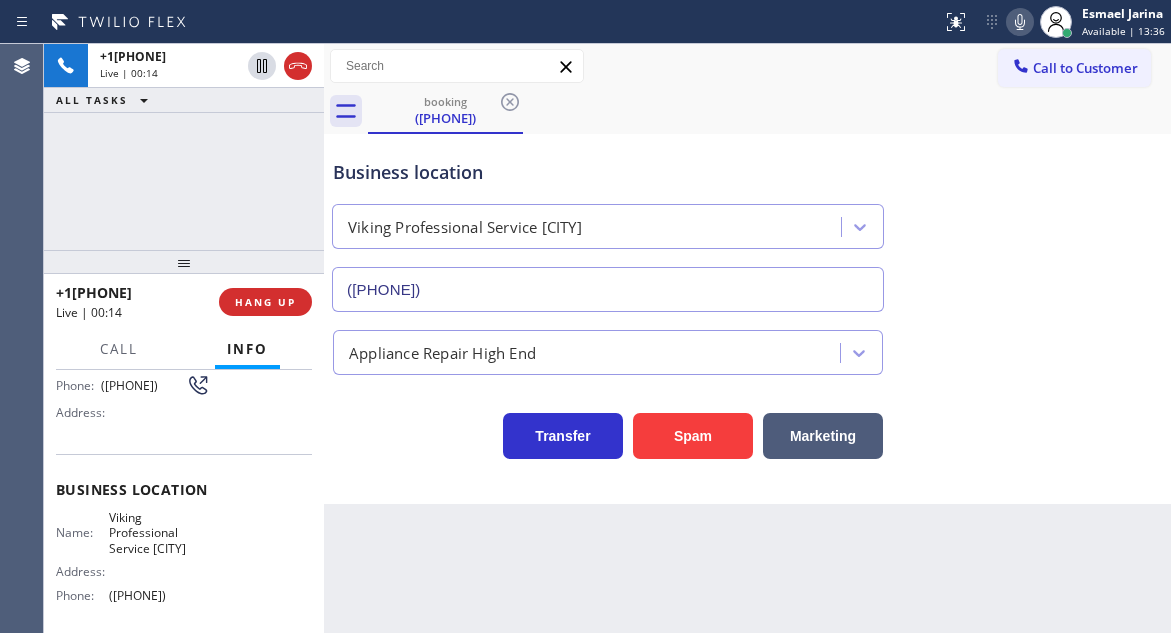scroll, scrollTop: 200, scrollLeft: 0, axis: vertical 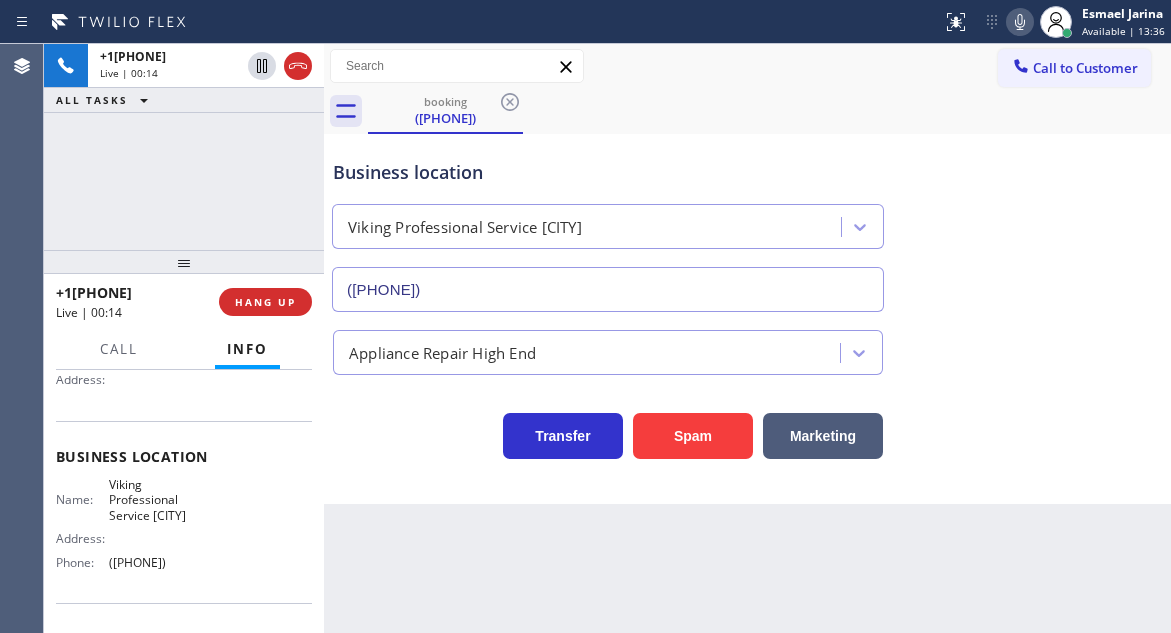 click on "Viking Professional Service [CITY]" at bounding box center (159, 500) 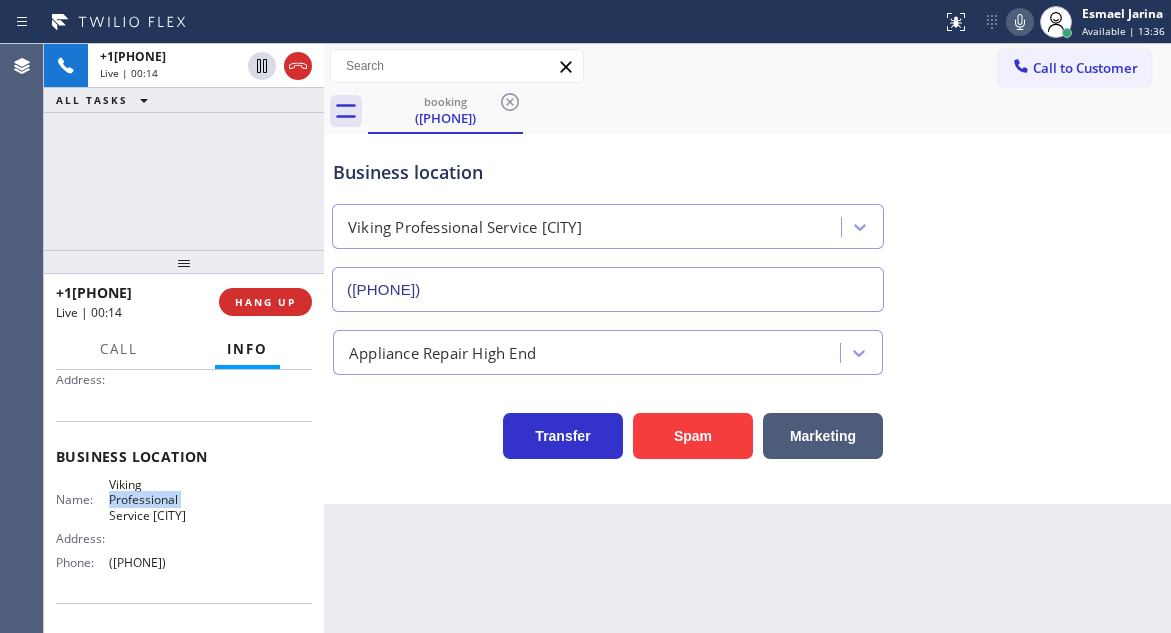 click on "Viking Professional Service [CITY]" at bounding box center (159, 500) 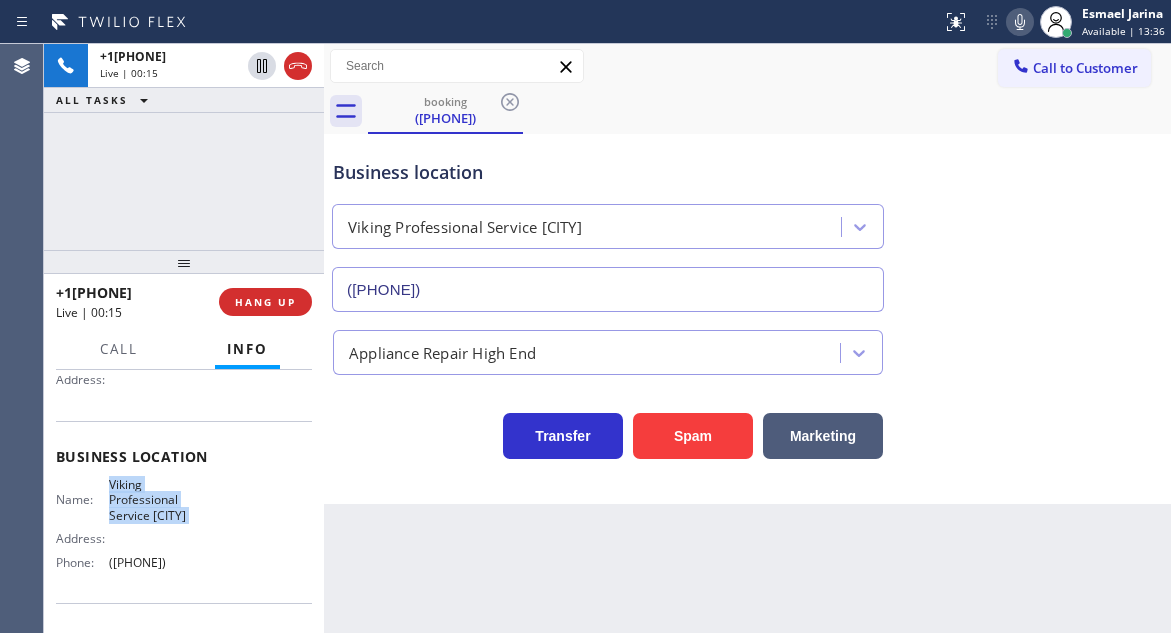 click on "Viking Professional Service [CITY]" at bounding box center [159, 500] 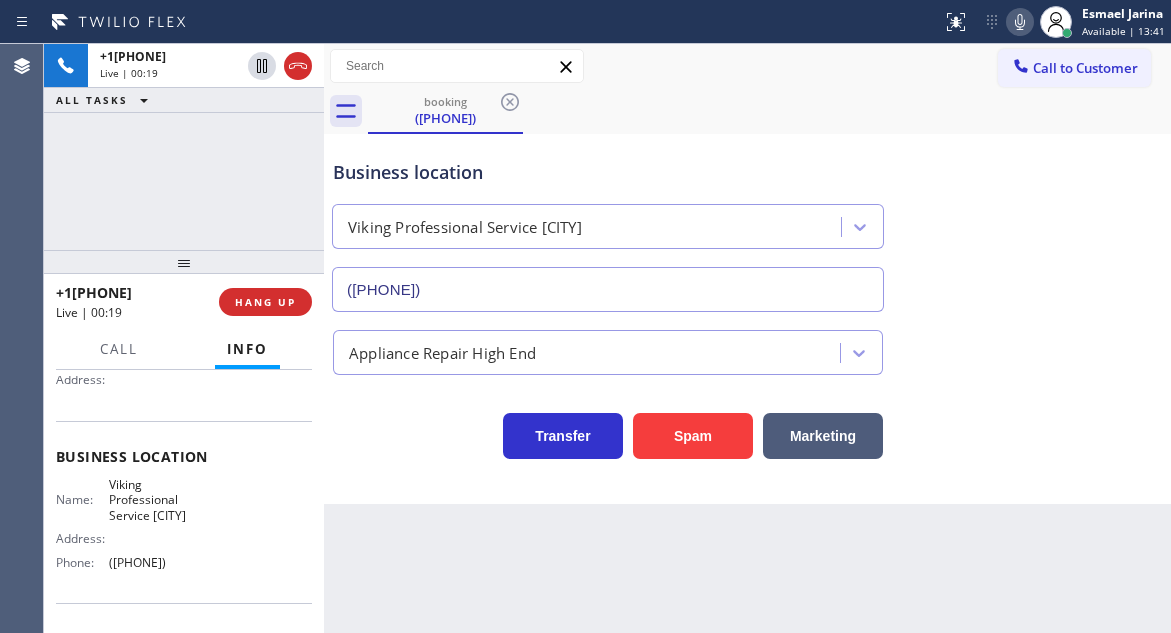 click on "Business location Viking Professional Service [CITY] ([PHONE]) Appliance Repair High End Transfer Spam Marketing" at bounding box center (747, 319) 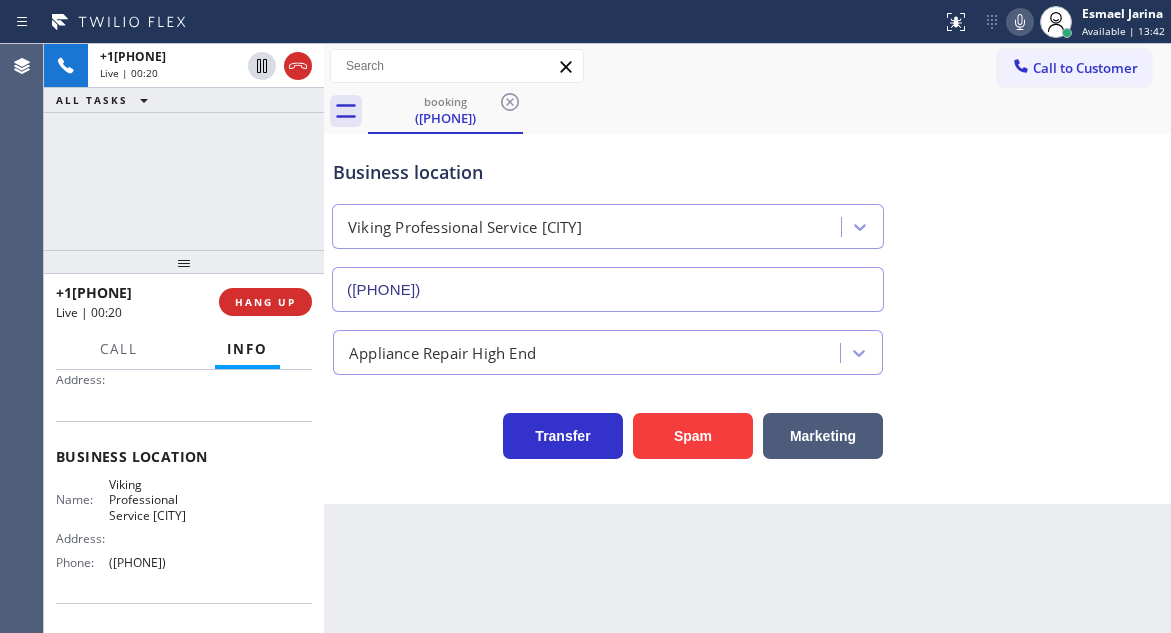 click on "([PHONE])" at bounding box center (159, 562) 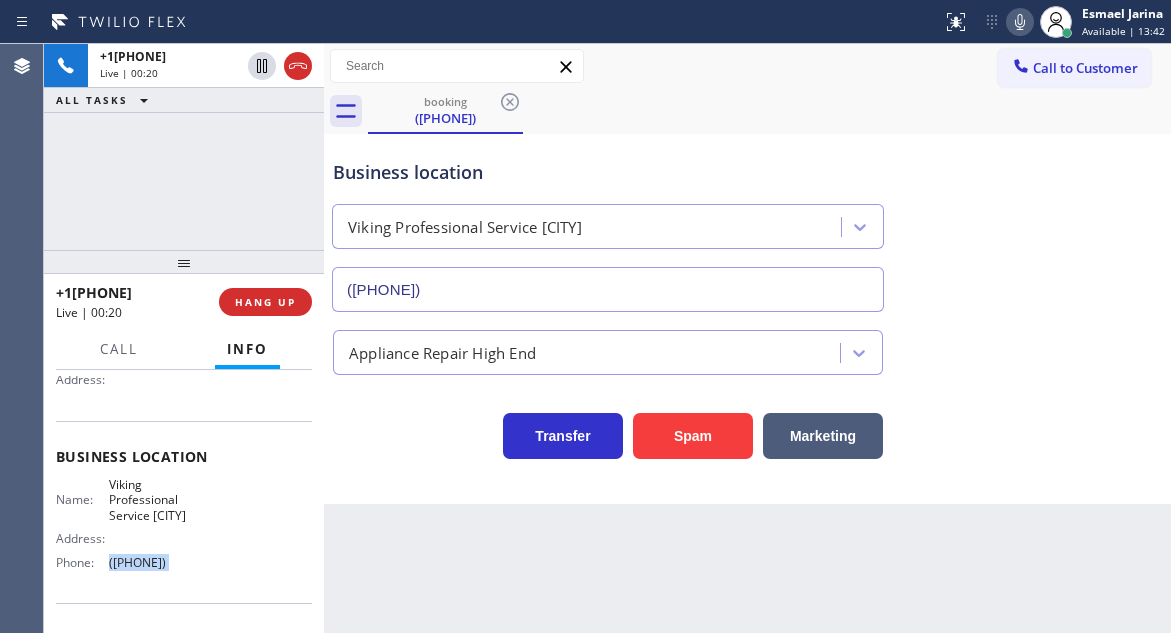 click on "([PHONE])" at bounding box center [159, 562] 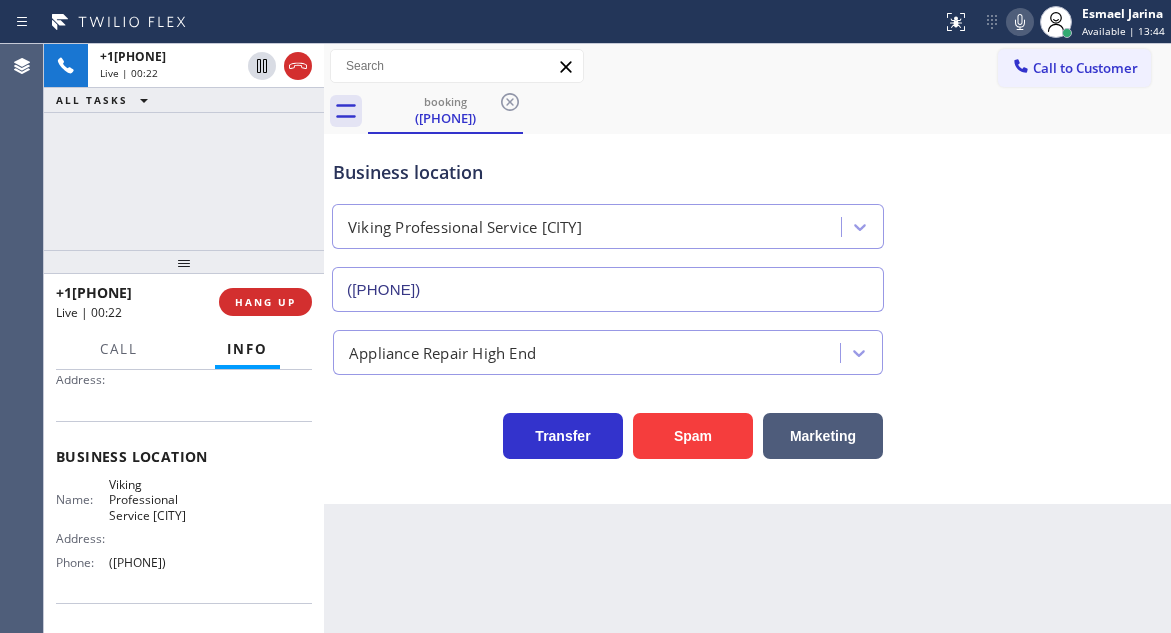 click on "Back to Dashboard Change Sender ID Customers Technicians Select a contact Outbound call Technician Search Technician Your caller id phone number Your caller id phone number Call Technician info Name   Phone none Address none Change Sender ID HVAC +1[PHONE] 5 Star Appliance +1[PHONE] Appliance Repair +1[PHONE] Plumbing +1[PHONE] Air Duct Cleaning +1[PHONE]  Electricians +1[PHONE] Cancel Change Check personal SMS Reset Change booking [PHONE] Call to Customer Outbound call Location Search location Your caller id phone number Customer number Call Outbound call Technician Search Technician Your caller id phone number Your caller id phone number Call booking [PHONE] Business location Viking Professional Service New York [PHONE] Appliance Repair High End Transfer Spam Marketing" at bounding box center (747, 338) 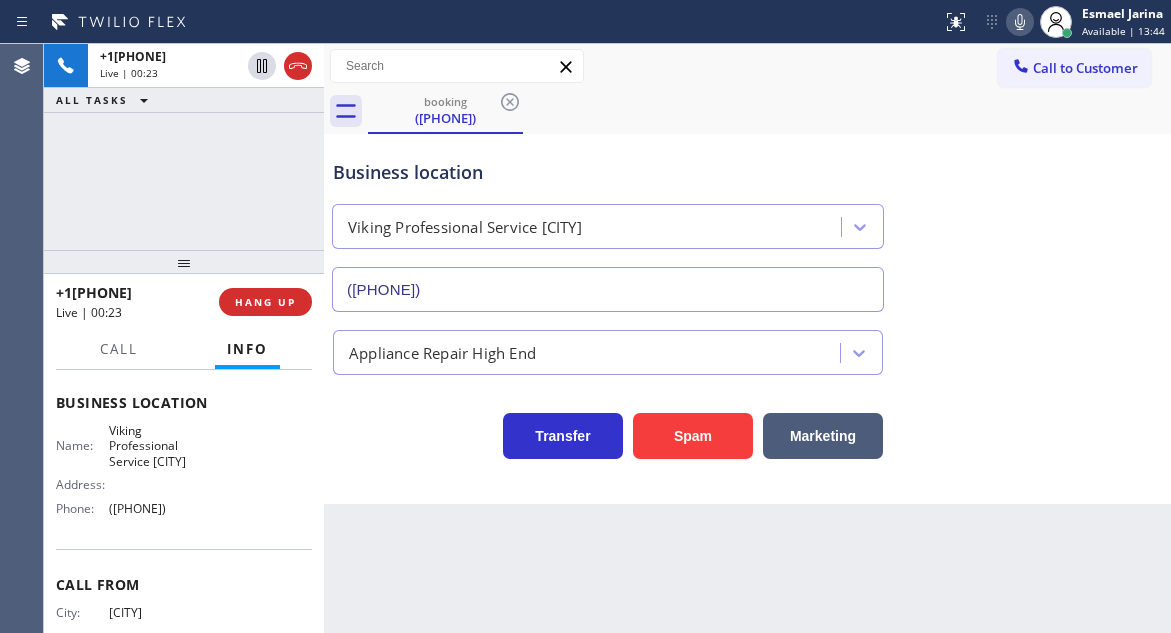 scroll, scrollTop: 350, scrollLeft: 0, axis: vertical 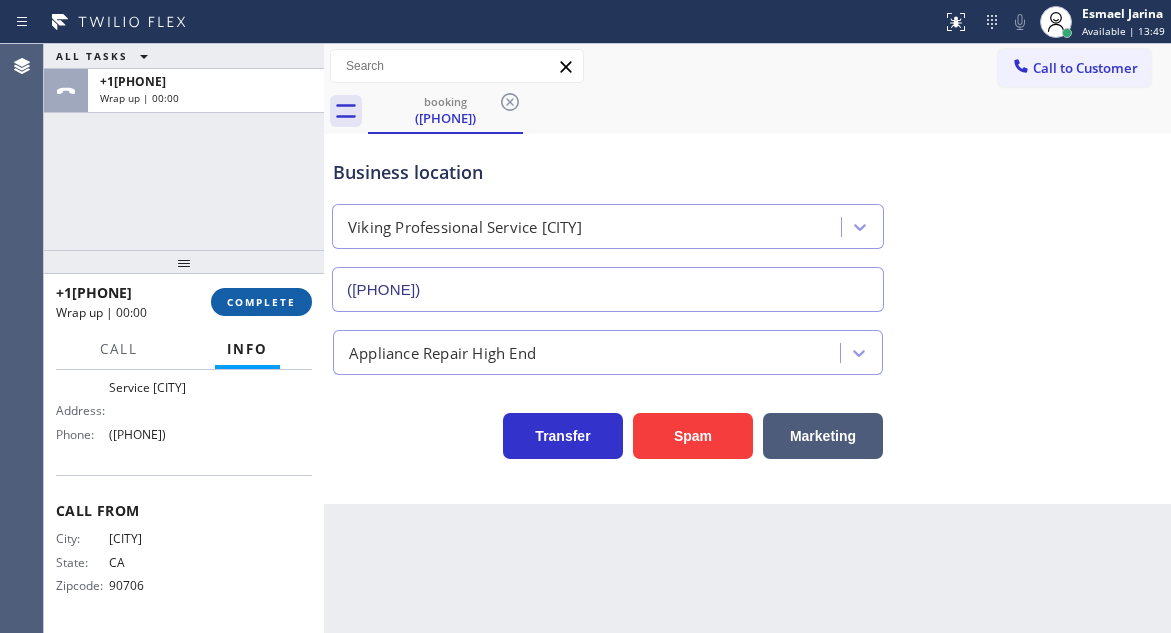 click on "COMPLETE" at bounding box center (261, 302) 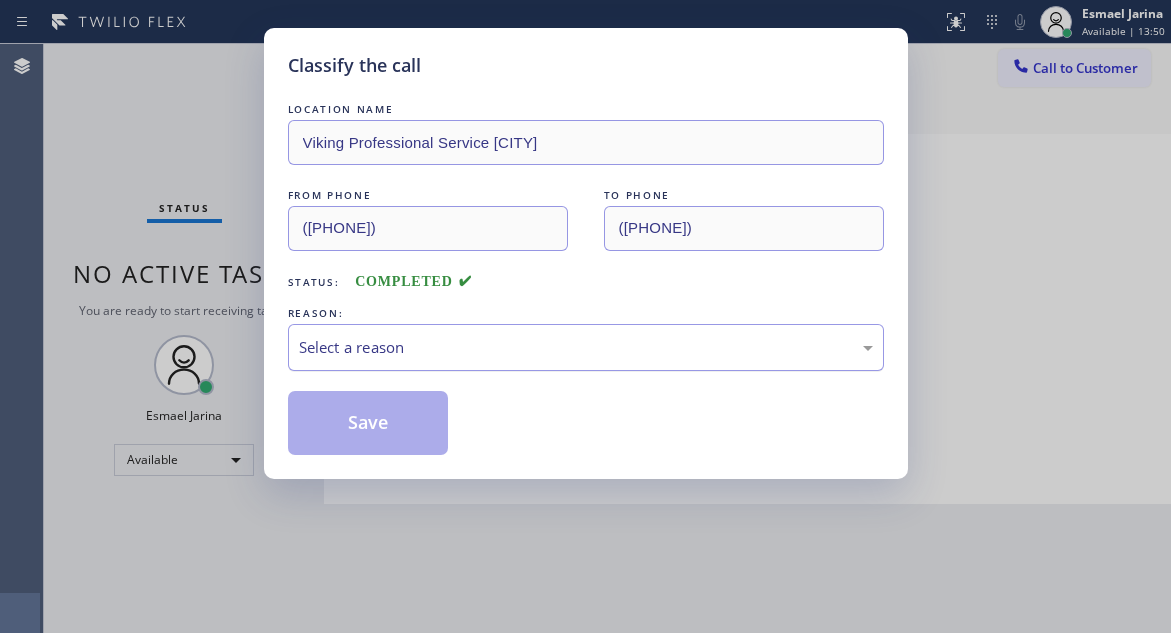 click on "Select a reason" at bounding box center [586, 347] 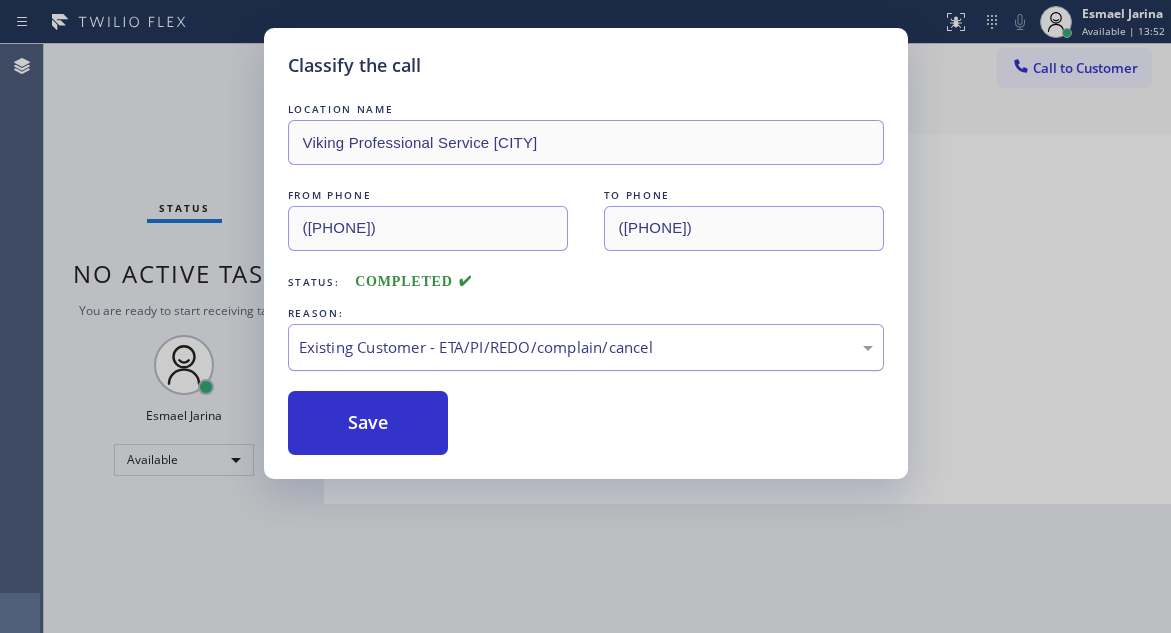 click on "Existing Customer - ETA/PI/REDO/complain/cancel" at bounding box center [586, 347] 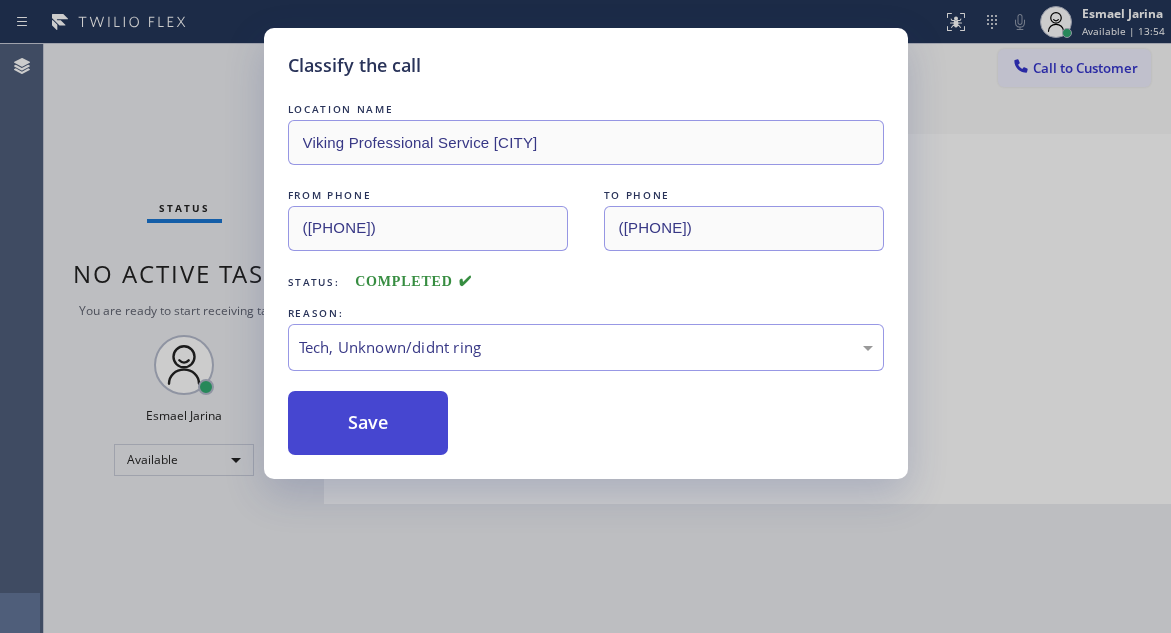 click on "Save" at bounding box center [368, 423] 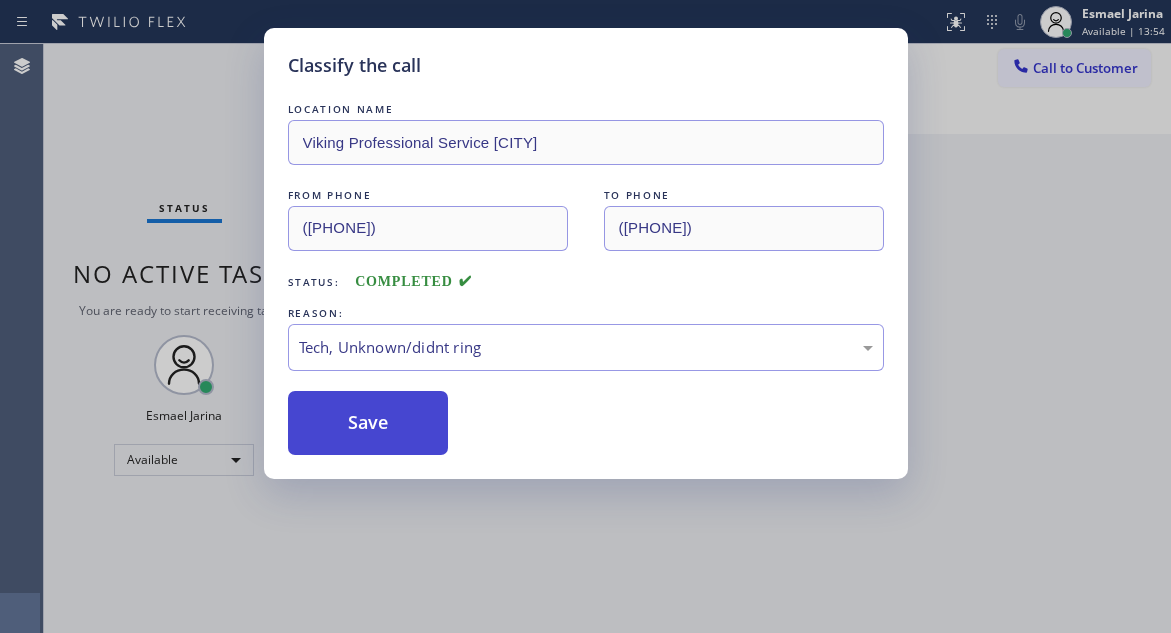 click on "Save" at bounding box center [368, 423] 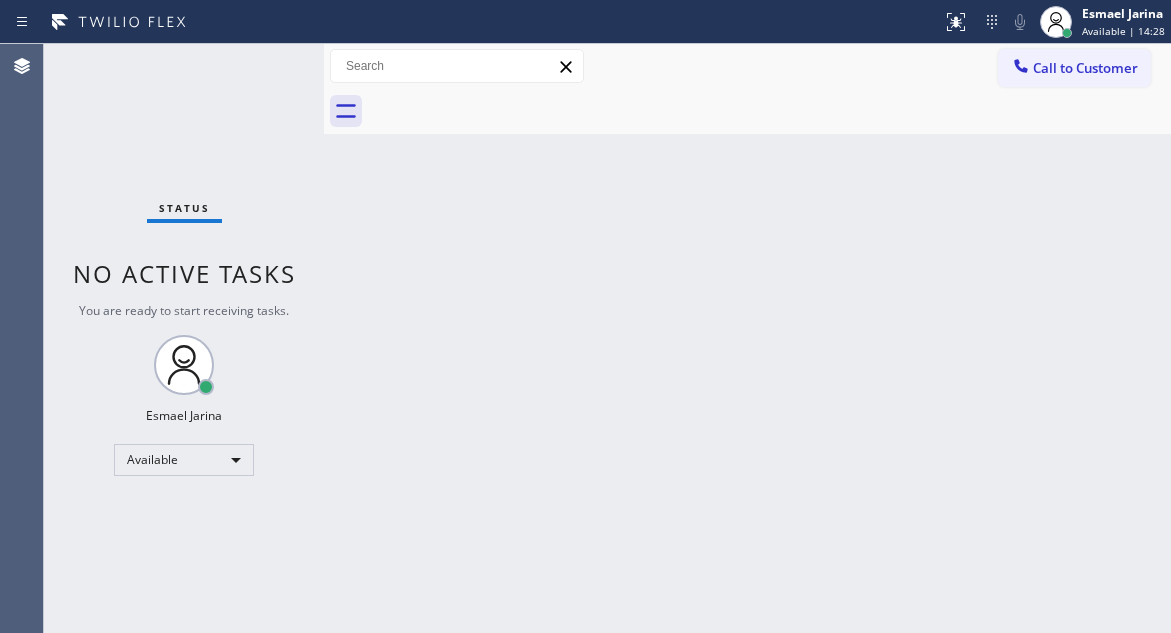 click on "Status   No active tasks     You are ready to start receiving tasks.   Esmael Jarina Available" at bounding box center [184, 338] 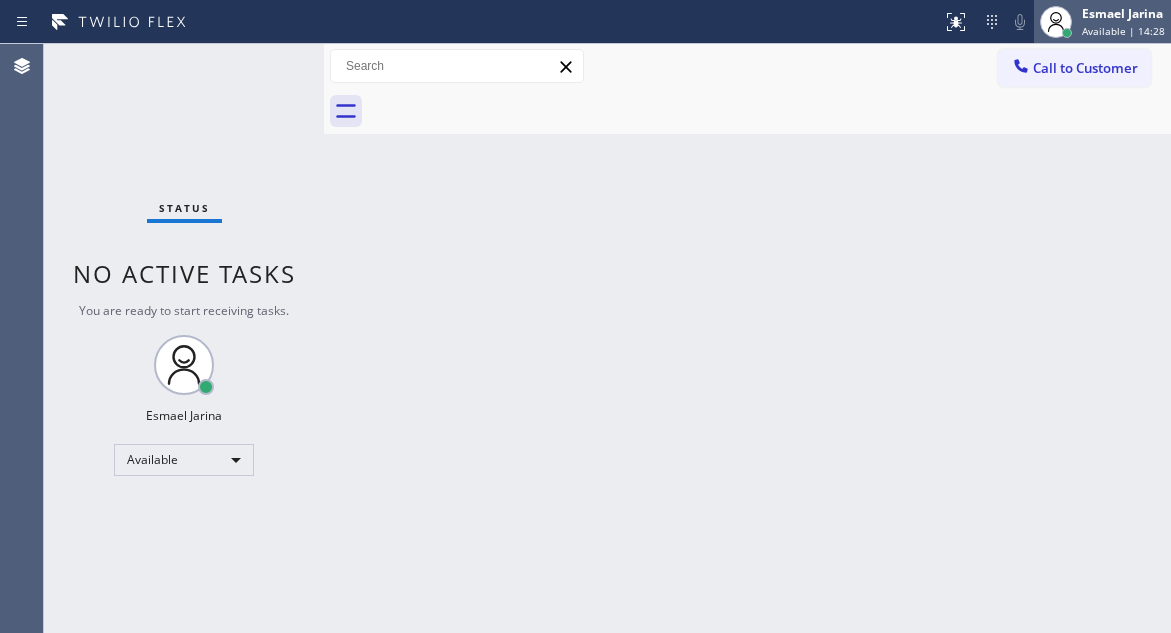 click on "Available | 14:28" at bounding box center [1123, 31] 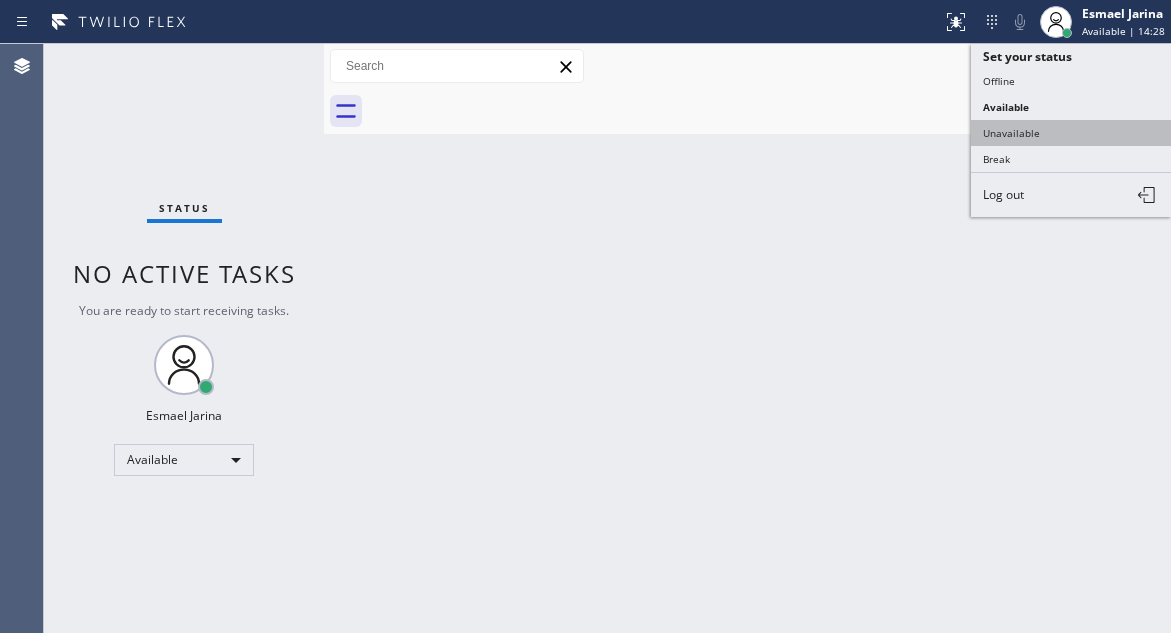 click on "Unavailable" at bounding box center [1071, 133] 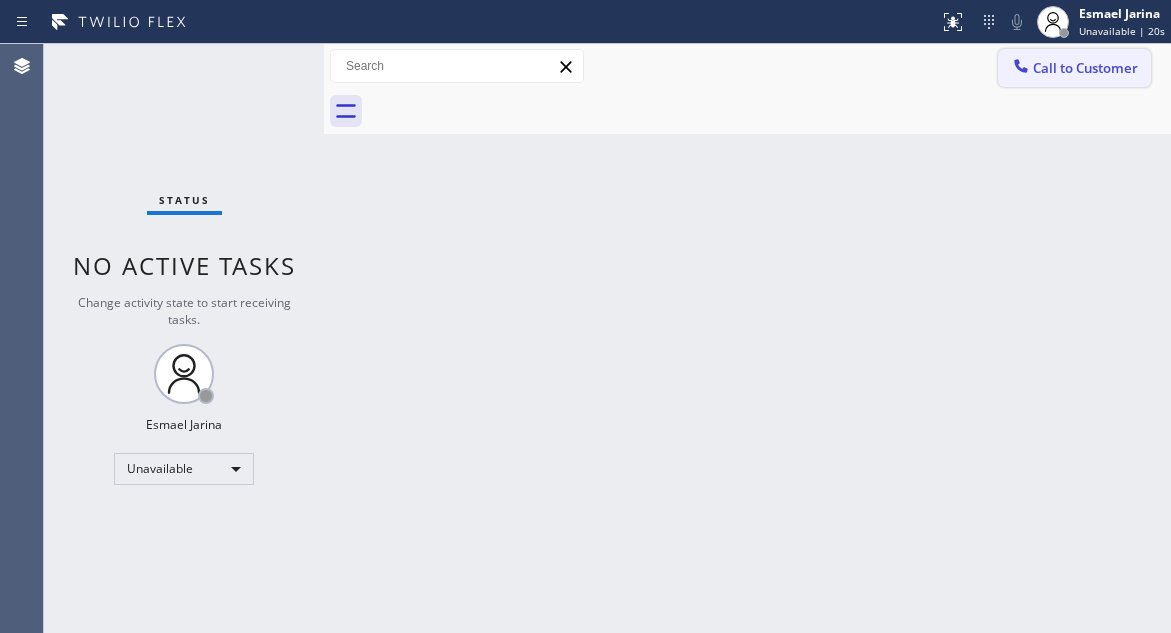 click on "Call to Customer" at bounding box center (1074, 68) 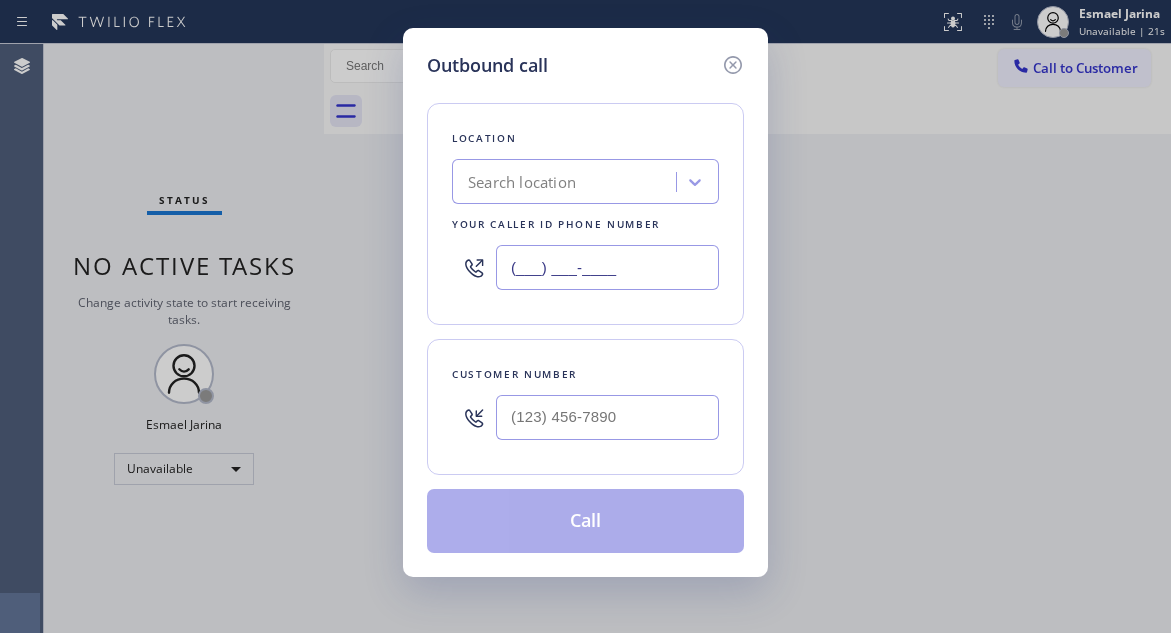 click on "(___) ___-____" at bounding box center [607, 267] 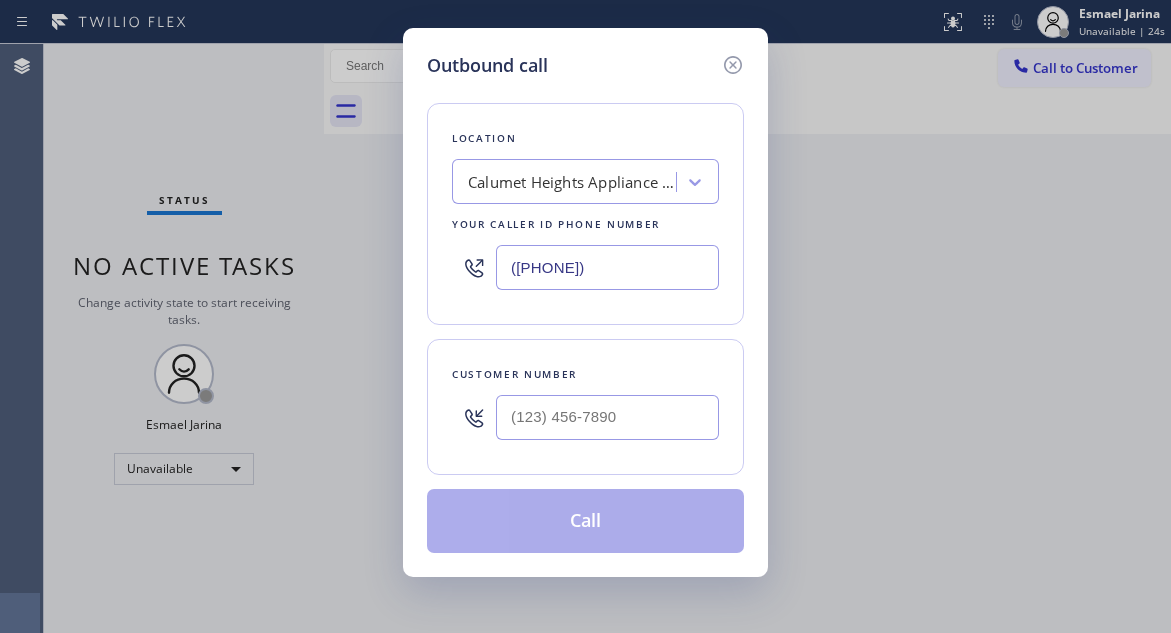 type on "([PHONE])" 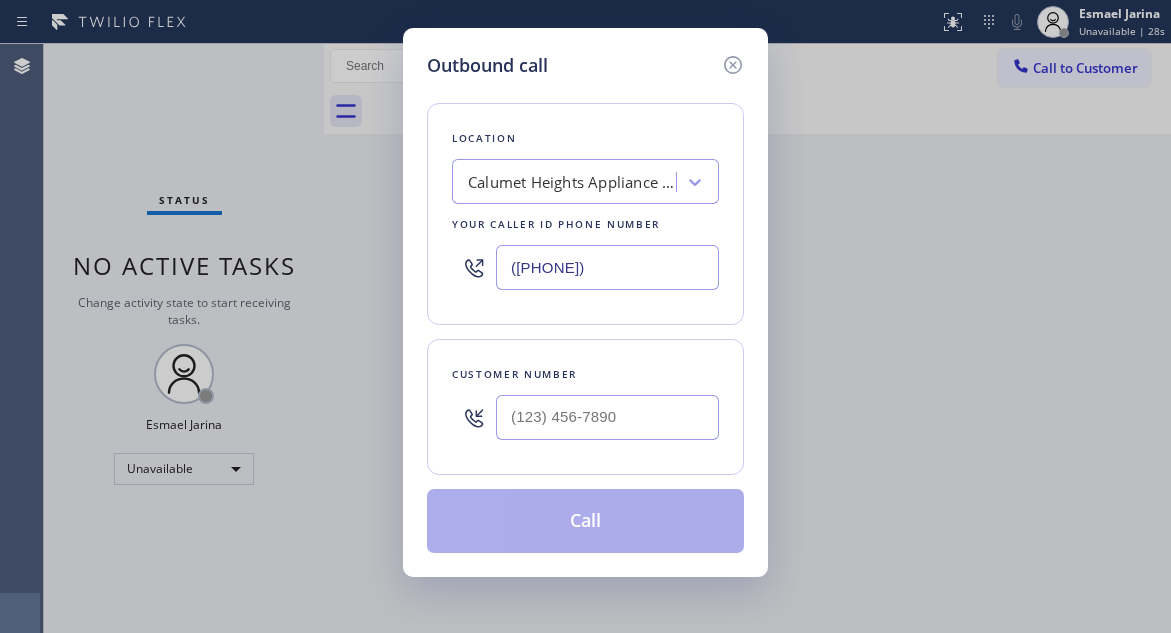 click on "Outbound call Location Calumet Heights Appliance Repair Your caller id phone number ([PHONE]) Customer number Call" at bounding box center [585, 316] 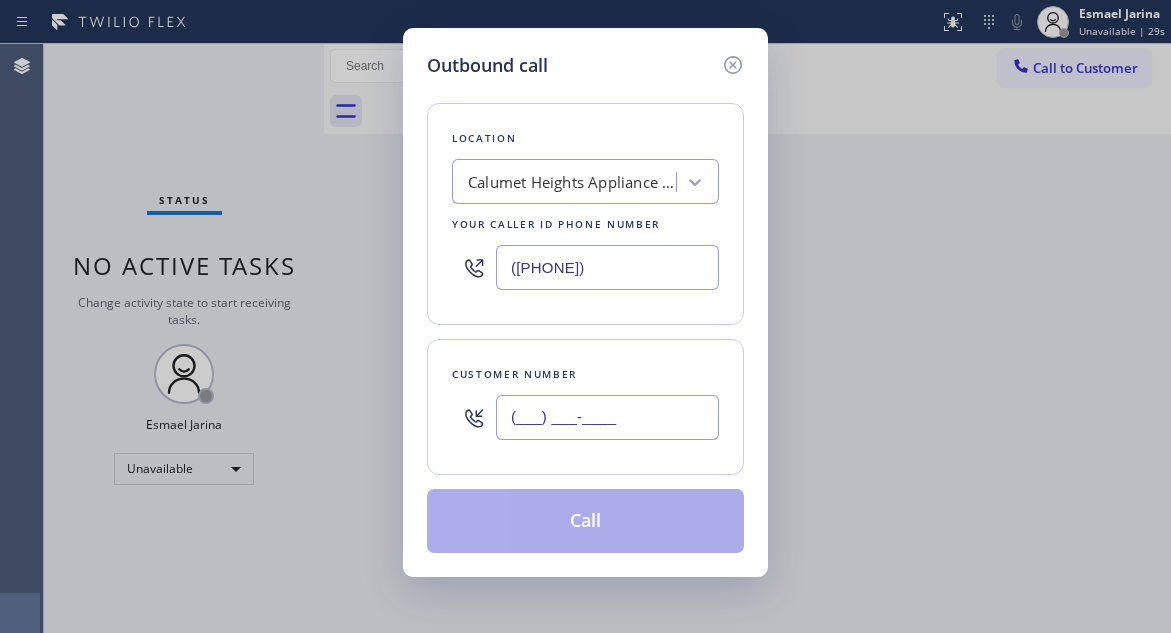 click on "(___) ___-____" at bounding box center (607, 417) 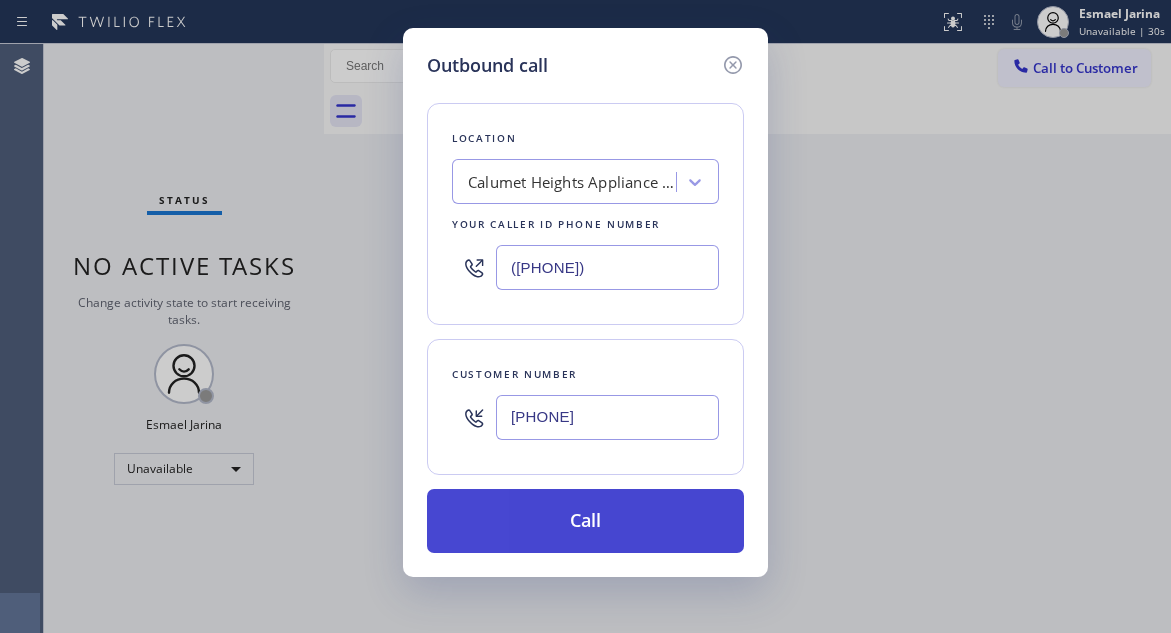 click on "Call" at bounding box center (585, 521) 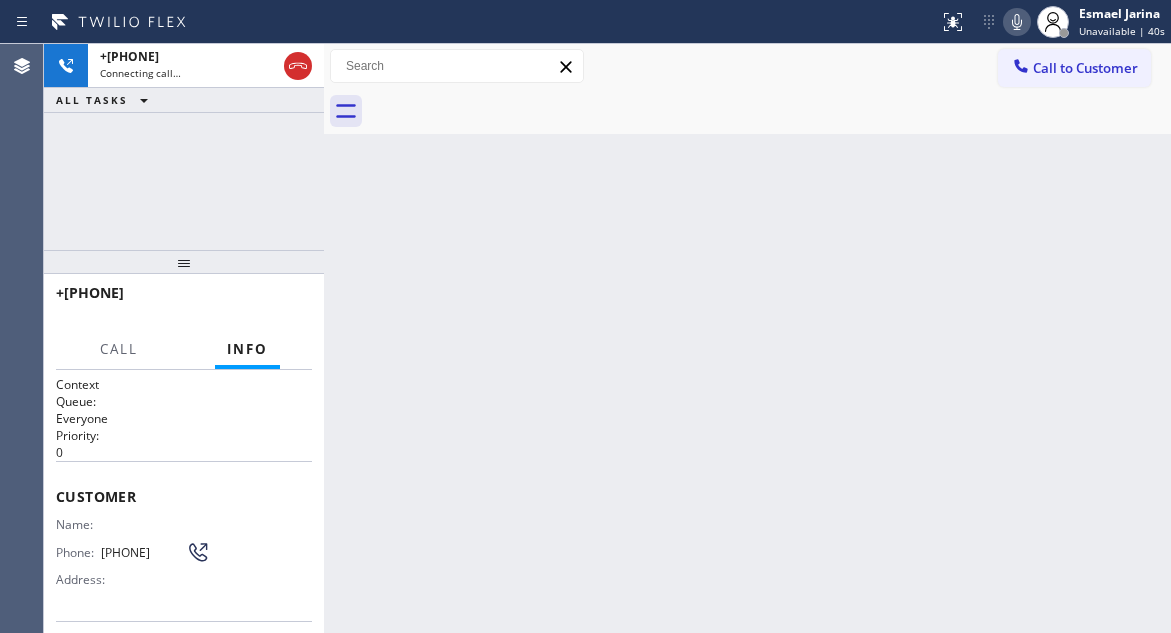 click on "+1[PHONE] Connecting call… ALL TASKS ALL TASKS ACTIVE TASKS TASKS IN WRAP UP" at bounding box center (184, 147) 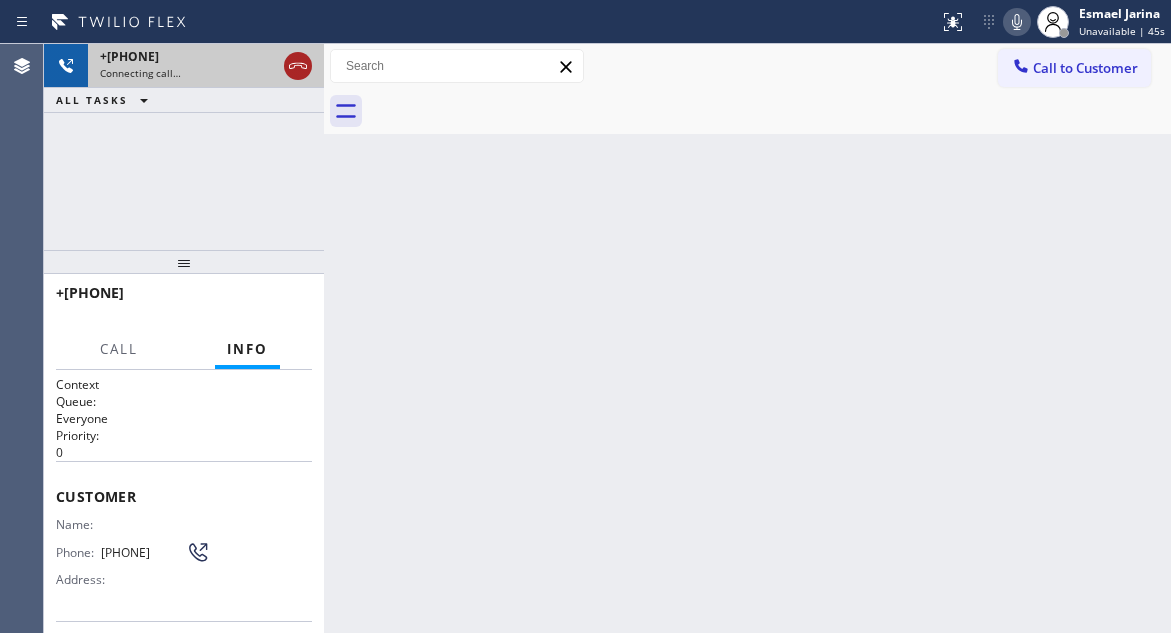 click 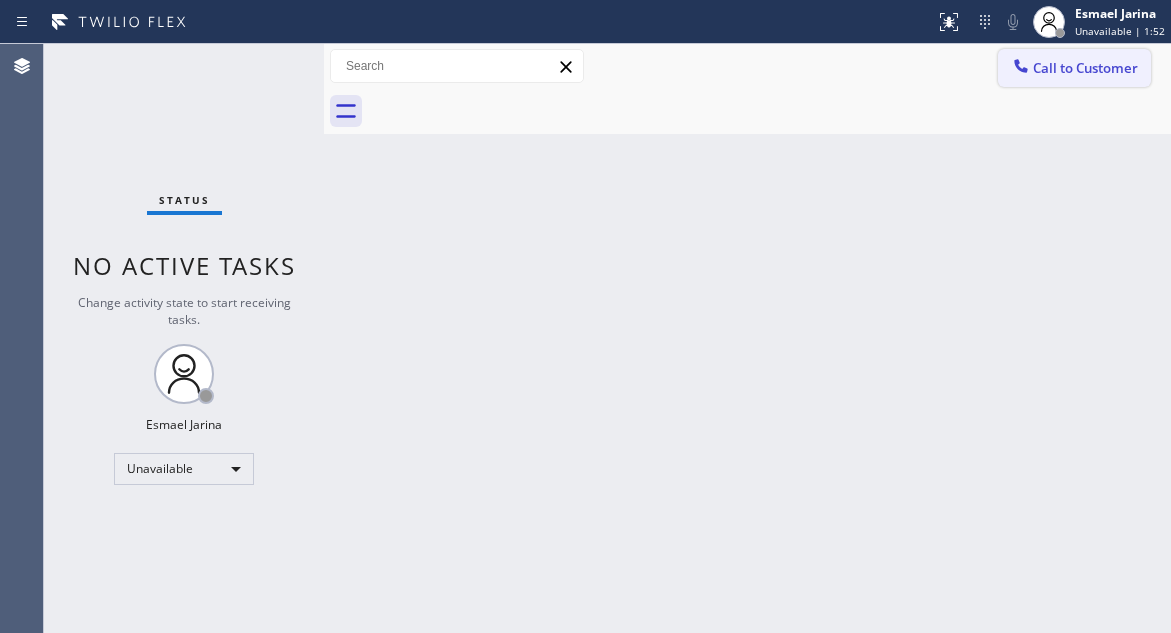 click on "Call to Customer" at bounding box center (1085, 68) 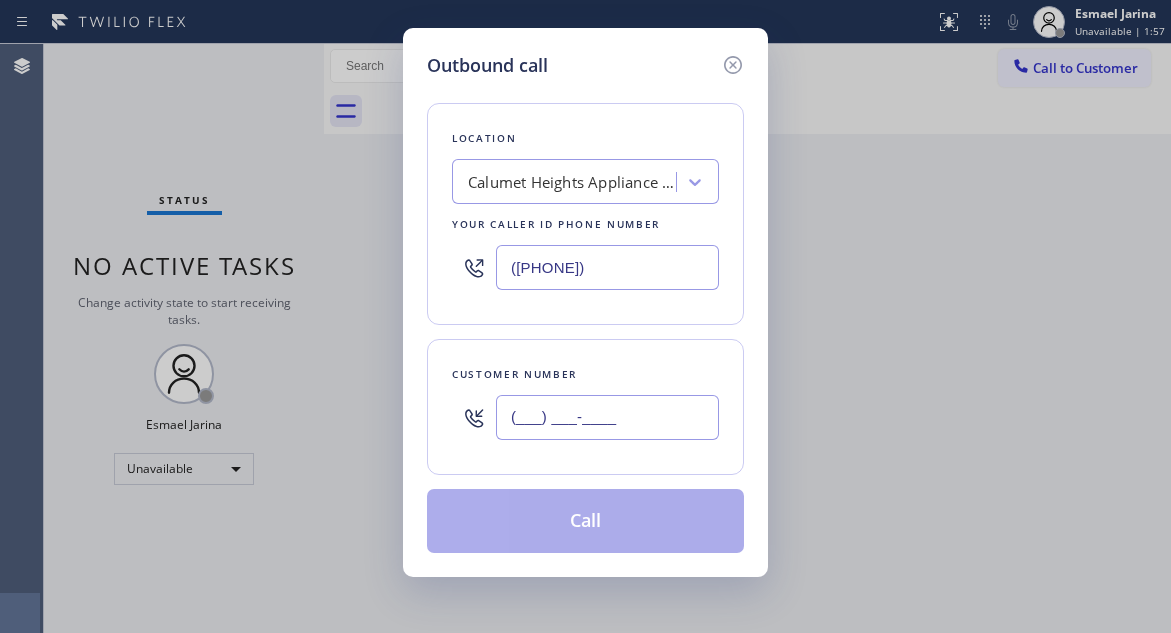 click on "(___) ___-____" at bounding box center [607, 417] 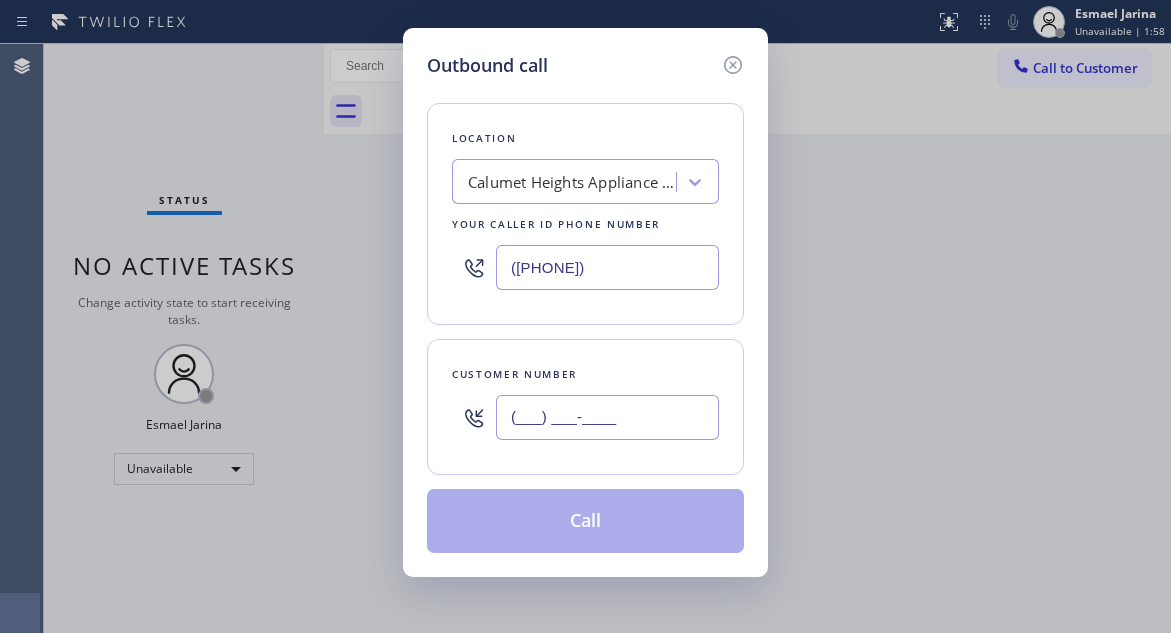 paste on "[PHONE]" 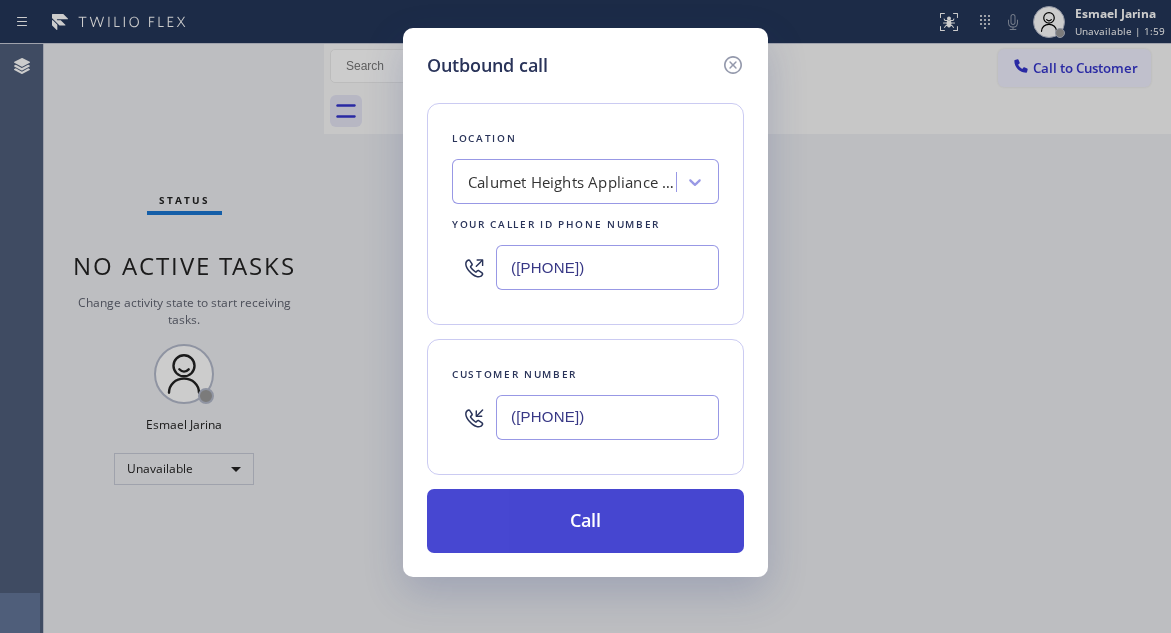 type on "([PHONE])" 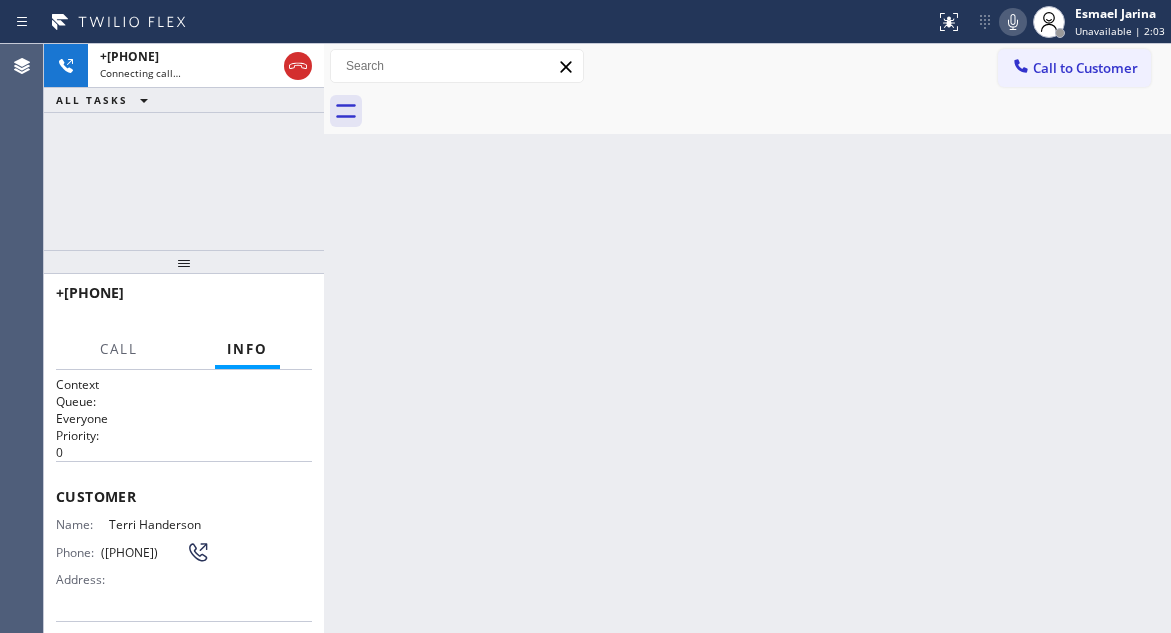 click on "+[PHONE] Connecting call… ALL TASKS ALL TASKS ACTIVE TASKS TASKS IN WRAP UP" at bounding box center (184, 147) 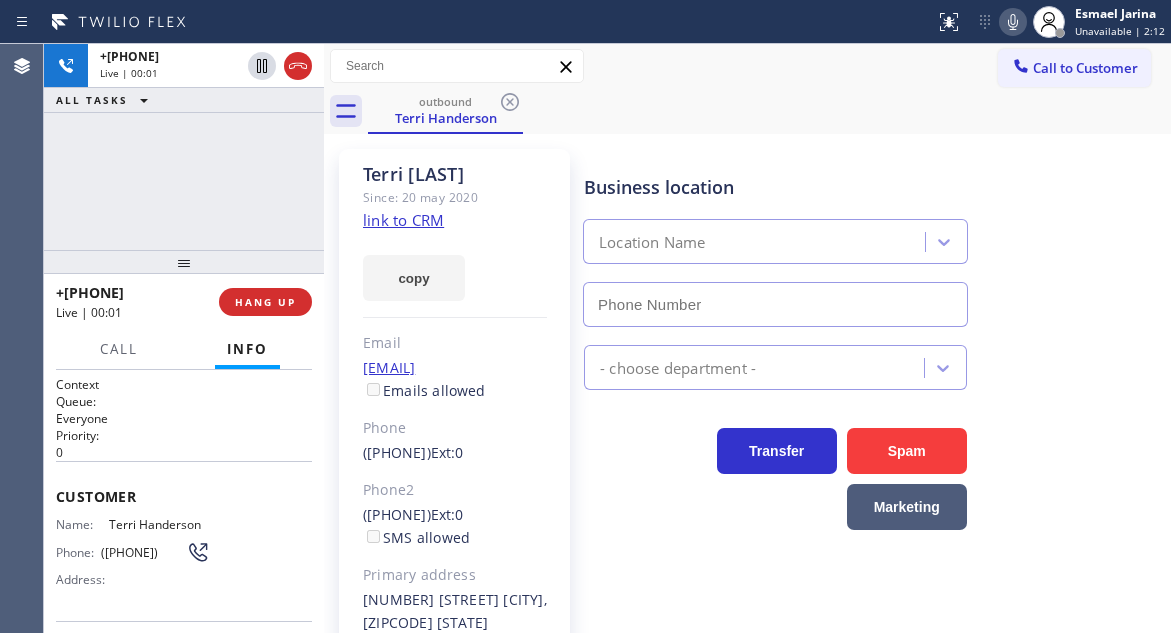 type on "([PHONE])" 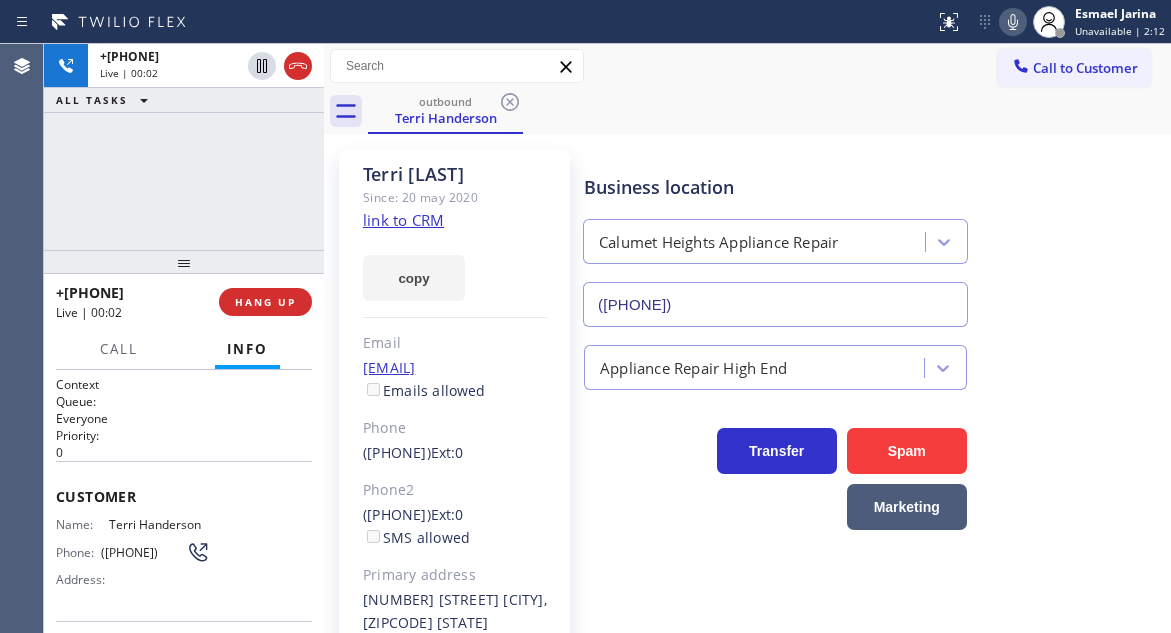 click on "link to CRM" 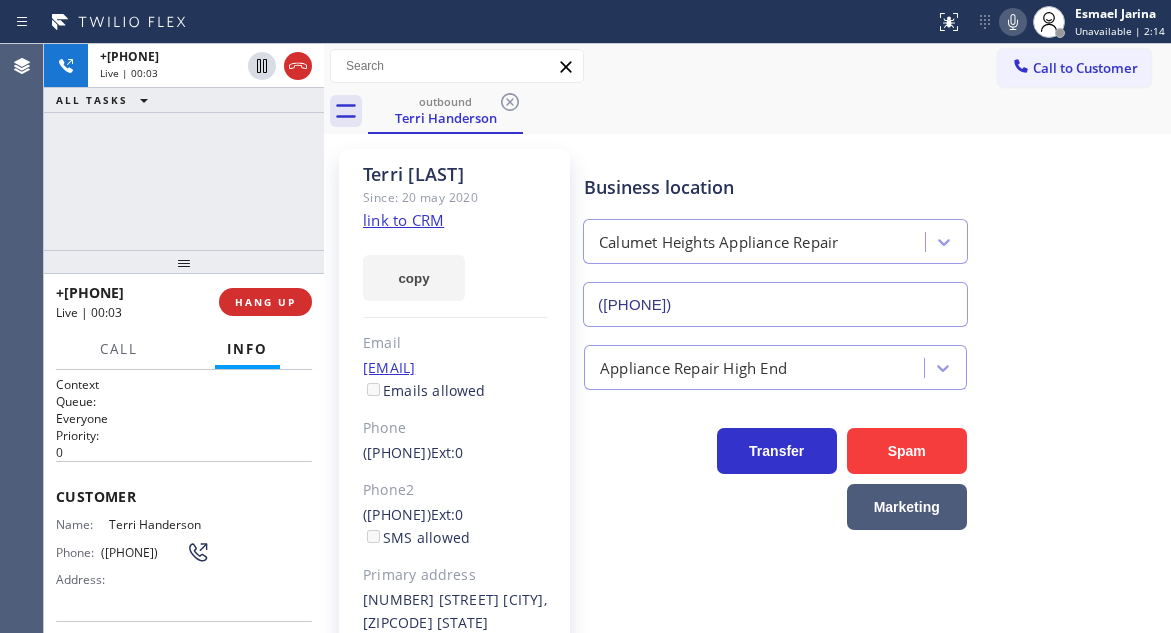 click on "+1[PHONE] Live | 00:03 ALL TASKS ALL TASKS ACTIVE TASKS TASKS IN WRAP UP" at bounding box center [184, 147] 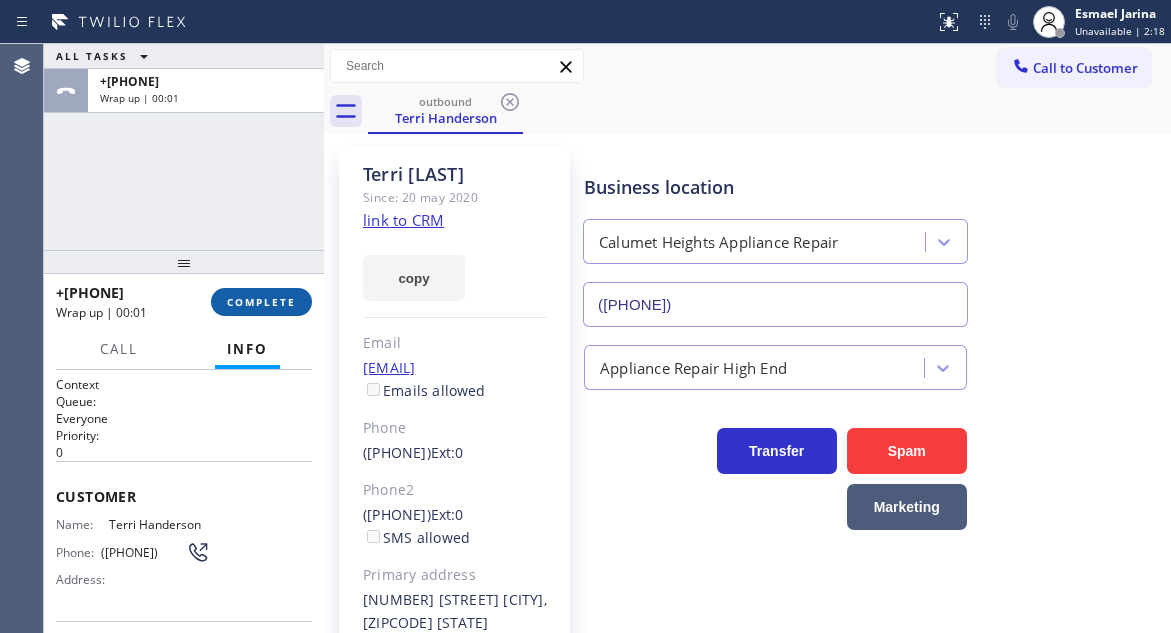 click on "COMPLETE" at bounding box center (261, 302) 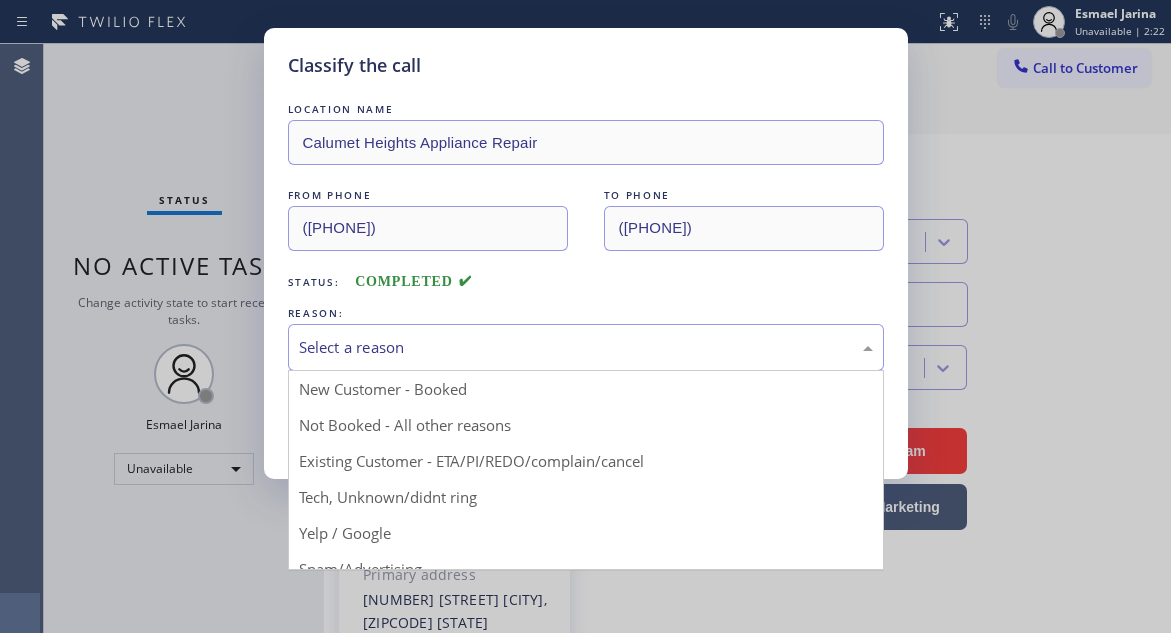 click on "Select a reason" at bounding box center (586, 347) 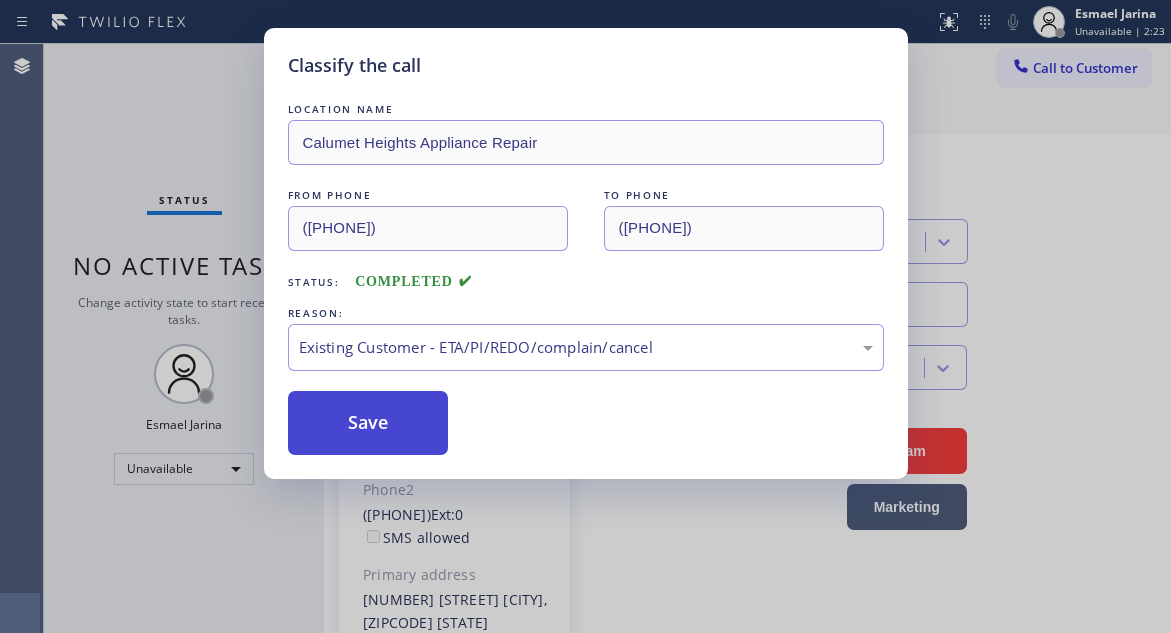 click on "Save" at bounding box center [368, 423] 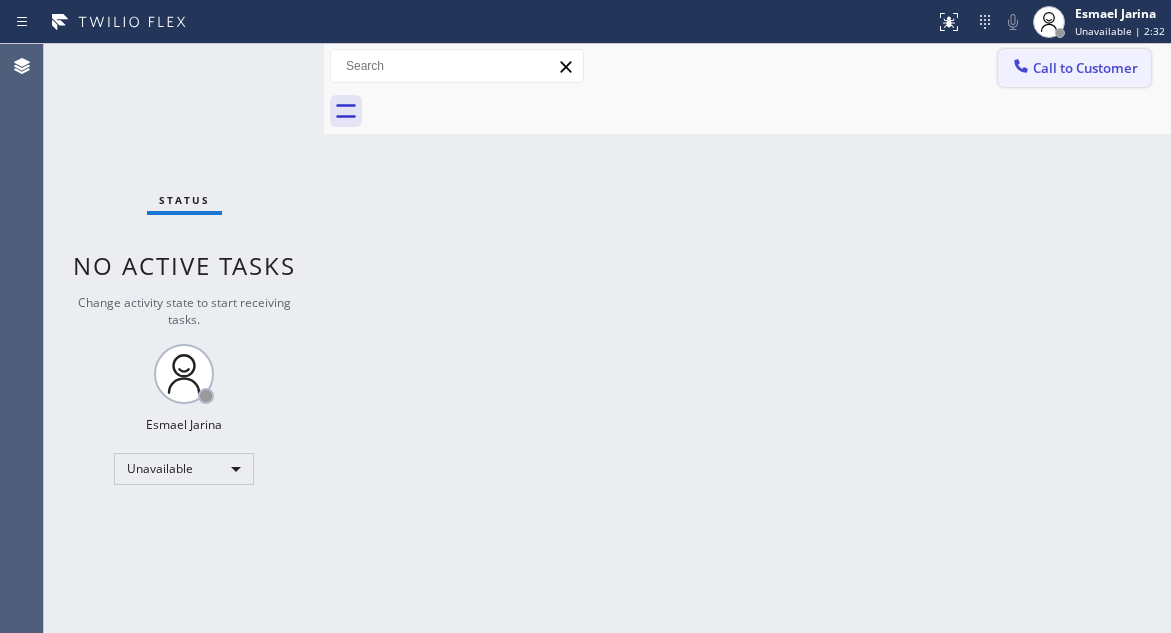 click on "Call to Customer" at bounding box center (1085, 68) 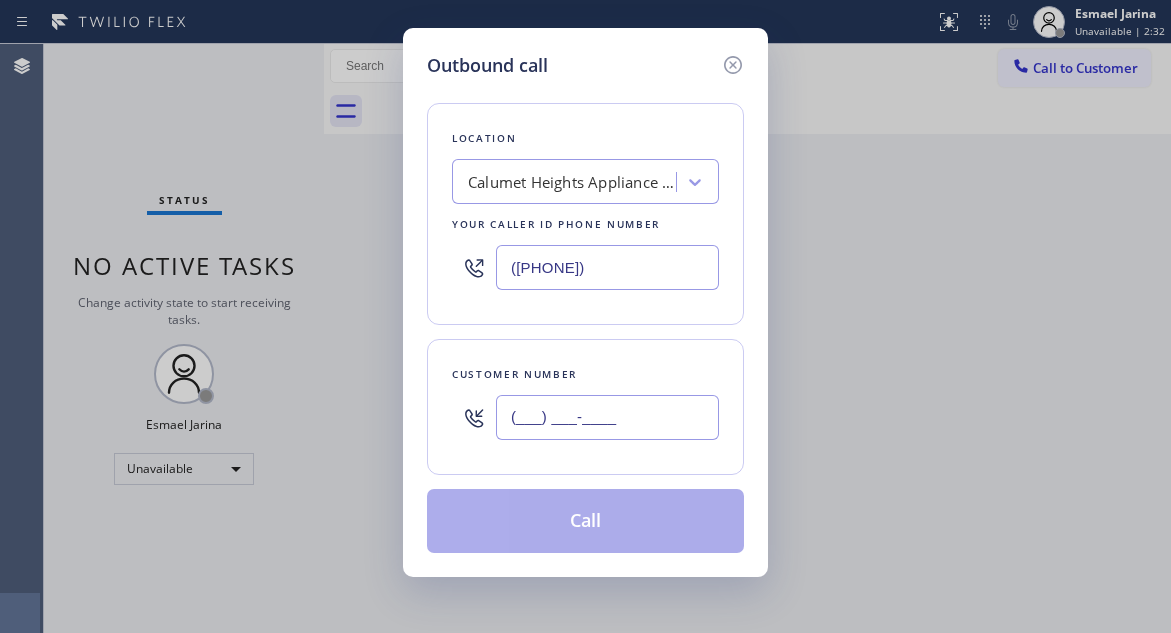 click on "(___) ___-____" at bounding box center [607, 417] 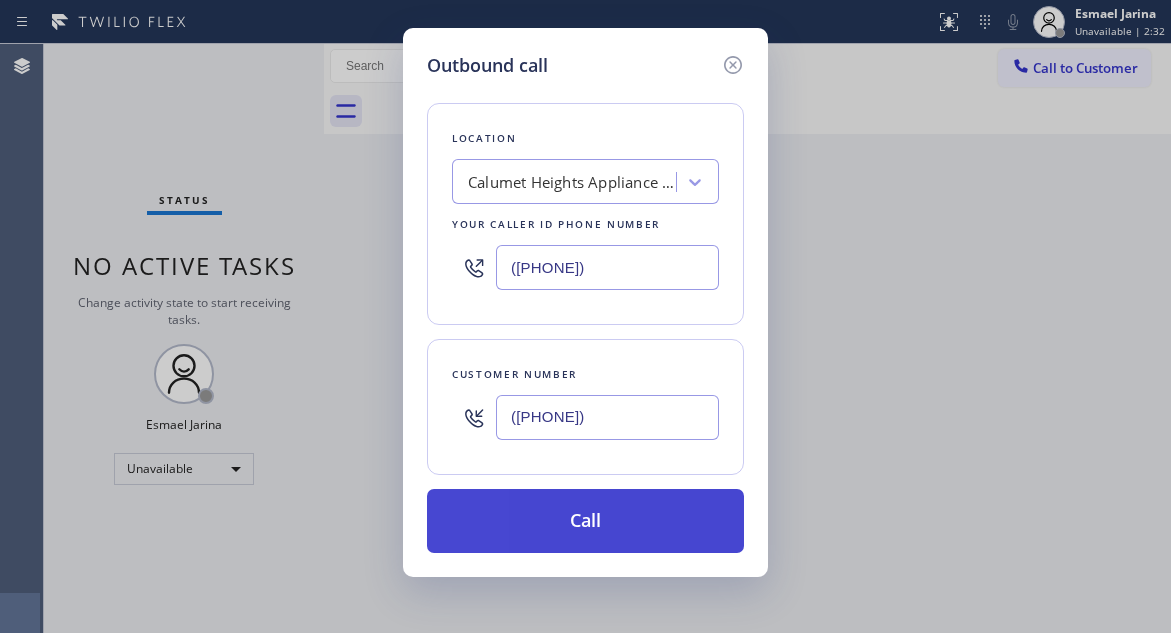 type on "([PHONE])" 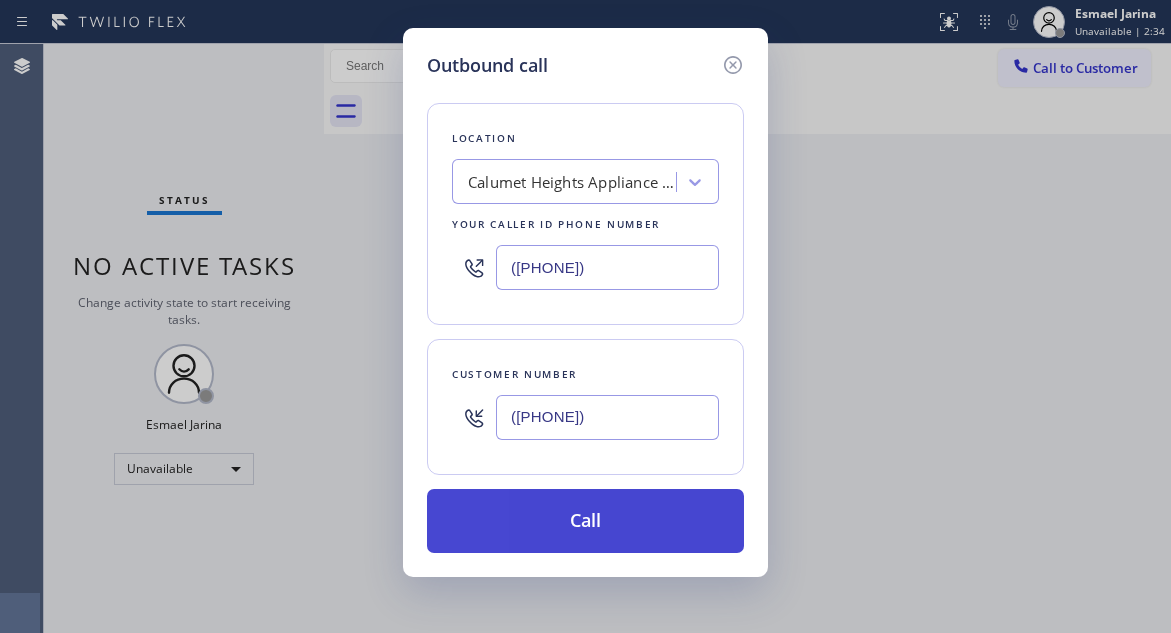 click on "Call" at bounding box center (585, 521) 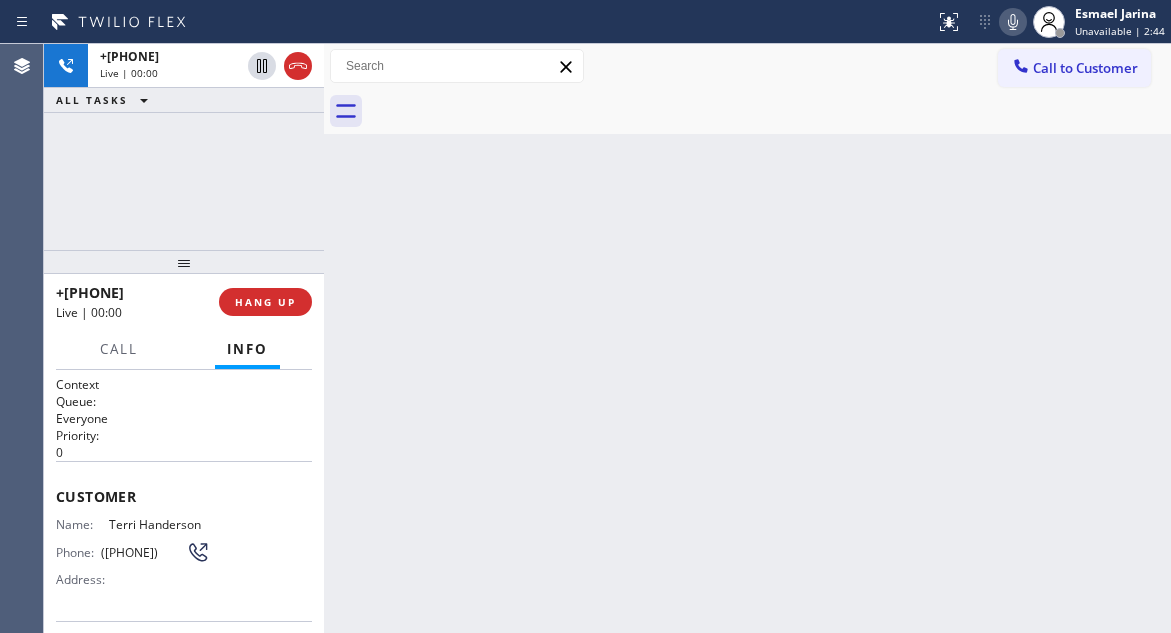 click on "+[PHONE] Live | 00:00 ALL TASKS ALL TASKS ACTIVE TASKS TASKS IN WRAP UP" at bounding box center [184, 147] 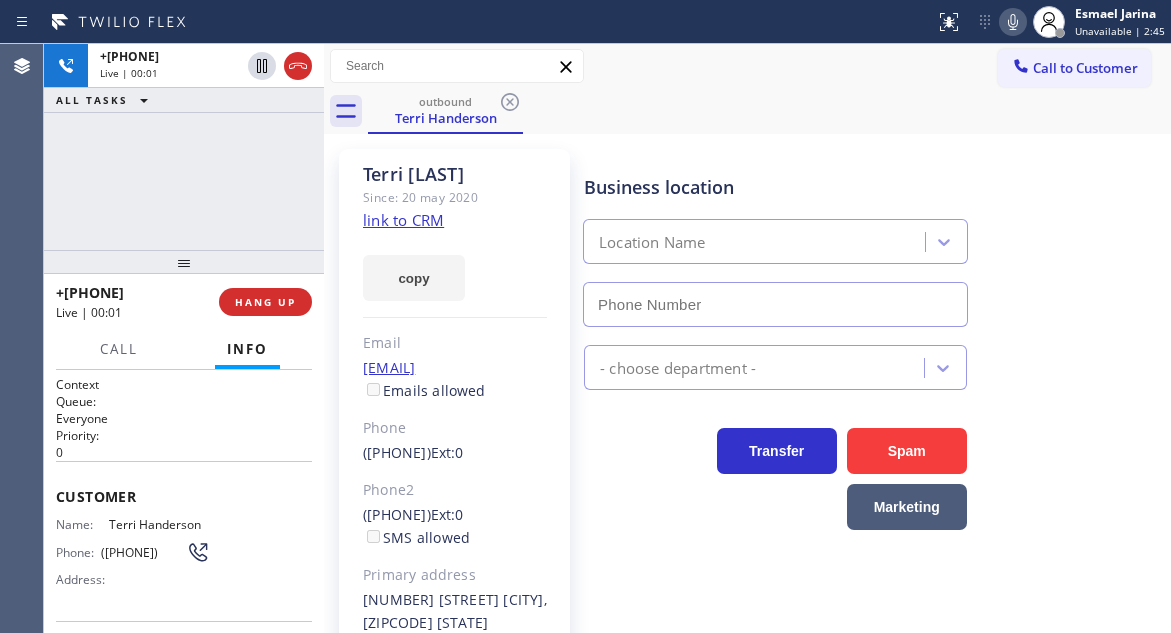 type on "([PHONE])" 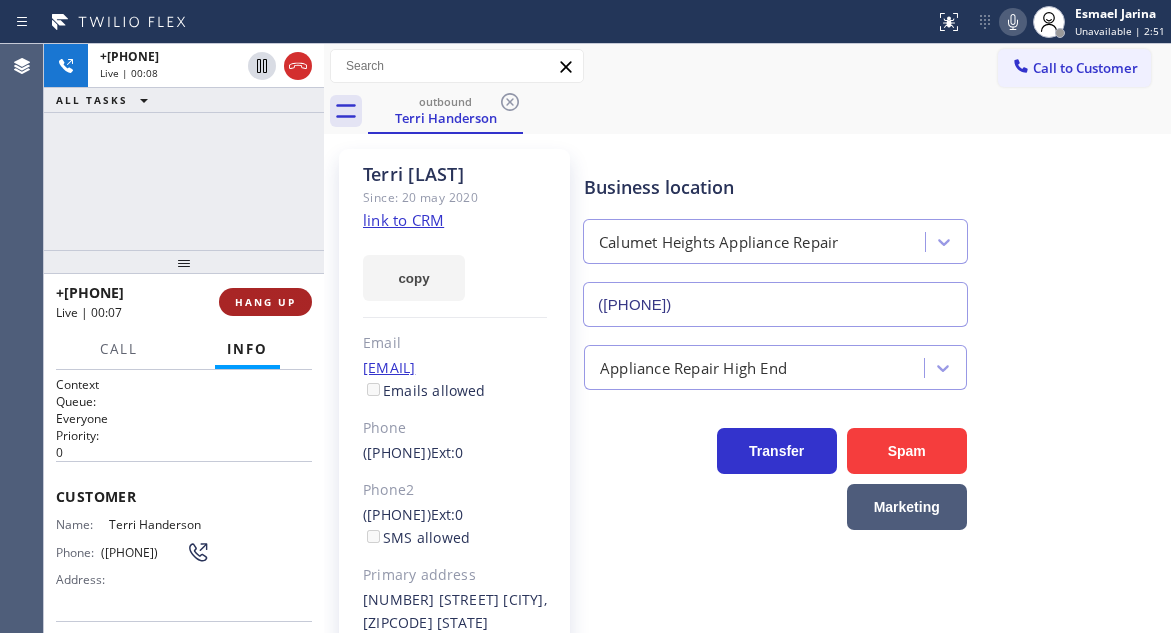 click on "HANG UP" at bounding box center [265, 302] 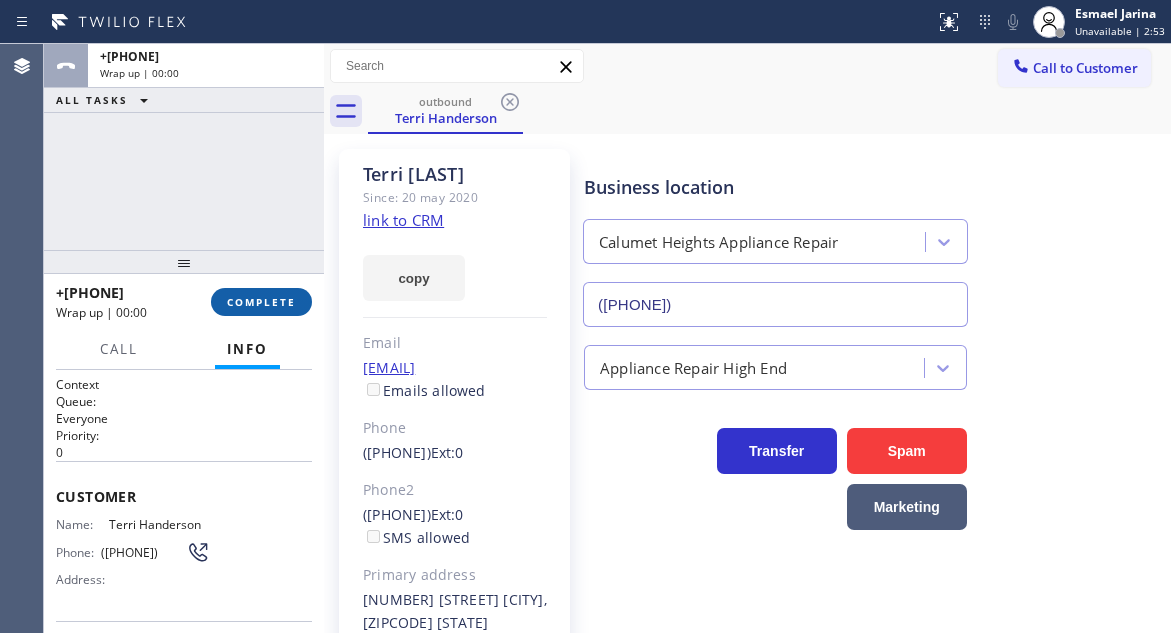 click on "COMPLETE" at bounding box center (261, 302) 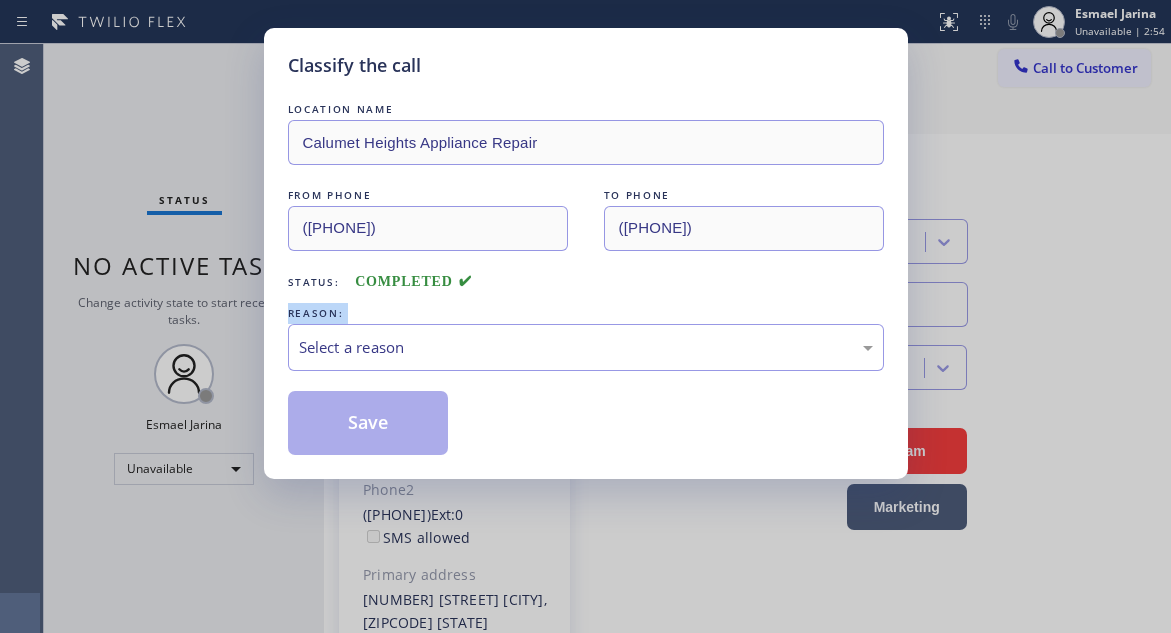 click on "Classify the call LOCATION NAME Calumet Heights Appliance Repair FROM PHONE [PHONE] TO PHONE [PHONE] Status: COMPLETED REASON: Select a reason Save" at bounding box center [585, 316] 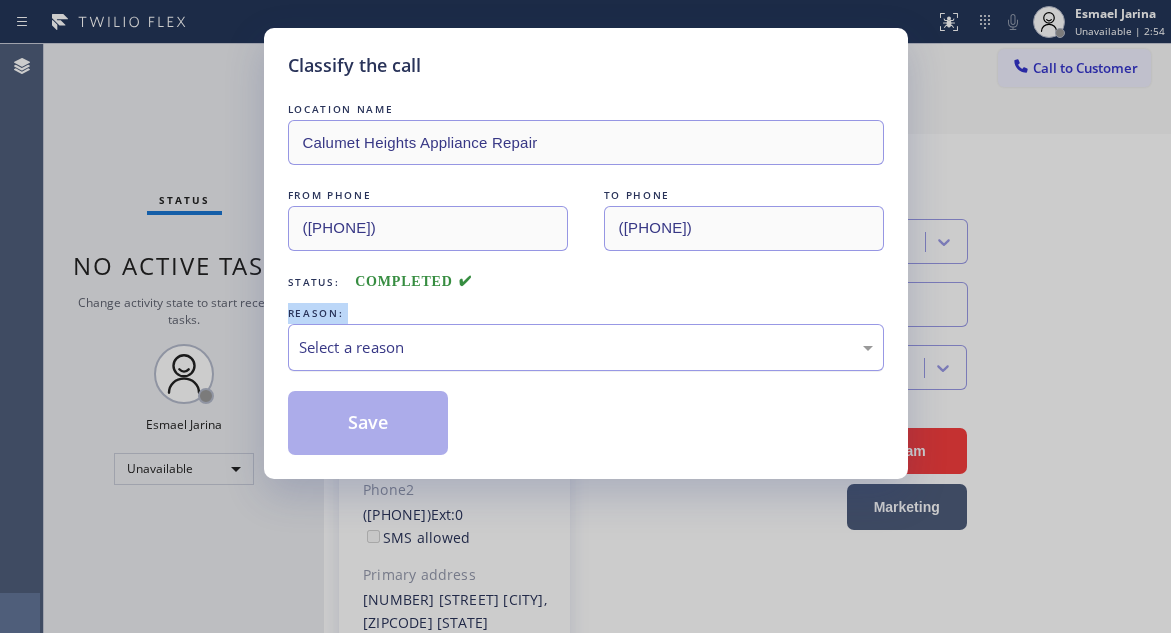 click on "Select a reason" at bounding box center [586, 347] 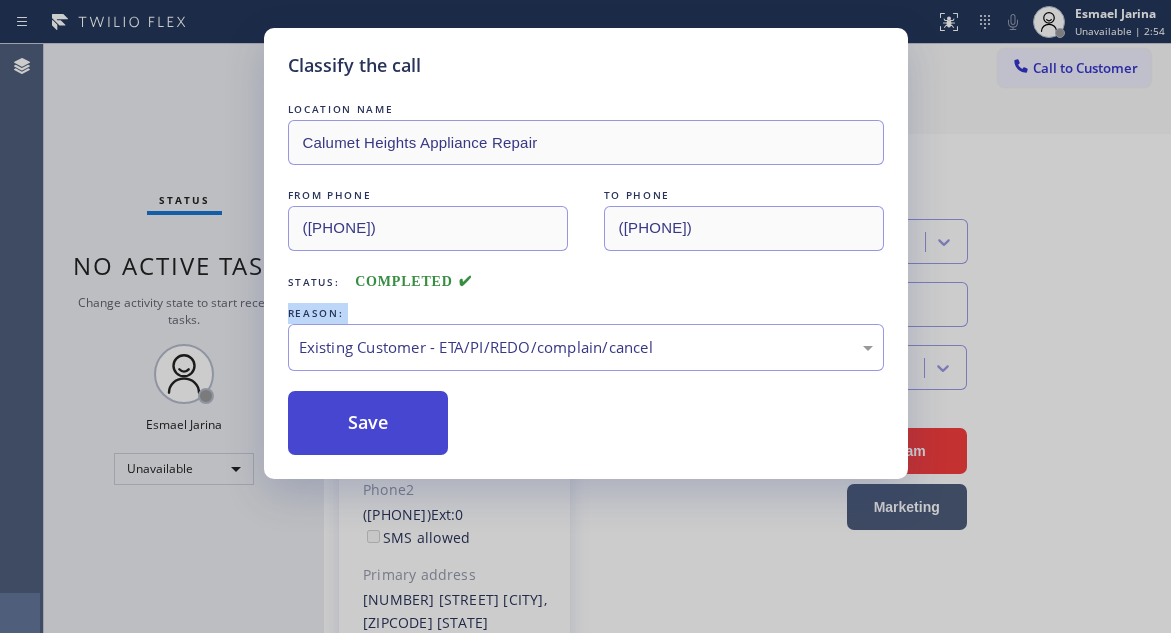 click on "Save" at bounding box center [368, 423] 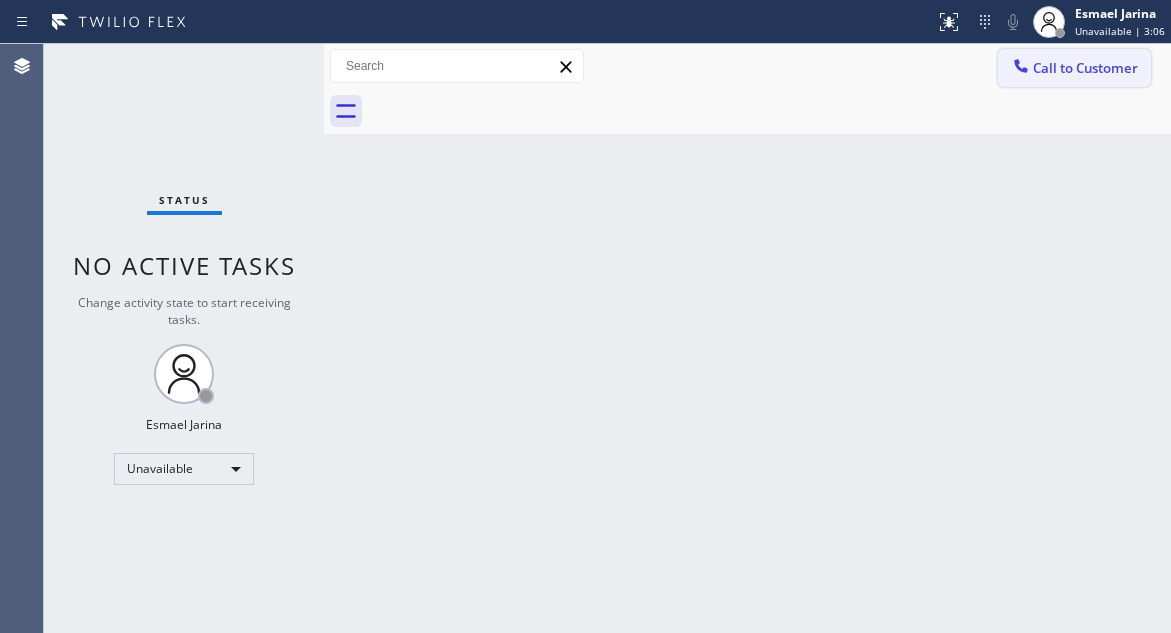 click on "Call to Customer" at bounding box center [1085, 68] 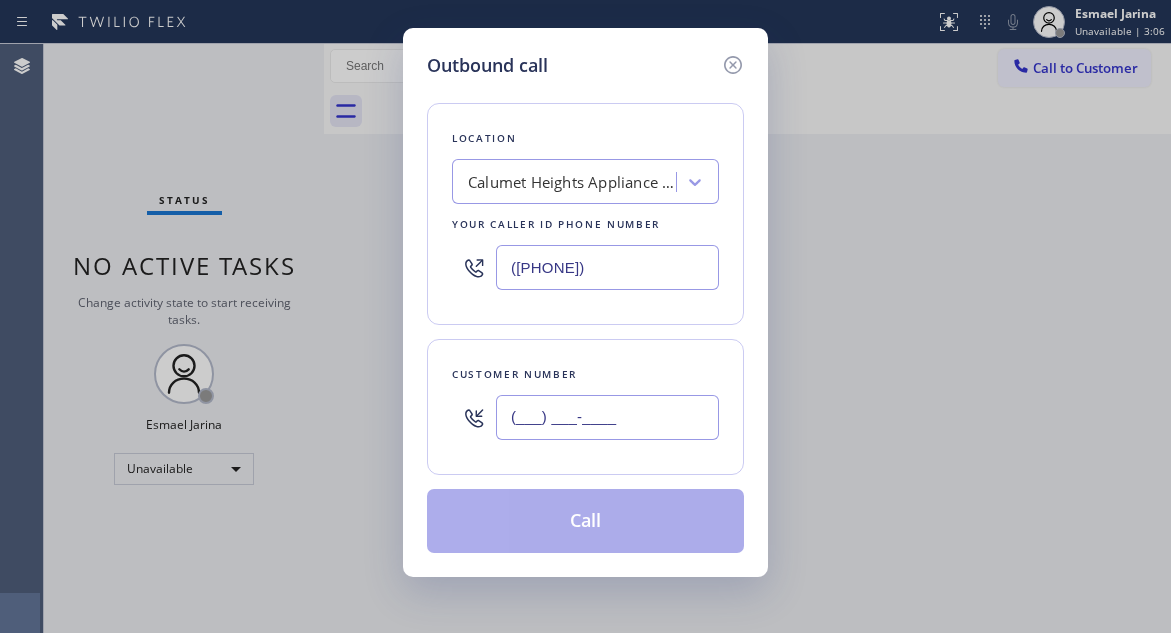 click on "(___) ___-____" at bounding box center [607, 417] 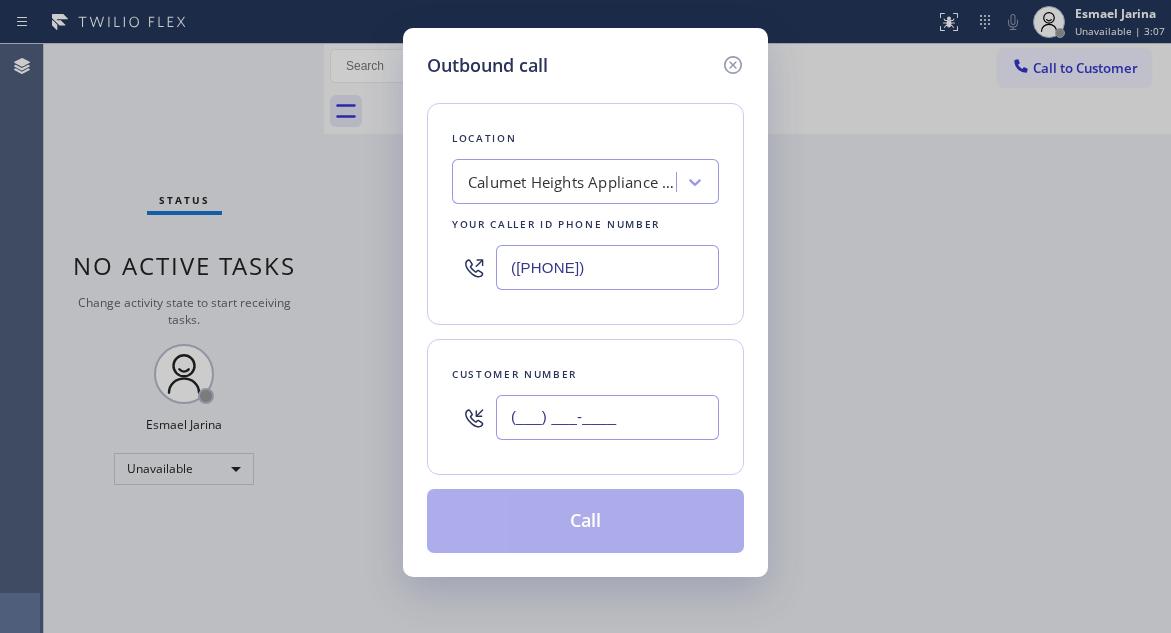 paste on "([PHONE])" 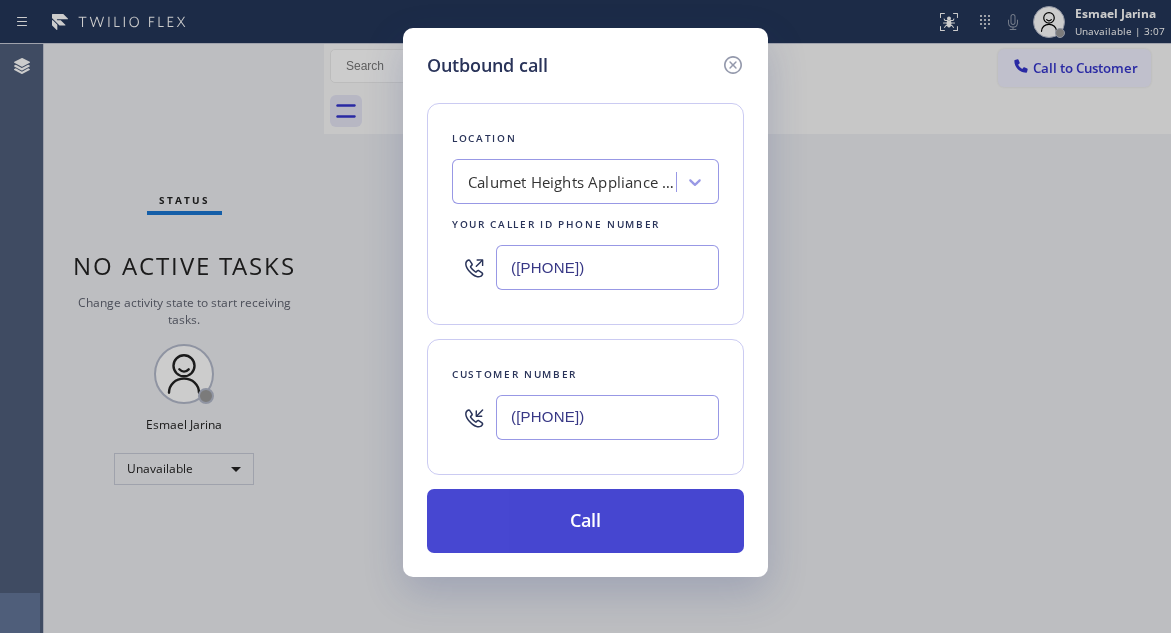 type on "([PHONE])" 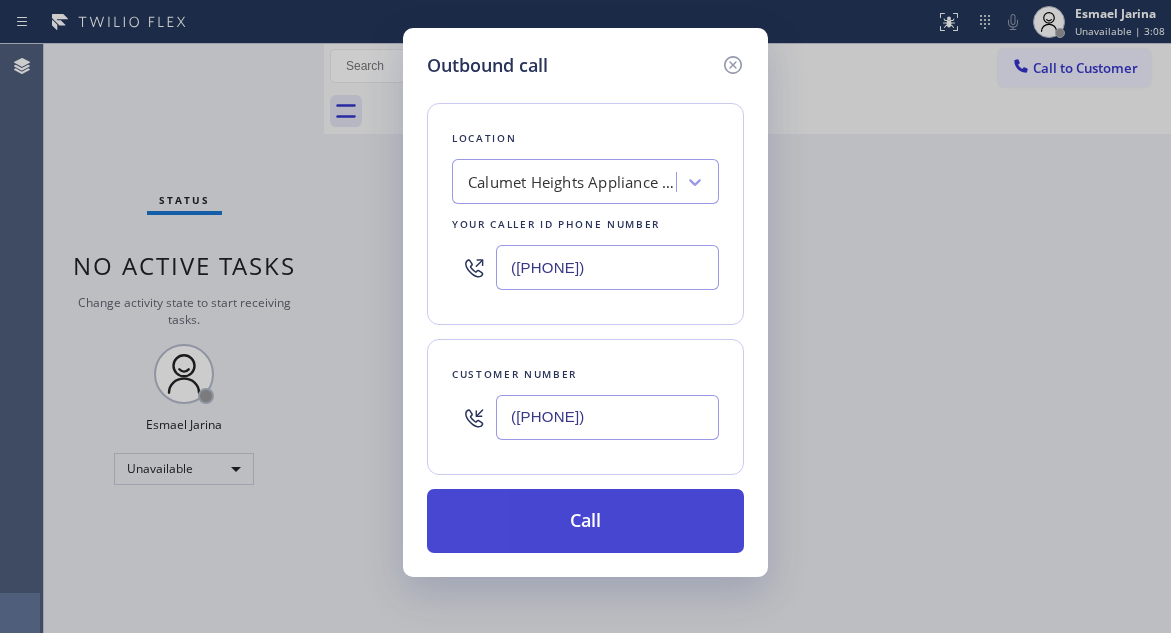 click on "Call" at bounding box center (585, 521) 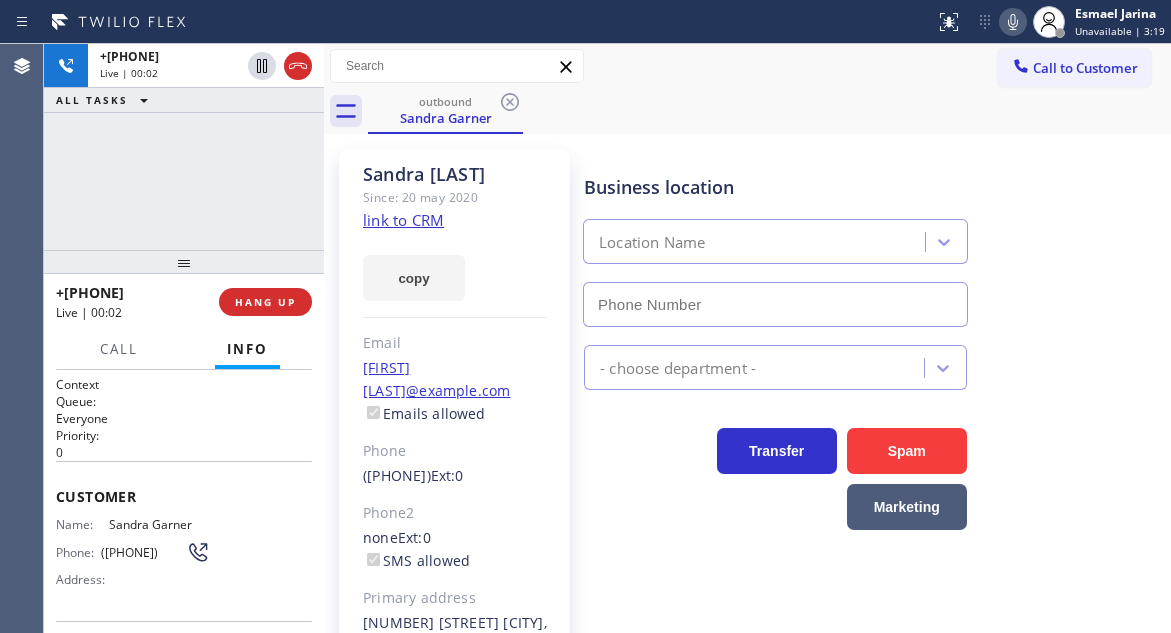 type on "([PHONE])" 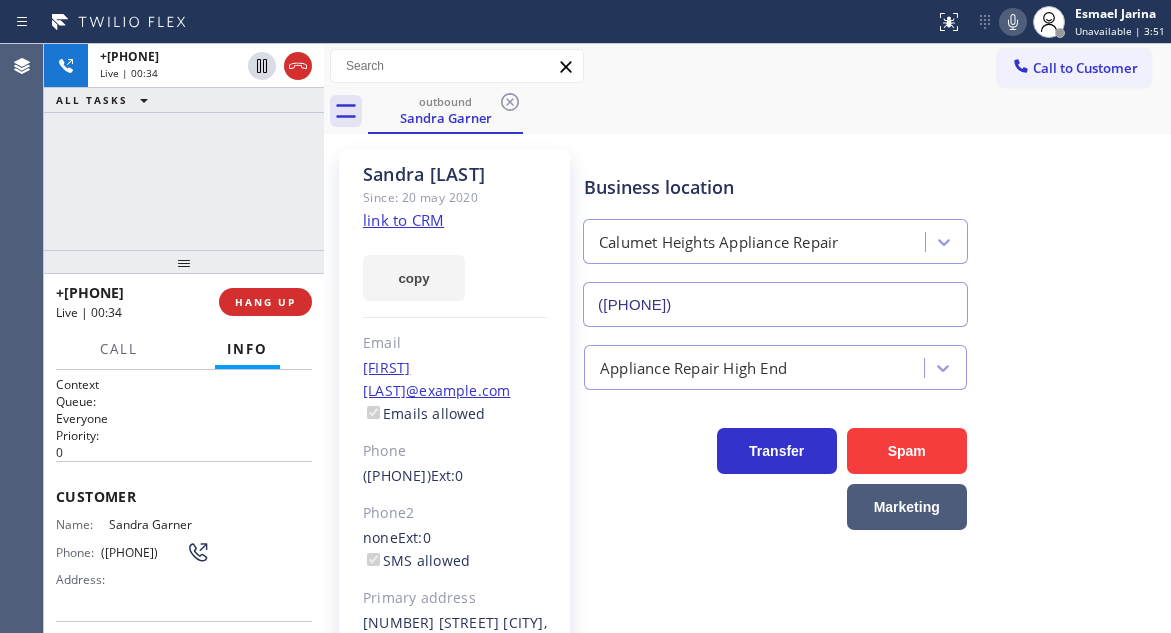 click 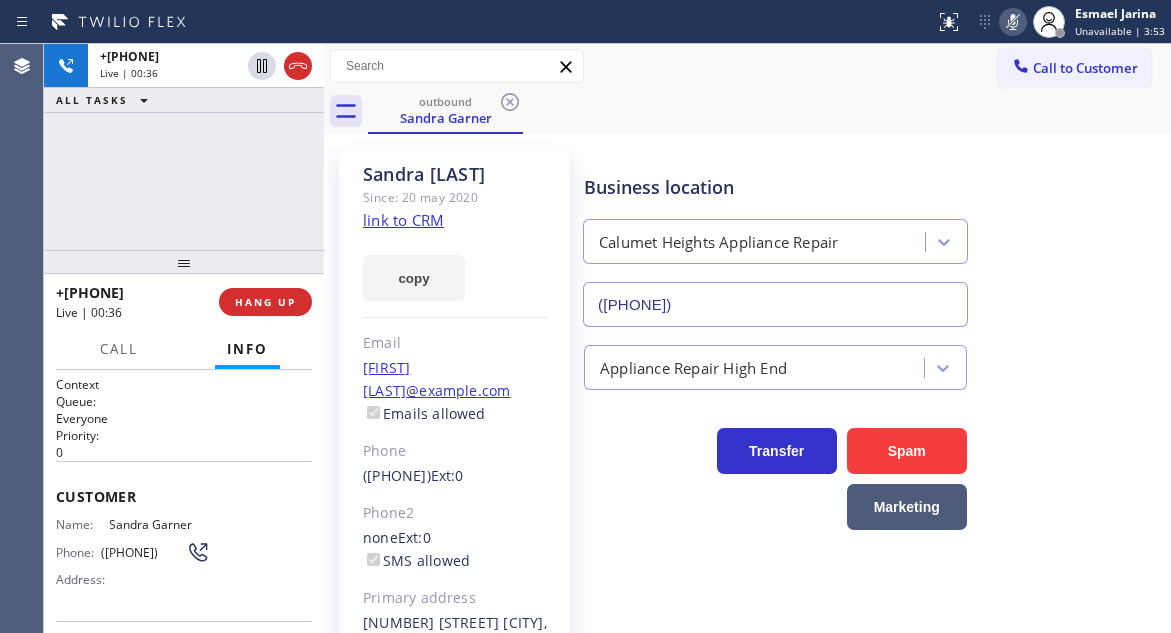 click 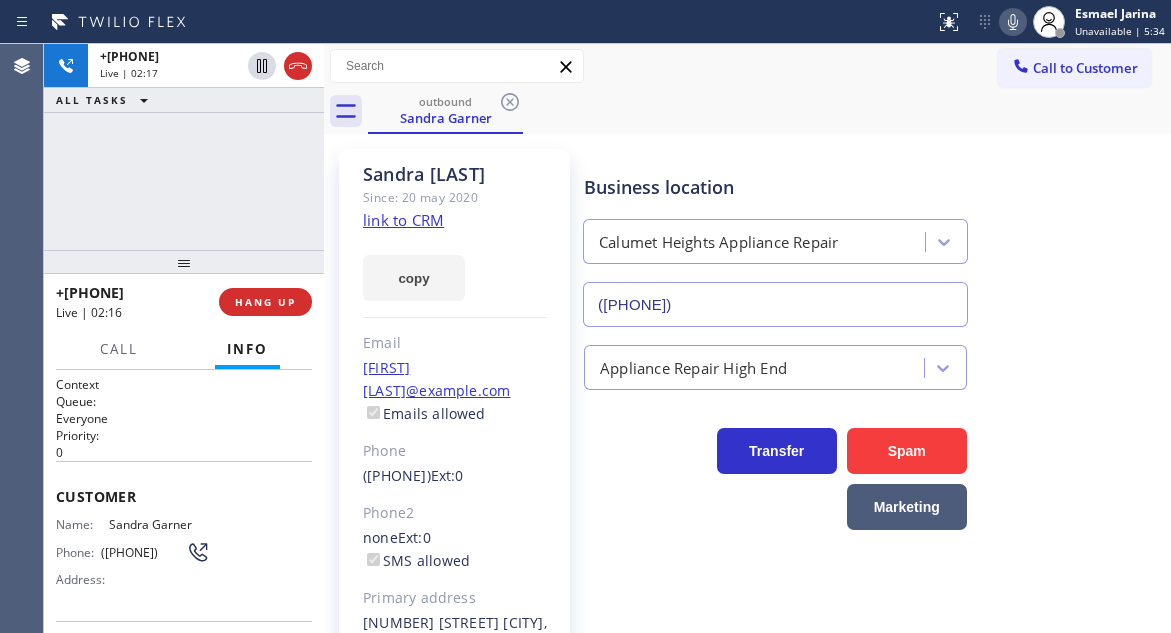 click 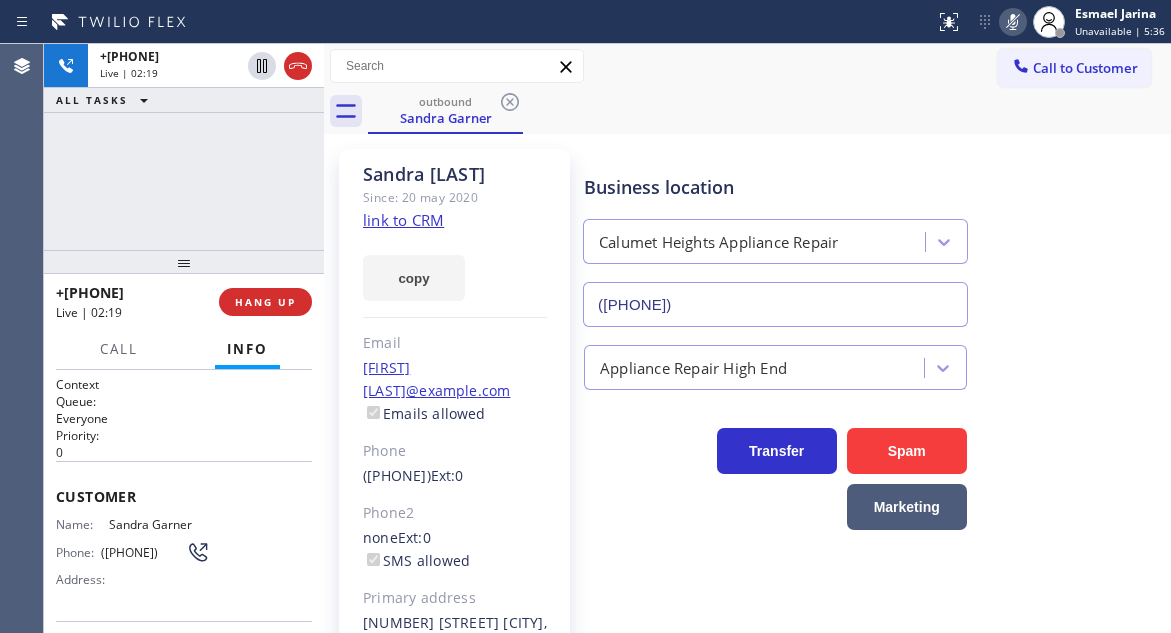 click 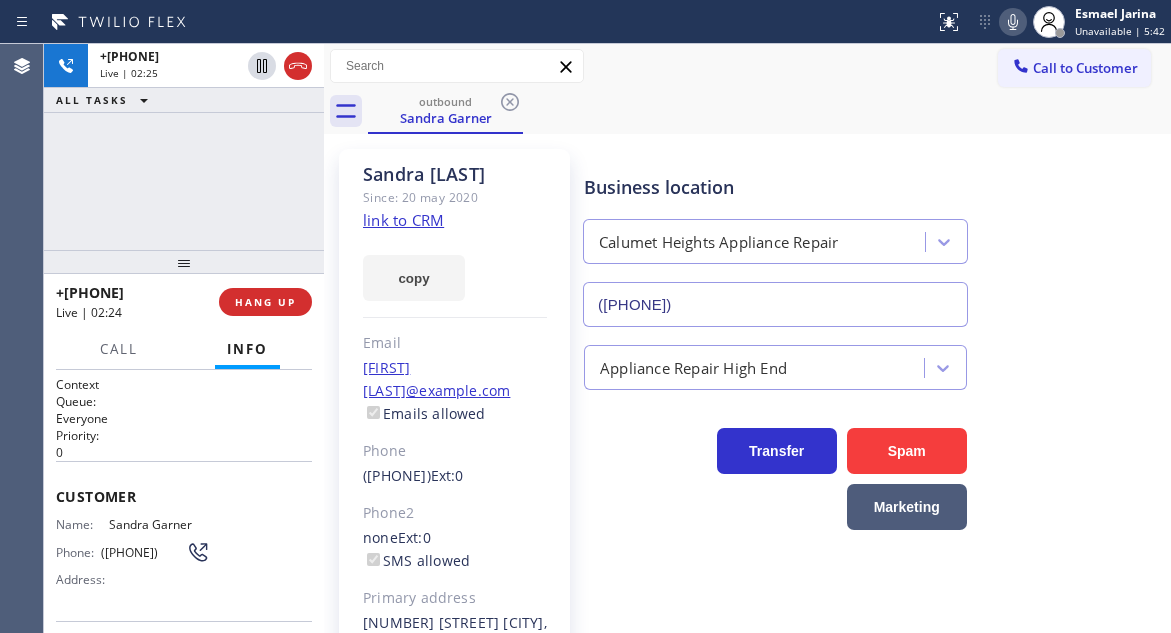 click 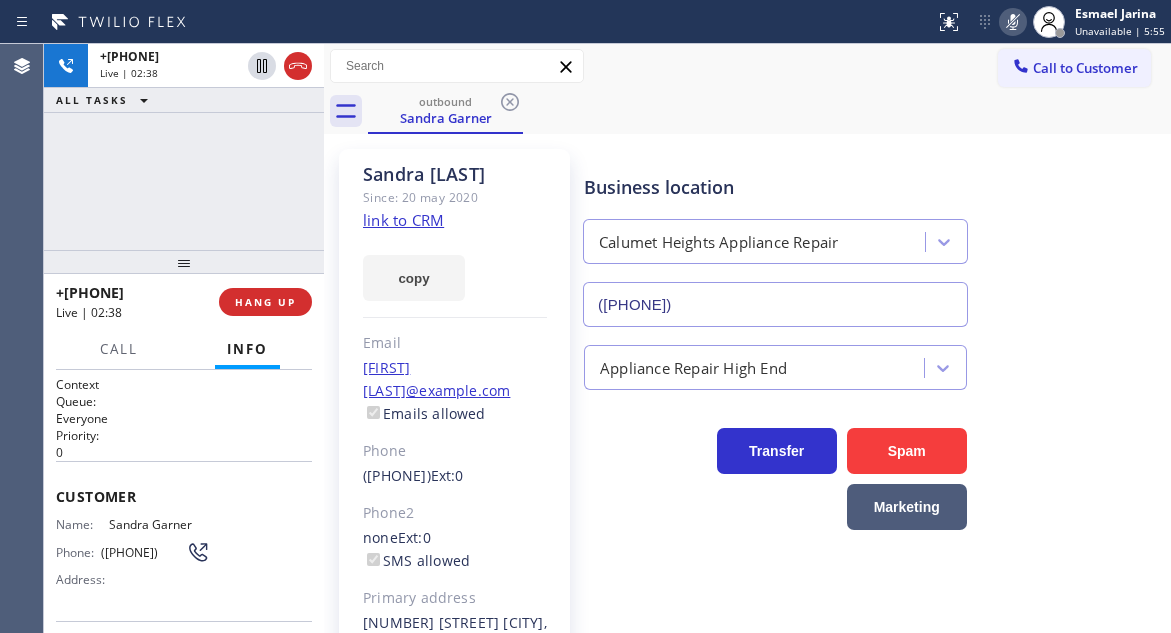 click 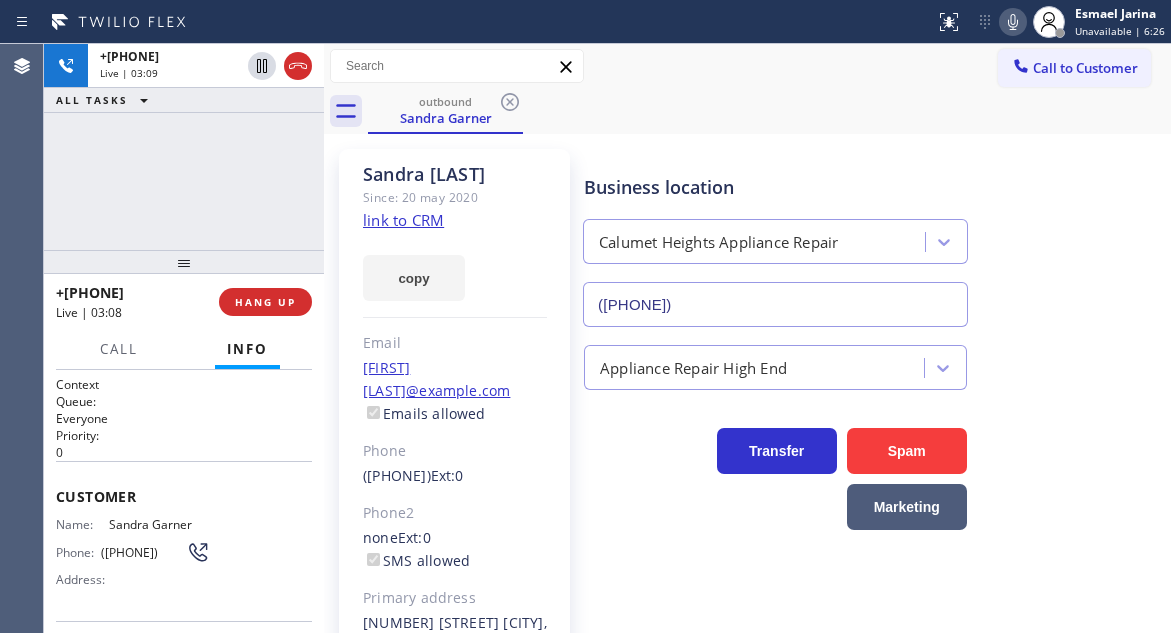 click on "+[PHONE] Live | 03:09 ALL TASKS ALL TASKS ACTIVE TASKS TASKS IN WRAP UP" at bounding box center [184, 147] 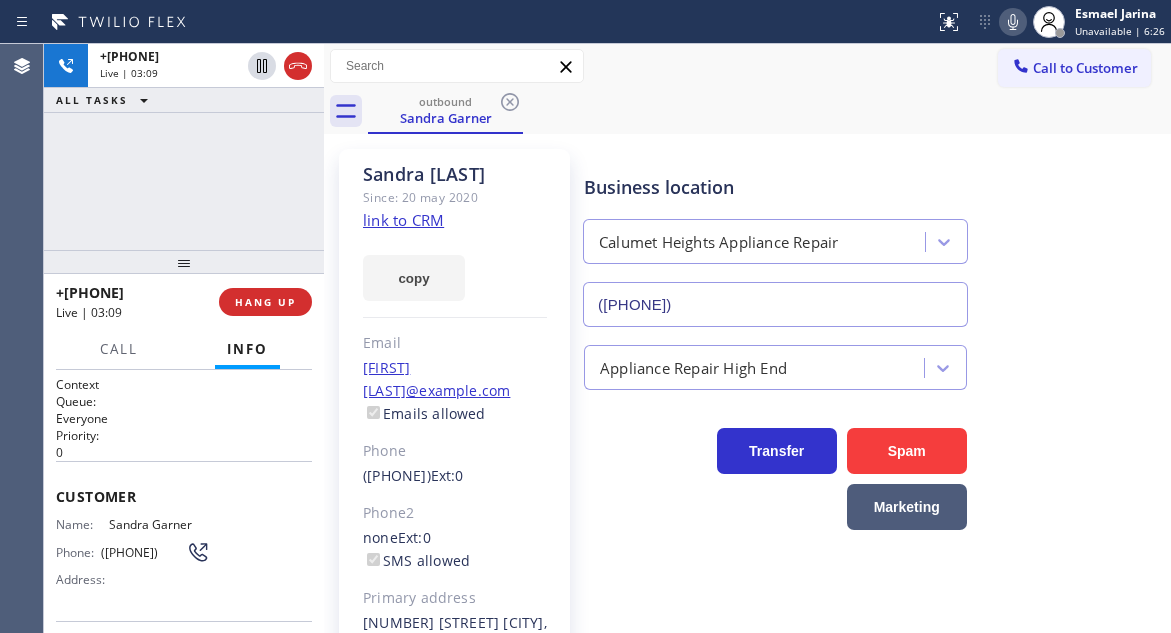 click on "+[PHONE] Live | 03:09 ALL TASKS ALL TASKS ACTIVE TASKS TASKS IN WRAP UP" at bounding box center [184, 147] 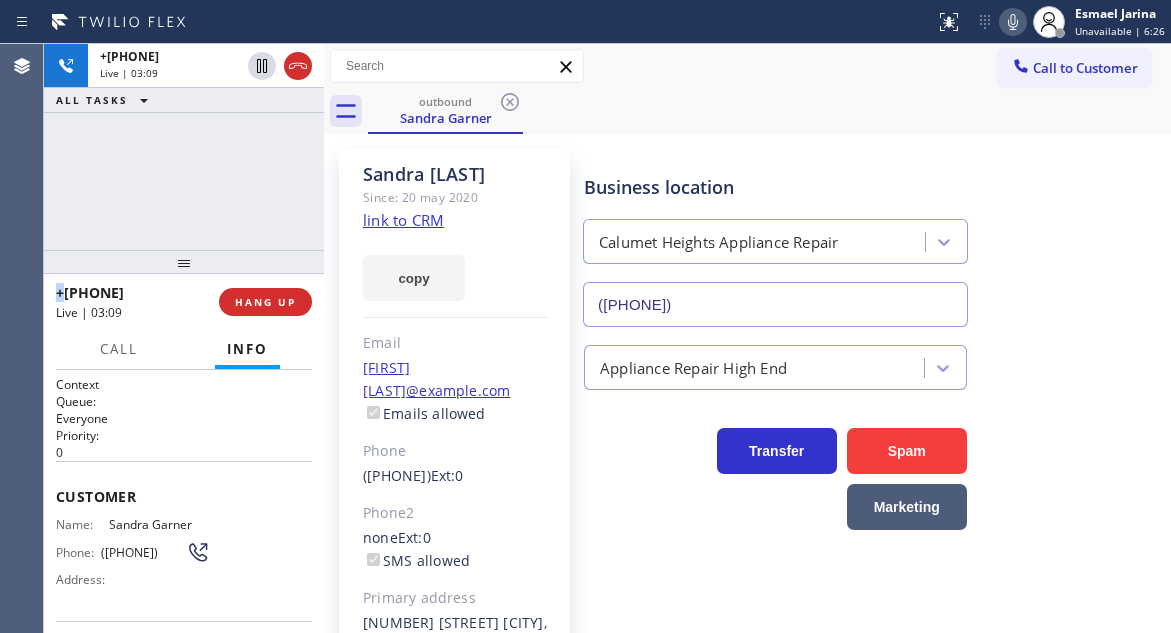 click on "+[PHONE] Live | 03:09 ALL TASKS ALL TASKS ACTIVE TASKS TASKS IN WRAP UP" at bounding box center [184, 147] 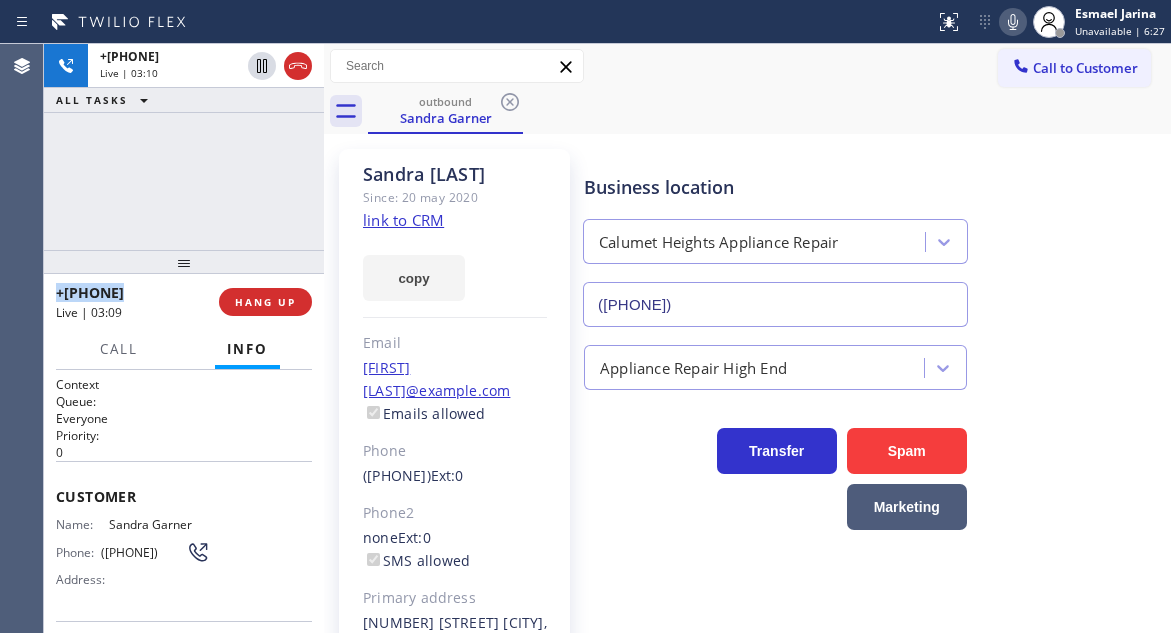 click on "+[PHONE] Live | 03:10 ALL TASKS ALL TASKS ACTIVE TASKS TASKS IN WRAP UP" at bounding box center (184, 147) 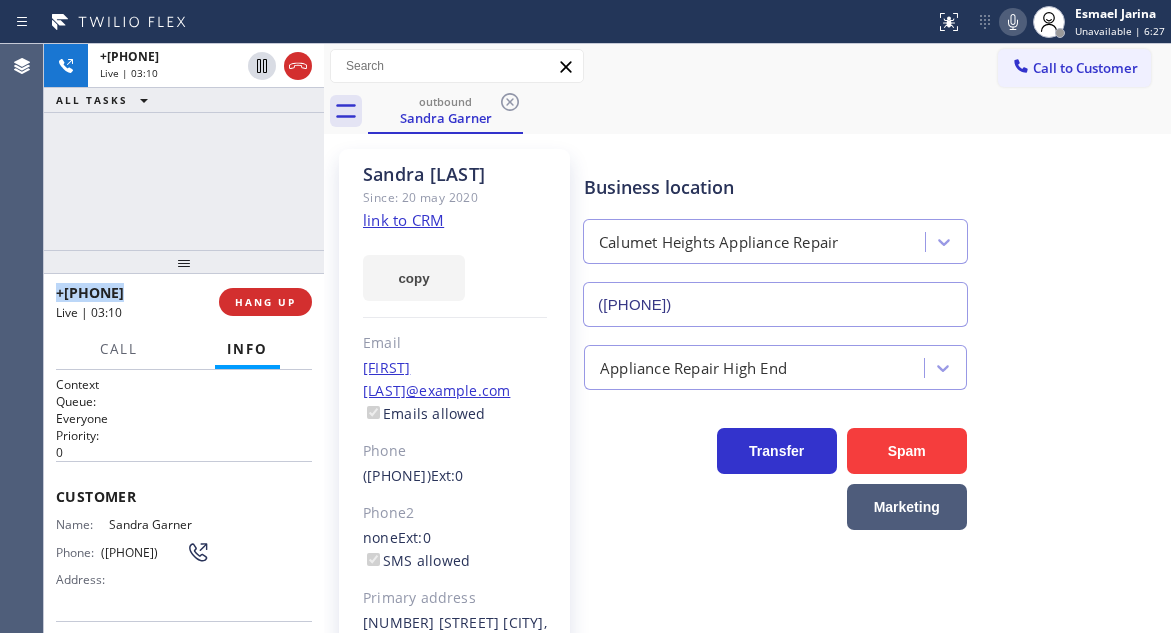 click on "+[PHONE] Live | 03:10 ALL TASKS ALL TASKS ACTIVE TASKS TASKS IN WRAP UP" at bounding box center (184, 147) 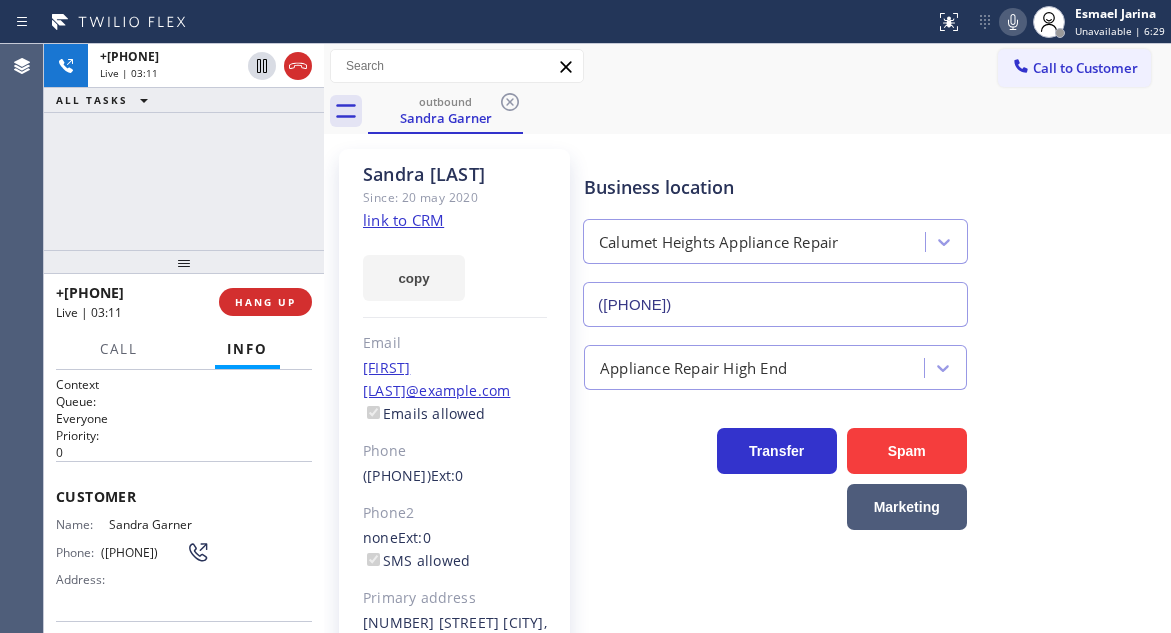 click on "+1[PHONE] Live | 03:11 ALL TASKS ALL TASKS ACTIVE TASKS TASKS IN WRAP UP" at bounding box center [184, 147] 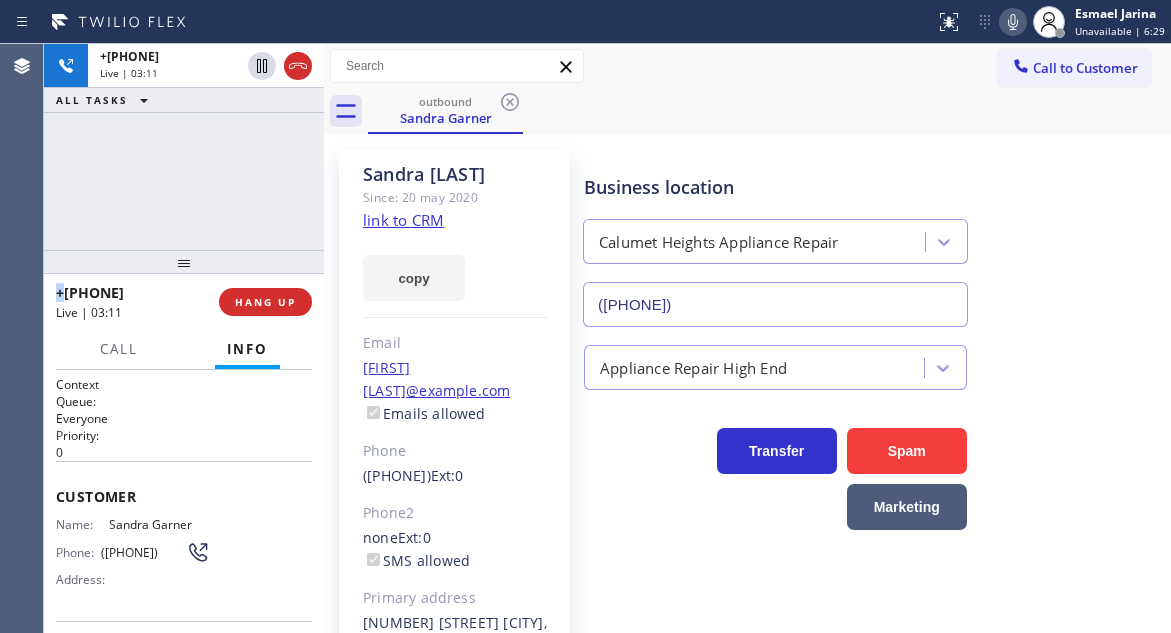 click on "+1[PHONE] Live | 03:11 ALL TASKS ALL TASKS ACTIVE TASKS TASKS IN WRAP UP" at bounding box center [184, 147] 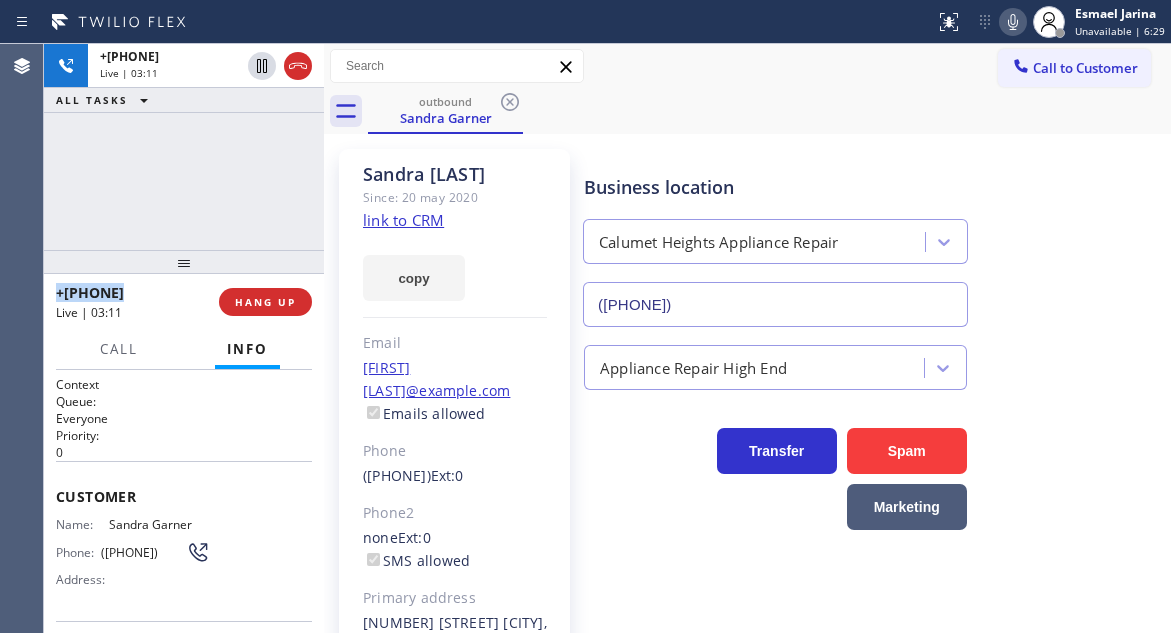 click on "+1[PHONE] Live | 03:11 ALL TASKS ALL TASKS ACTIVE TASKS TASKS IN WRAP UP" at bounding box center [184, 147] 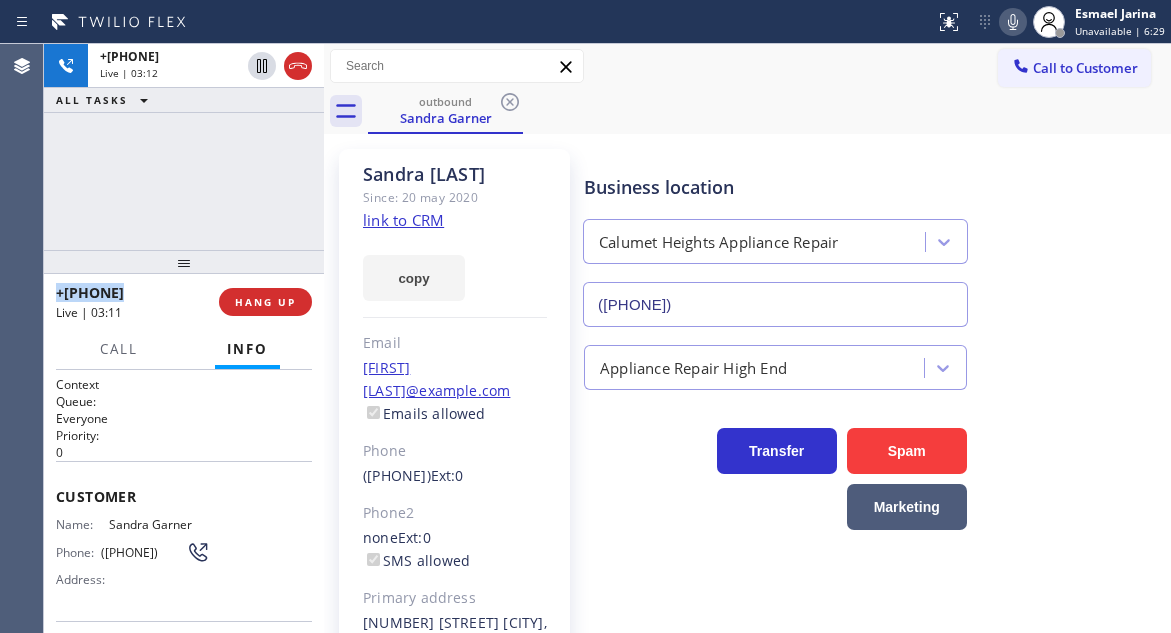 click on "+[PHONE] Live | 03:12 ALL TASKS ALL TASKS ACTIVE TASKS TASKS IN WRAP UP" at bounding box center (184, 147) 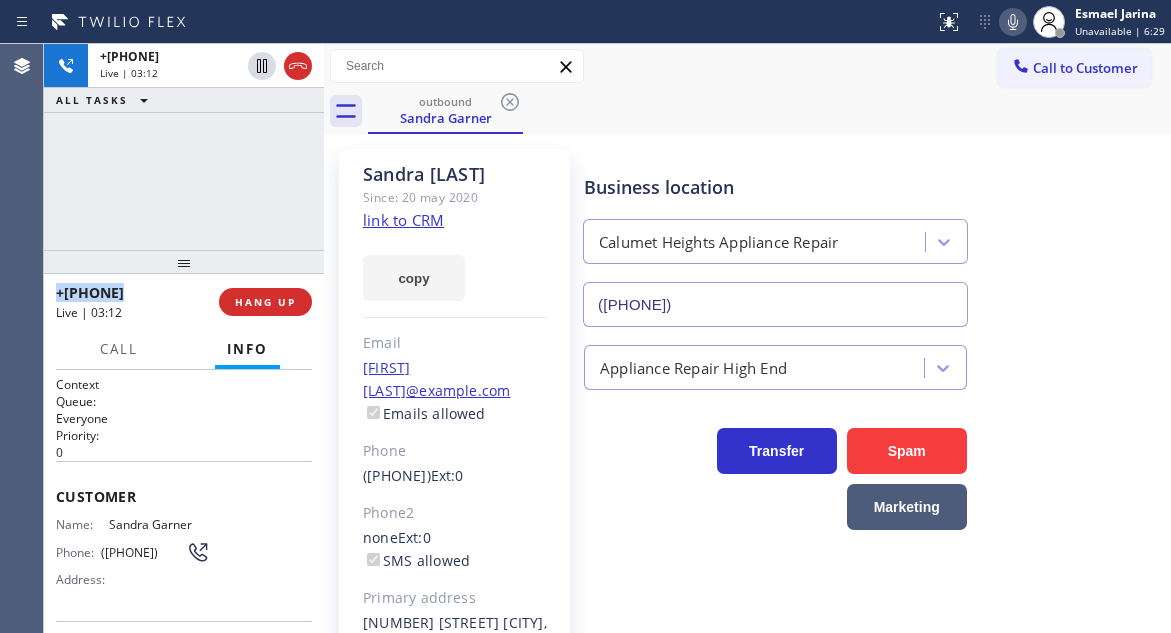 click on "+[PHONE] Live | 03:12 ALL TASKS ALL TASKS ACTIVE TASKS TASKS IN WRAP UP" at bounding box center (184, 147) 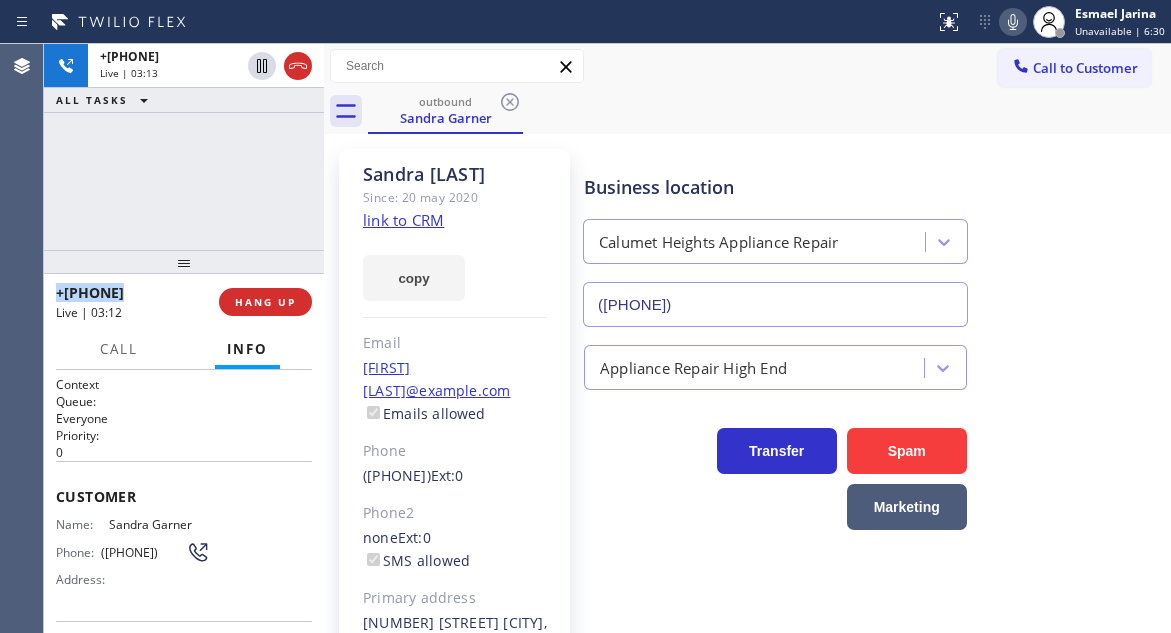click on "+1[PHONE] Live | 03:13 ALL TASKS ALL TASKS ACTIVE TASKS TASKS IN WRAP UP" at bounding box center [184, 147] 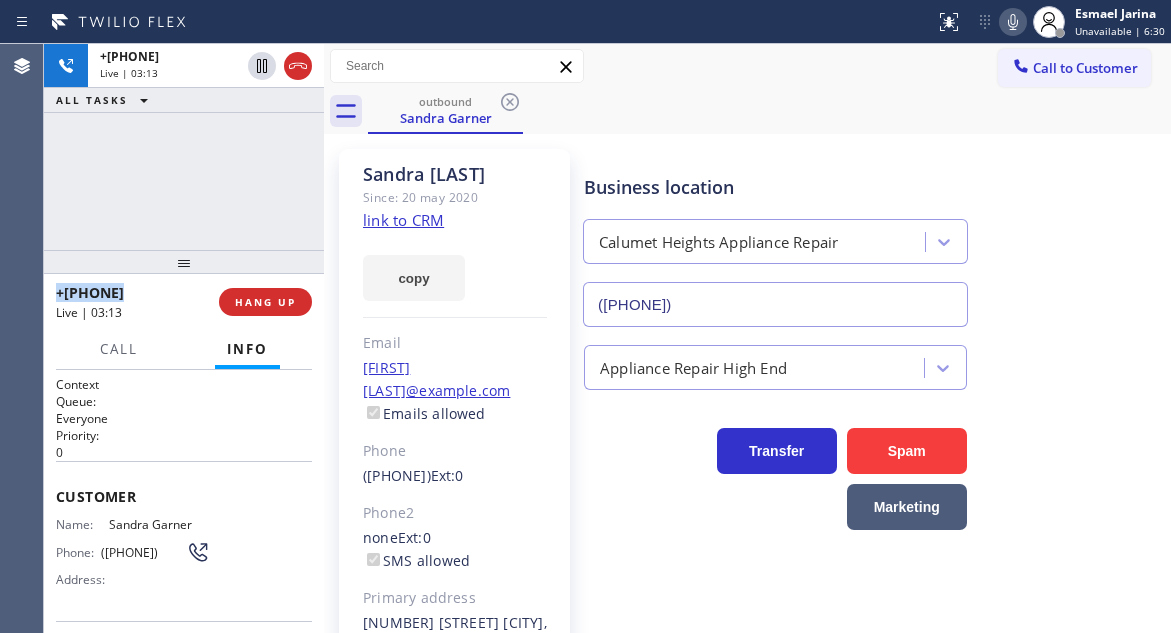 click on "+1[PHONE] Live | 03:13 ALL TASKS ALL TASKS ACTIVE TASKS TASKS IN WRAP UP" at bounding box center [184, 147] 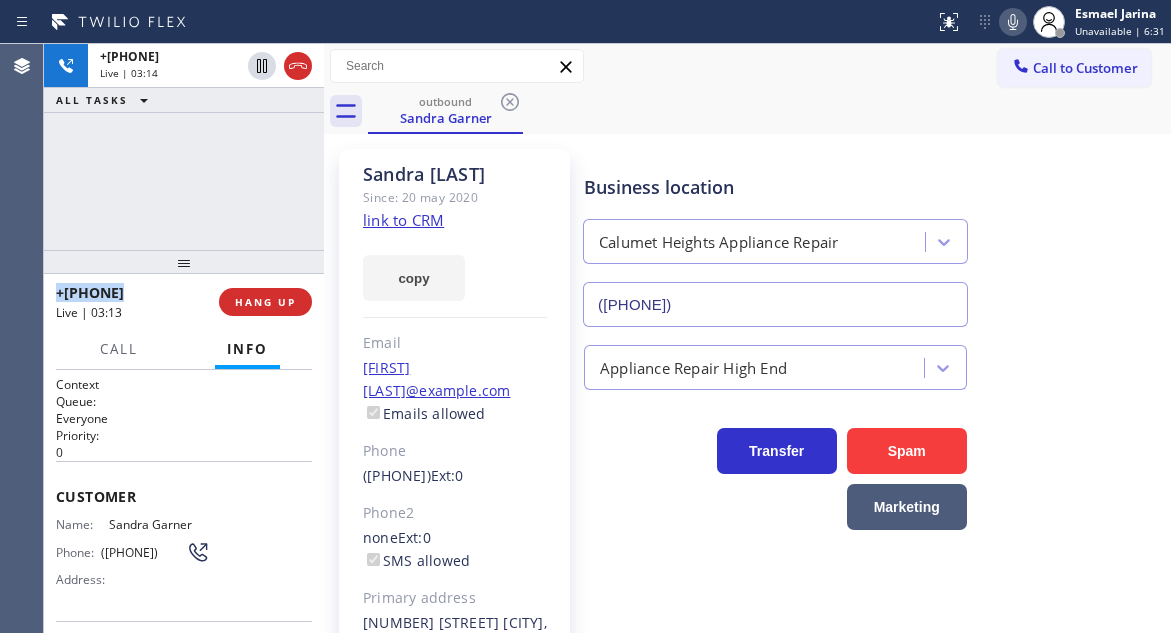 click on "+[PHONE] Live | 03:14 ALL TASKS ALL TASKS ACTIVE TASKS TASKS IN WRAP UP" at bounding box center [184, 147] 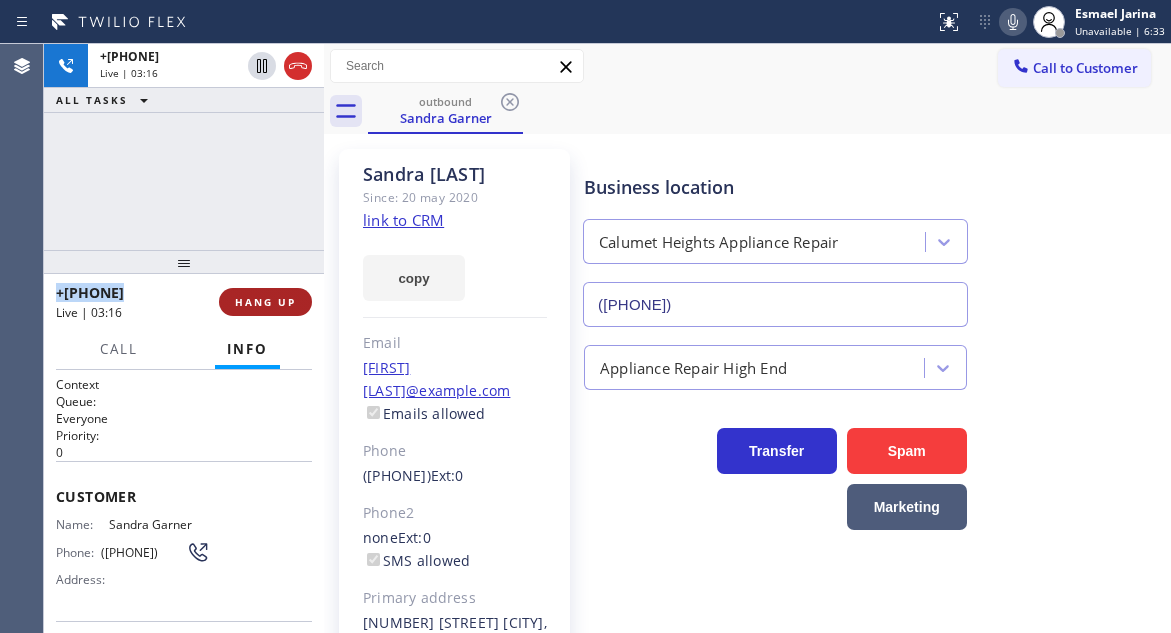 click on "HANG UP" at bounding box center [265, 302] 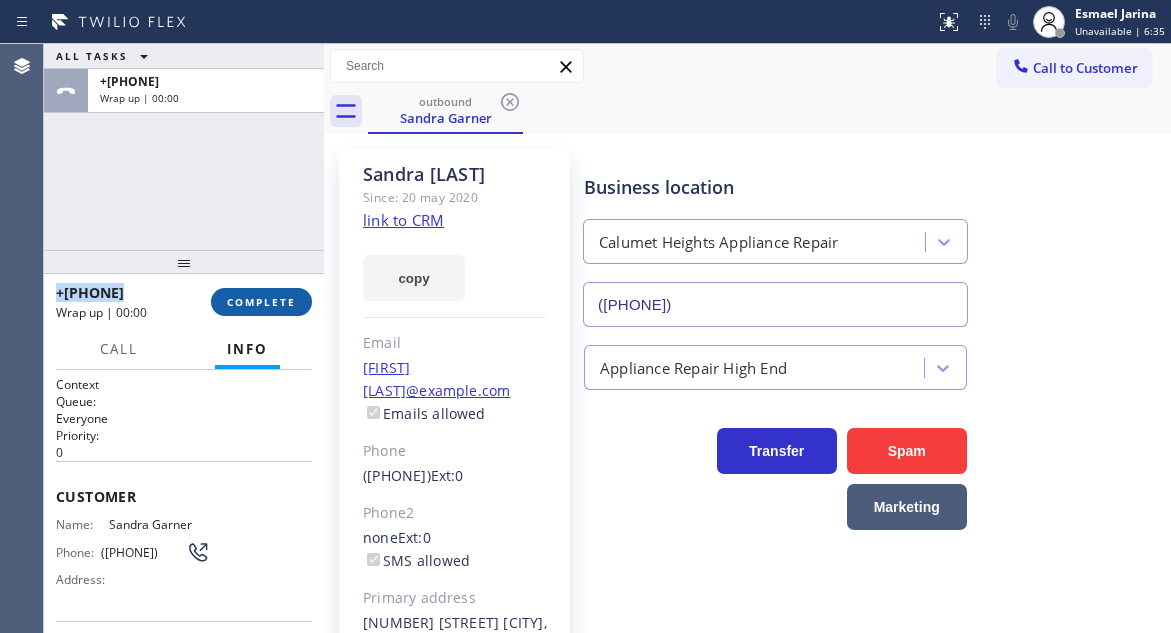 click on "COMPLETE" at bounding box center (261, 302) 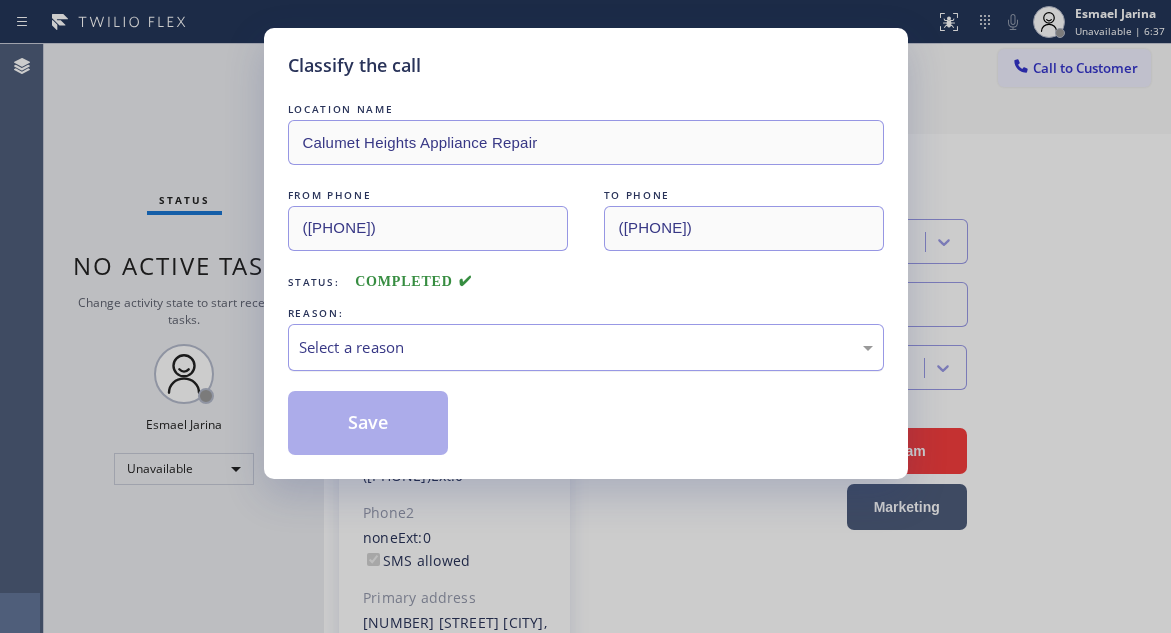 click on "Select a reason" at bounding box center [586, 347] 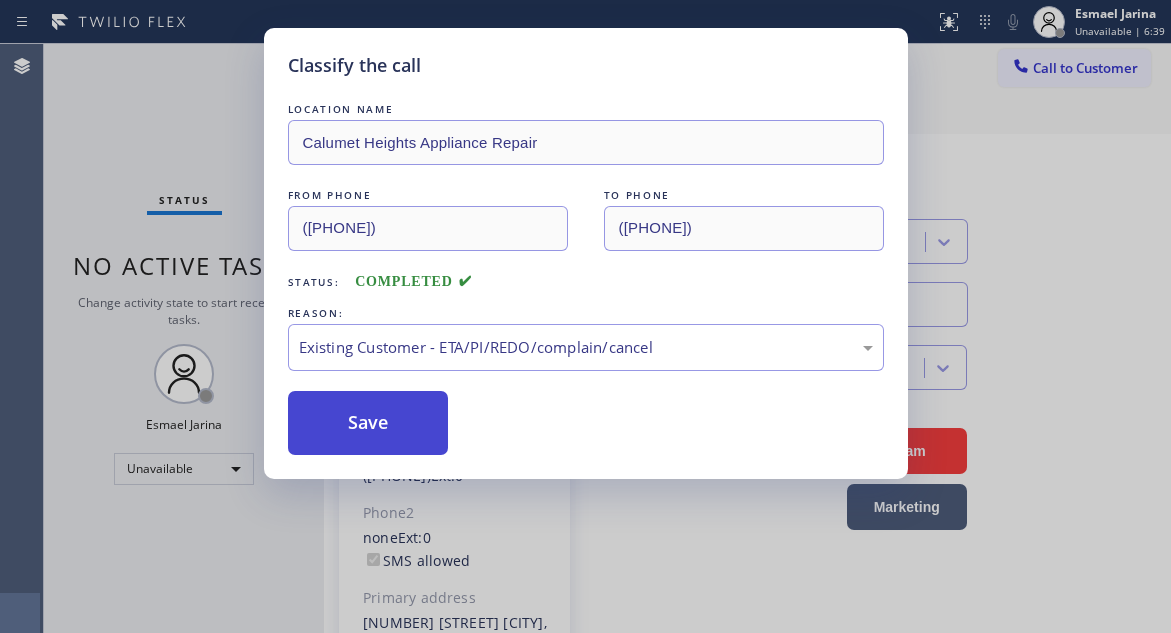 click on "Save" at bounding box center [368, 423] 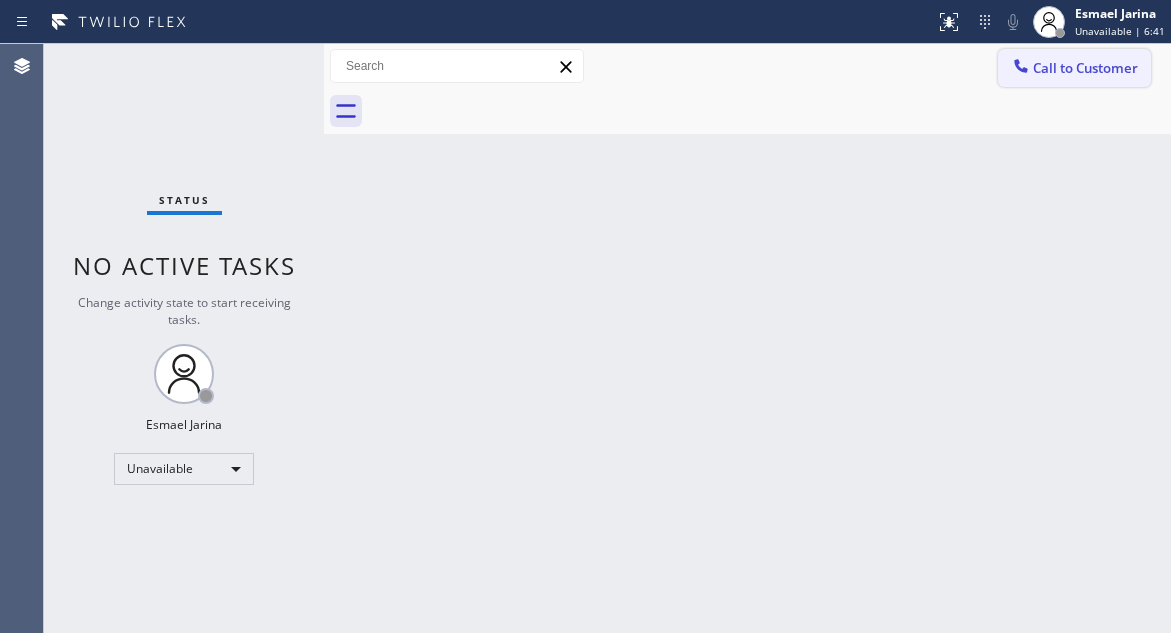 click on "Call to Customer" at bounding box center [1074, 68] 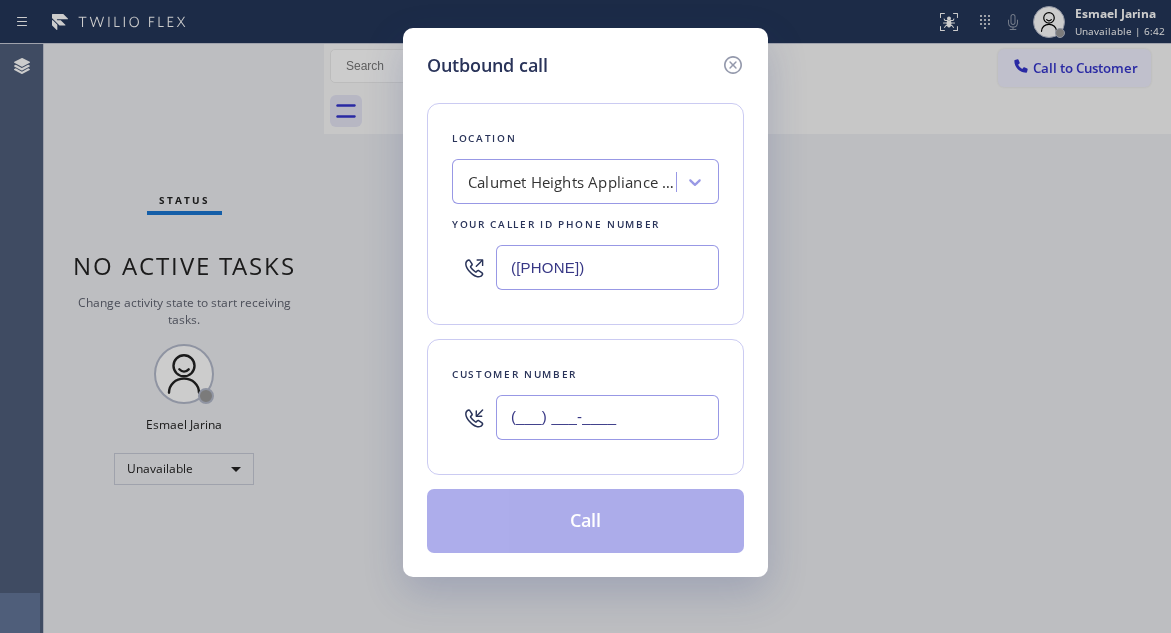 click on "(___) ___-____" at bounding box center (607, 417) 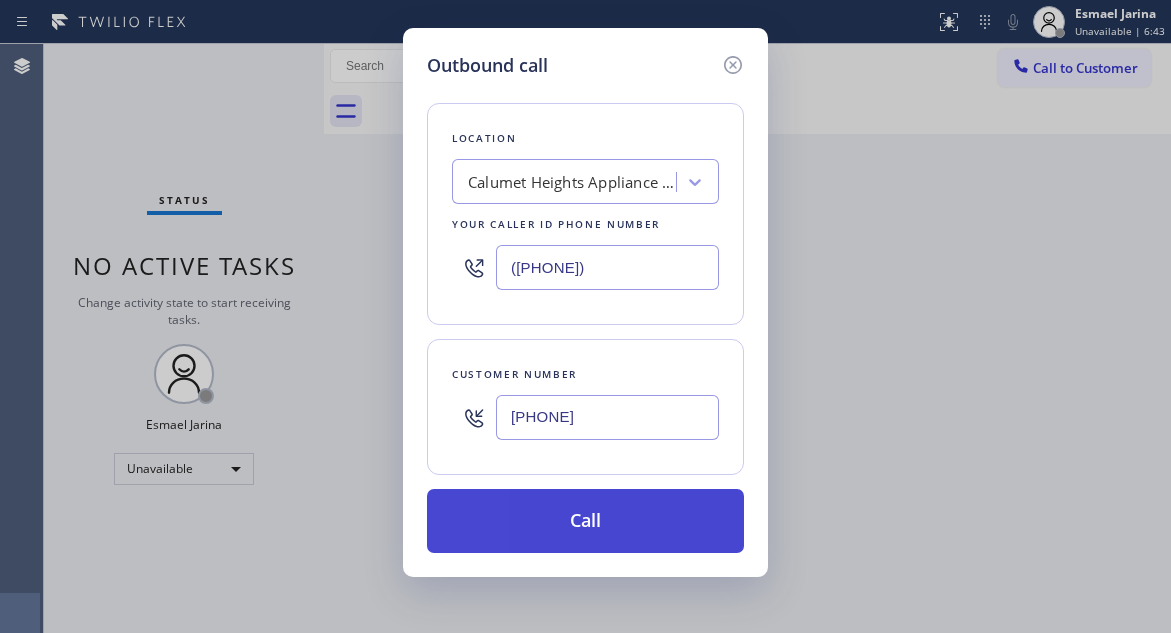 click on "Call" at bounding box center [585, 521] 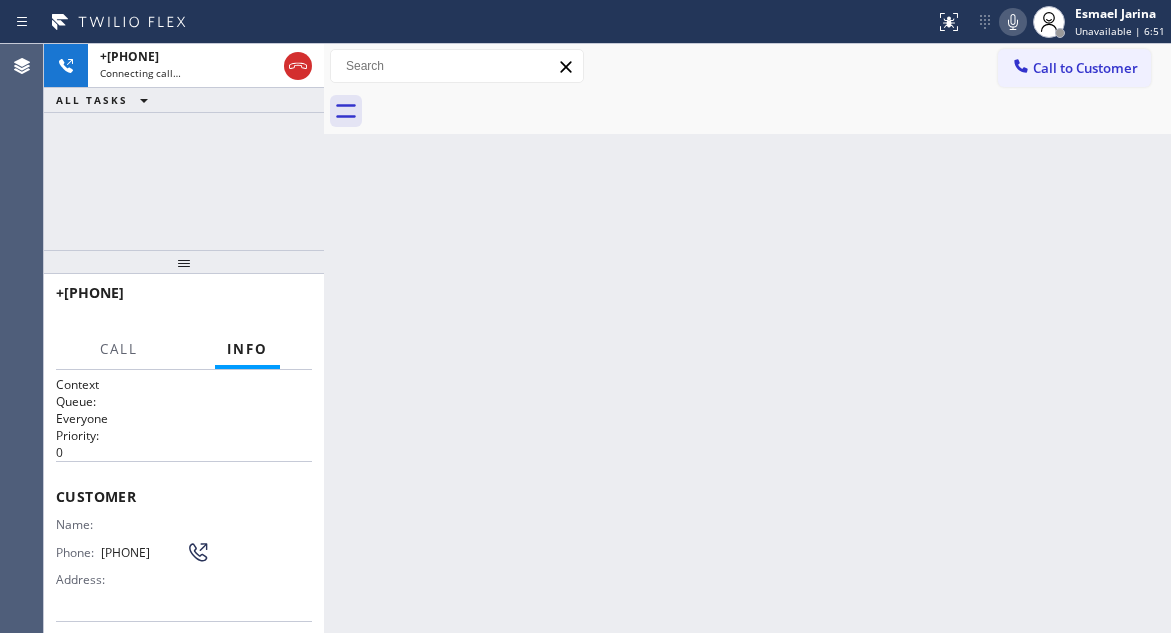 click on "Back to Dashboard Change Sender ID Customers Technicians Select a contact Outbound call Technician Search Technician Your caller id phone number Your caller id phone number Call Technician info Name   Phone none Address none Change Sender ID HVAC +[PHONE] 5 Star Appliance +[PHONE] Appliance Repair +[PHONE] Plumbing +[PHONE] Air Duct Cleaning +[PHONE]  Electricians +[PHONE] Cancel Change Check personal SMS Reset Change No tabs Call to Customer Outbound call Location Calumet Heights Appliance Repair Your caller id phone number ([PHONE]) Customer number Call Outbound call Technician Search Technician Your caller id phone number Your caller id phone number Call" at bounding box center (747, 338) 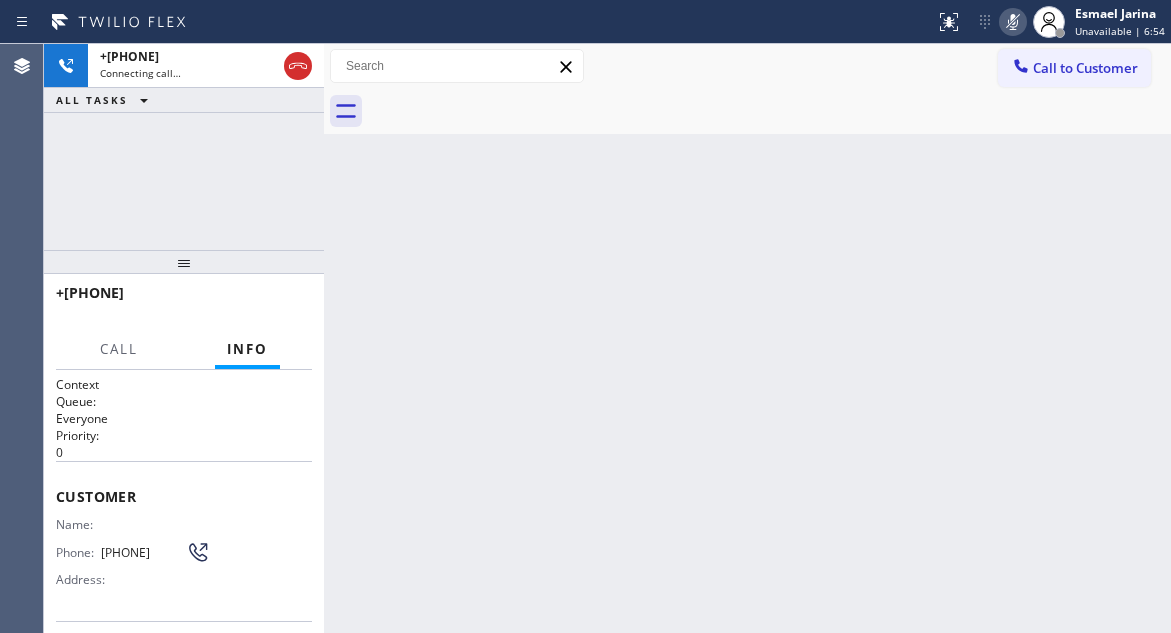 click 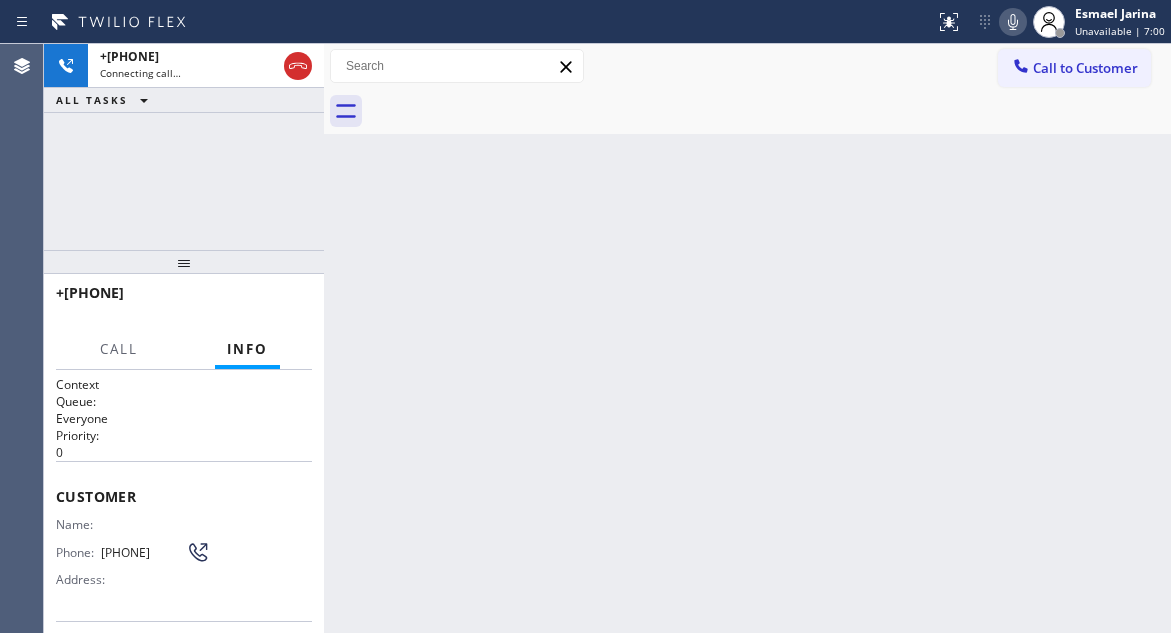 click on "Back to Dashboard Change Sender ID Customers Technicians Select a contact Outbound call Technician Search Technician Your caller id phone number Your caller id phone number Call Technician info Name   Phone none Address none Change Sender ID HVAC +[PHONE] 5 Star Appliance +[PHONE] Appliance Repair +[PHONE] Plumbing +[PHONE] Air Duct Cleaning +[PHONE]  Electricians +[PHONE] Cancel Change Check personal SMS Reset Change No tabs Call to Customer Outbound call Location Calumet Heights Appliance Repair Your caller id phone number ([PHONE]) Customer number Call Outbound call Technician Search Technician Your caller id phone number Your caller id phone number Call" at bounding box center [747, 338] 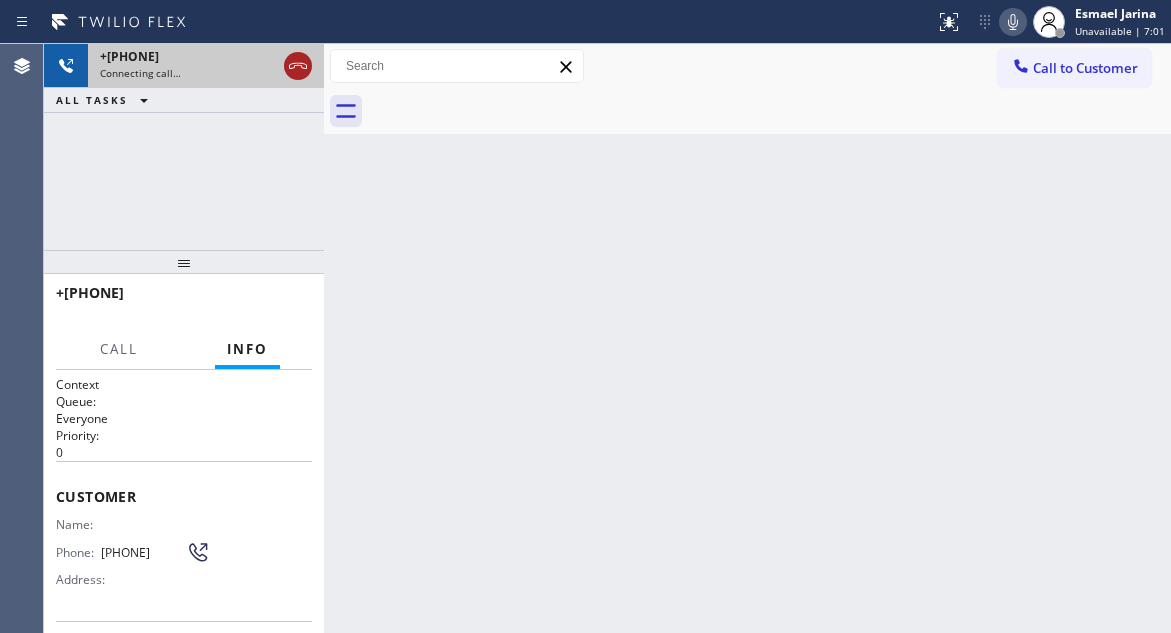 click 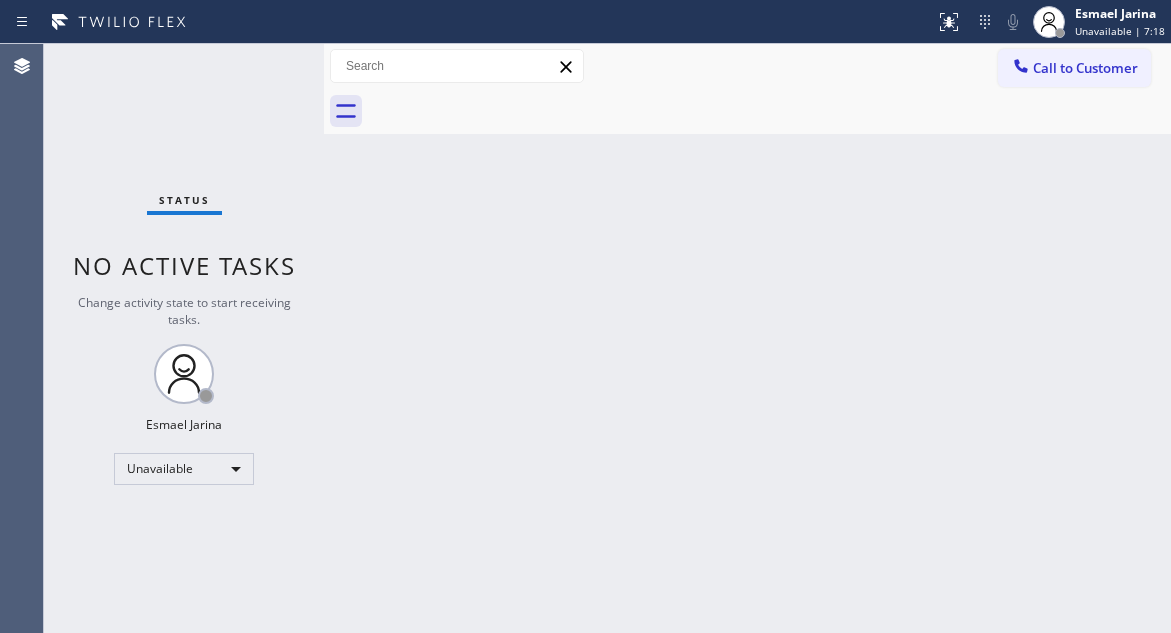 click on "Back to Dashboard Change Sender ID Customers Technicians Select a contact Outbound call Technician Search Technician Your caller id phone number Your caller id phone number Call Technician info Name   Phone none Address none Change Sender ID HVAC +[PHONE] 5 Star Appliance +[PHONE] Appliance Repair +[PHONE] Plumbing +[PHONE] Air Duct Cleaning +[PHONE]  Electricians +[PHONE] Cancel Change Check personal SMS Reset Change No tabs Call to Customer Outbound call Location Calumet Heights Appliance Repair Your caller id phone number ([PHONE]) Customer number Call Outbound call Technician Search Technician Your caller id phone number Your caller id phone number Call" at bounding box center (747, 338) 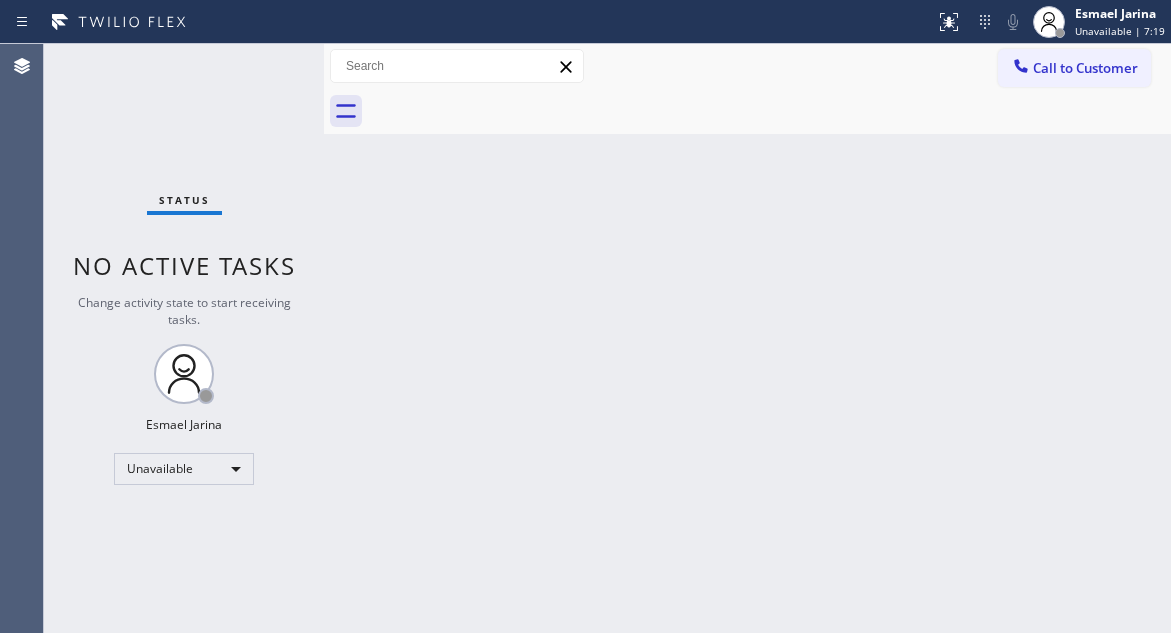 click on "Call to Customer Outbound call Location Calumet Heights Appliance Repair Your caller id phone number ([PHONE]) Customer number Call Outbound call Technician Search Technician Your caller id phone number Your caller id phone number Call" at bounding box center (747, 66) 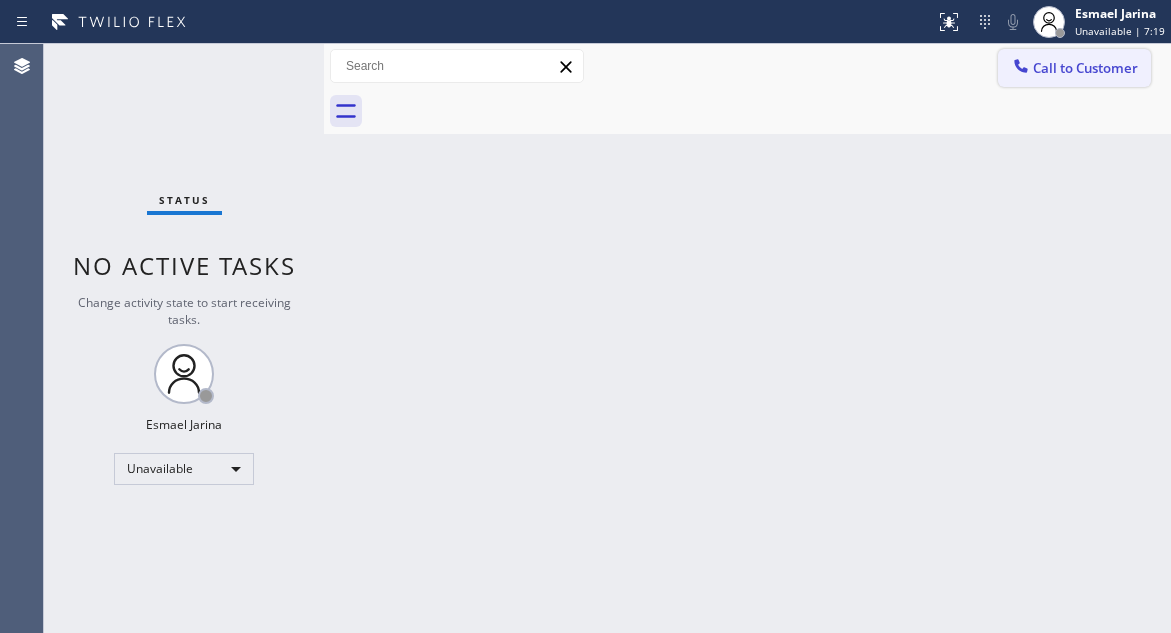 click on "Call to Customer" at bounding box center (1085, 68) 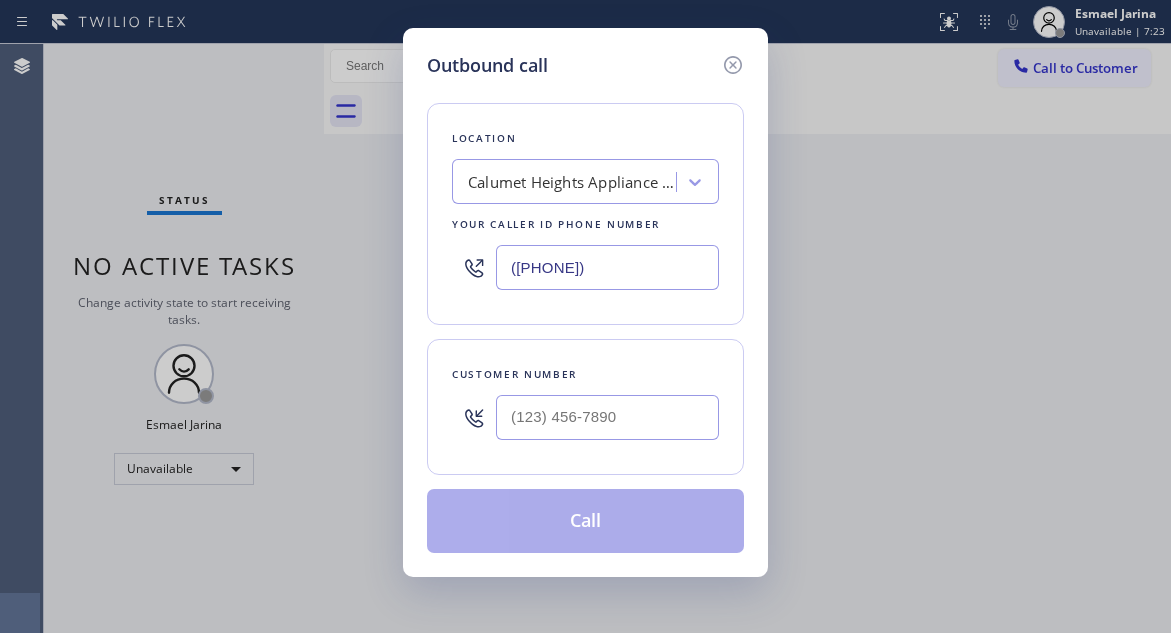 click at bounding box center [607, 417] 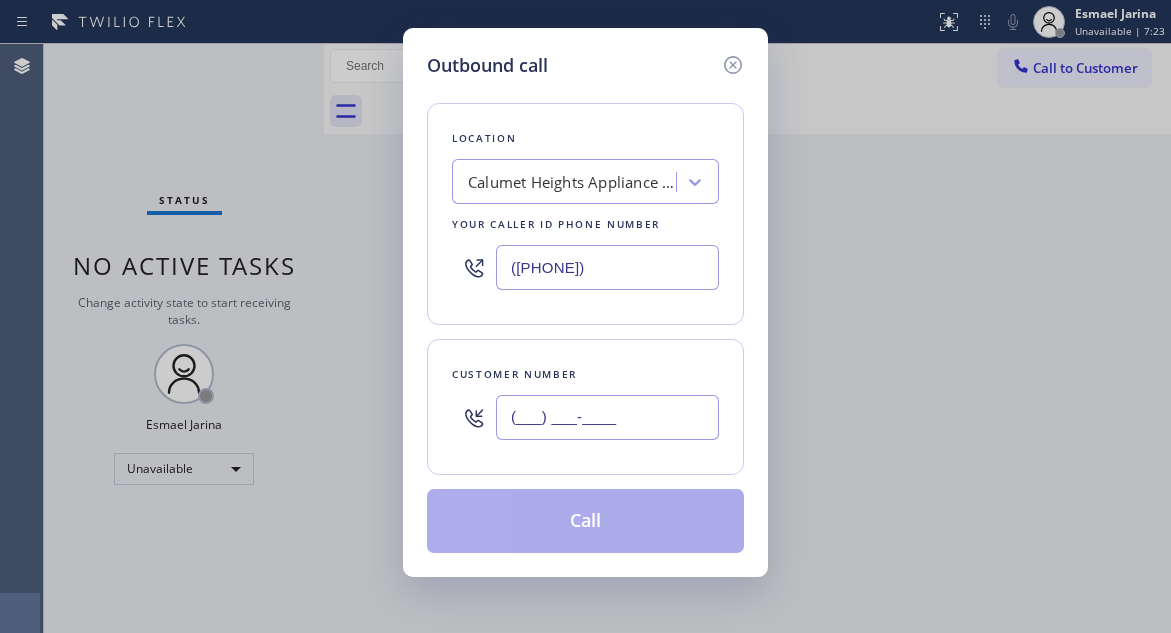 click on "(___) ___-____" at bounding box center (607, 417) 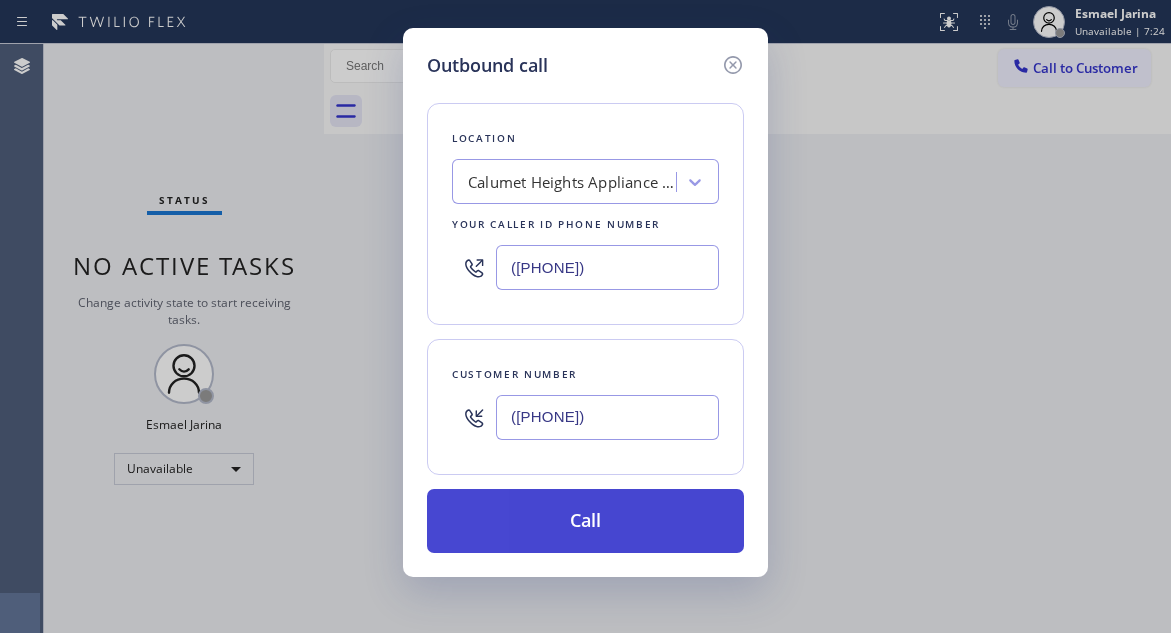 type on "([PHONE])" 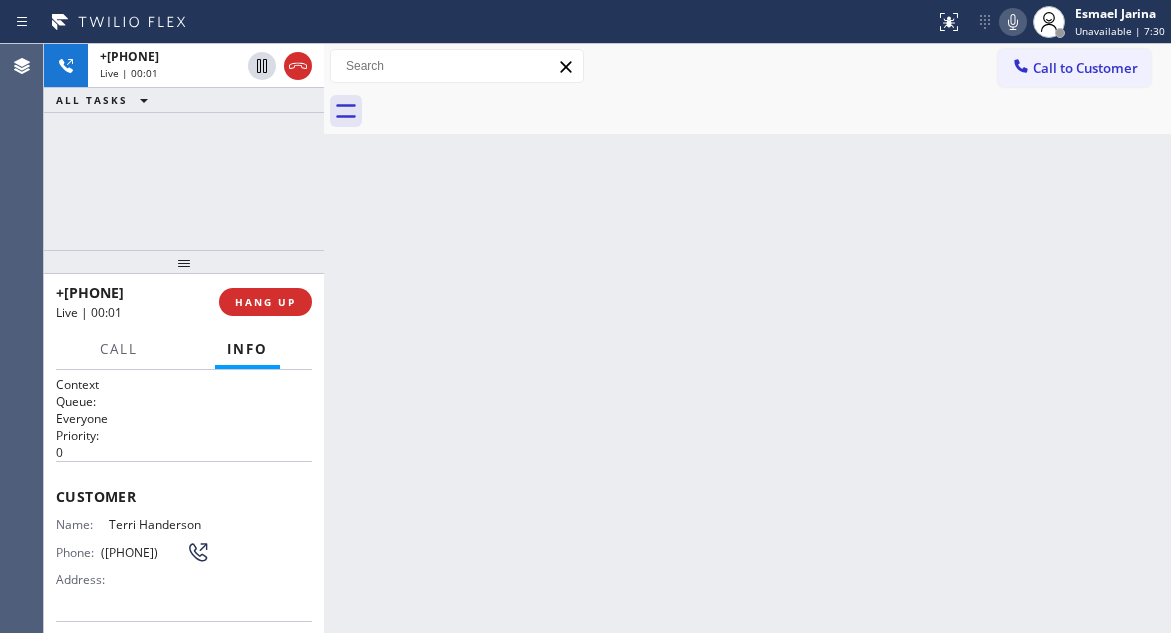 click on "Back to Dashboard Change Sender ID Customers Technicians Select a contact Outbound call Technician Search Technician Your caller id phone number Your caller id phone number Call Technician info Name   Phone none Address none Change Sender ID HVAC +[PHONE] 5 Star Appliance +[PHONE] Appliance Repair +[PHONE] Plumbing +[PHONE] Air Duct Cleaning +[PHONE]  Electricians +[PHONE] Cancel Change Check personal SMS Reset Change No tabs Call to Customer Outbound call Location Calumet Heights Appliance Repair Your caller id phone number ([PHONE]) Customer number Call Outbound call Technician Search Technician Your caller id phone number Your caller id phone number Call" at bounding box center [747, 338] 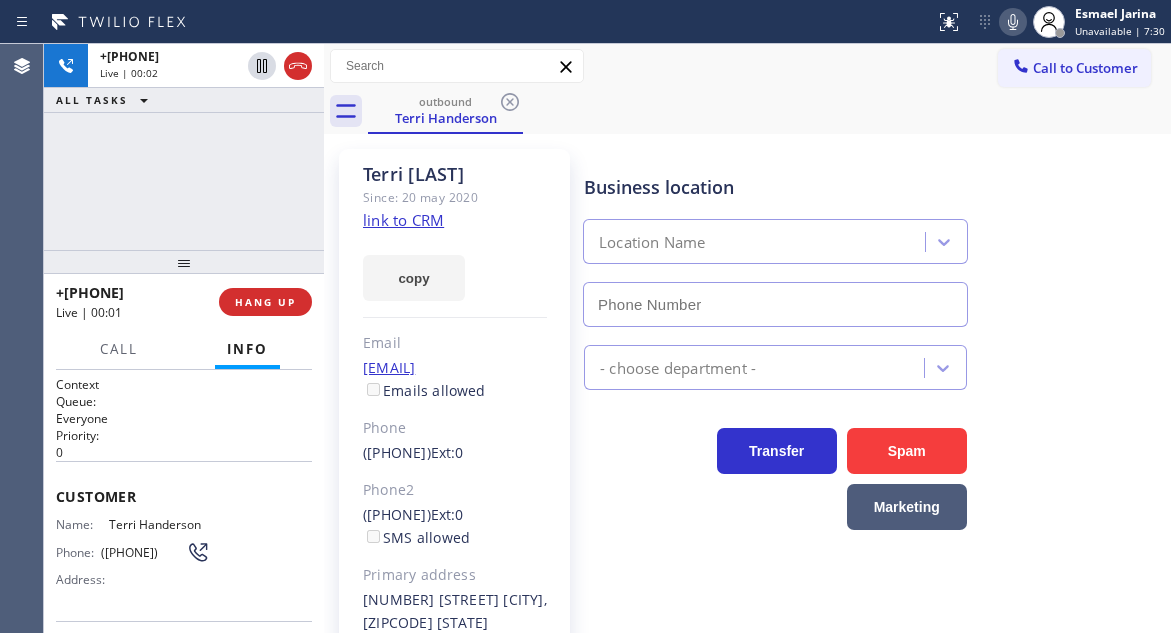 type on "([PHONE])" 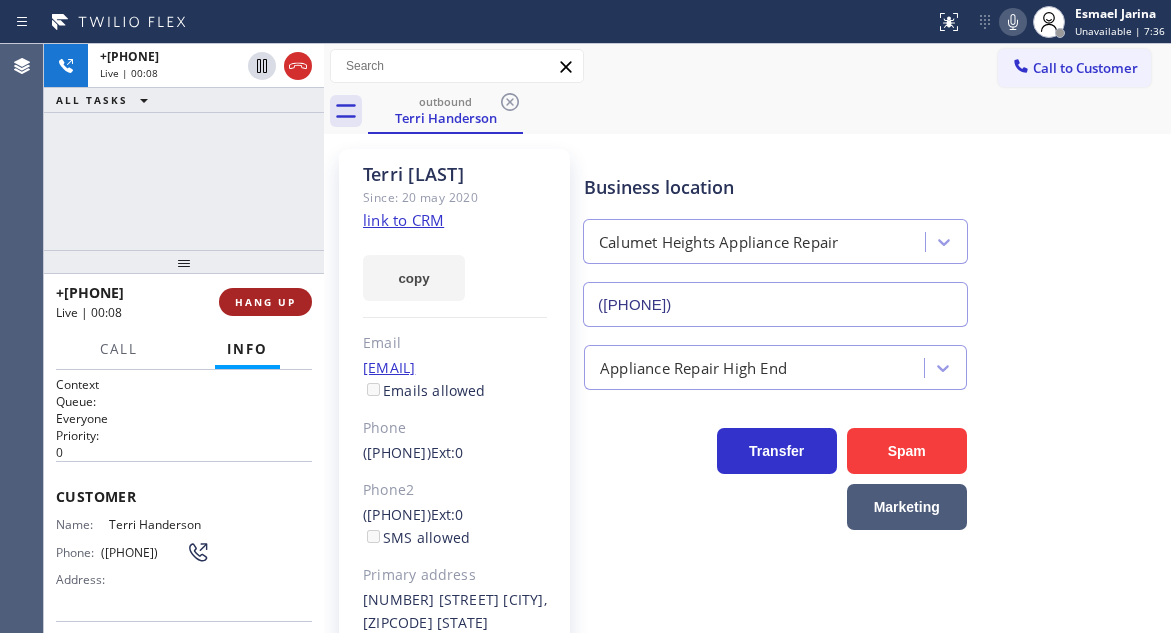 click on "HANG UP" at bounding box center [265, 302] 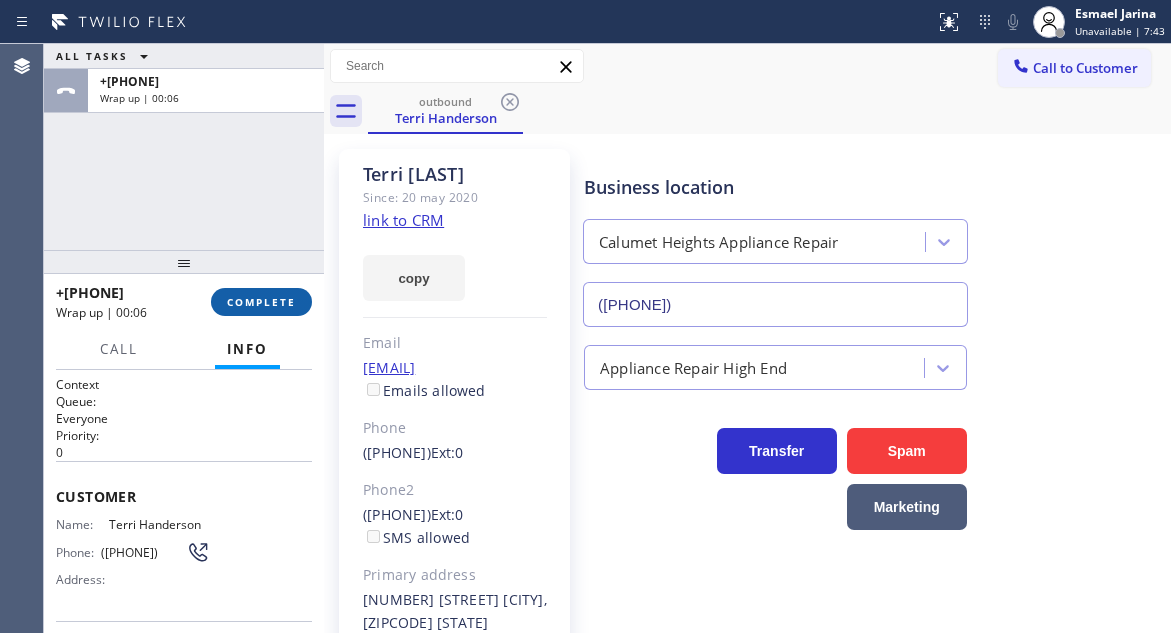 click on "COMPLETE" at bounding box center (261, 302) 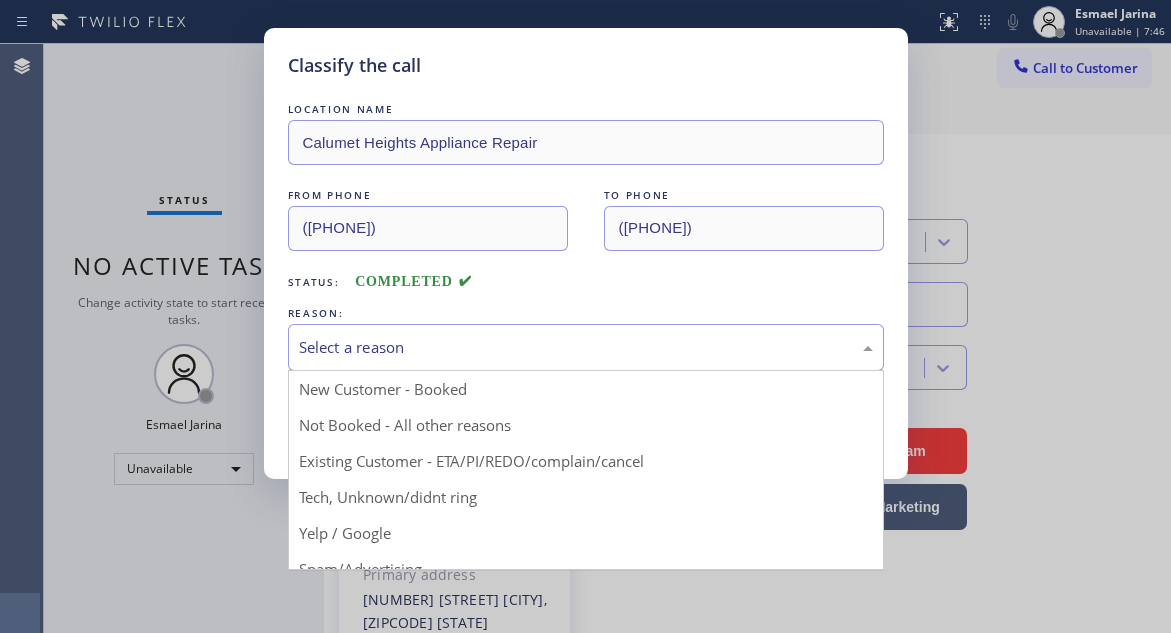 click on "Select a reason" at bounding box center (586, 347) 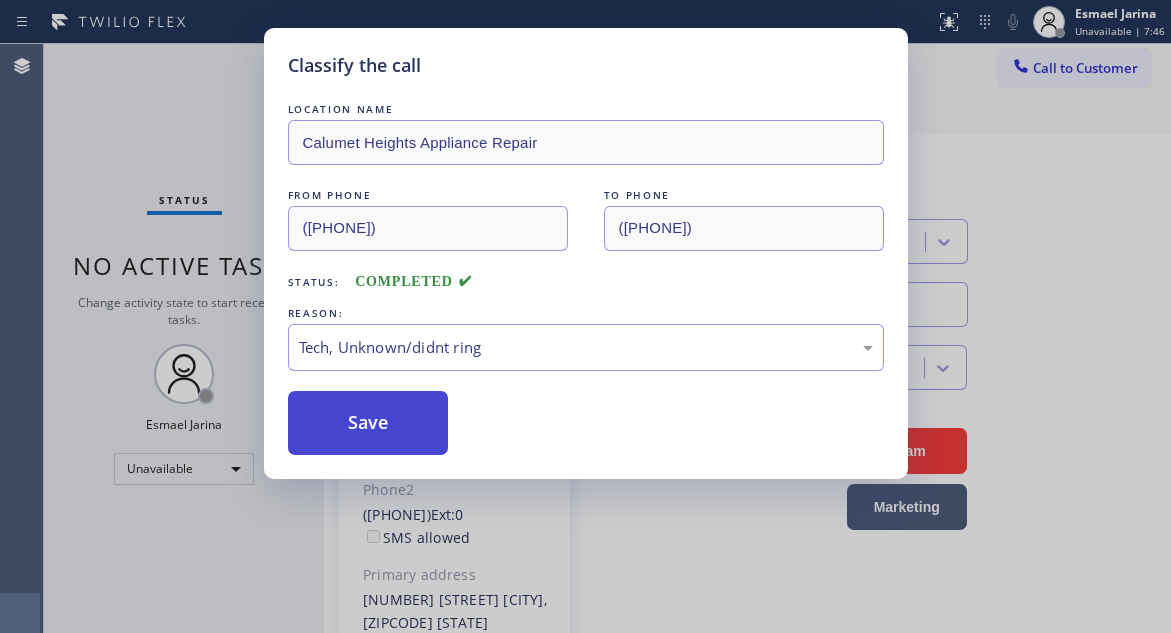 click on "Save" at bounding box center (368, 423) 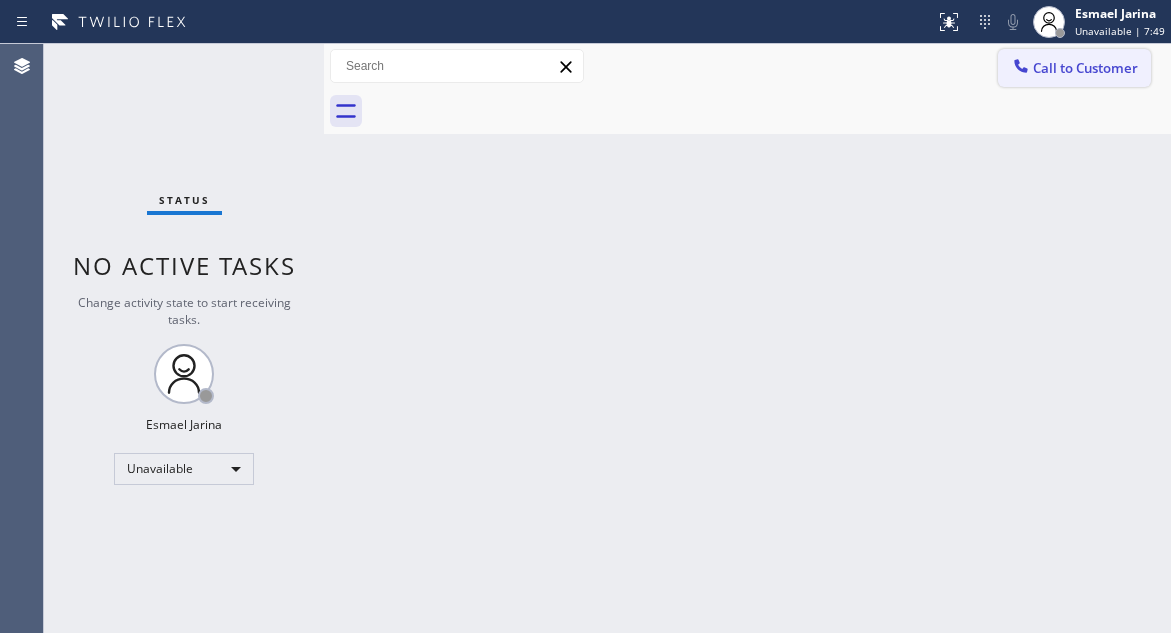 click on "Call to Customer" at bounding box center (1074, 68) 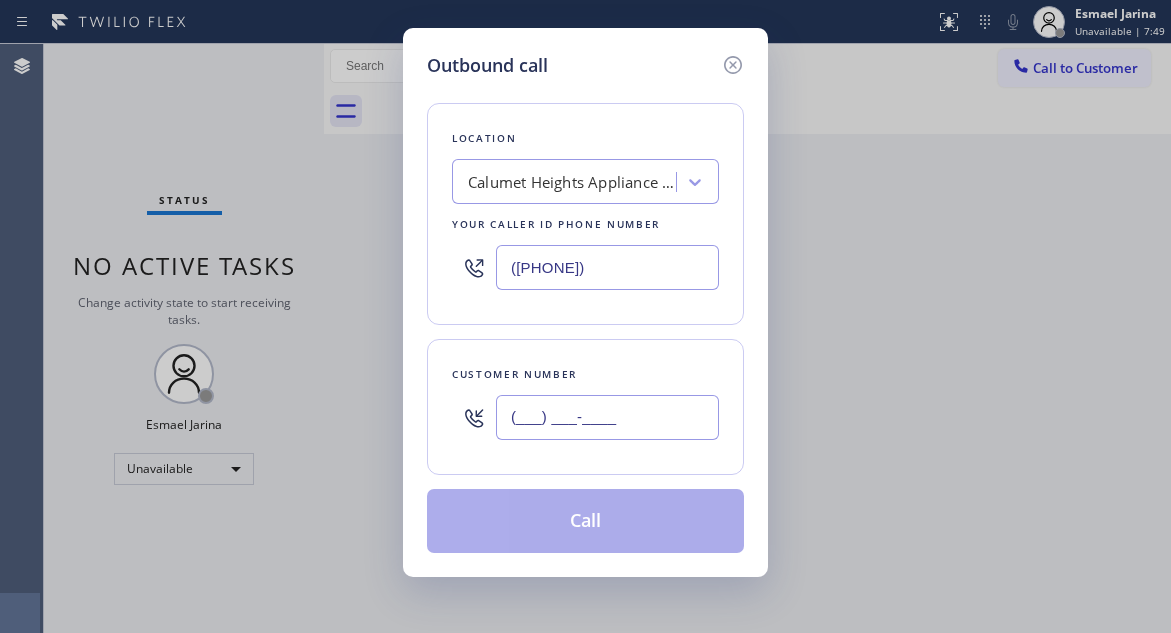 click on "(___) ___-____" at bounding box center (607, 417) 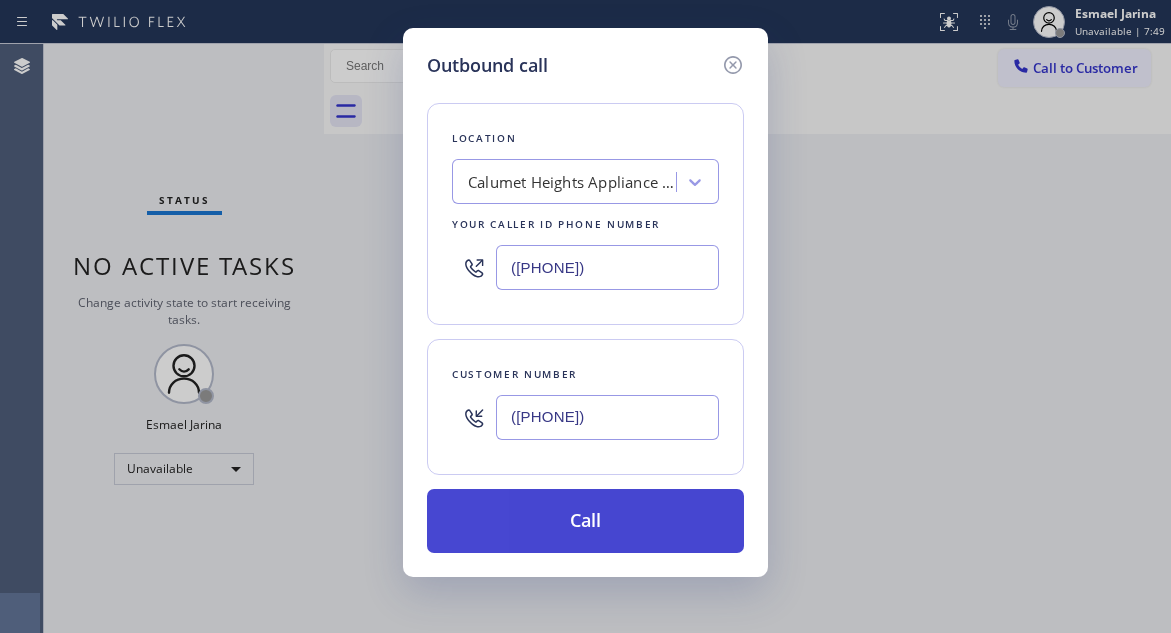type on "([PHONE])" 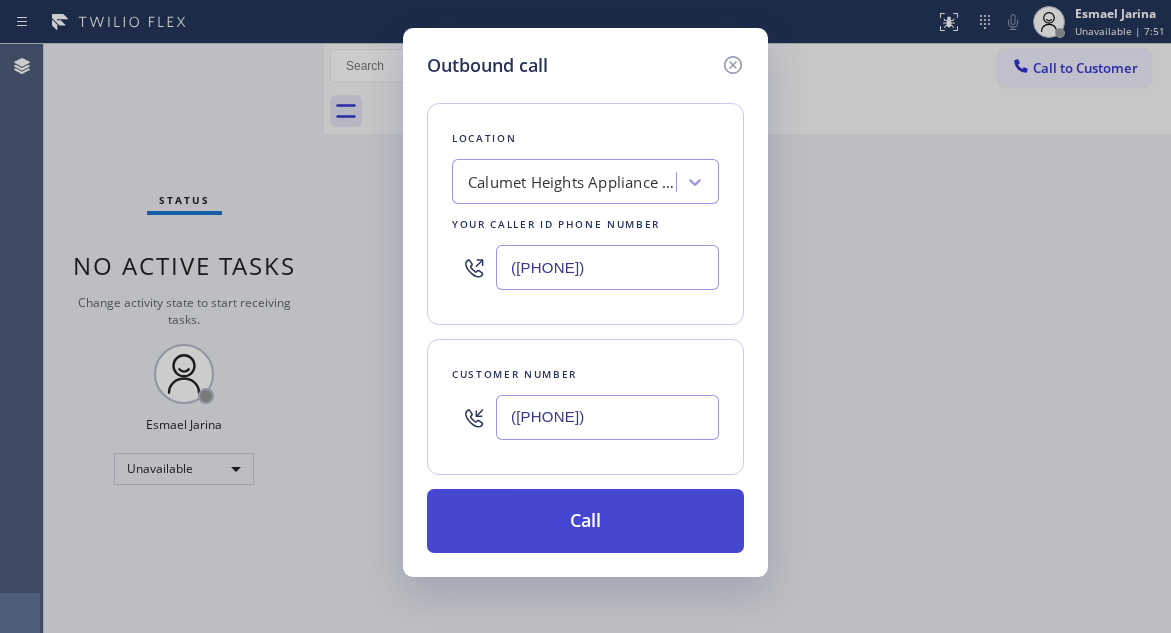 click on "Call" at bounding box center (585, 521) 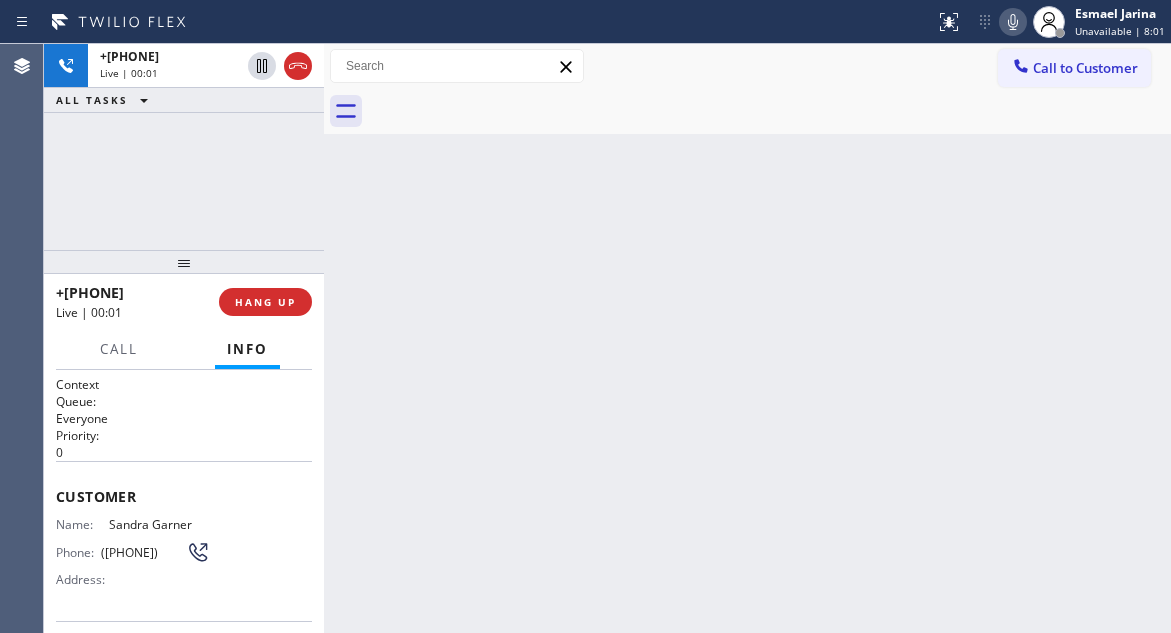 click on "+[PHONE] Live | 00:01 ALL TASKS ALL TASKS ACTIVE TASKS TASKS IN WRAP UP" at bounding box center (184, 147) 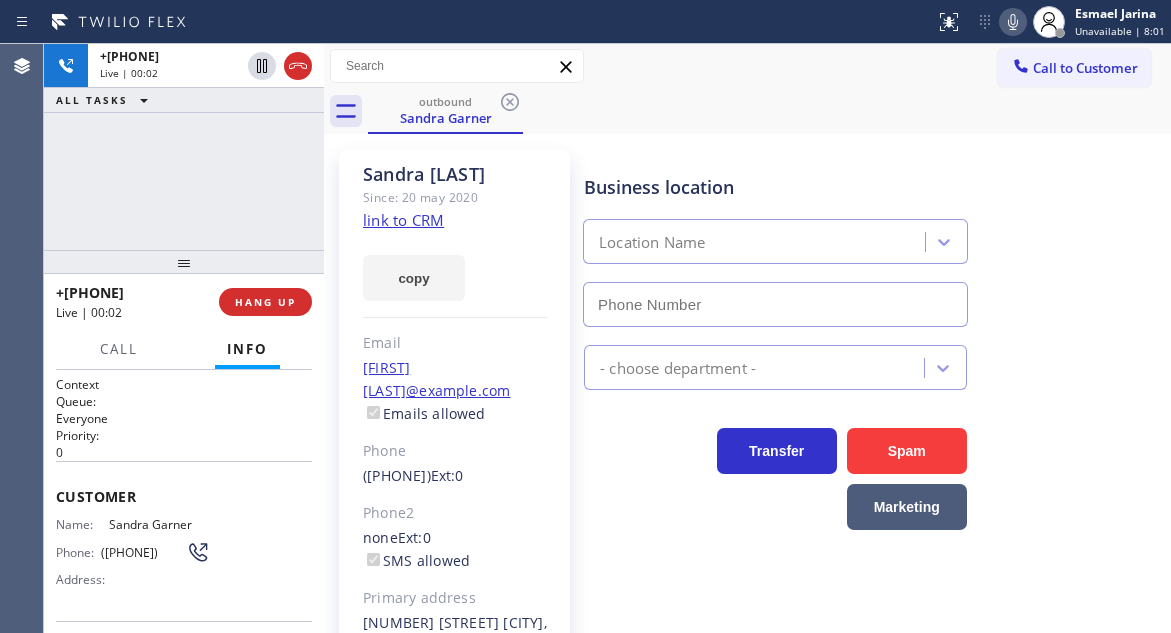 type on "([PHONE])" 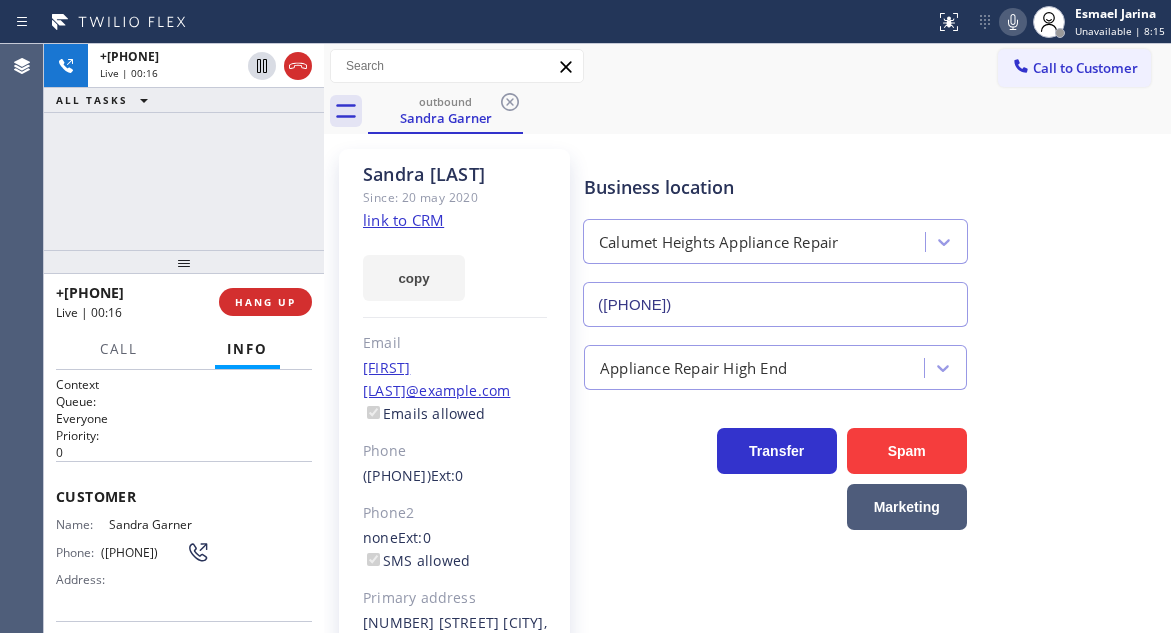 click on "Business location Calumet Heights Appliance Repair ([PHONE])" at bounding box center [873, 236] 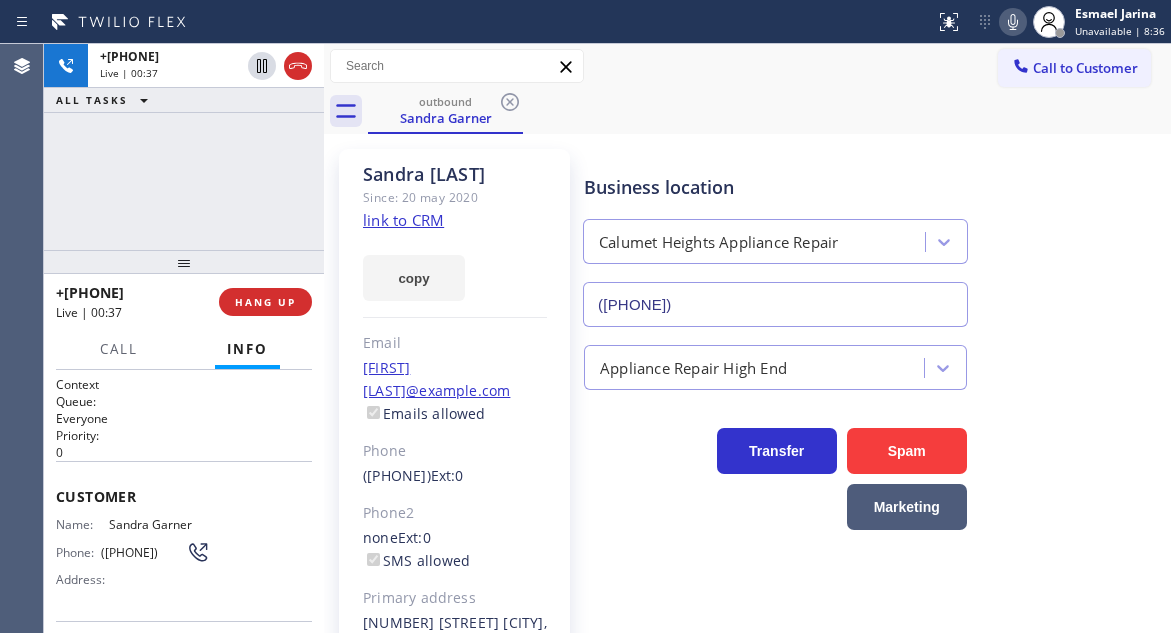 click on "Business location Calumet Heights Appliance Repair ([PHONE])" at bounding box center [873, 236] 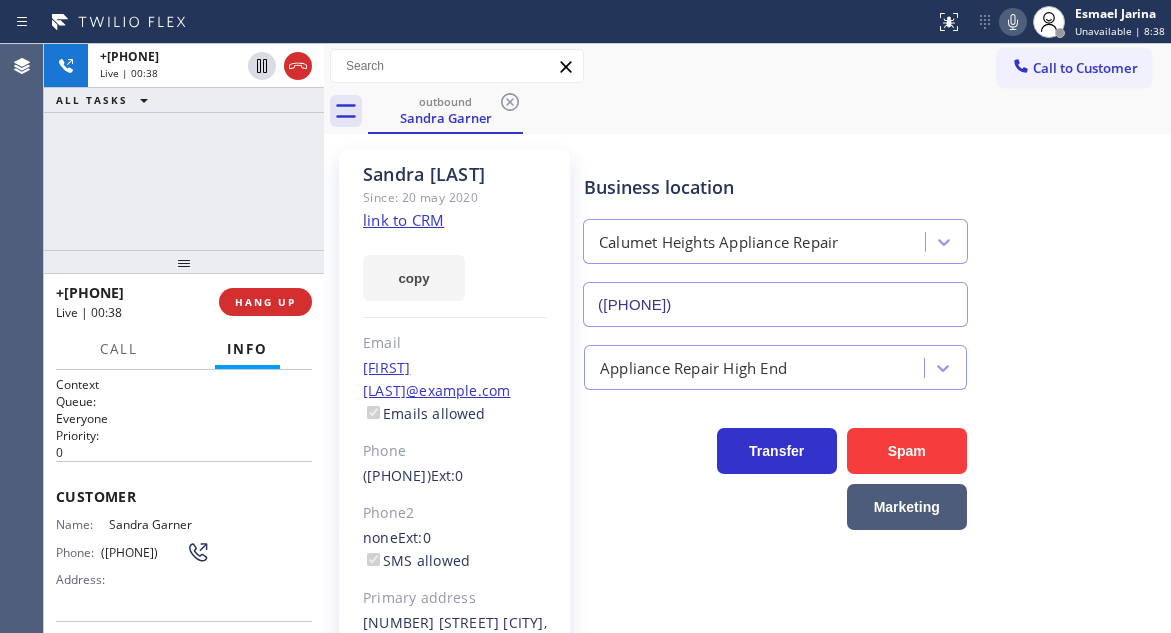 click on "+1[PHONE] Live | 00:38 ALL TASKS ALL TASKS ACTIVE TASKS TASKS IN WRAP UP" at bounding box center [184, 147] 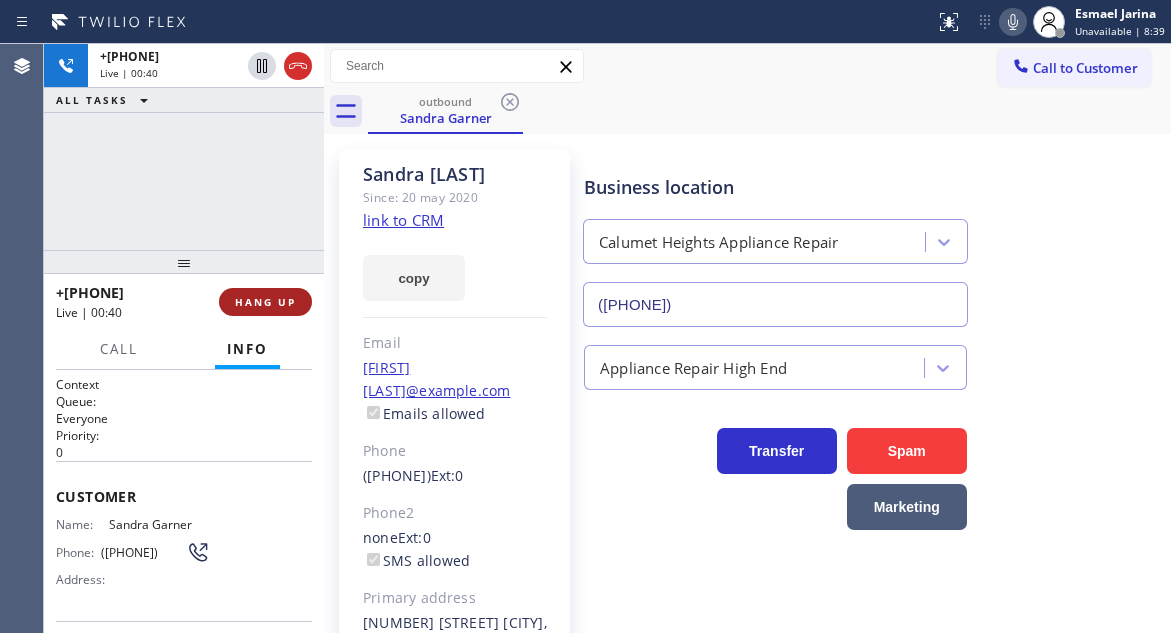 click on "HANG UP" at bounding box center [265, 302] 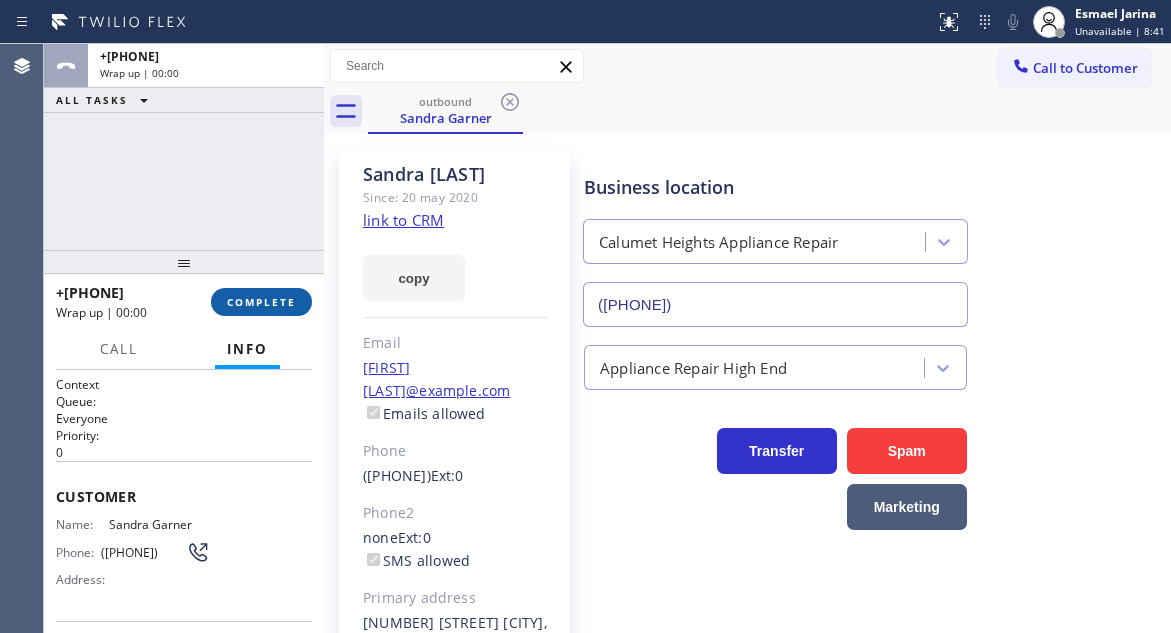 click on "COMPLETE" at bounding box center (261, 302) 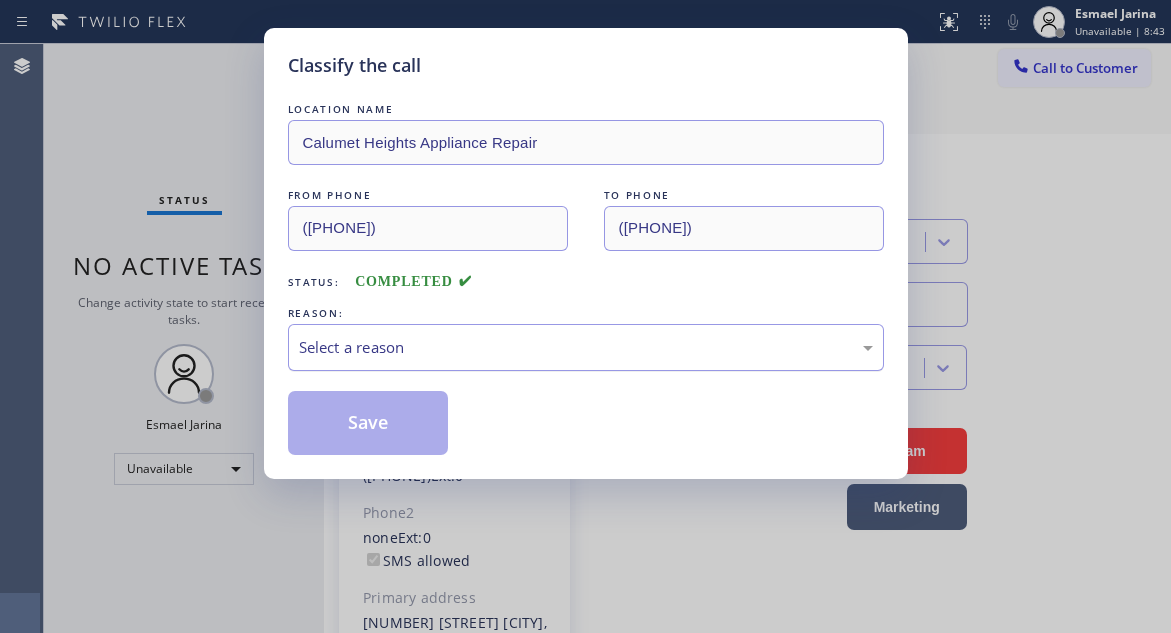 click on "Select a reason" at bounding box center (586, 347) 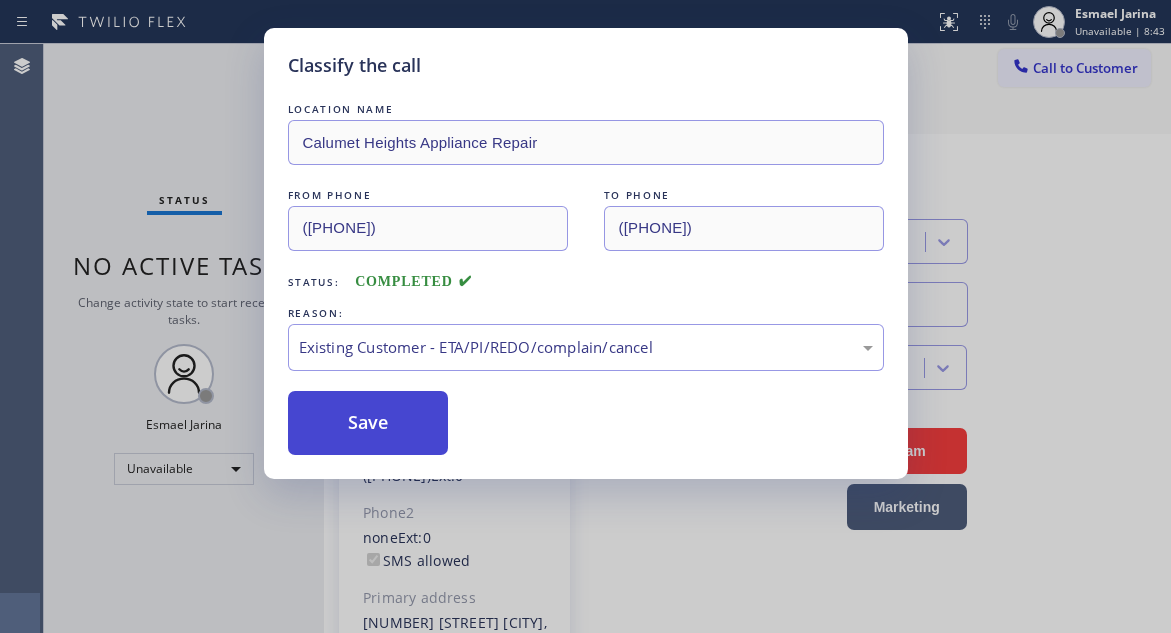 click on "Save" at bounding box center [368, 423] 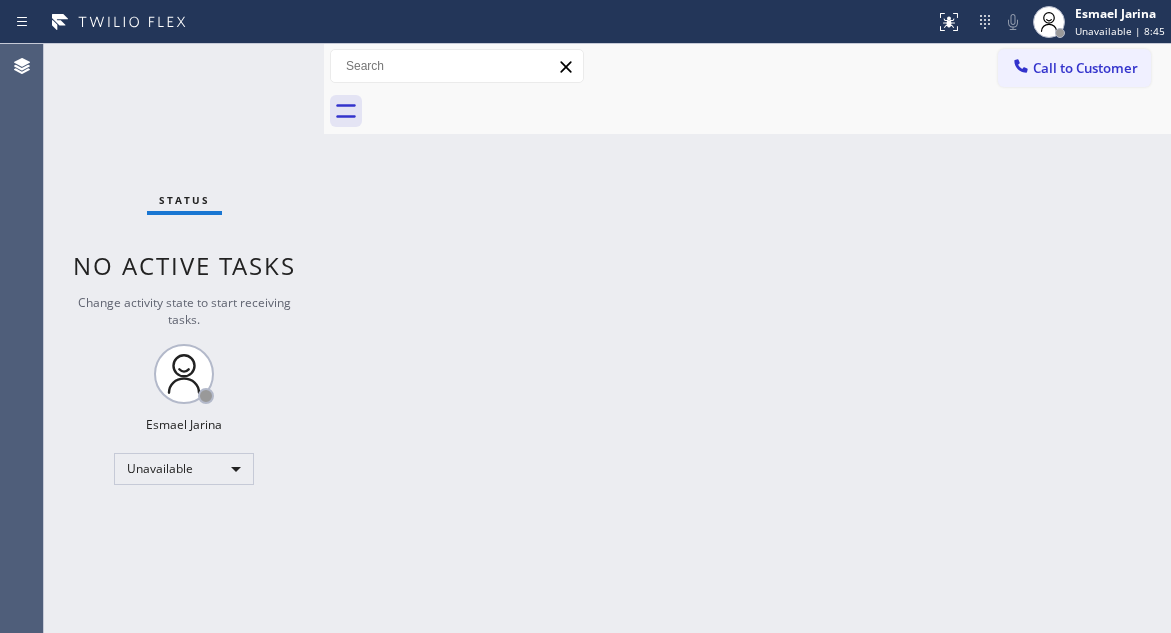 click on "Call to Customer" at bounding box center (1074, 68) 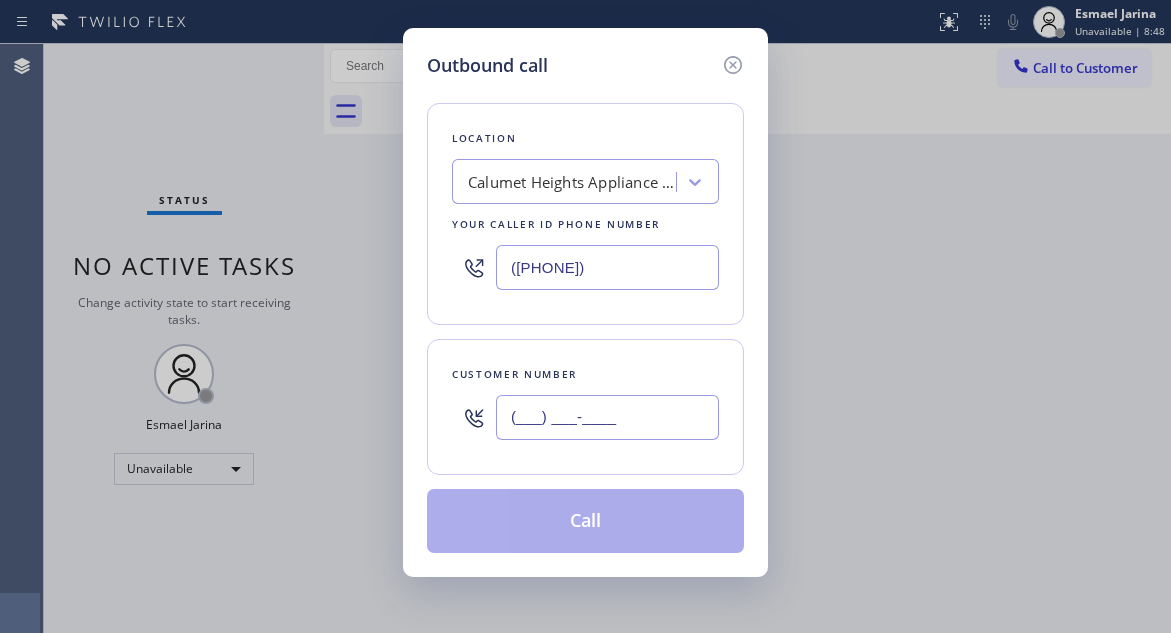 click on "(___) ___-____" at bounding box center [607, 417] 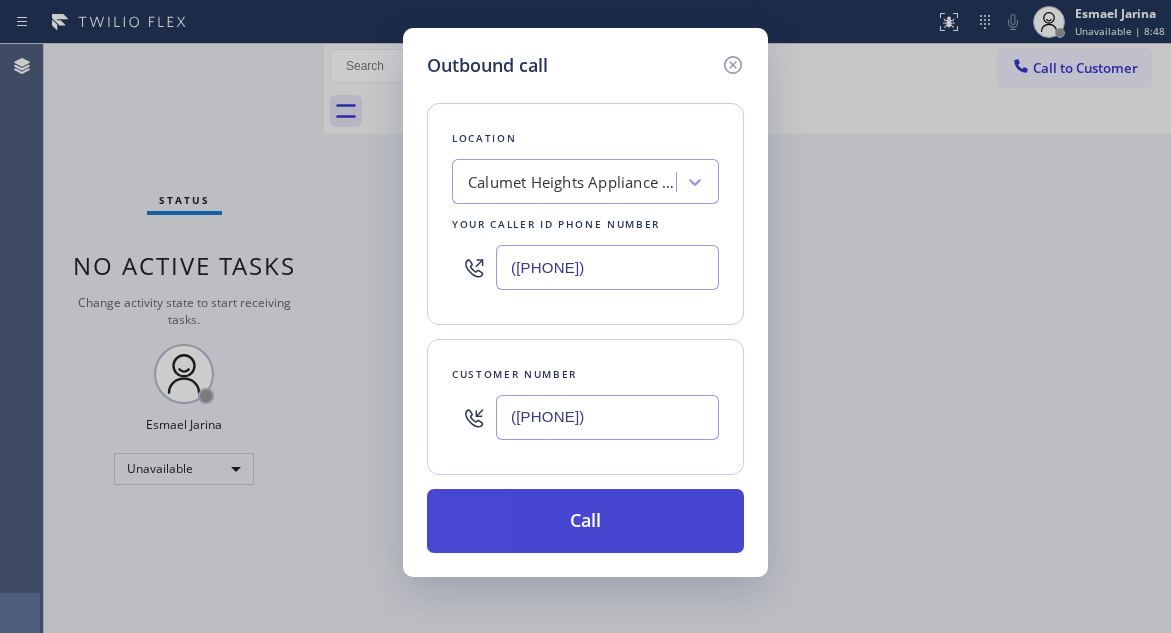 type on "([PHONE])" 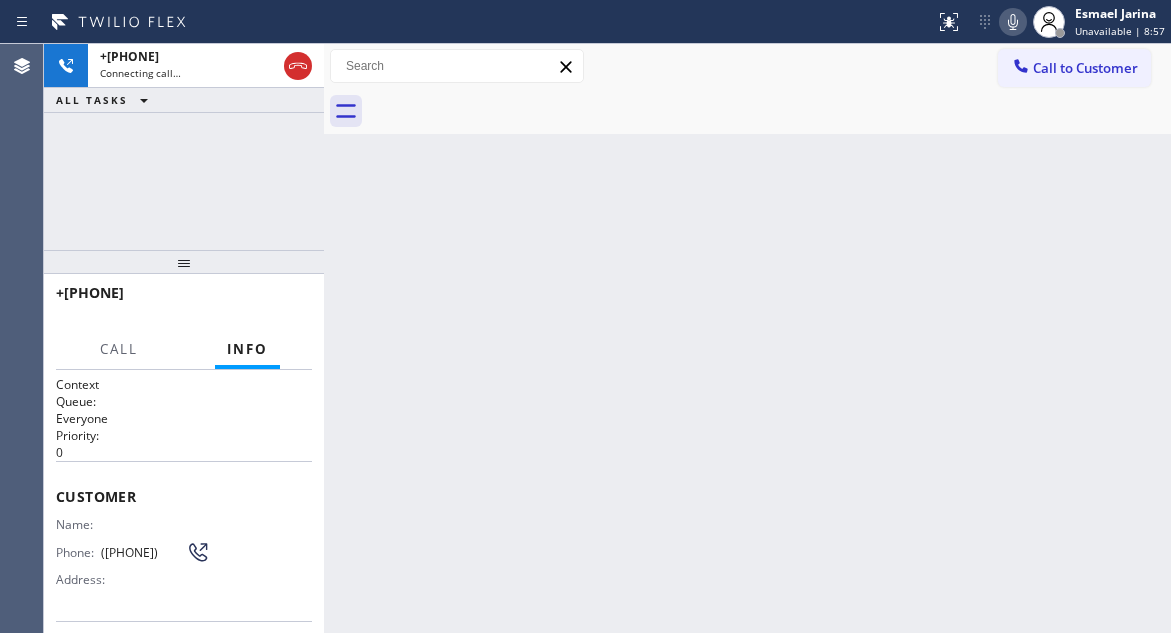 click on "Back to Dashboard Change Sender ID Customers Technicians Select a contact Outbound call Technician Search Technician Your caller id phone number Your caller id phone number Call Technician info Name   Phone none Address none Change Sender ID HVAC +[PHONE] 5 Star Appliance +[PHONE] Appliance Repair +[PHONE] Plumbing +[PHONE] Air Duct Cleaning +[PHONE]  Electricians +[PHONE] Cancel Change Check personal SMS Reset Change No tabs Call to Customer Outbound call Location Calumet Heights Appliance Repair Your caller id phone number ([PHONE]) Customer number Call Outbound call Technician Search Technician Your caller id phone number Your caller id phone number Call" at bounding box center (747, 338) 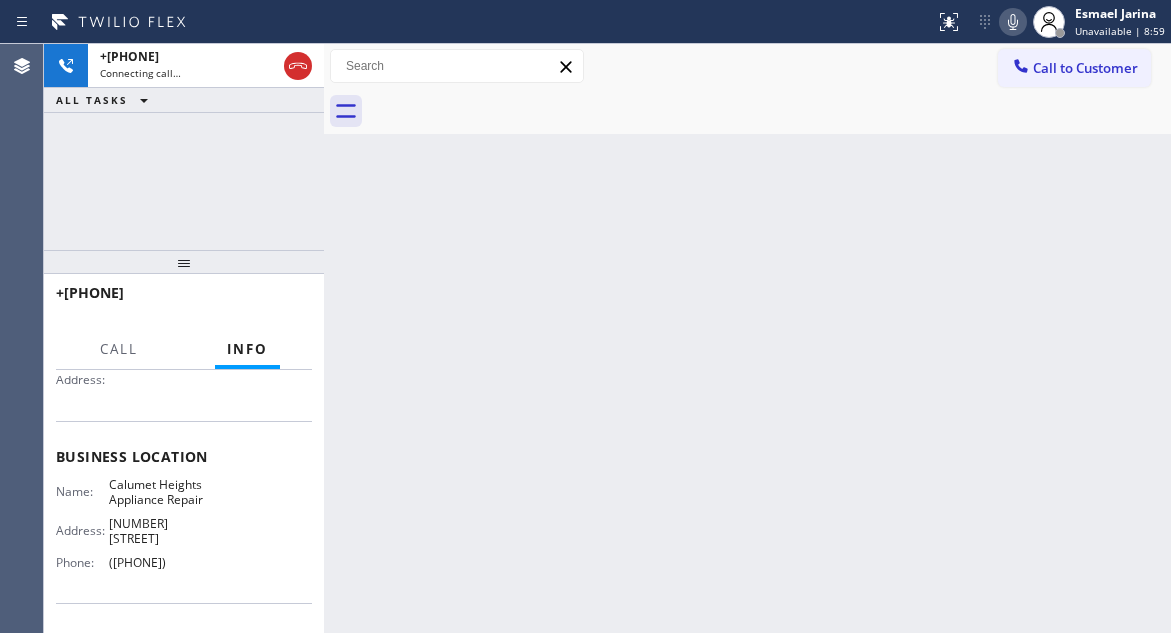 scroll, scrollTop: 300, scrollLeft: 0, axis: vertical 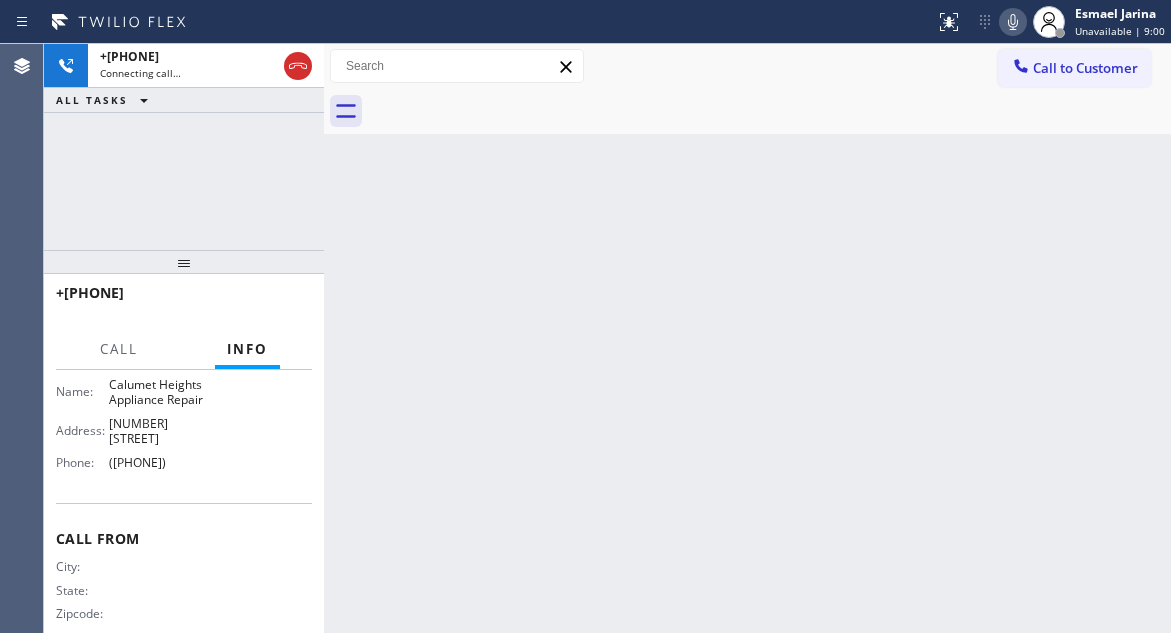 click on "Calumet Heights Appliance Repair" at bounding box center (159, 392) 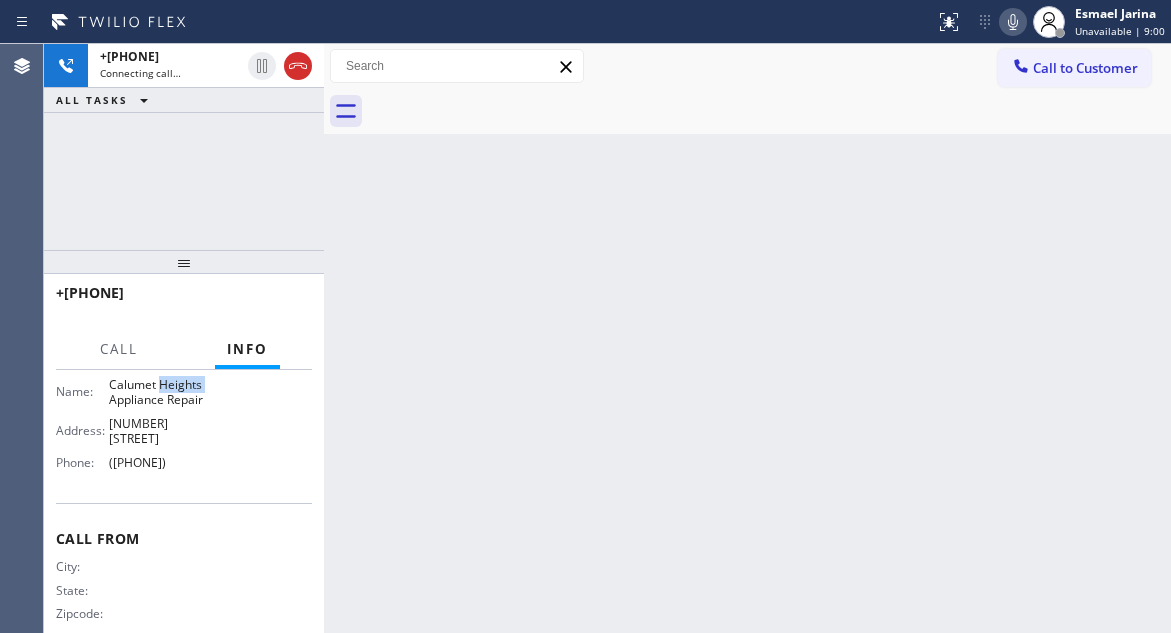 click on "Calumet Heights Appliance Repair" at bounding box center (159, 392) 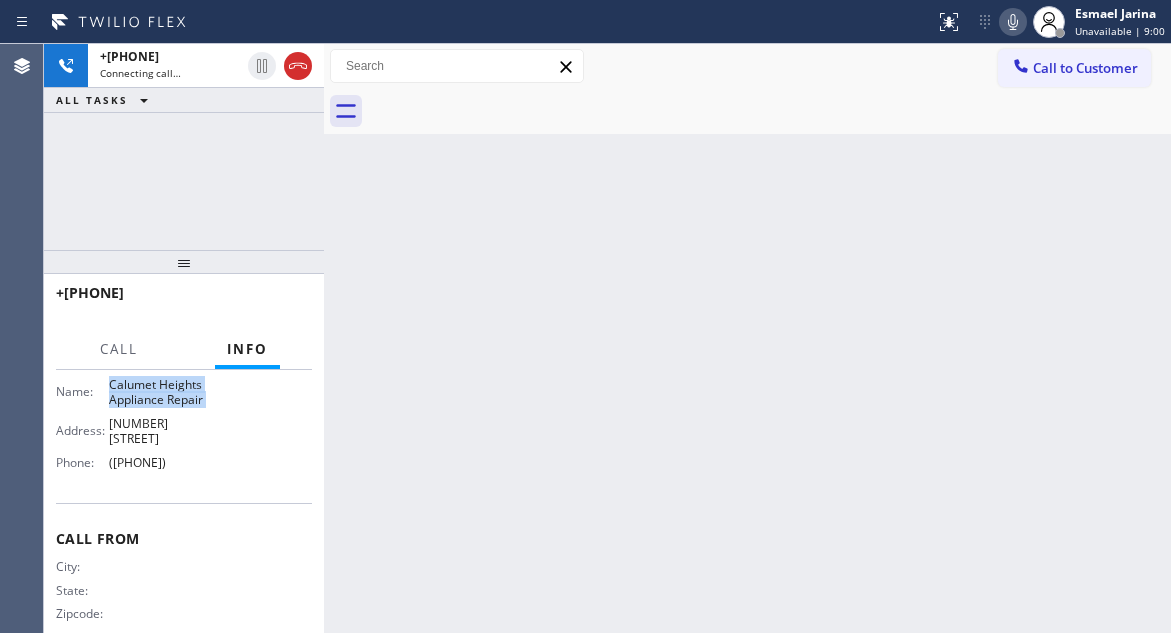 click on "Calumet Heights Appliance Repair" at bounding box center (159, 392) 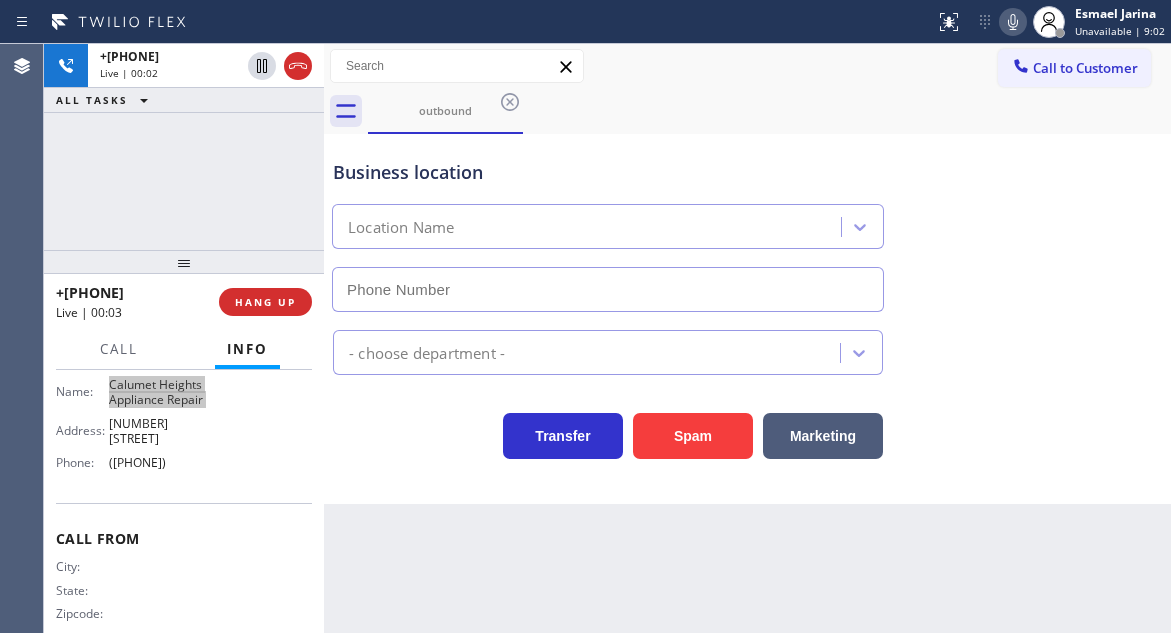 type on "([PHONE])" 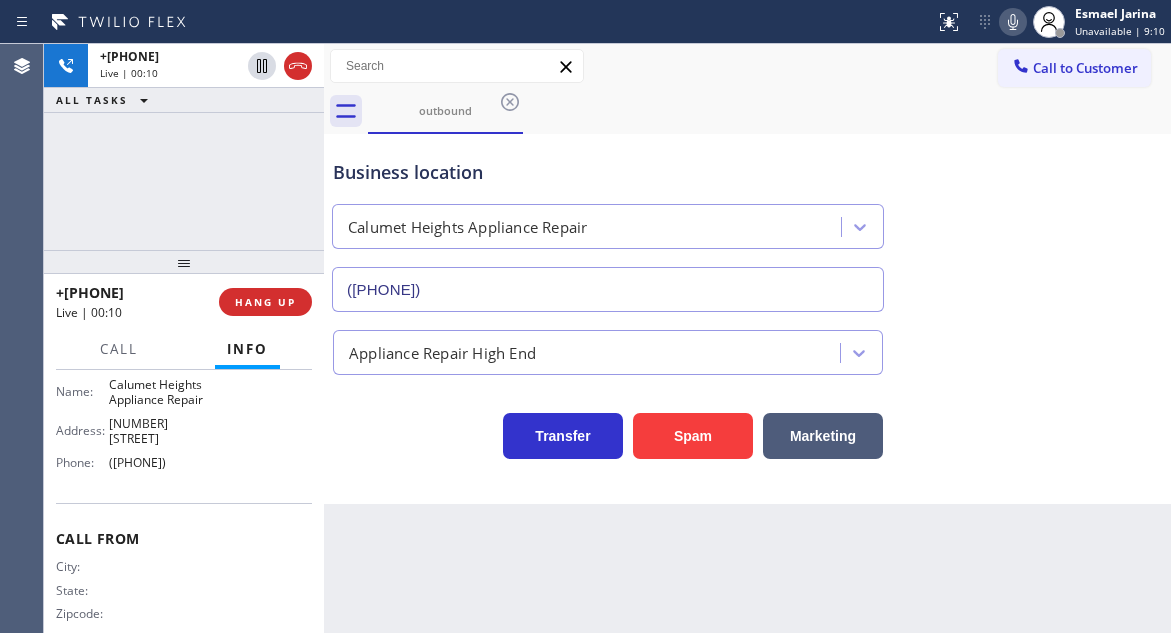 click on "Business location" at bounding box center [608, 172] 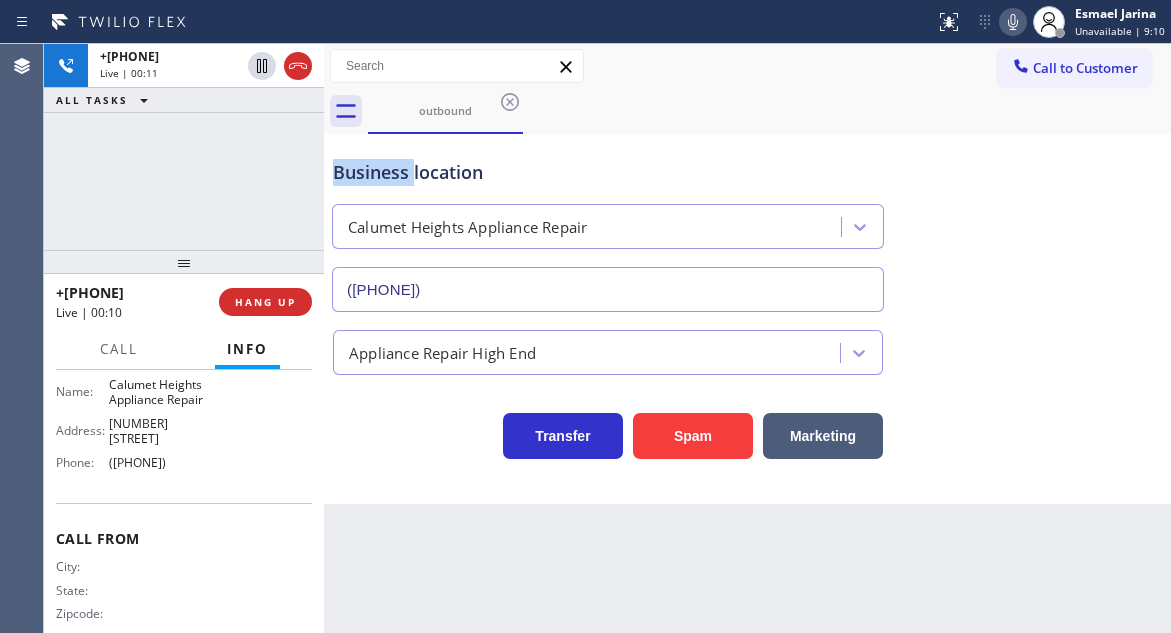 click on "Business location" at bounding box center (608, 172) 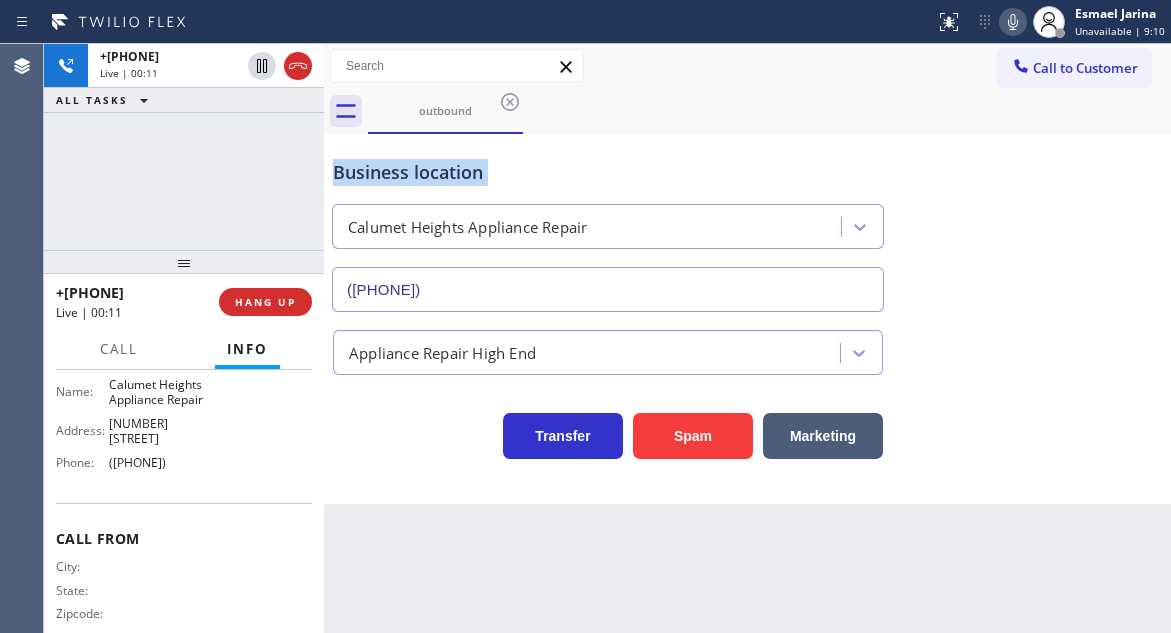 click on "Business location" at bounding box center (608, 172) 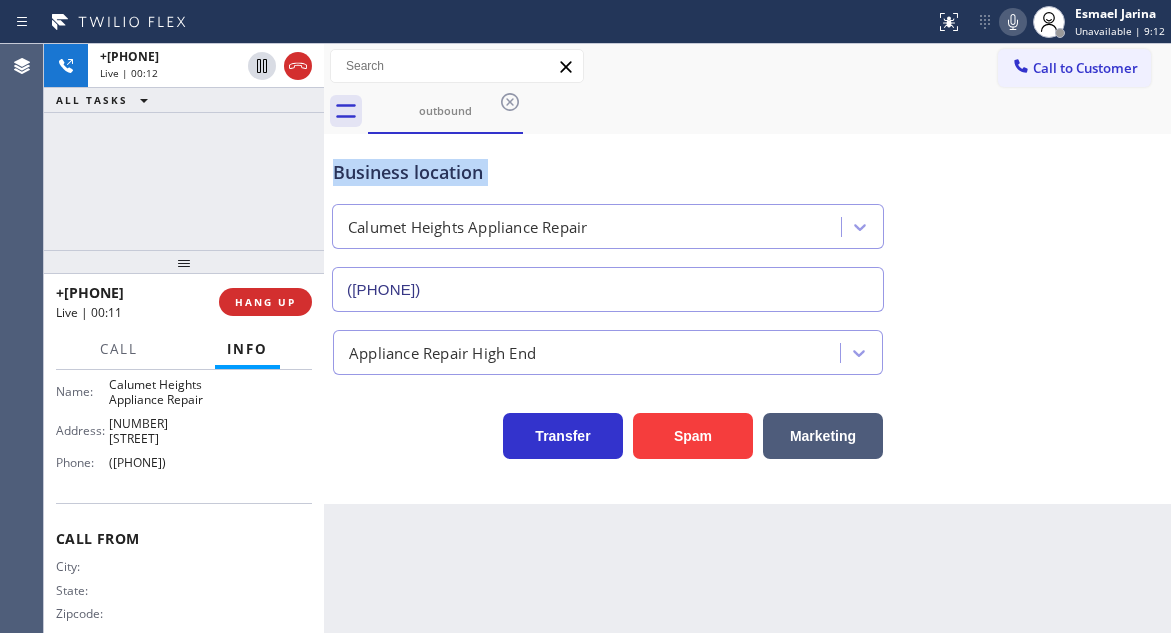 click on "Business location" at bounding box center (608, 172) 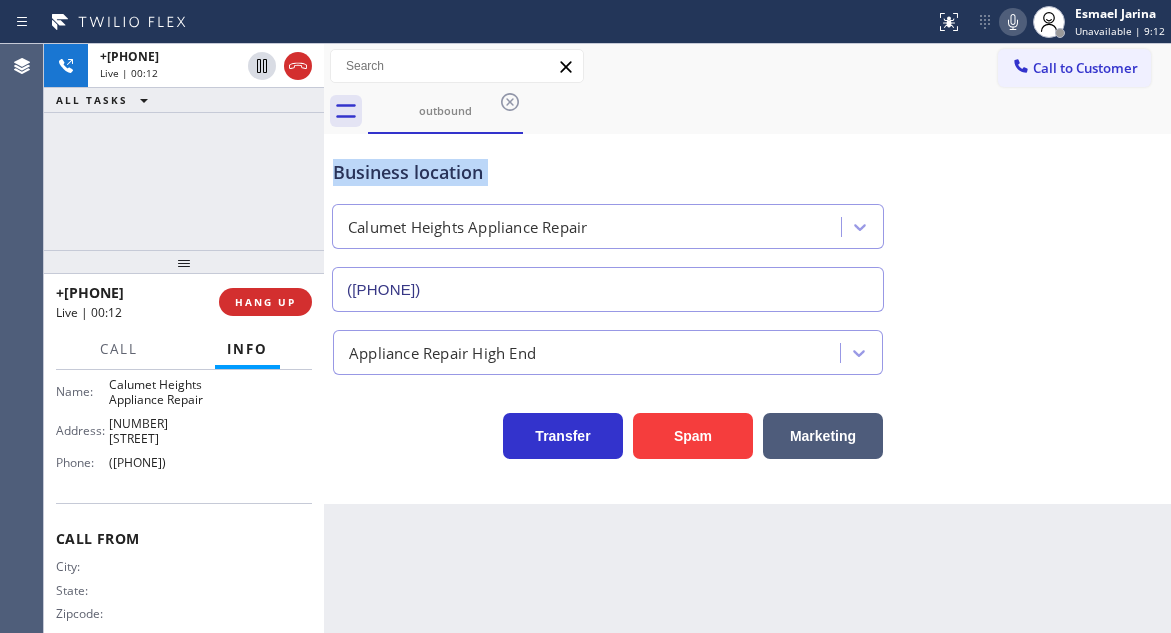 click on "Business location" at bounding box center (608, 172) 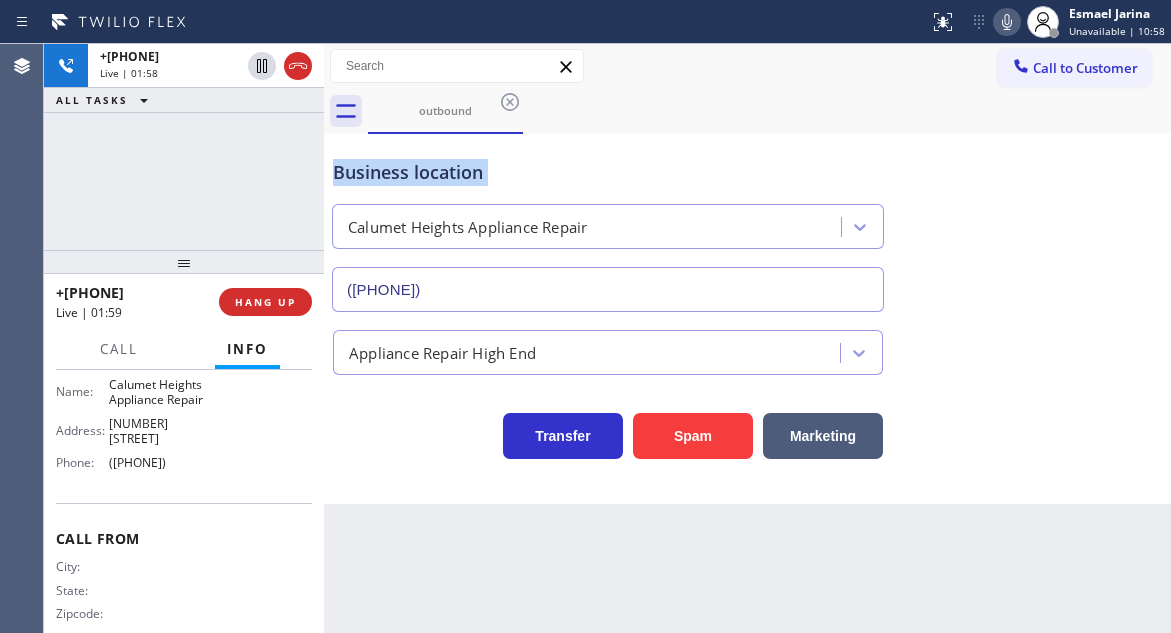click 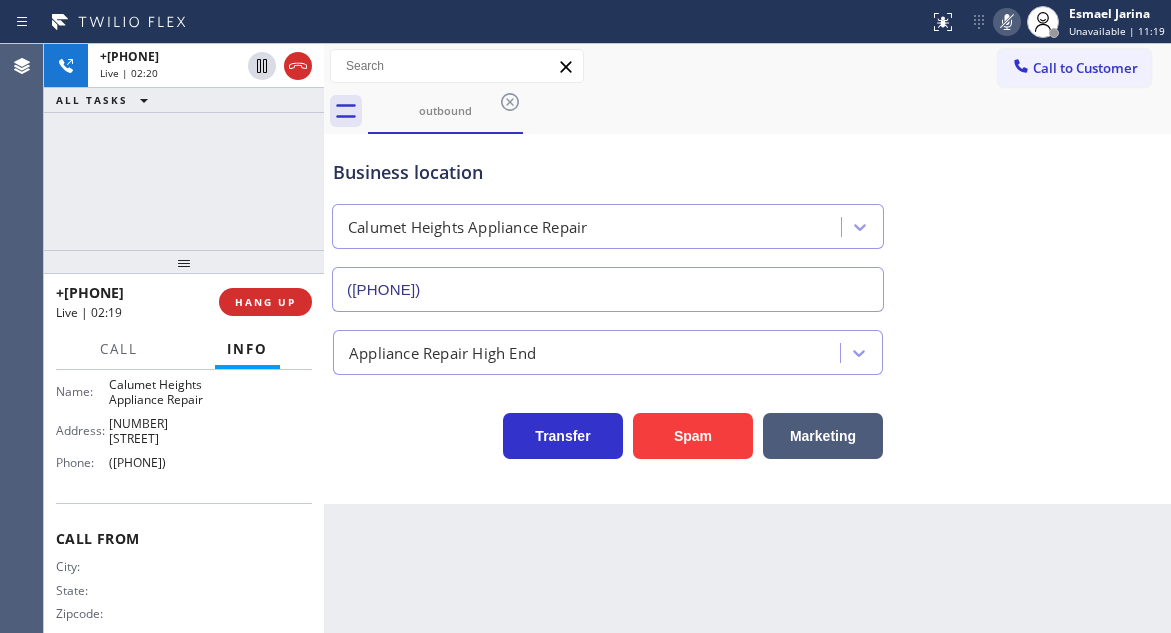 click on "Business location Calumet Heights Appliance Repair ([PHONE])" at bounding box center [747, 221] 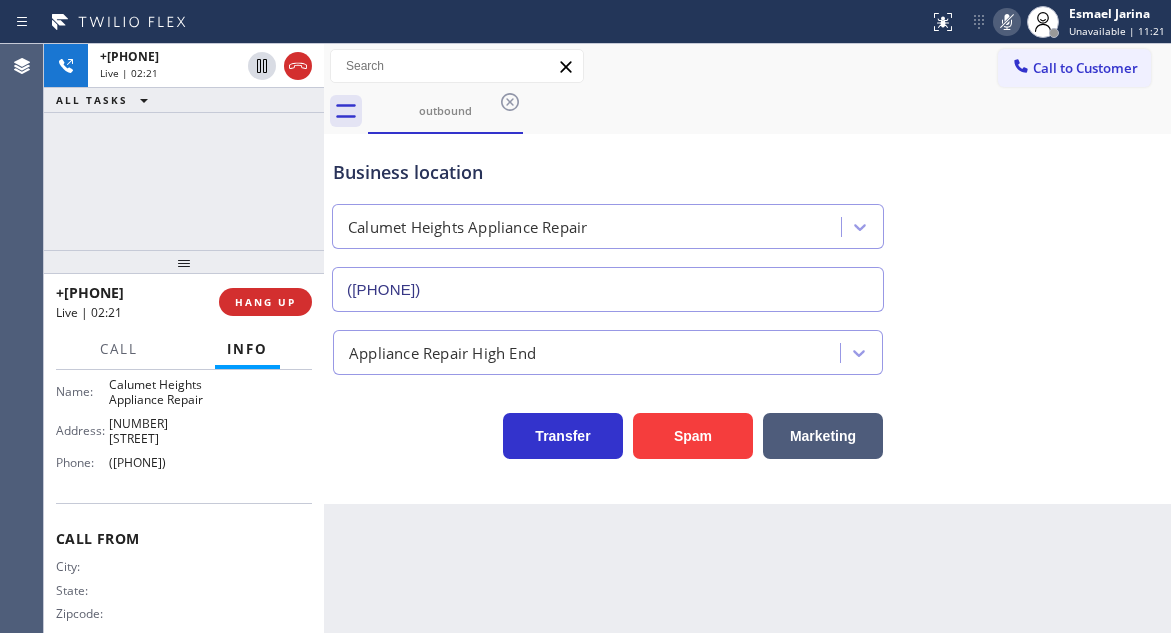 click 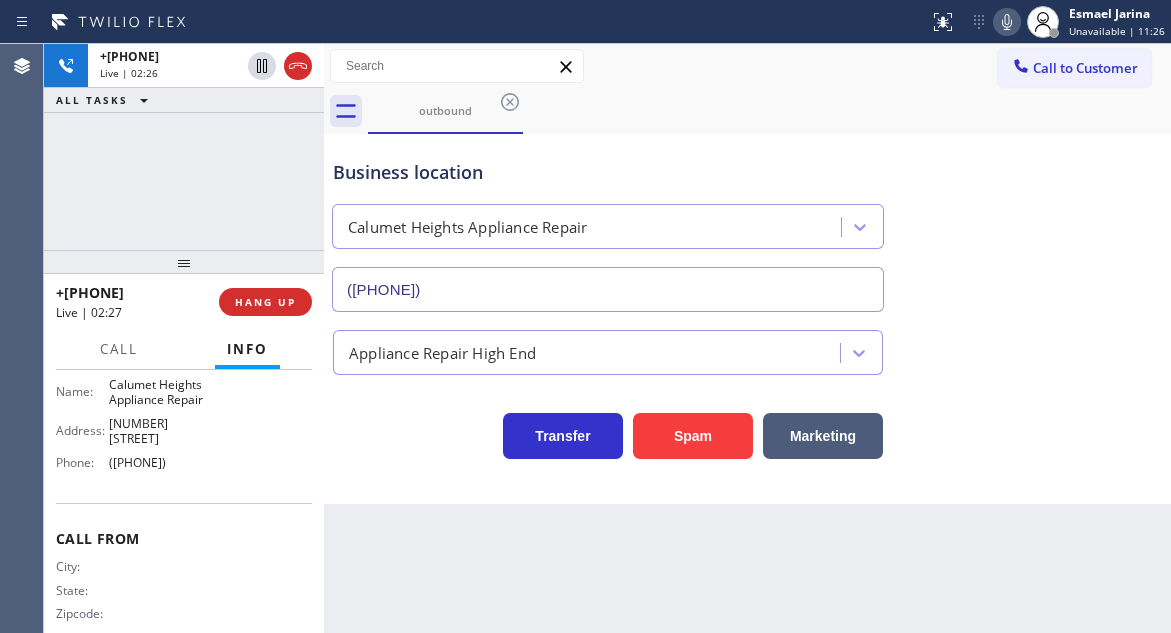 click on "+[PHONE] Live | 02:26 ALL TASKS ALL TASKS ACTIVE TASKS TASKS IN WRAP UP" at bounding box center [184, 147] 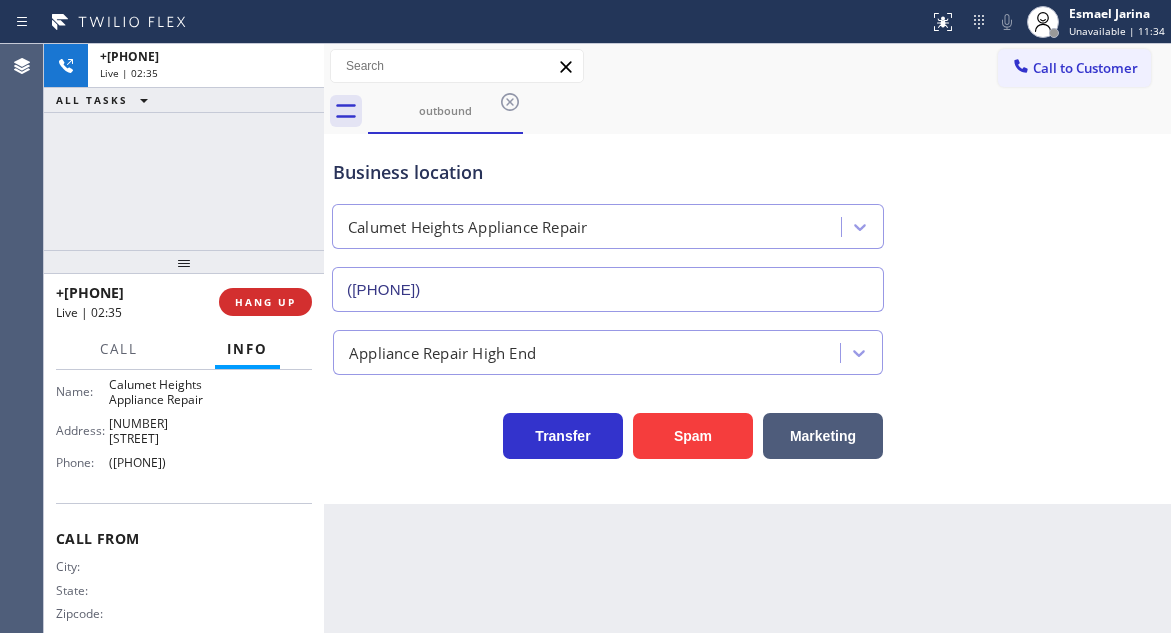 click on "+[PHONE] Live | 02:35 ALL TASKS ALL TASKS ACTIVE TASKS TASKS IN WRAP UP" at bounding box center [184, 147] 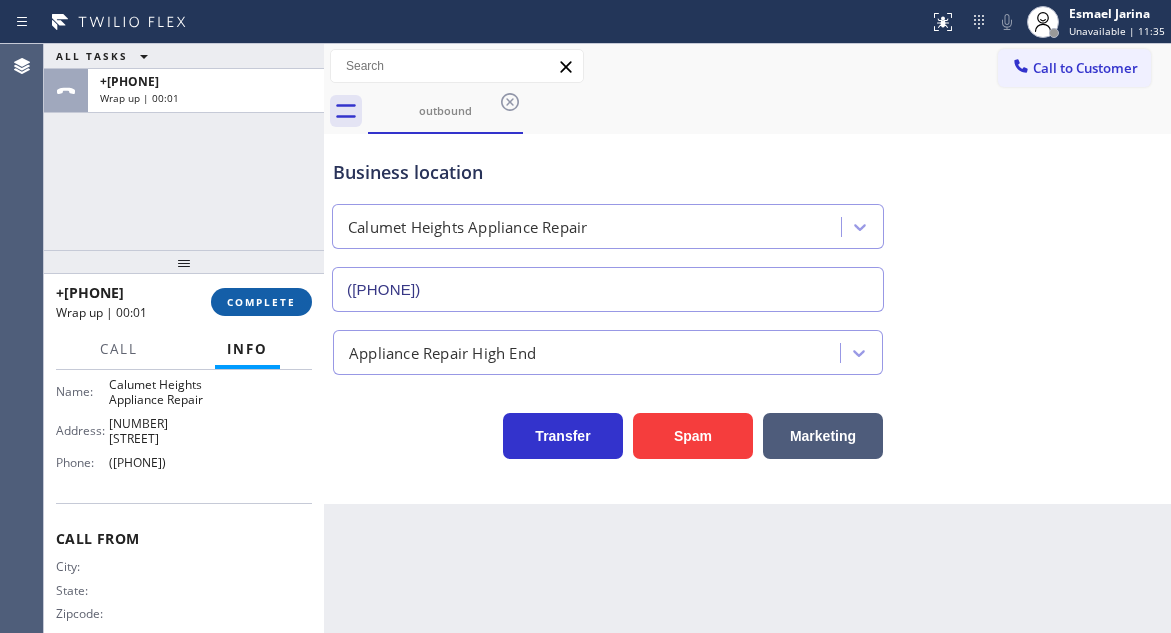 click on "COMPLETE" at bounding box center [261, 302] 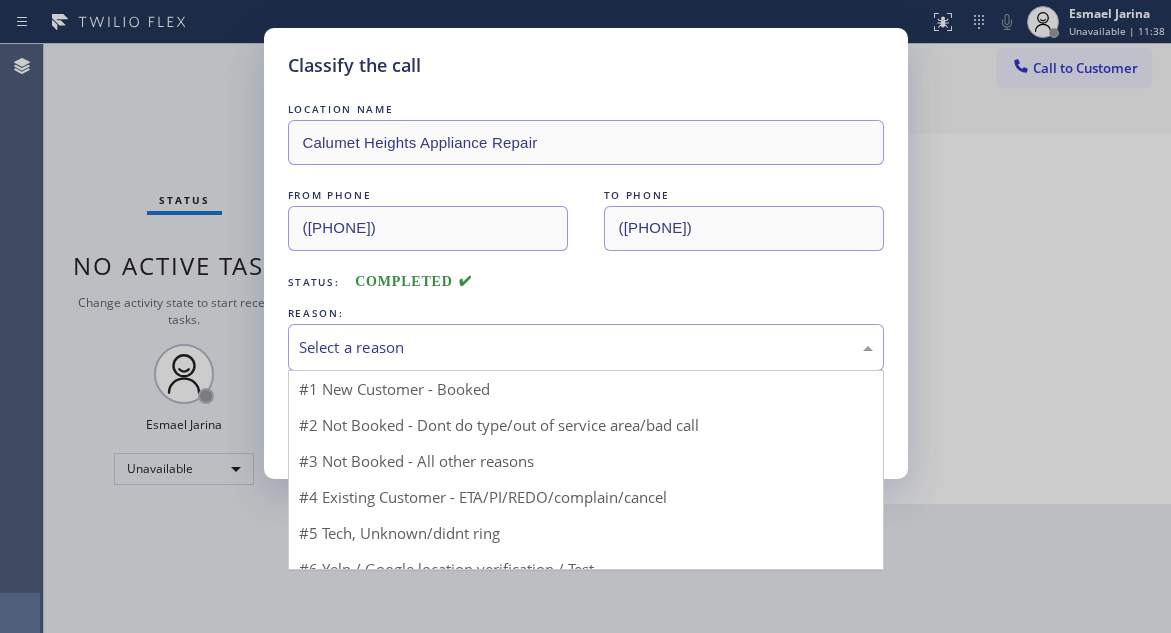 click on "Select a reason" at bounding box center [586, 347] 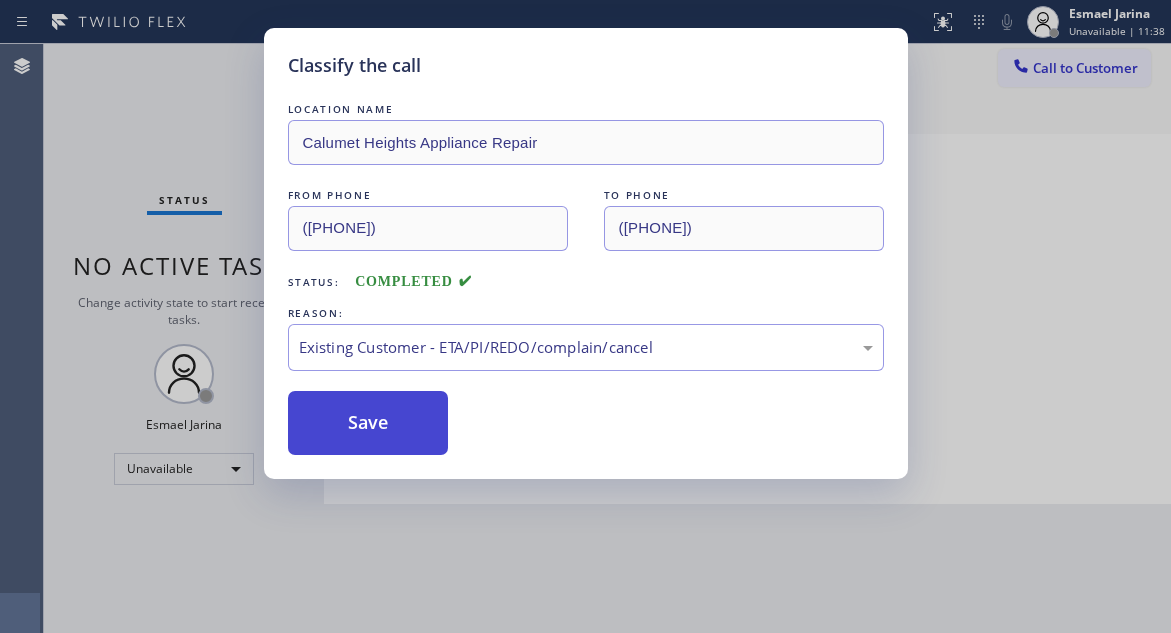 click on "Save" at bounding box center [368, 423] 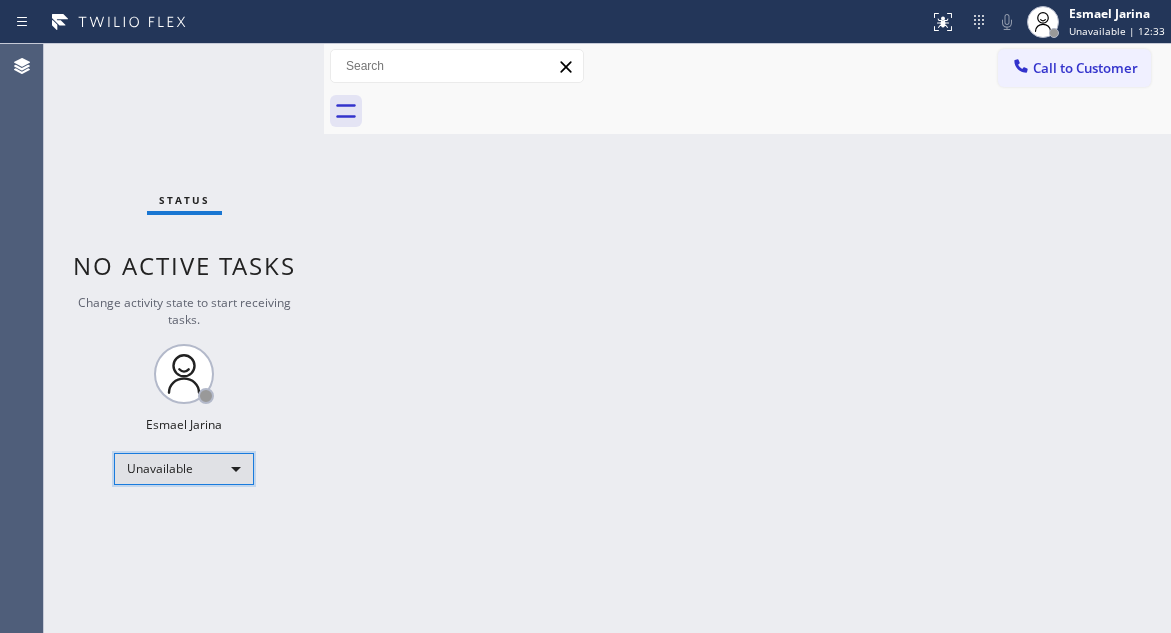 click on "Unavailable" at bounding box center [184, 469] 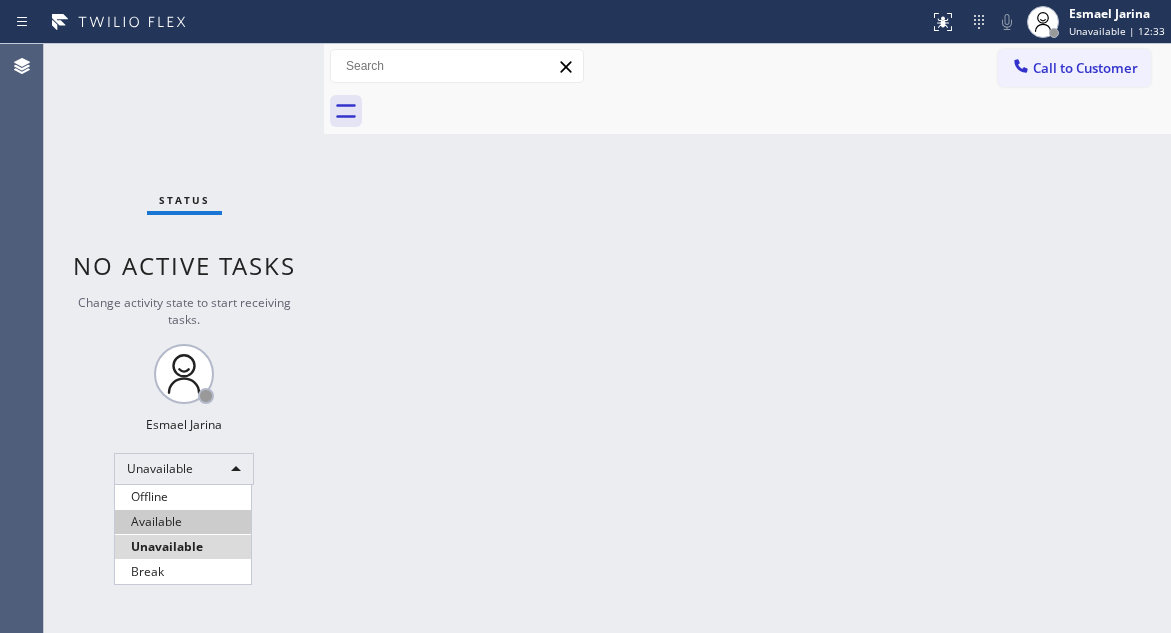 click on "Available" at bounding box center (183, 522) 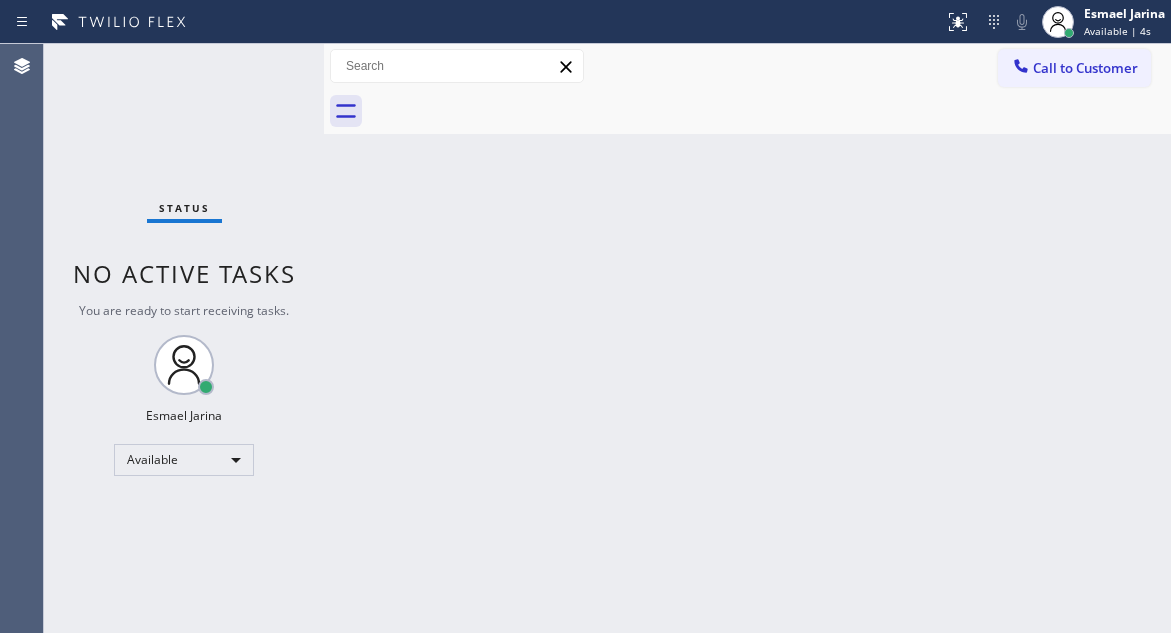 click on "Back to Dashboard Change Sender ID Customers Technicians Select a contact Outbound call Technician Search Technician Your caller id phone number Your caller id phone number Call Technician info Name   Phone none Address none Change Sender ID HVAC +[PHONE] 5 Star Appliance +[PHONE] Appliance Repair +[PHONE] Plumbing +[PHONE] Air Duct Cleaning +[PHONE]  Electricians +[PHONE] Cancel Change Check personal SMS Reset Change No tabs Call to Customer Outbound call Location Calumet Heights Appliance Repair Your caller id phone number ([PHONE]) Customer number Call Outbound call Technician Search Technician Your caller id phone number Your caller id phone number Call" at bounding box center (747, 338) 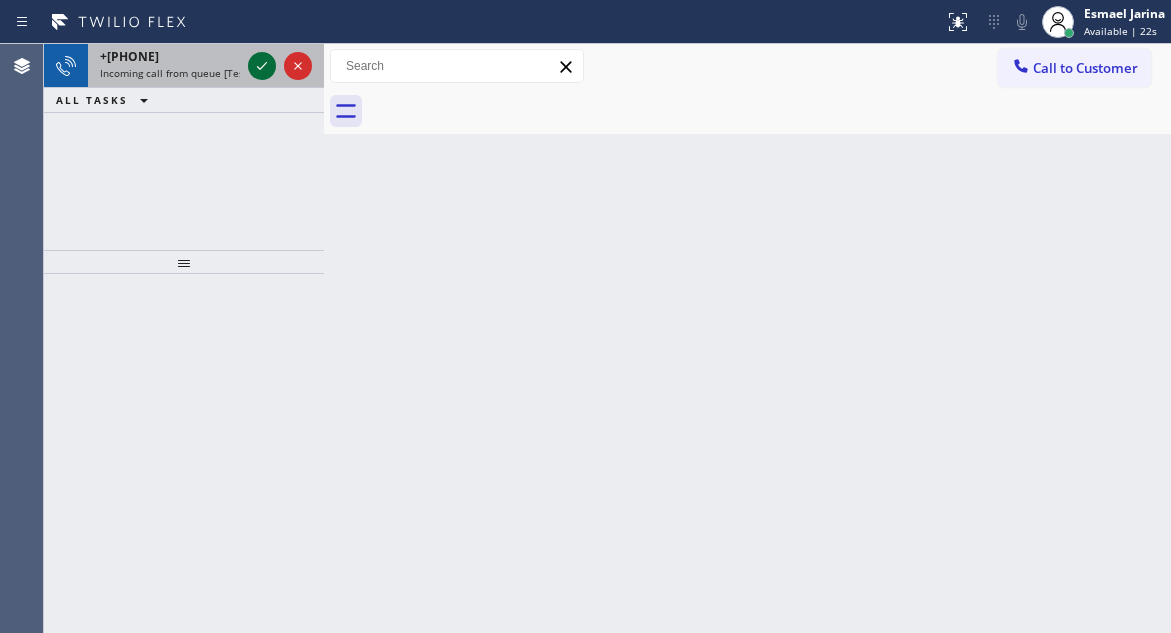 click 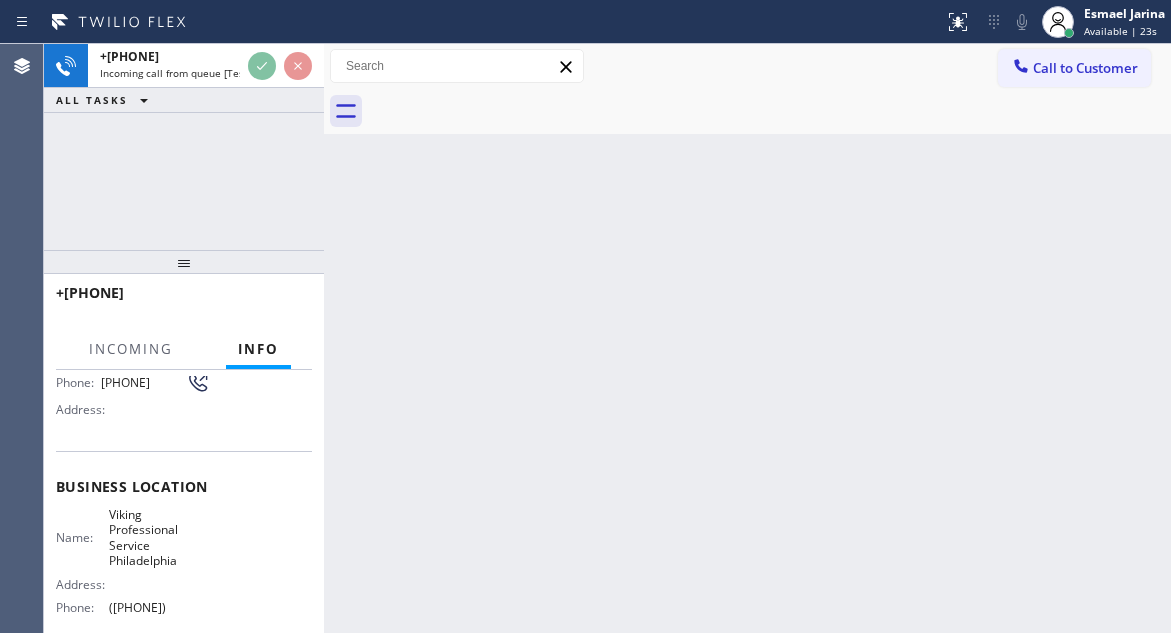scroll, scrollTop: 200, scrollLeft: 0, axis: vertical 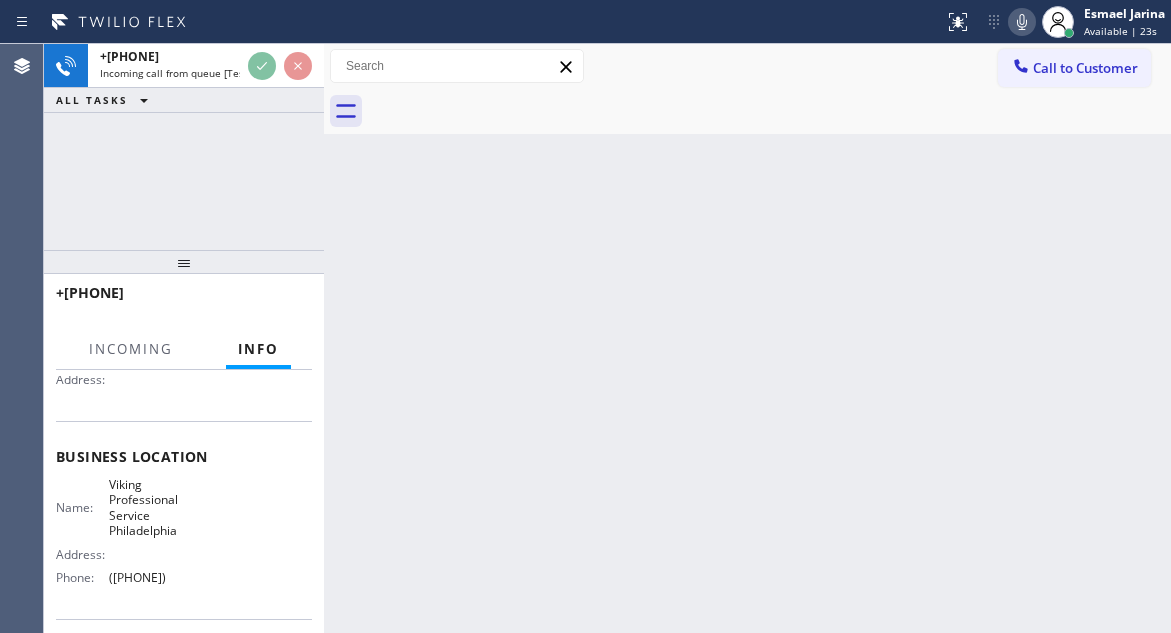 click on "Viking Professional Service Philadelphia" at bounding box center (159, 508) 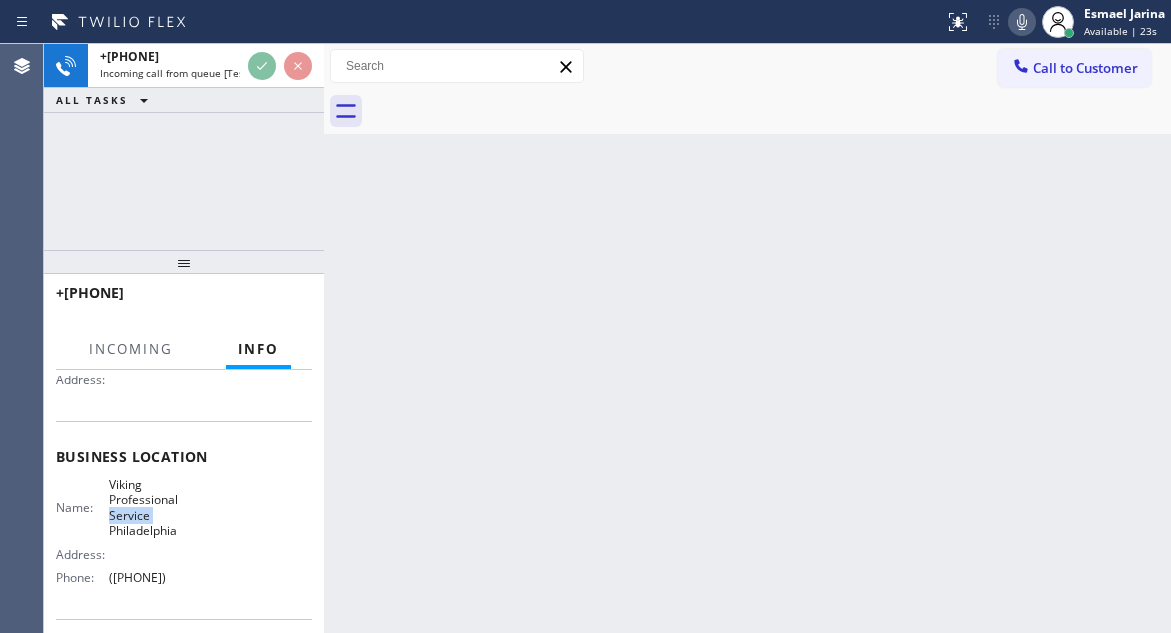 click on "Viking Professional Service Philadelphia" at bounding box center [159, 508] 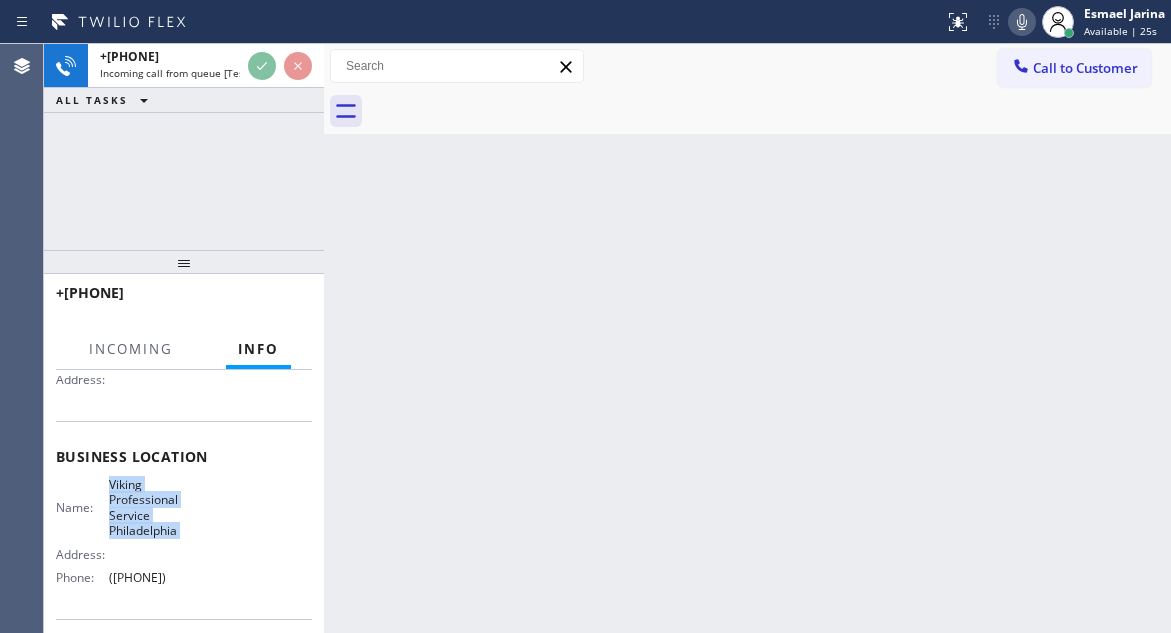 click on "Viking Professional Service Philadelphia" at bounding box center (159, 508) 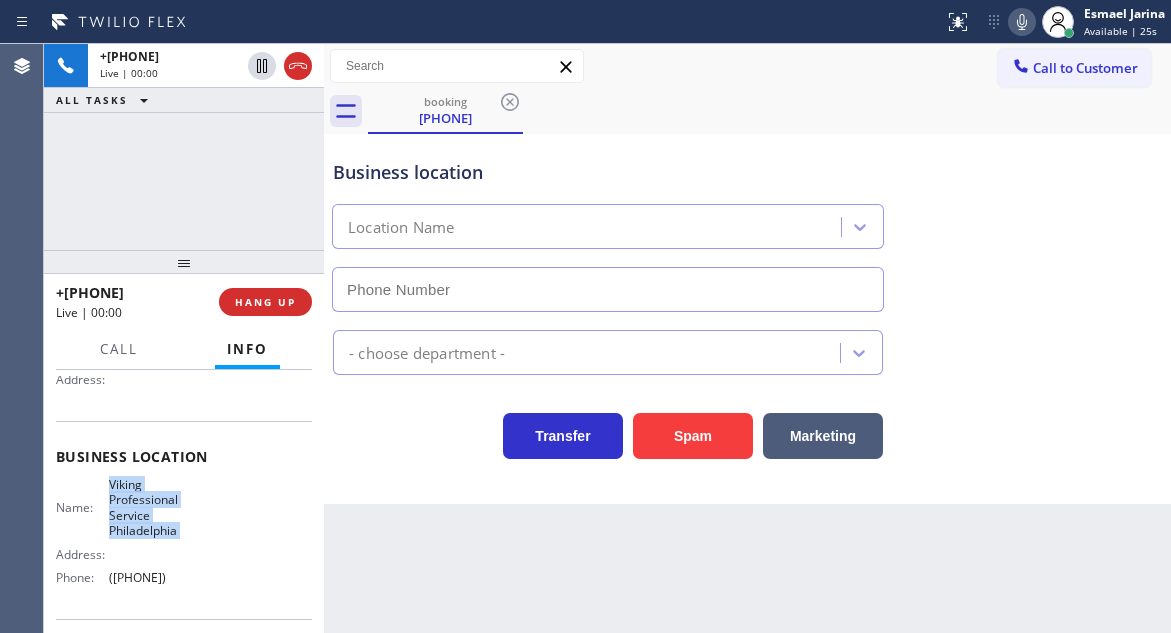 click on "Viking Professional Service Philadelphia" at bounding box center (159, 508) 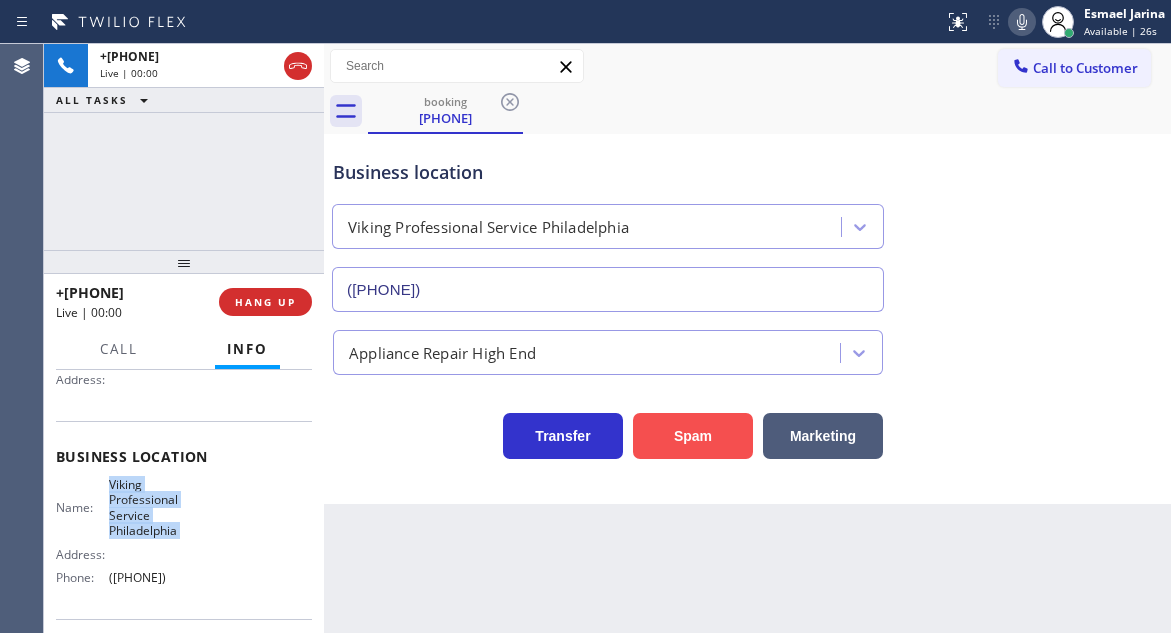type on "([PHONE])" 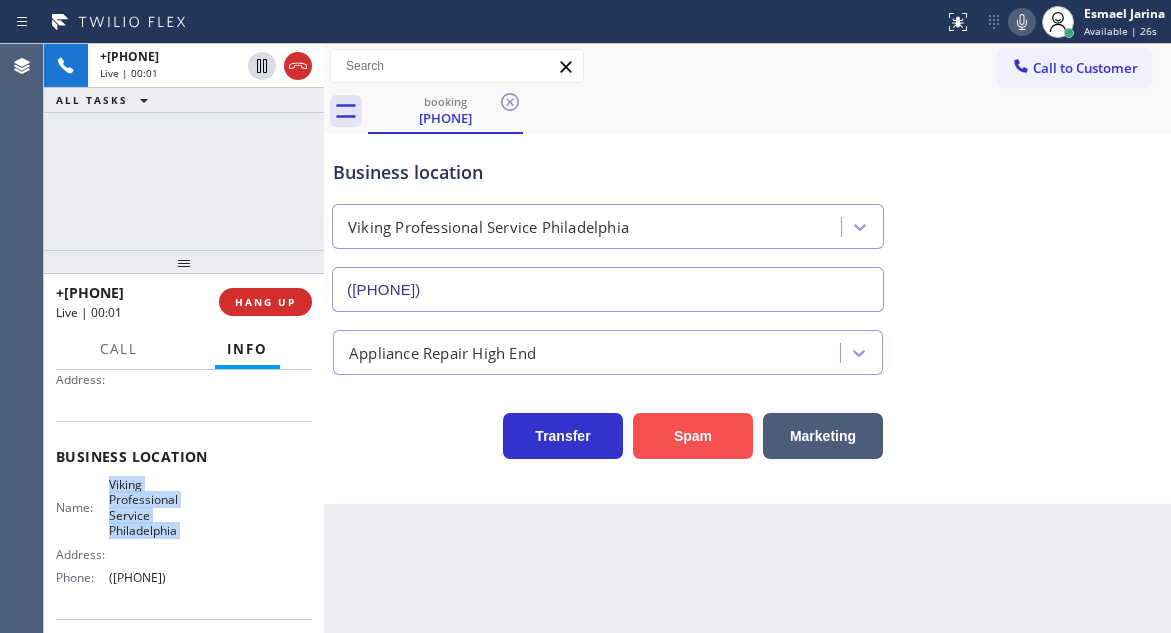 click on "Spam" at bounding box center [693, 436] 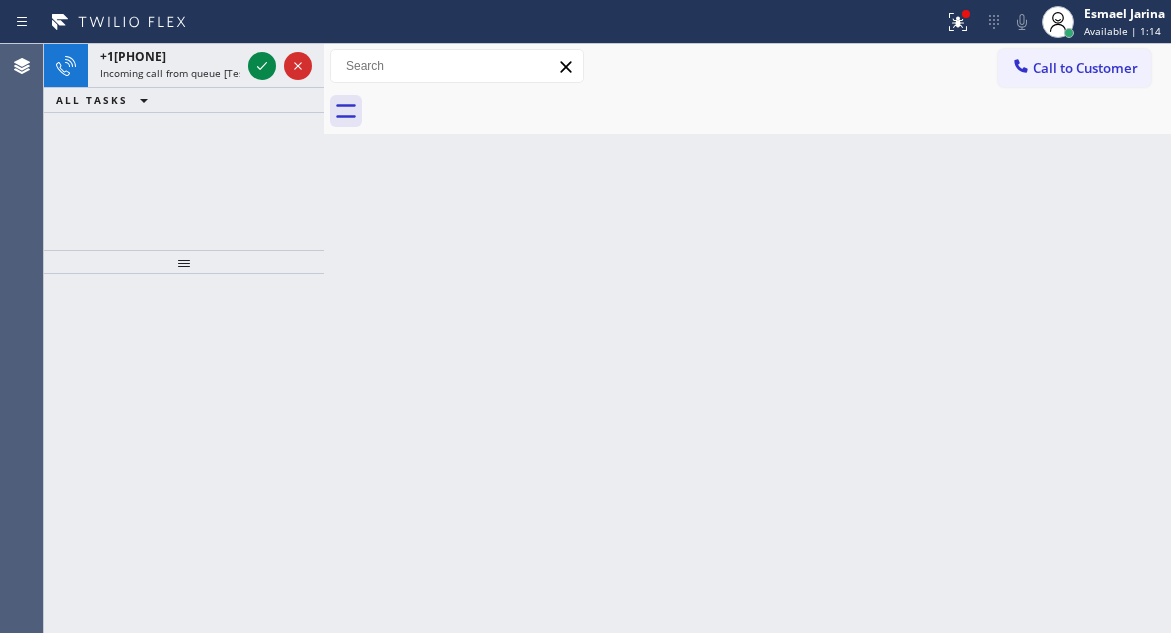 click on "Back to Dashboard Change Sender ID Customers Technicians Select a contact Outbound call Technician Search Technician Your caller id phone number Your caller id phone number Call Technician info Name   Phone none Address none Change Sender ID HVAC +[PHONE] 5 Star Appliance +[PHONE] Appliance Repair +[PHONE] Plumbing +[PHONE] Air Duct Cleaning +[PHONE]  Electricians +[PHONE] Cancel Change Check personal SMS Reset Change No tabs Call to Customer Outbound call Location Calumet Heights Appliance Repair Your caller id phone number ([PHONE]) Customer number Call Outbound call Technician Search Technician Your caller id phone number Your caller id phone number Call" at bounding box center [747, 338] 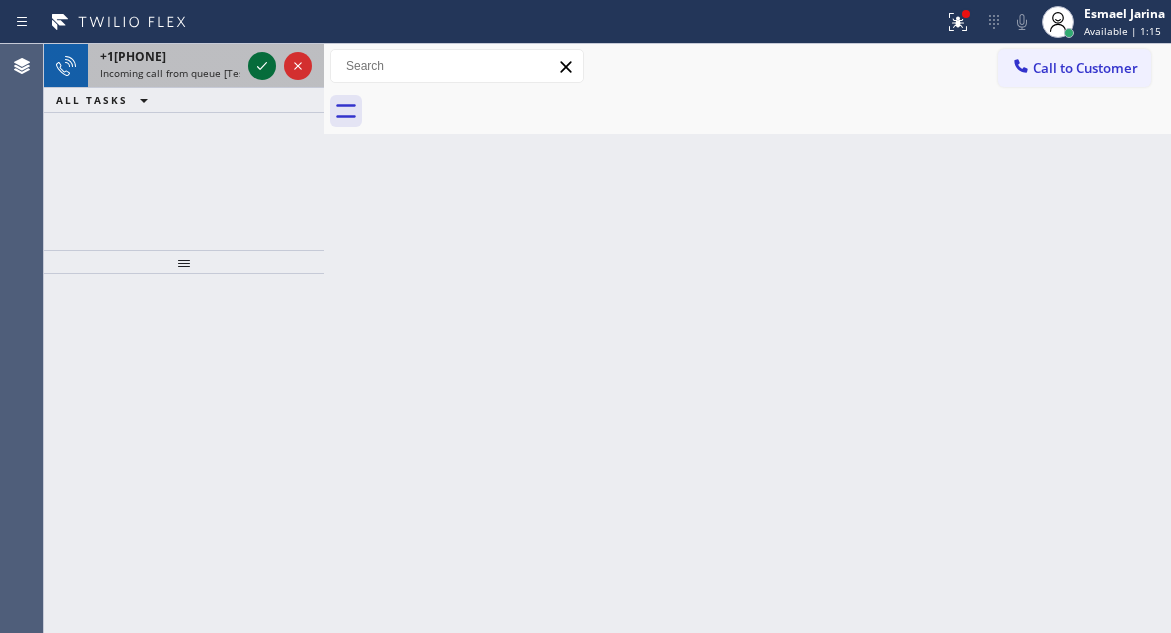 click 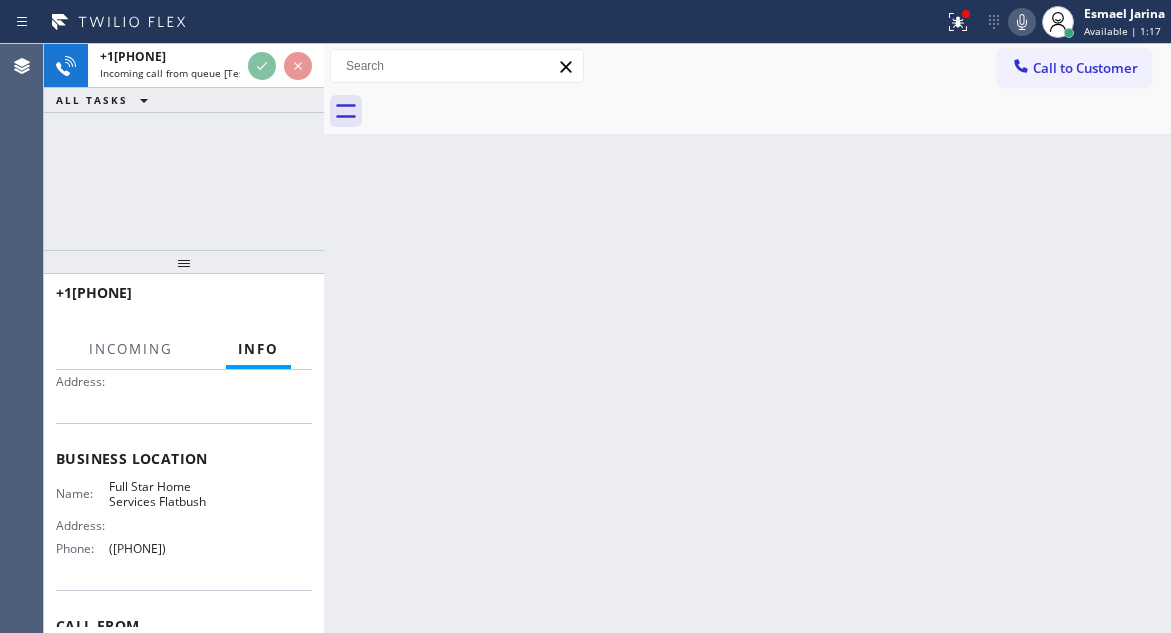 scroll, scrollTop: 200, scrollLeft: 0, axis: vertical 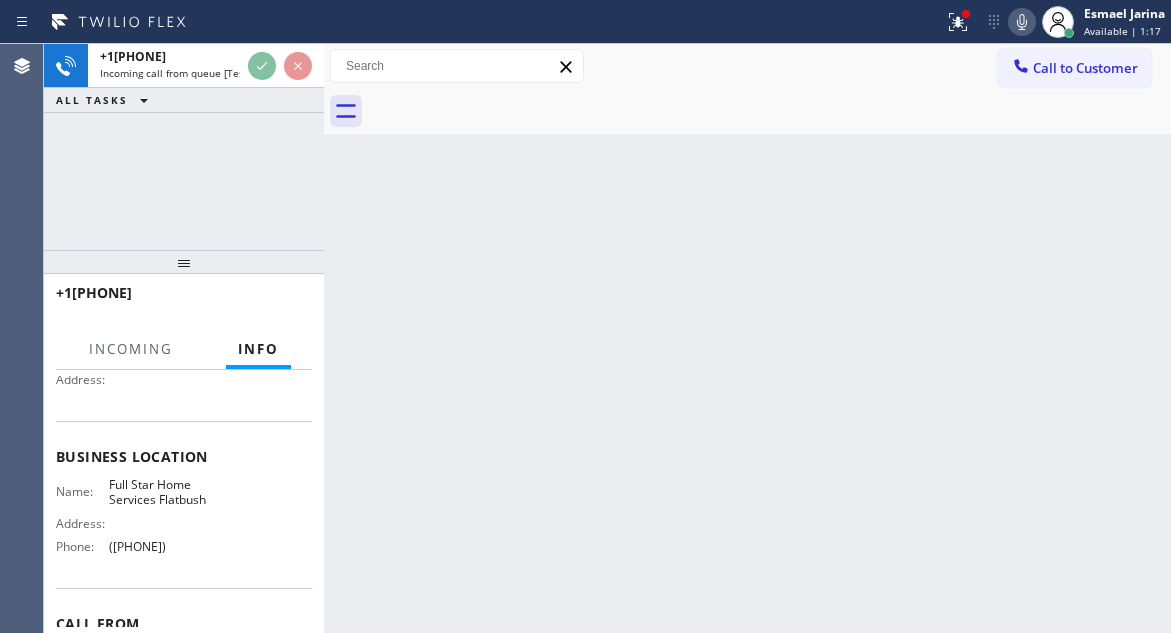 click on "Full Star Home Services Flatbush" at bounding box center [159, 492] 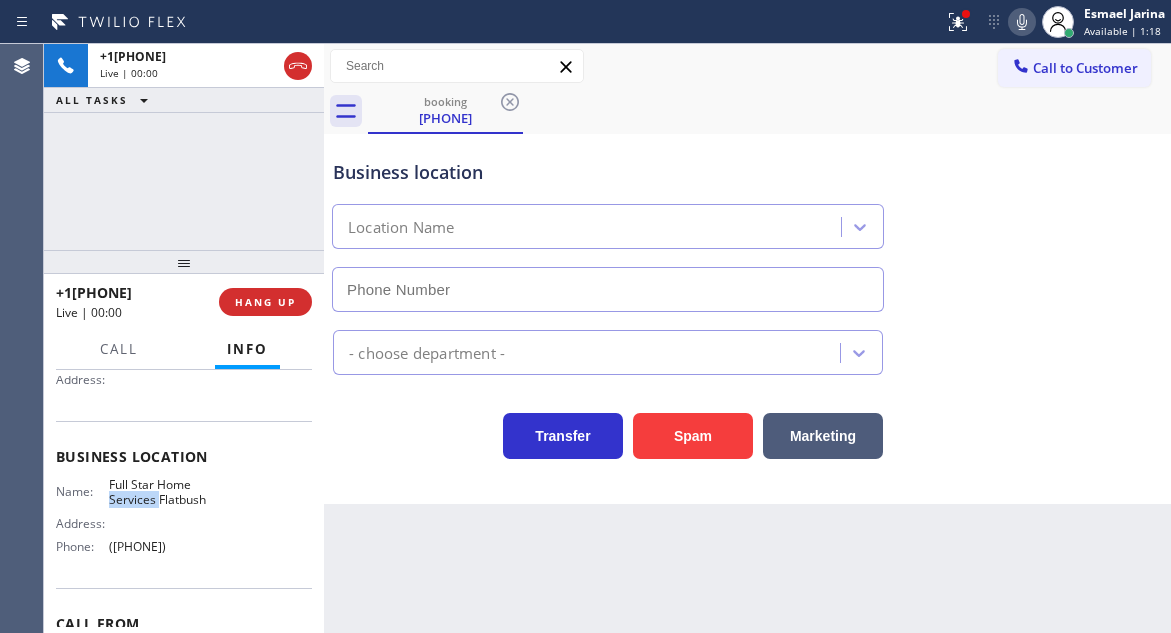 click on "Full Star Home Services Flatbush" at bounding box center (159, 492) 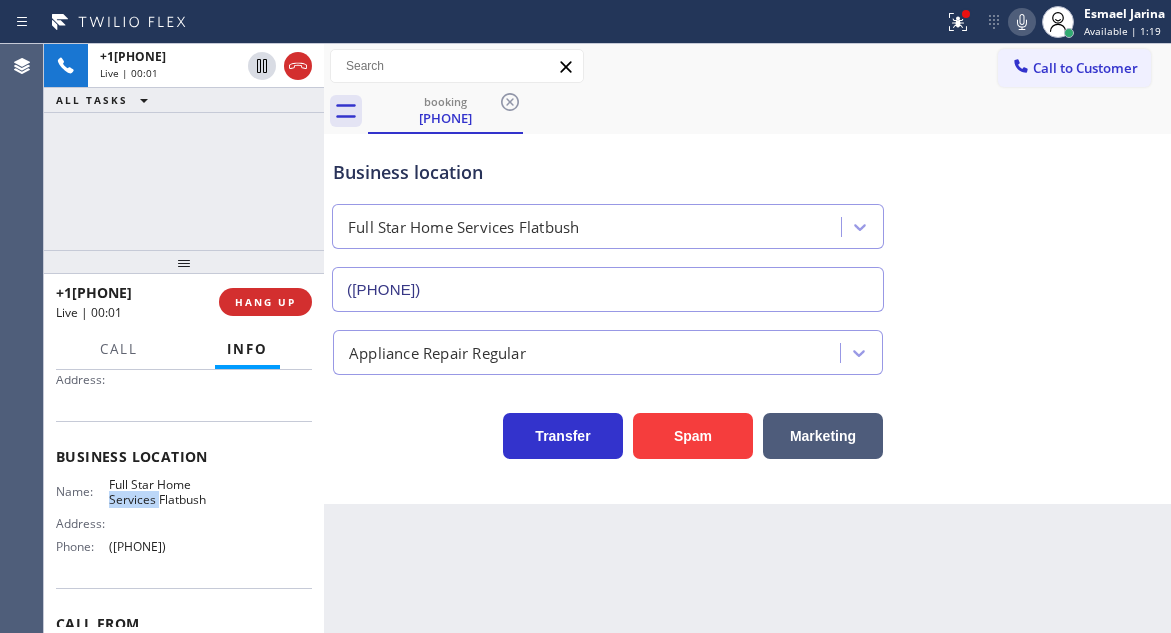 type on "([PHONE])" 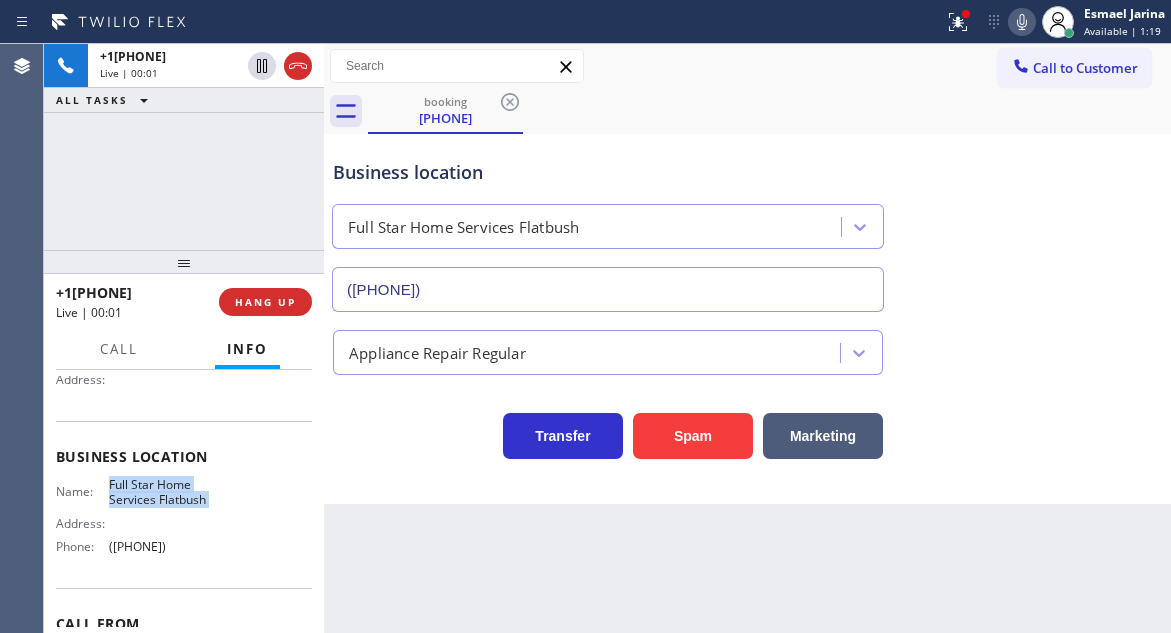 click on "Full Star Home Services Flatbush" at bounding box center (159, 492) 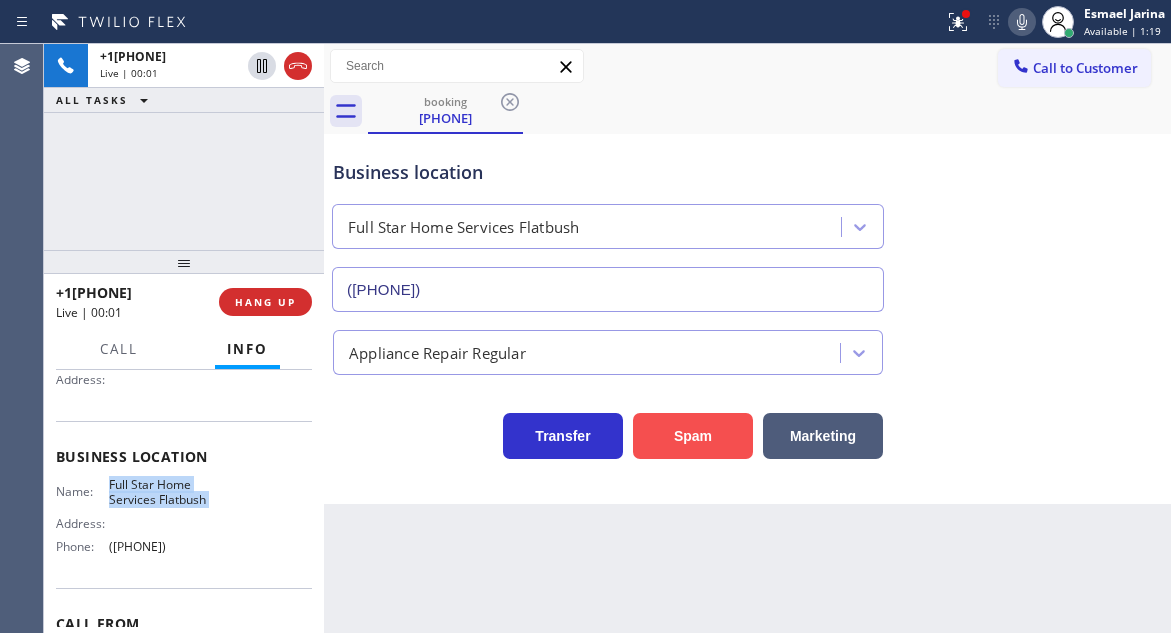 click on "Spam" at bounding box center [693, 436] 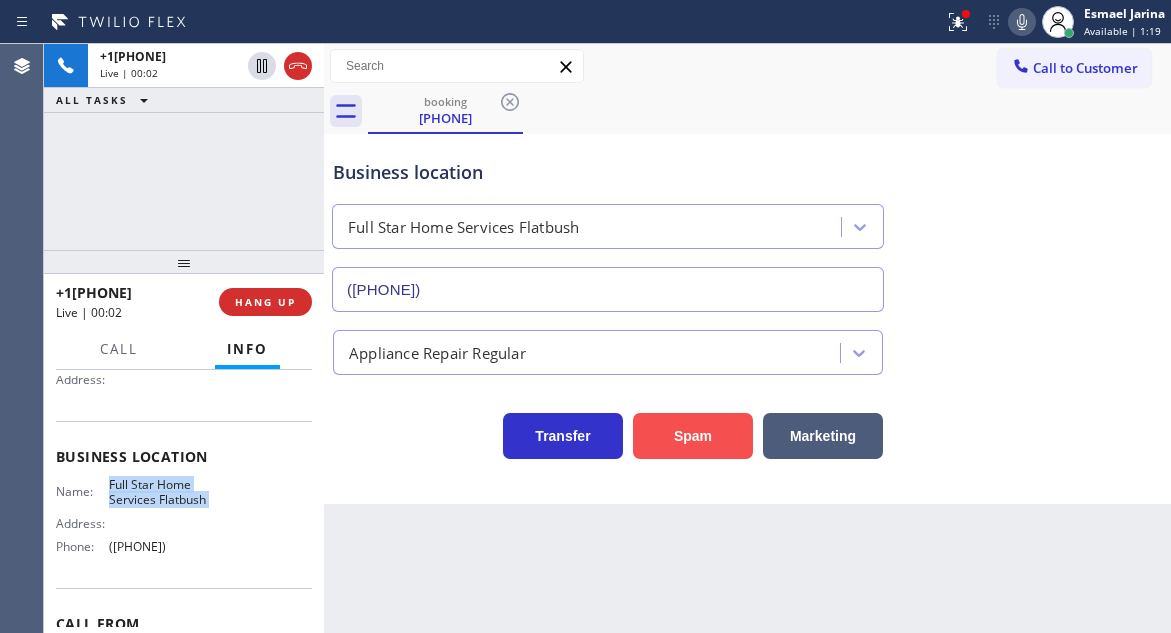 click on "Spam" at bounding box center [693, 436] 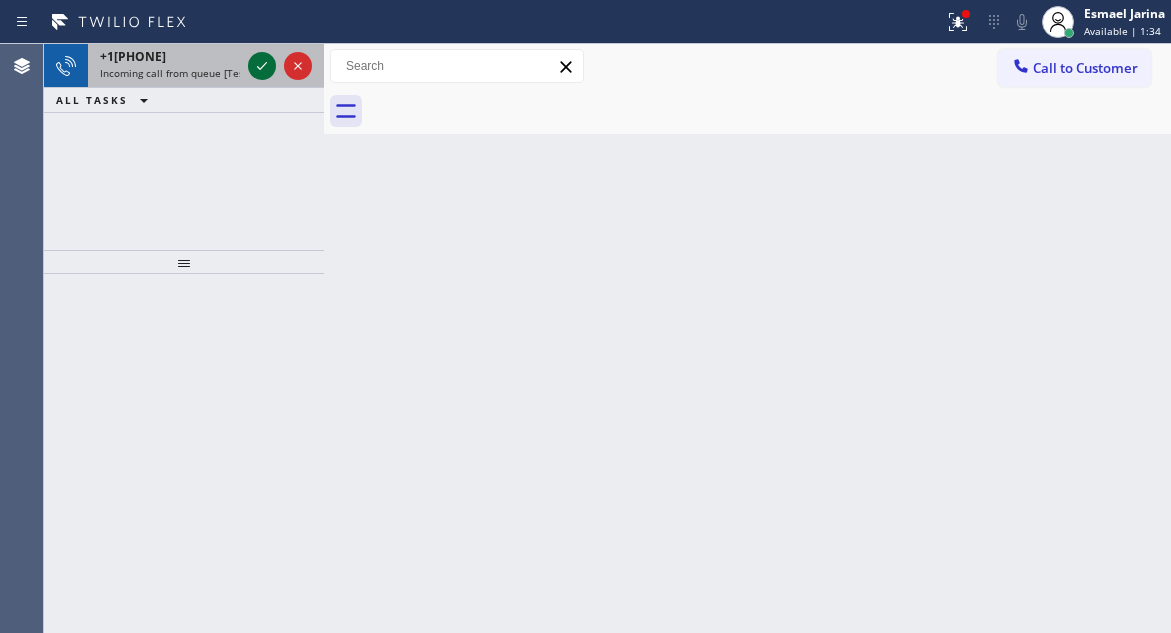 click 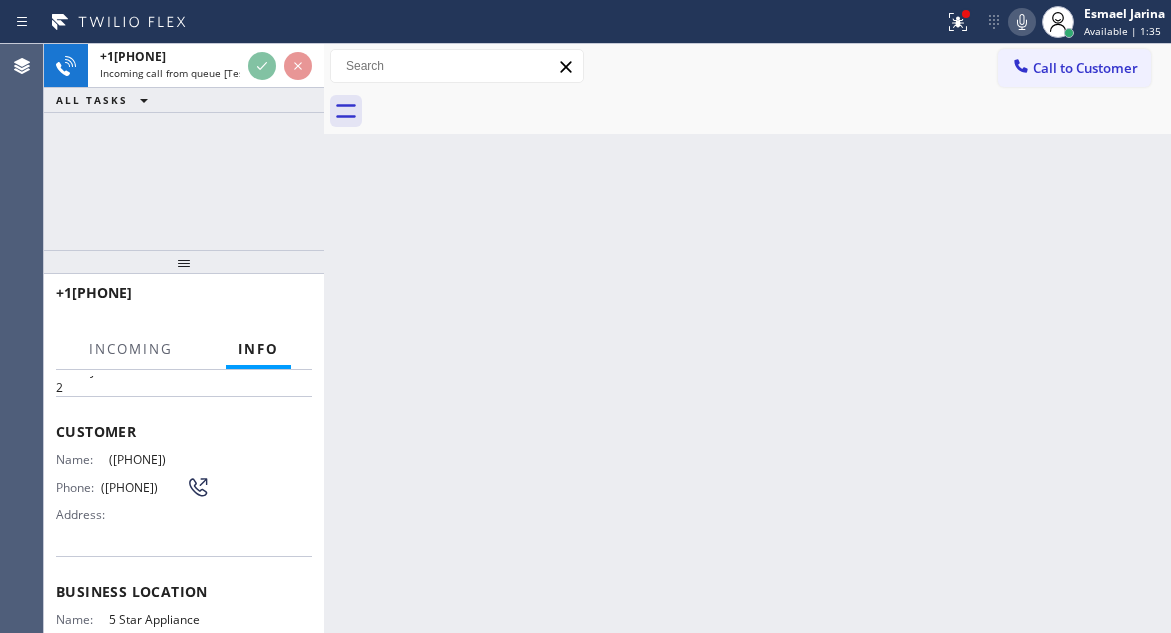 scroll, scrollTop: 100, scrollLeft: 0, axis: vertical 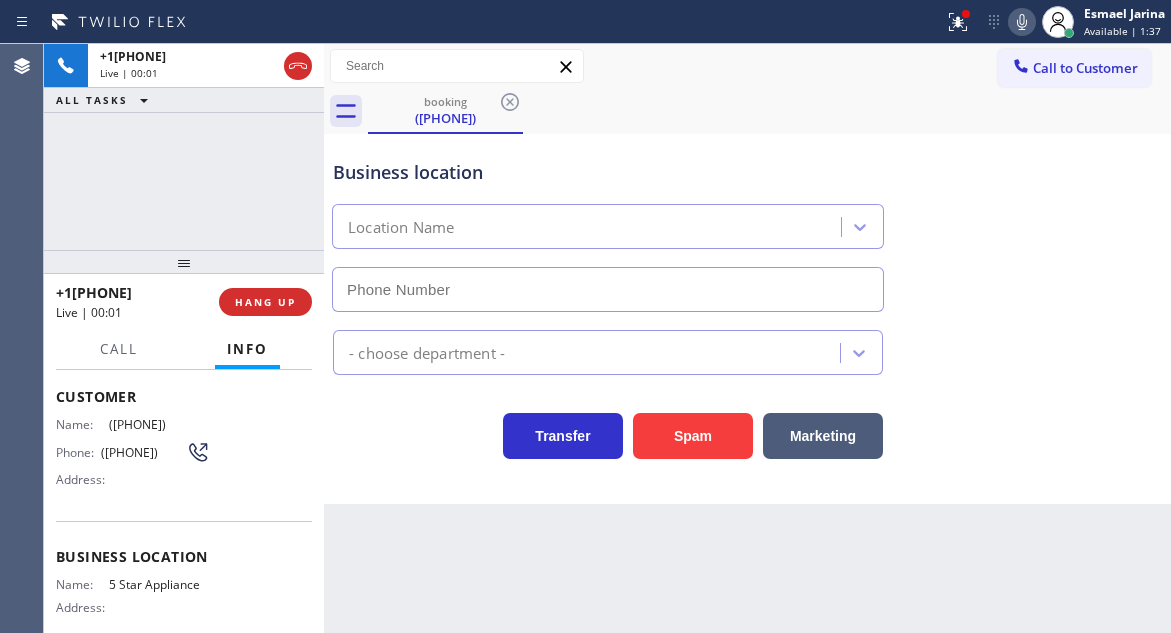 click on "5 Star Appliance" at bounding box center (159, 584) 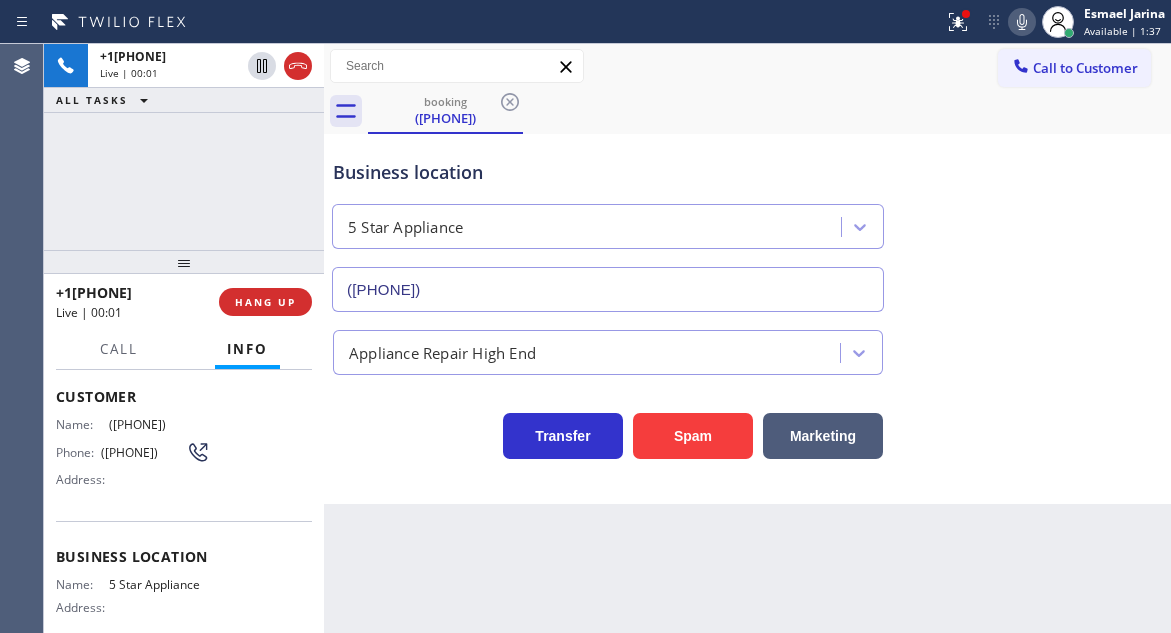 type on "([PHONE])" 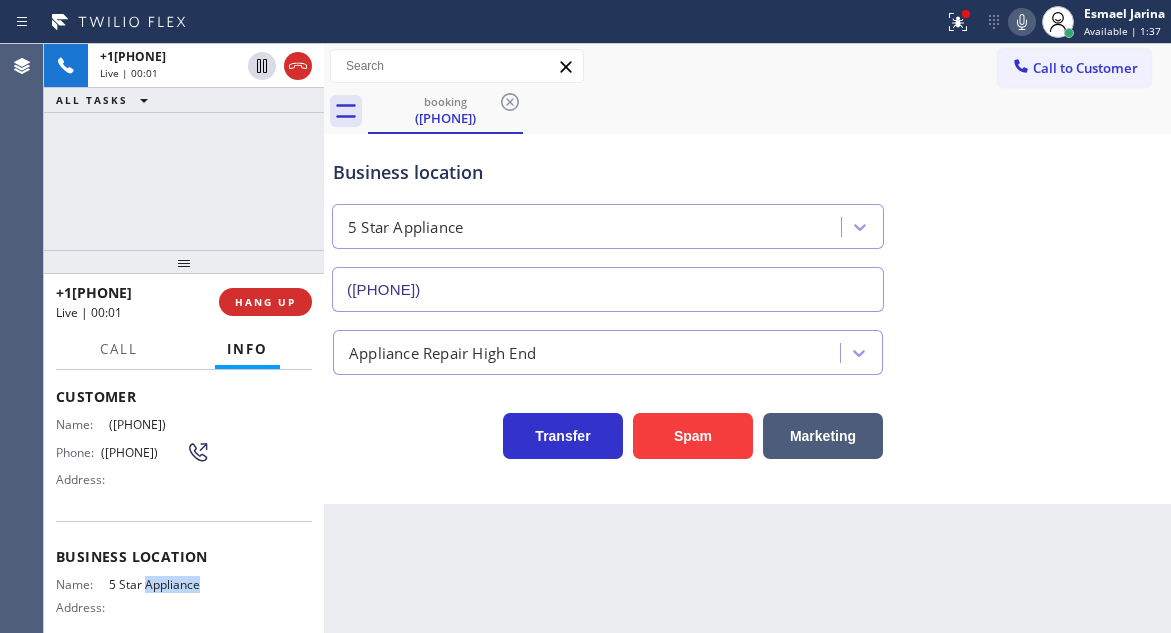 click on "5 Star Appliance" at bounding box center (159, 584) 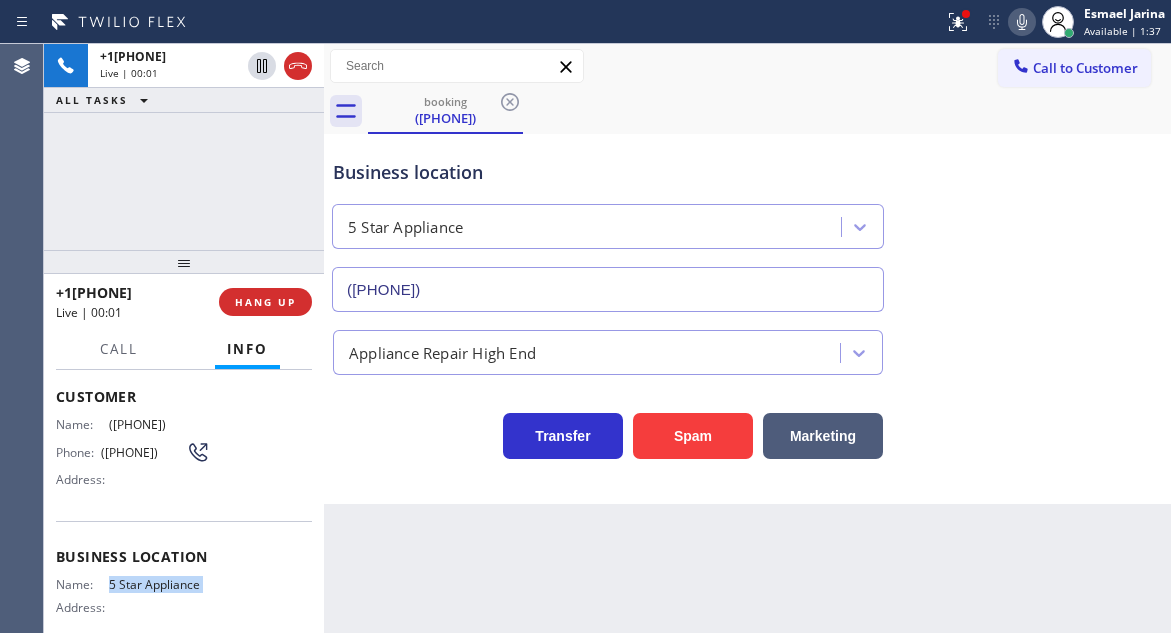 click on "5 Star Appliance" at bounding box center [159, 584] 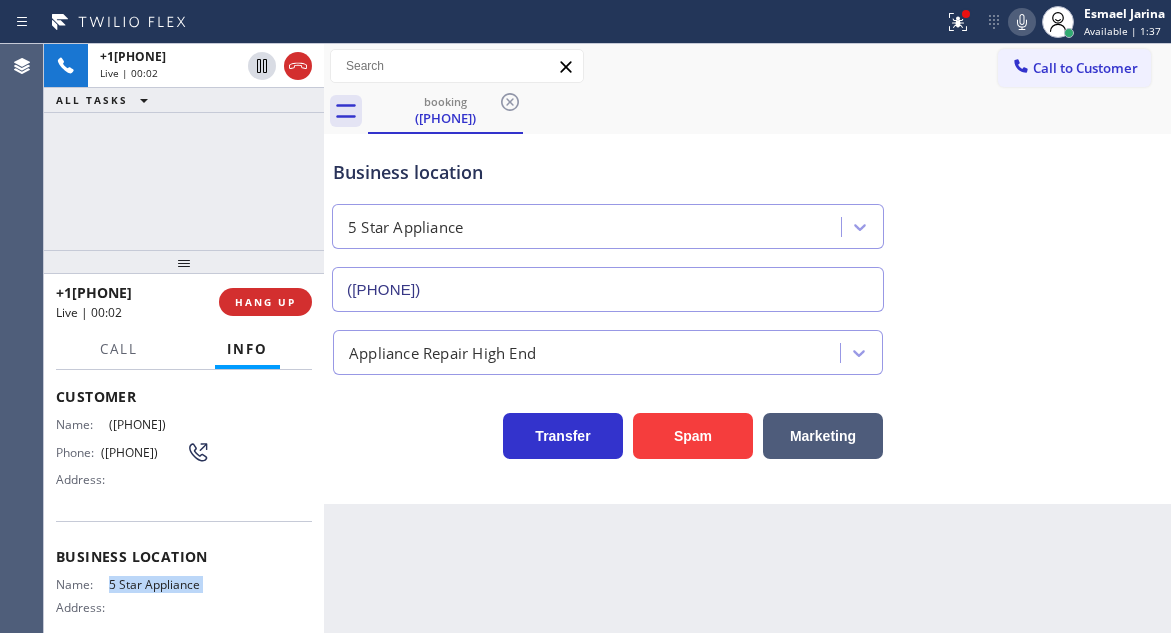 click on "5 Star Appliance" at bounding box center (159, 584) 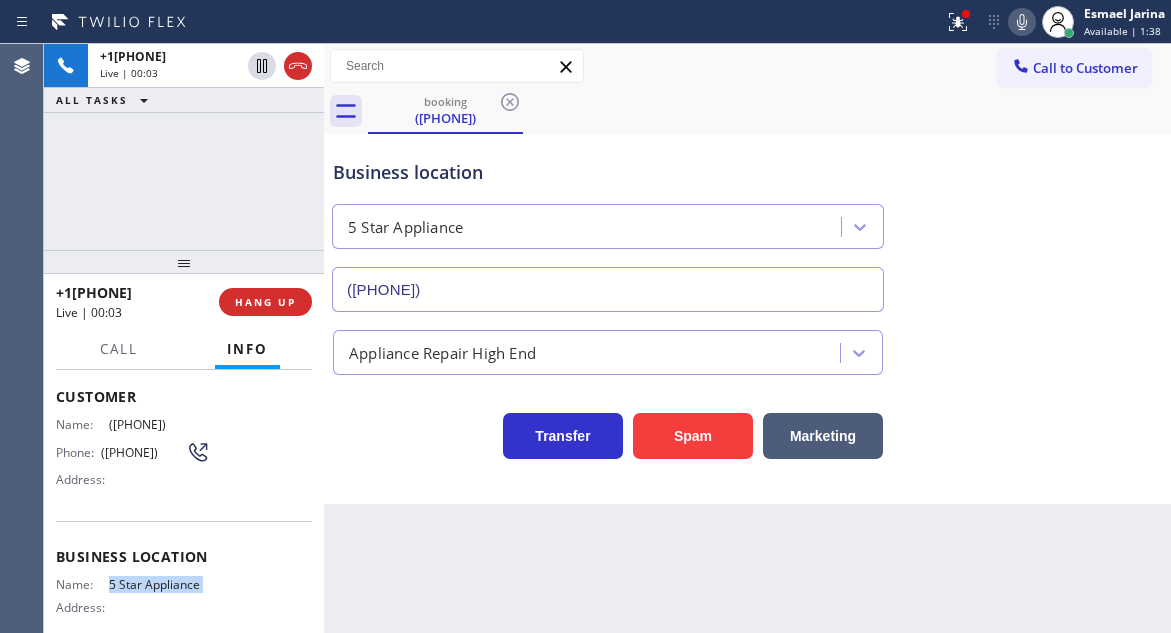 click on "5 Star Appliance" at bounding box center [159, 584] 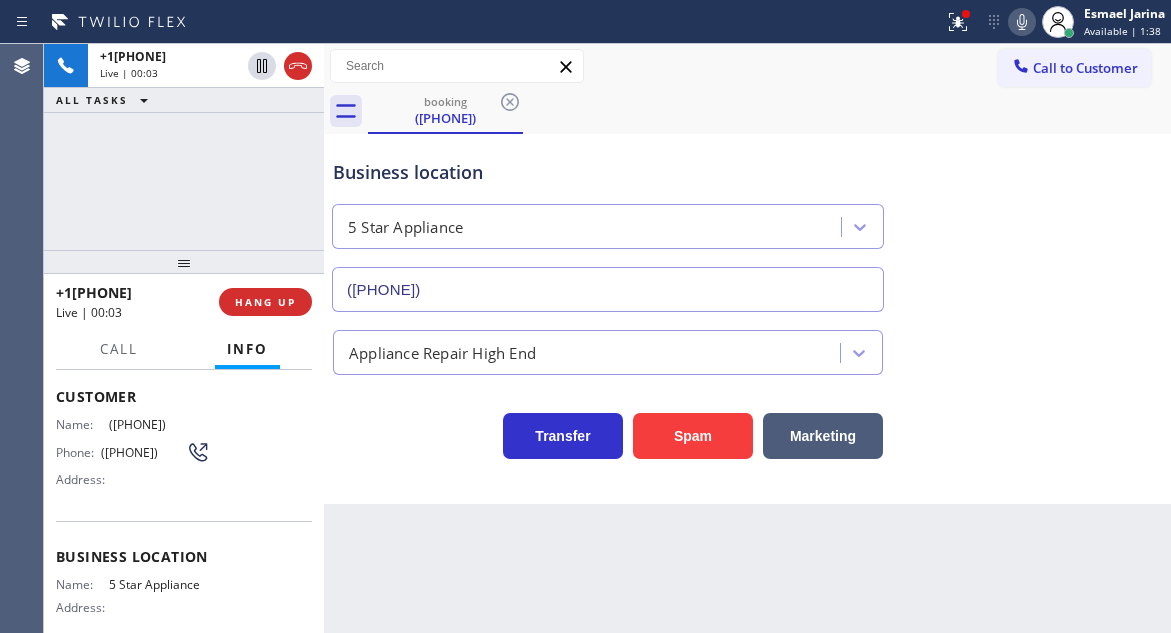 click on "([PHONE])" at bounding box center [143, 452] 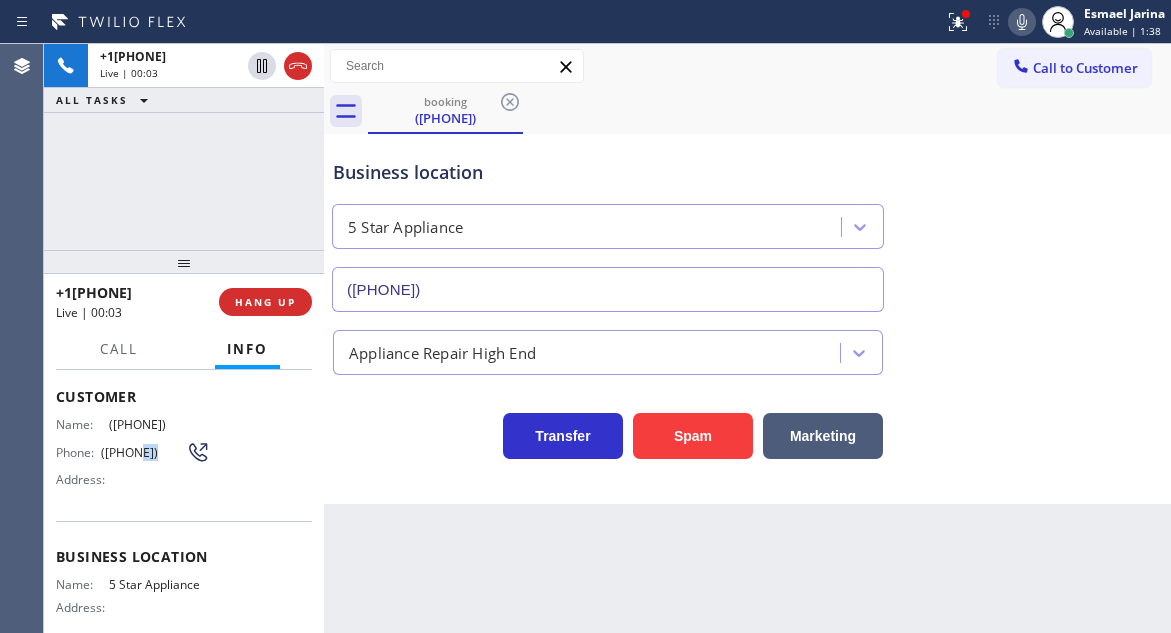 click on "([PHONE])" at bounding box center [143, 452] 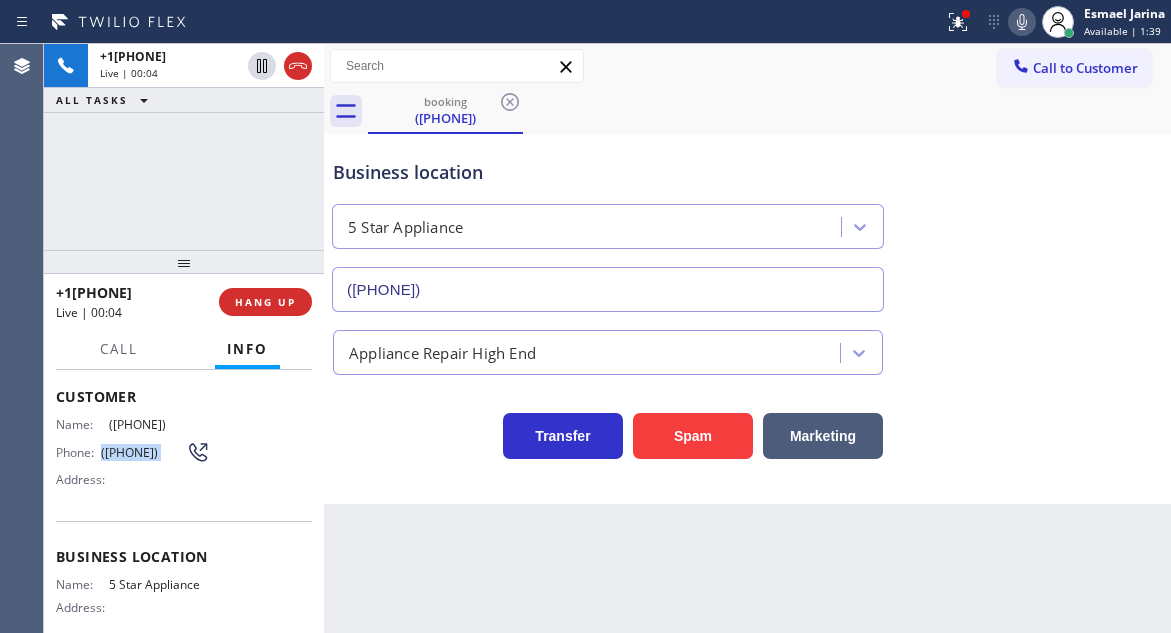 click on "([PHONE])" at bounding box center (143, 452) 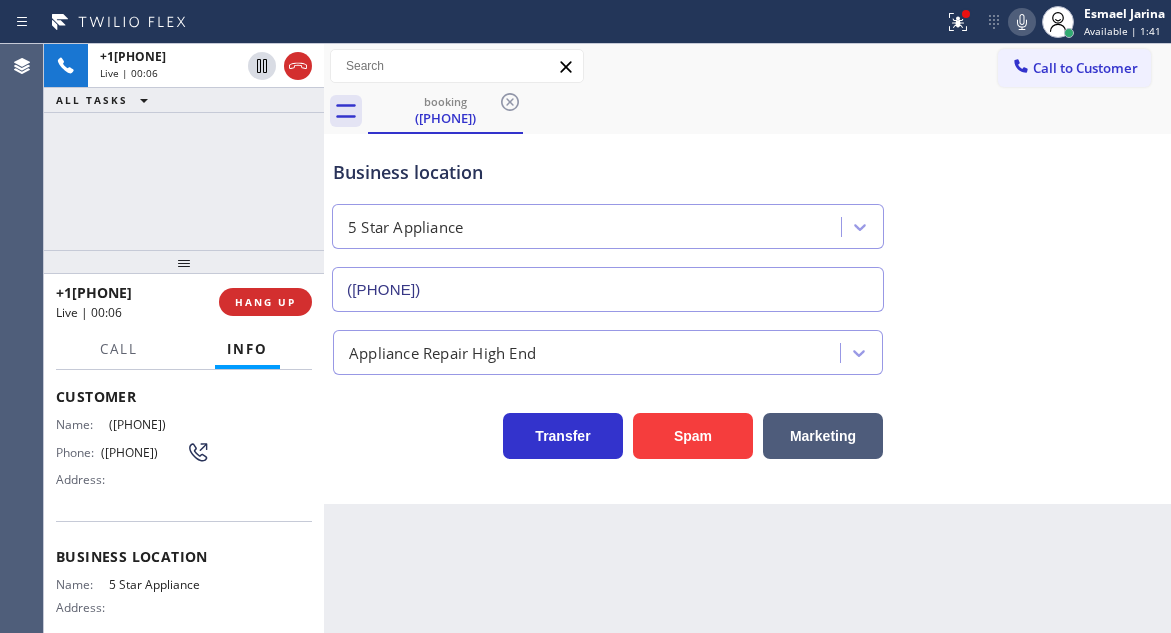 click on "Back to Dashboard Change Sender ID Customers Technicians Select a contact Outbound call Technician Search Technician Your caller id phone number Your caller id phone number Call Technician info Name   Phone none Address none Change Sender ID HVAC +1[PHONE] 5 Star Appliance +1[PHONE] Appliance Repair +1[PHONE] Plumbing +1[PHONE] Air Duct Cleaning +1[PHONE]  Electricians +1[PHONE] Cancel Change Check personal SMS Reset Change booking [PHONE] Call to Customer Outbound call Location Calumet Heights Appliance Repair Your caller id phone number [PHONE] Customer number Call Outbound call Technician Search Technician Your caller id phone number Your caller id phone number Call booking [PHONE] Business location 5 Star Appliance [PHONE] Appliance Repair High End Transfer Spam Marketing" at bounding box center [747, 338] 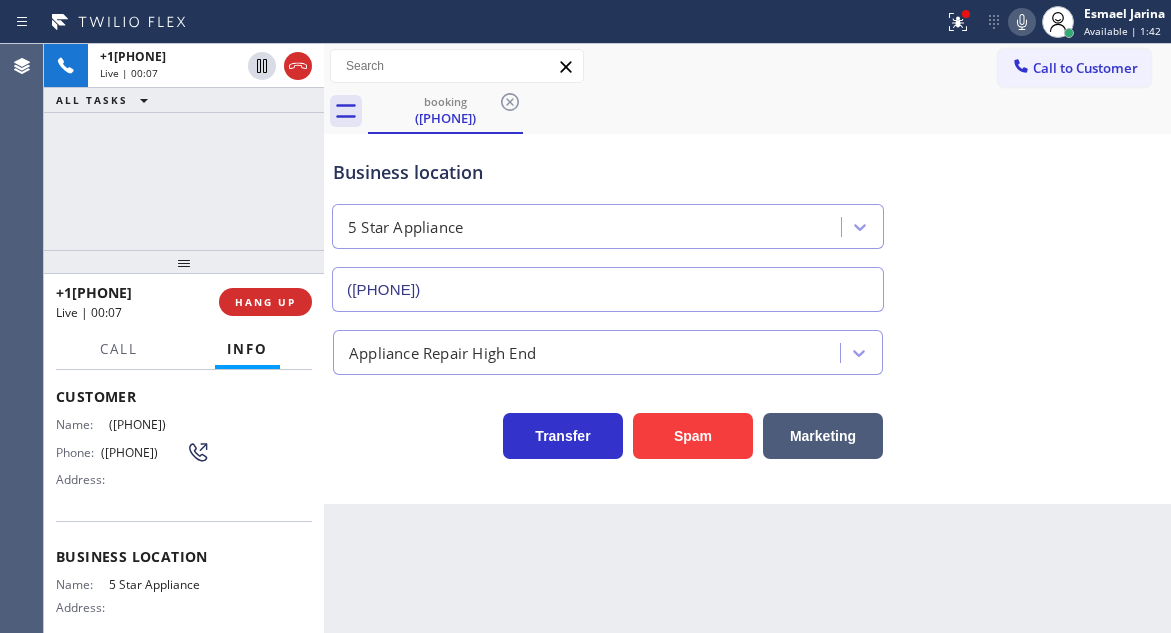 click on "5 Star Appliance" at bounding box center (159, 584) 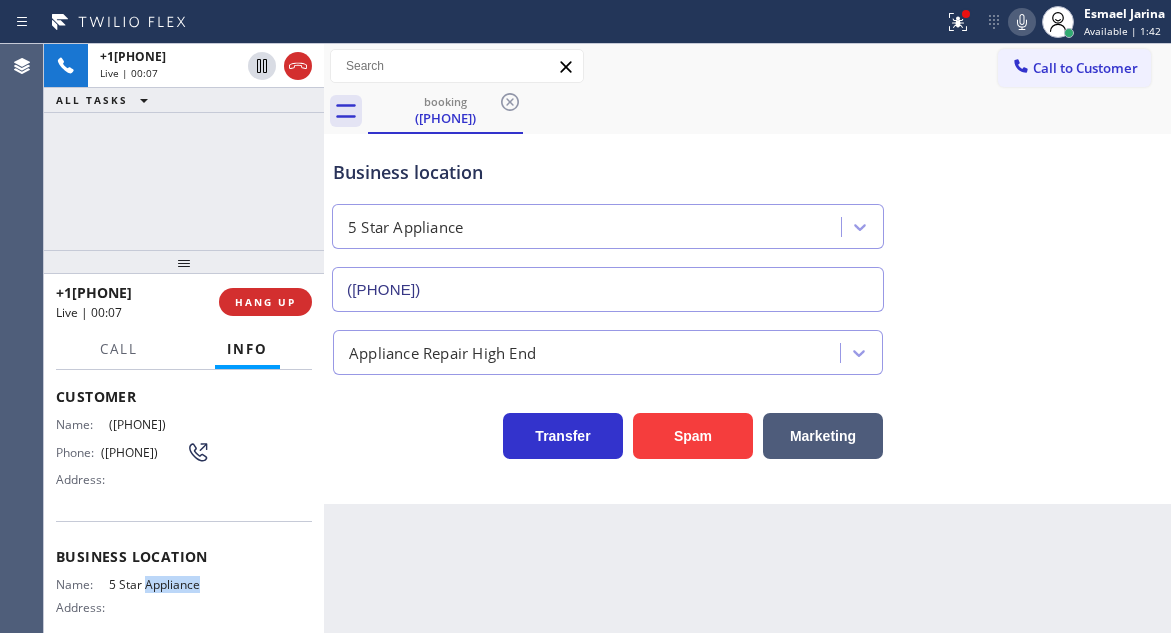 click on "5 Star Appliance" at bounding box center (159, 584) 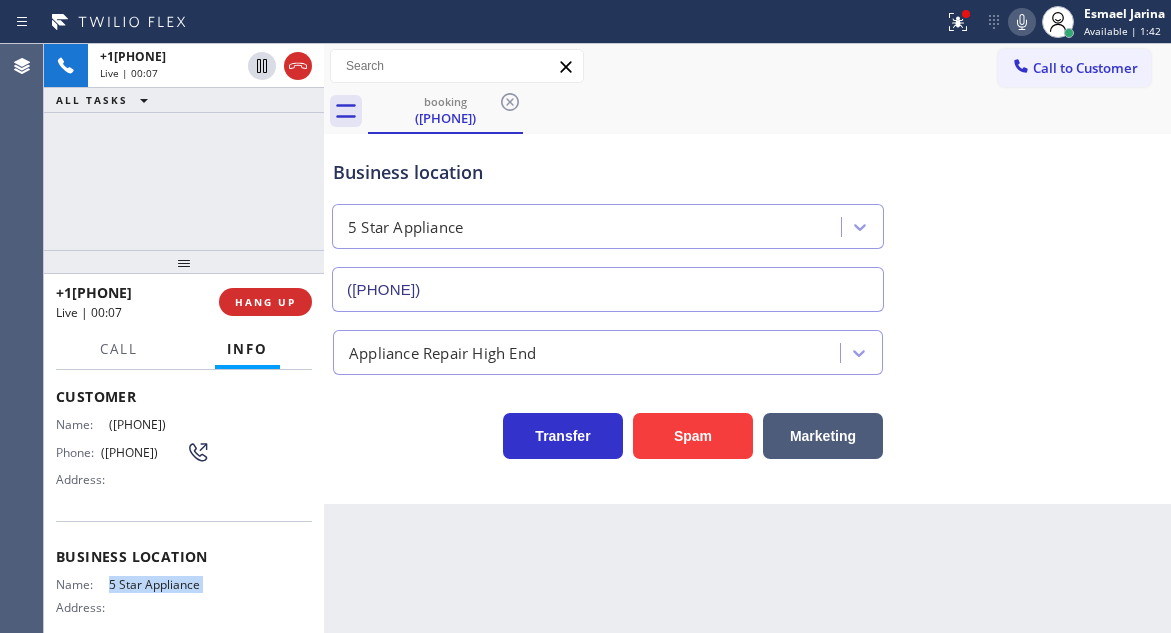 click on "5 Star Appliance" at bounding box center (159, 584) 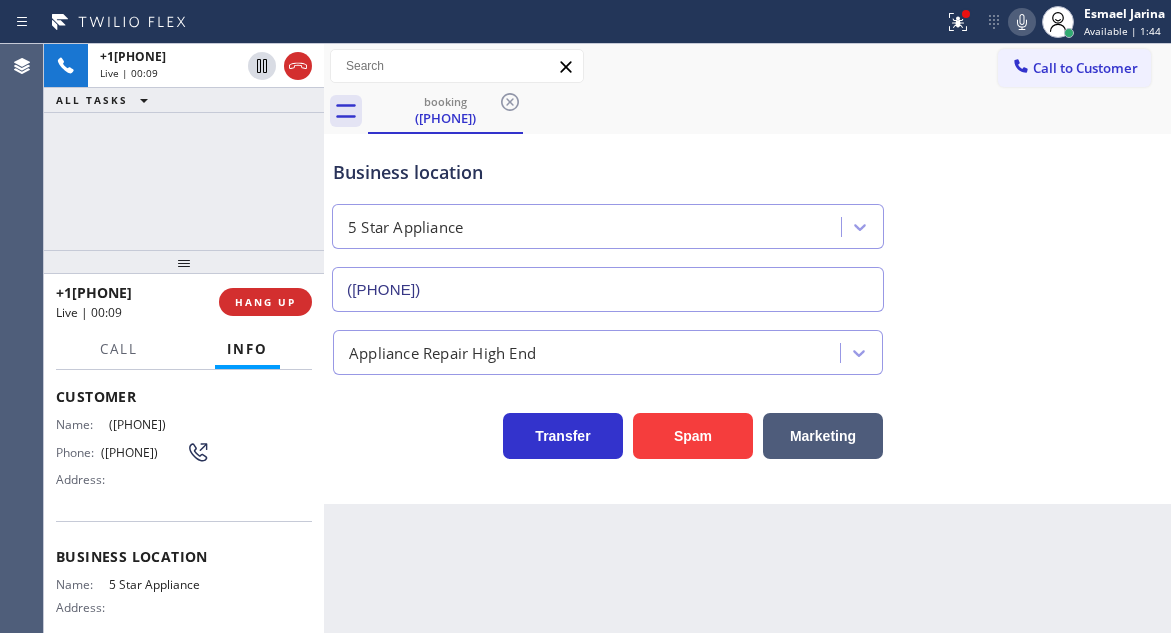 click on "Back to Dashboard Change Sender ID Customers Technicians Select a contact Outbound call Technician Search Technician Your caller id phone number Your caller id phone number Call Technician info Name   Phone none Address none Change Sender ID HVAC +1[PHONE] 5 Star Appliance +1[PHONE] Appliance Repair +1[PHONE] Plumbing +1[PHONE] Air Duct Cleaning +1[PHONE]  Electricians +1[PHONE] Cancel Change Check personal SMS Reset Change booking [PHONE] Call to Customer Outbound call Location Calumet Heights Appliance Repair Your caller id phone number [PHONE] Customer number Call Outbound call Technician Search Technician Your caller id phone number Your caller id phone number Call booking [PHONE] Business location 5 Star Appliance [PHONE] Appliance Repair High End Transfer Spam Marketing" at bounding box center [747, 338] 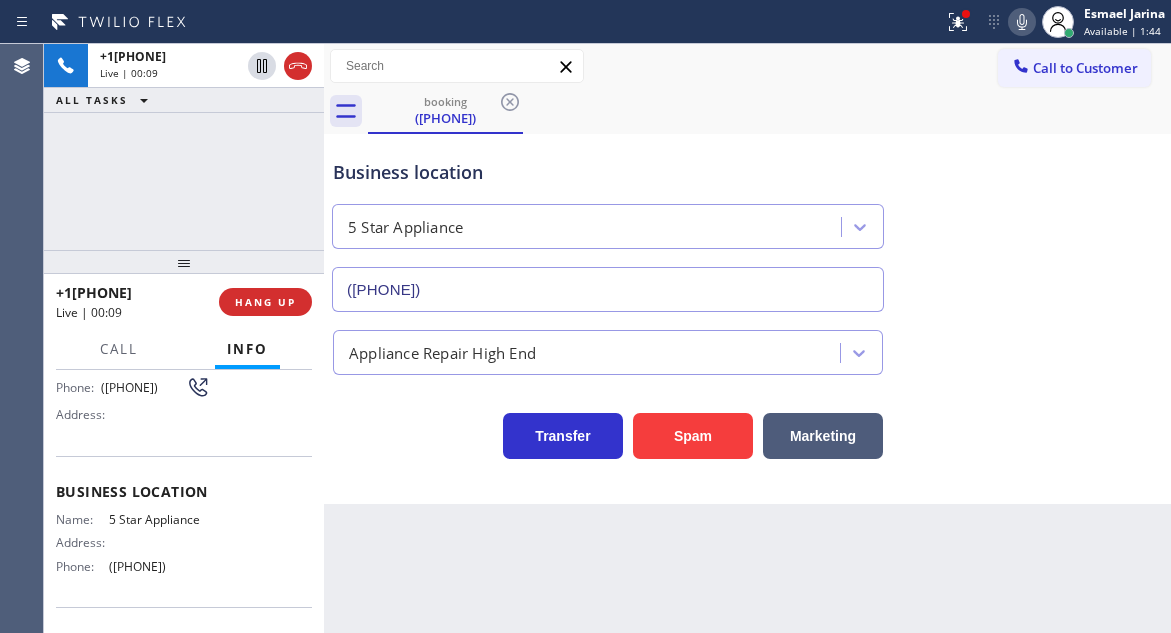 scroll, scrollTop: 200, scrollLeft: 0, axis: vertical 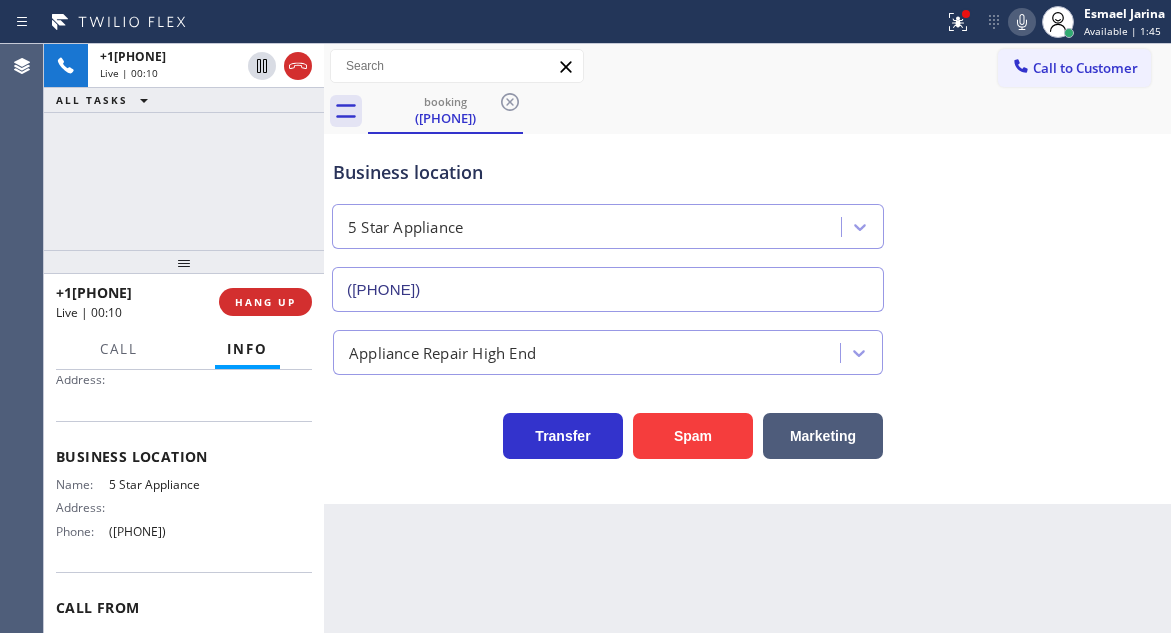 click on "([PHONE])" at bounding box center (159, 531) 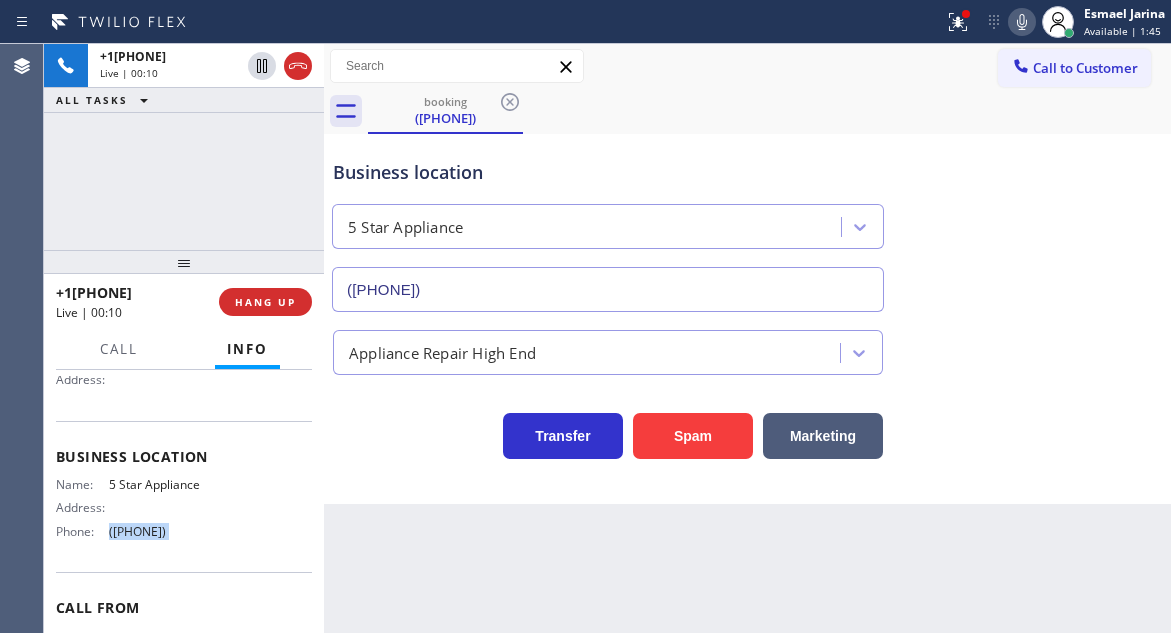 click on "([PHONE])" at bounding box center (159, 531) 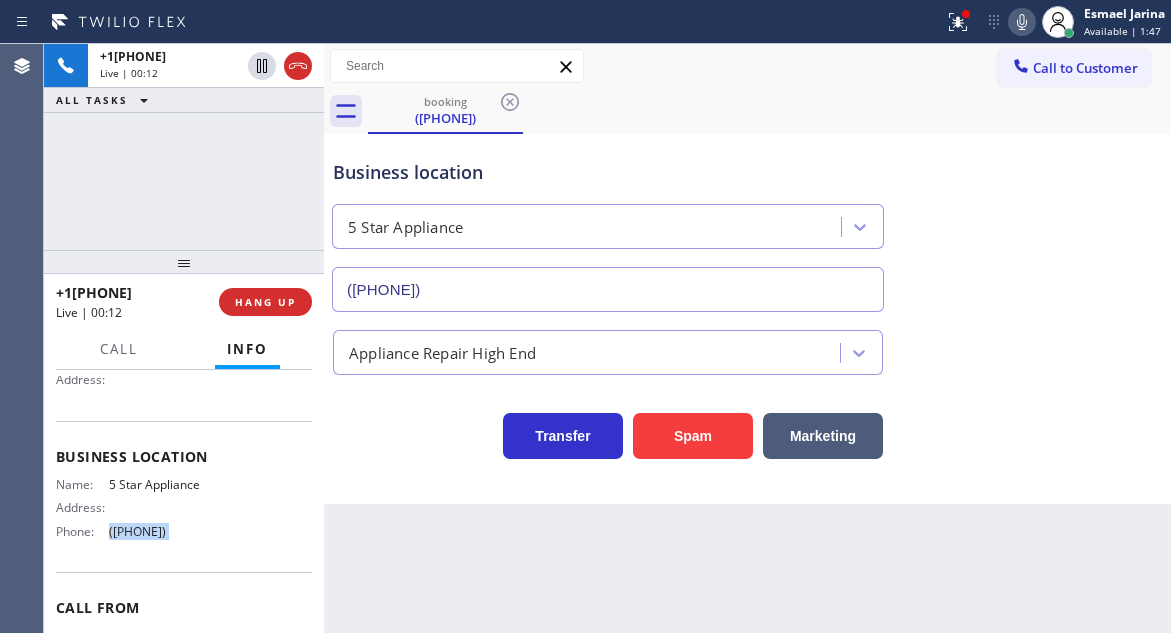 click on "Back to Dashboard Change Sender ID Customers Technicians Select a contact Outbound call Technician Search Technician Your caller id phone number Your caller id phone number Call Technician info Name   Phone none Address none Change Sender ID HVAC +1[PHONE] 5 Star Appliance +1[PHONE] Appliance Repair +1[PHONE] Plumbing +1[PHONE] Air Duct Cleaning +1[PHONE]  Electricians +1[PHONE] Cancel Change Check personal SMS Reset Change booking [PHONE] Call to Customer Outbound call Location Calumet Heights Appliance Repair Your caller id phone number [PHONE] Customer number Call Outbound call Technician Search Technician Your caller id phone number Your caller id phone number Call booking [PHONE] Business location 5 Star Appliance [PHONE] Appliance Repair High End Transfer Spam Marketing" at bounding box center [747, 338] 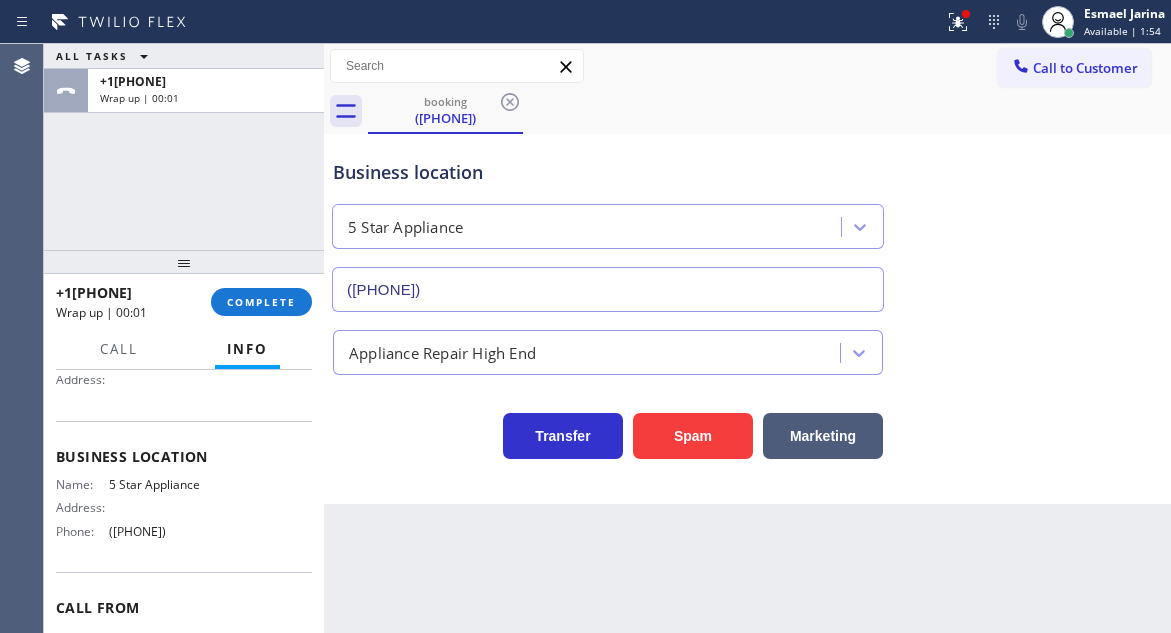 click on "Business location 5 Star Appliance [PHONE]" at bounding box center (747, 221) 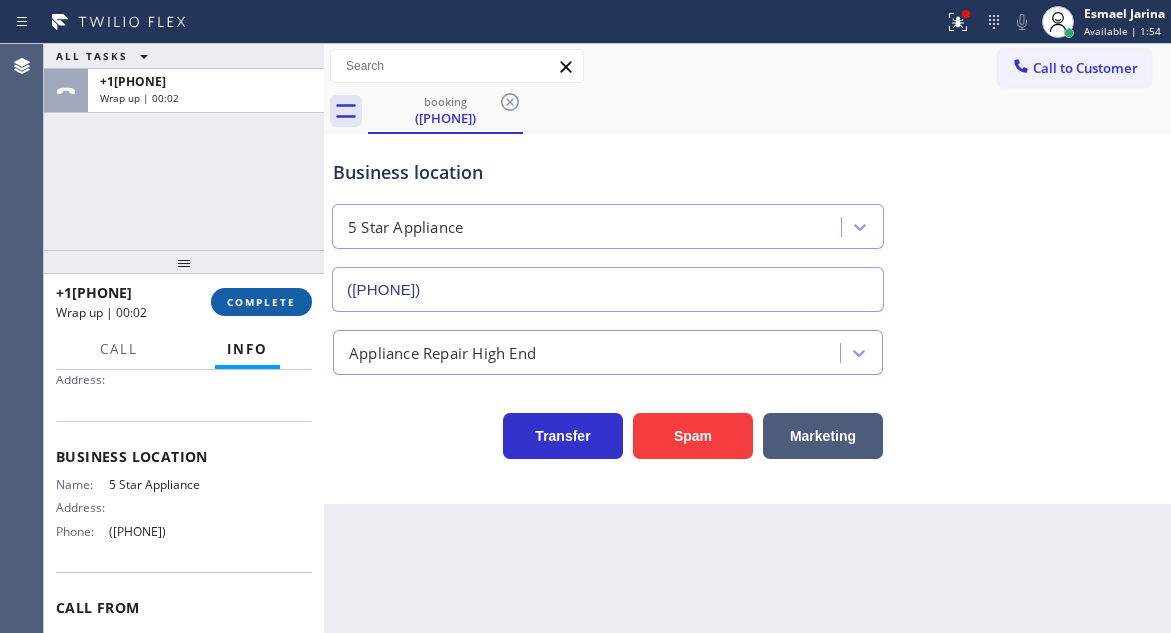 click on "COMPLETE" at bounding box center (261, 302) 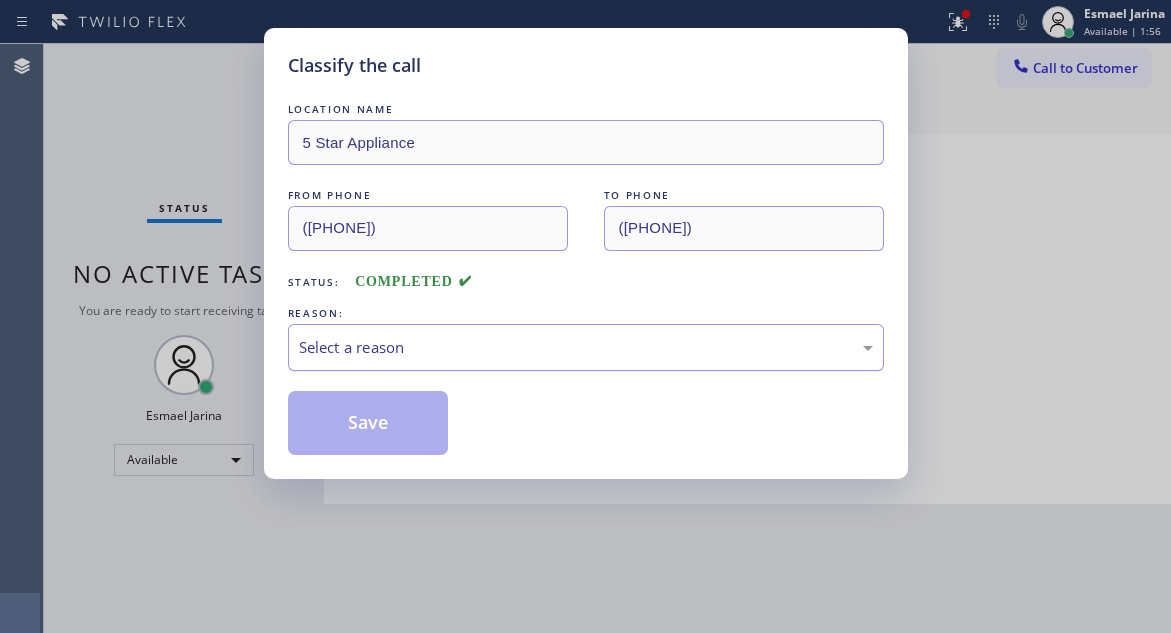 click on "Select a reason" at bounding box center (586, 347) 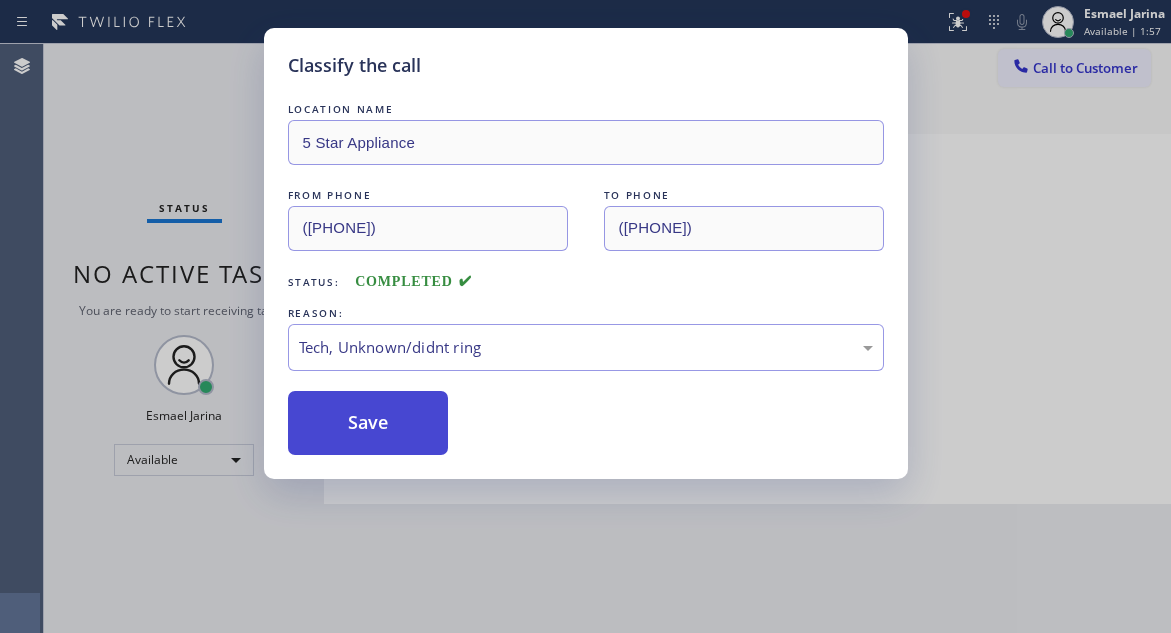 click on "Save" at bounding box center (368, 423) 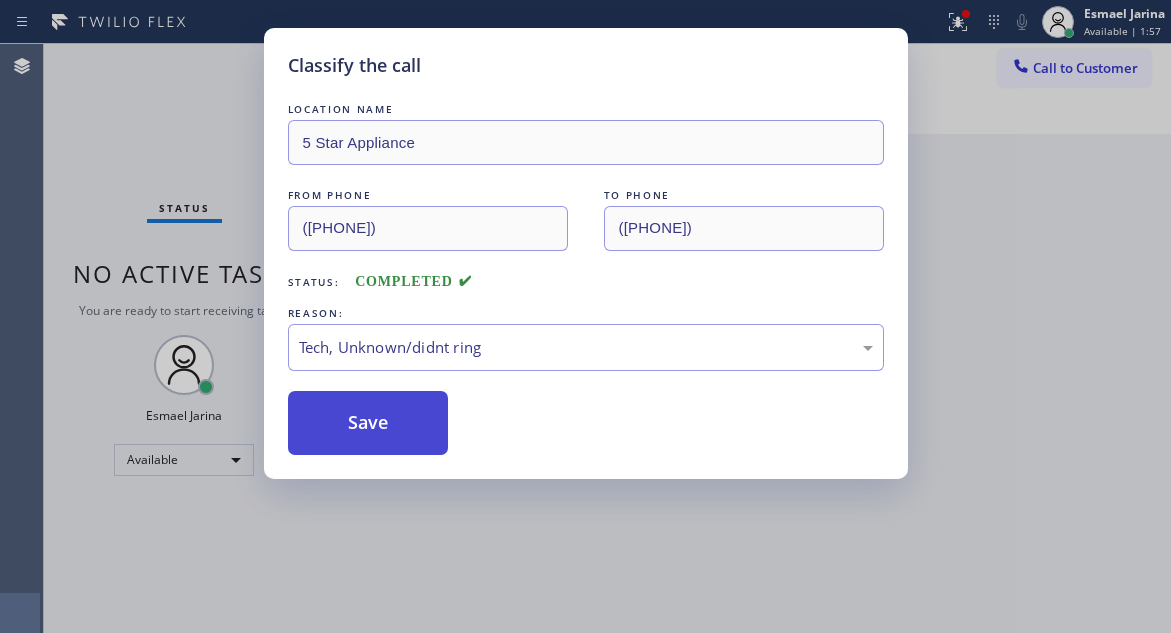 click on "Save" at bounding box center (368, 423) 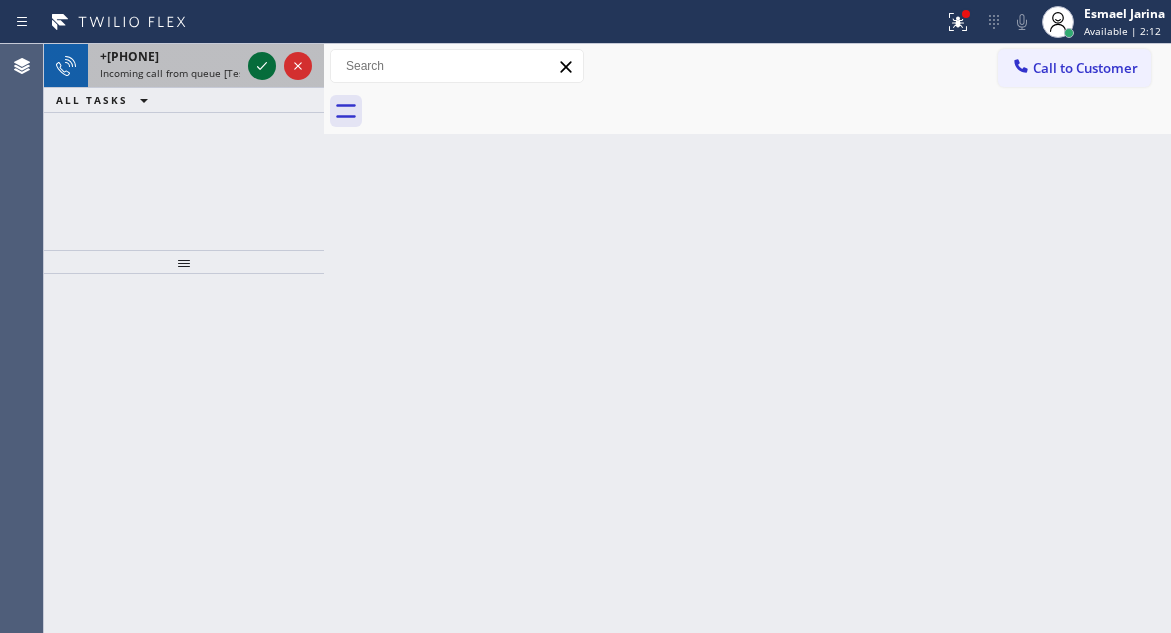 click 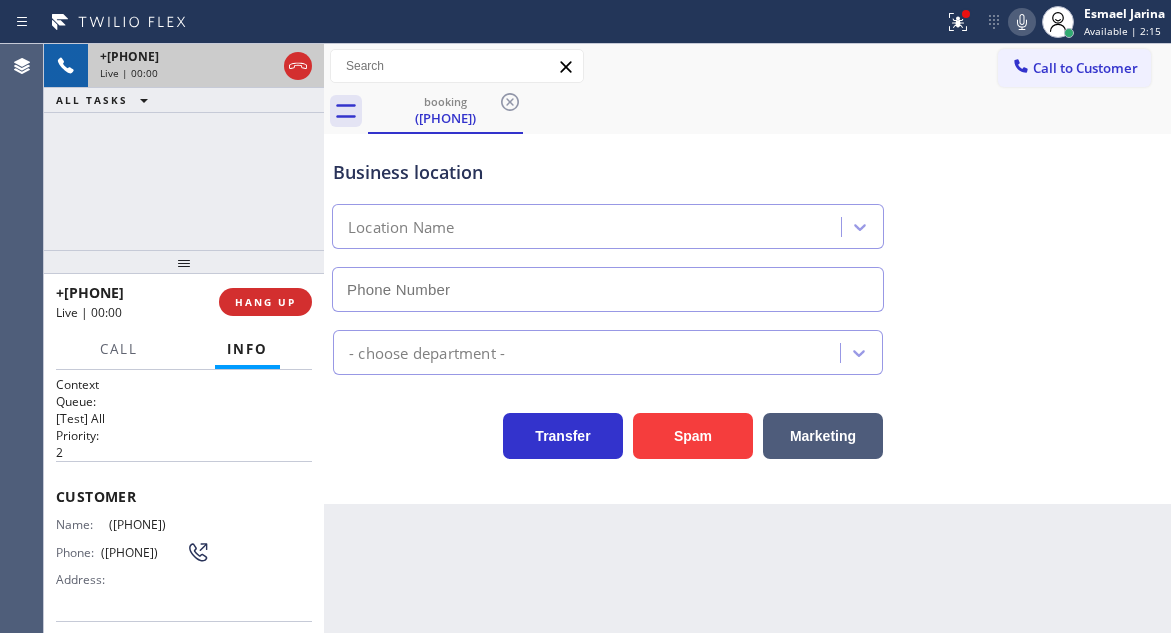 type on "([PHONE])" 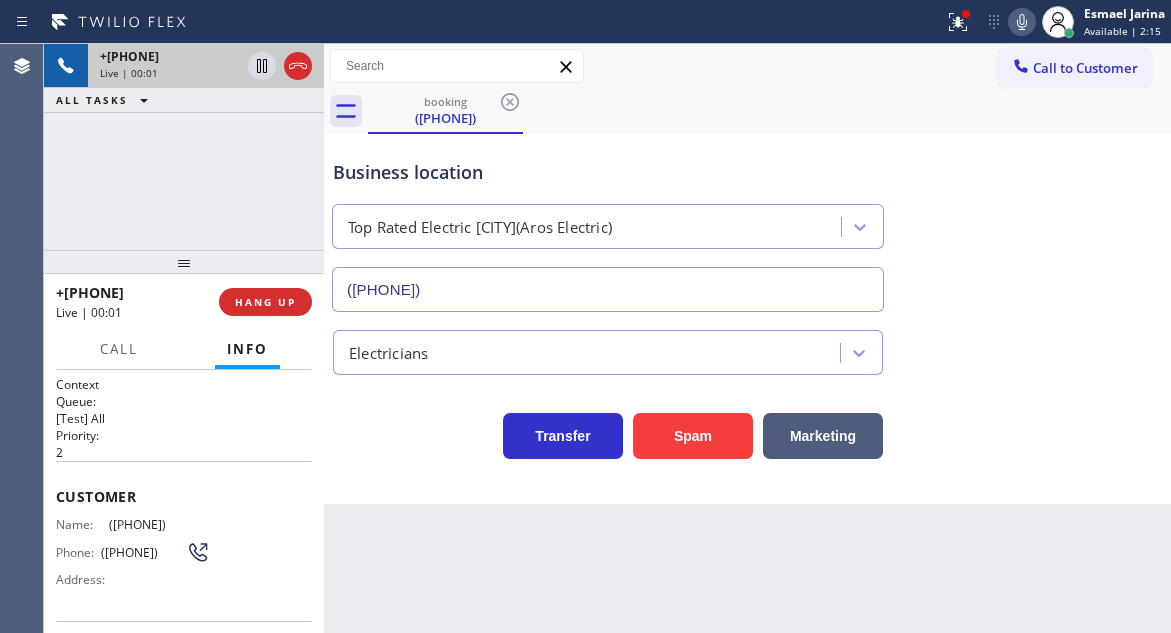 click on "Business location" at bounding box center (608, 172) 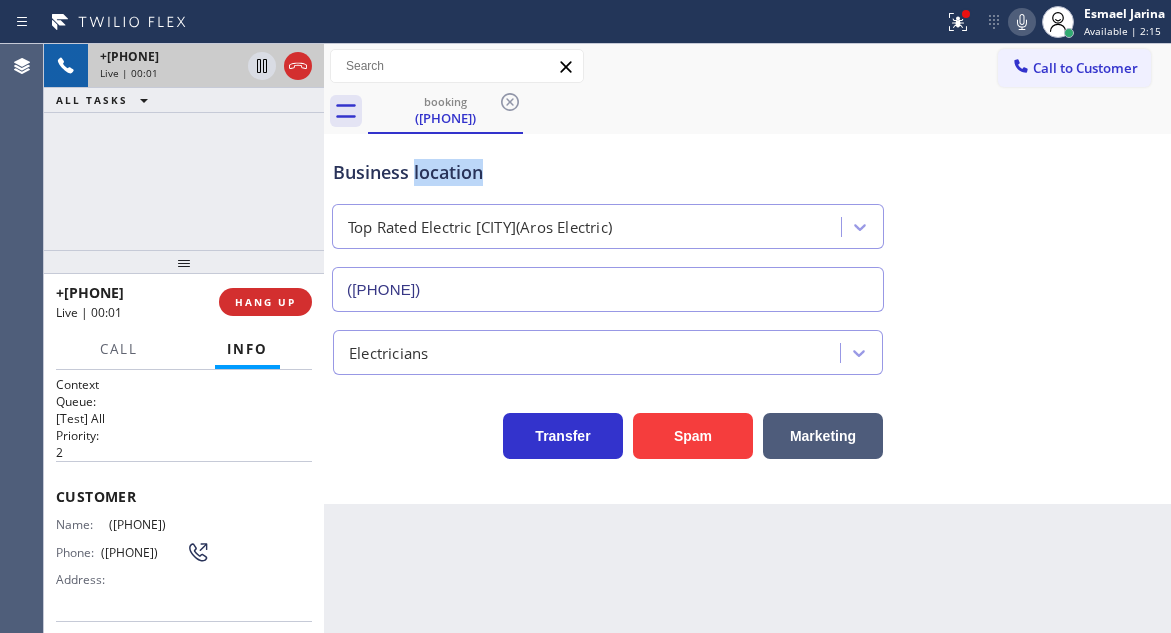 click on "Business location" at bounding box center [608, 172] 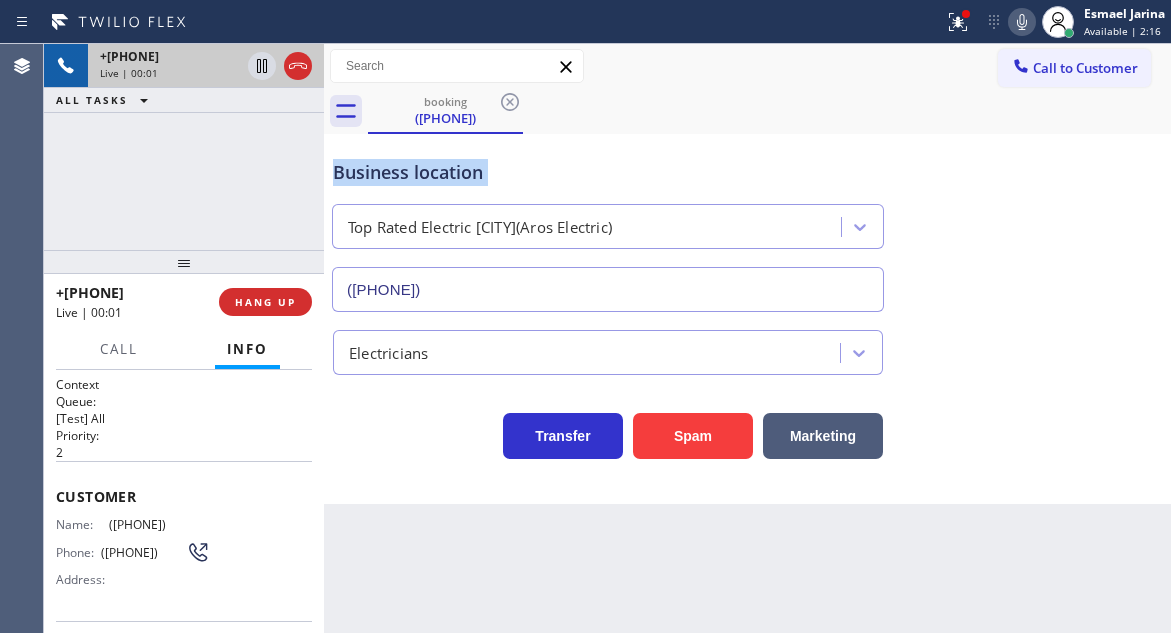 click on "Business location" at bounding box center (608, 172) 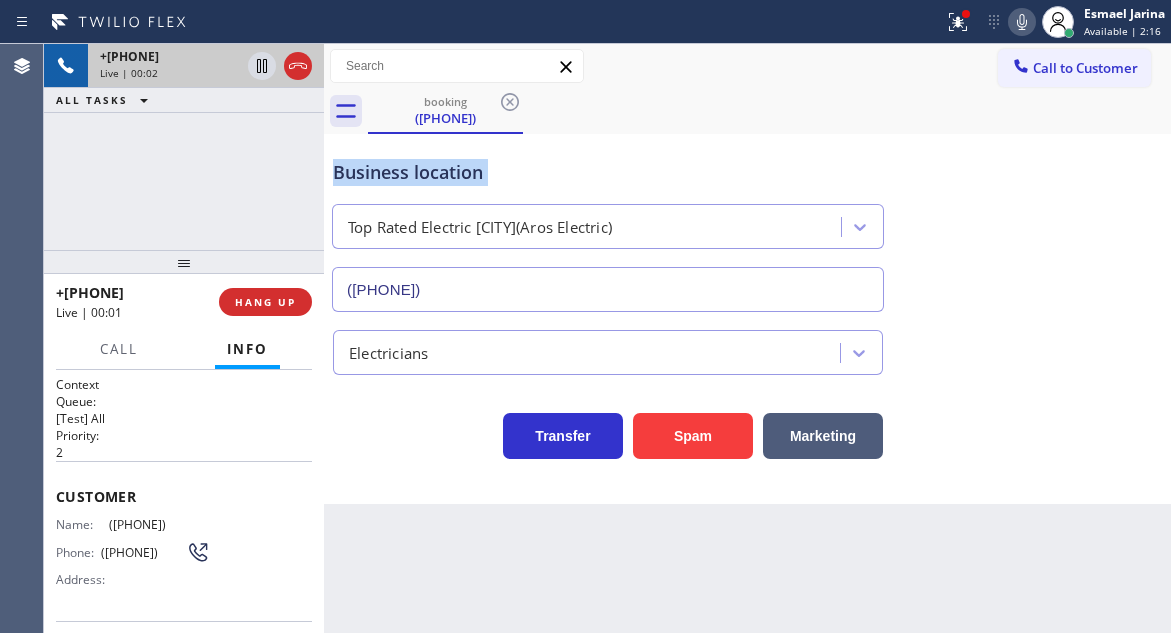 click on "Business location" at bounding box center (608, 172) 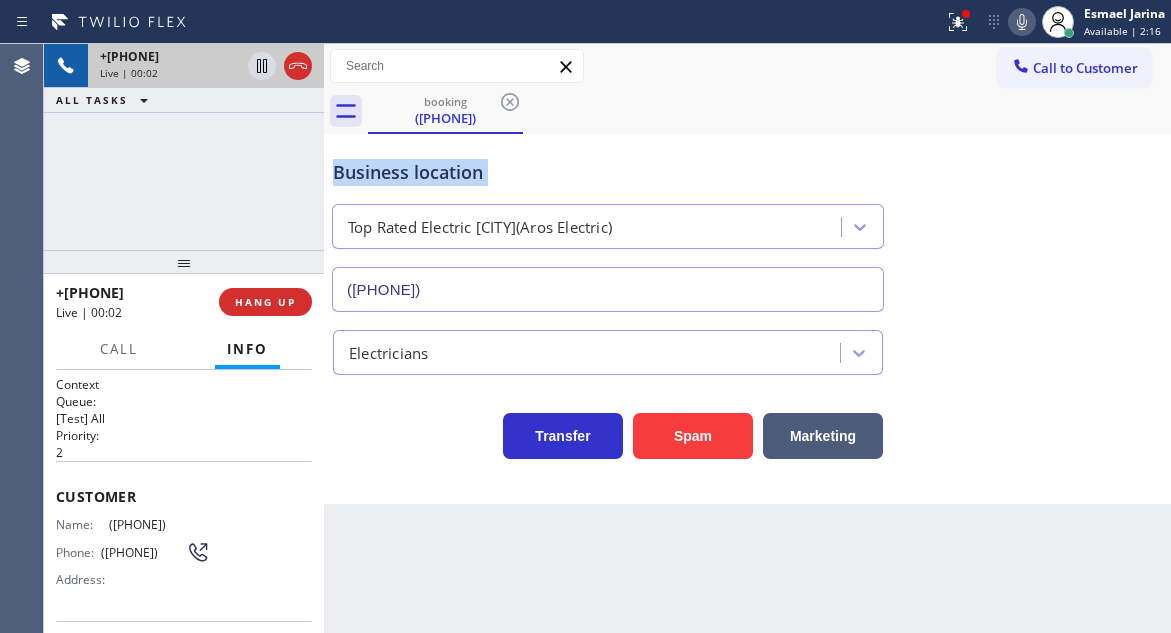 click on "Business location" at bounding box center [608, 172] 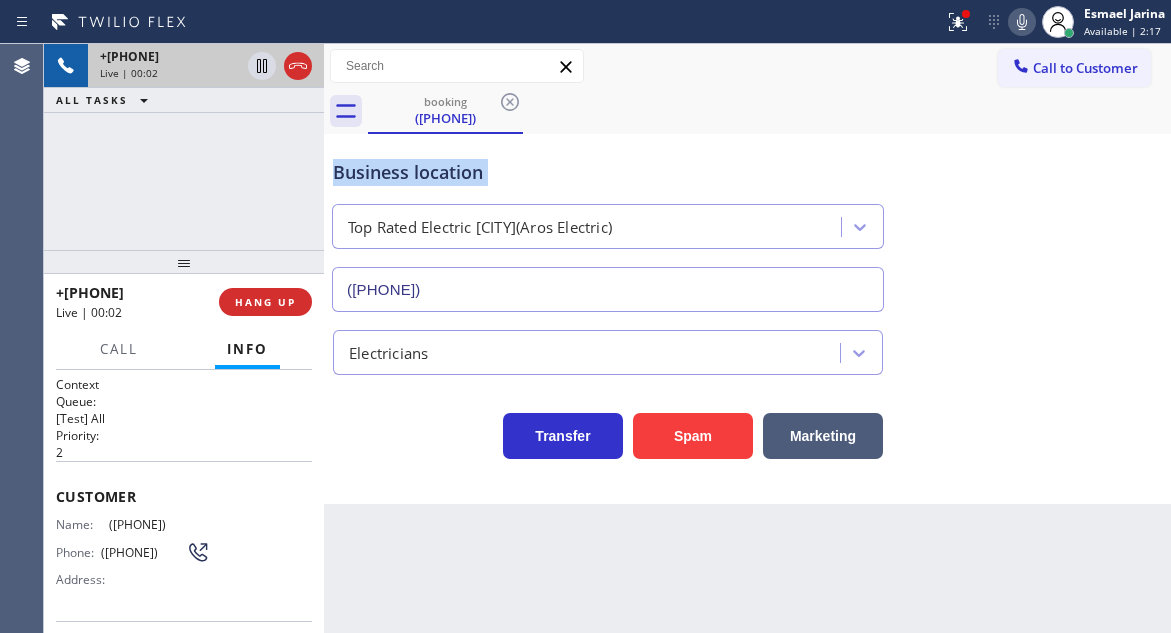 click on "Business location" at bounding box center (608, 172) 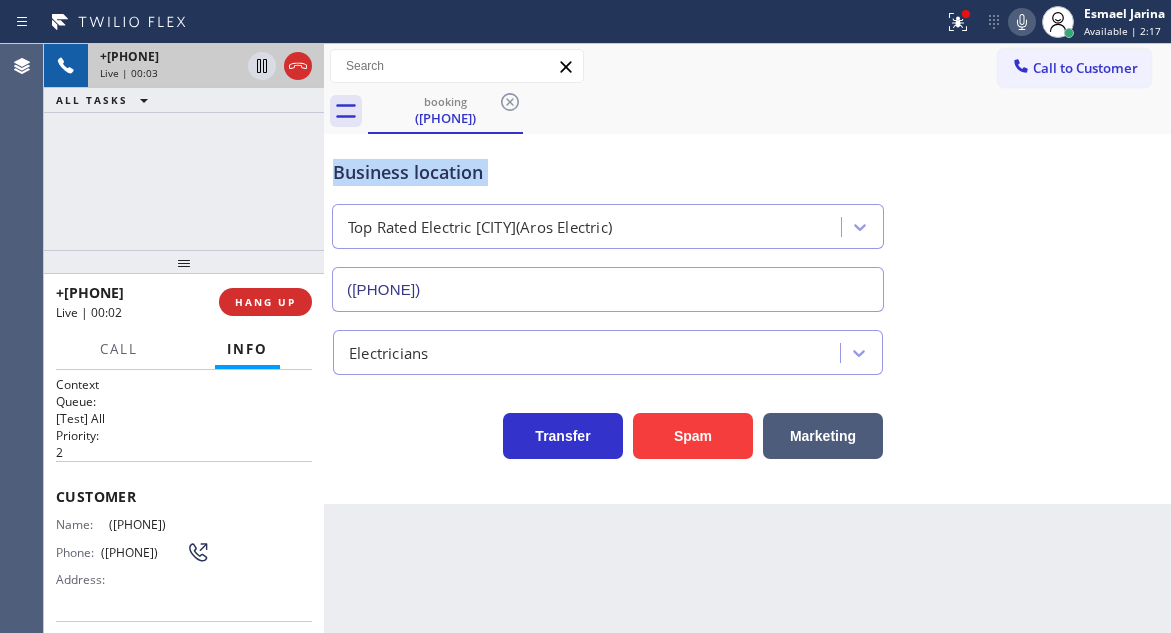 click on "Business location" at bounding box center (608, 172) 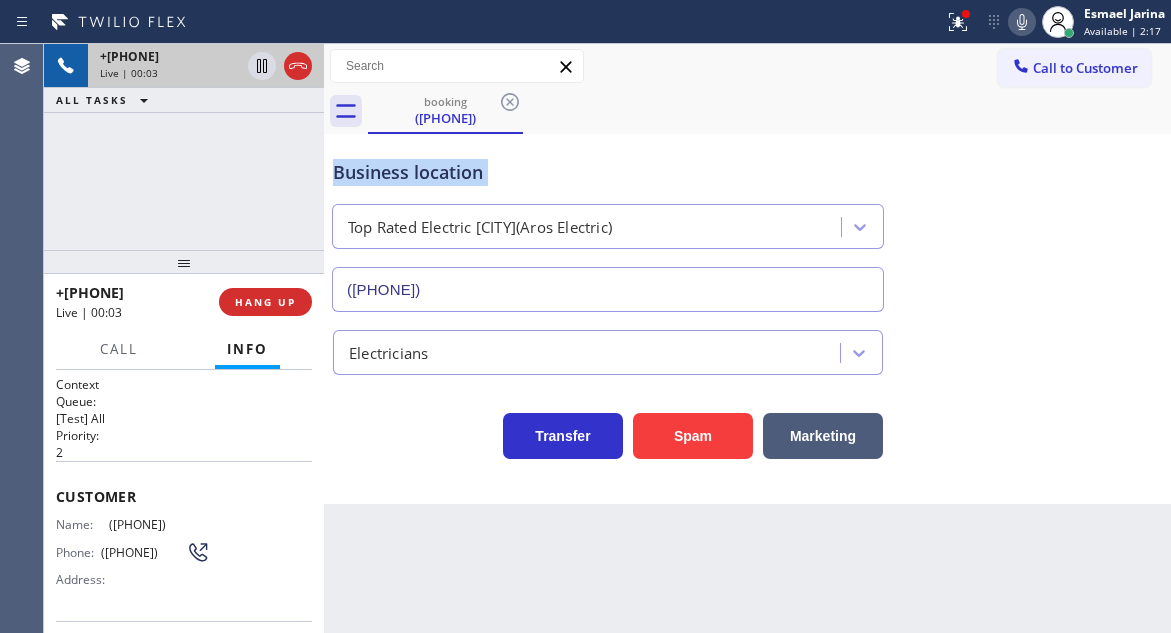 click on "Business location" at bounding box center (608, 172) 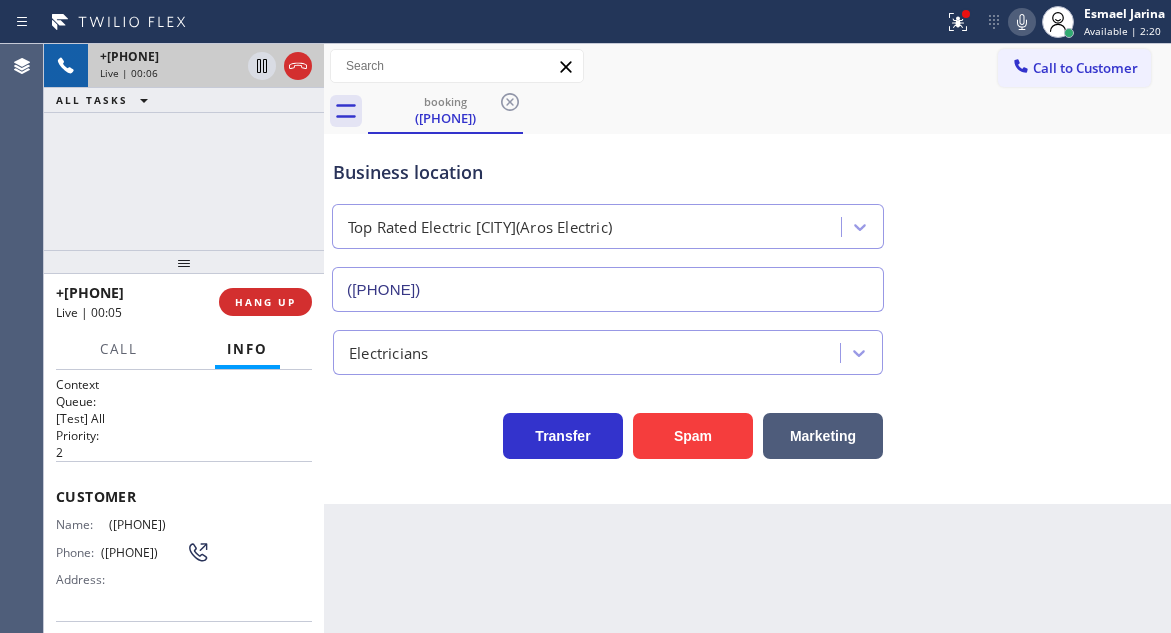 click on "([PHONE])" at bounding box center (159, 524) 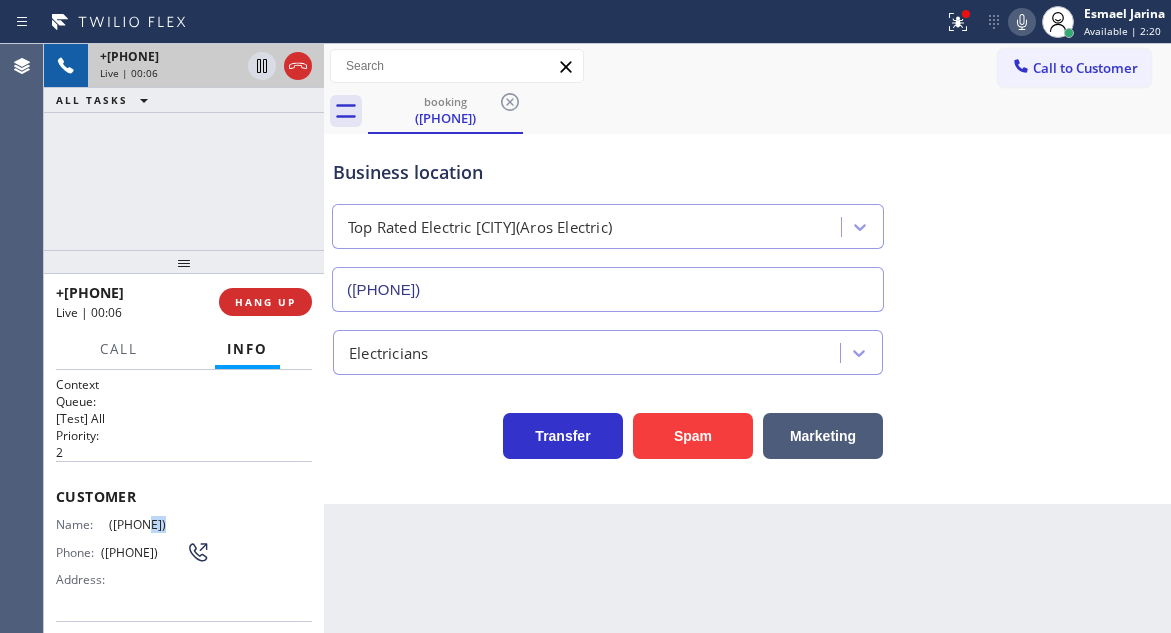 click on "([PHONE])" at bounding box center [159, 524] 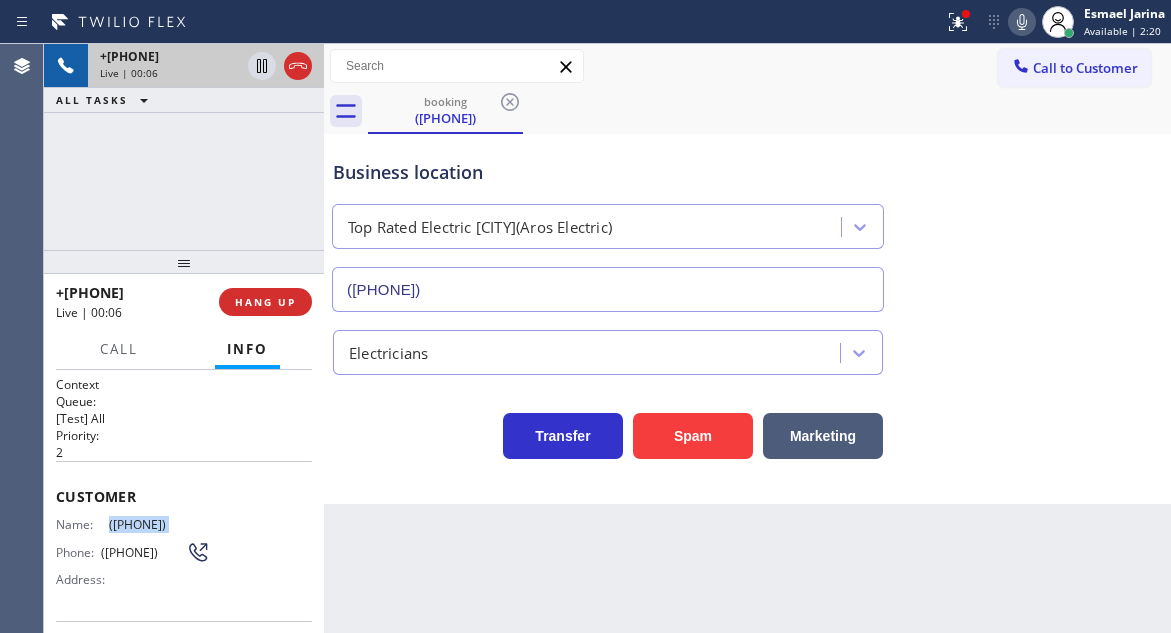 click on "([PHONE])" at bounding box center (159, 524) 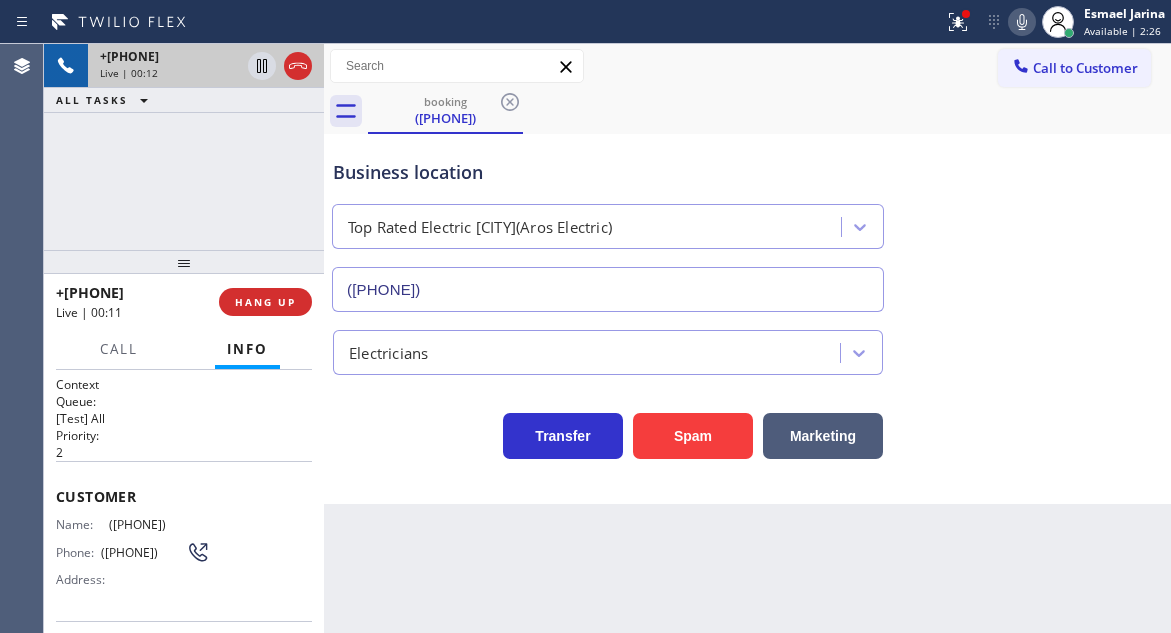 click on "Business location" at bounding box center (608, 172) 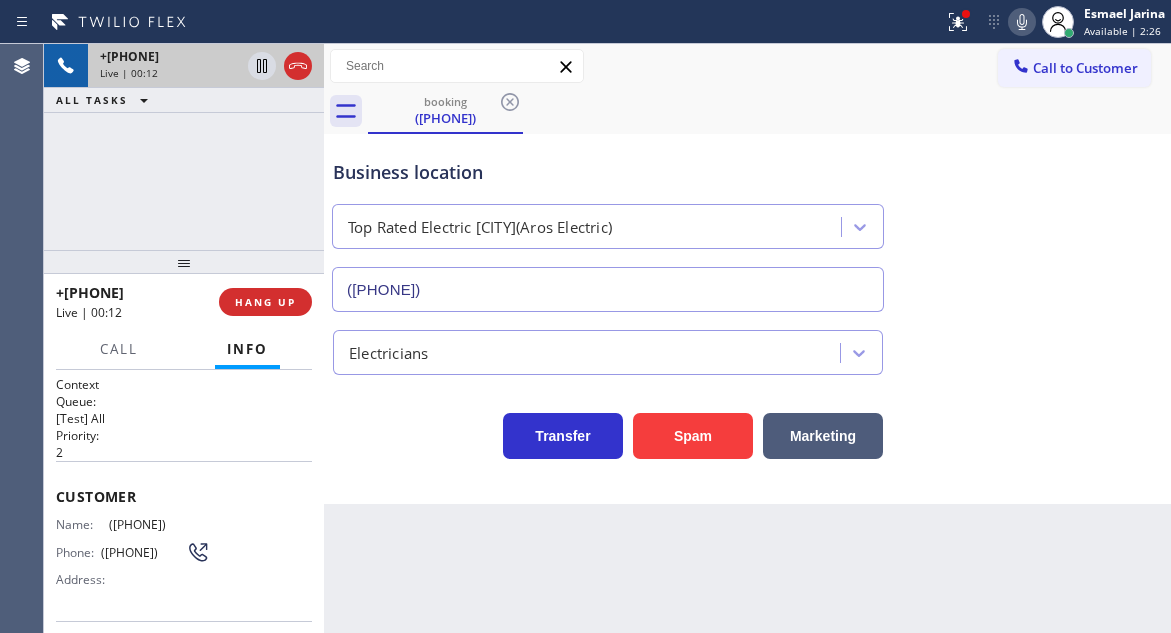 click on "Business location" at bounding box center [608, 172] 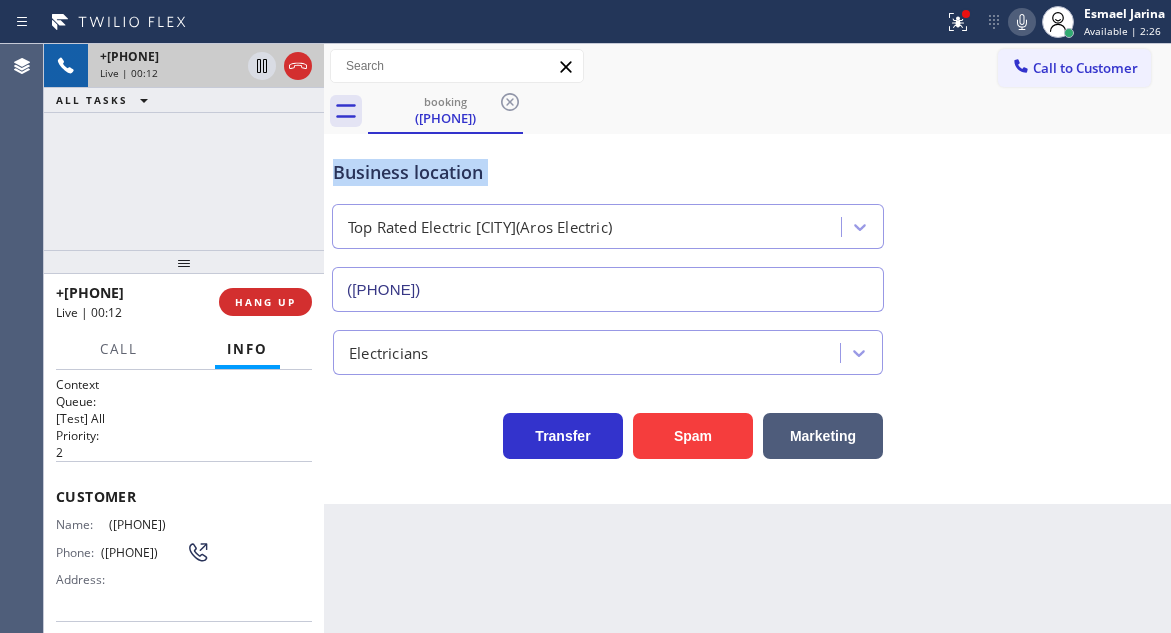 click on "Business location" at bounding box center [608, 172] 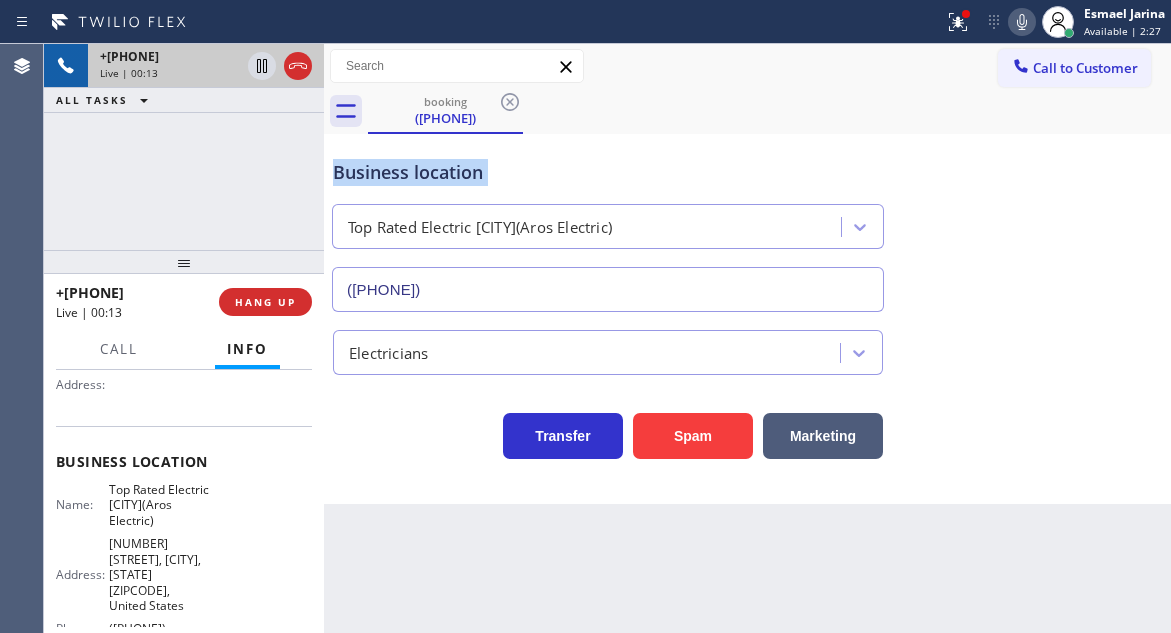 scroll, scrollTop: 200, scrollLeft: 0, axis: vertical 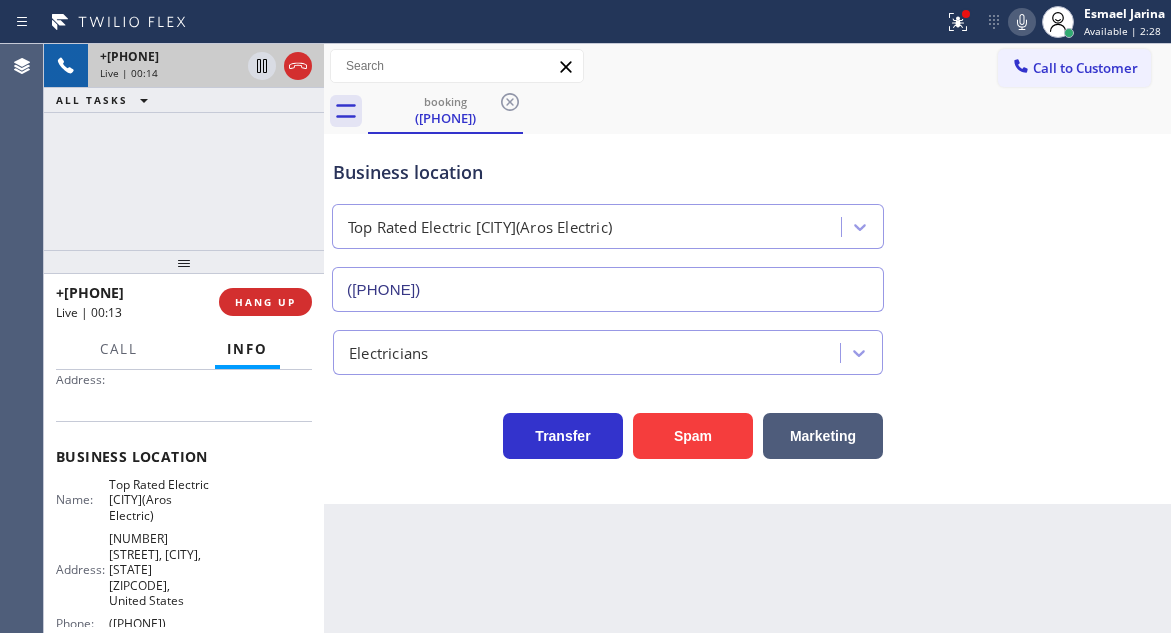 click on "Top Rated Electric [CITY](Aros Electric)" at bounding box center (159, 500) 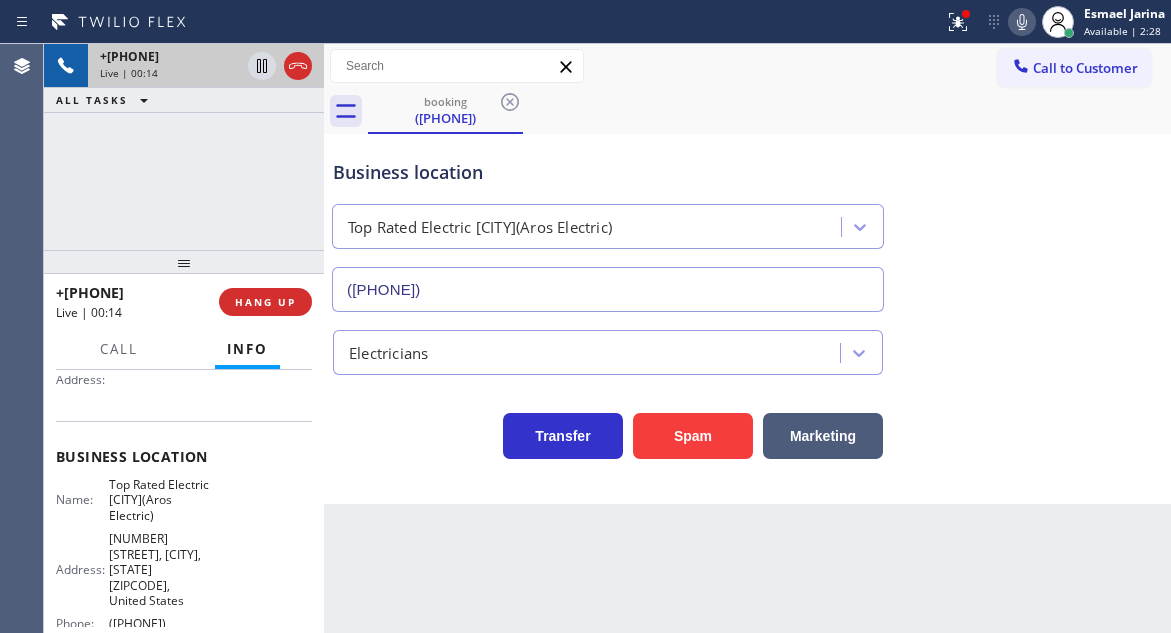 click on "Top Rated Electric [CITY](Aros Electric)" at bounding box center (159, 500) 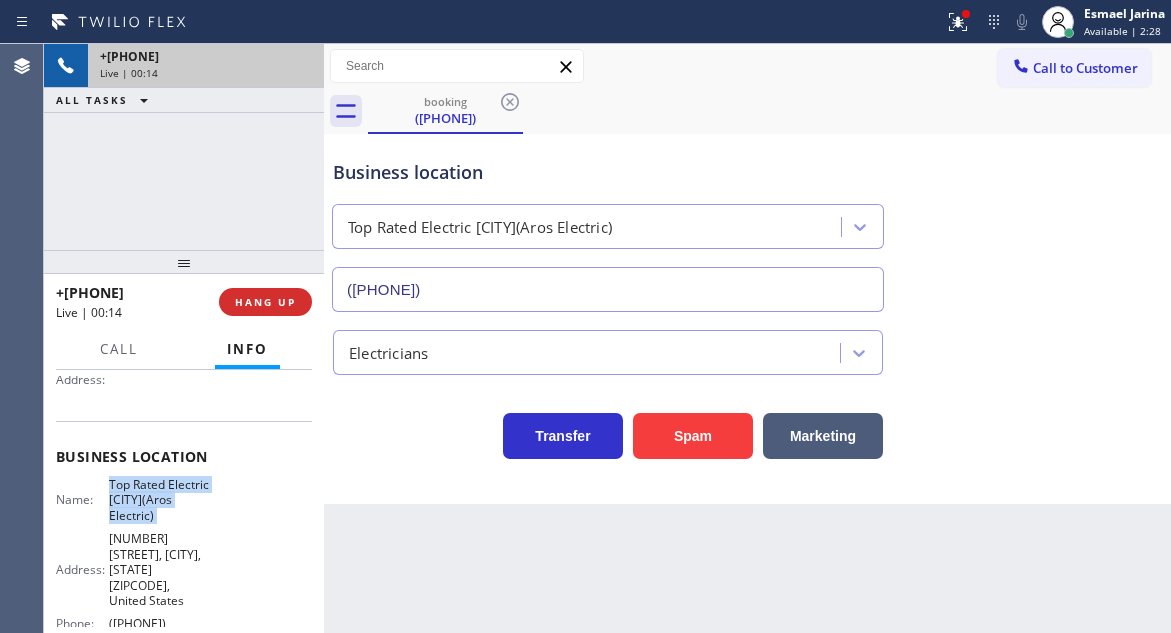 click on "Top Rated Electric [CITY](Aros Electric)" at bounding box center [159, 500] 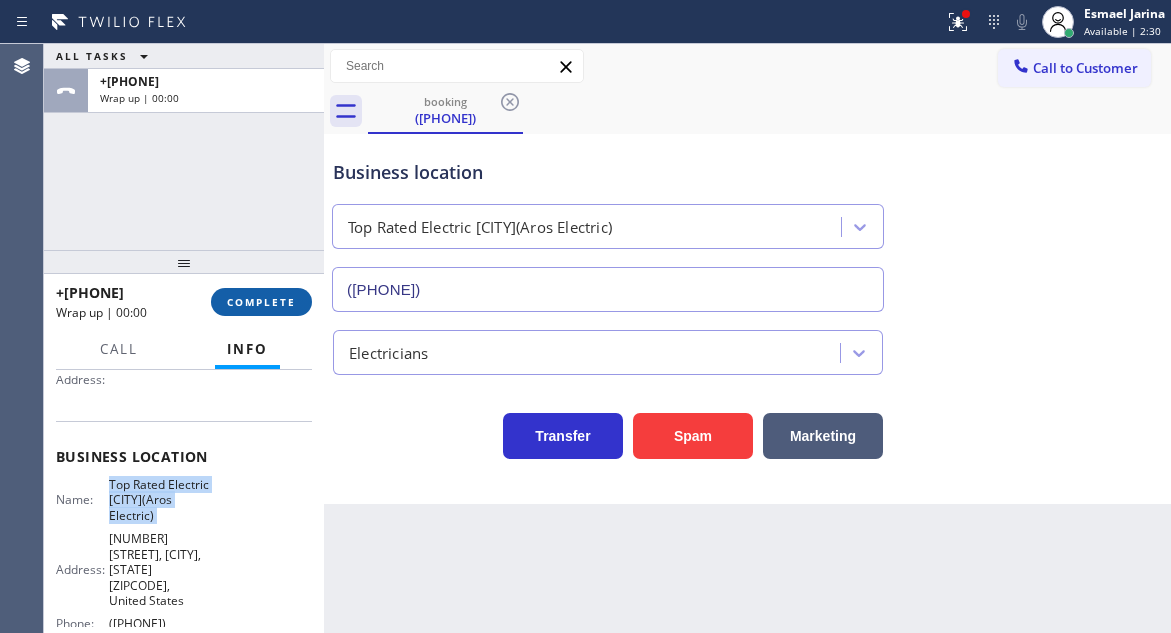 click on "COMPLETE" at bounding box center (261, 302) 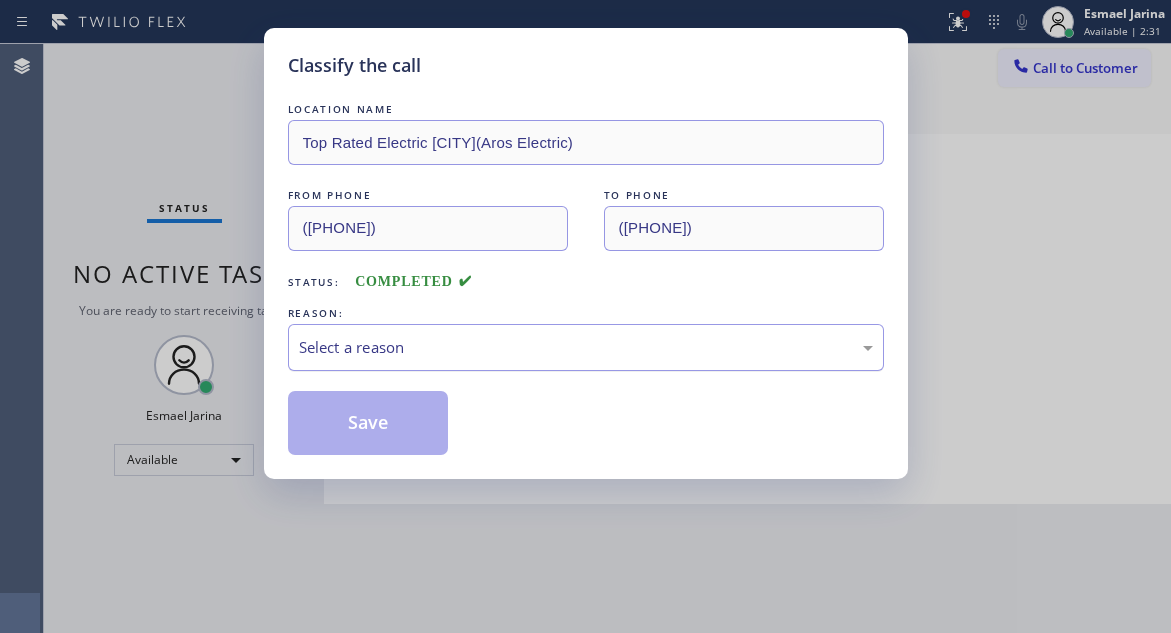 click on "Select a reason" at bounding box center [586, 347] 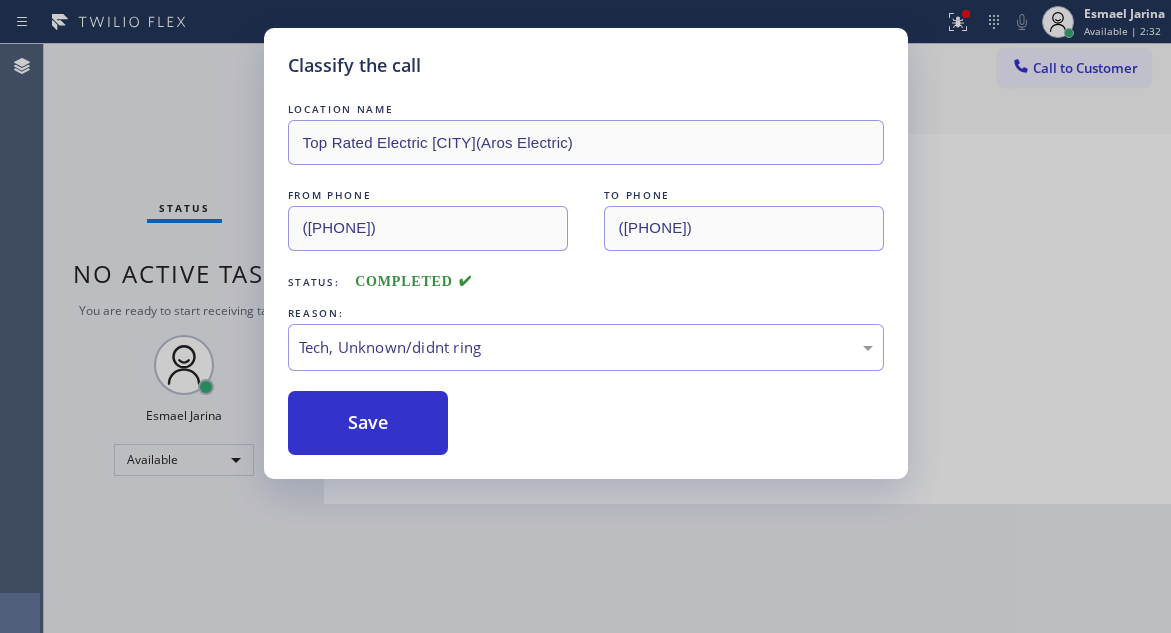 click on "Classify the call LOCATION NAME Top Rated Electric Warren(Aros Electric) FROM PHONE [PHONE] TO PHONE [PHONE] Status: COMPLETED REASON: Tech, Unknown/didnt ring Save" at bounding box center [586, 253] 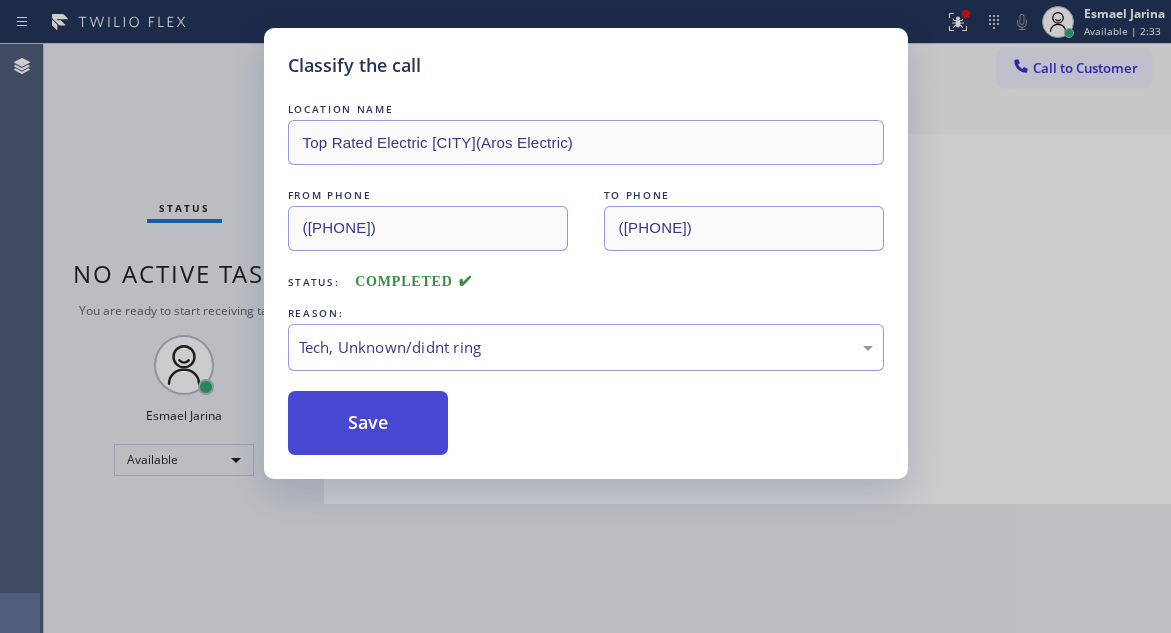 click on "Save" at bounding box center [368, 423] 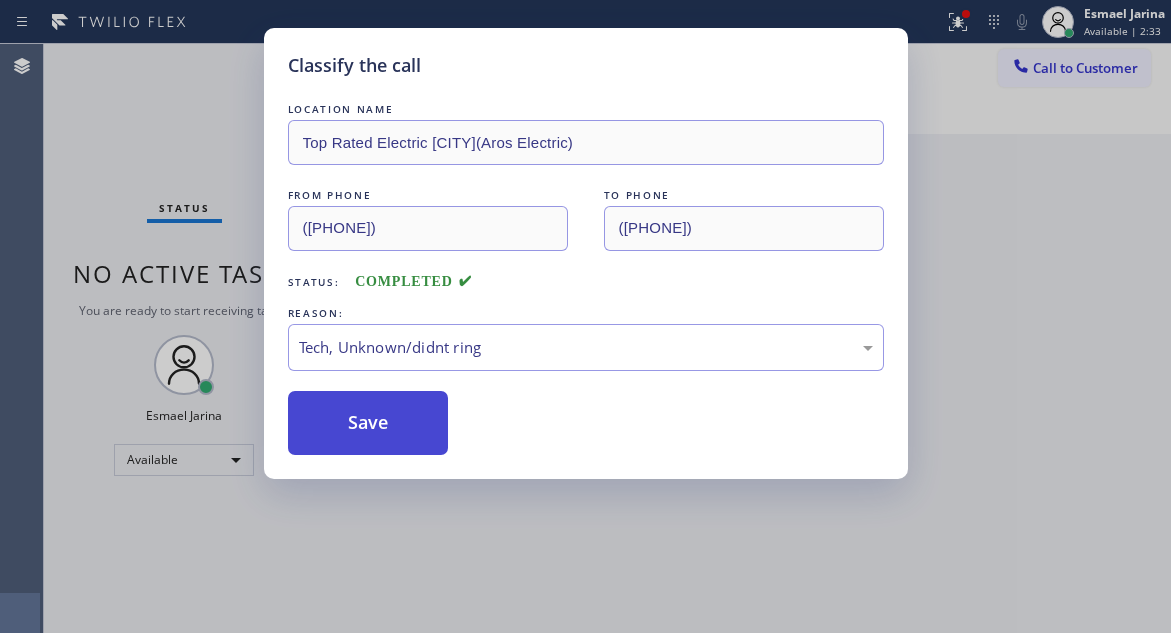 click on "Save" at bounding box center (368, 423) 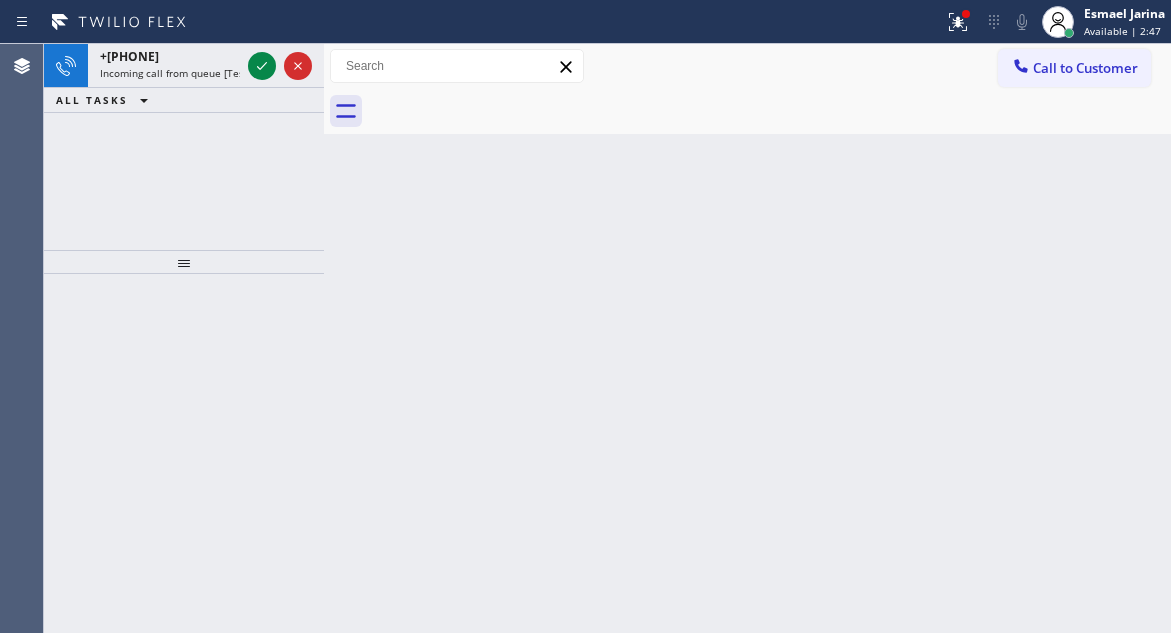 click on "Back to Dashboard Change Sender ID Customers Technicians Select a contact Outbound call Technician Search Technician Your caller id phone number Your caller id phone number Call Technician info Name   Phone none Address none Change Sender ID HVAC +[PHONE] 5 Star Appliance +[PHONE] Appliance Repair +[PHONE] Plumbing +[PHONE] Air Duct Cleaning +[PHONE]  Electricians +[PHONE] Cancel Change Check personal SMS Reset Change No tabs Call to Customer Outbound call Location Calumet Heights Appliance Repair Your caller id phone number ([PHONE]) Customer number Call Outbound call Technician Search Technician Your caller id phone number Your caller id phone number Call" at bounding box center [747, 338] 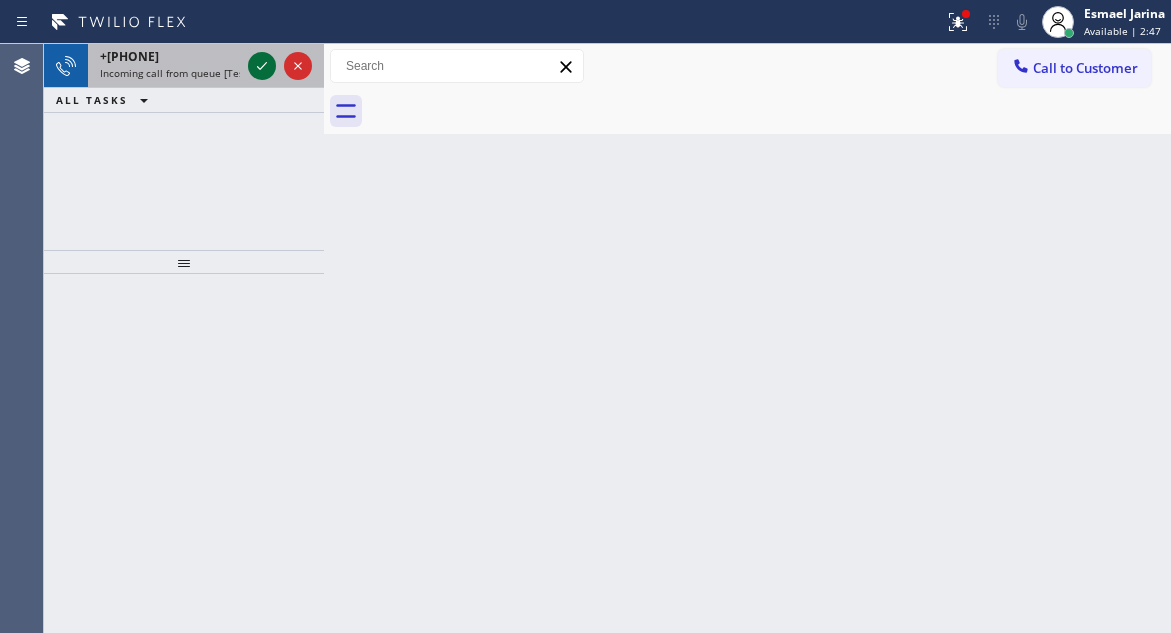 click 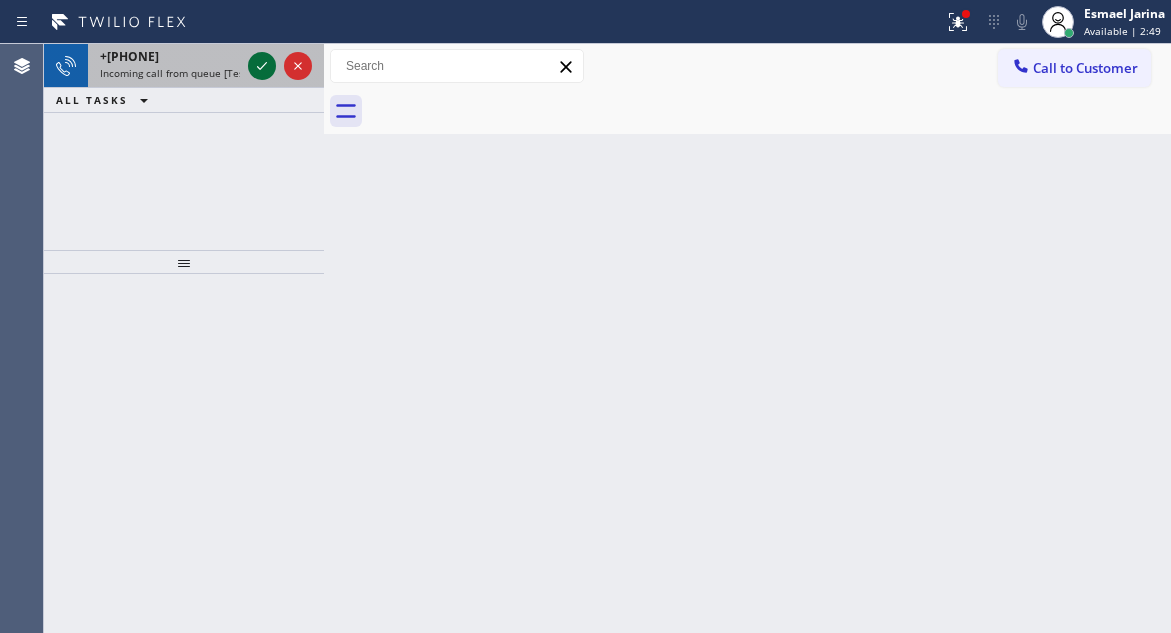click 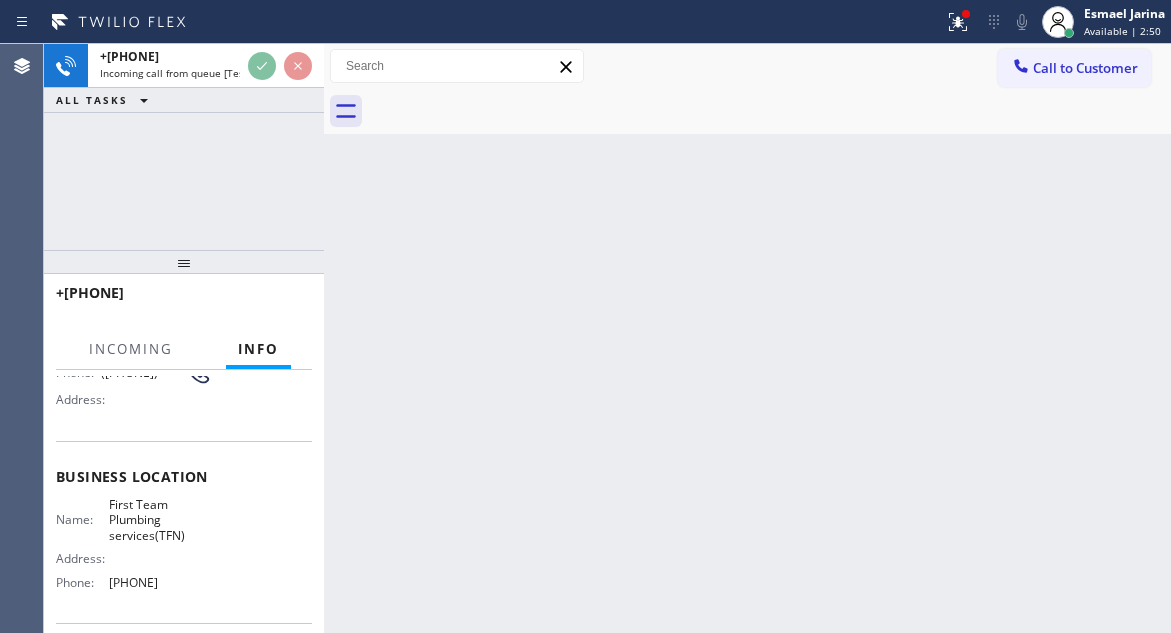 scroll, scrollTop: 200, scrollLeft: 0, axis: vertical 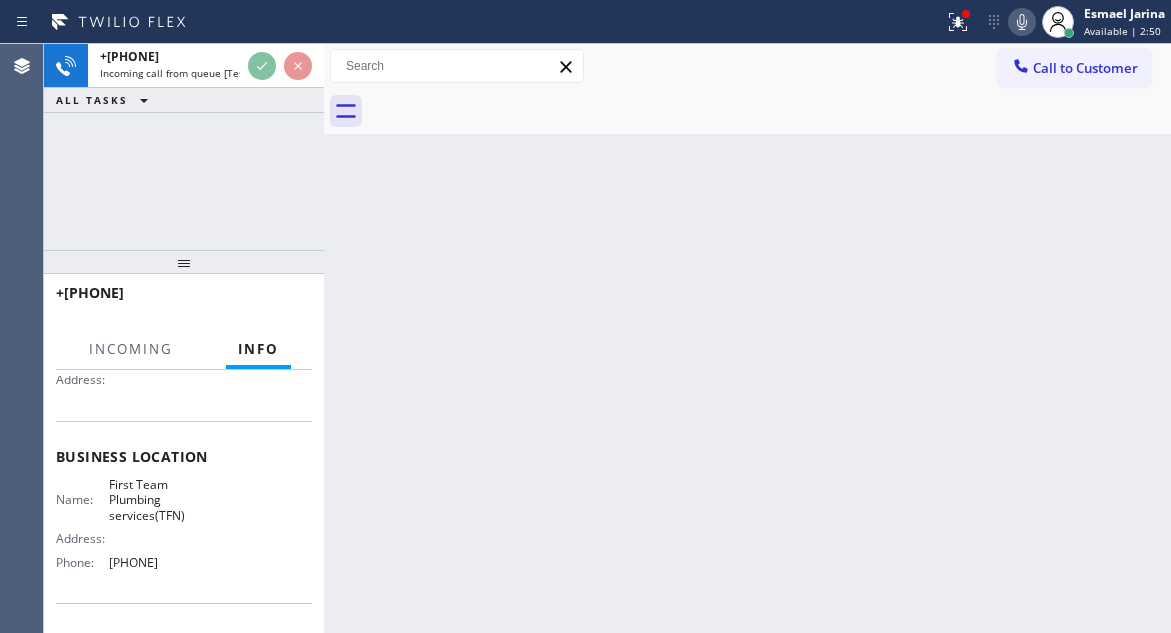 click on "First Team Plumbing services(TFN)" at bounding box center [159, 500] 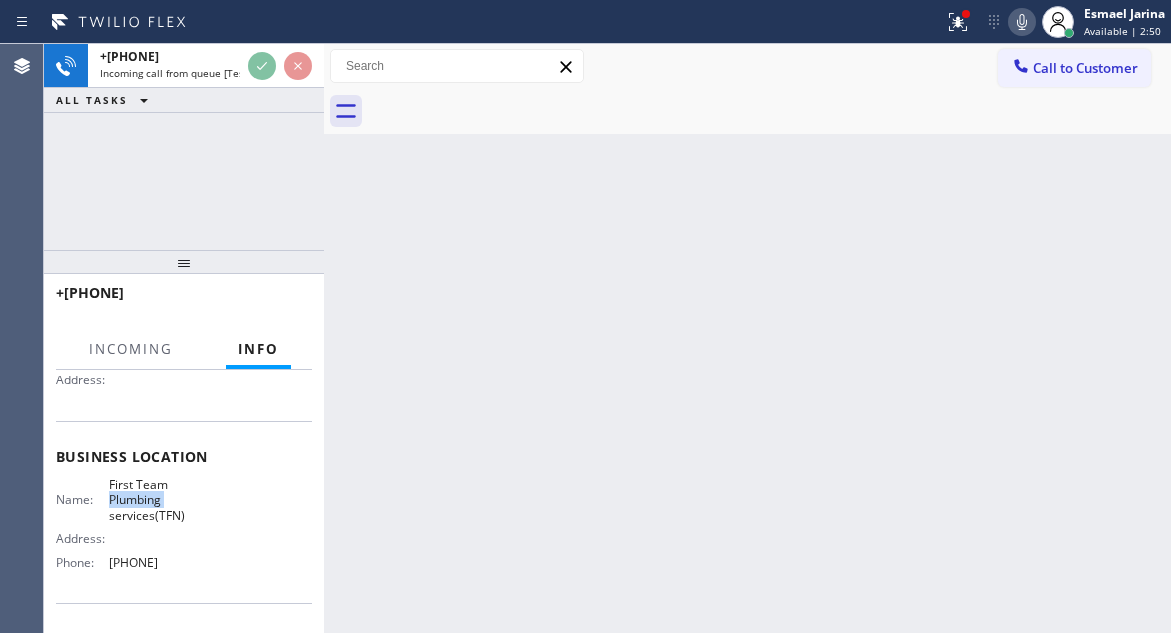 click on "First Team Plumbing services(TFN)" at bounding box center (159, 500) 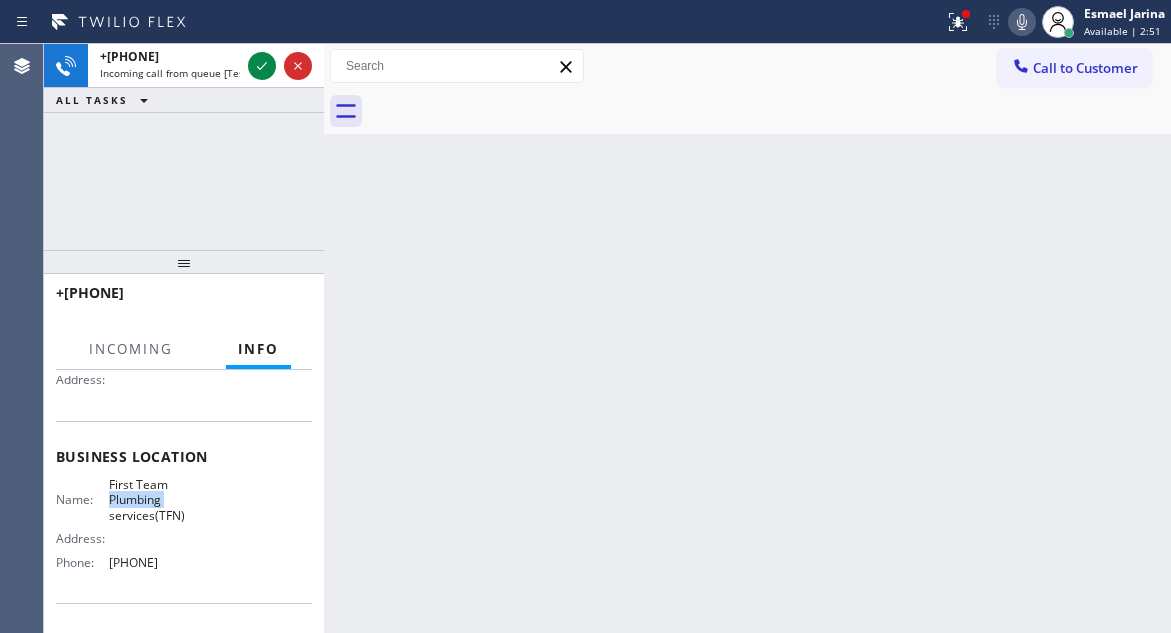 click on "First Team Plumbing services(TFN)" at bounding box center [159, 500] 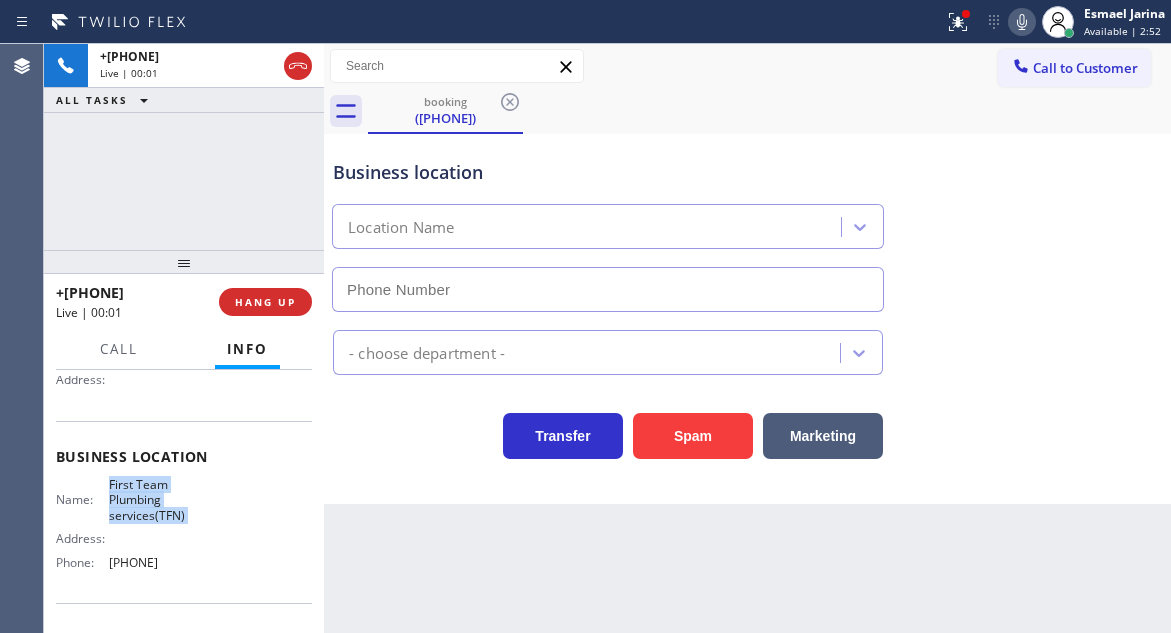 type on "[PHONE]" 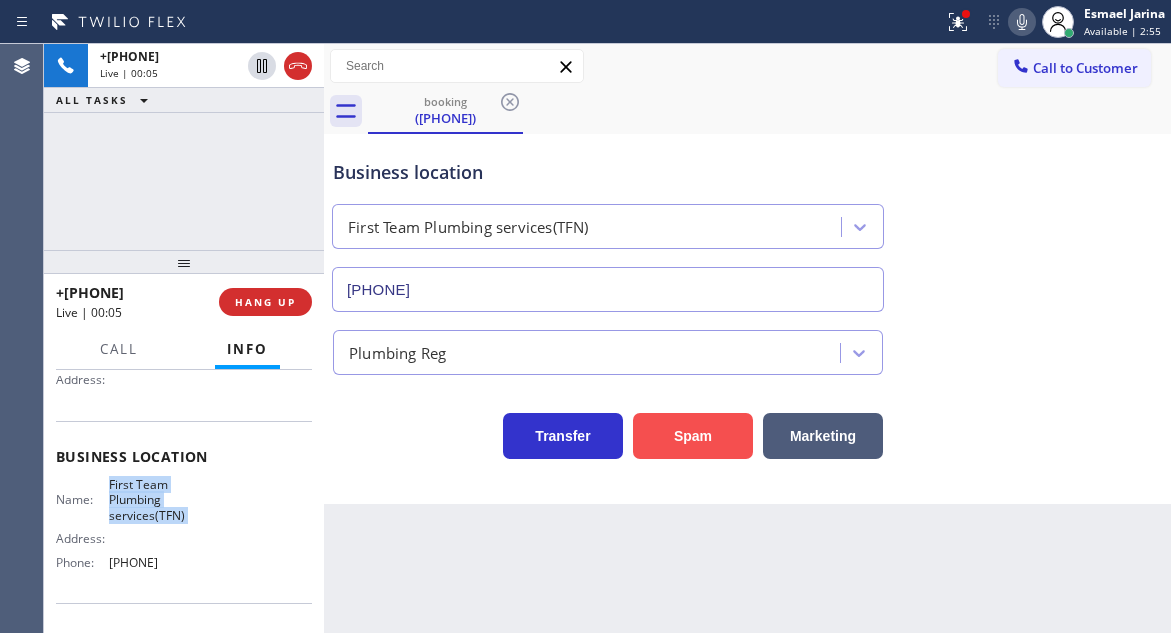click on "Spam" at bounding box center (693, 436) 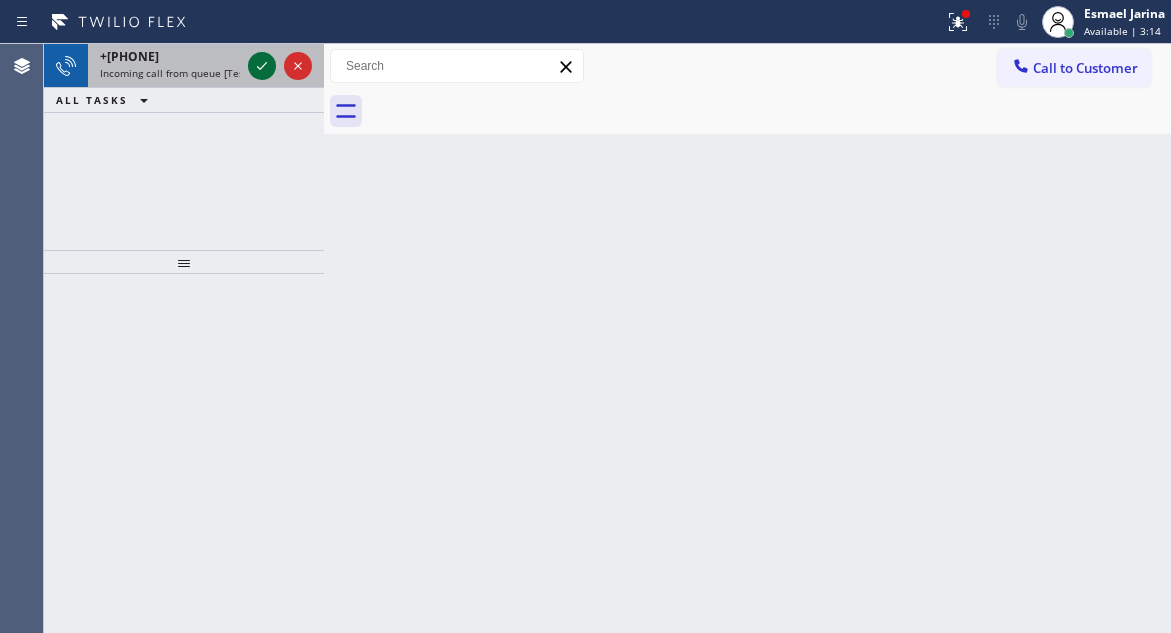 click 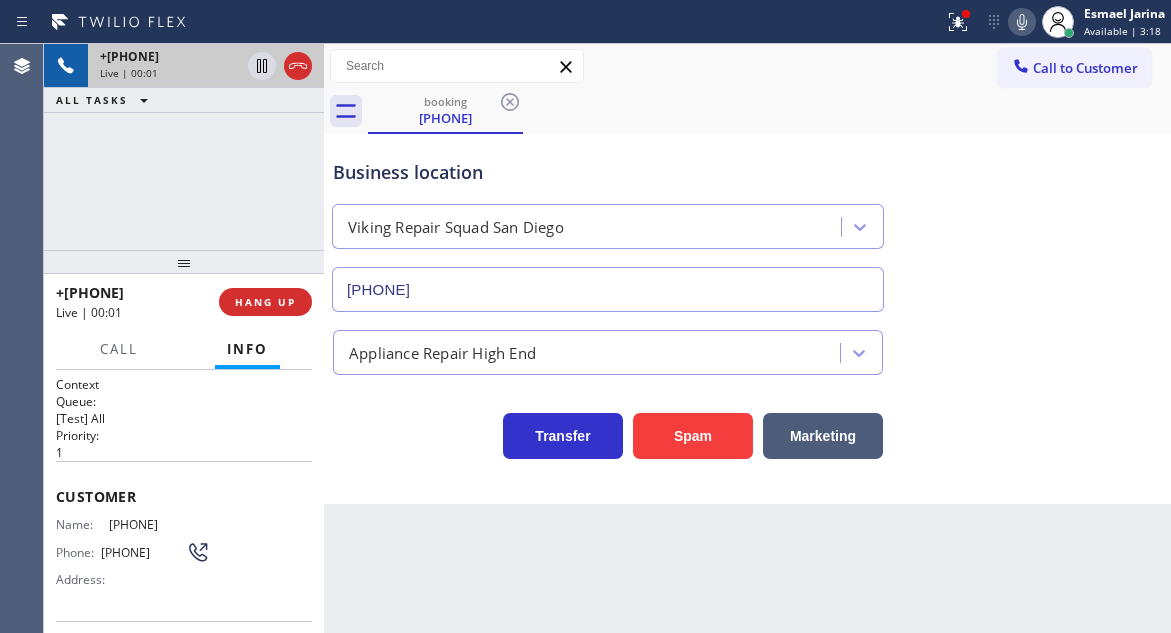 type on "[PHONE]" 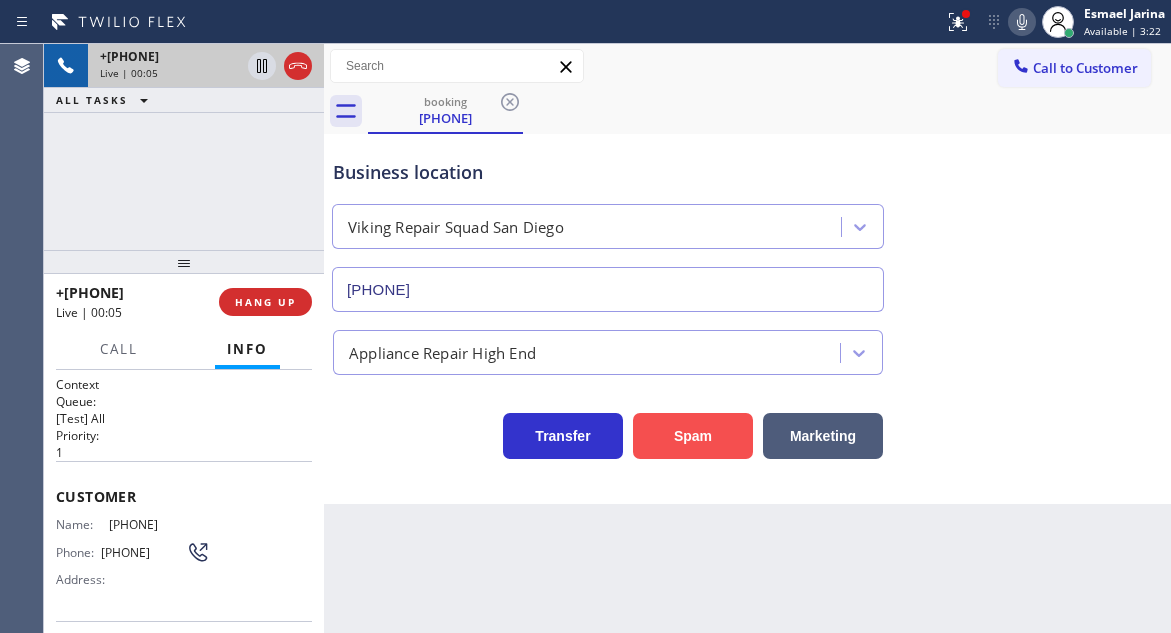 click on "Spam" at bounding box center (693, 436) 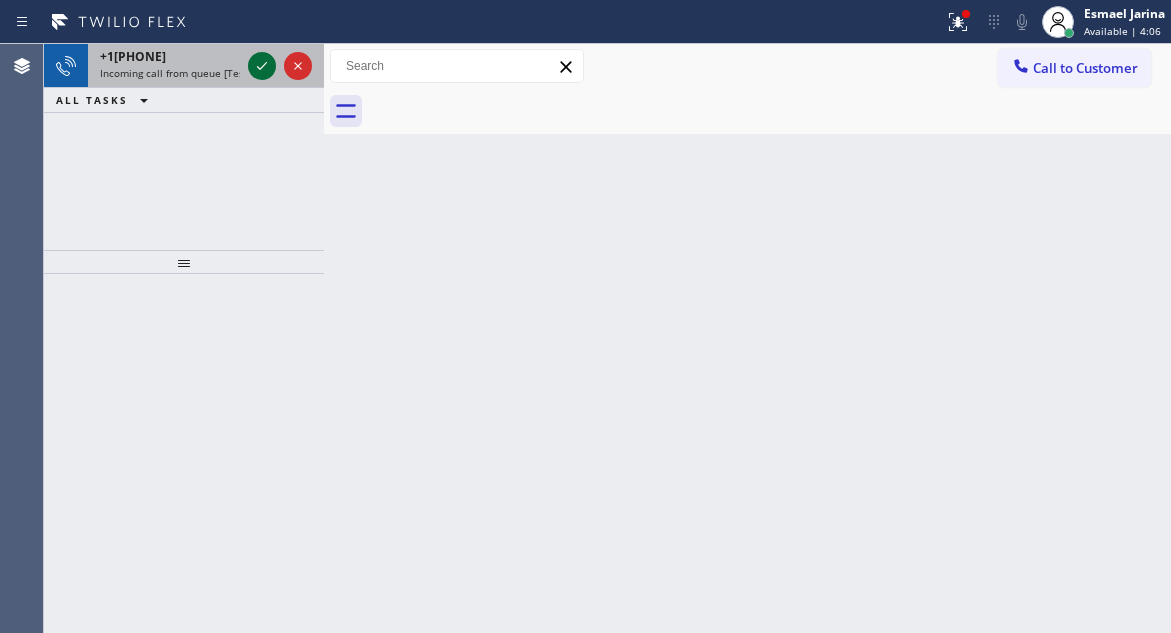 click 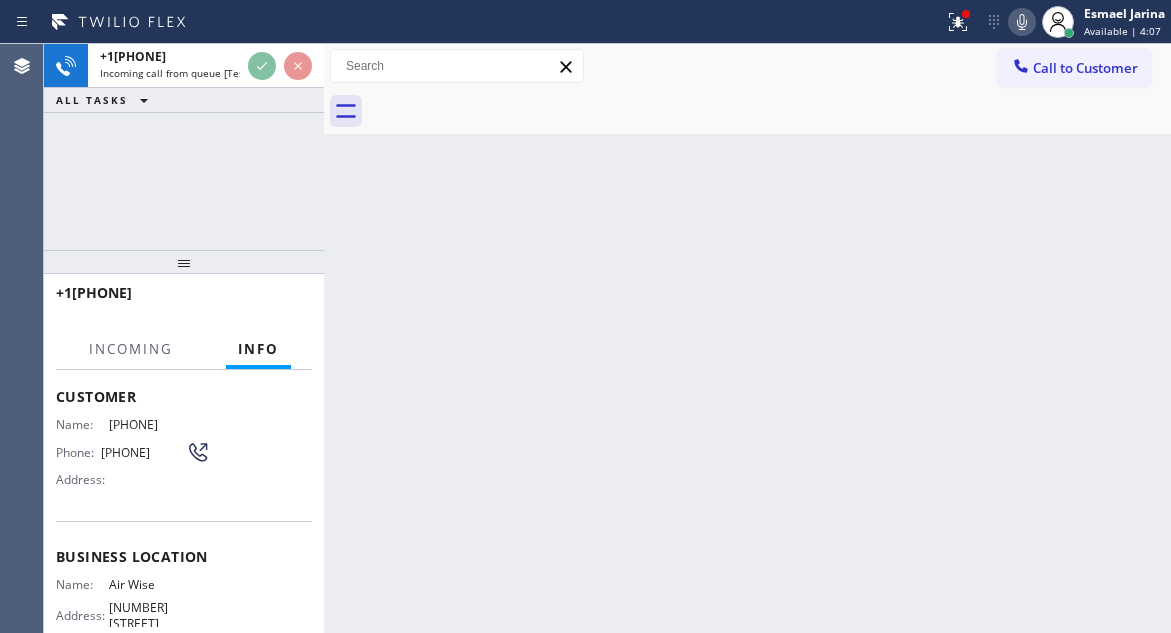 scroll, scrollTop: 200, scrollLeft: 0, axis: vertical 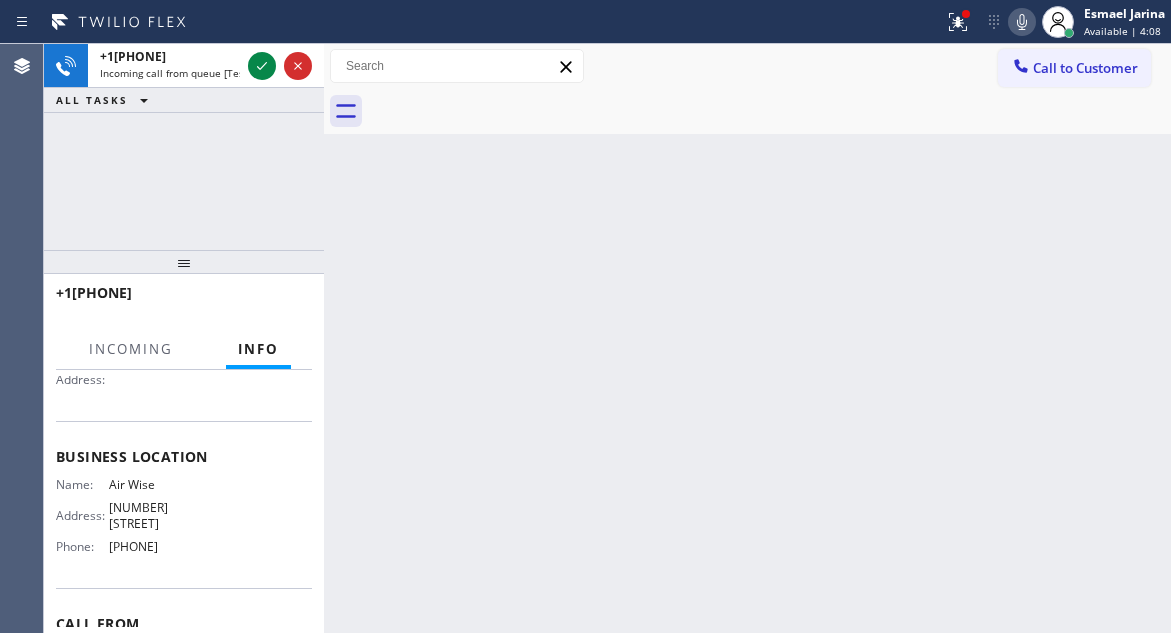 click on "Name: Air Wise Address: [NUMBER] [STREET]  Phone: ([PHONE])" at bounding box center [133, 520] 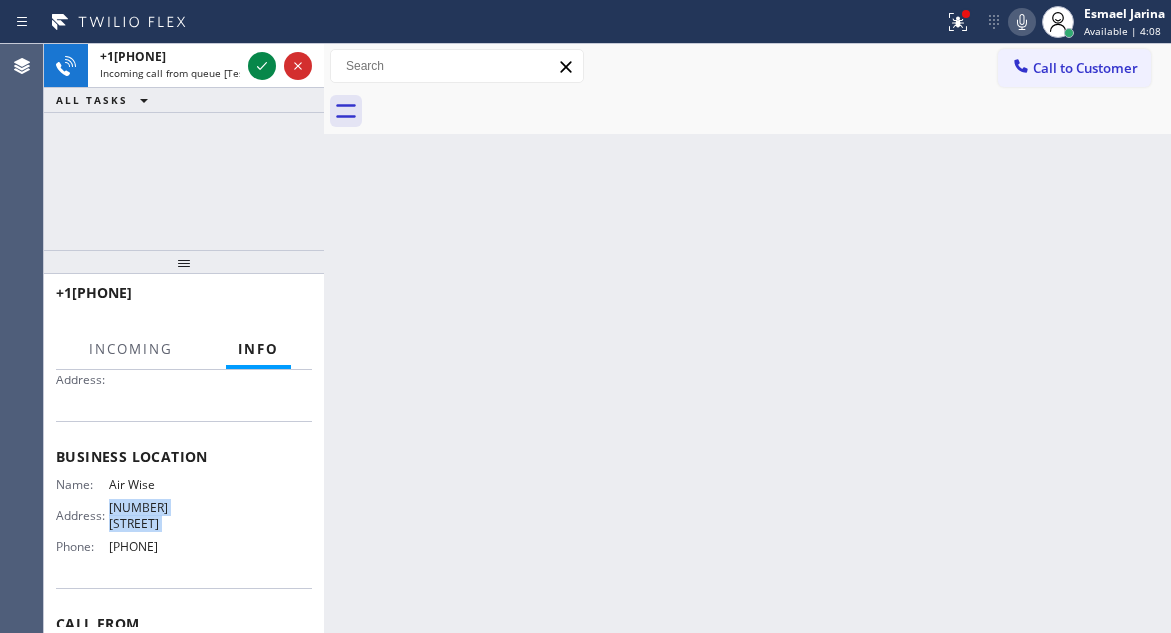 click on "Name: Air Wise Address: [NUMBER] [STREET]  Phone: ([PHONE])" at bounding box center (133, 520) 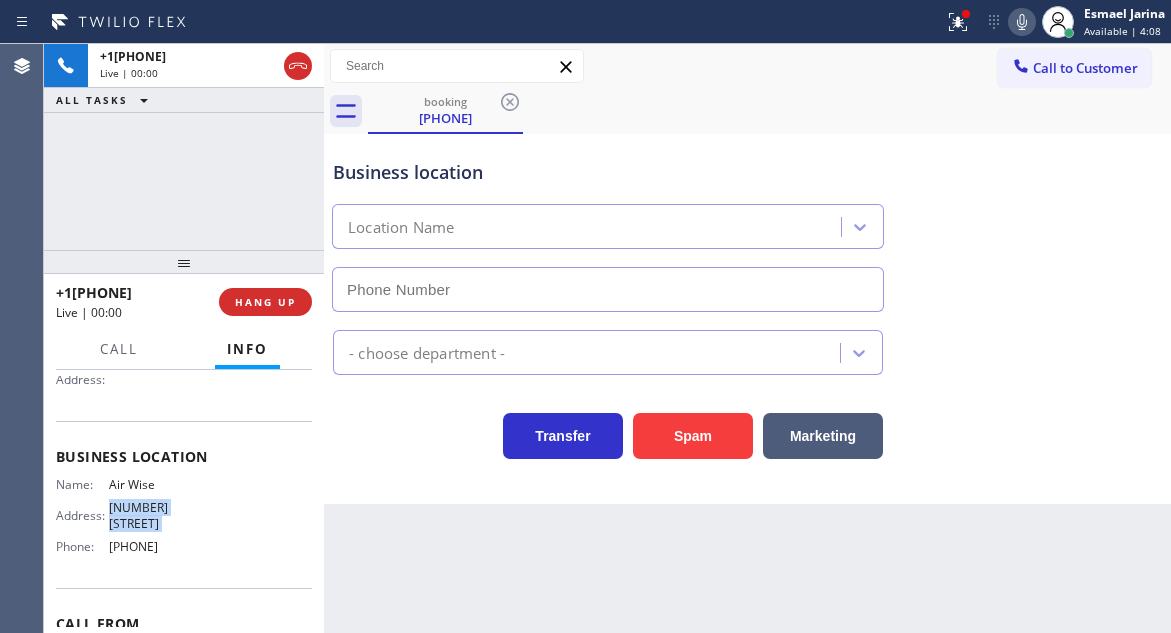 click on "Name: Air Wise Address: [NUMBER] [STREET]  Phone: ([PHONE])" at bounding box center [133, 520] 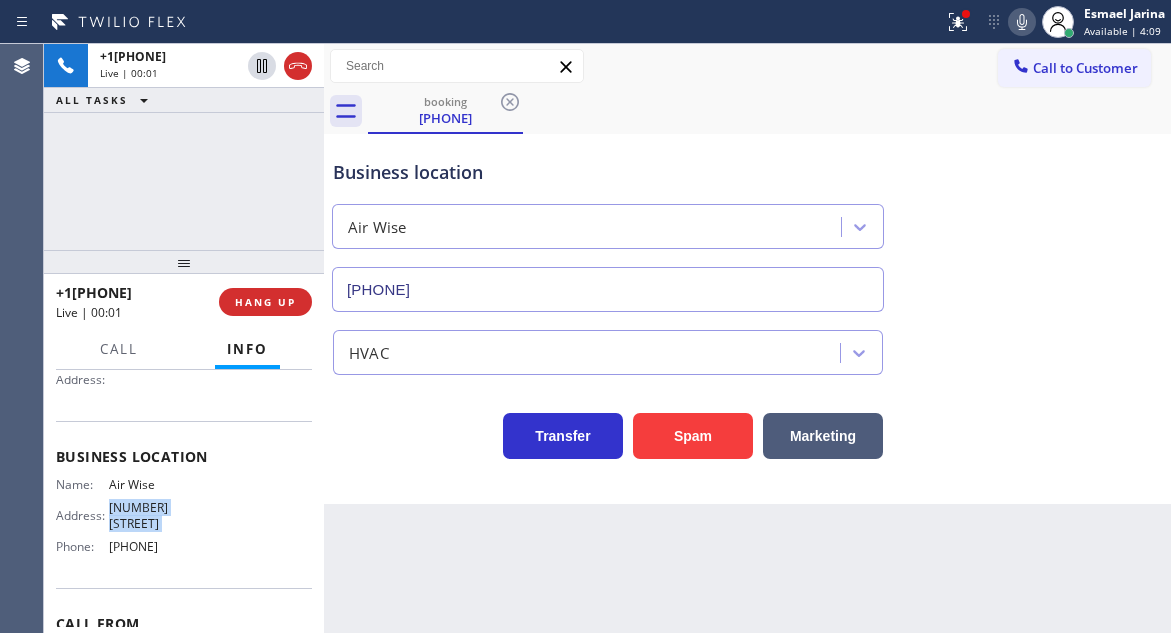 type on "[PHONE]" 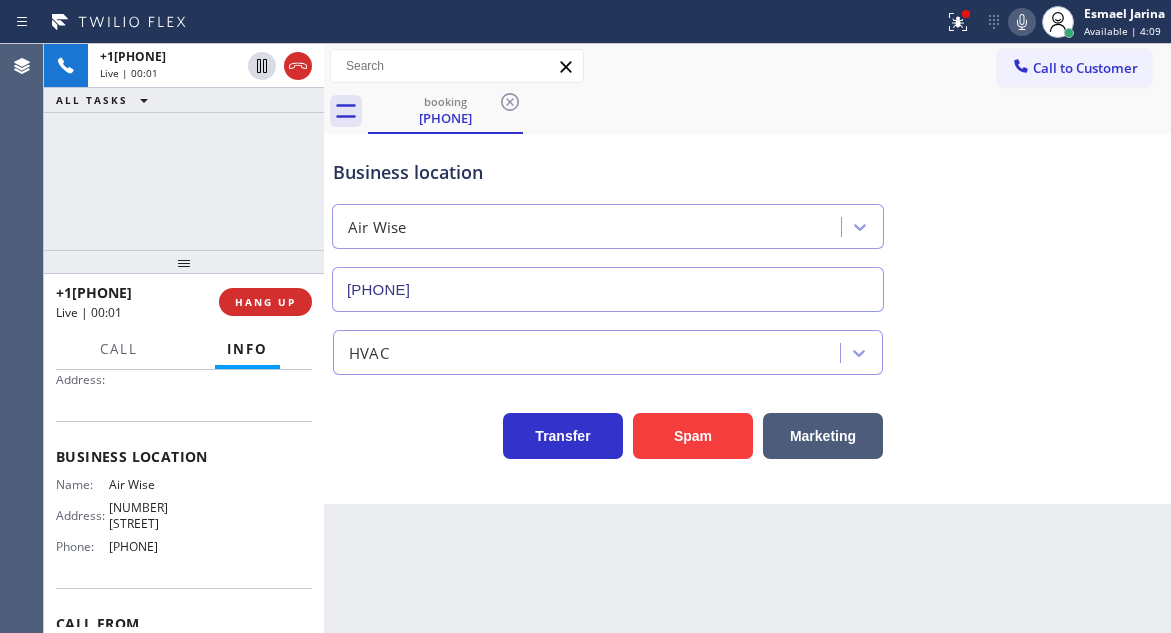 click on "Air Wise" at bounding box center (159, 484) 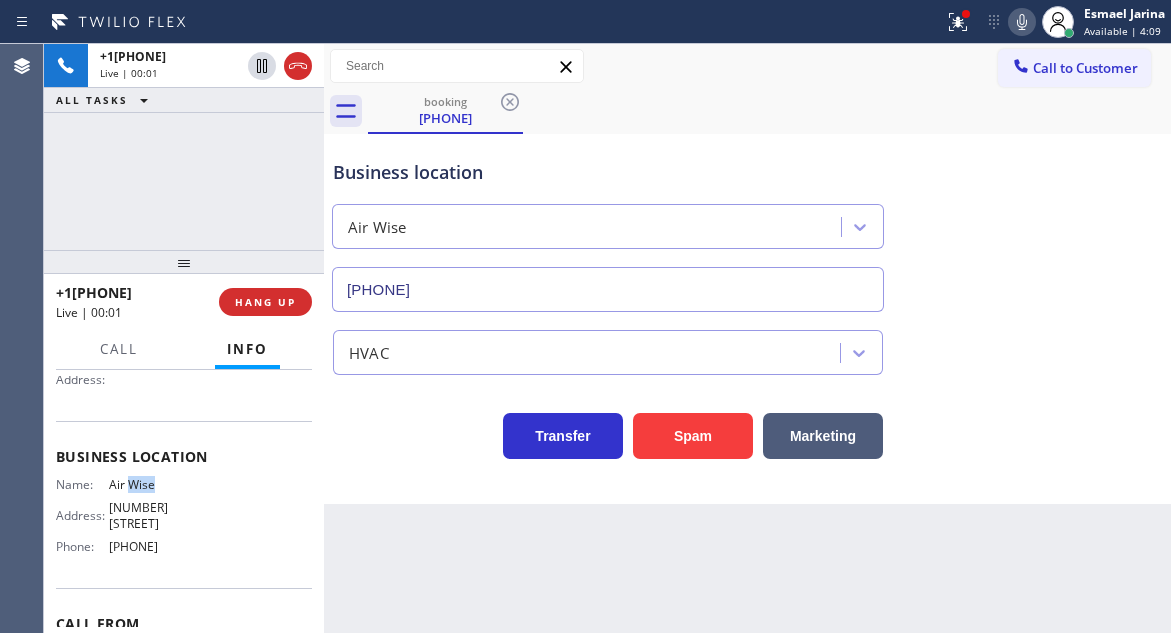 click on "Air Wise" at bounding box center [159, 484] 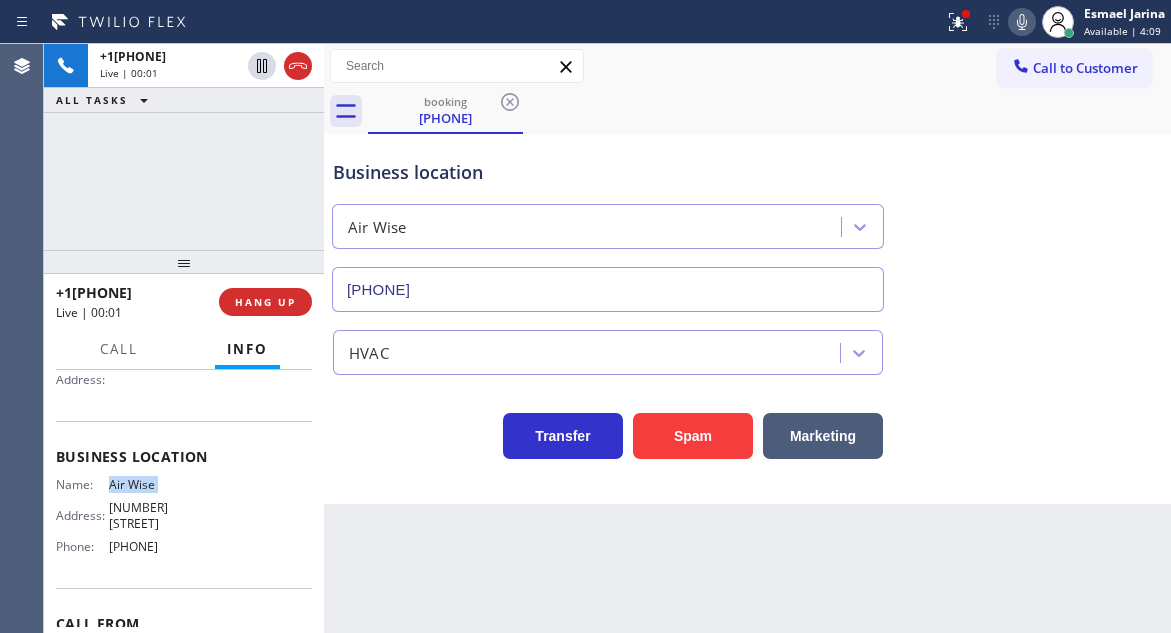 click on "Air Wise" at bounding box center [159, 484] 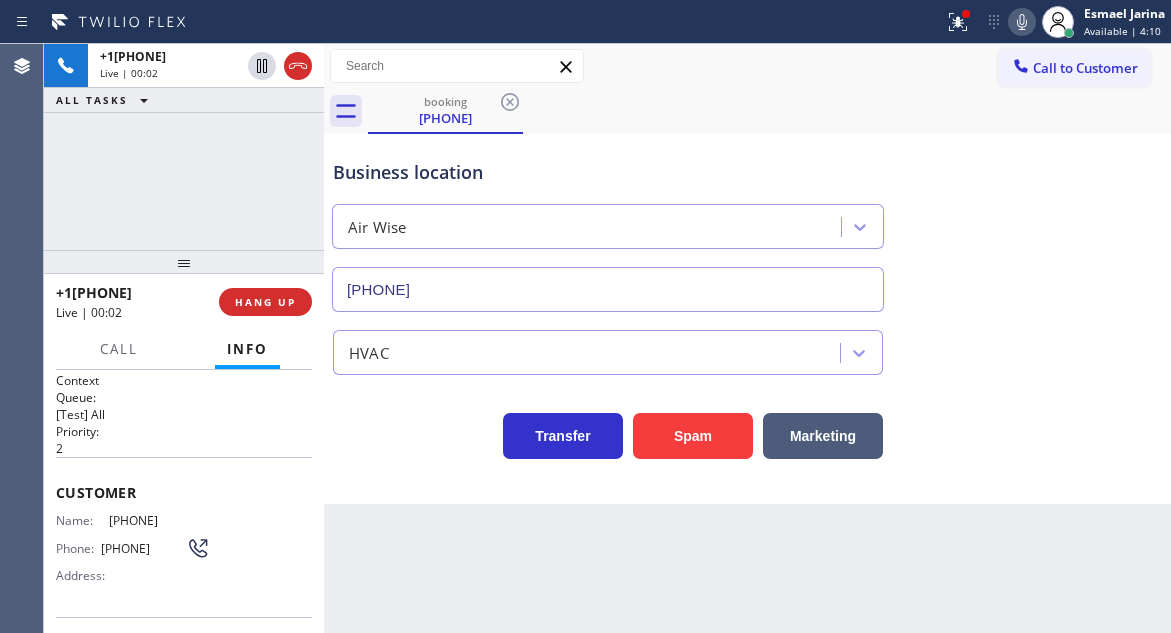 scroll, scrollTop: 0, scrollLeft: 0, axis: both 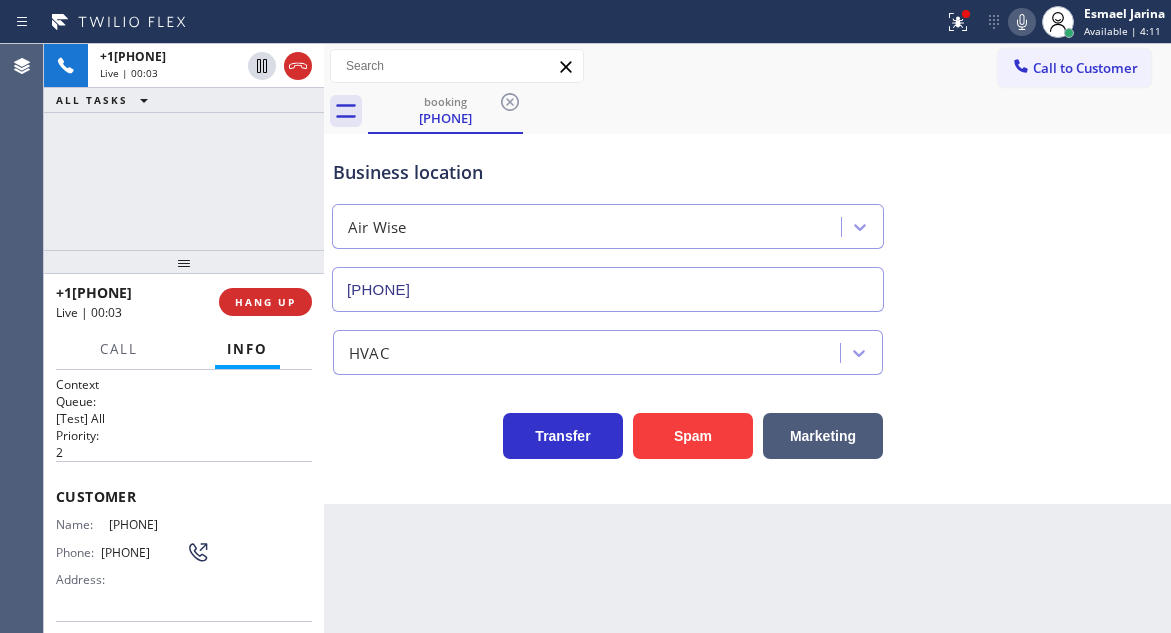 click on "[PHONE]" at bounding box center (159, 524) 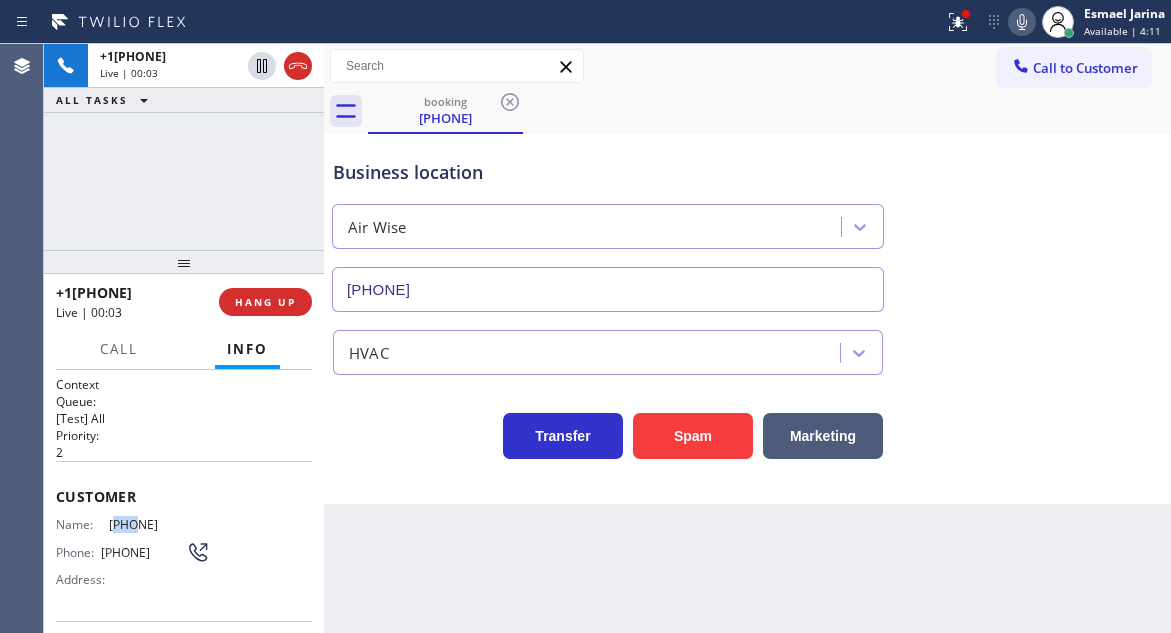 click on "[PHONE]" at bounding box center (159, 524) 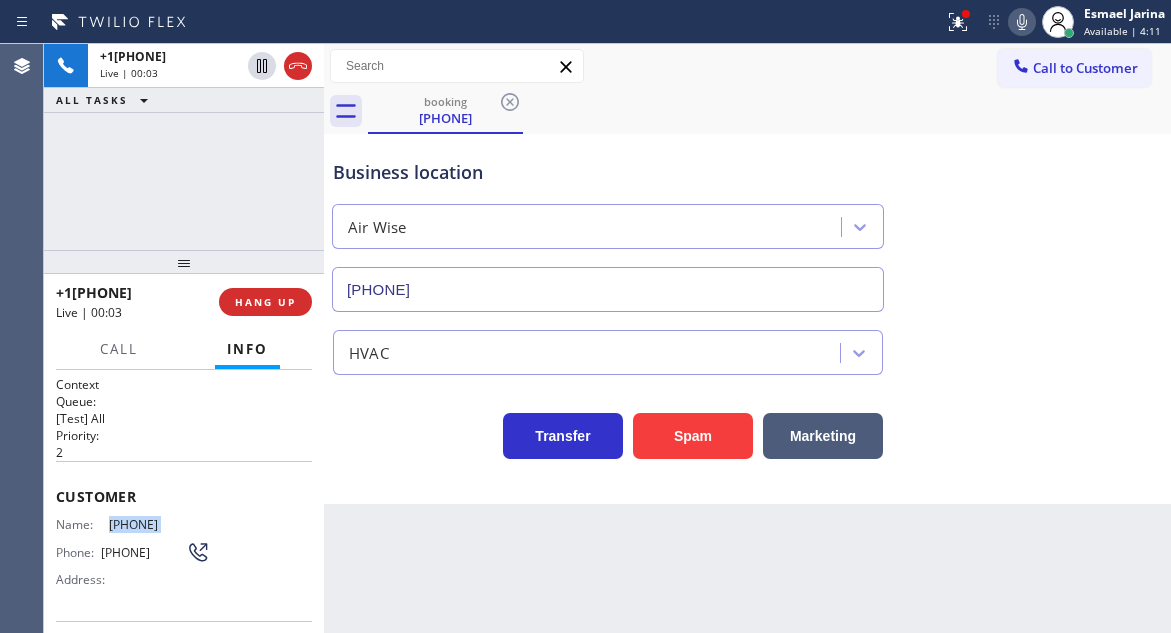 click on "[PHONE]" at bounding box center [159, 524] 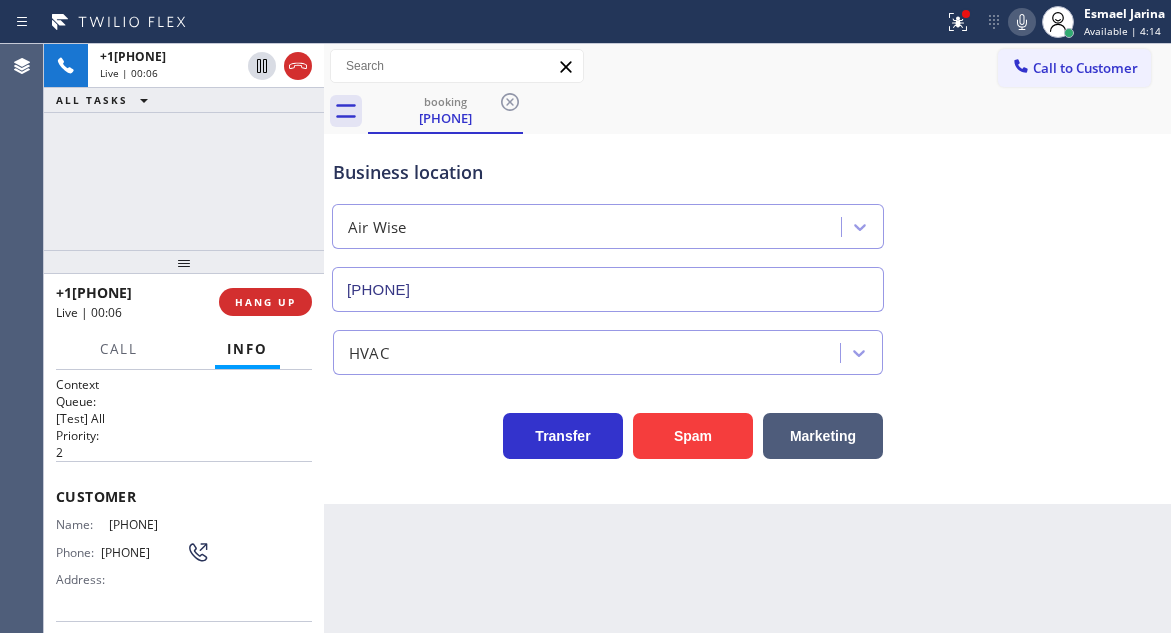 drag, startPoint x: 418, startPoint y: 539, endPoint x: 391, endPoint y: 539, distance: 27 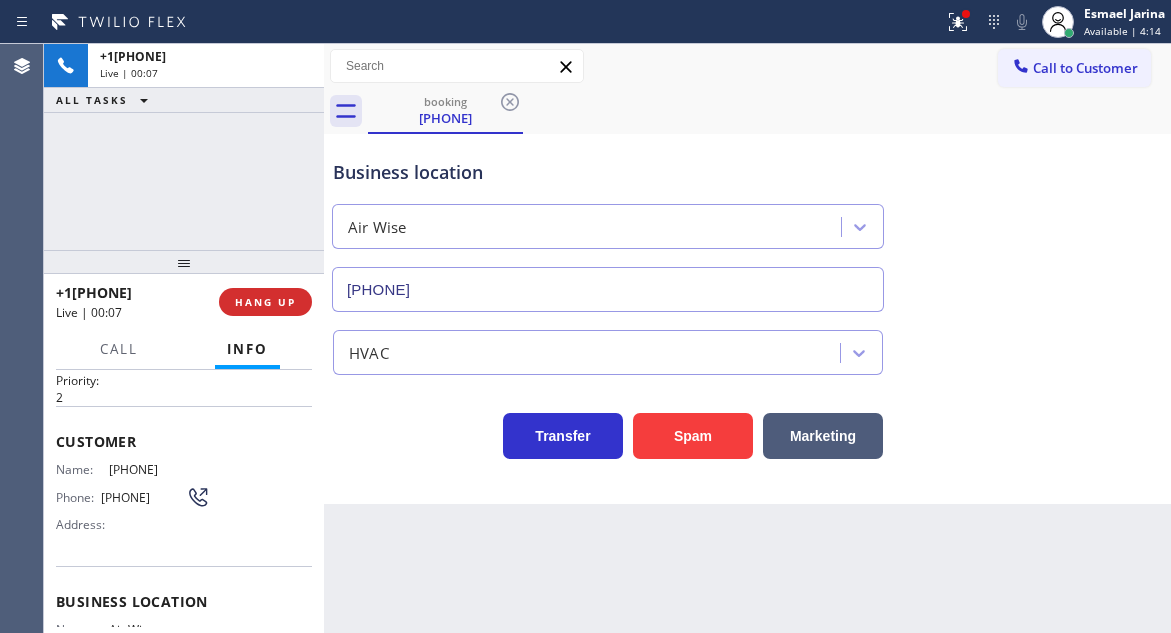 scroll, scrollTop: 100, scrollLeft: 0, axis: vertical 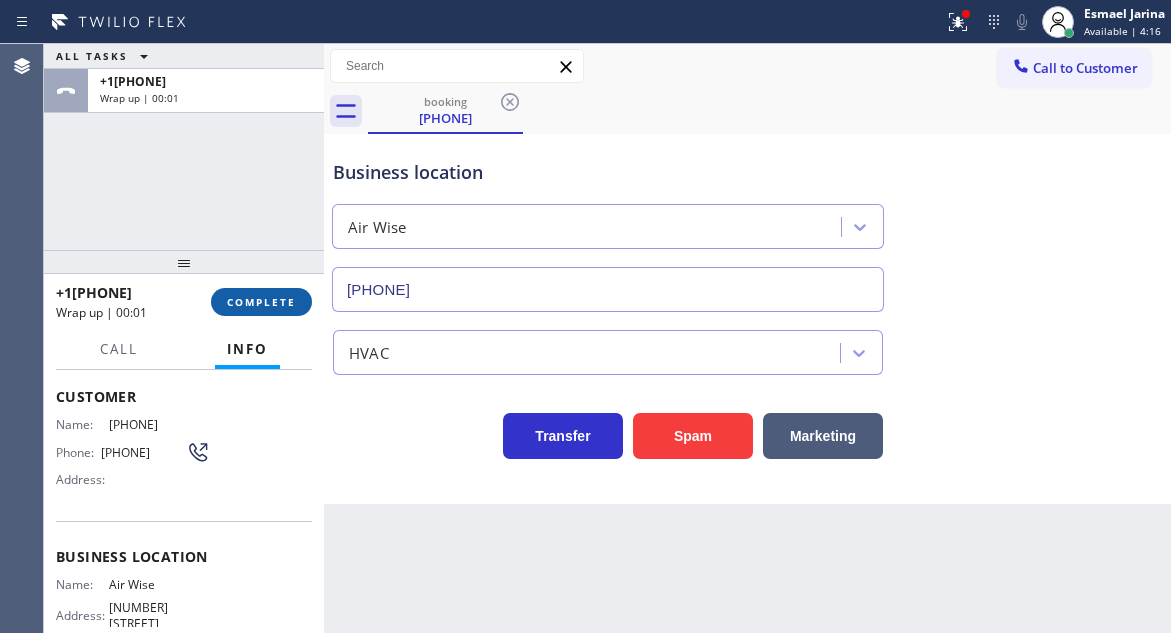 click on "COMPLETE" at bounding box center [261, 302] 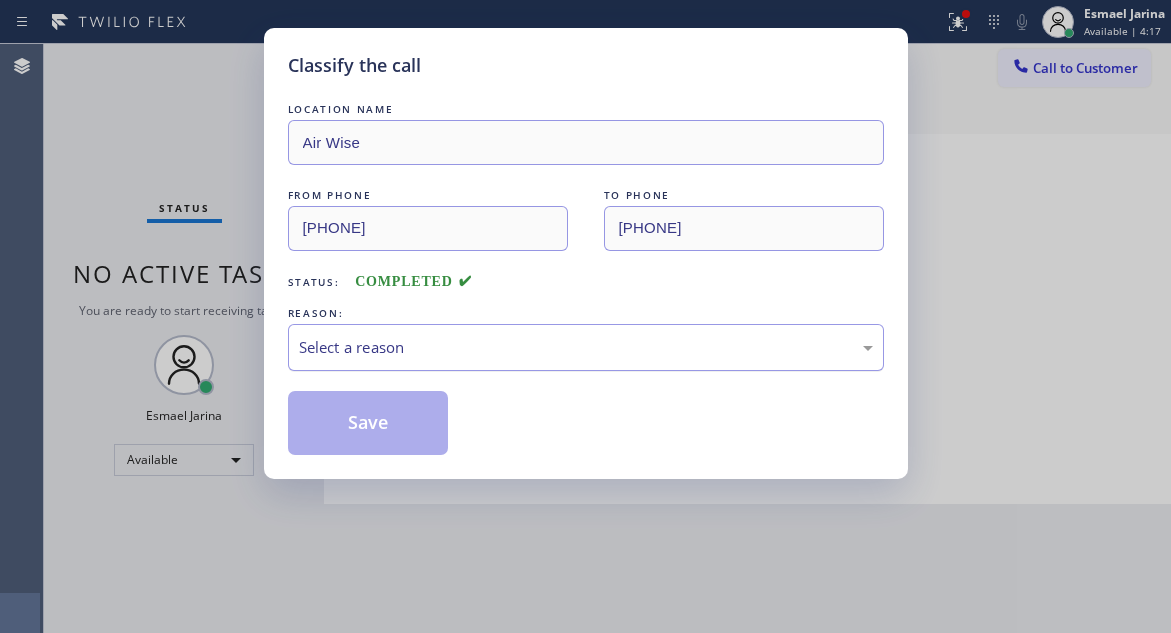 click on "Select a reason" at bounding box center [586, 347] 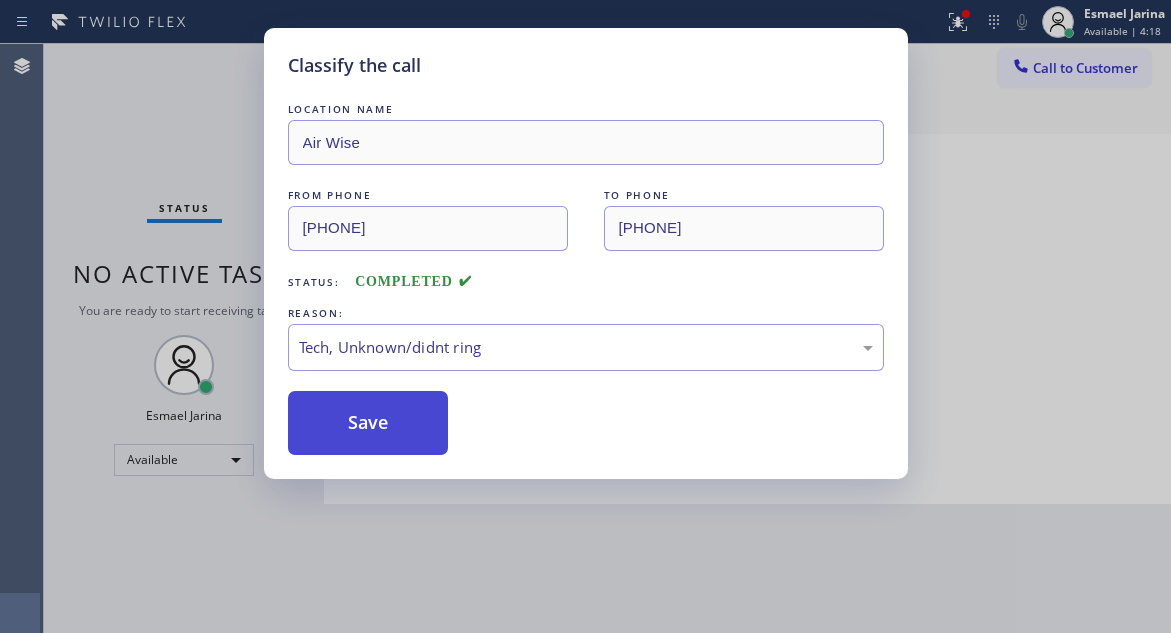click on "Save" at bounding box center [368, 423] 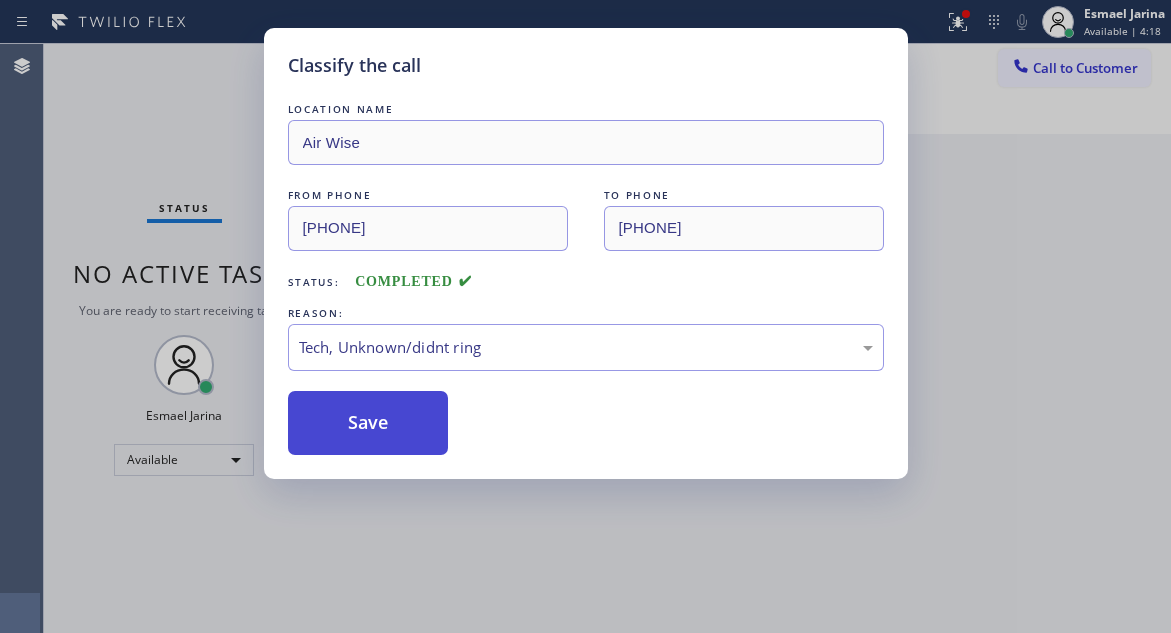click on "Save" at bounding box center [368, 423] 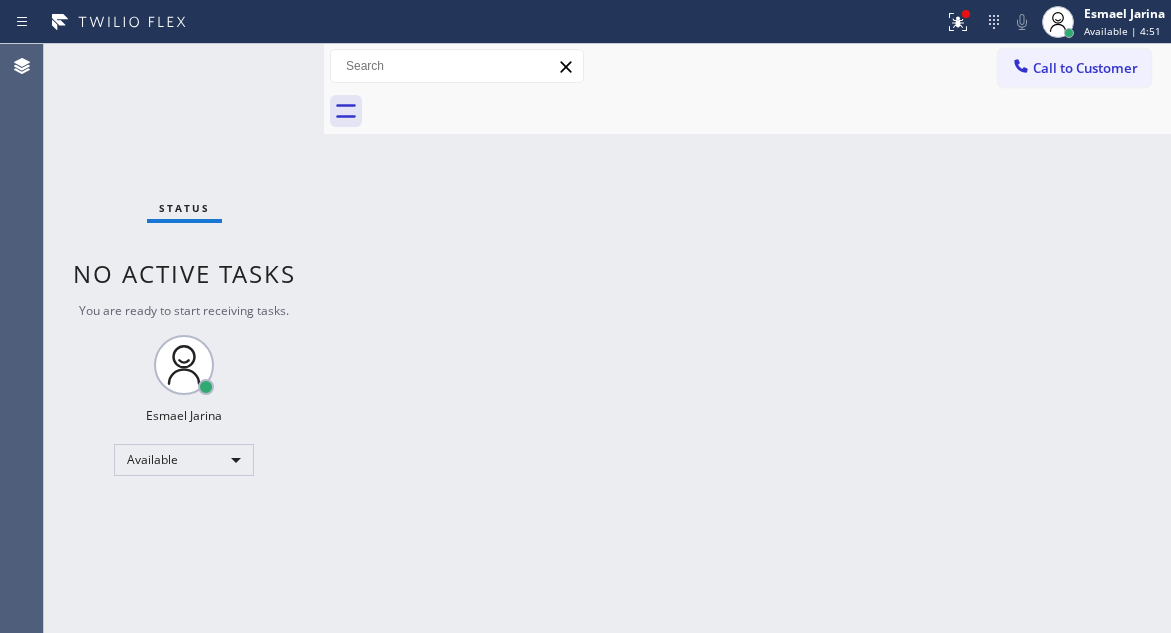 click on "Status   No active tasks     You are ready to start receiving tasks.   Esmael Jarina Available" at bounding box center [184, 338] 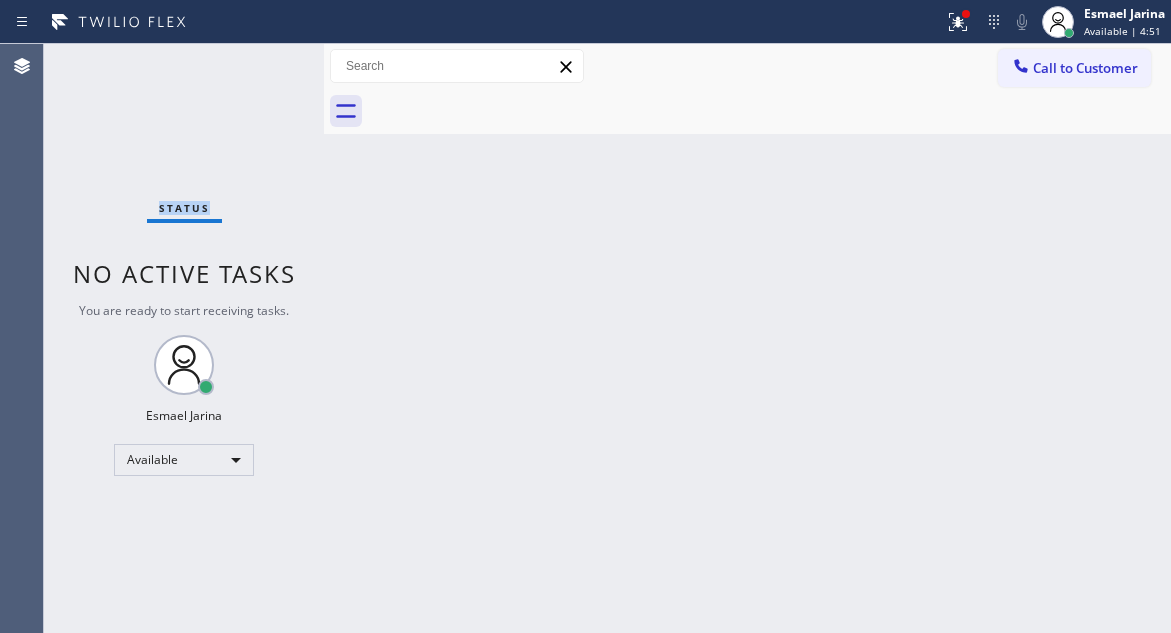 click on "Status   No active tasks     You are ready to start receiving tasks.   Esmael Jarina Available" at bounding box center (184, 338) 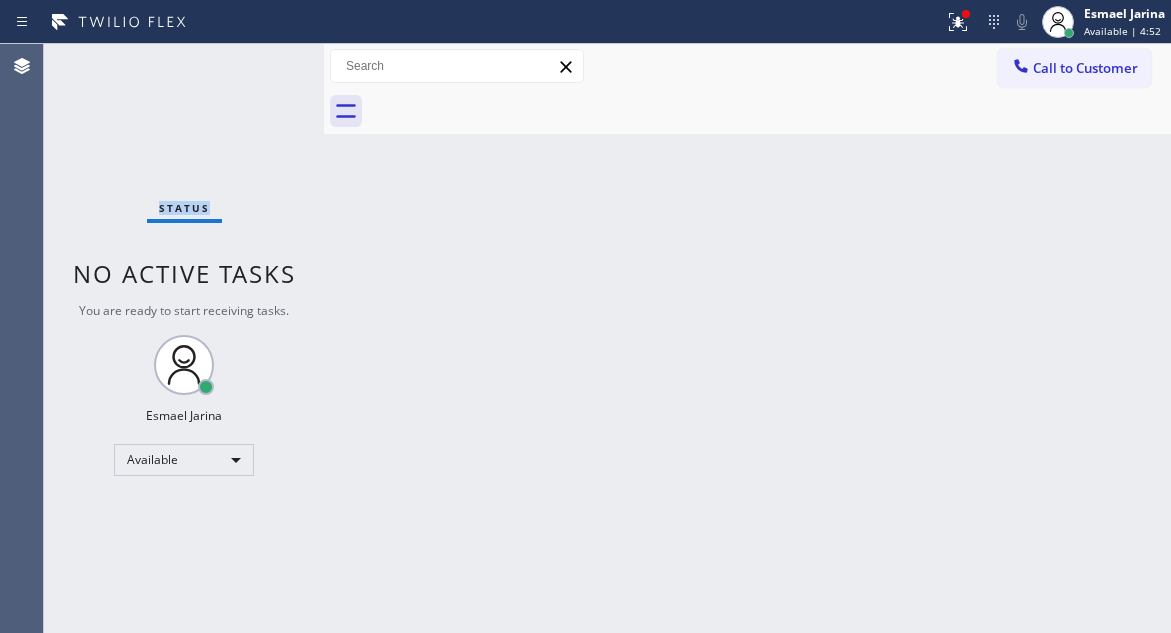 click on "Status   No active tasks     You are ready to start receiving tasks.   Esmael Jarina Available" at bounding box center (184, 338) 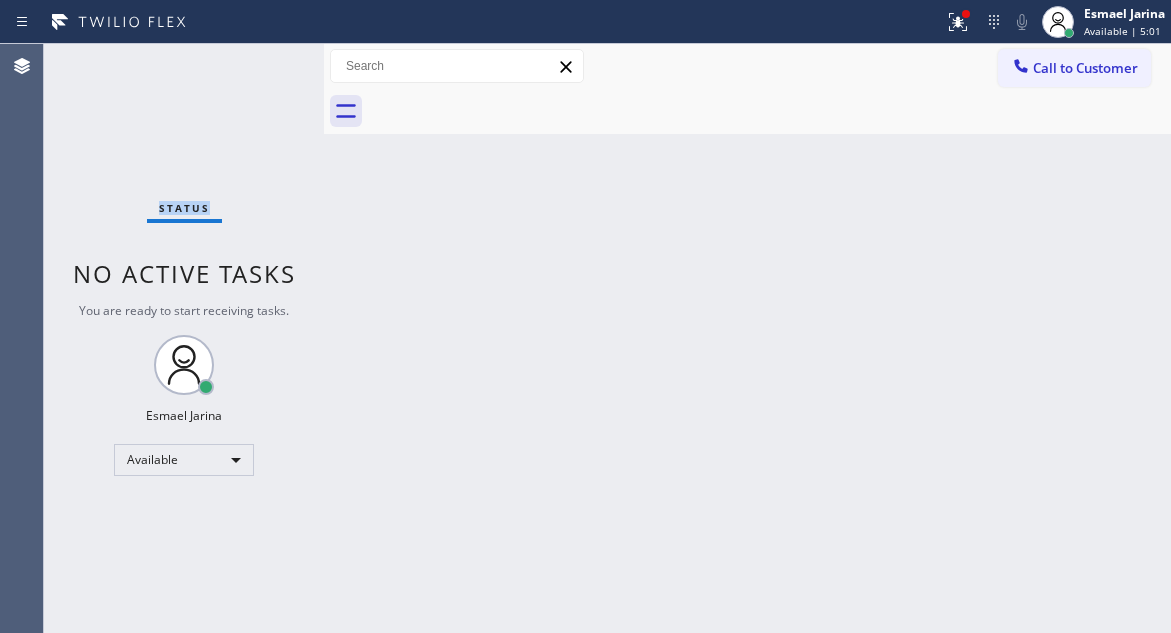 click on "Status   No active tasks     You are ready to start receiving tasks.   Esmael Jarina Available" at bounding box center (184, 338) 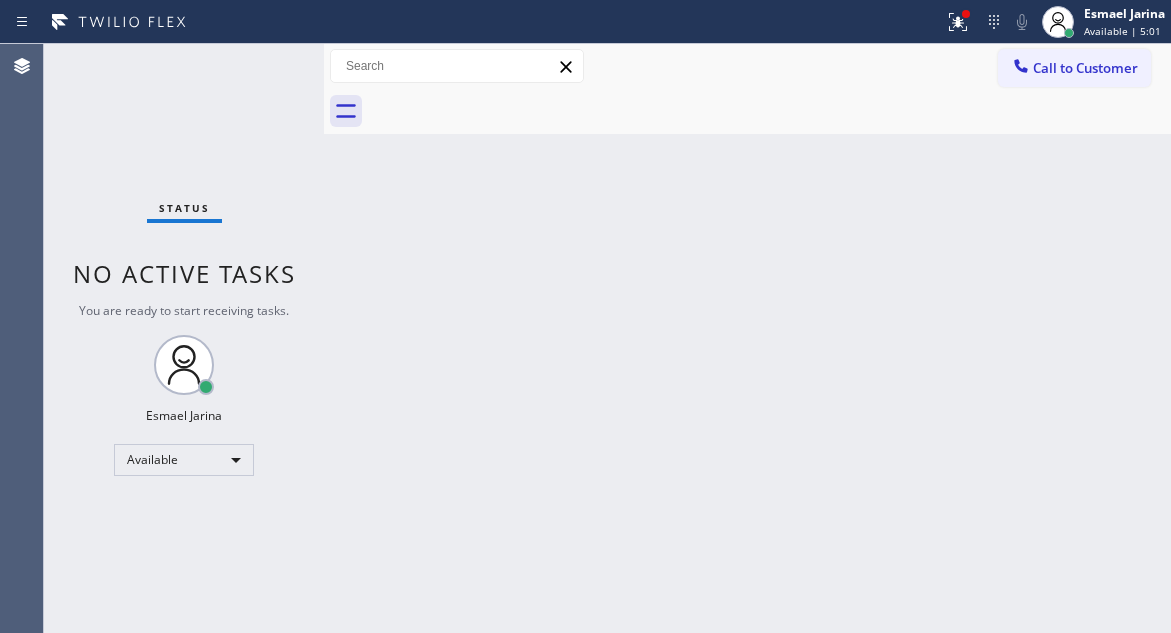 click on "Status   No active tasks     You are ready to start receiving tasks.   Esmael Jarina Available" at bounding box center [184, 338] 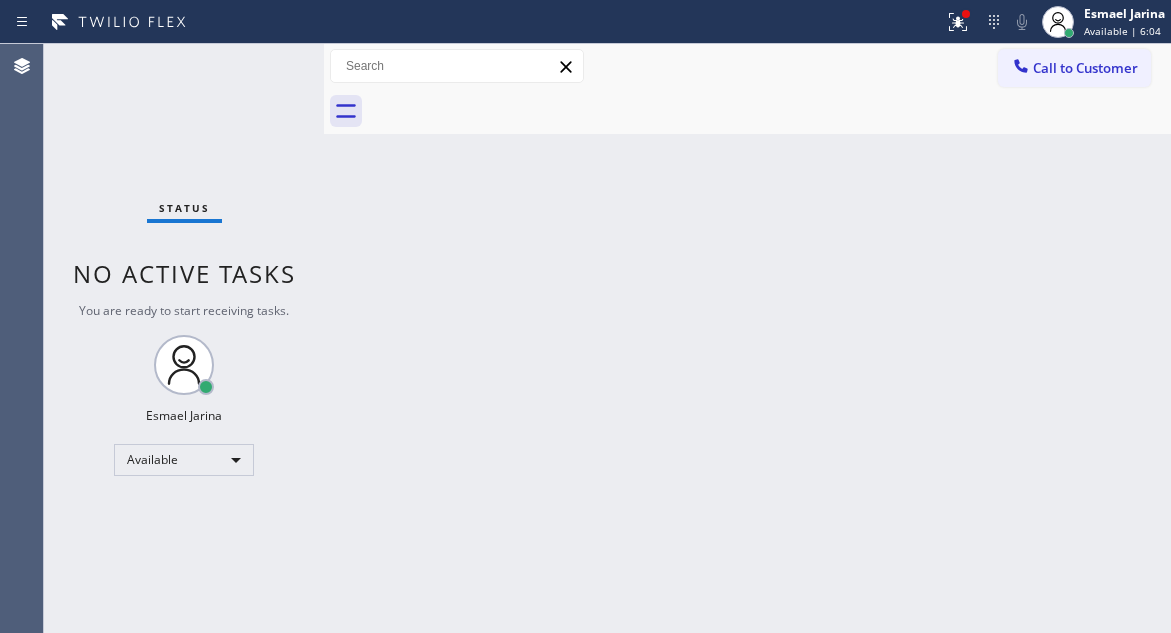 click on "Status   No active tasks     You are ready to start receiving tasks.   Esmael Jarina Available" at bounding box center (184, 338) 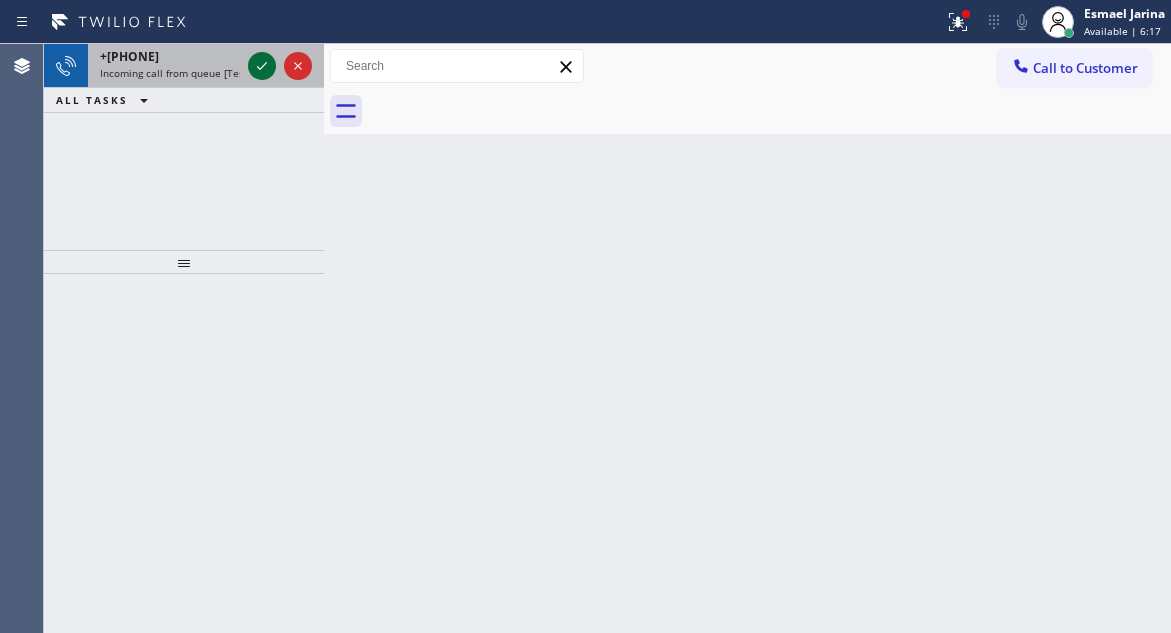 click 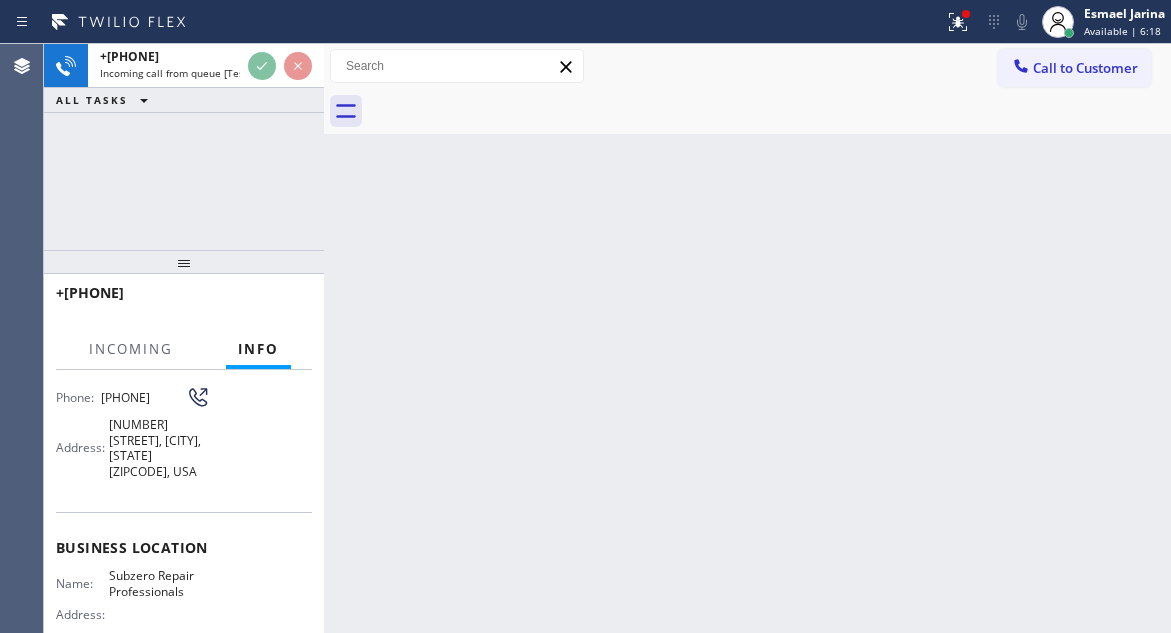 scroll, scrollTop: 200, scrollLeft: 0, axis: vertical 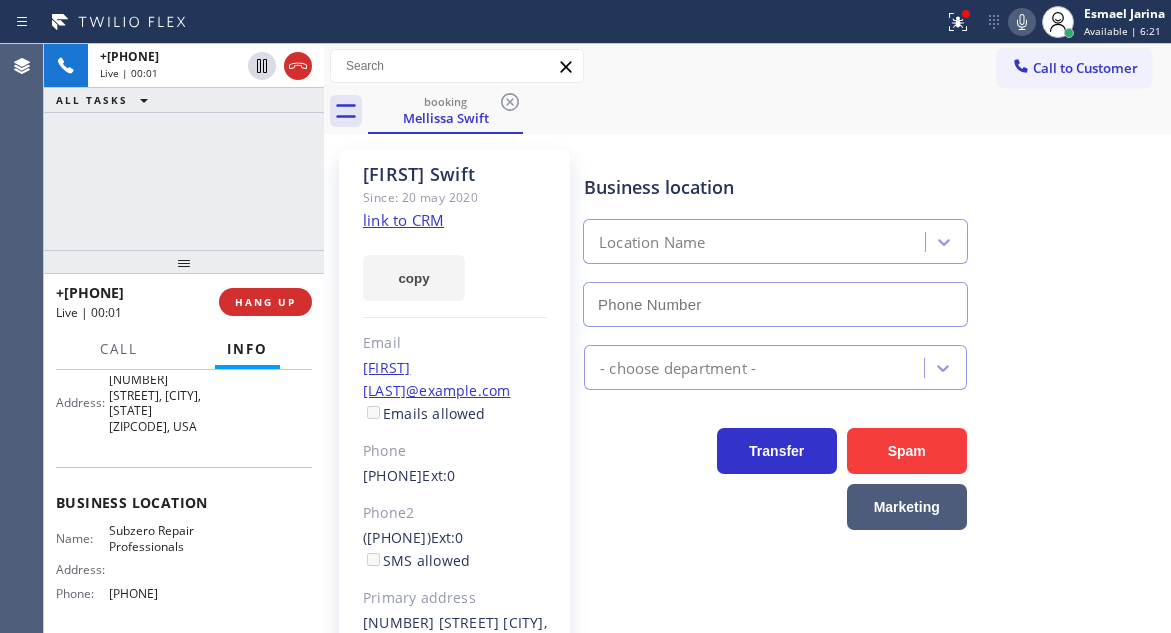 type on "[PHONE]" 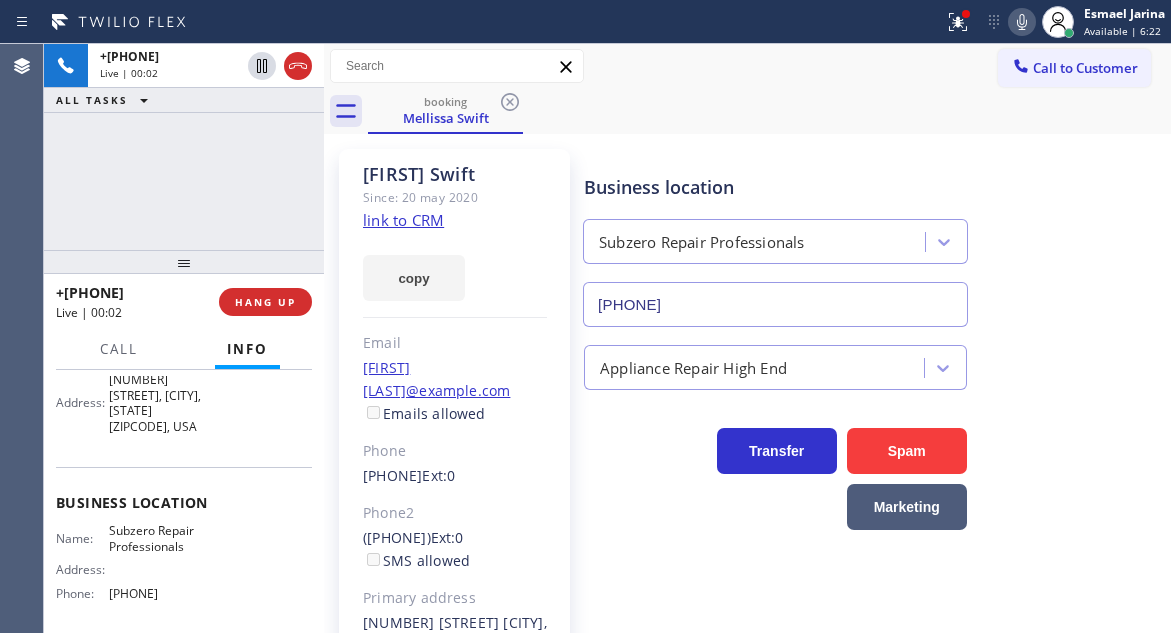 click on "link to CRM" 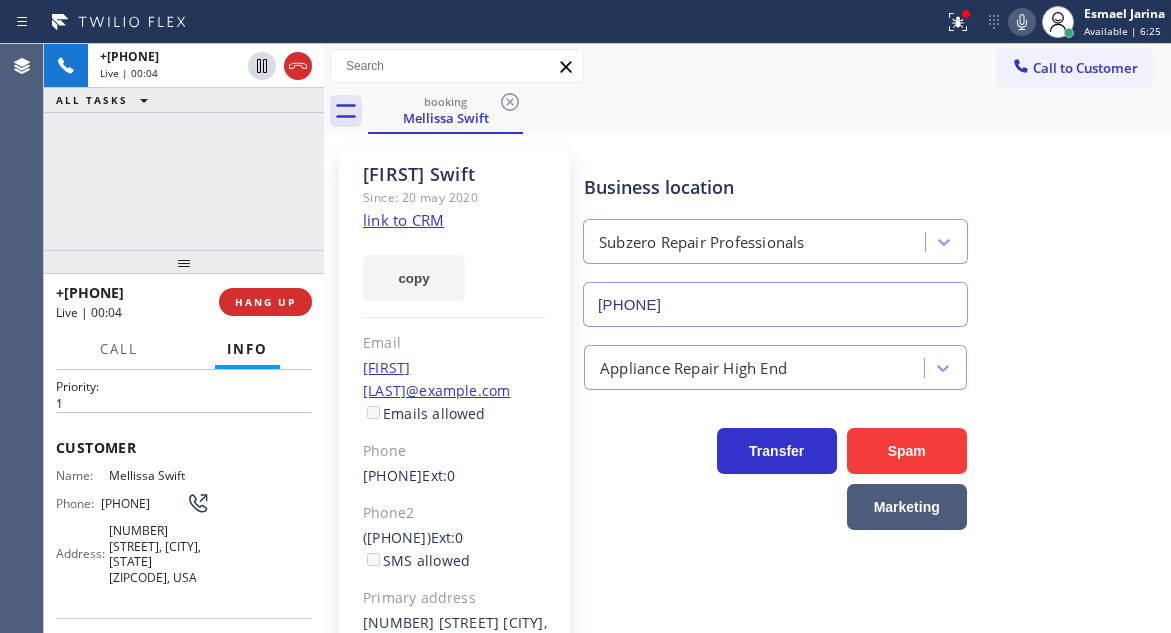 scroll, scrollTop: 0, scrollLeft: 0, axis: both 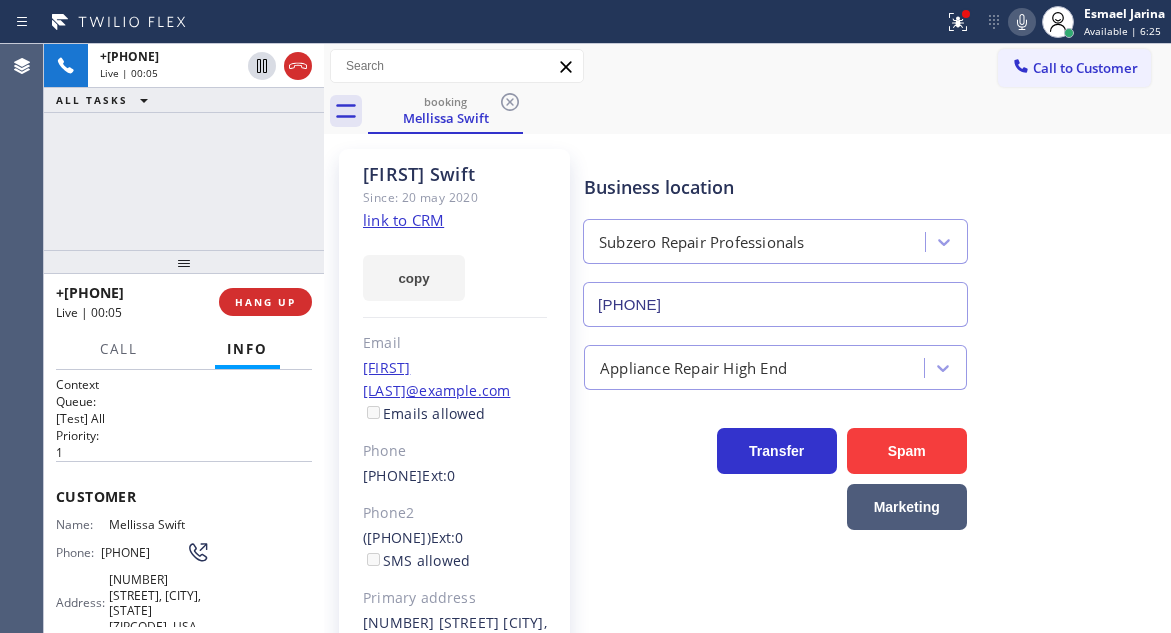 click on "[PHONE]" at bounding box center (143, 552) 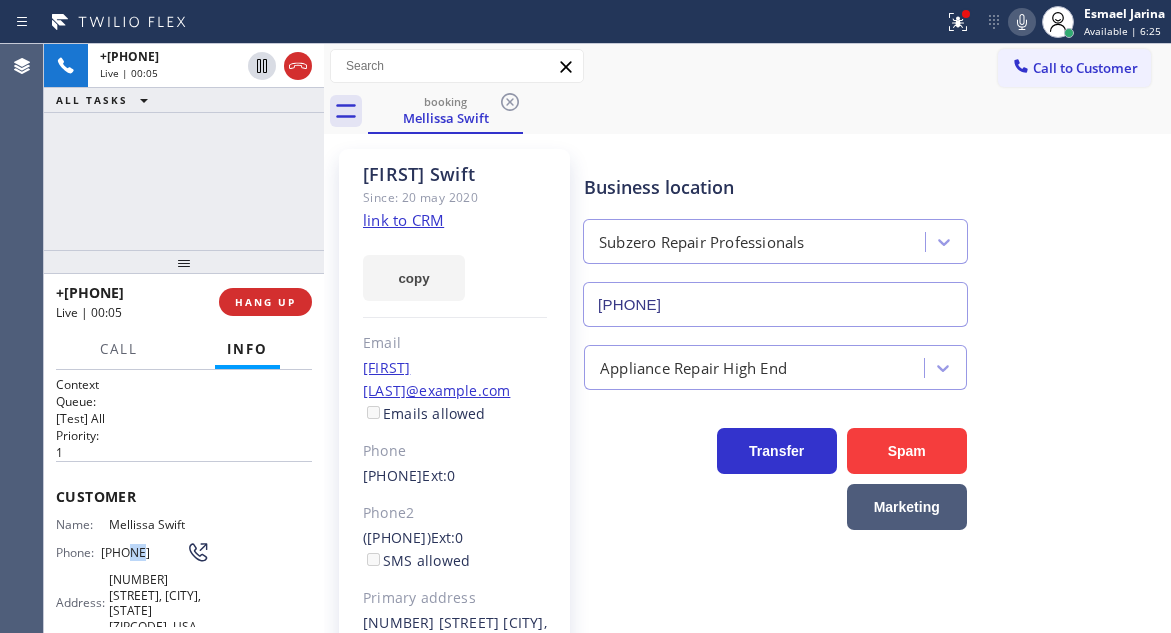 click on "[PHONE]" at bounding box center (143, 552) 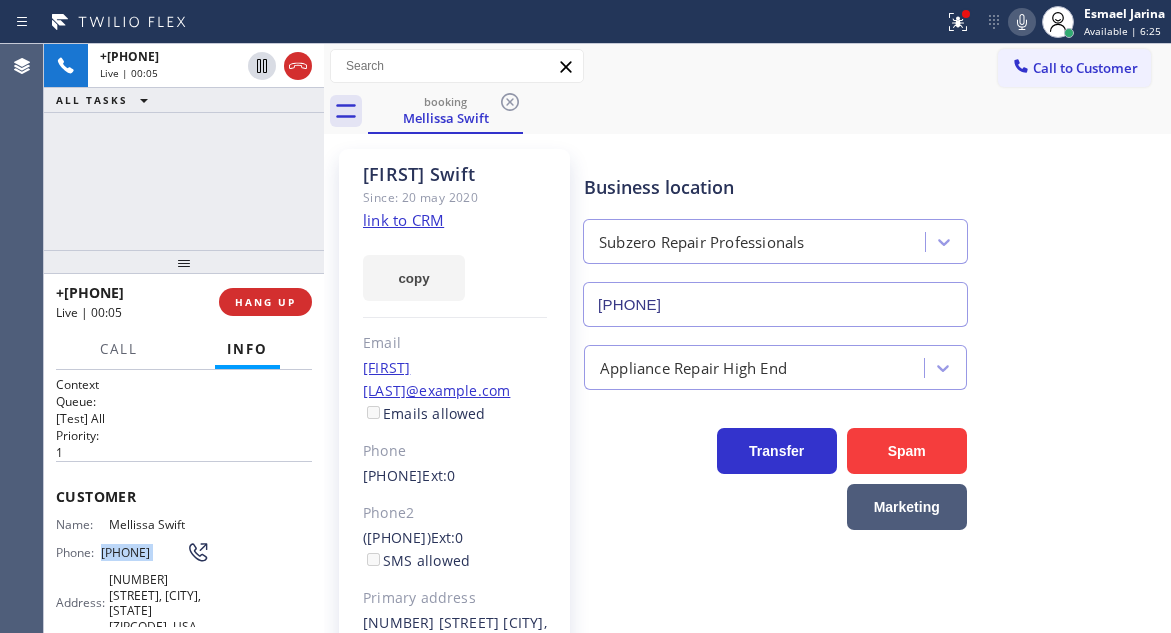 drag, startPoint x: 122, startPoint y: 541, endPoint x: 104, endPoint y: 557, distance: 24.083189 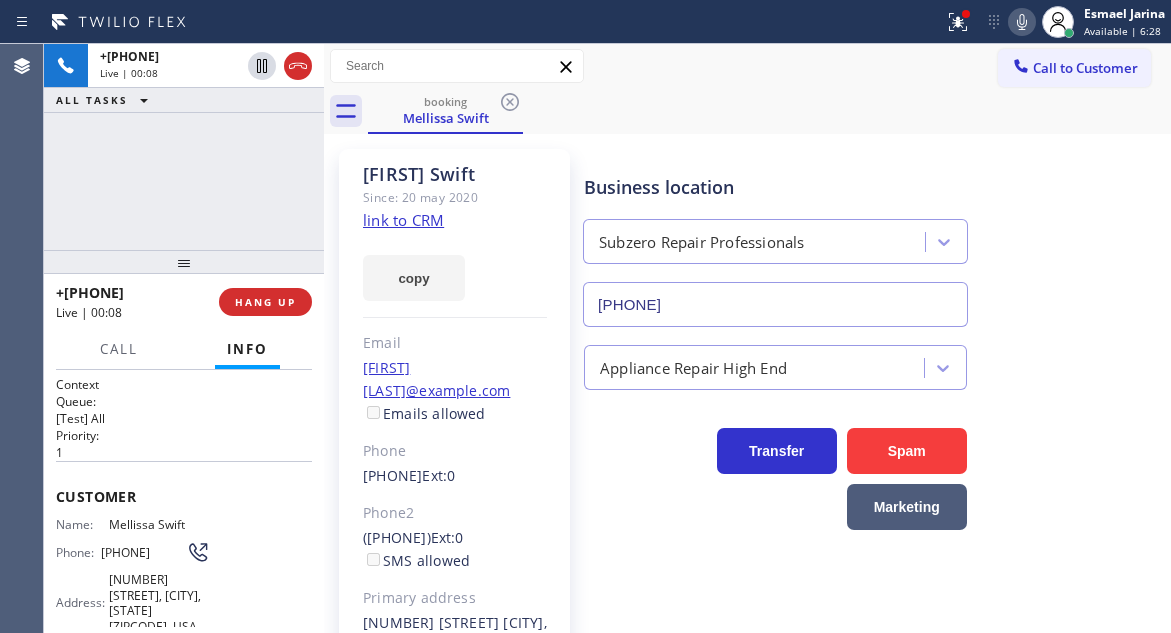 click on "Business location Subzero Repair  Professionals ([PHONE])" at bounding box center (873, 236) 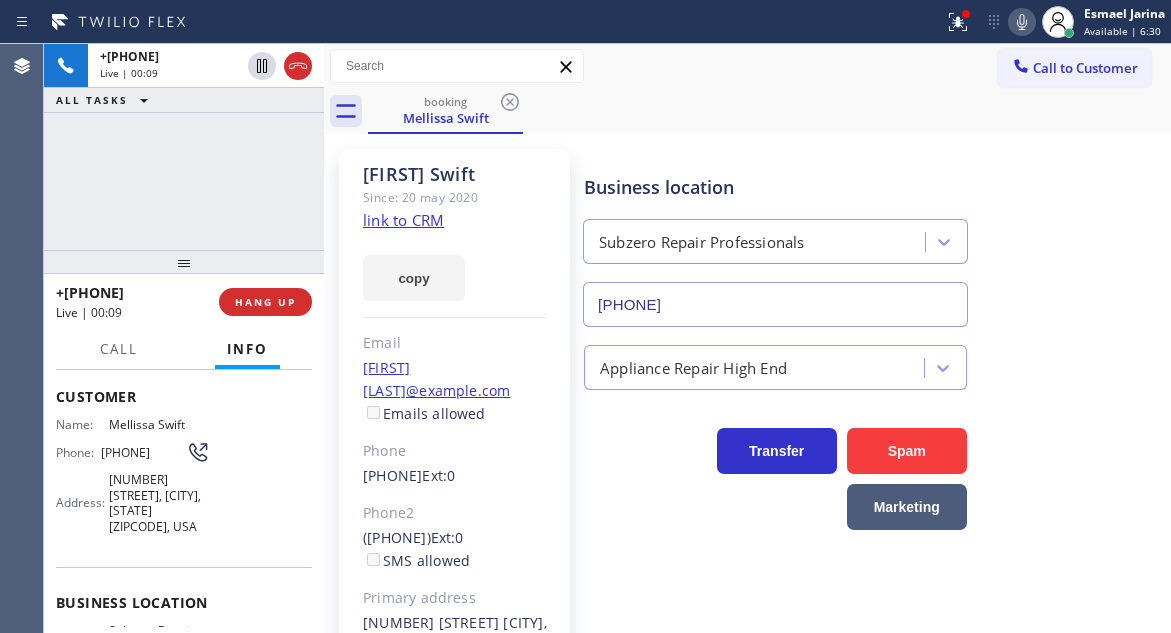 scroll, scrollTop: 200, scrollLeft: 0, axis: vertical 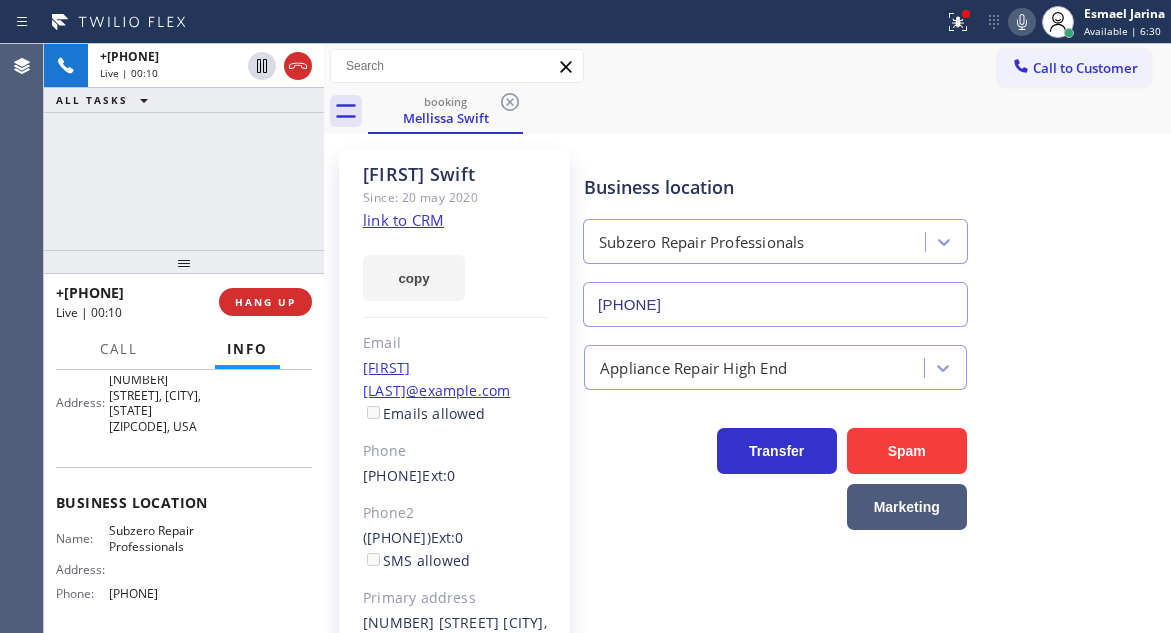 click on "Subzero Repair  Professionals" at bounding box center [159, 538] 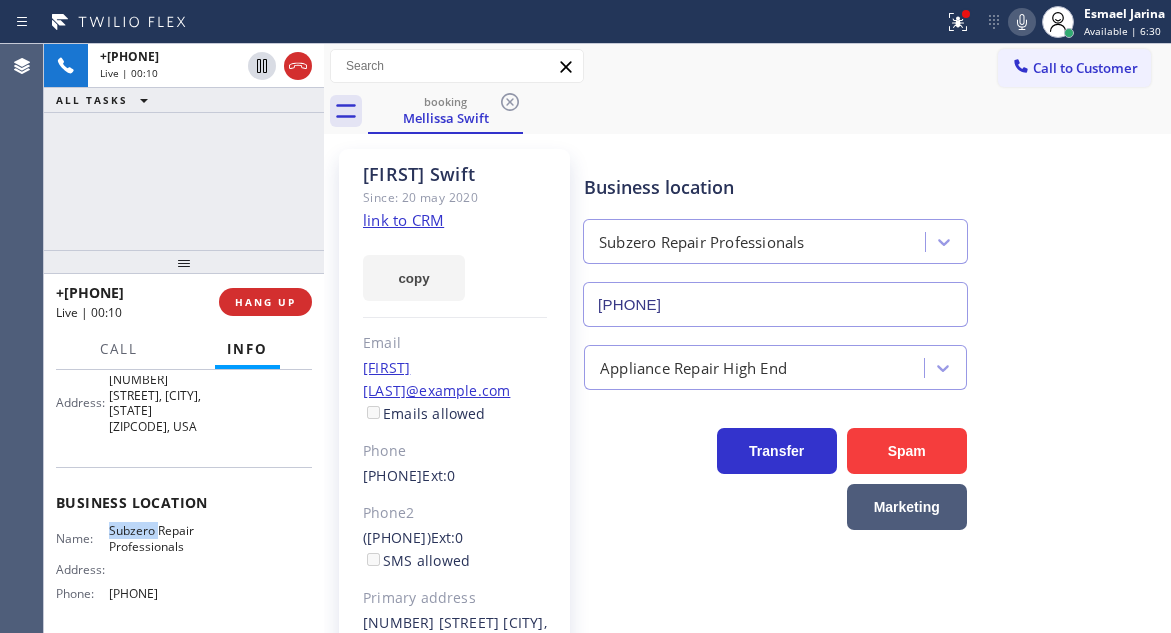 click on "Subzero Repair  Professionals" at bounding box center (159, 538) 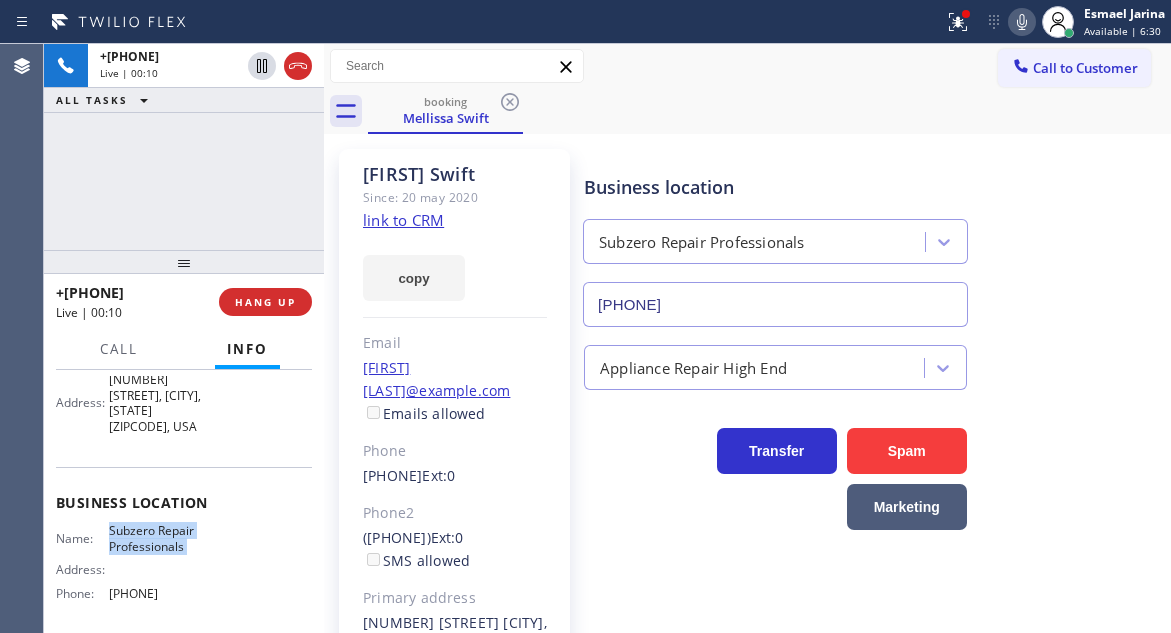click on "Subzero Repair  Professionals" at bounding box center [159, 538] 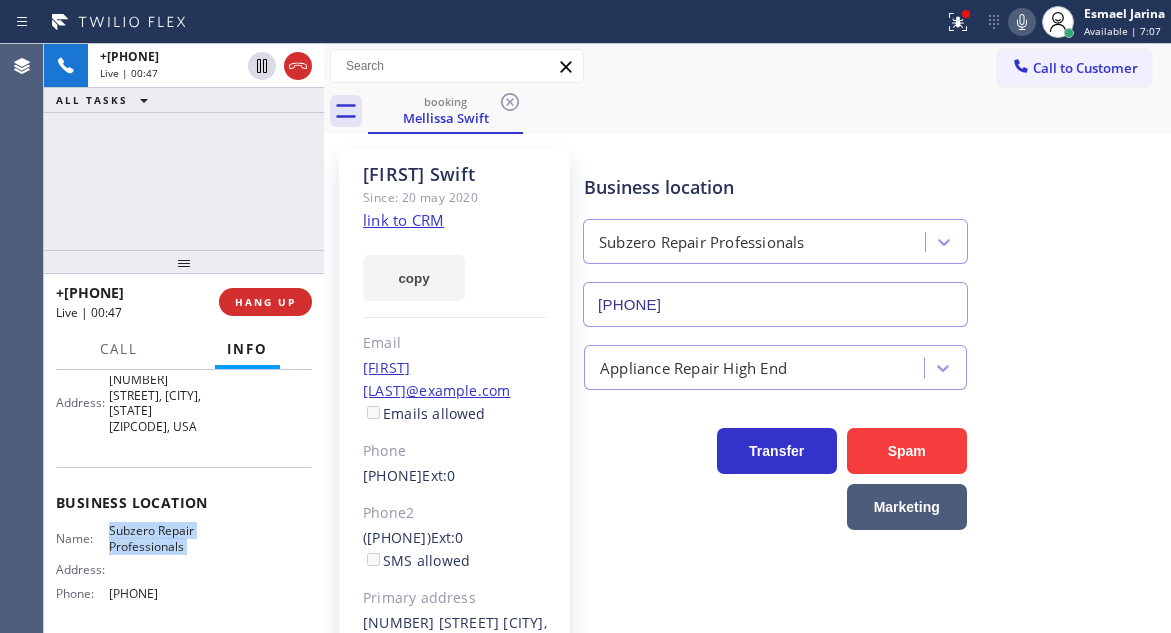 scroll, scrollTop: 300, scrollLeft: 0, axis: vertical 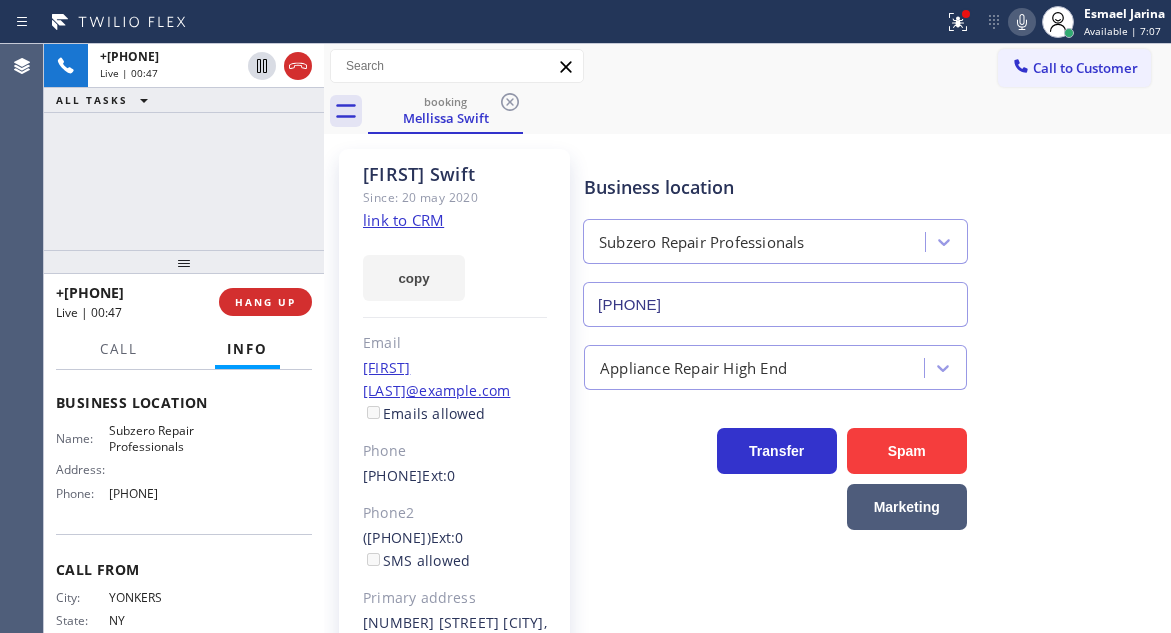 click on "[PHONE]" at bounding box center [159, 493] 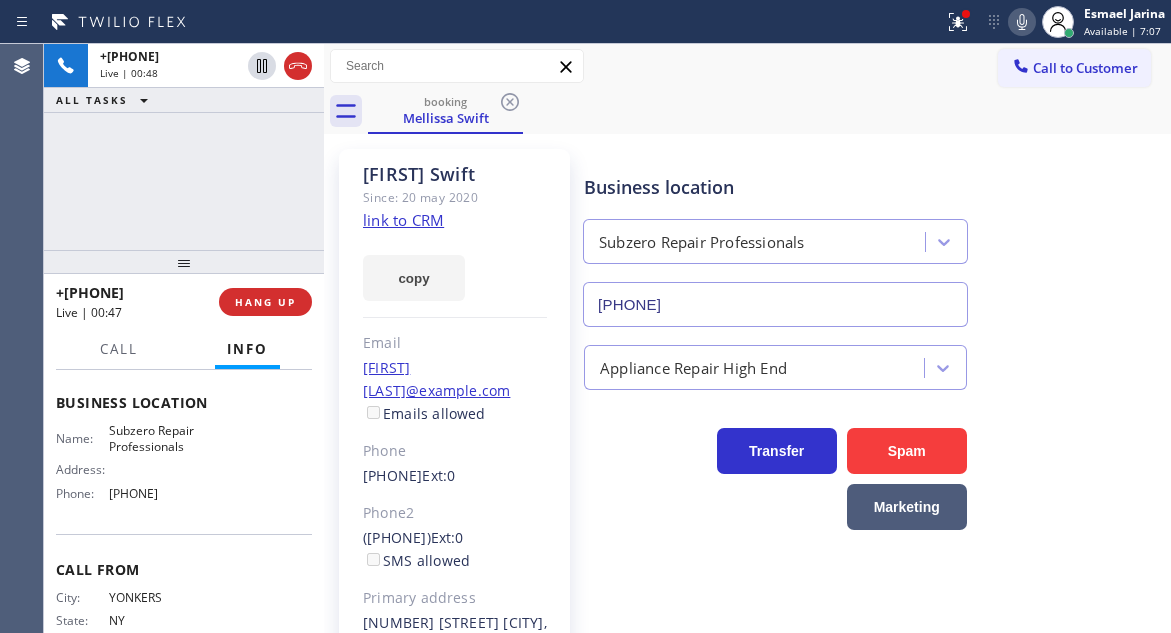 click on "[PHONE]" at bounding box center [159, 493] 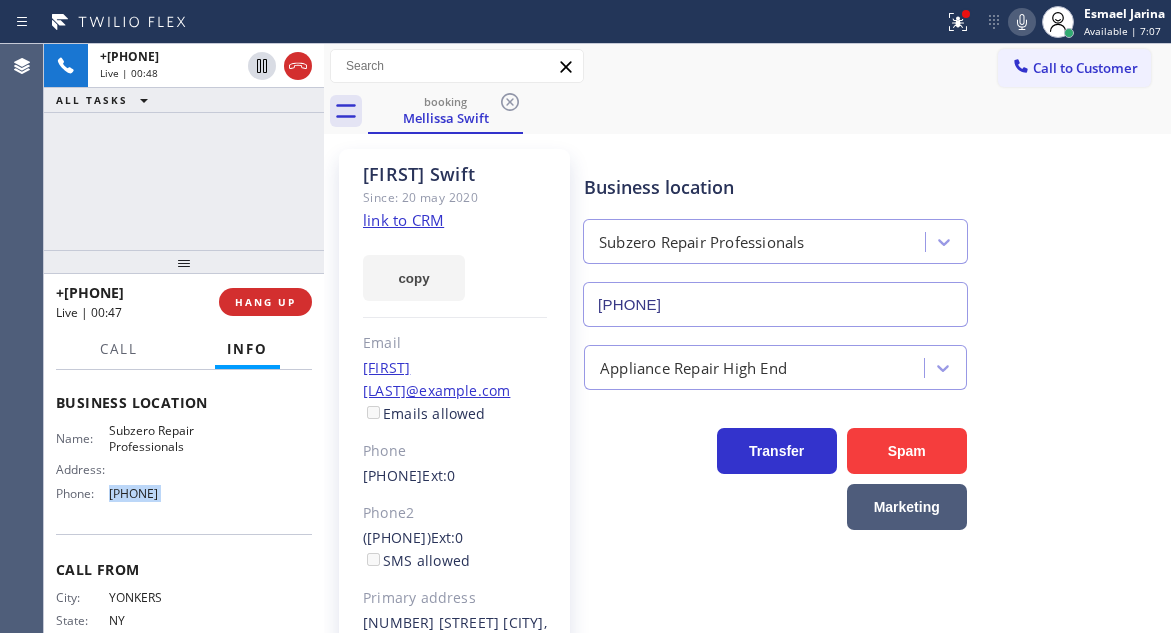 click on "[PHONE]" at bounding box center [159, 493] 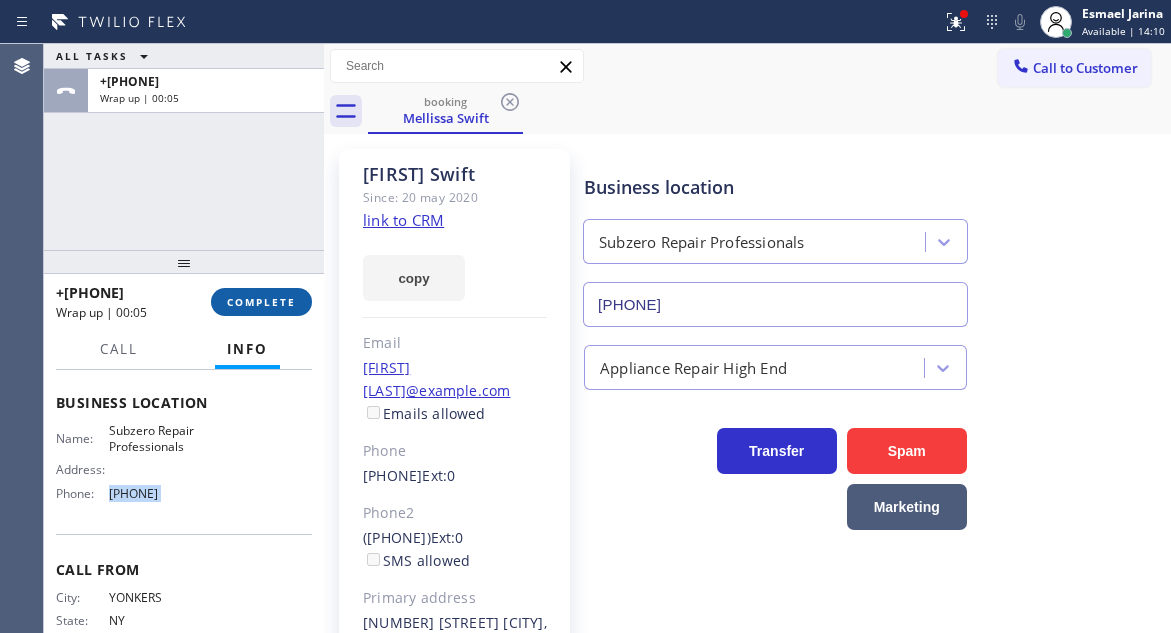 click on "COMPLETE" at bounding box center [261, 302] 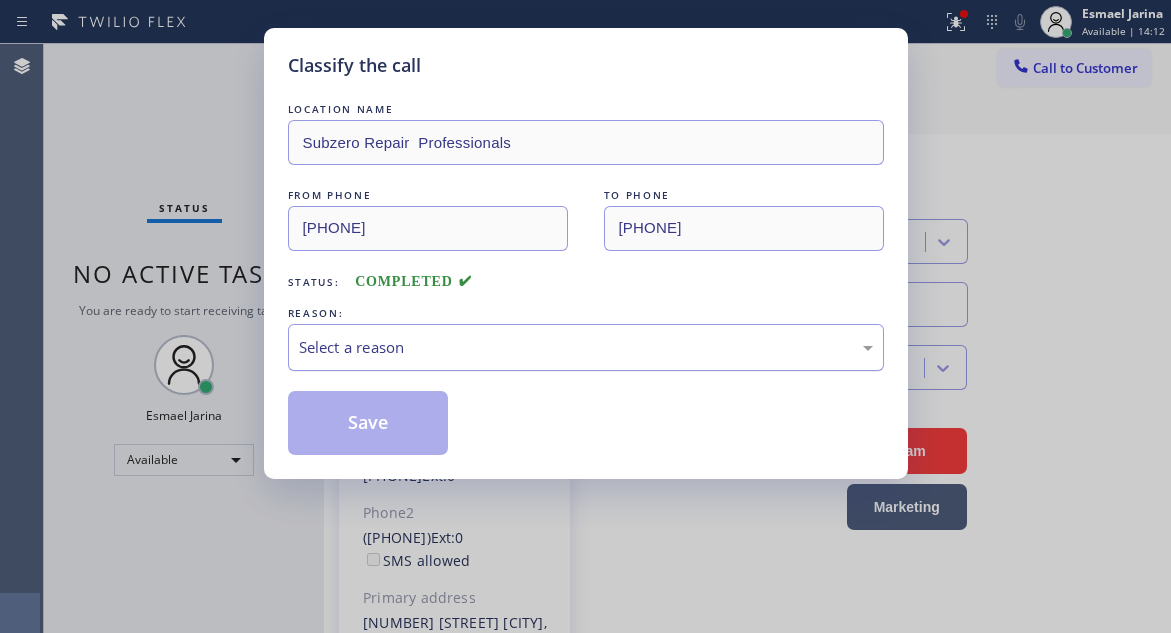 click on "Select a reason" at bounding box center (586, 347) 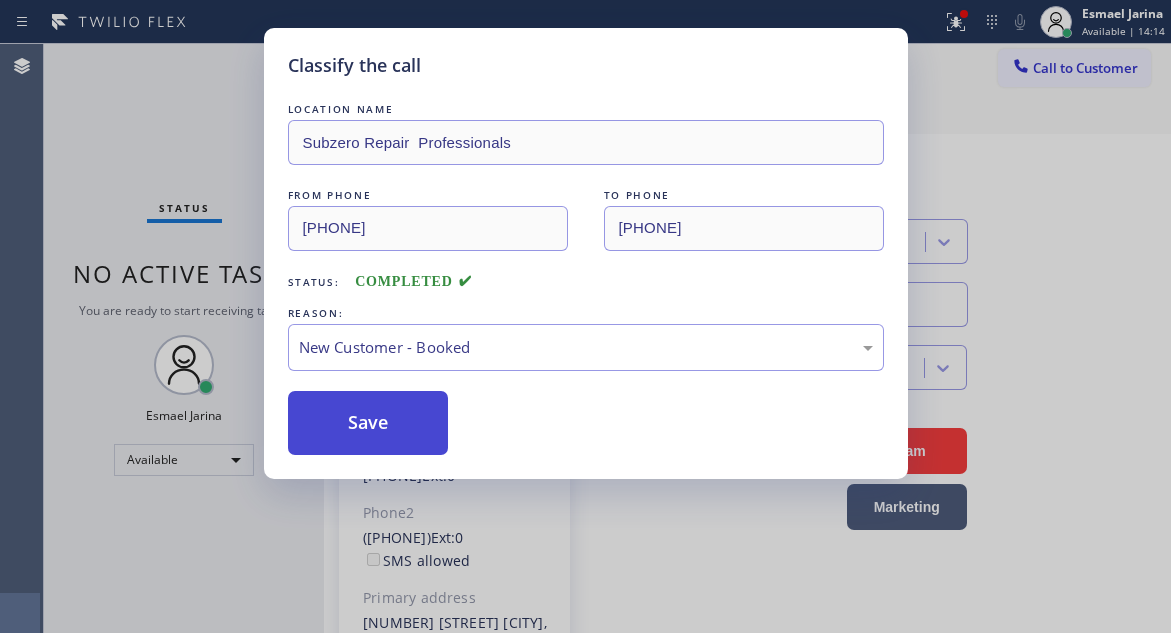 click on "Save" at bounding box center (368, 423) 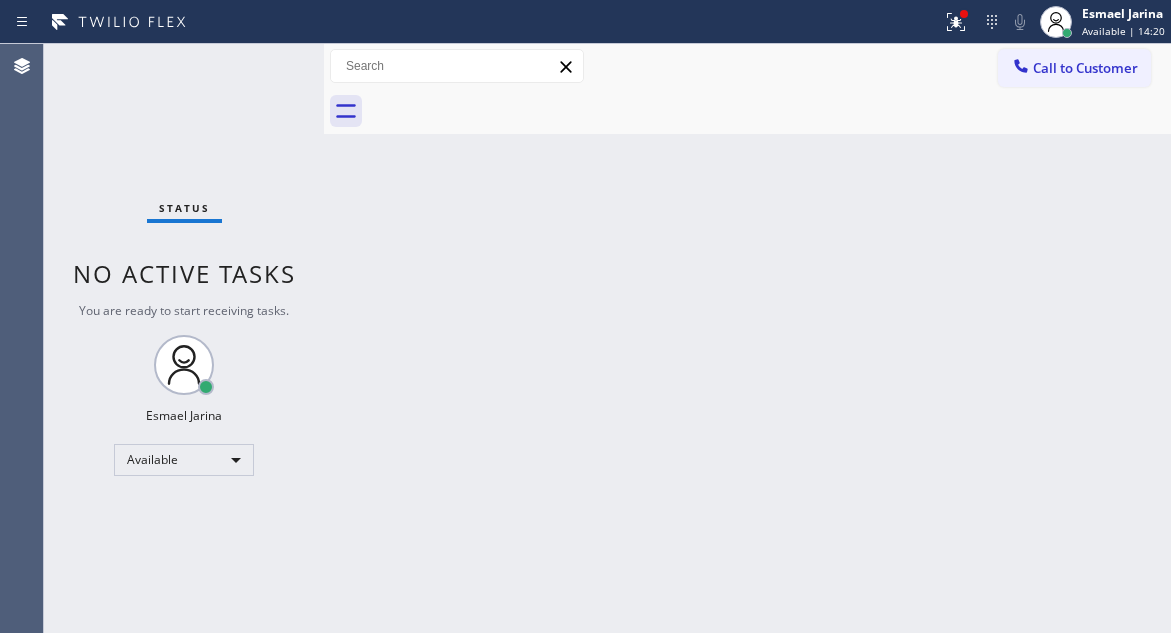 drag, startPoint x: 1143, startPoint y: 197, endPoint x: 1021, endPoint y: 157, distance: 128.39003 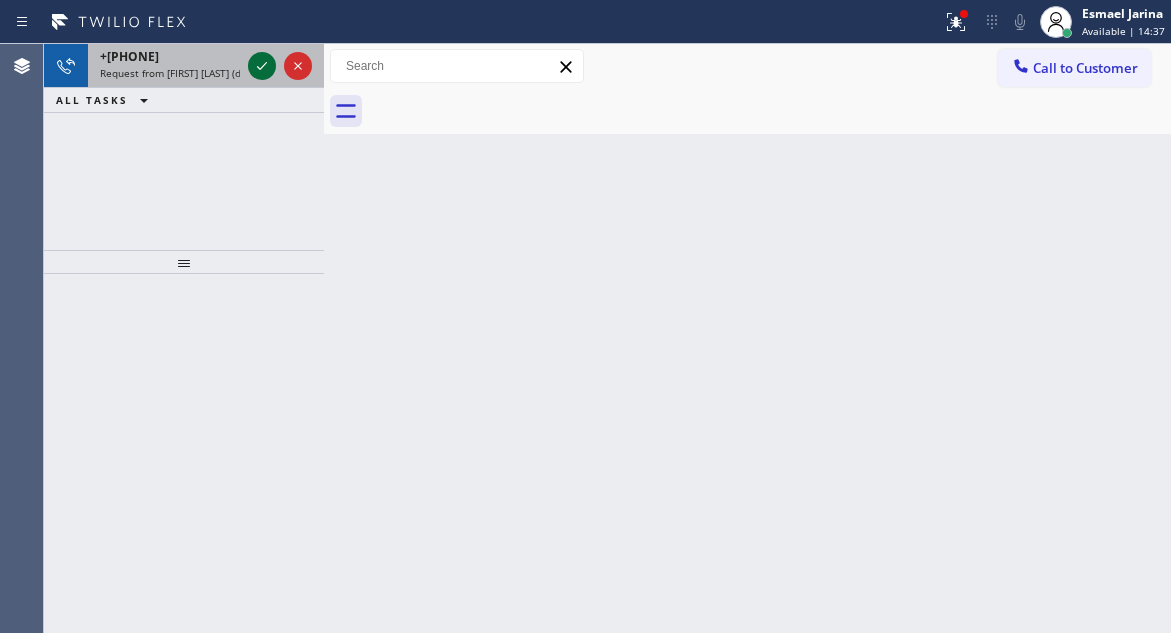 click 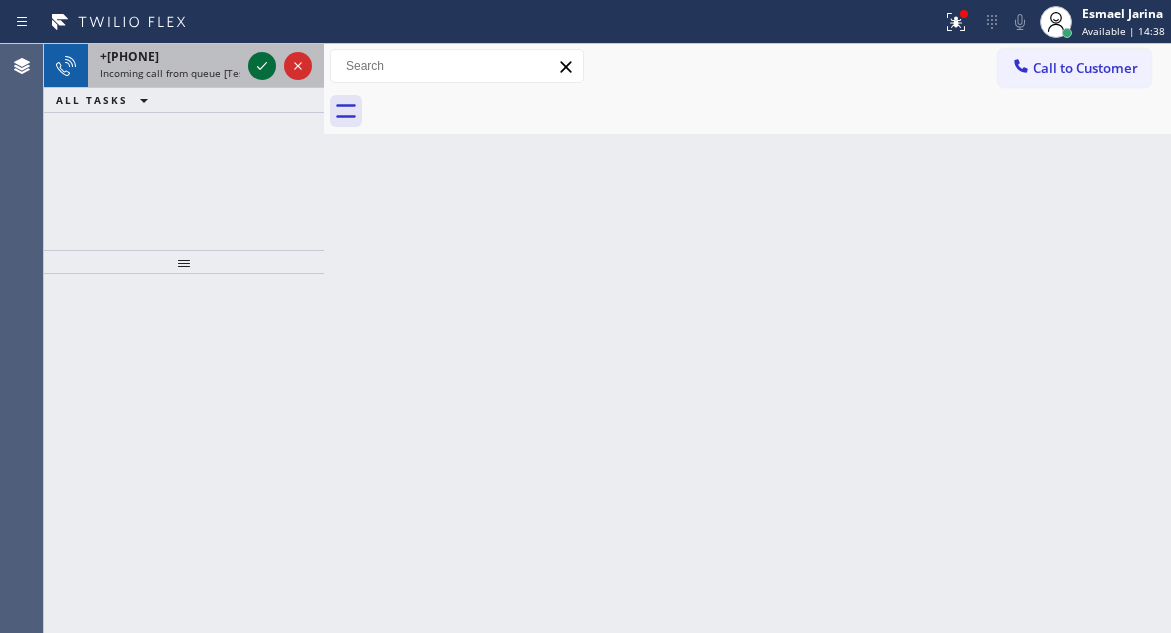 click 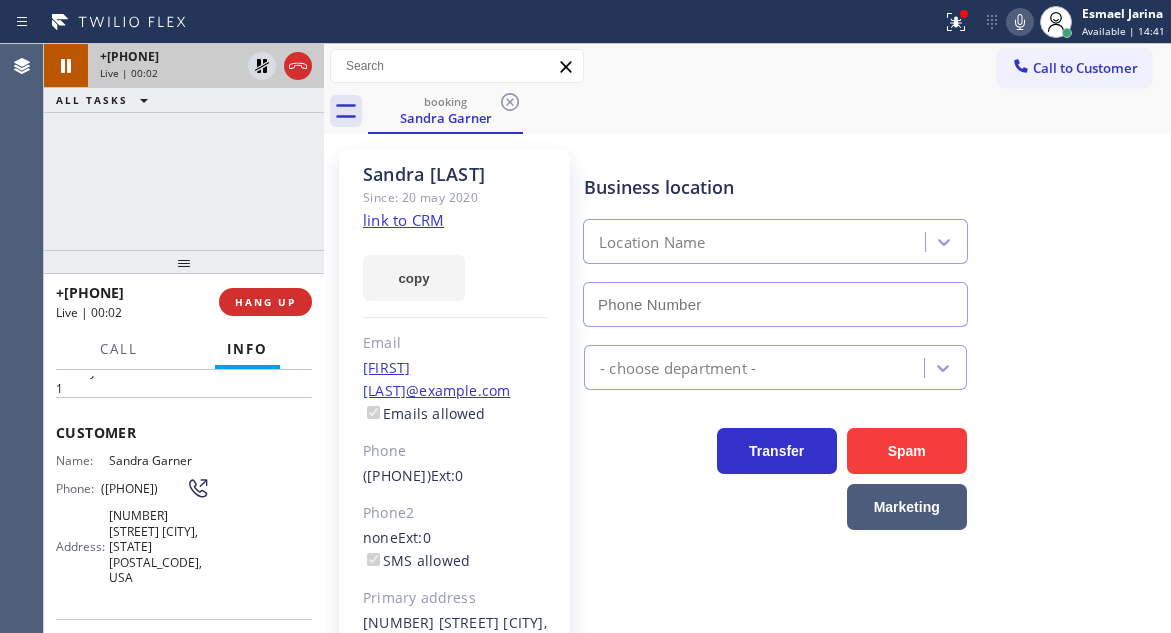 scroll, scrollTop: 100, scrollLeft: 0, axis: vertical 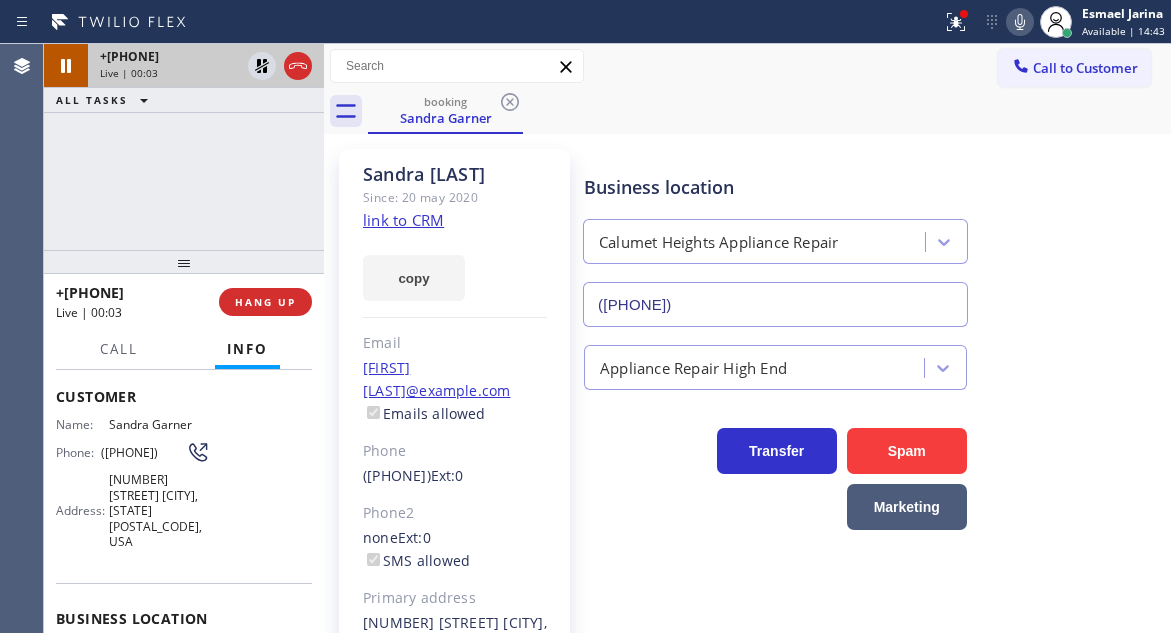 type on "([PHONE])" 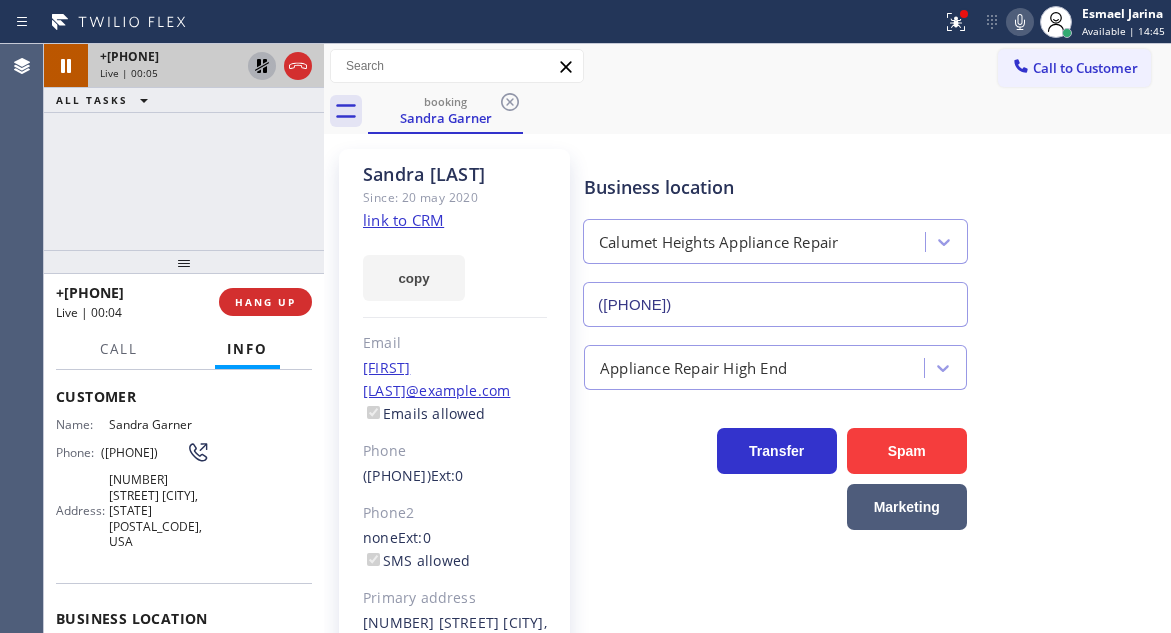 click 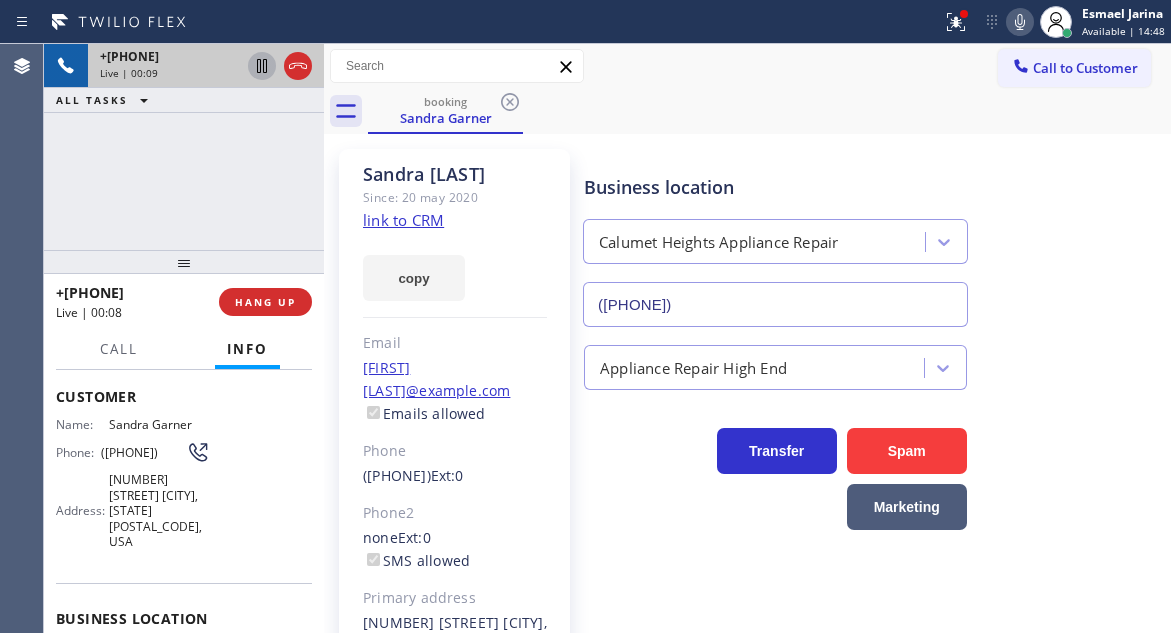 click on "+1[PHONE] Live | 00:09 ALL TASKS ALL TASKS ACTIVE TASKS TASKS IN WRAP UP" at bounding box center (184, 147) 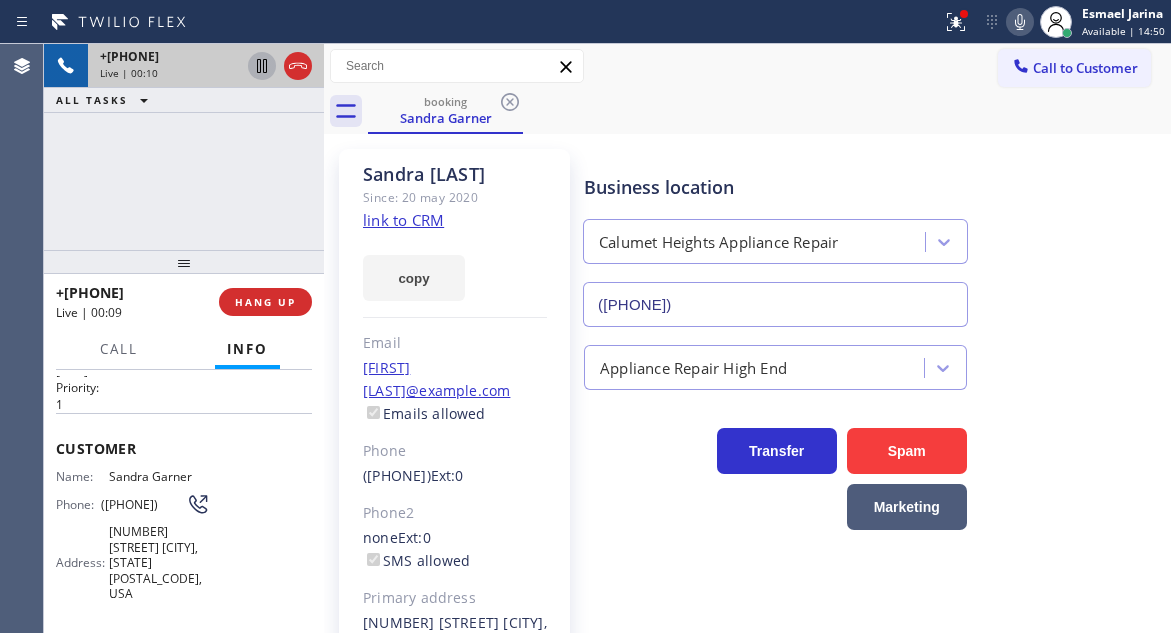 scroll, scrollTop: 0, scrollLeft: 0, axis: both 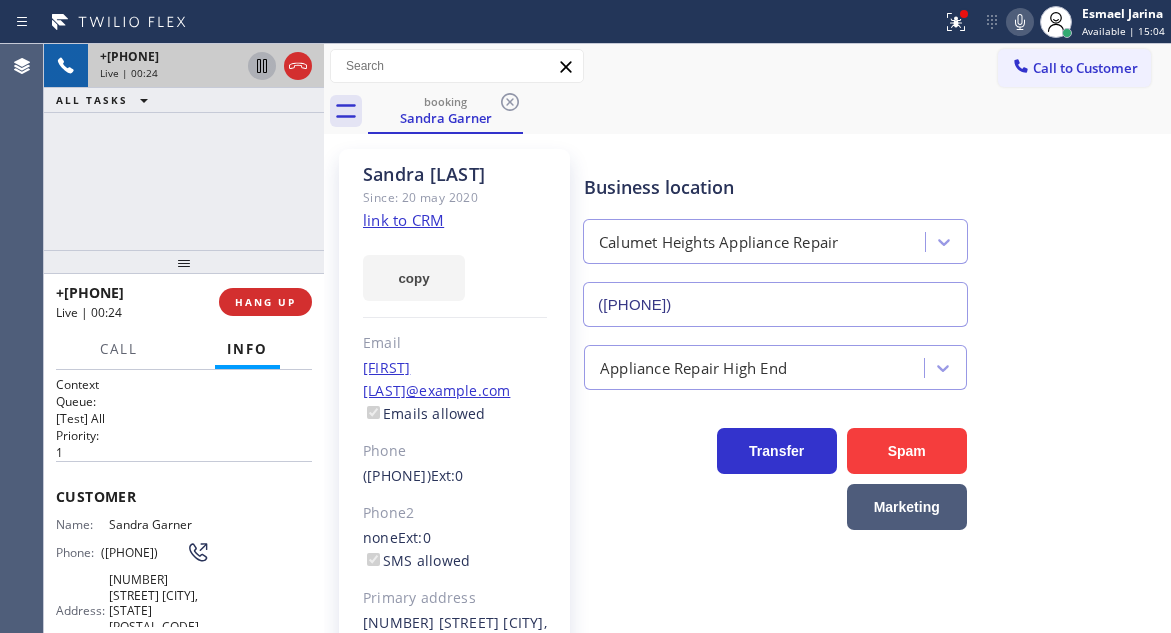 click on "link to CRM" 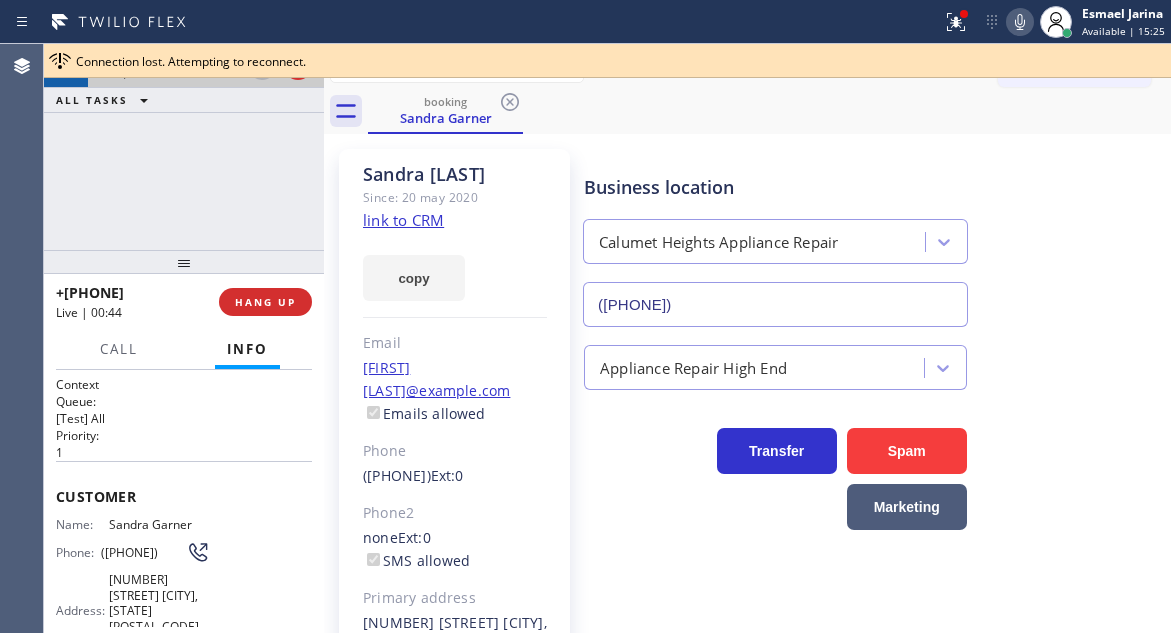 click on "+[PHONE] Live | 00:45 ALL TASKS ALL TASKS ACTIVE TASKS TASKS IN WRAP UP" at bounding box center [184, 147] 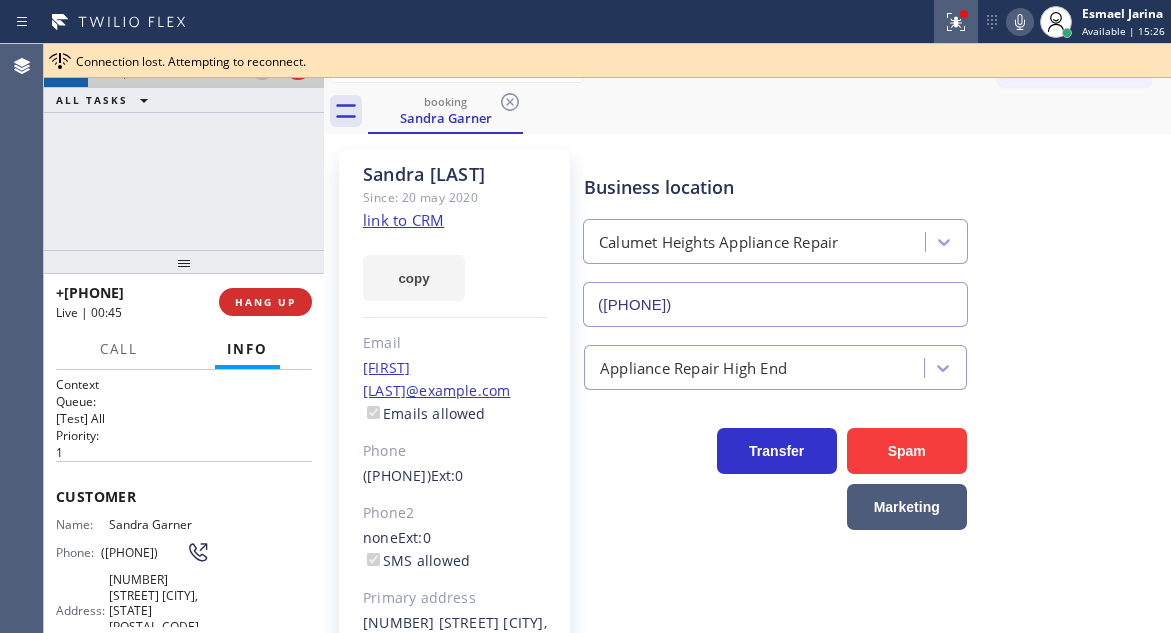 click 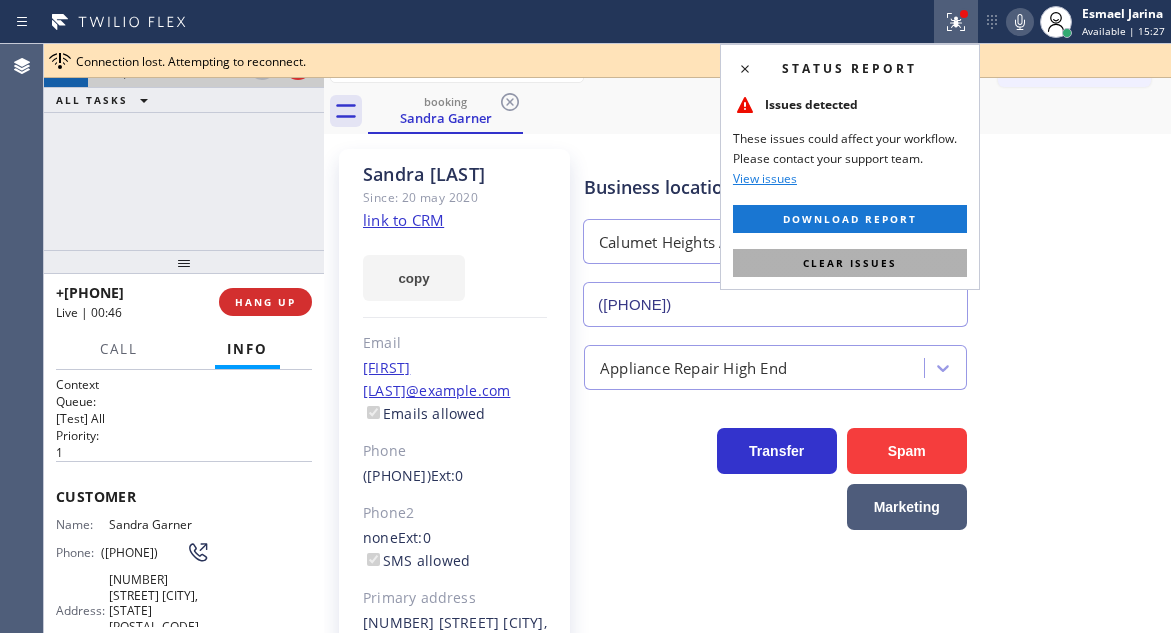 click on "Clear issues" at bounding box center (850, 263) 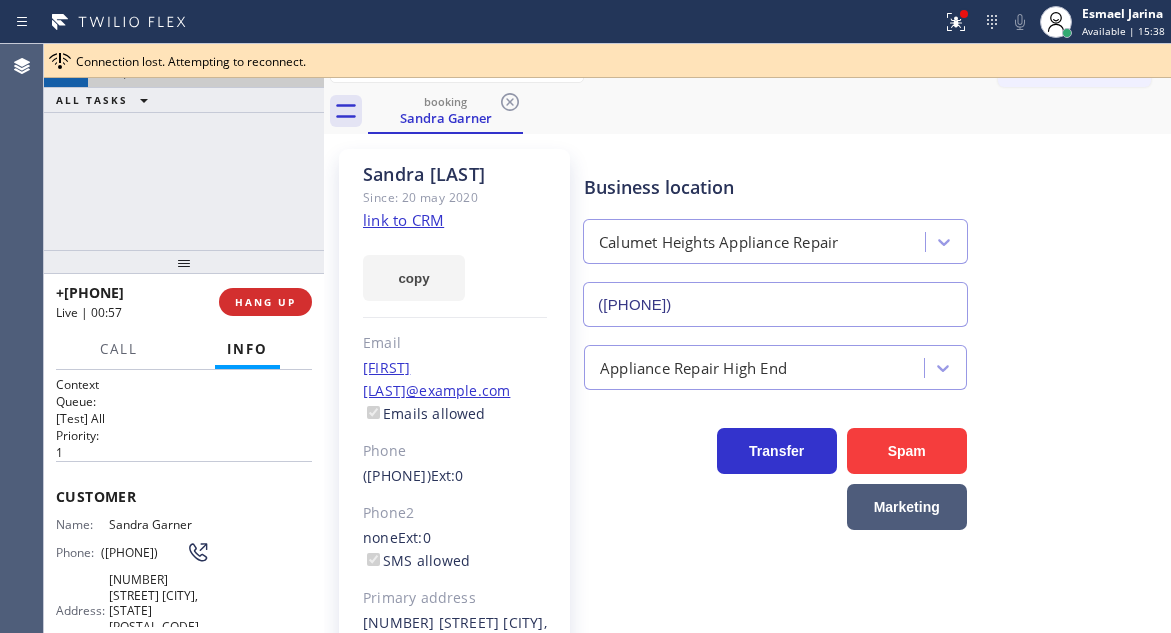click on "Connection lost. Attempting to reconnect." at bounding box center [619, 61] 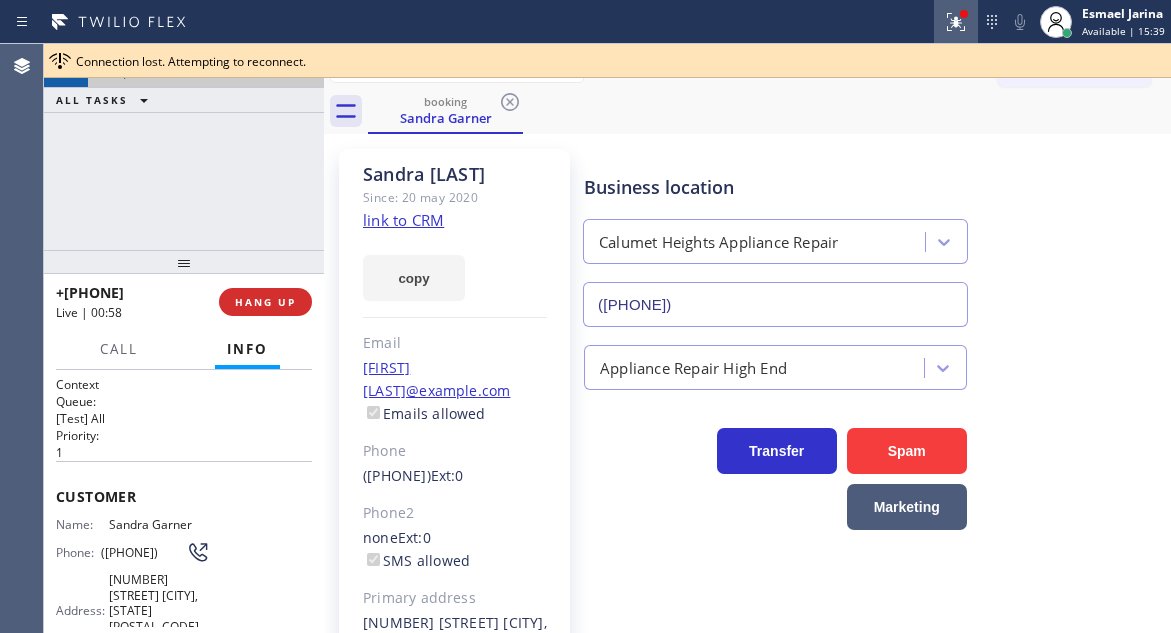 click 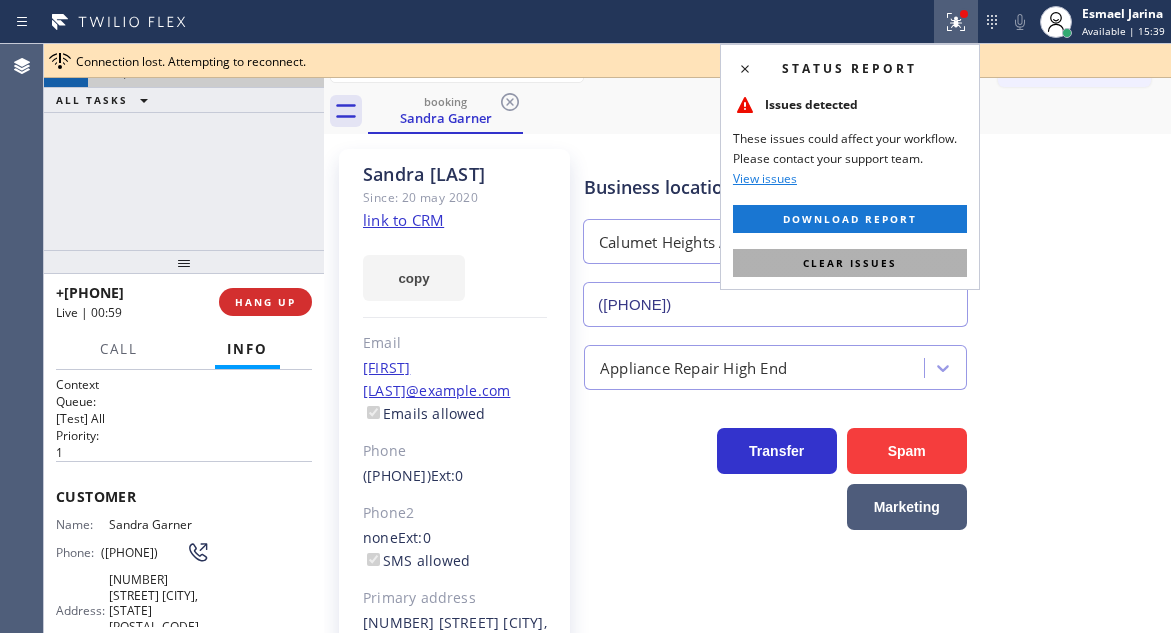 click on "Clear issues" at bounding box center (850, 263) 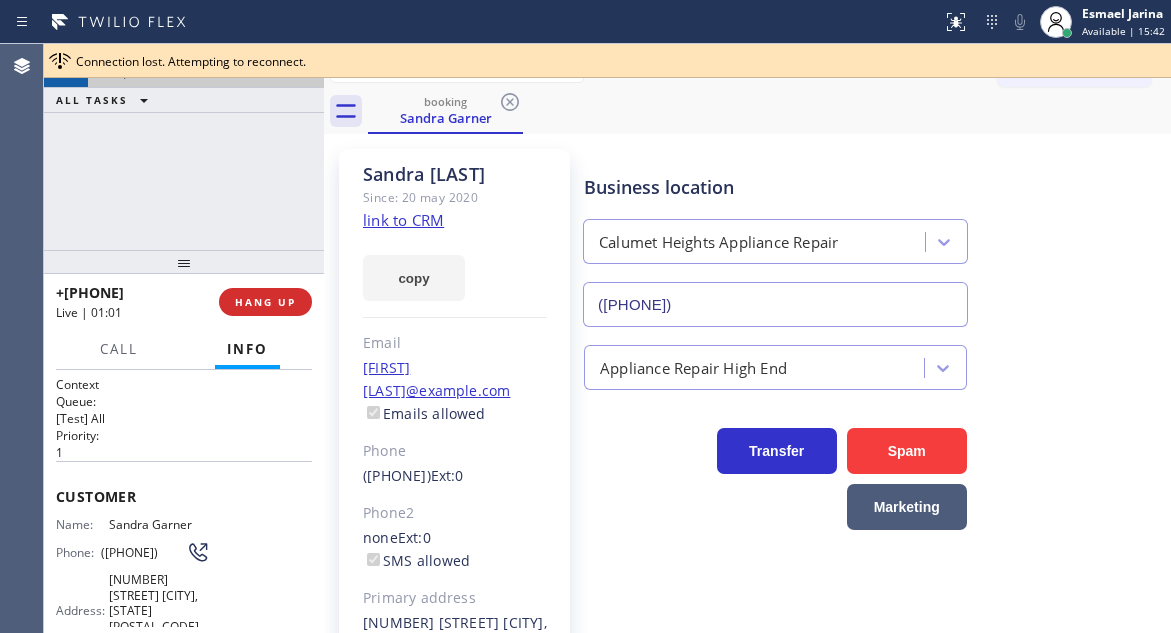 click on "+1[PHONE] Live | 01:02 ALL TASKS ALL TASKS ACTIVE TASKS TASKS IN WRAP UP" at bounding box center (184, 147) 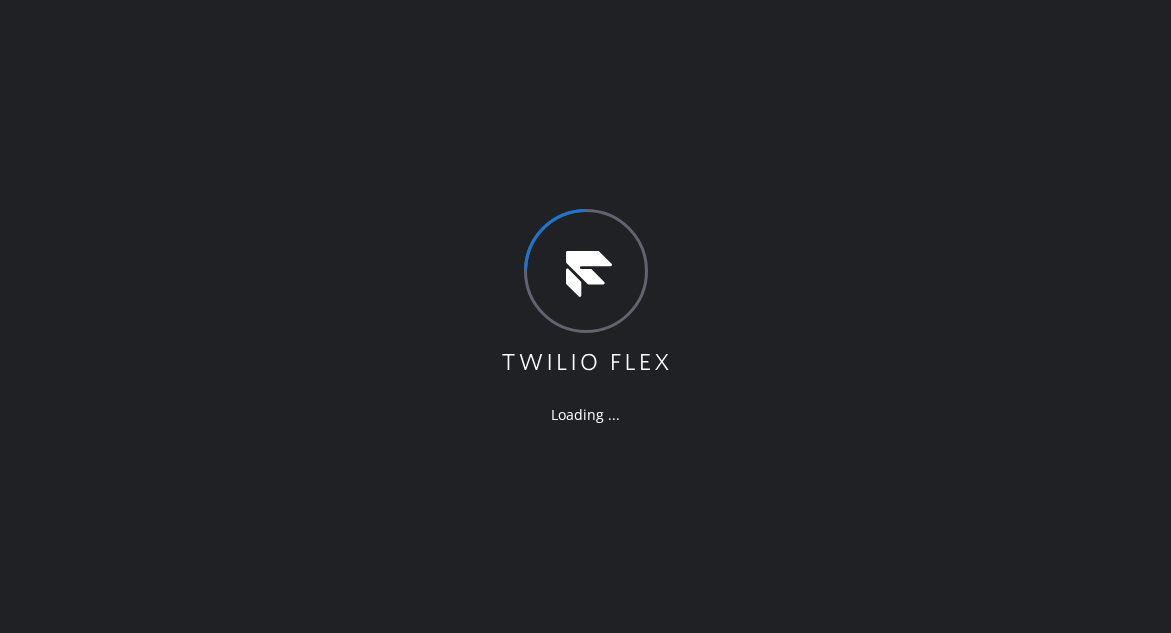 scroll, scrollTop: 0, scrollLeft: 0, axis: both 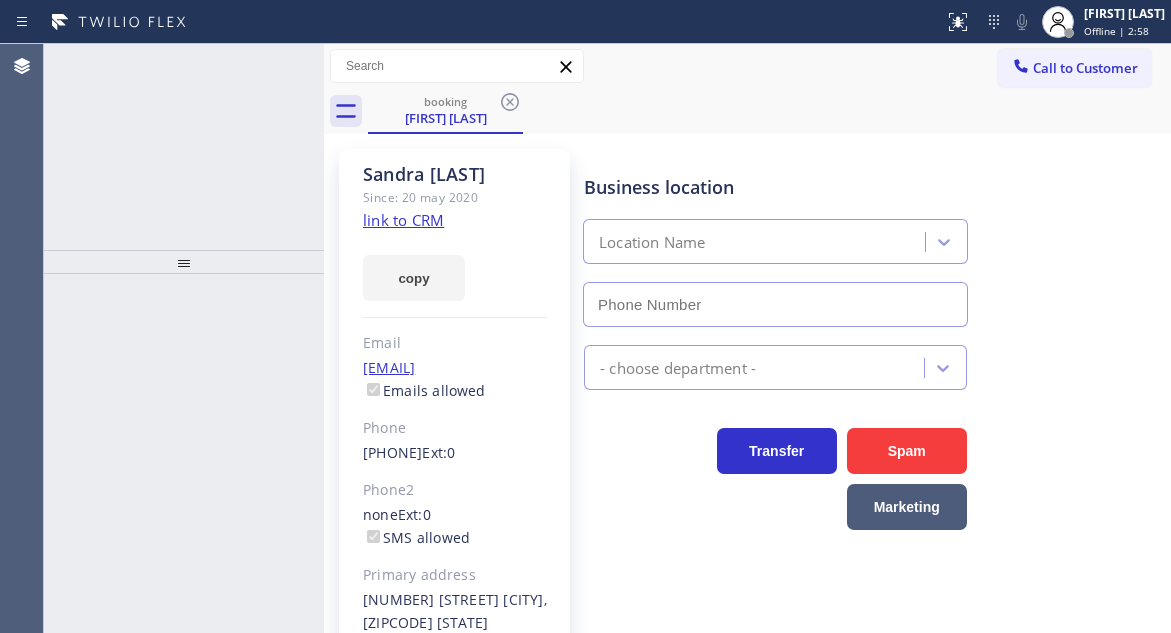 type on "[PHONE]" 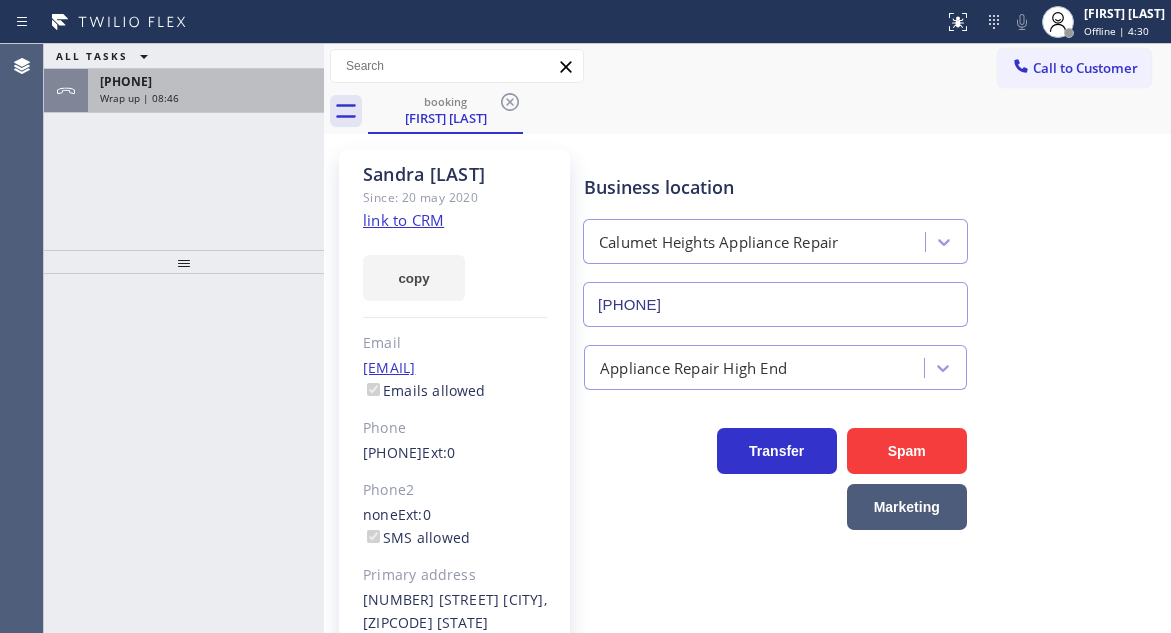 click on "Wrap up | 08:46" at bounding box center [206, 98] 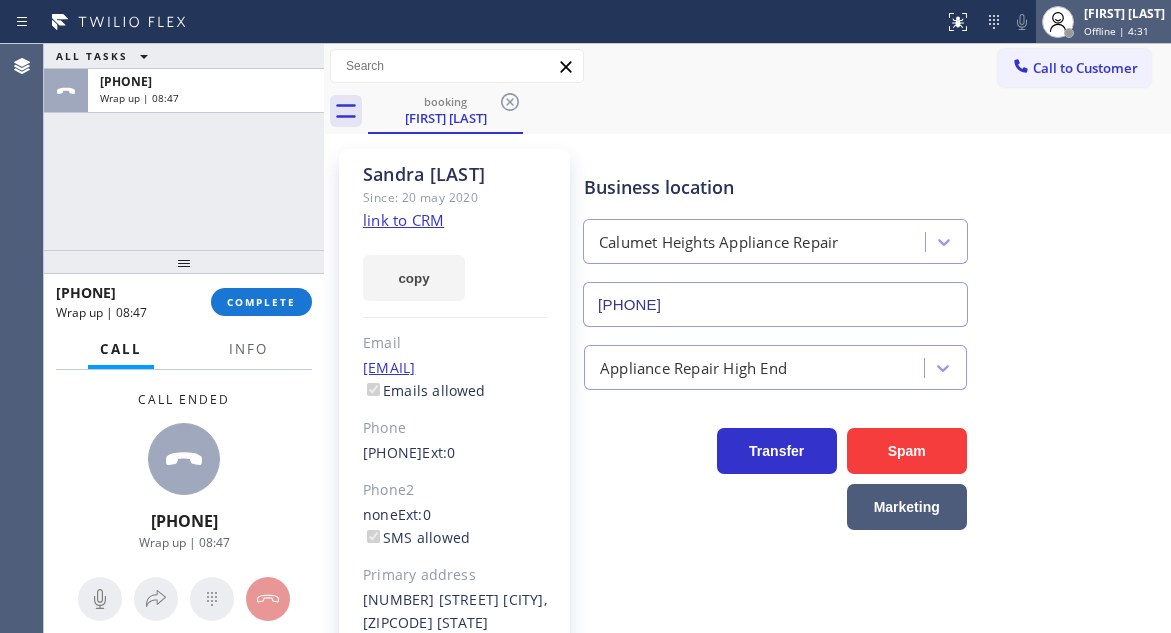 click on "Offline | 4:31" at bounding box center [1116, 31] 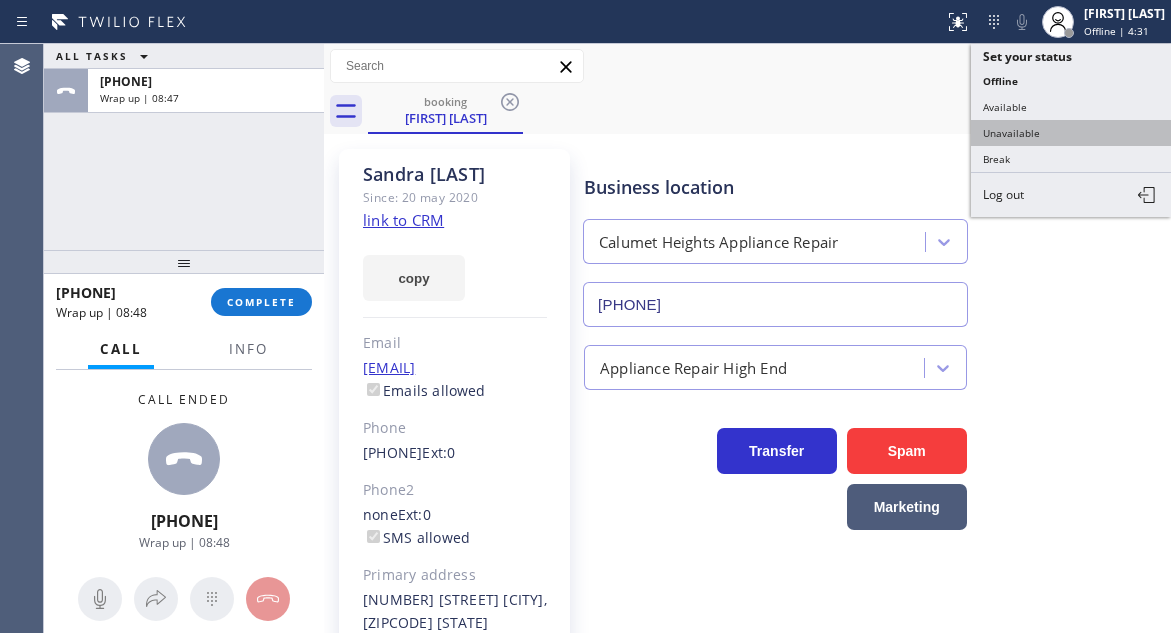 click on "Unavailable" at bounding box center [1071, 133] 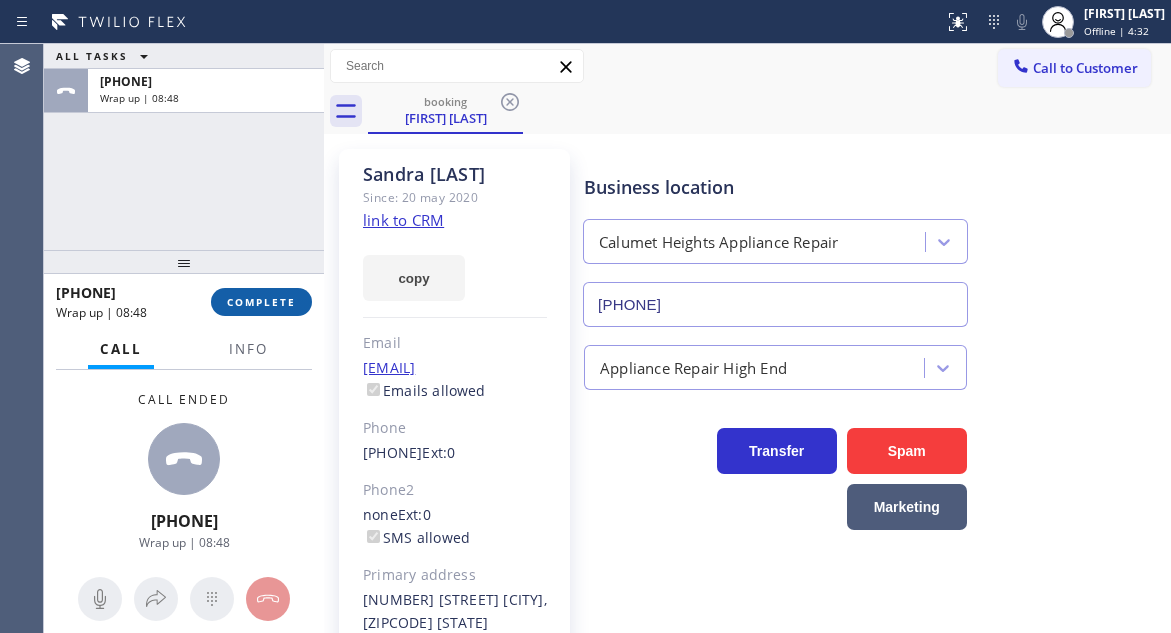 click on "COMPLETE" at bounding box center [261, 302] 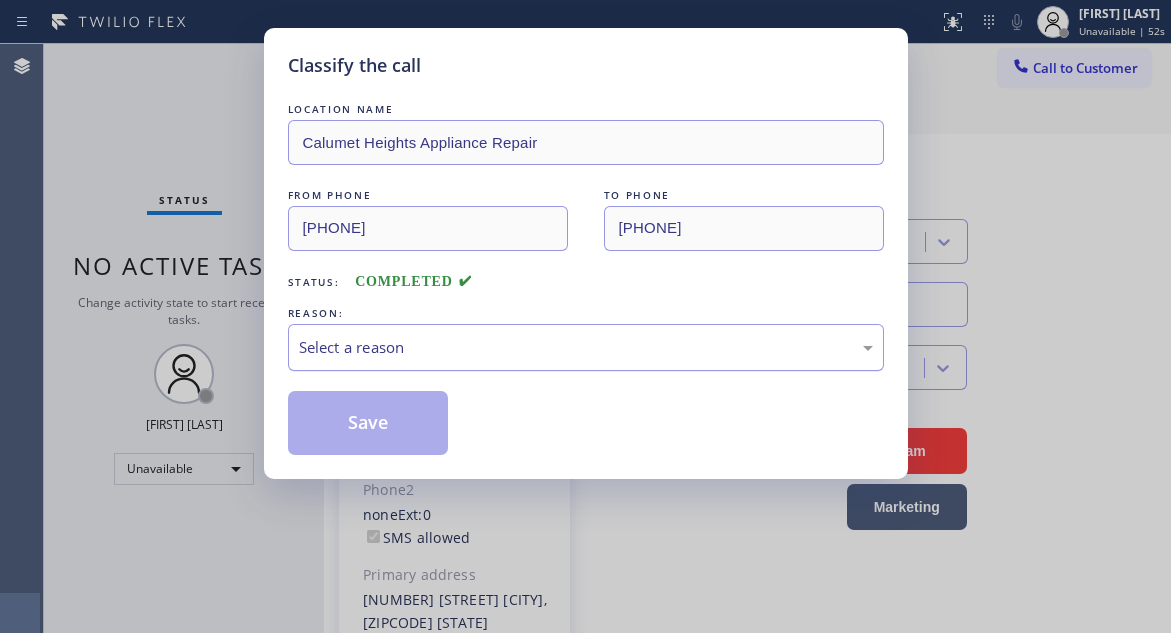 click on "Select a reason" at bounding box center (586, 347) 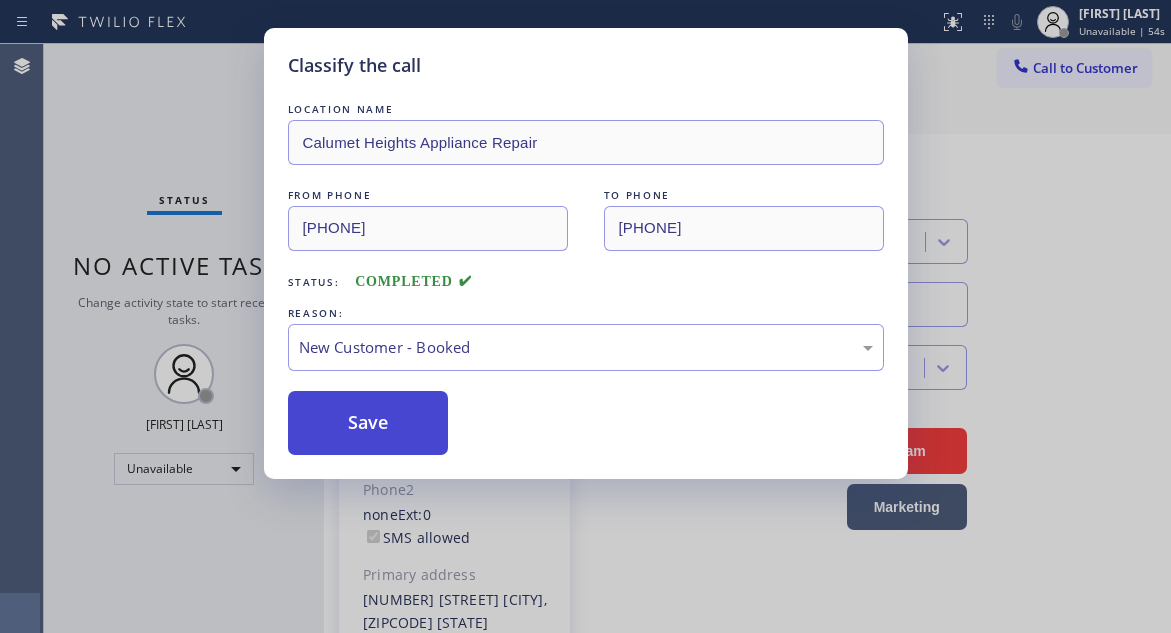 click on "Save" at bounding box center [368, 423] 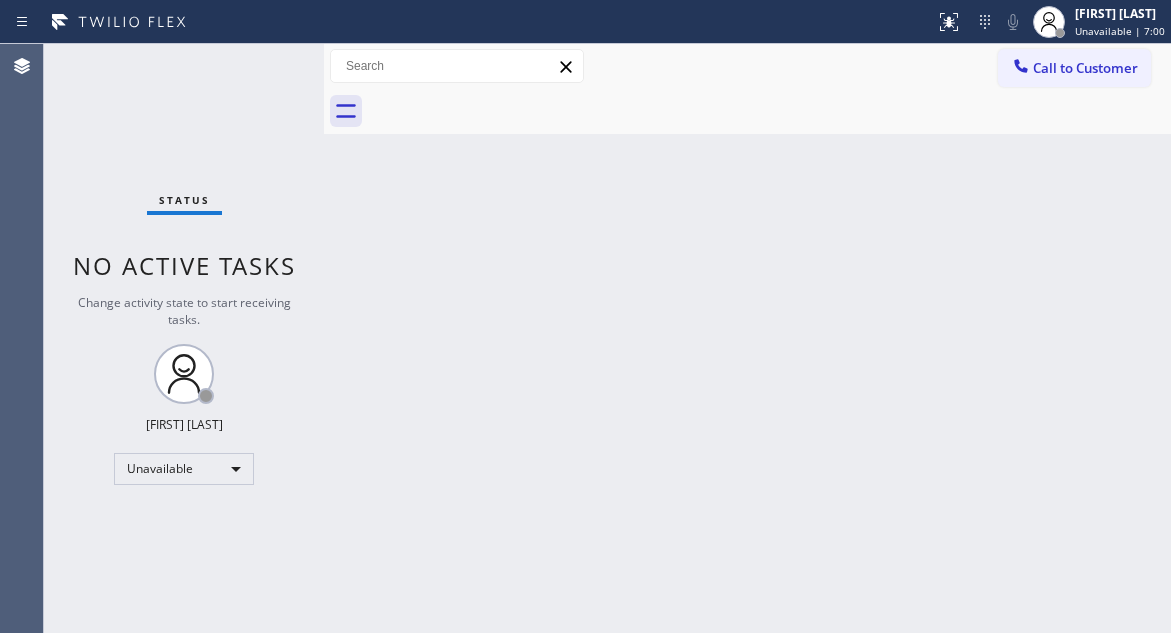 click on "Back to Dashboard Change Sender ID Customers Technicians Select a contact Outbound call Technician Search Technician Your caller id phone number Your caller id phone number Call Technician info Name   Phone none Address none Change Sender ID HVAC +18559994417 5 Star Appliance +18557314952 Appliance Repair +18554611149 Plumbing +18889090120 Air Duct Cleaning +18006865038  Electricians +18005688664 Cancel Change Check personal SMS Reset Change No tabs Call to Customer Outbound call Location Search location Your caller id phone number Customer number Call Outbound call Technician Search Technician Your caller id phone number Your caller id phone number Call" at bounding box center [747, 338] 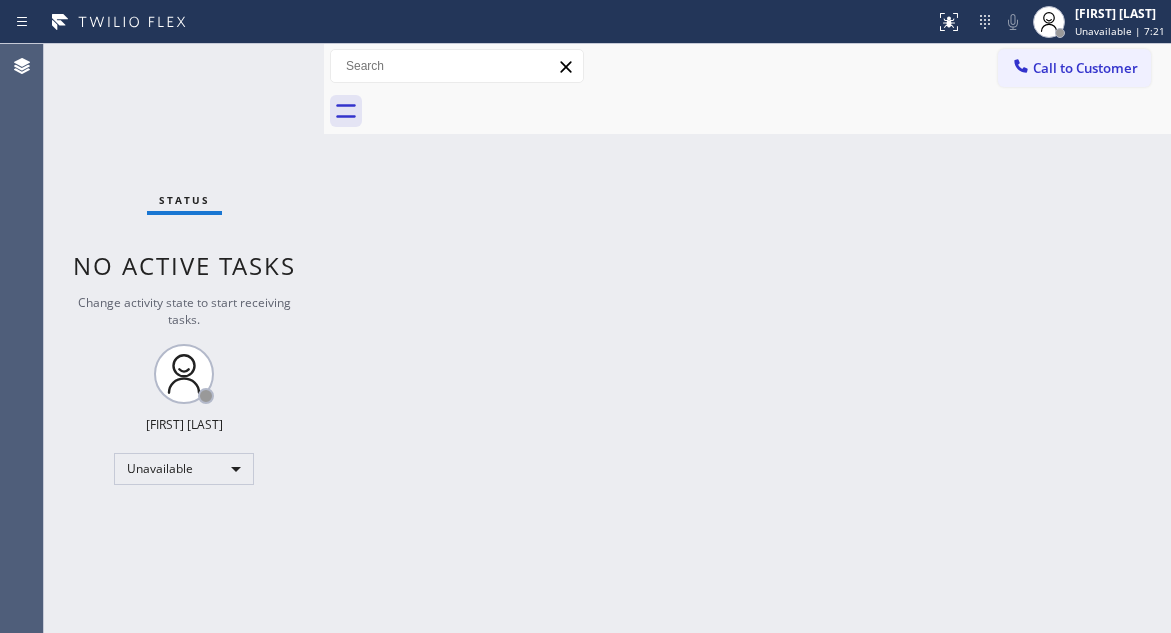 click on "Status   No active tasks     Change activity state to start receiving tasks.   Esmael Jarina Unavailable" at bounding box center [184, 338] 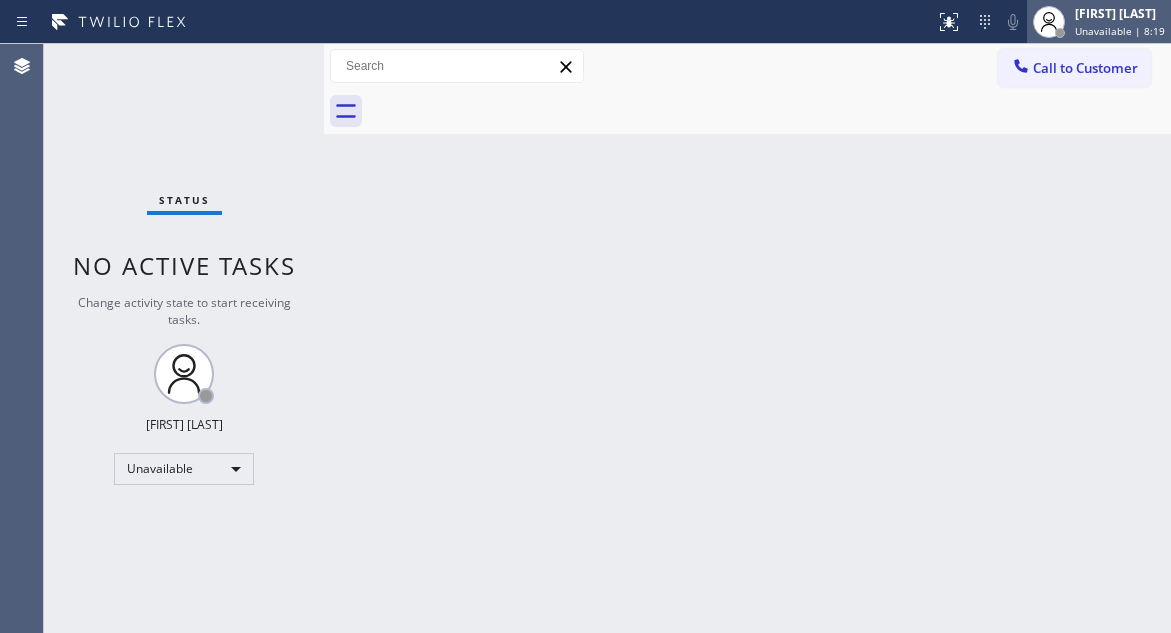 click on "Unavailable | 8:19" at bounding box center [1120, 31] 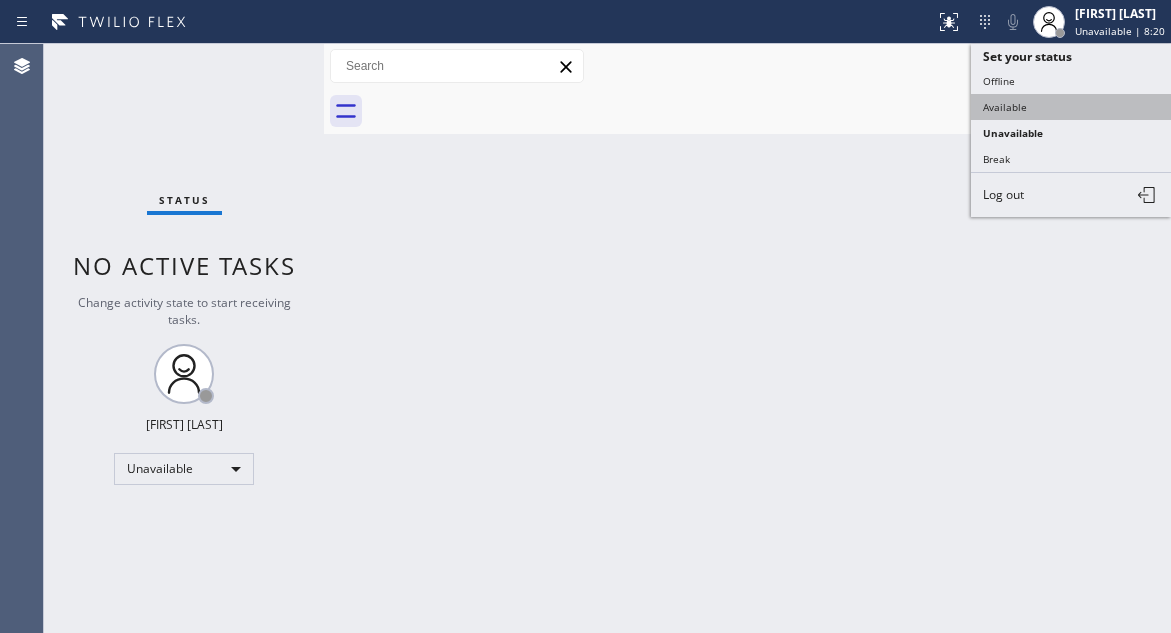 click on "Available" at bounding box center [1071, 107] 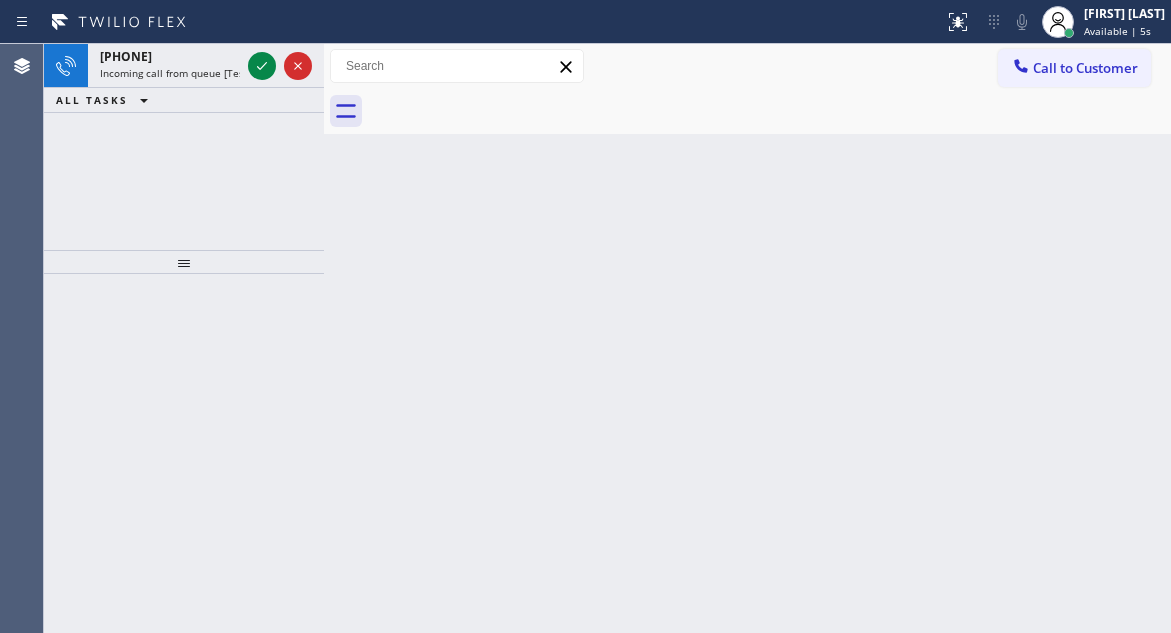 click on "Back to Dashboard Change Sender ID Customers Technicians Select a contact Outbound call Technician Search Technician Your caller id phone number Your caller id phone number Call Technician info Name   Phone none Address none Change Sender ID HVAC +18559994417 5 Star Appliance +18557314952 Appliance Repair +18554611149 Plumbing +18889090120 Air Duct Cleaning +18006865038  Electricians +18005688664 Cancel Change Check personal SMS Reset Change No tabs Call to Customer Outbound call Location Search location Your caller id phone number Customer number Call Outbound call Technician Search Technician Your caller id phone number Your caller id phone number Call" at bounding box center (747, 338) 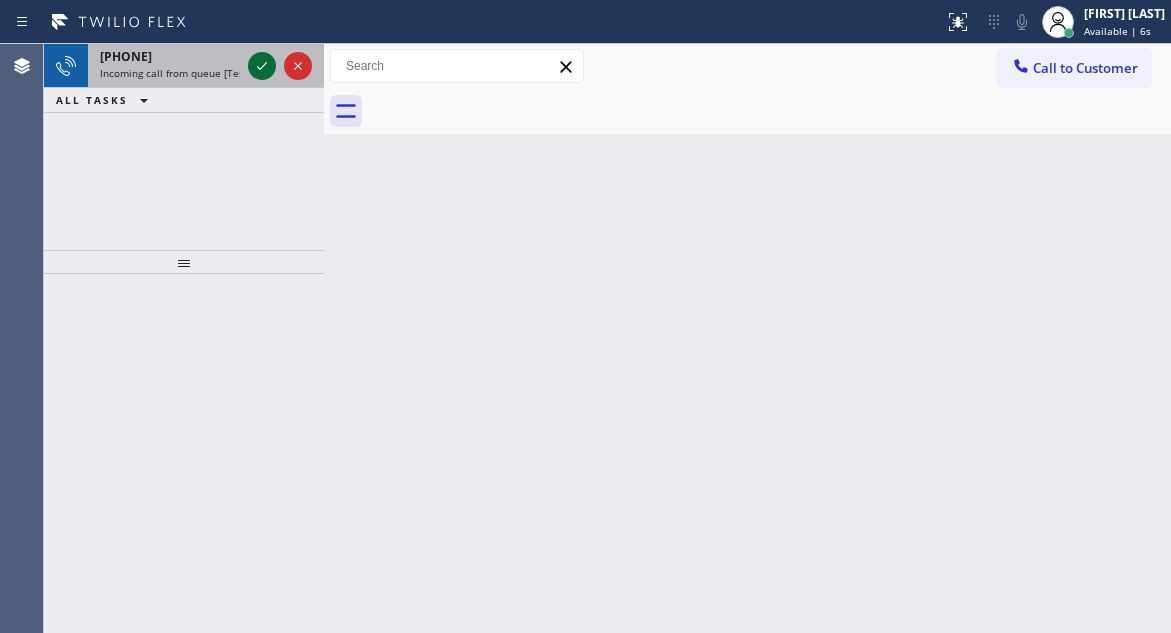 click 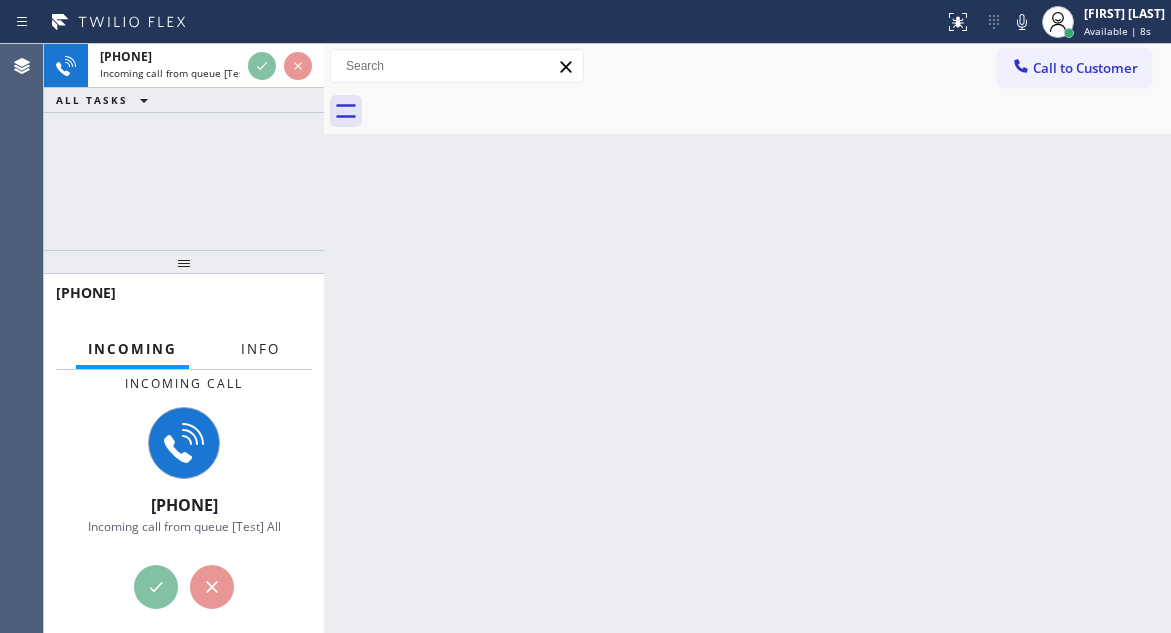 click on "Info" at bounding box center [260, 349] 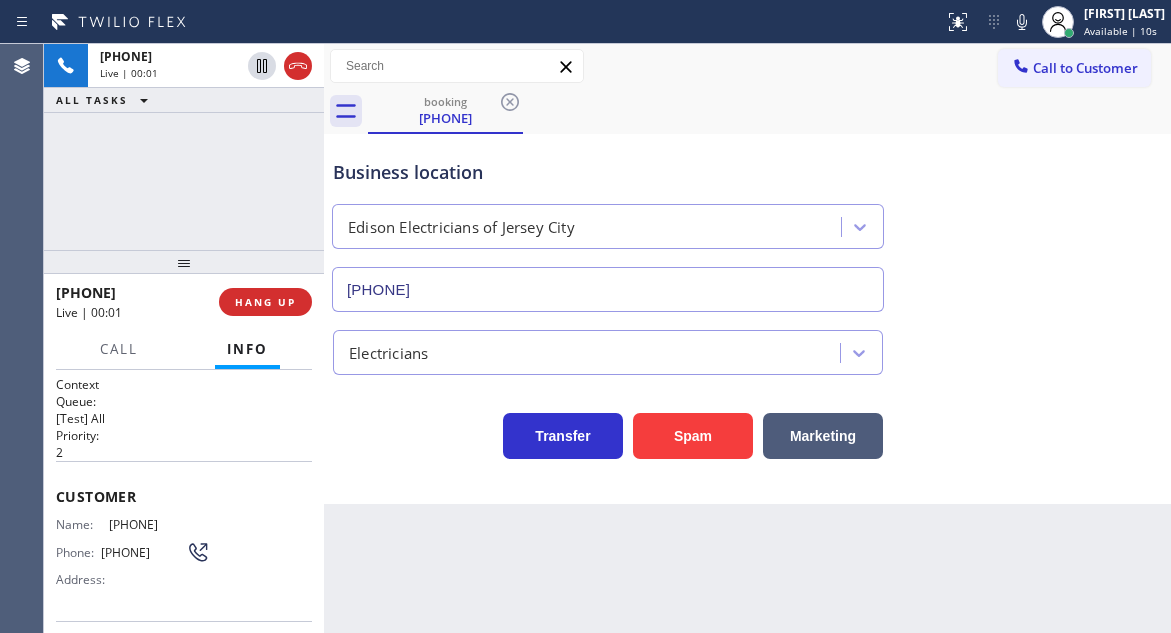 type on "(862) 415-0803" 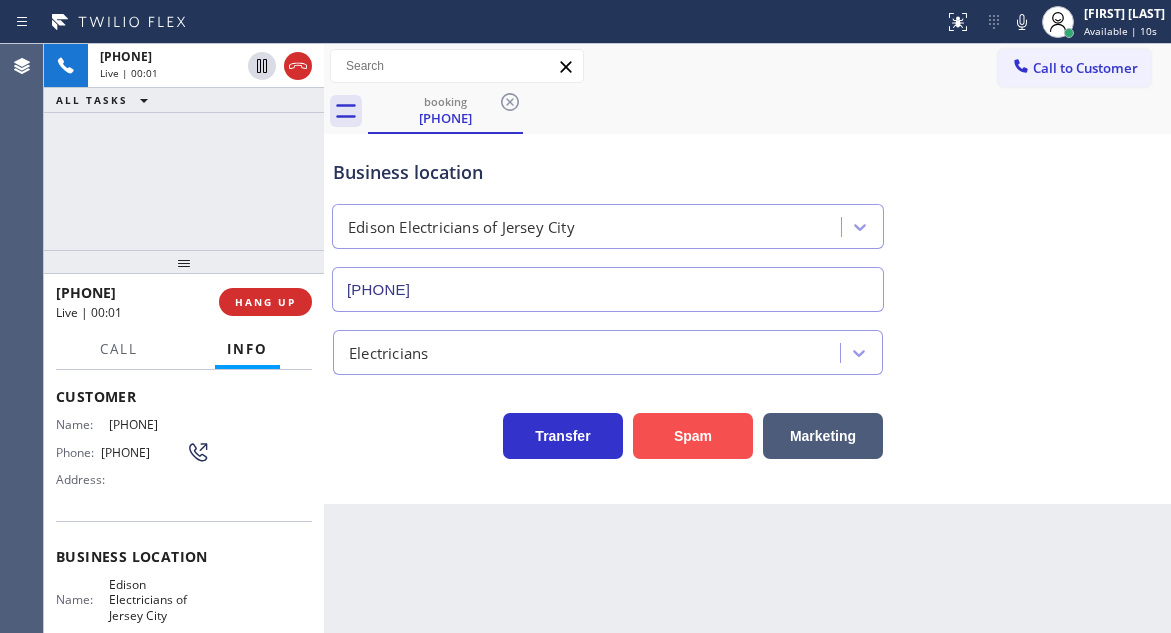click on "Spam" at bounding box center (693, 436) 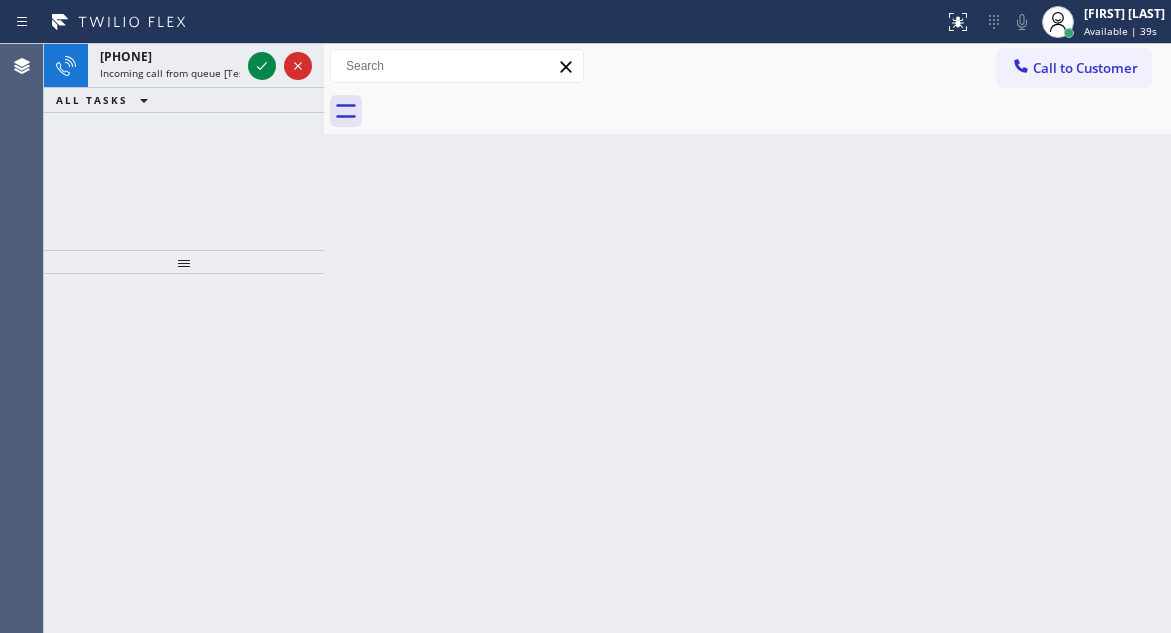 click at bounding box center (769, 111) 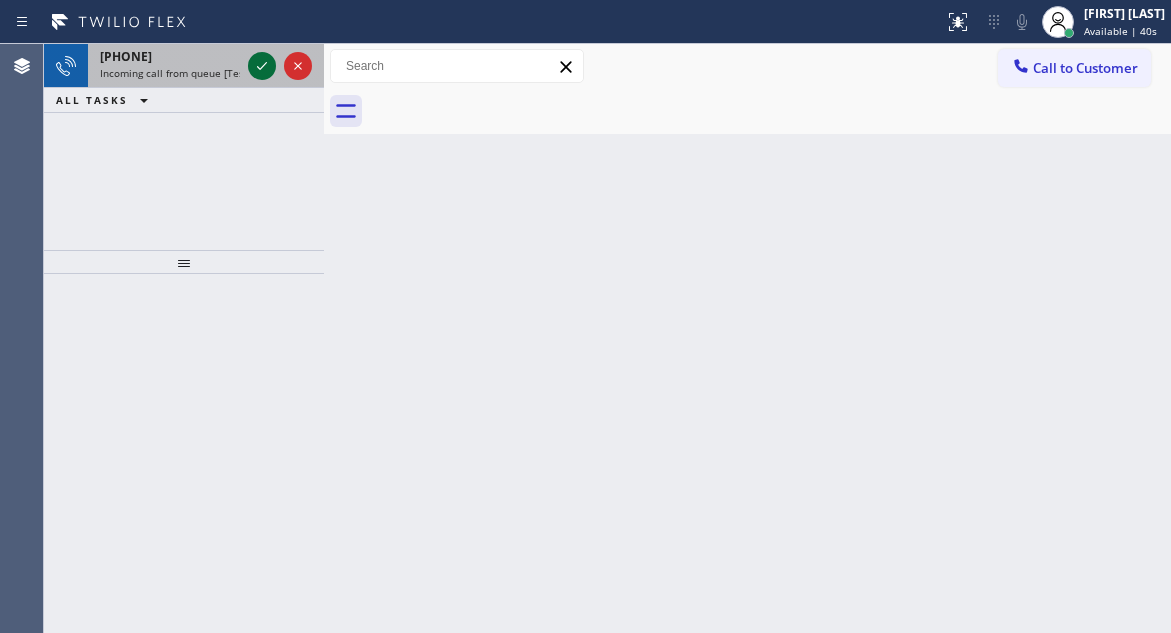click 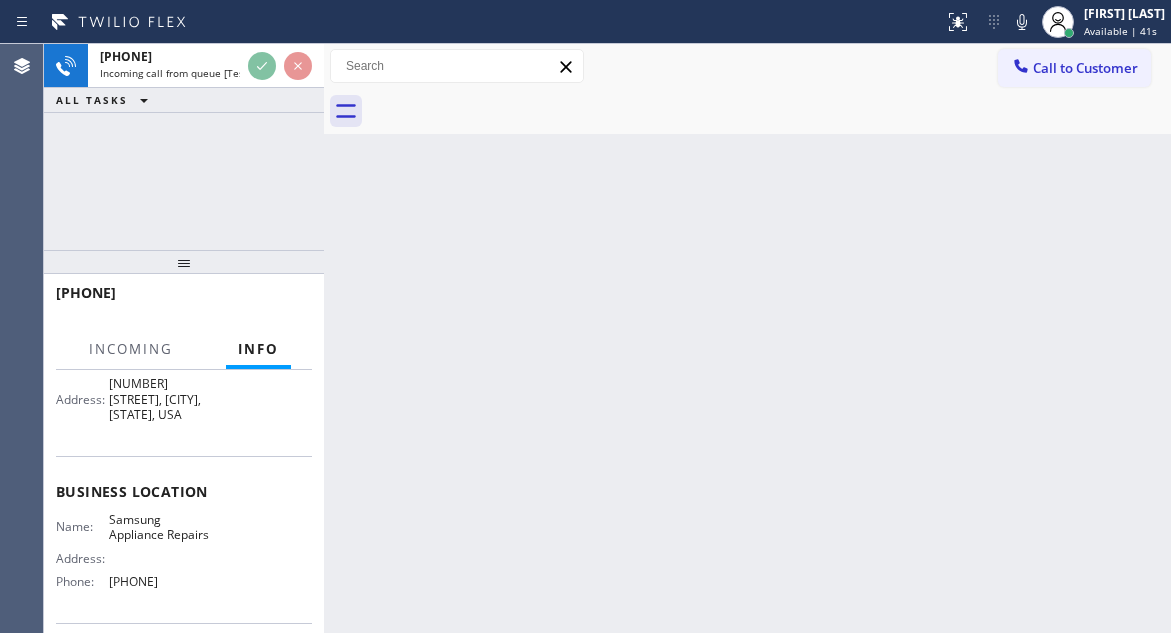 scroll, scrollTop: 200, scrollLeft: 0, axis: vertical 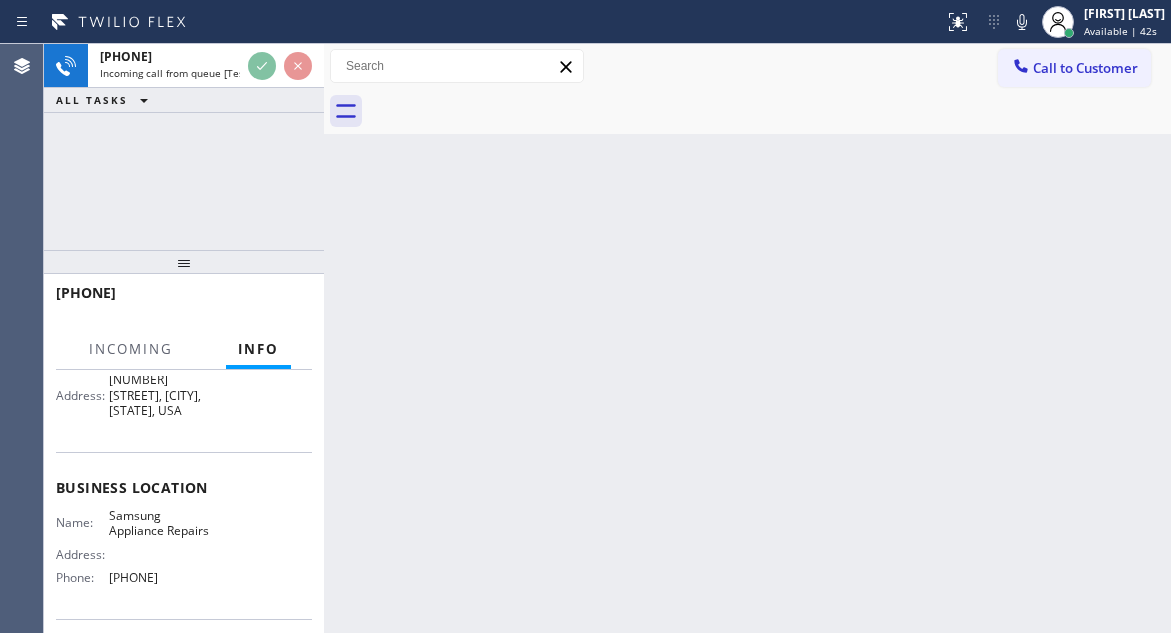 click on "Samsung Appliance  Repairs" at bounding box center (159, 523) 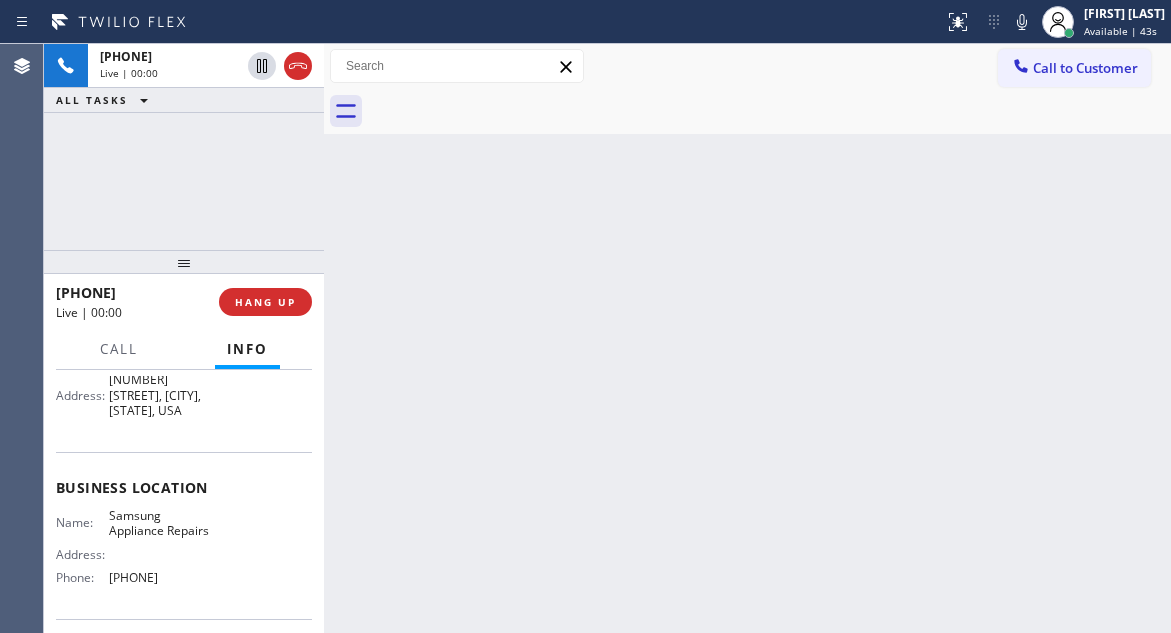 click on "Samsung Appliance  Repairs" at bounding box center (159, 523) 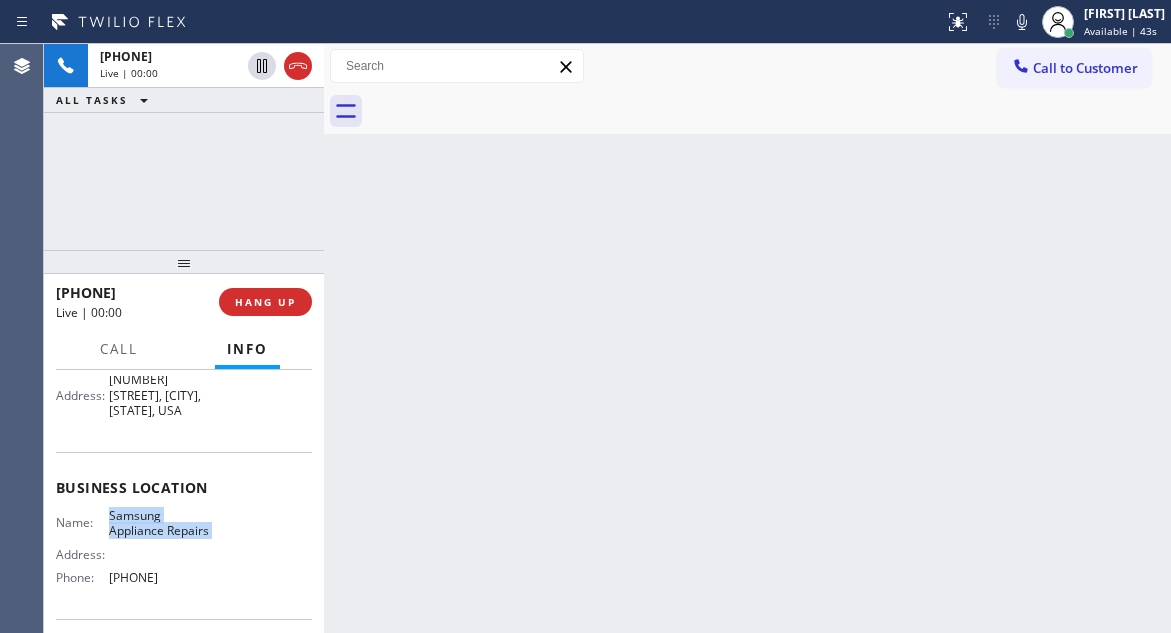 click on "Samsung Appliance  Repairs" at bounding box center (159, 523) 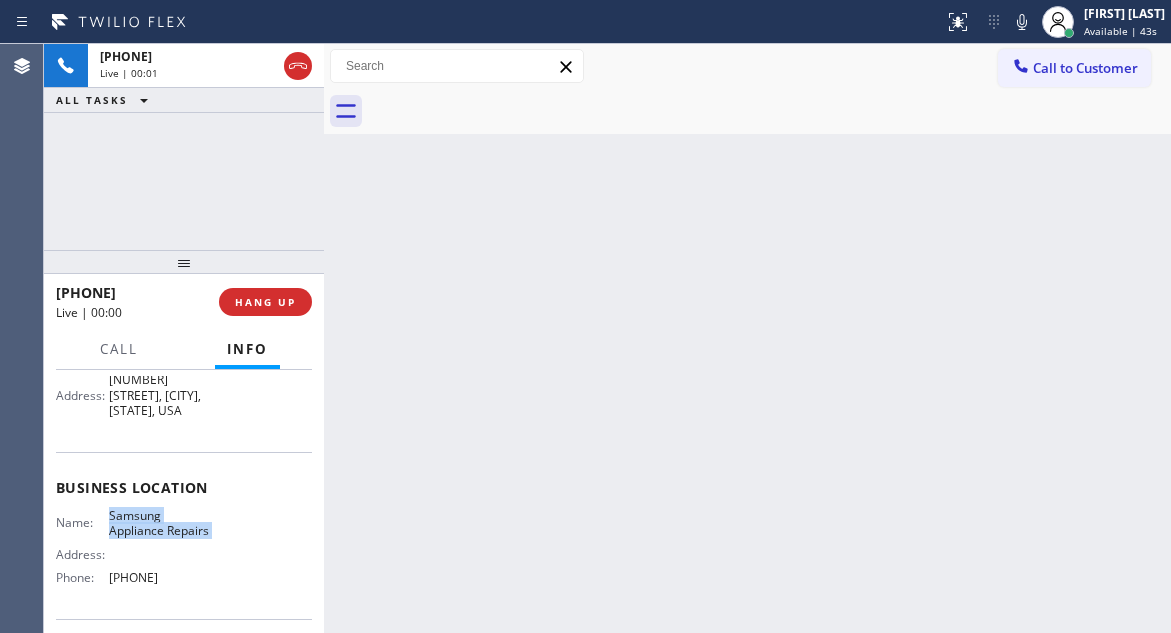 click on "Samsung Appliance  Repairs" at bounding box center [159, 523] 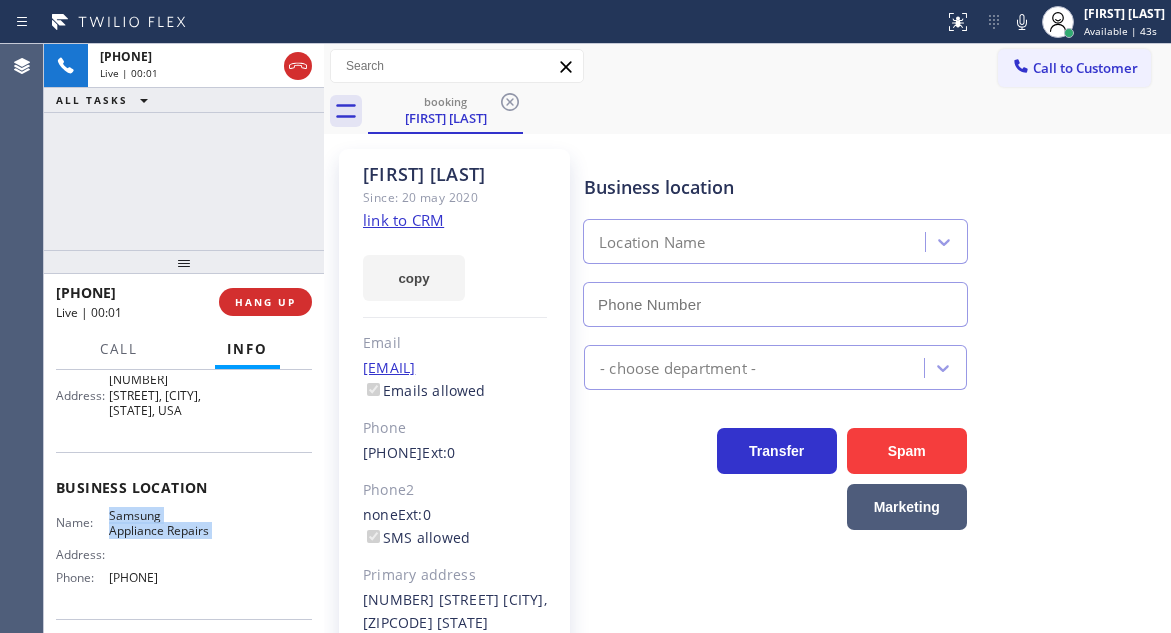 click on "Samsung Appliance  Repairs" at bounding box center (159, 523) 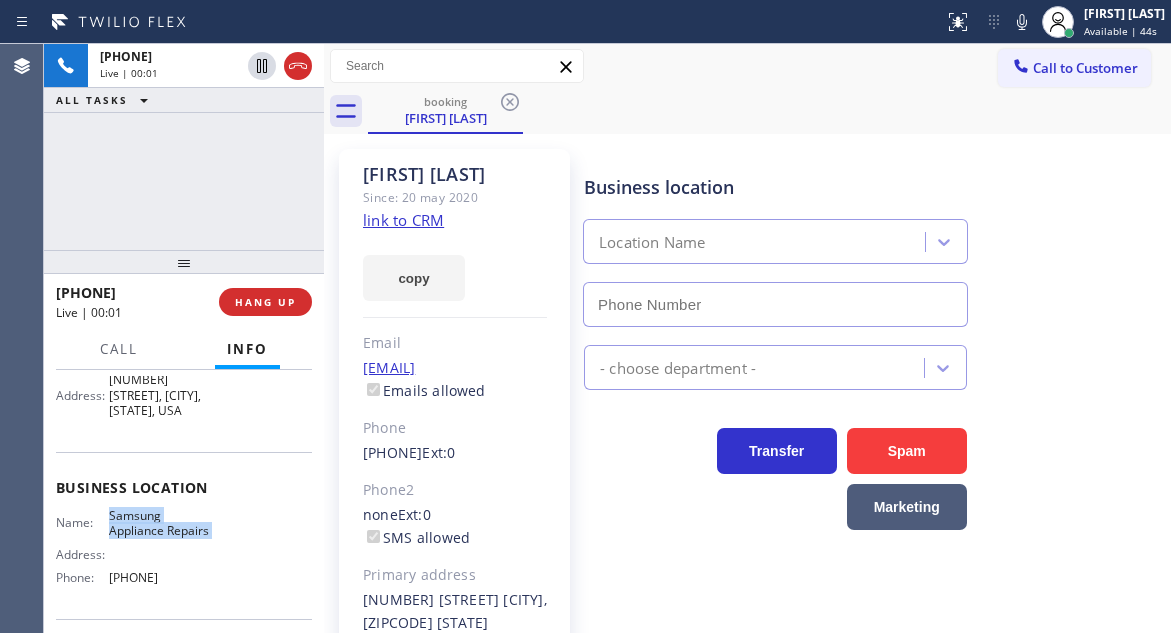 click on "Samsung Appliance  Repairs" at bounding box center (159, 523) 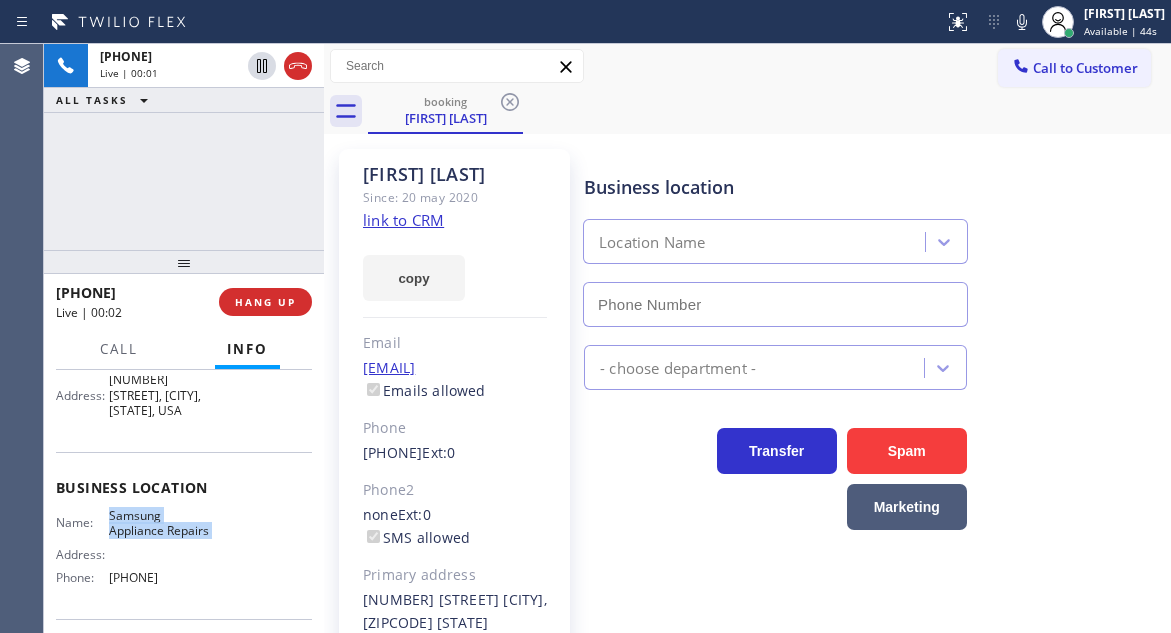 click on "Samsung Appliance  Repairs" at bounding box center (159, 523) 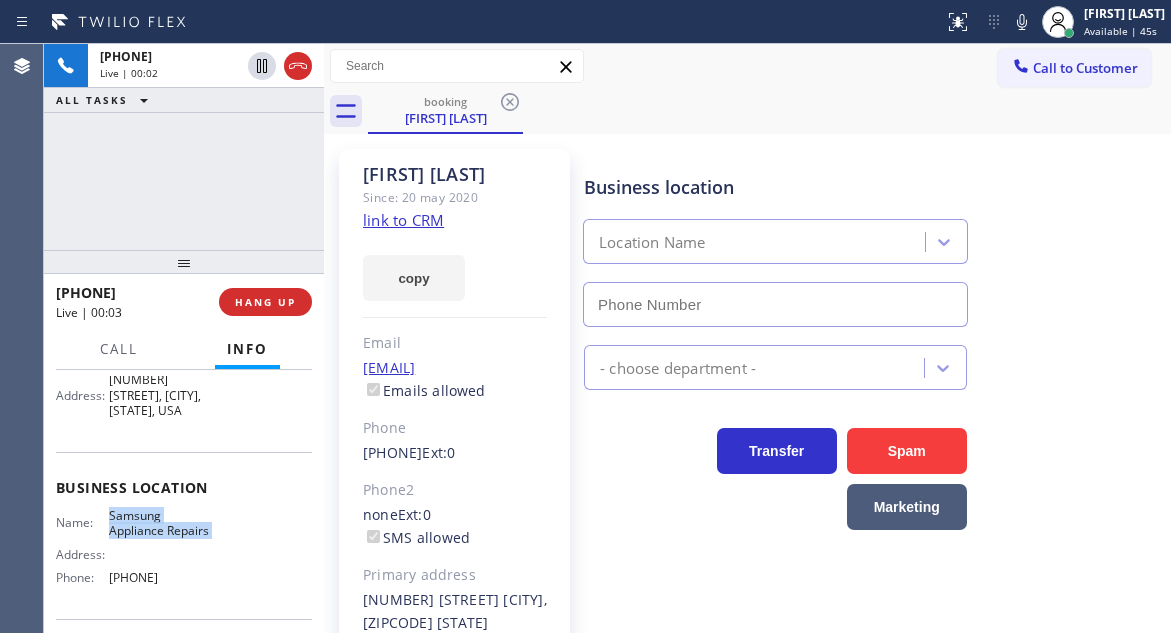 type on "(855) 976-5118" 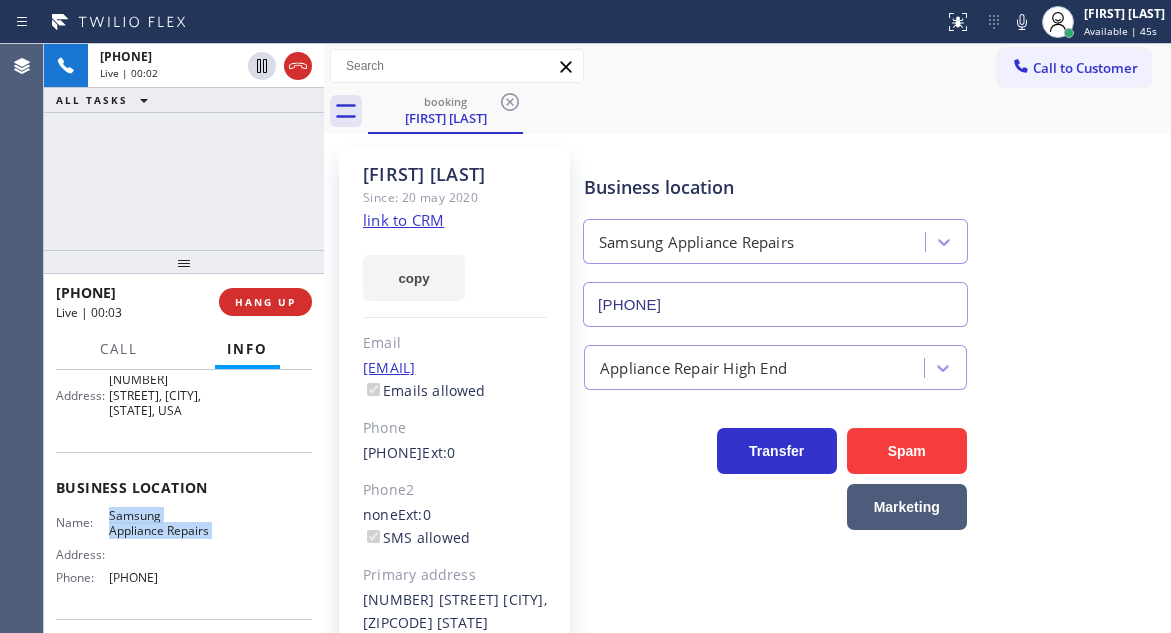 click on "link to CRM" 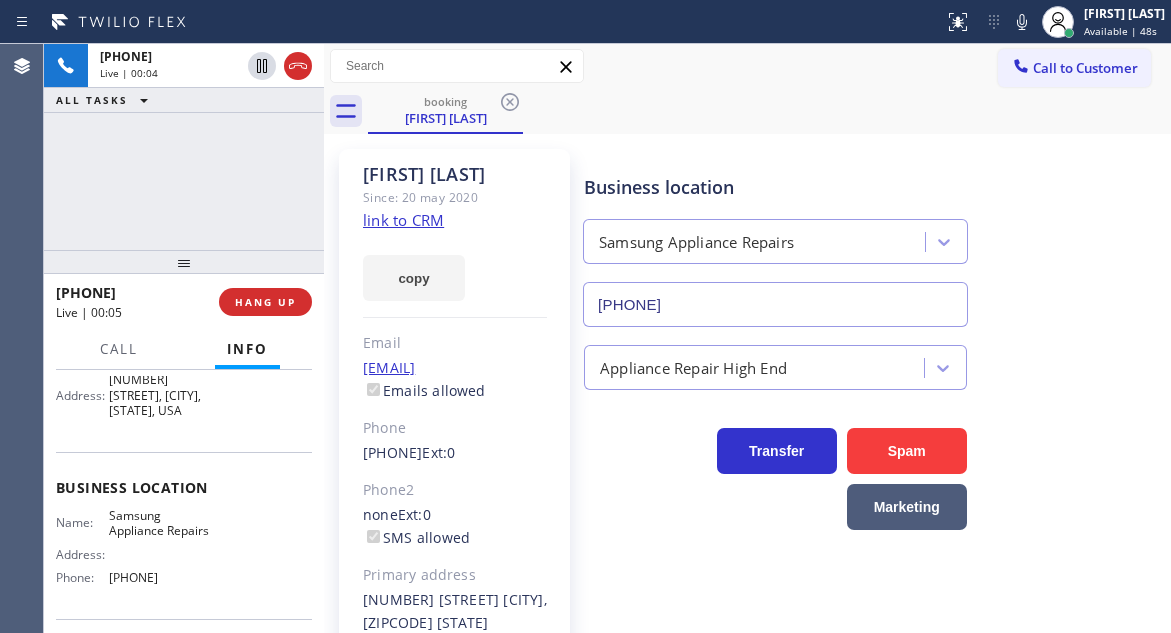 click on "+15618012352 Live | 00:04 ALL TASKS ALL TASKS ACTIVE TASKS TASKS IN WRAP UP" at bounding box center [184, 147] 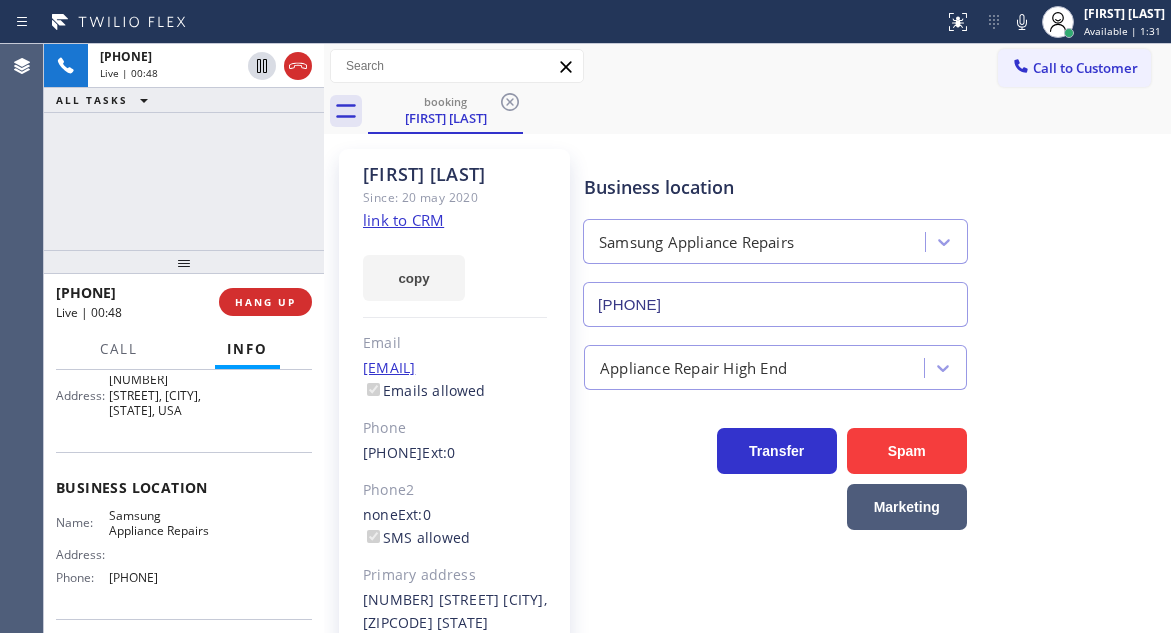 click on "+15618012352 Live | 00:48 ALL TASKS ALL TASKS ACTIVE TASKS TASKS IN WRAP UP" at bounding box center [184, 147] 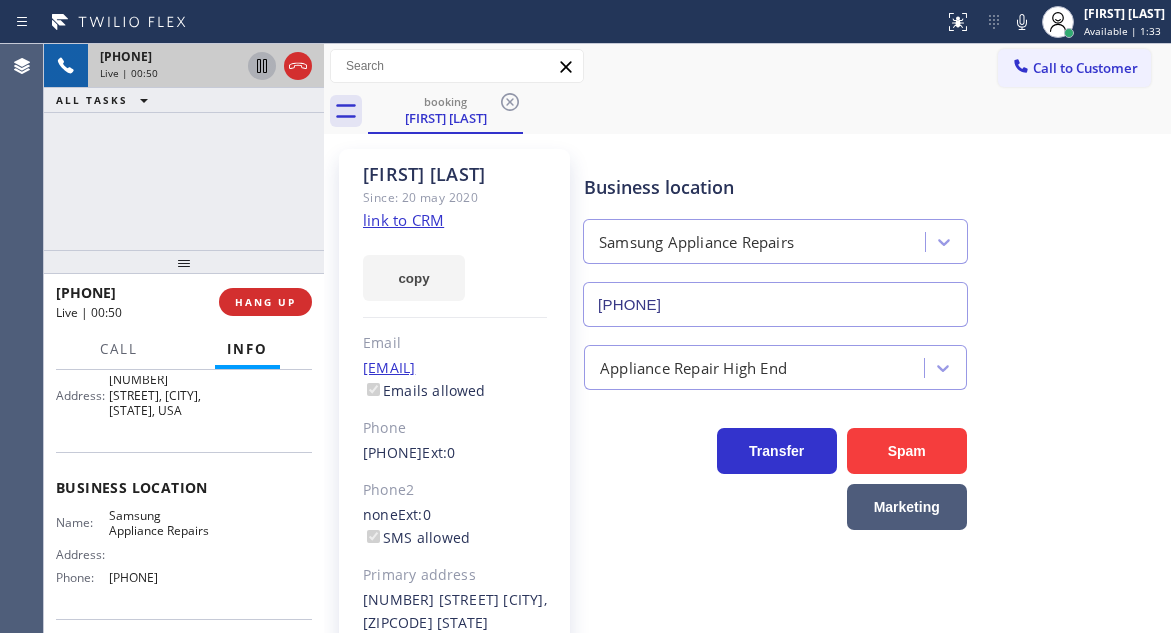 click 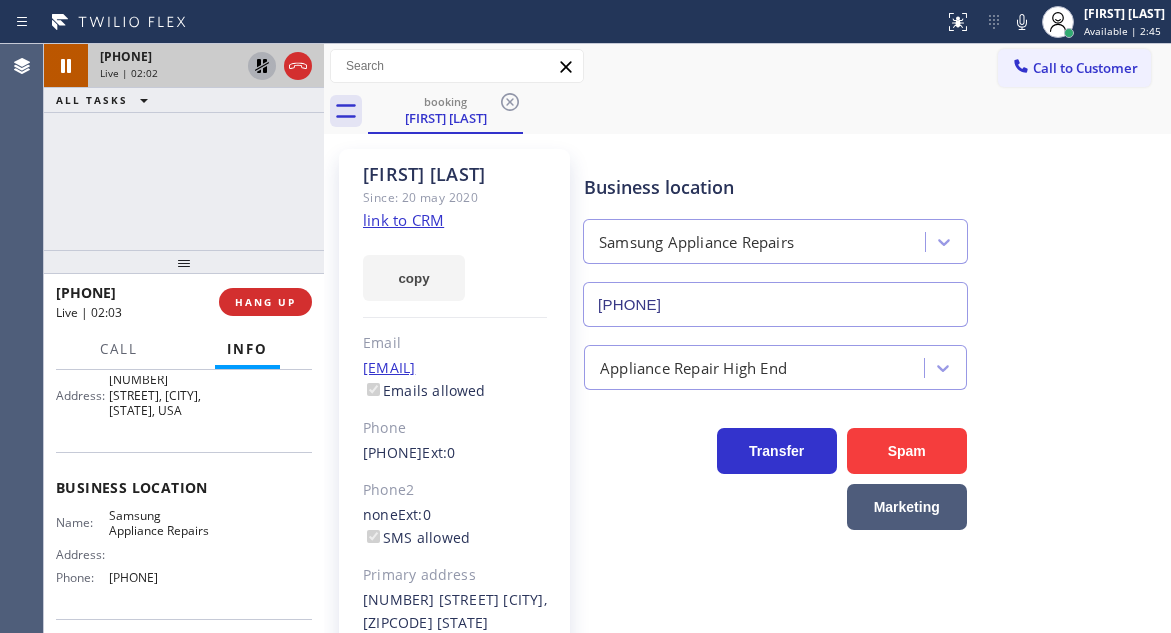 click on "Appliance Repair High End" at bounding box center (873, 358) 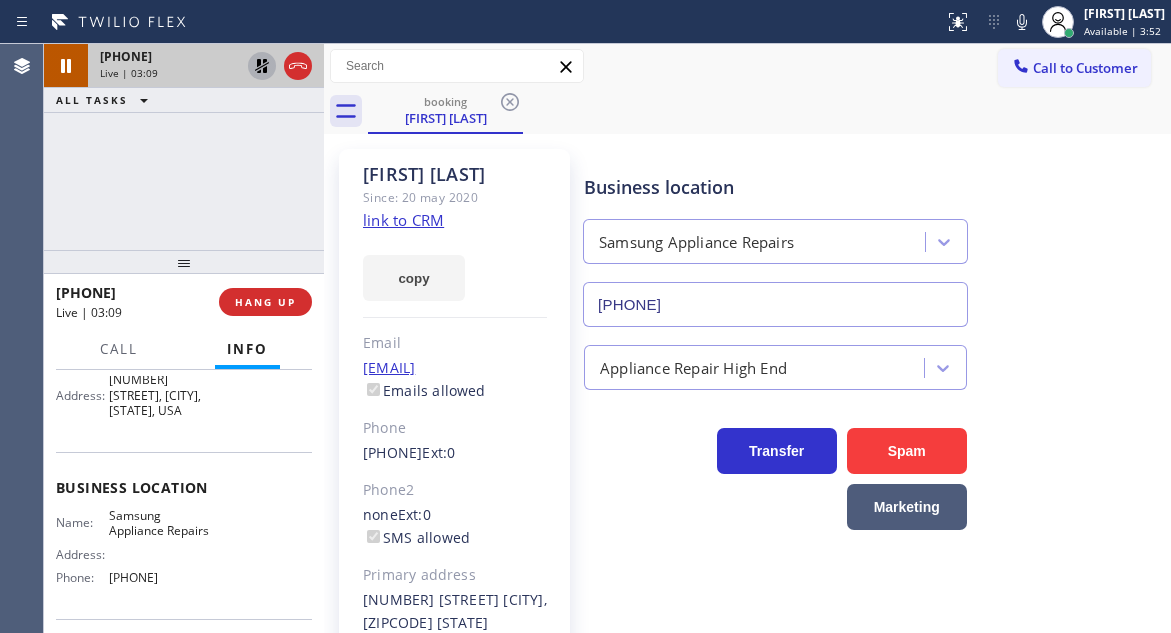 click 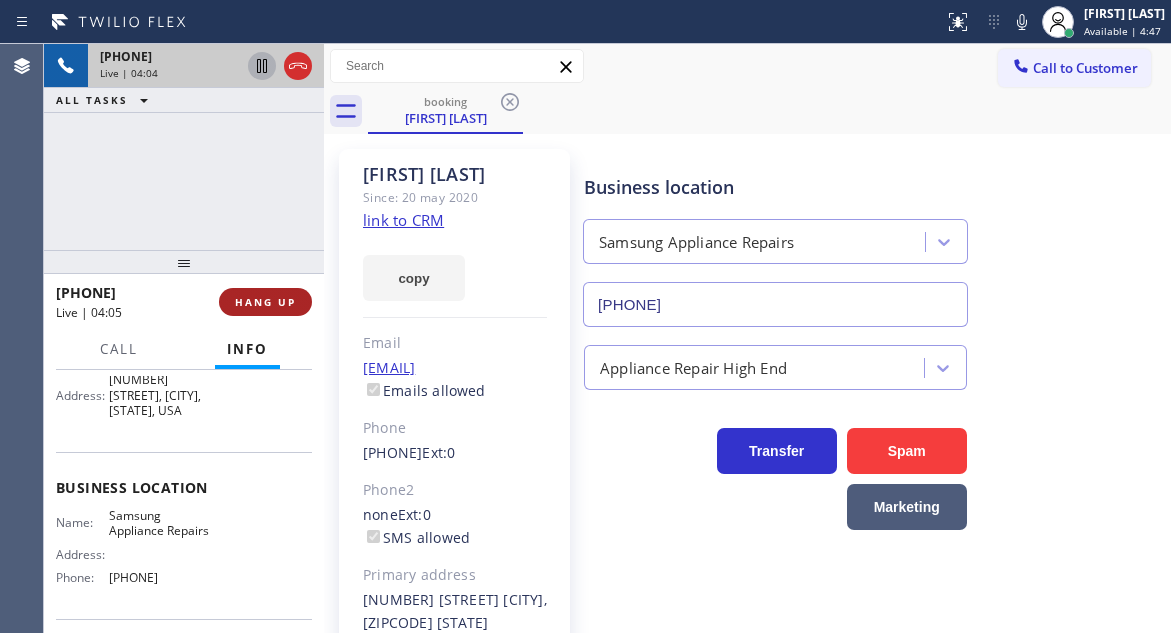 click on "HANG UP" at bounding box center (265, 302) 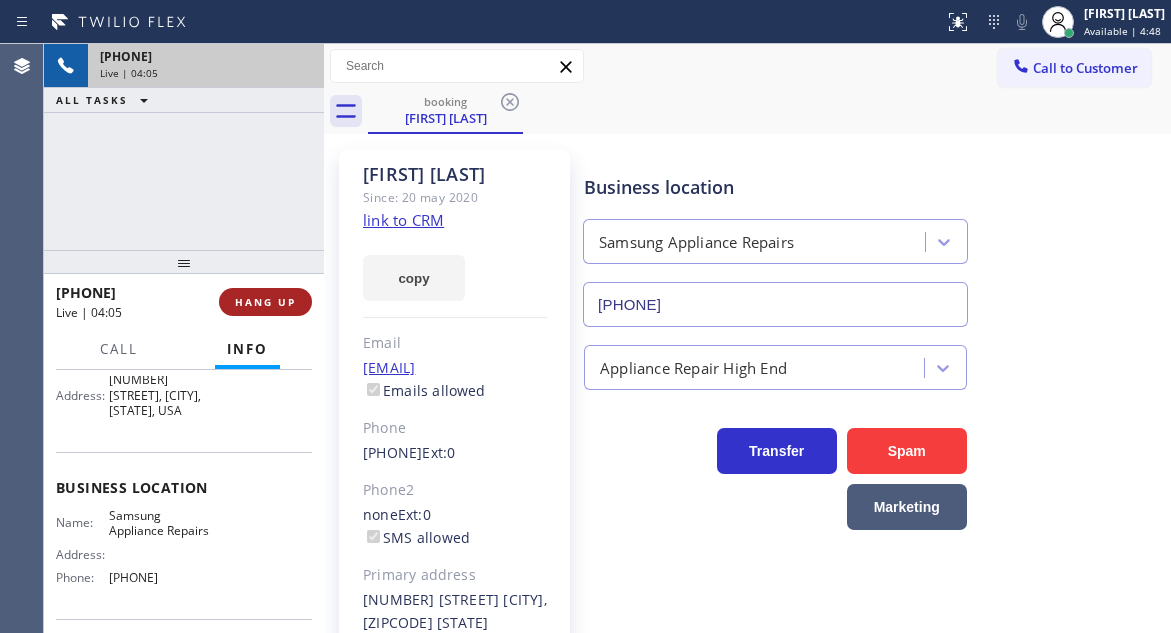 click on "HANG UP" at bounding box center (265, 302) 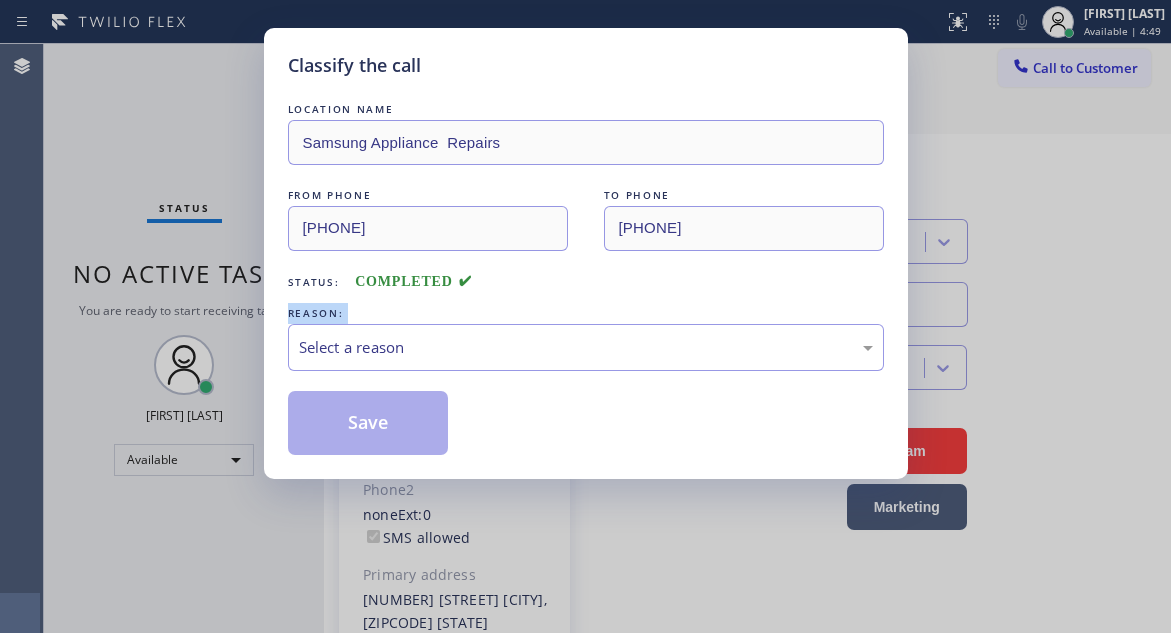 click on "Classify the call LOCATION NAME Samsung Appliance  Repairs FROM PHONE (561) 801-2352 TO PHONE (855) 976-5118 Status: COMPLETED REASON: Select a reason Save" at bounding box center [586, 253] 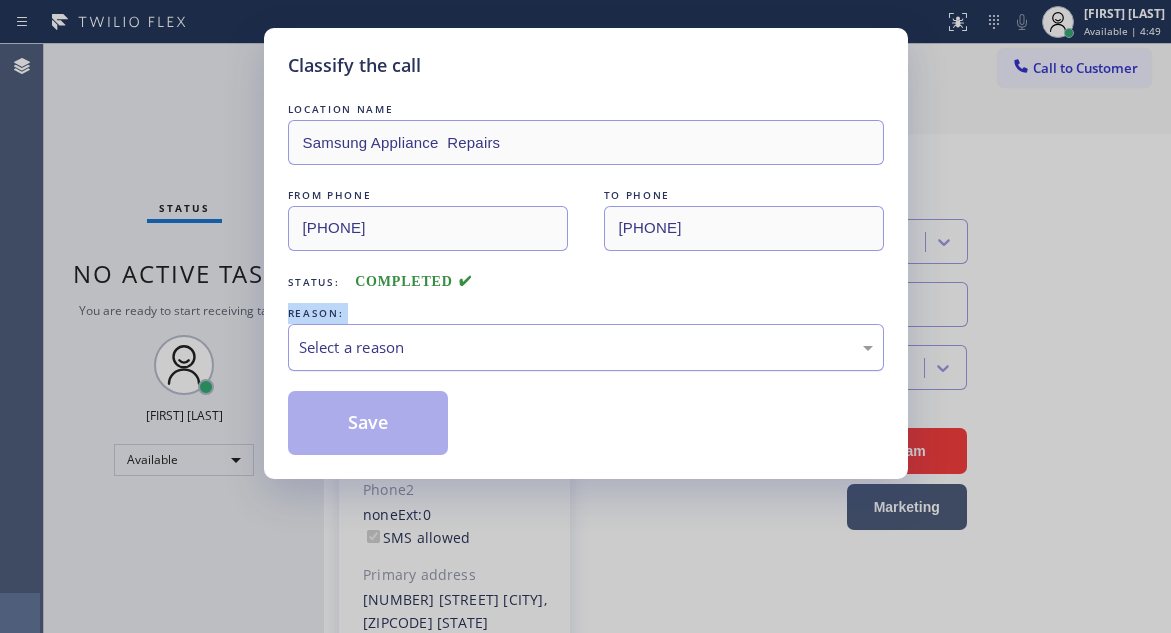 click on "Select a reason" at bounding box center [586, 347] 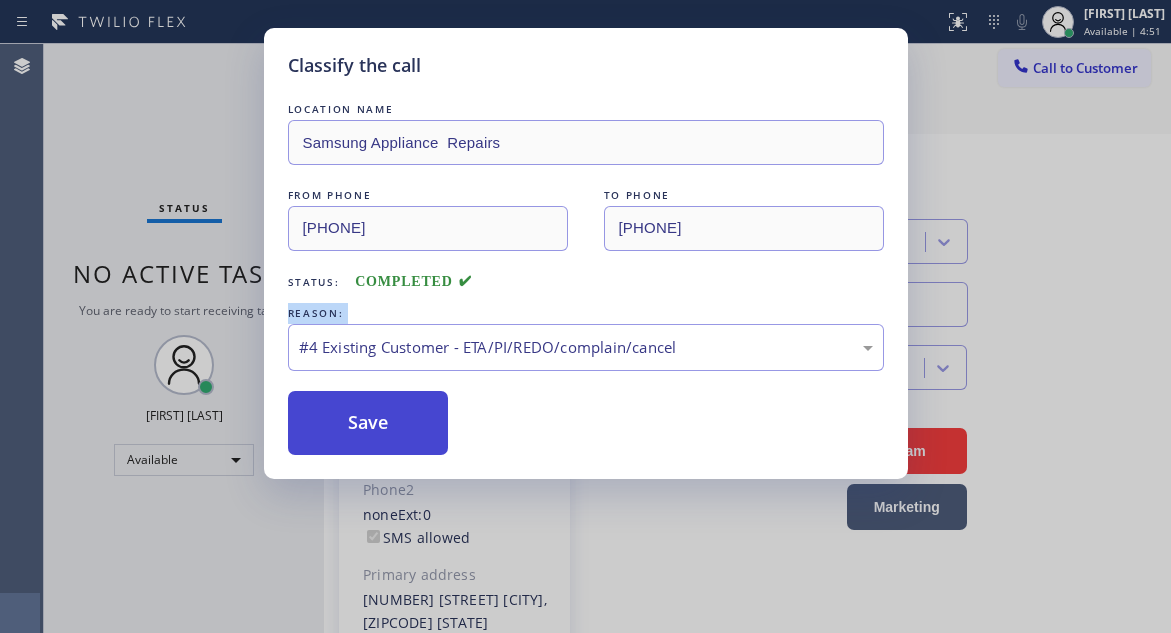 click on "Save" at bounding box center [368, 423] 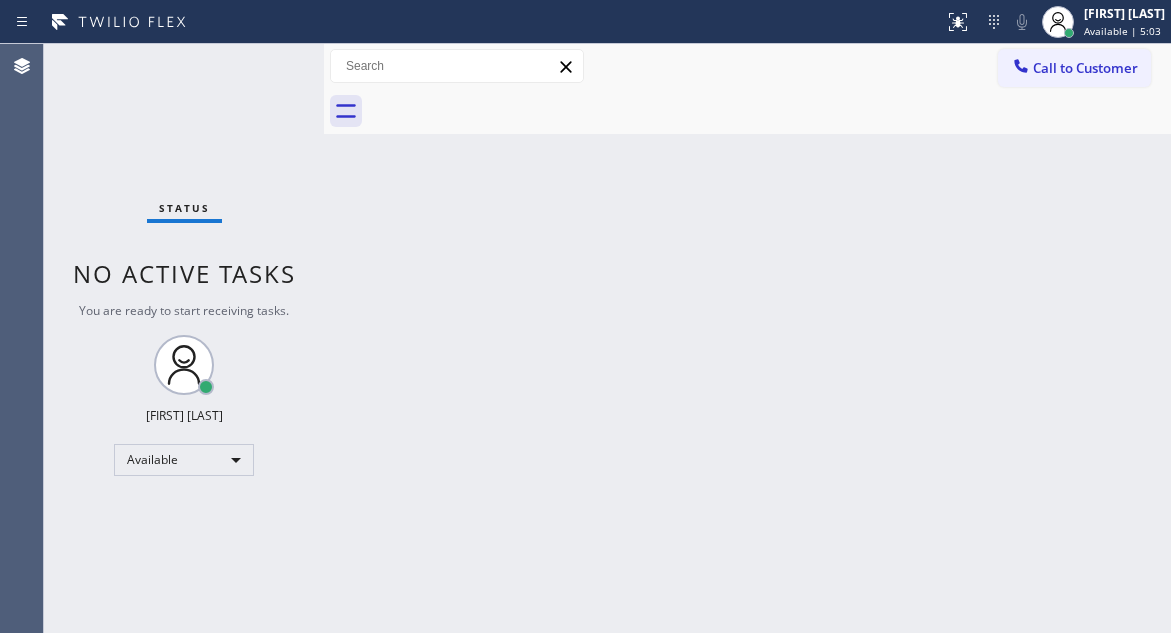 click on "Back to Dashboard Change Sender ID Customers Technicians Select a contact Outbound call Technician Search Technician Your caller id phone number Your caller id phone number Call Technician info Name   Phone none Address none Change Sender ID HVAC +18559994417 5 Star Appliance +18557314952 Appliance Repair +18554611149 Plumbing +18889090120 Air Duct Cleaning +18006865038  Electricians +18005688664 Cancel Change Check personal SMS Reset Change No tabs Call to Customer Outbound call Location Search location Your caller id phone number Customer number Call Outbound call Technician Search Technician Your caller id phone number Your caller id phone number Call" at bounding box center [747, 338] 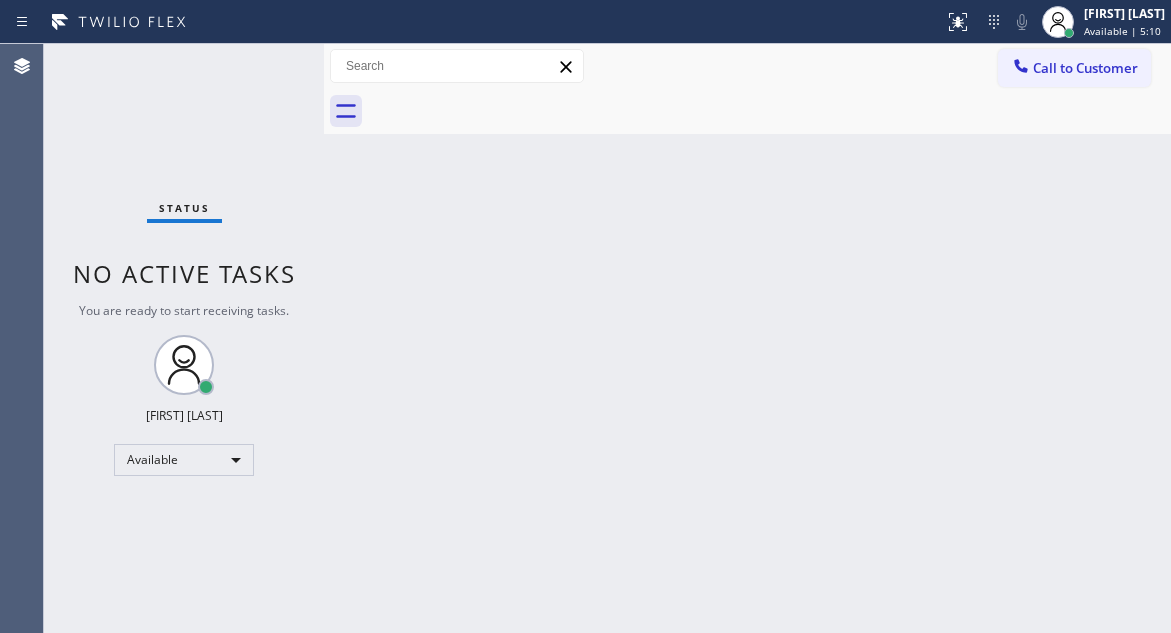 click on "Status   No active tasks     You are ready to start receiving tasks.   Esmael Jarina Available" at bounding box center (184, 338) 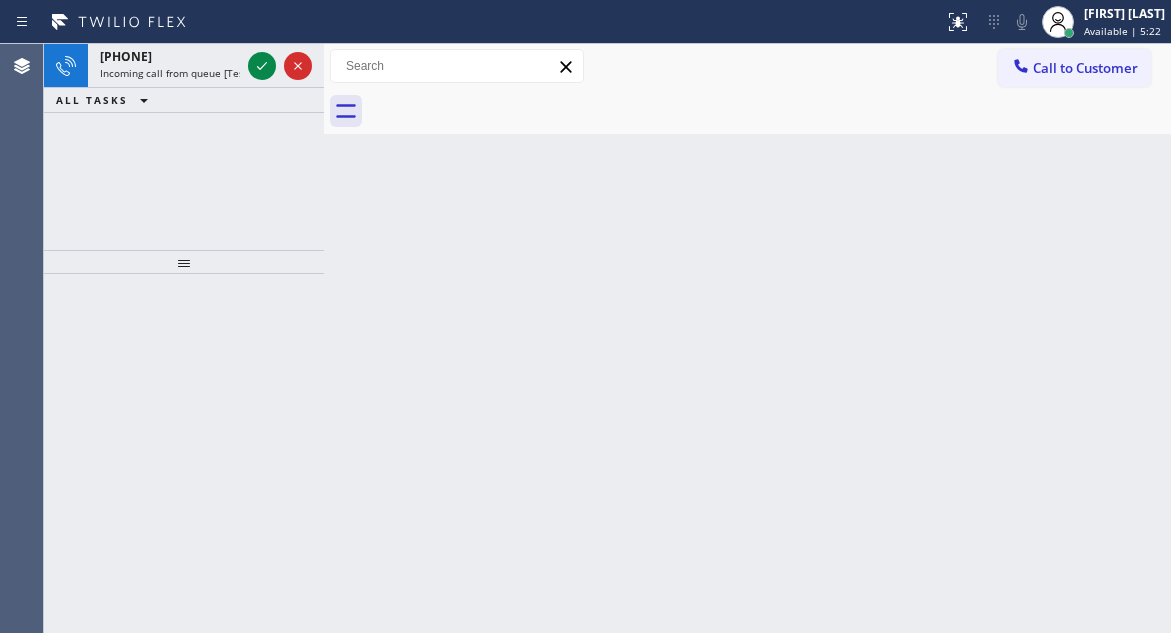 click on "Back to Dashboard Change Sender ID Customers Technicians Select a contact Outbound call Technician Search Technician Your caller id phone number Your caller id phone number Call Technician info Name   Phone none Address none Change Sender ID HVAC +18559994417 5 Star Appliance +18557314952 Appliance Repair +18554611149 Plumbing +18889090120 Air Duct Cleaning +18006865038  Electricians +18005688664 Cancel Change Check personal SMS Reset Change No tabs Call to Customer Outbound call Location Search location Your caller id phone number Customer number Call Outbound call Technician Search Technician Your caller id phone number Your caller id phone number Call" at bounding box center (747, 338) 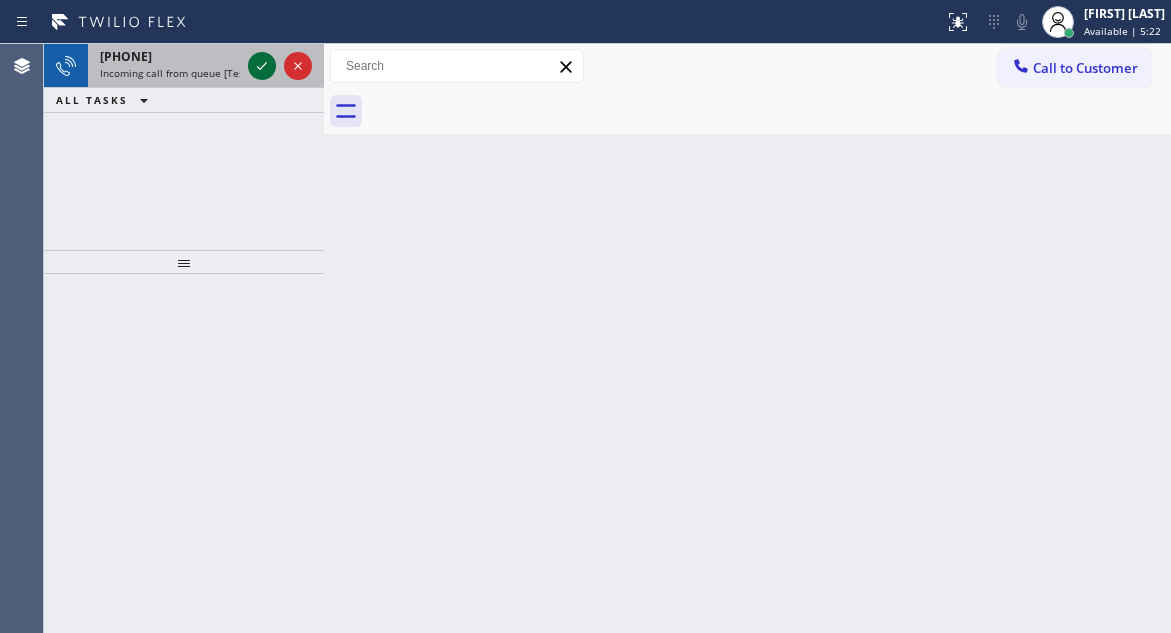 click 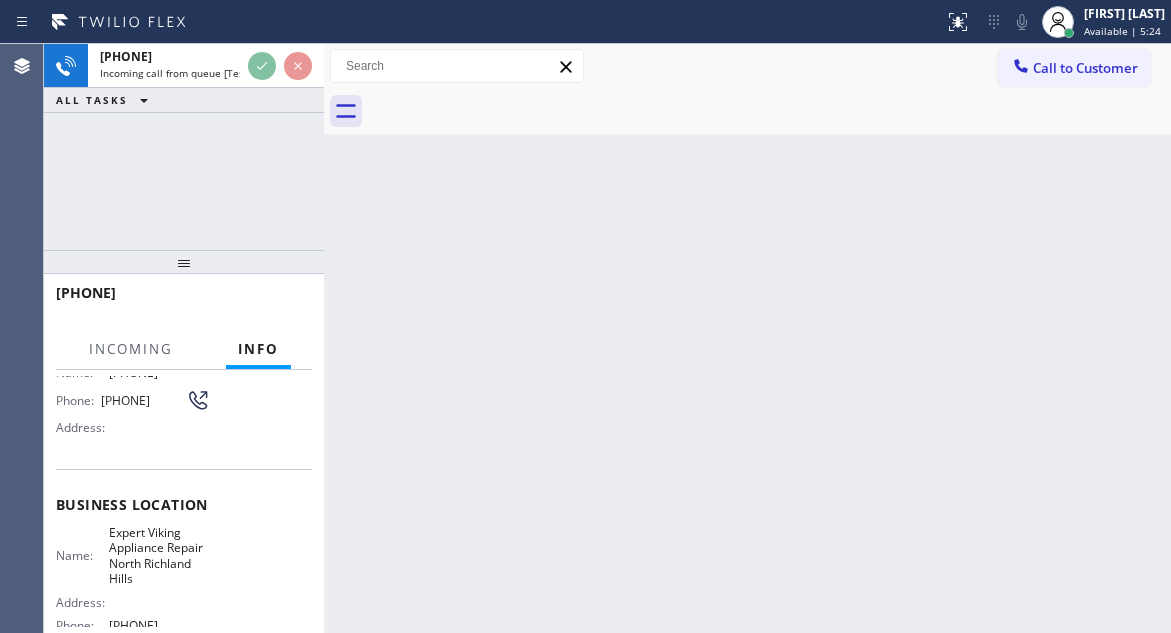 scroll, scrollTop: 200, scrollLeft: 0, axis: vertical 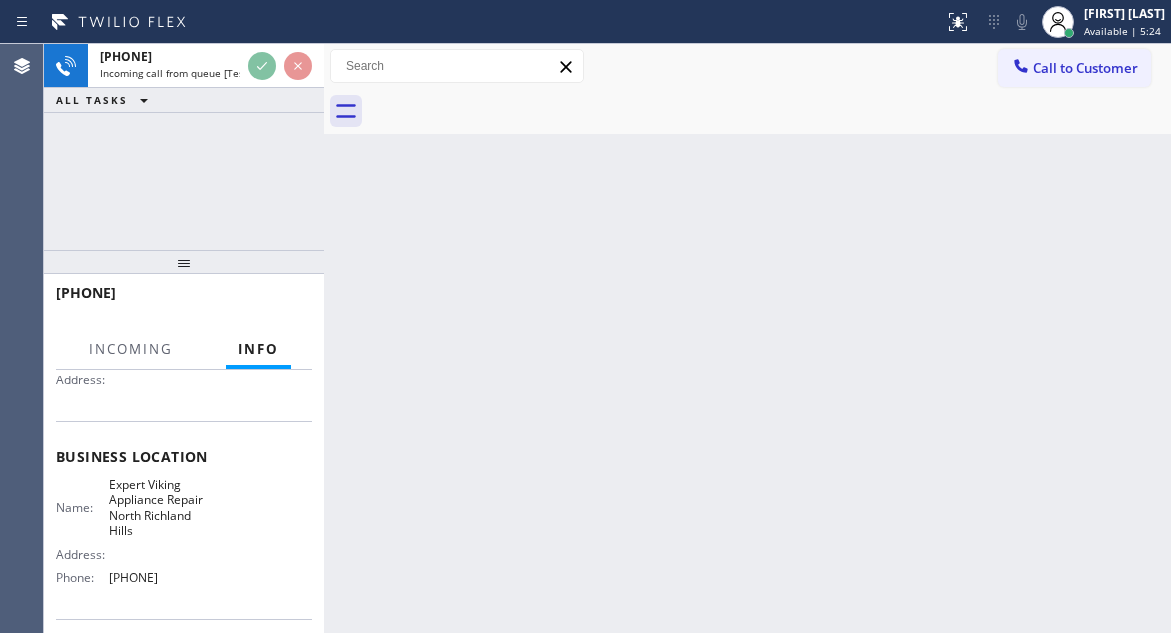 click on "Expert Viking Appliance Repair North Richland Hills" at bounding box center (159, 508) 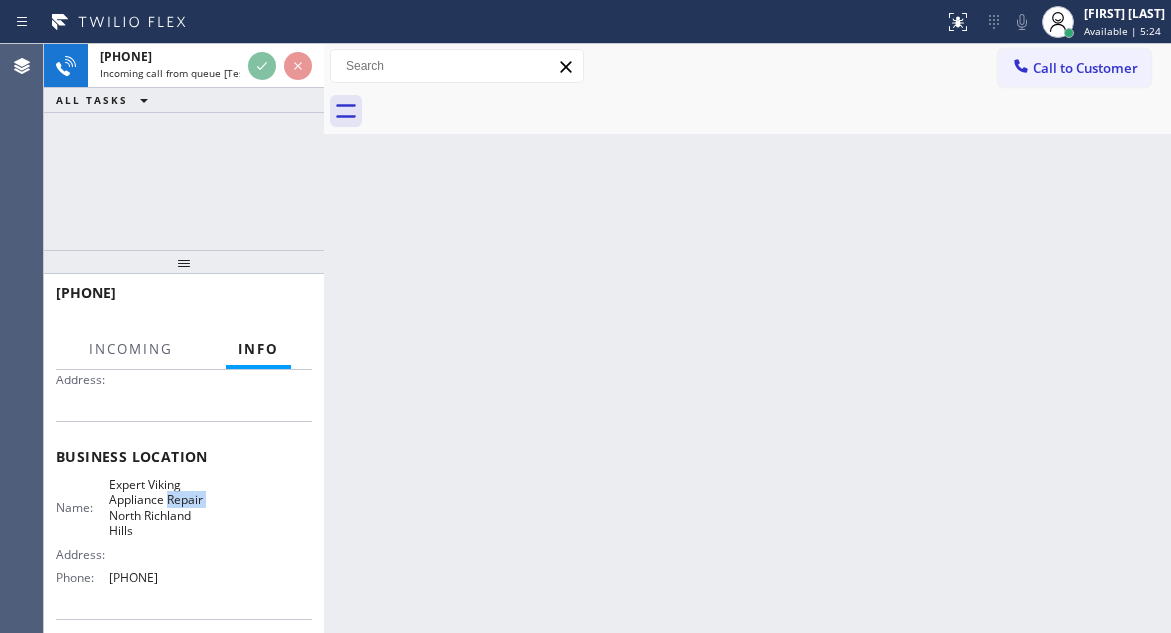 click on "Expert Viking Appliance Repair North Richland Hills" at bounding box center [159, 508] 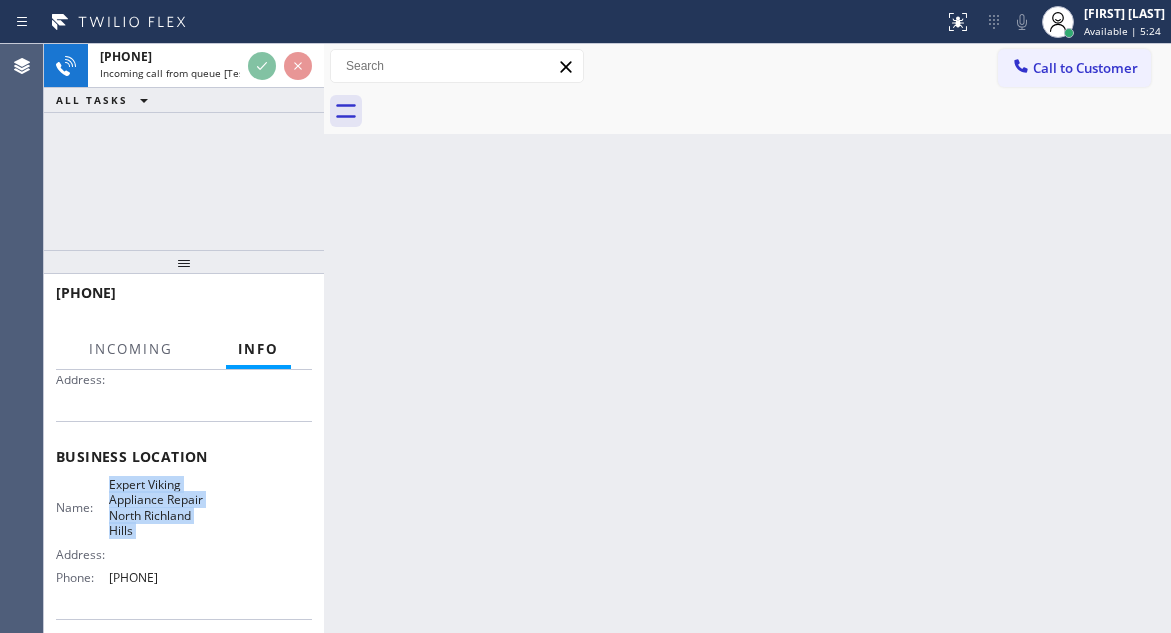 click on "Expert Viking Appliance Repair North Richland Hills" at bounding box center (159, 508) 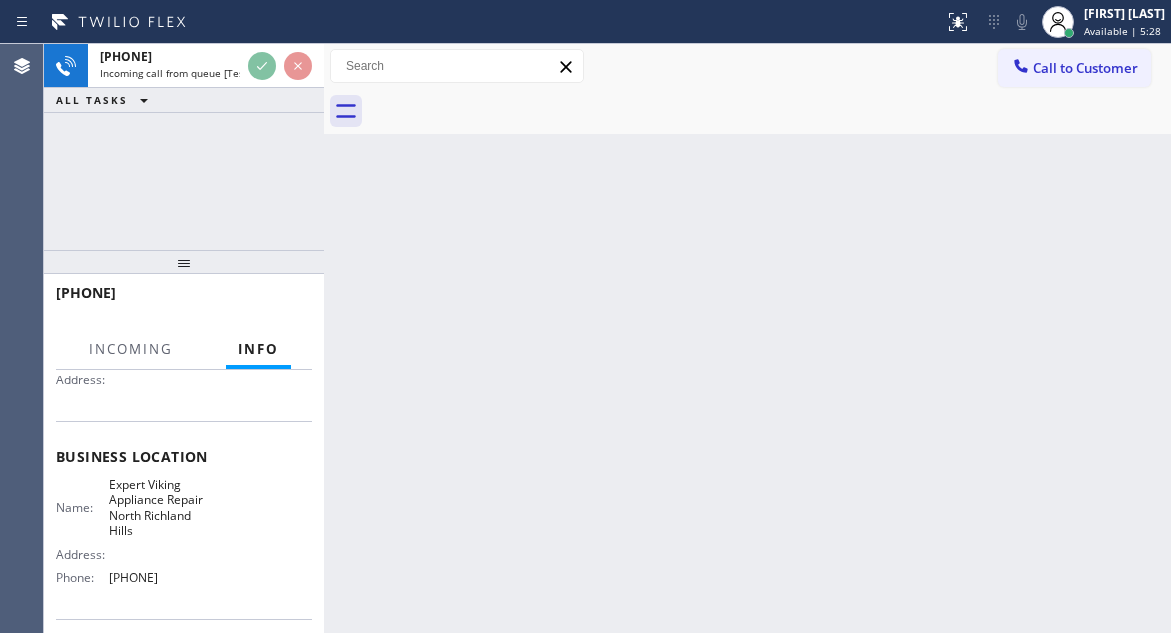click on "Back to Dashboard Change Sender ID Customers Technicians Select a contact Outbound call Technician Search Technician Your caller id phone number Your caller id phone number Call Technician info Name   Phone none Address none Change Sender ID HVAC +18559994417 5 Star Appliance +18557314952 Appliance Repair +18554611149 Plumbing +18889090120 Air Duct Cleaning +18006865038  Electricians +18005688664 Cancel Change Check personal SMS Reset Change No tabs Call to Customer Outbound call Location Search location Your caller id phone number Customer number Call Outbound call Technician Search Technician Your caller id phone number Your caller id phone number Call" at bounding box center [747, 338] 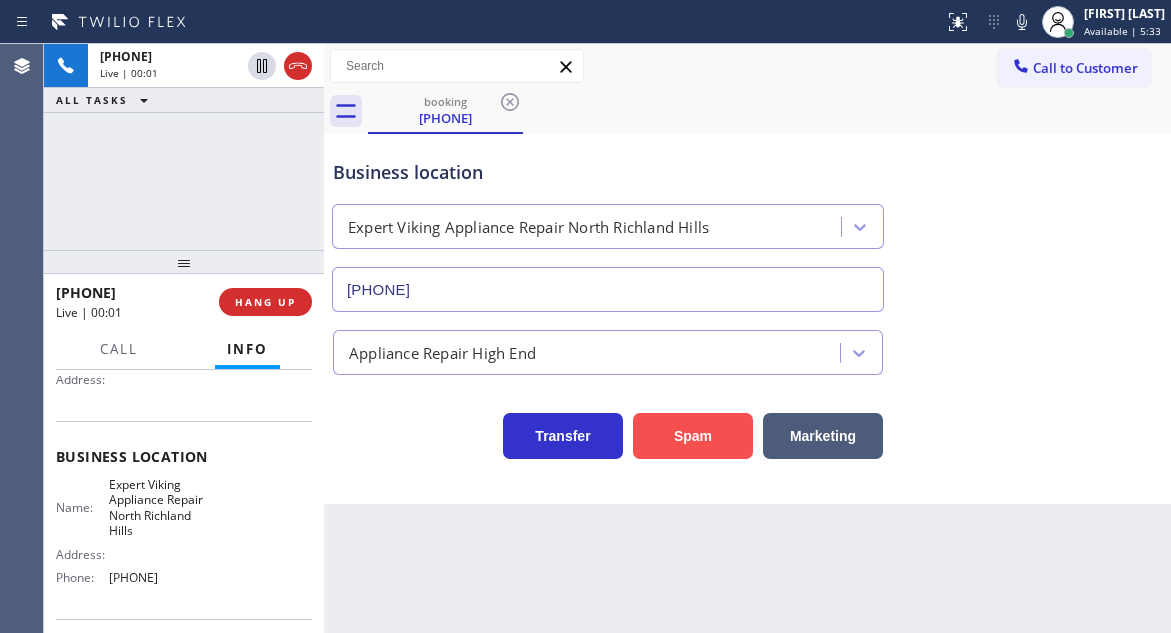 click on "Spam" at bounding box center [693, 436] 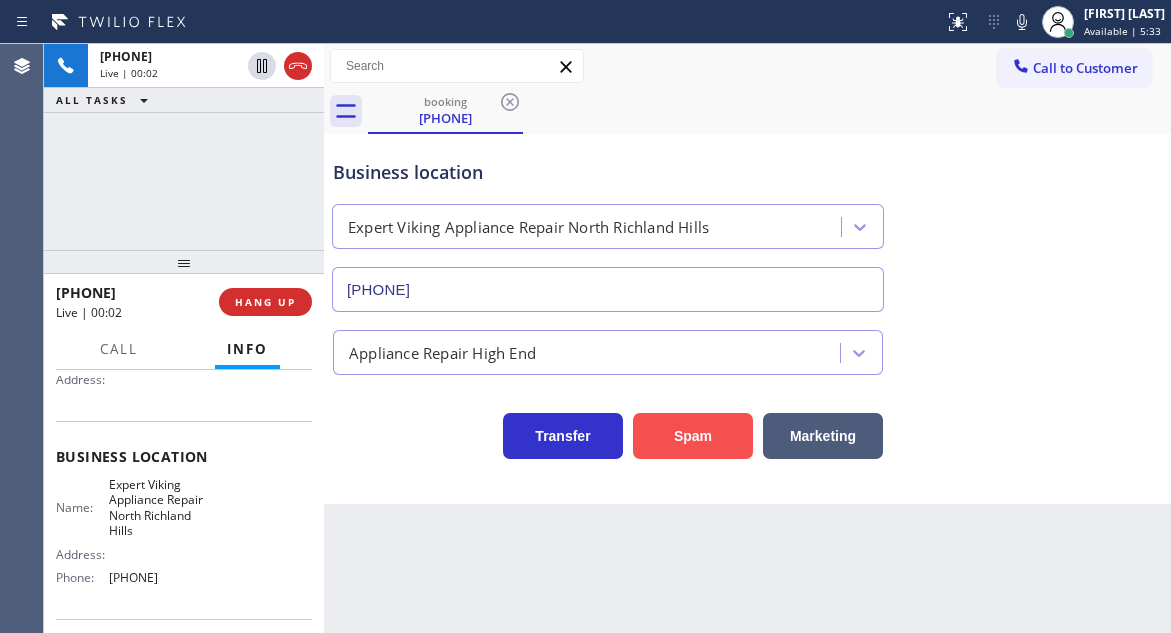 click on "Spam" at bounding box center (693, 436) 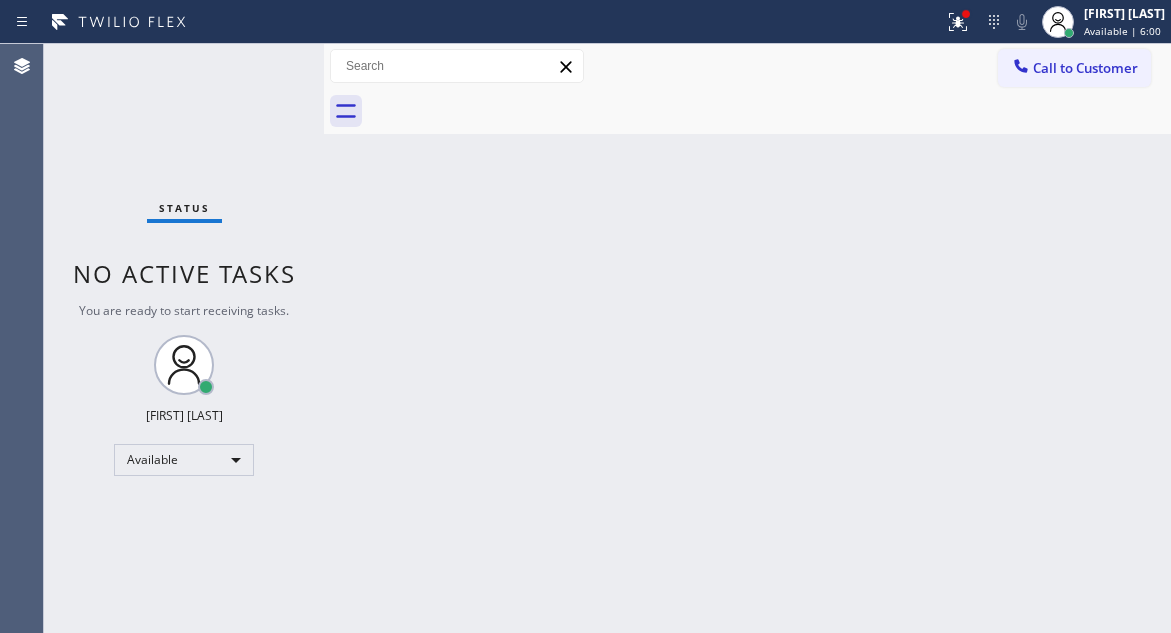 drag, startPoint x: 1142, startPoint y: 221, endPoint x: 1100, endPoint y: 222, distance: 42.0119 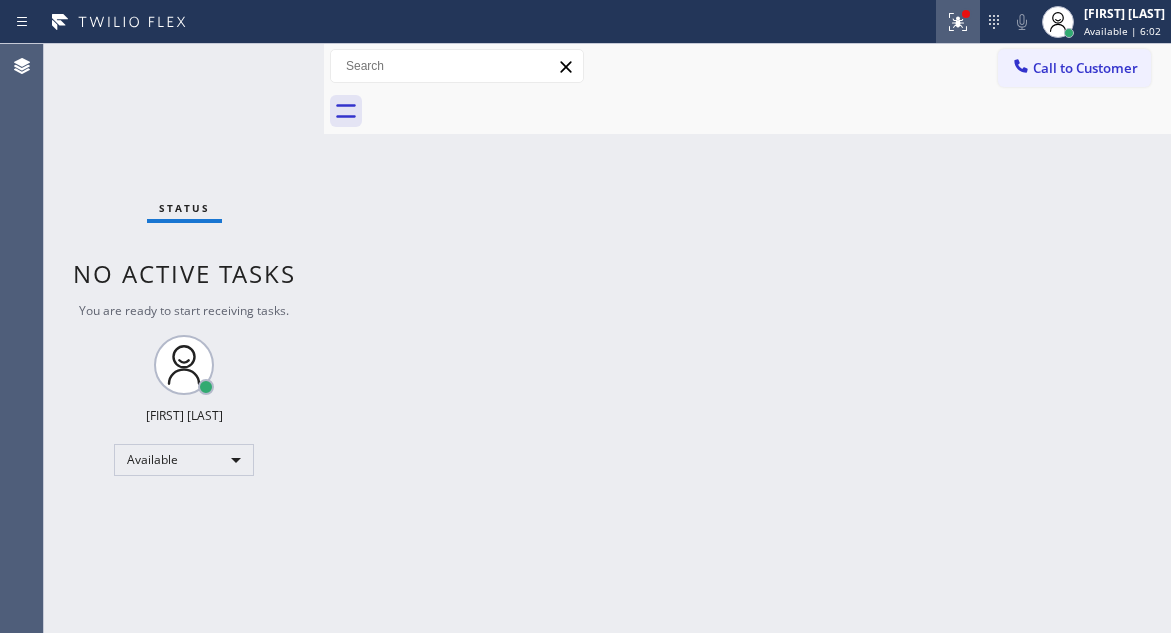 click 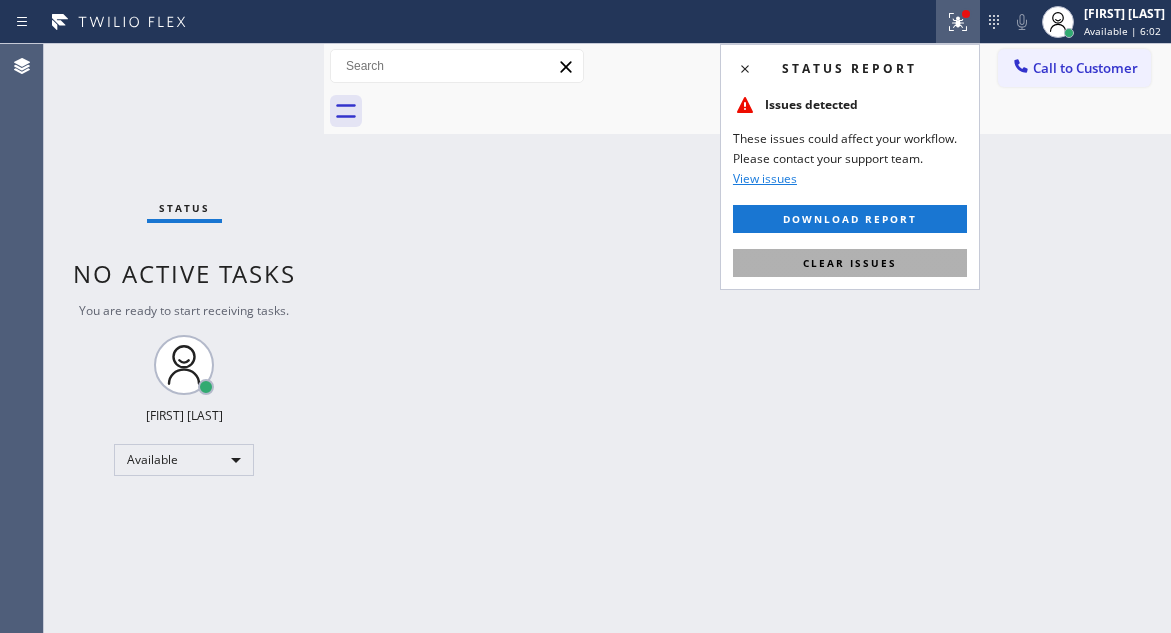 click on "Clear issues" at bounding box center [850, 263] 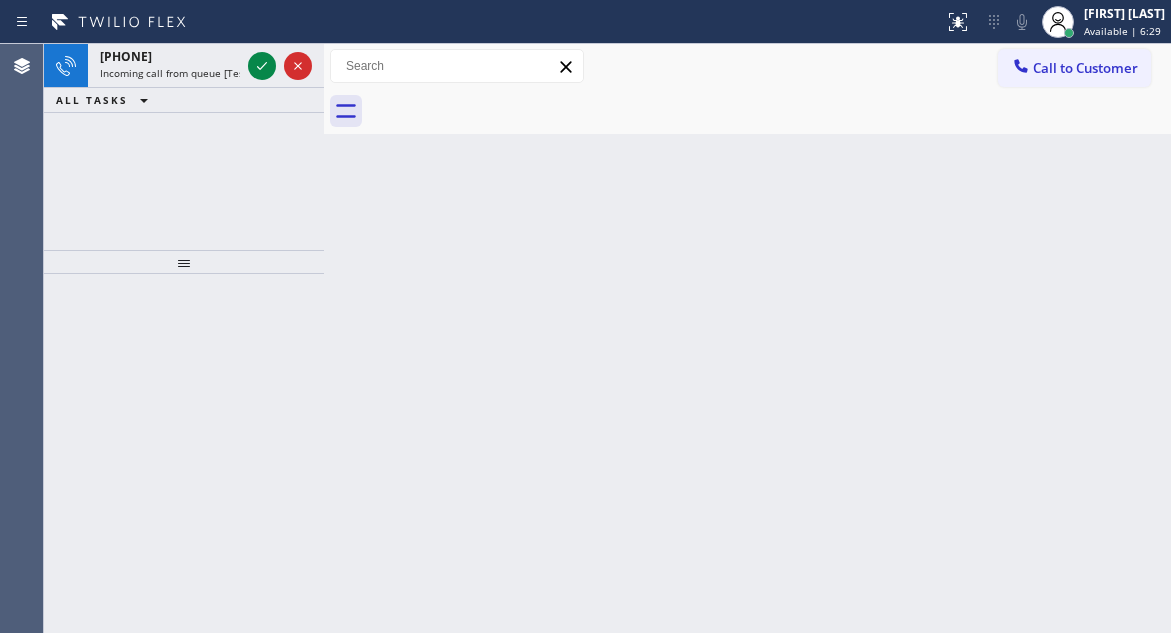 click on "Back to Dashboard Change Sender ID Customers Technicians Select a contact Outbound call Technician Search Technician Your caller id phone number Your caller id phone number Call Technician info Name   Phone none Address none Change Sender ID HVAC +18559994417 5 Star Appliance +18557314952 Appliance Repair +18554611149 Plumbing +18889090120 Air Duct Cleaning +18006865038  Electricians +18005688664 Cancel Change Check personal SMS Reset Change No tabs Call to Customer Outbound call Location Search location Your caller id phone number Customer number Call Outbound call Technician Search Technician Your caller id phone number Your caller id phone number Call" at bounding box center [747, 338] 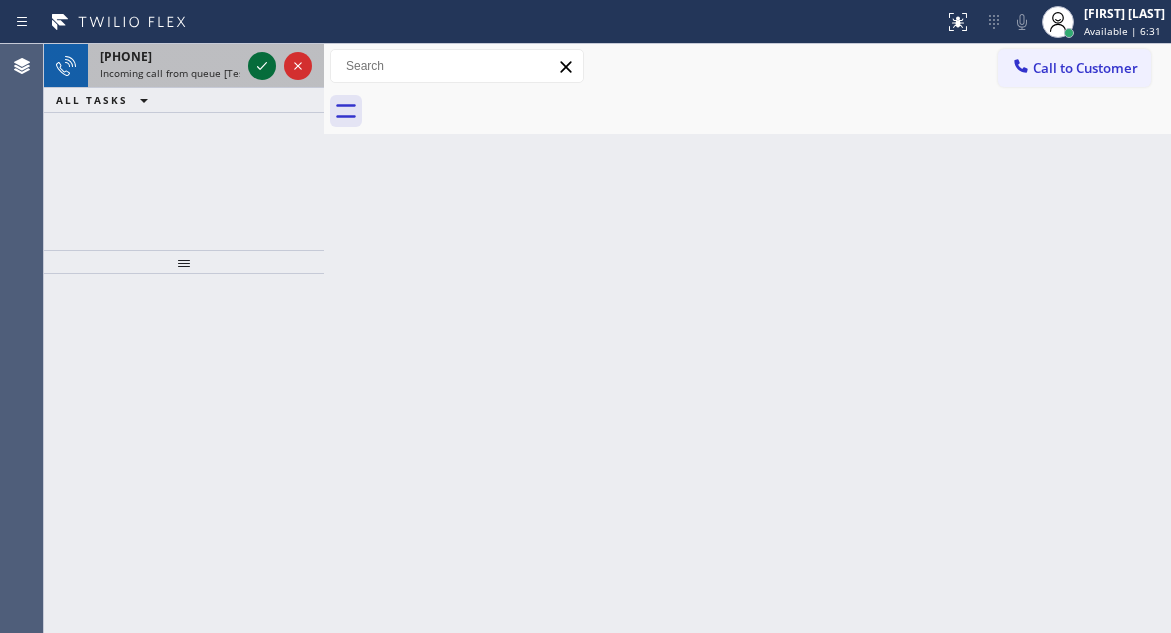 click 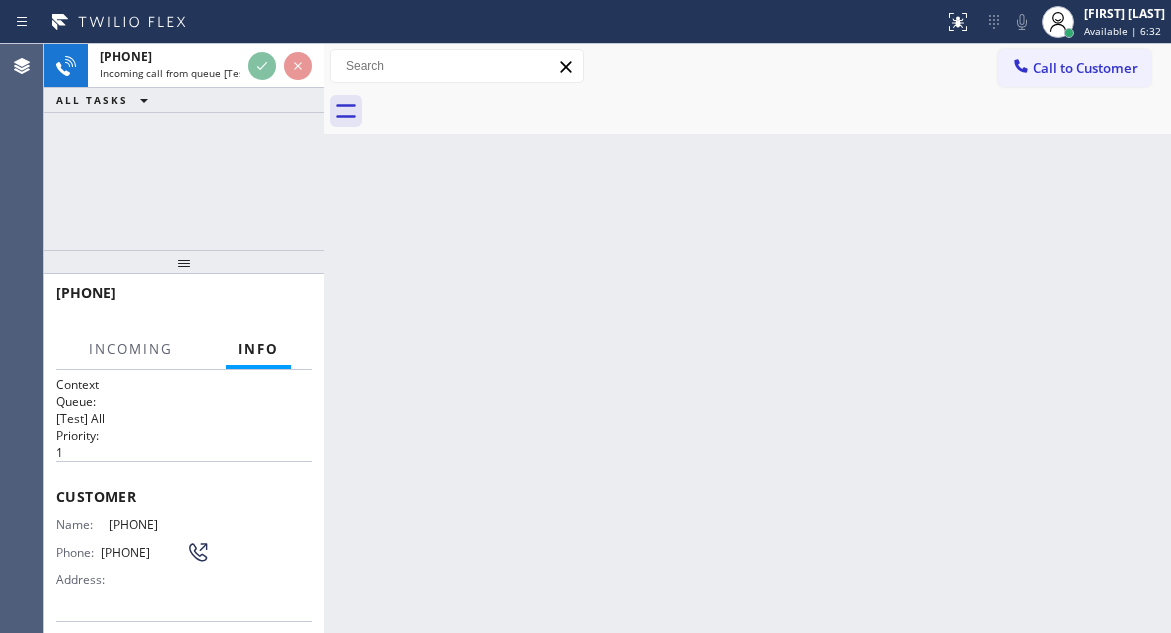 scroll, scrollTop: 100, scrollLeft: 0, axis: vertical 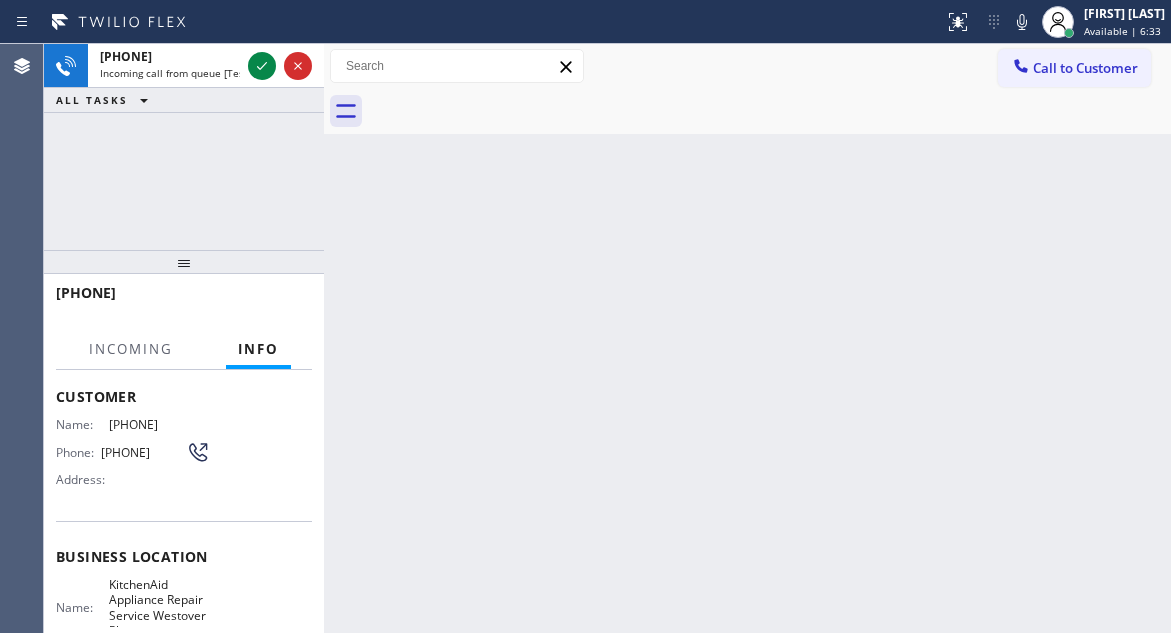 click on "KitchenAid Appliance Repair Service Westover Place" at bounding box center [159, 608] 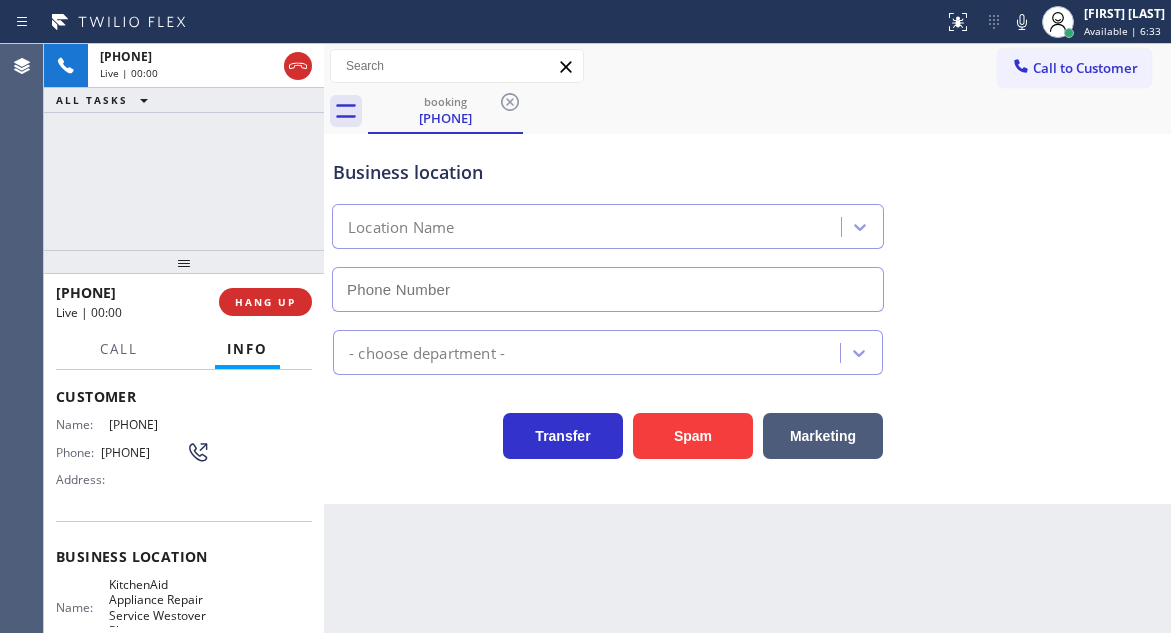 click on "KitchenAid Appliance Repair Service Westover Place" at bounding box center [159, 608] 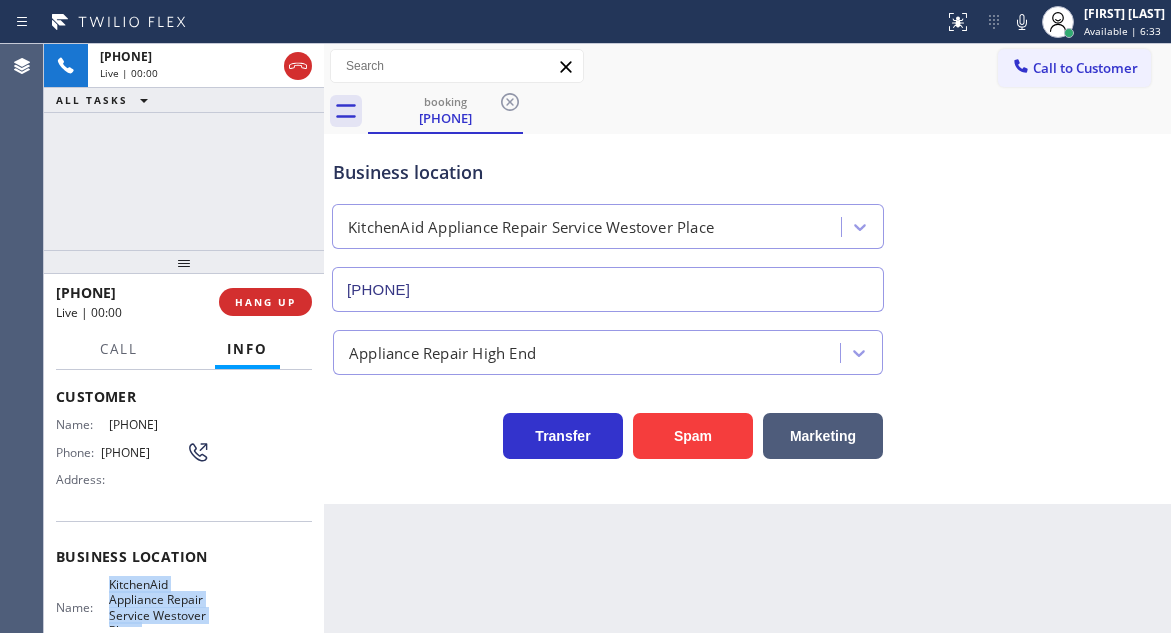 type on "(202) 335-8017" 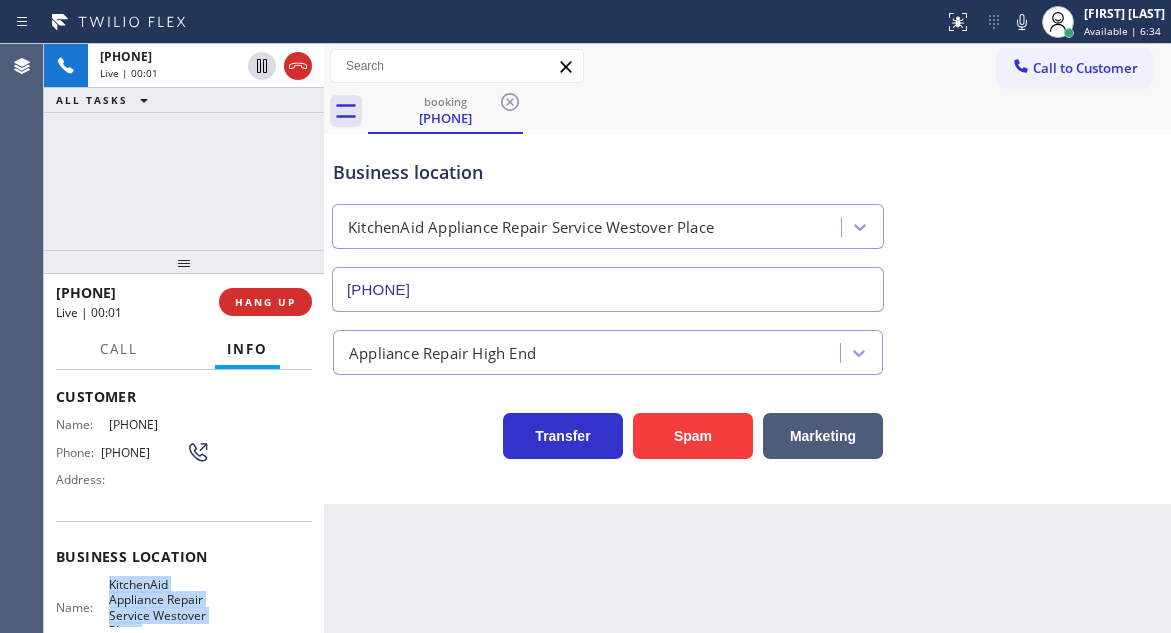 scroll, scrollTop: 200, scrollLeft: 0, axis: vertical 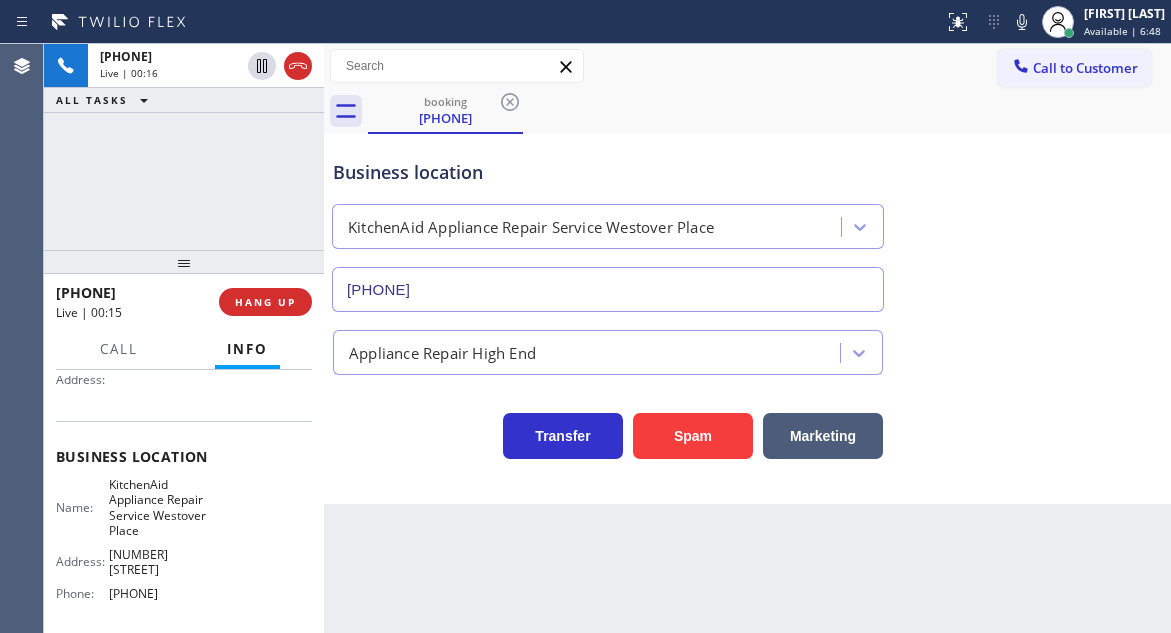click on "Business location KitchenAid Appliance Repair Service Westover Place (202) 335-8017" at bounding box center [747, 221] 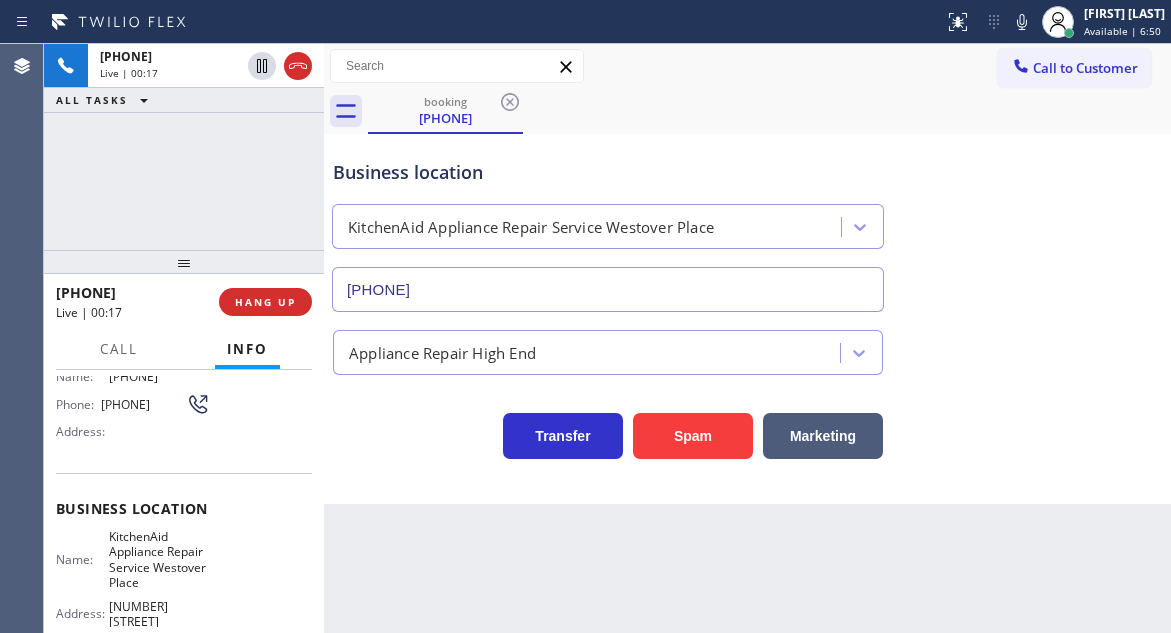 scroll, scrollTop: 100, scrollLeft: 0, axis: vertical 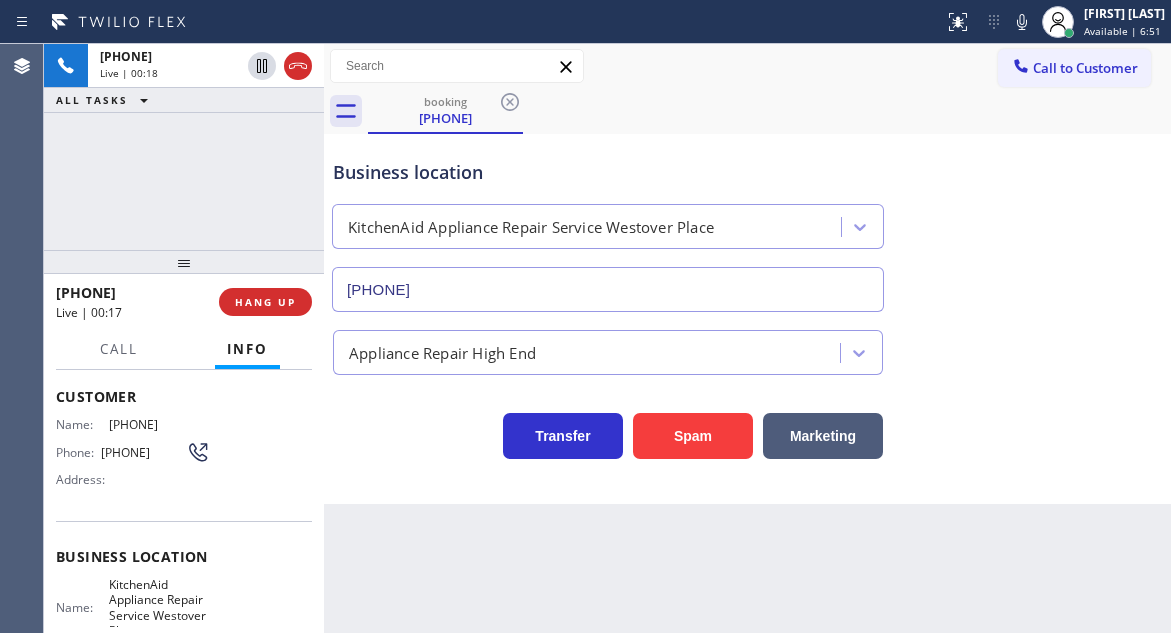 click on "(603) 858-6566" at bounding box center [143, 452] 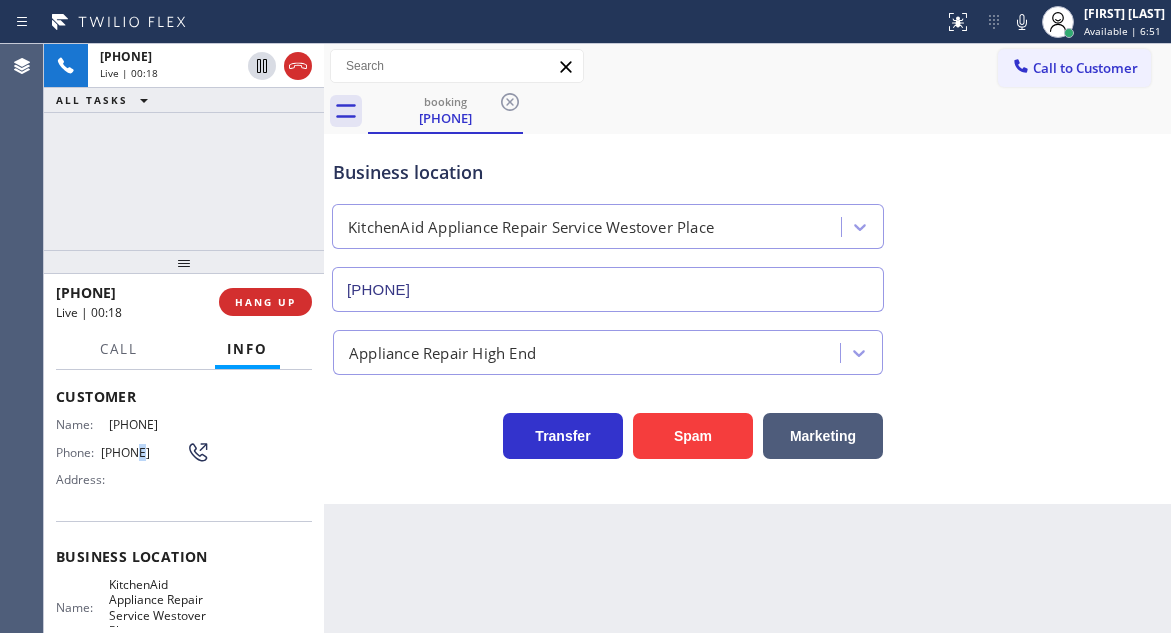 click on "(603) 858-6566" at bounding box center (143, 452) 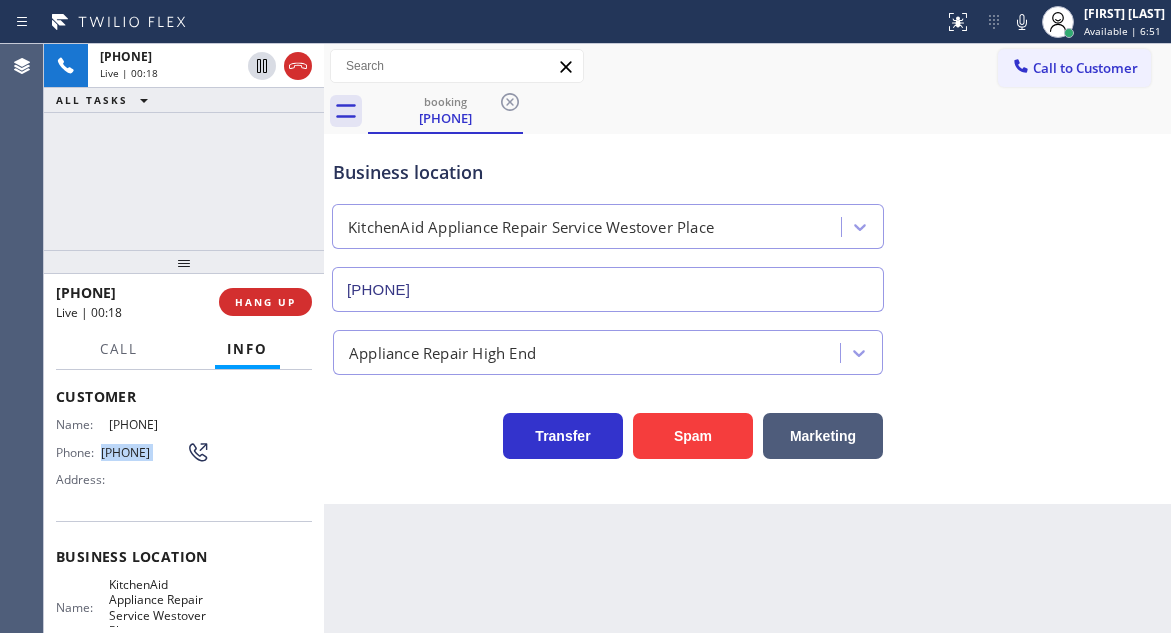 click on "(603) 858-6566" at bounding box center [143, 452] 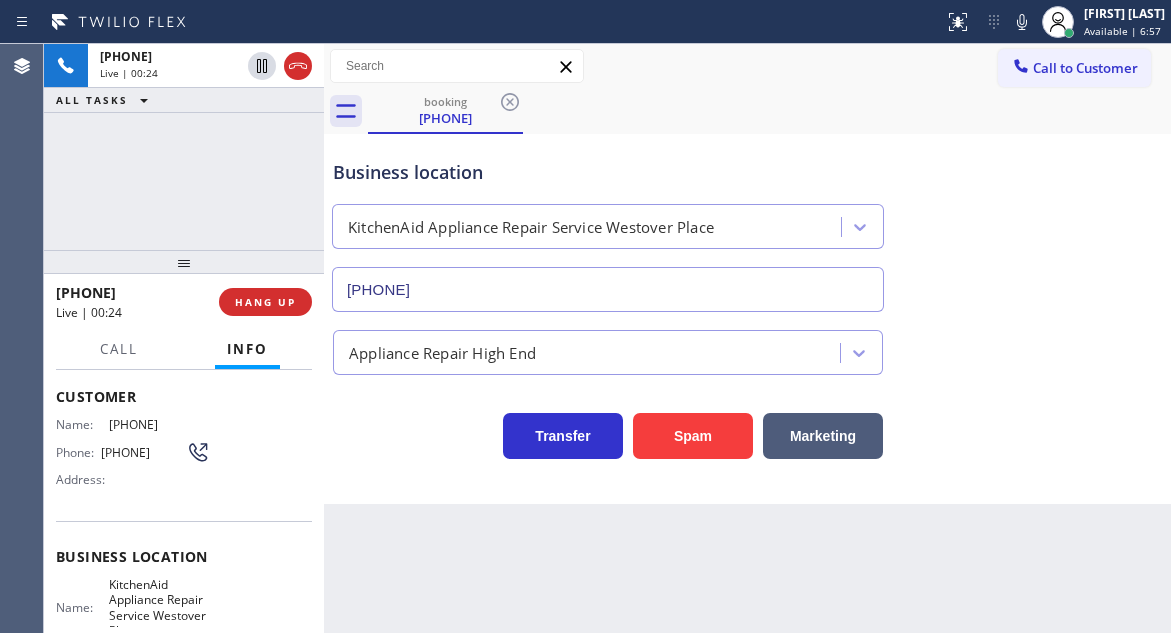 click on "Back to Dashboard Change Sender ID Customers Technicians Select a contact Outbound call Technician Search Technician Your caller id phone number Your caller id phone number Call Technician info Name   Phone none Address none Change Sender ID HVAC +18559994417 5 Star Appliance +18557314952 Appliance Repair +18554611149 Plumbing +18889090120 Air Duct Cleaning +18006865038  Electricians +18005688664 Cancel Change Check personal SMS Reset Change booking (603) 858-6566 Call to Customer Outbound call Location Search location Your caller id phone number Customer number Call Outbound call Technician Search Technician Your caller id phone number Your caller id phone number Call booking (603) 858-6566 Business location KitchenAid Appliance Repair Service Westover Place (202) 335-8017 Appliance Repair High End Transfer Spam Marketing" at bounding box center [747, 338] 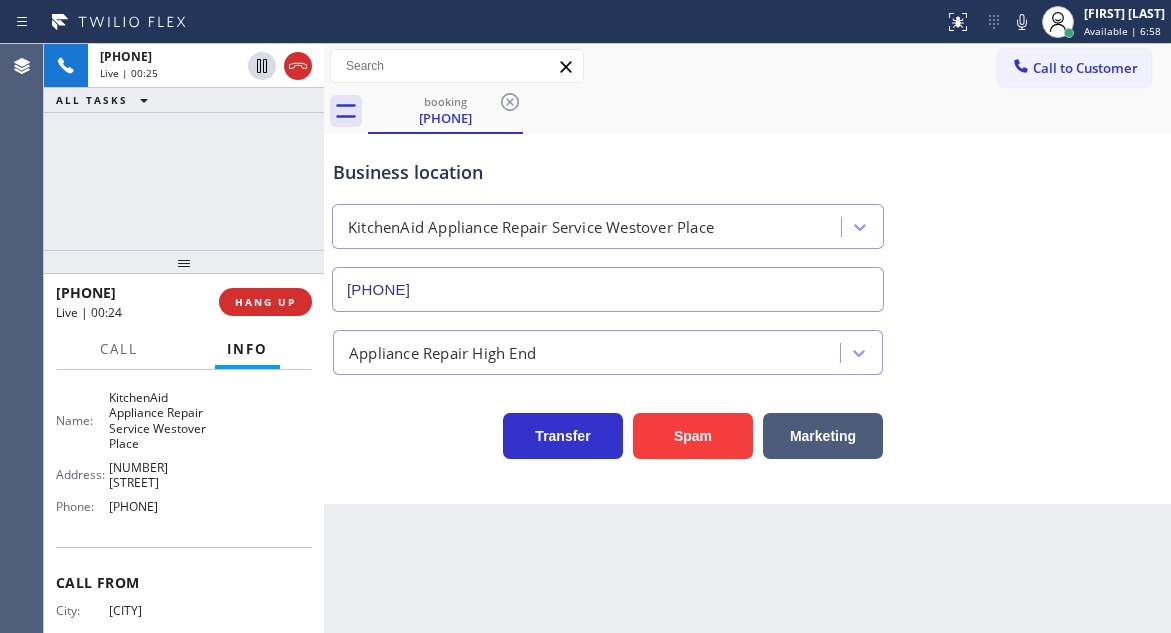scroll, scrollTop: 300, scrollLeft: 0, axis: vertical 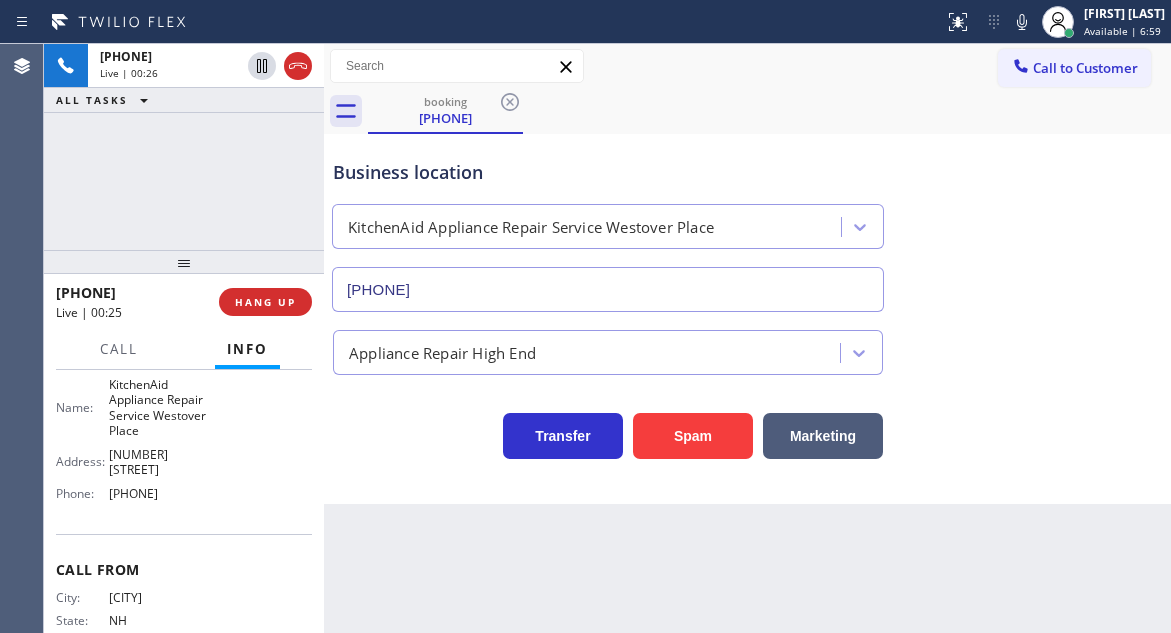 click on "KitchenAid Appliance Repair Service Westover Place" at bounding box center (159, 408) 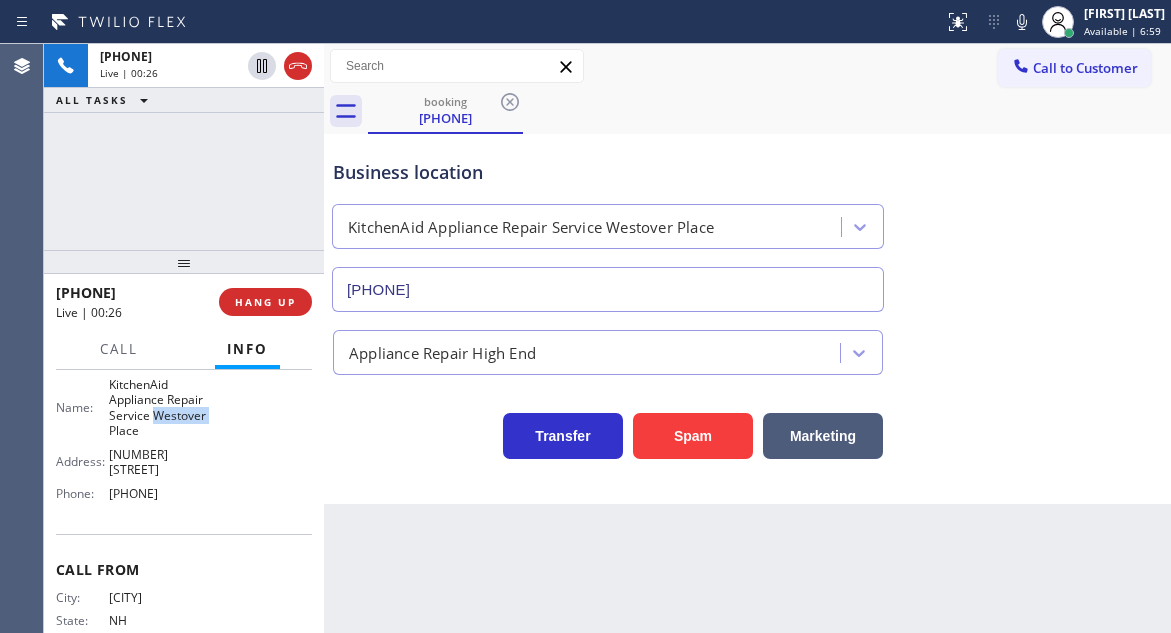 click on "KitchenAid Appliance Repair Service Westover Place" at bounding box center (159, 408) 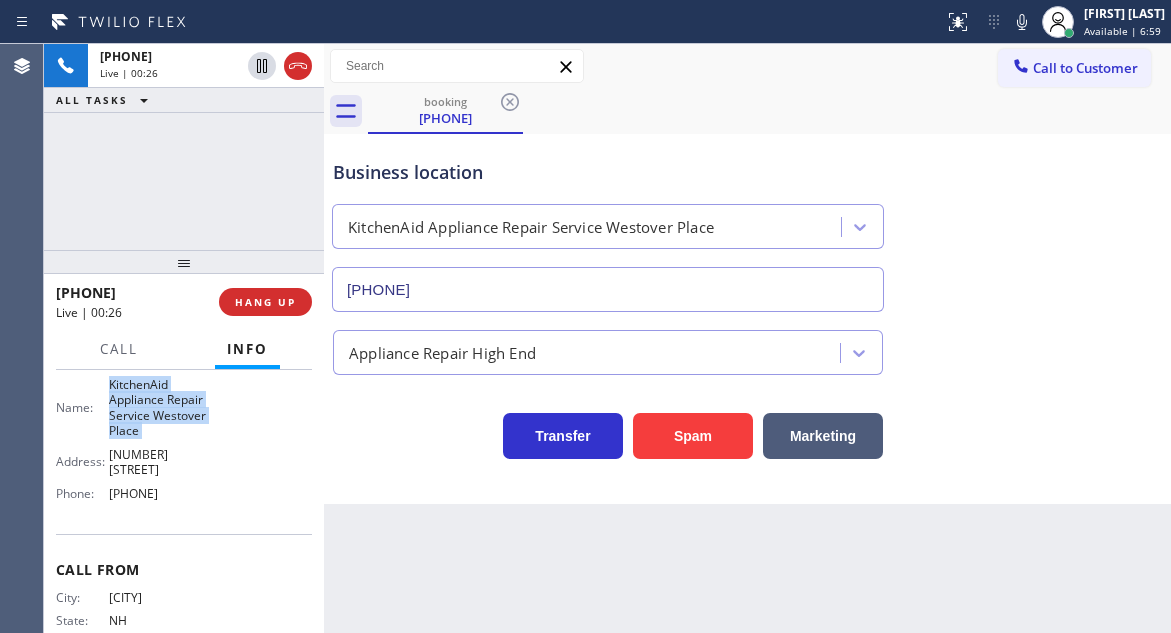 click on "KitchenAid Appliance Repair Service Westover Place" at bounding box center (159, 408) 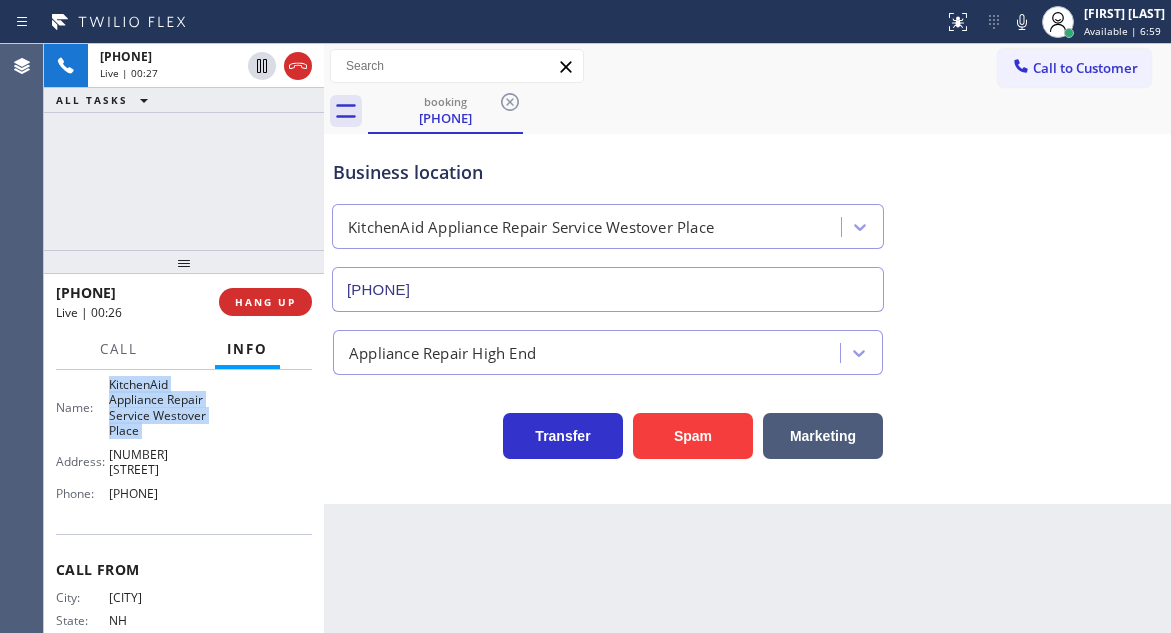 copy on "KitchenAid Appliance Repair Service Westover Place" 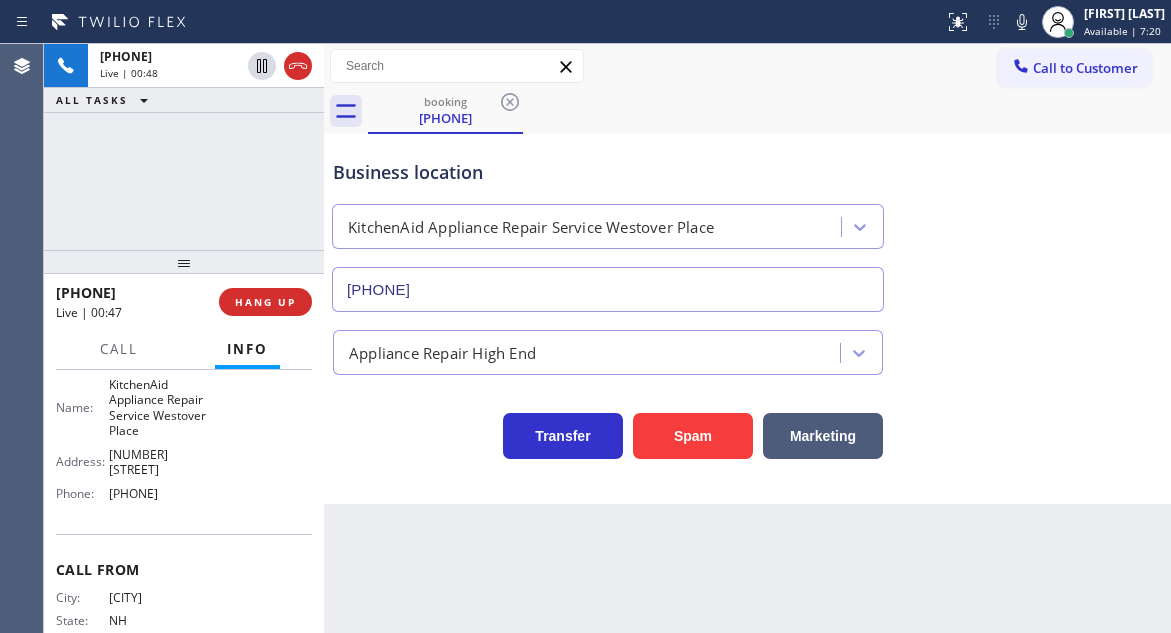 click on "Business location KitchenAid Appliance Repair Service Westover Place (202) 335-8017 Appliance Repair High End Transfer Spam Marketing" at bounding box center (747, 319) 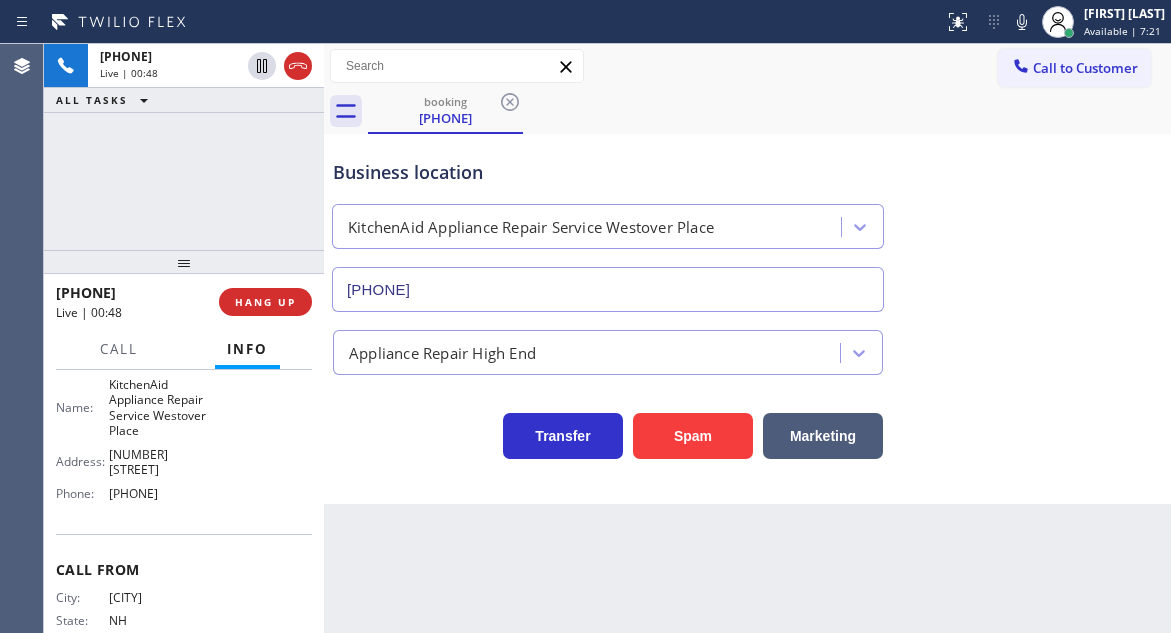 scroll, scrollTop: 365, scrollLeft: 0, axis: vertical 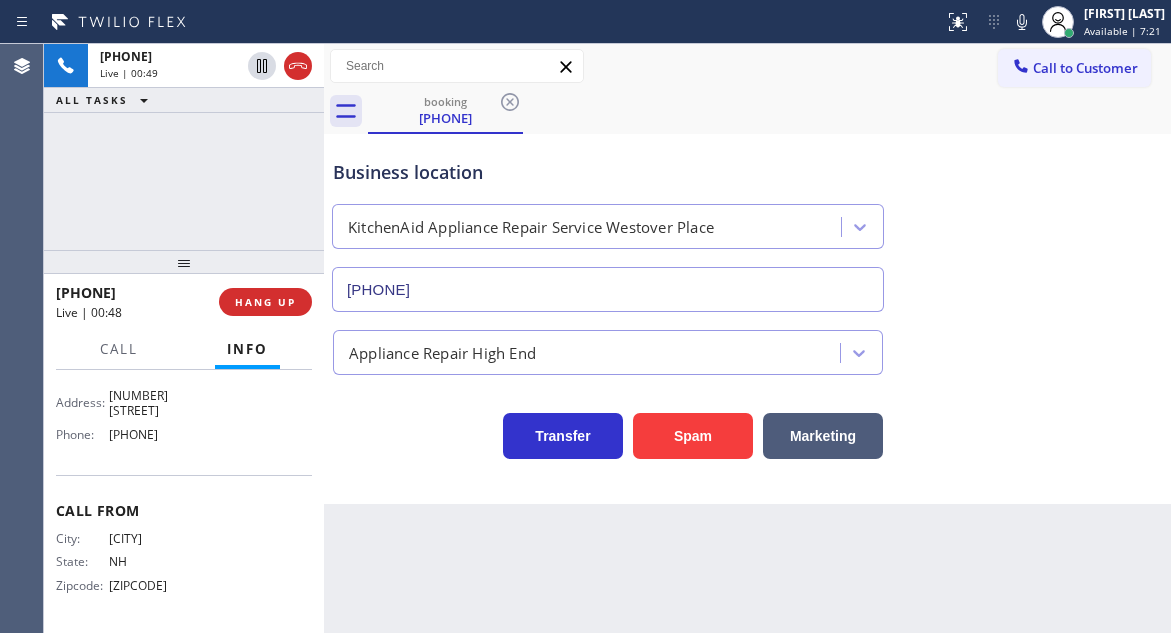 click on "Name: KitchenAid Appliance Repair Service Westover Place Address: 4422 Macomb St NW  Phone: (202) 335-8017" at bounding box center [133, 384] 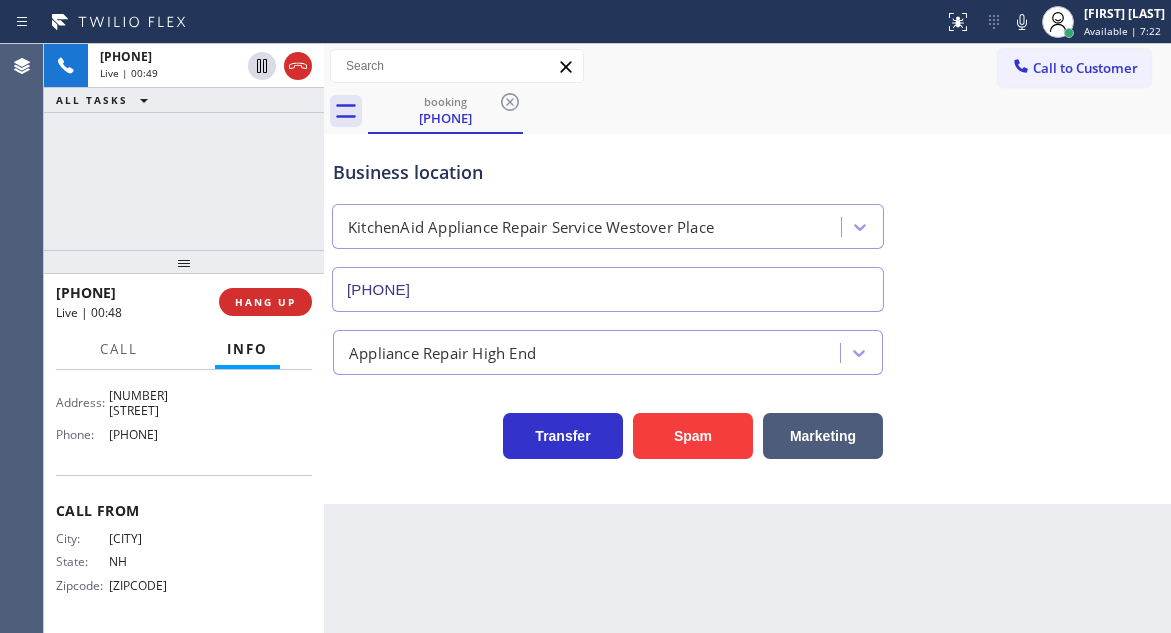 click on "Name: KitchenAid Appliance Repair Service Westover Place Address: 4422 Macomb St NW  Phone: (202) 335-8017" at bounding box center [133, 384] 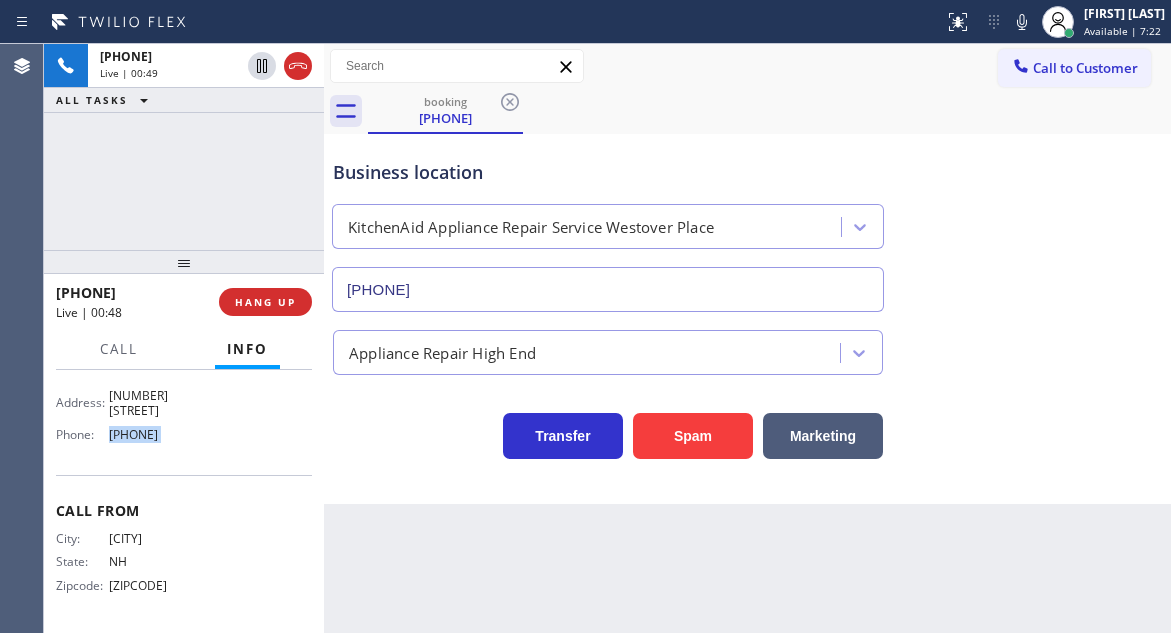 click on "Name: KitchenAid Appliance Repair Service Westover Place Address: 4422 Macomb St NW  Phone: (202) 335-8017" at bounding box center (133, 384) 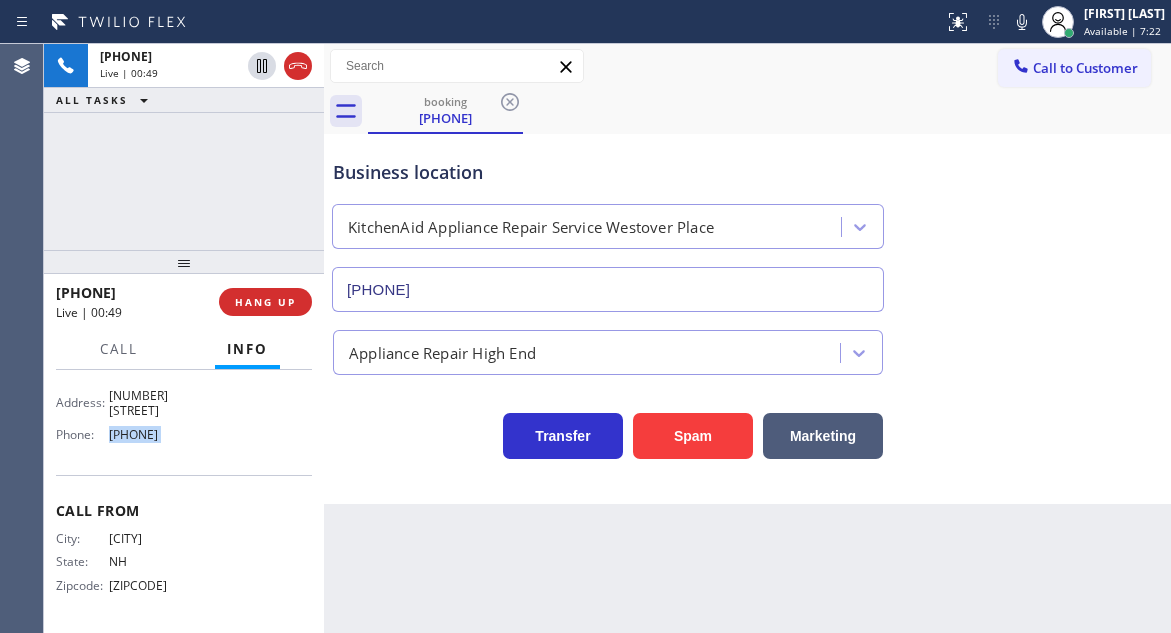 copy on "(202) 335-8017" 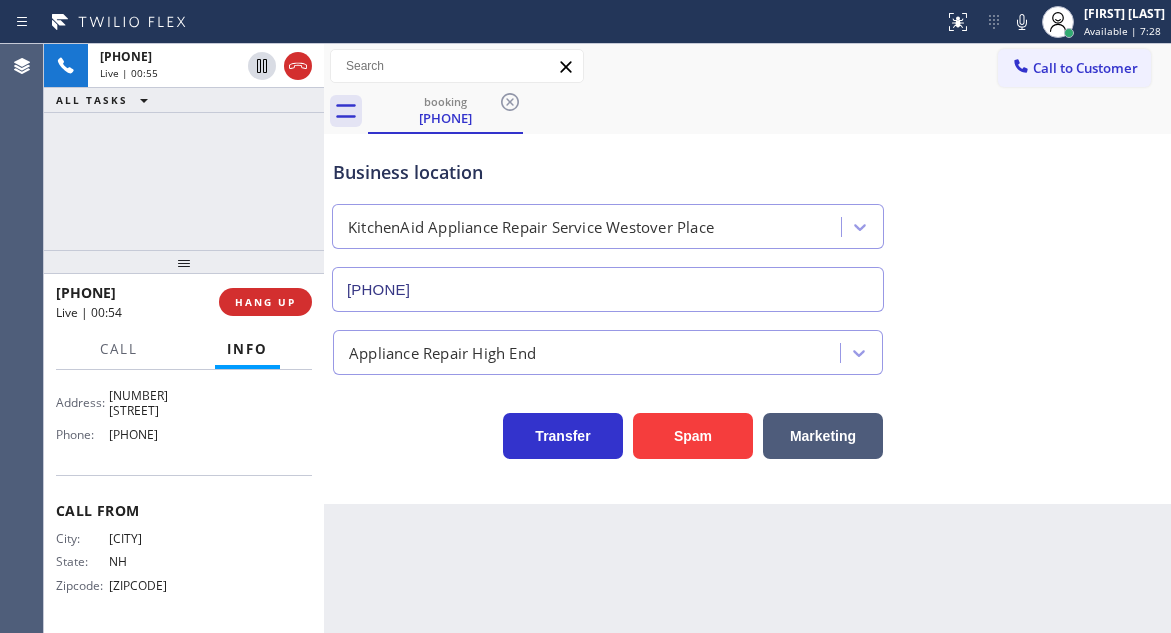 click on "Back to Dashboard Change Sender ID Customers Technicians Select a contact Outbound call Technician Search Technician Your caller id phone number Your caller id phone number Call Technician info Name   Phone none Address none Change Sender ID HVAC +18559994417 5 Star Appliance +18557314952 Appliance Repair +18554611149 Plumbing +18889090120 Air Duct Cleaning +18006865038  Electricians +18005688664 Cancel Change Check personal SMS Reset Change booking (603) 858-6566 Call to Customer Outbound call Location Search location Your caller id phone number Customer number Call Outbound call Technician Search Technician Your caller id phone number Your caller id phone number Call booking (603) 858-6566 Business location KitchenAid Appliance Repair Service Westover Place (202) 335-8017 Appliance Repair High End Transfer Spam Marketing" at bounding box center [747, 338] 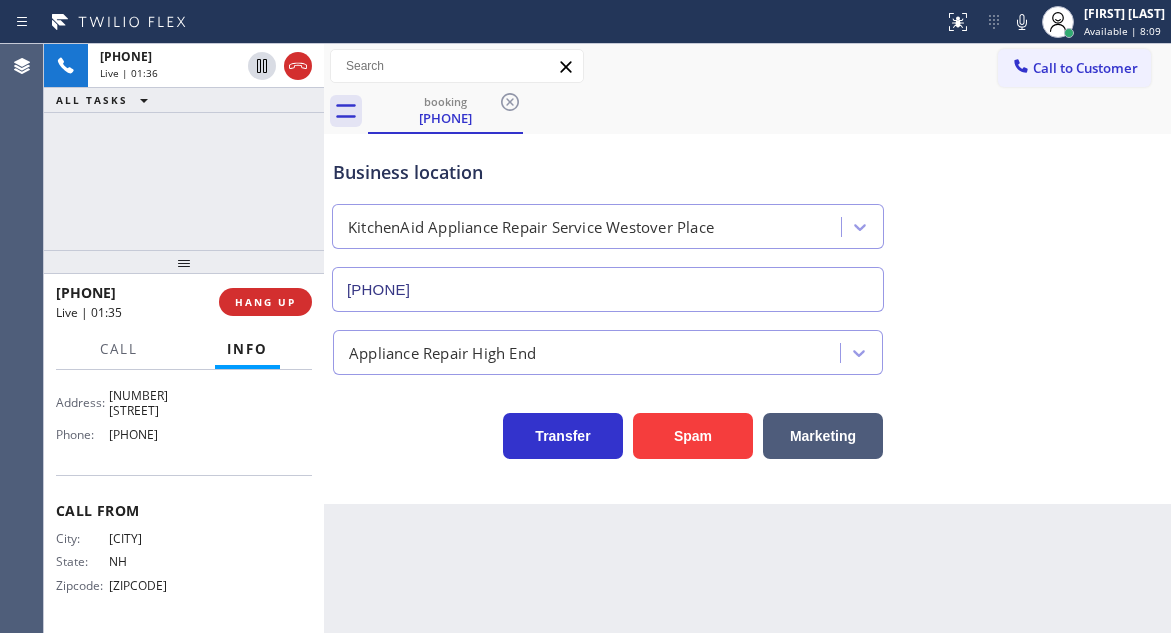 drag, startPoint x: 433, startPoint y: 552, endPoint x: 140, endPoint y: 509, distance: 296.1385 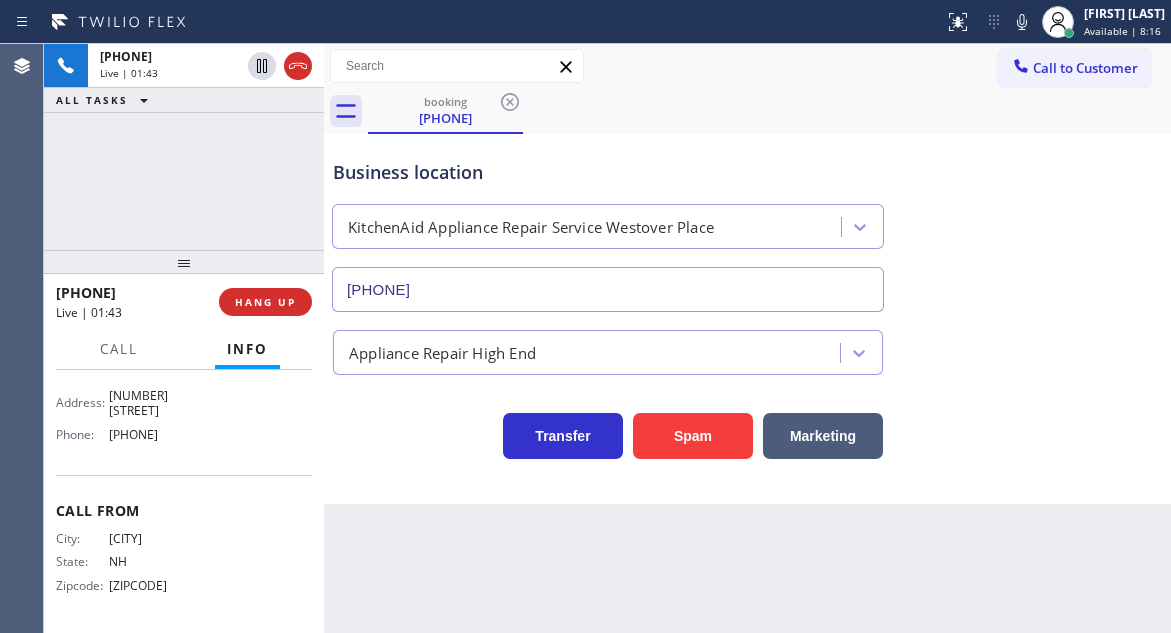 click on "Business location" at bounding box center [608, 172] 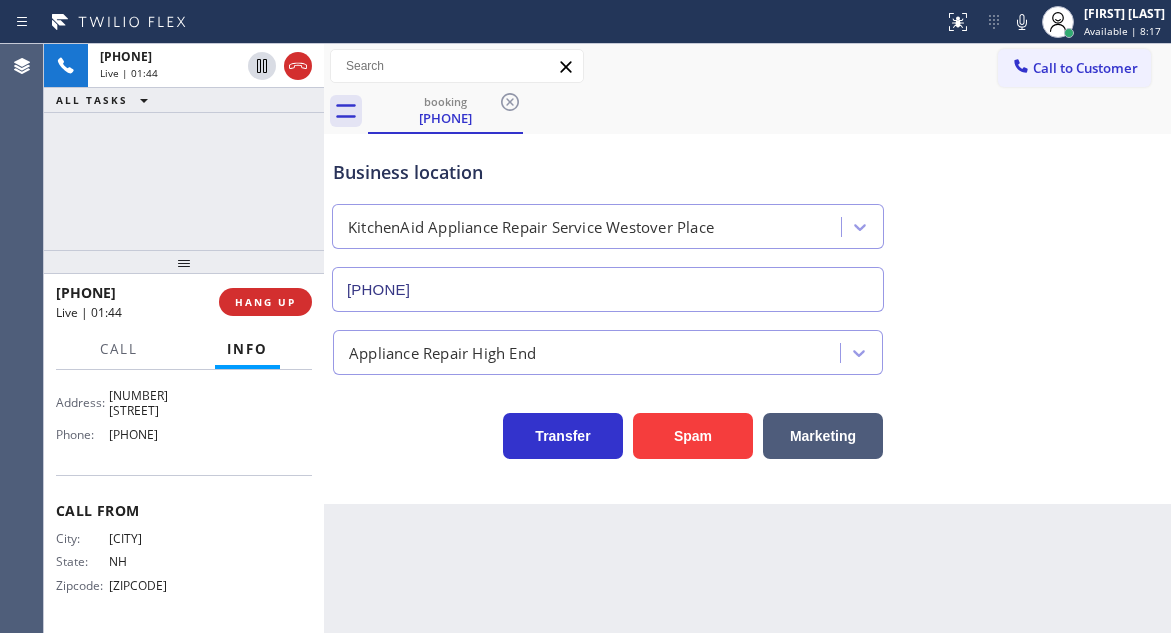 click on "Business location" at bounding box center [608, 172] 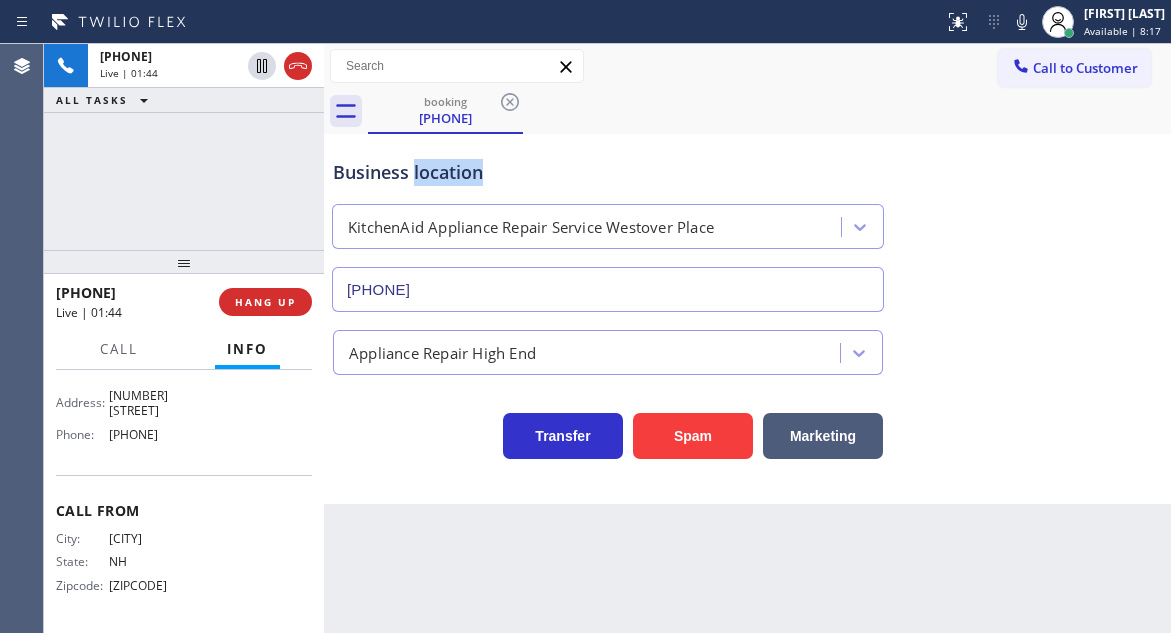 click on "Business location" at bounding box center (608, 172) 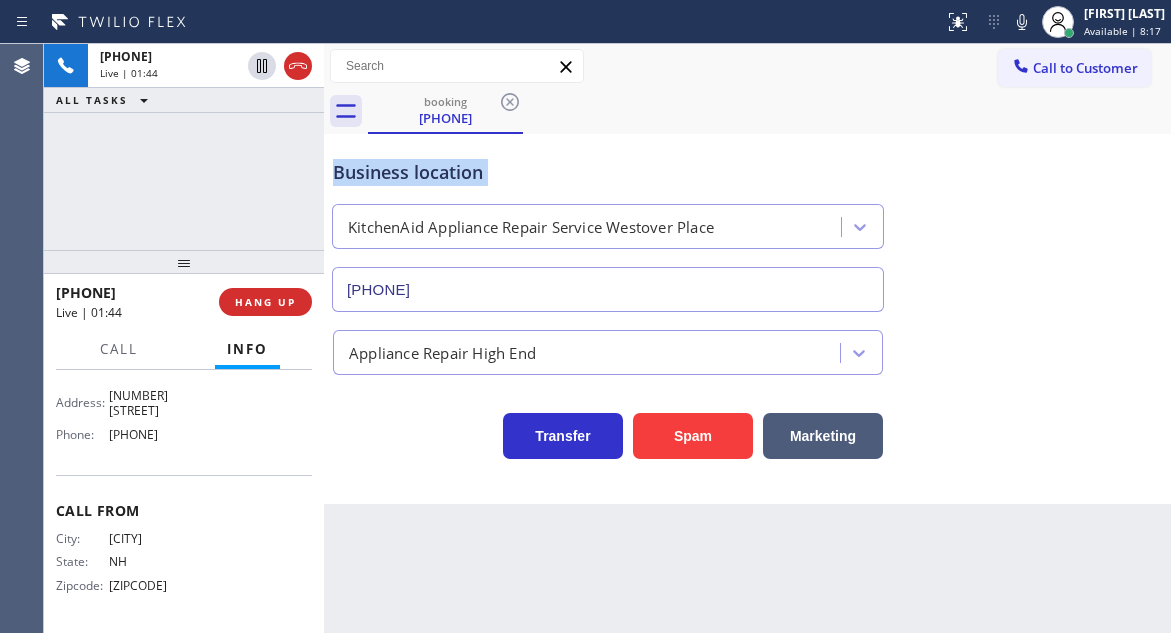 click on "Business location" at bounding box center (608, 172) 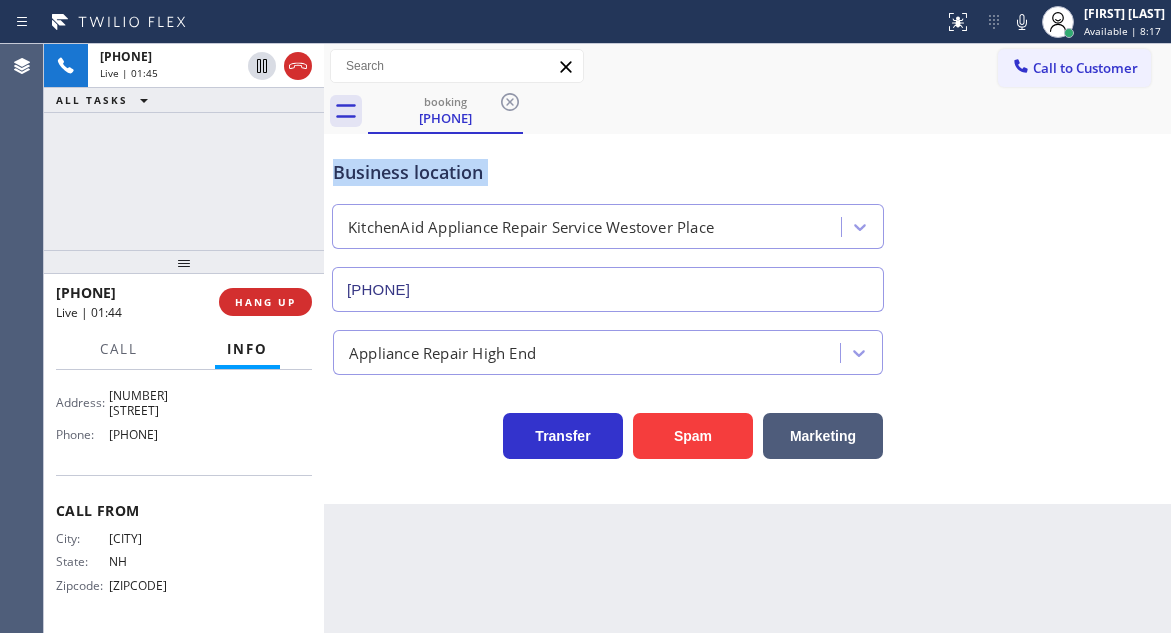 click on "Business location" at bounding box center [608, 172] 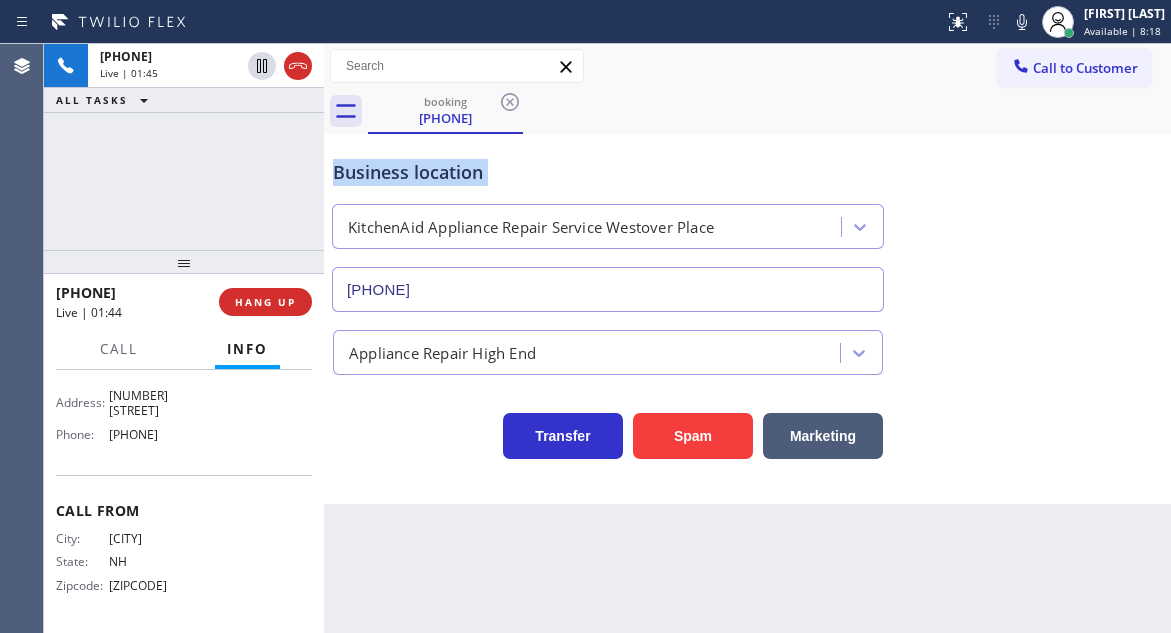 click on "Business location" at bounding box center (608, 172) 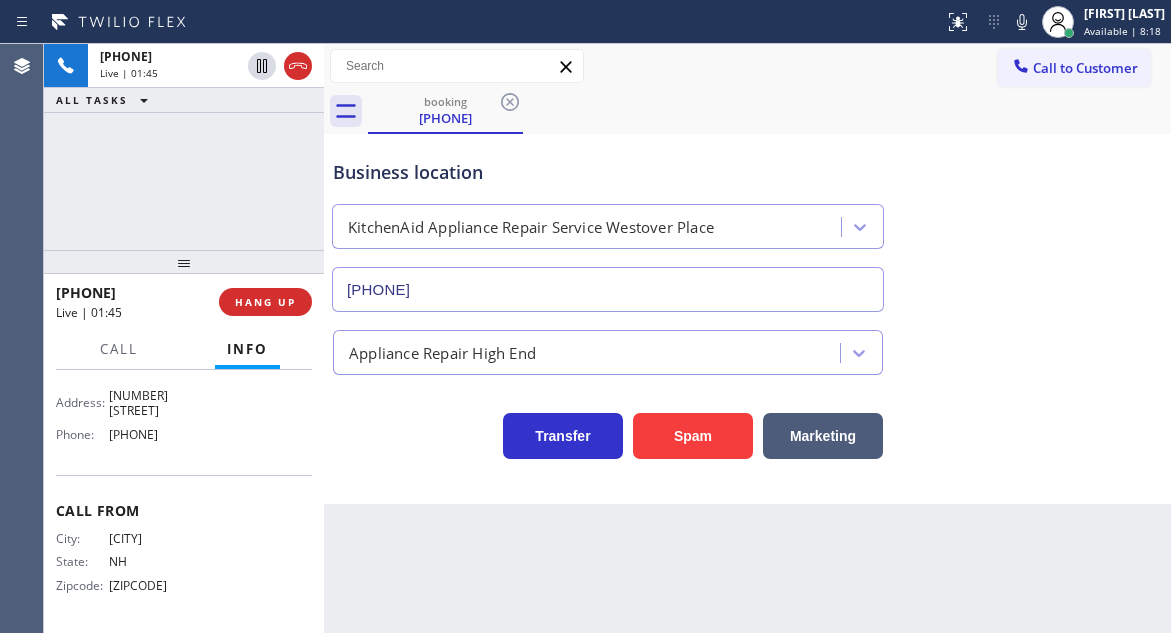 click on "Business location" at bounding box center (608, 172) 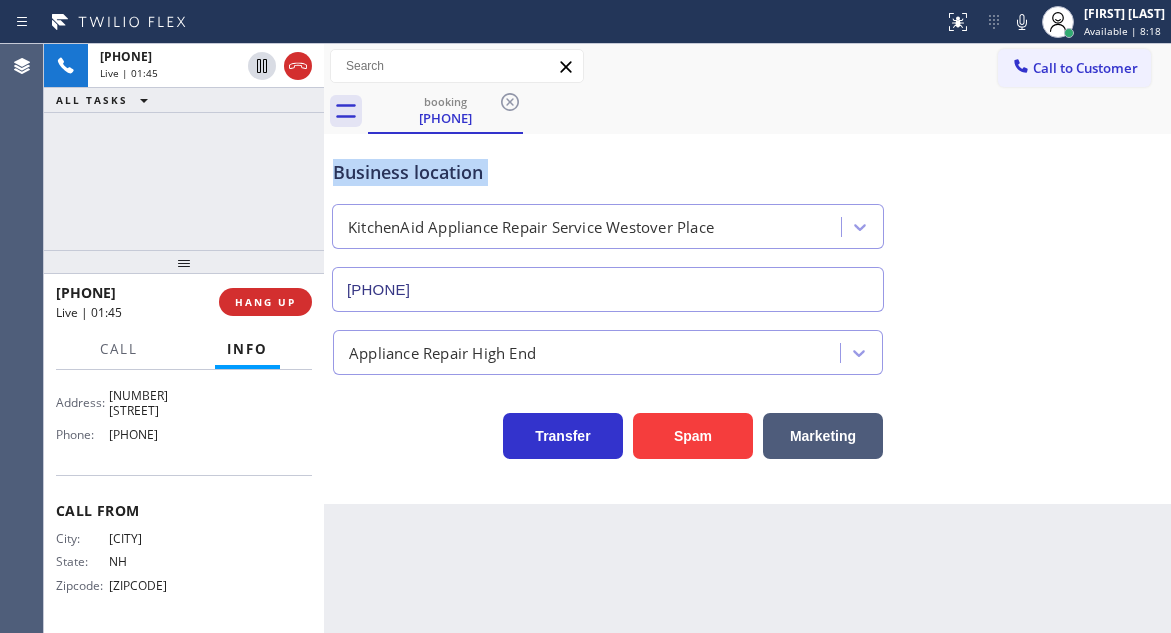 click on "Business location" at bounding box center [608, 172] 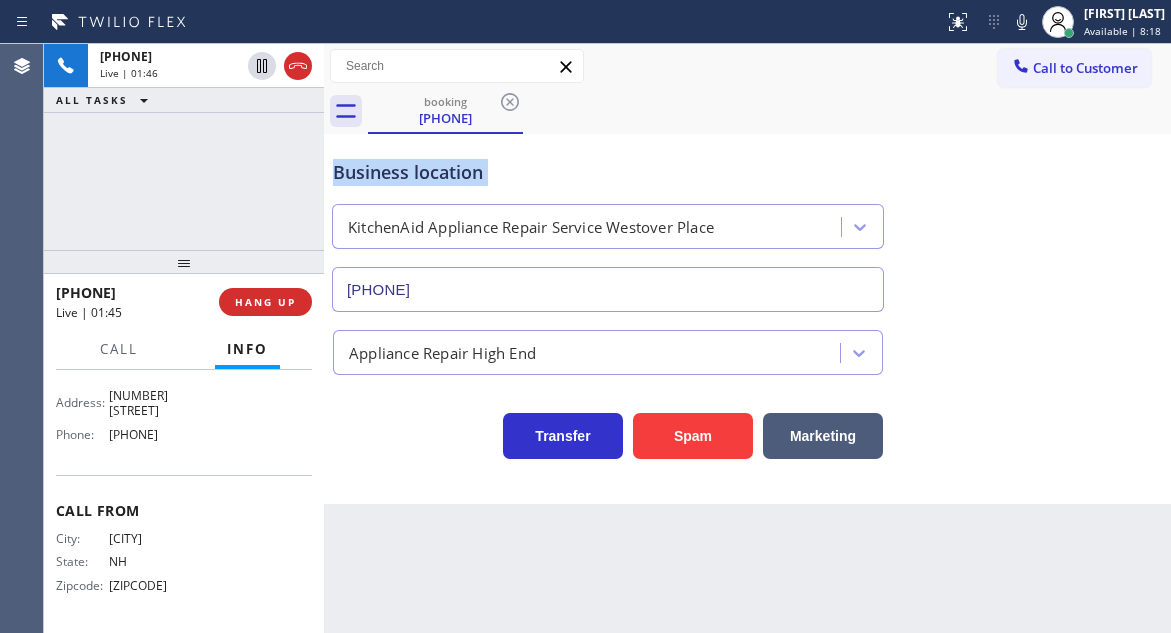 click on "Business location" at bounding box center (608, 172) 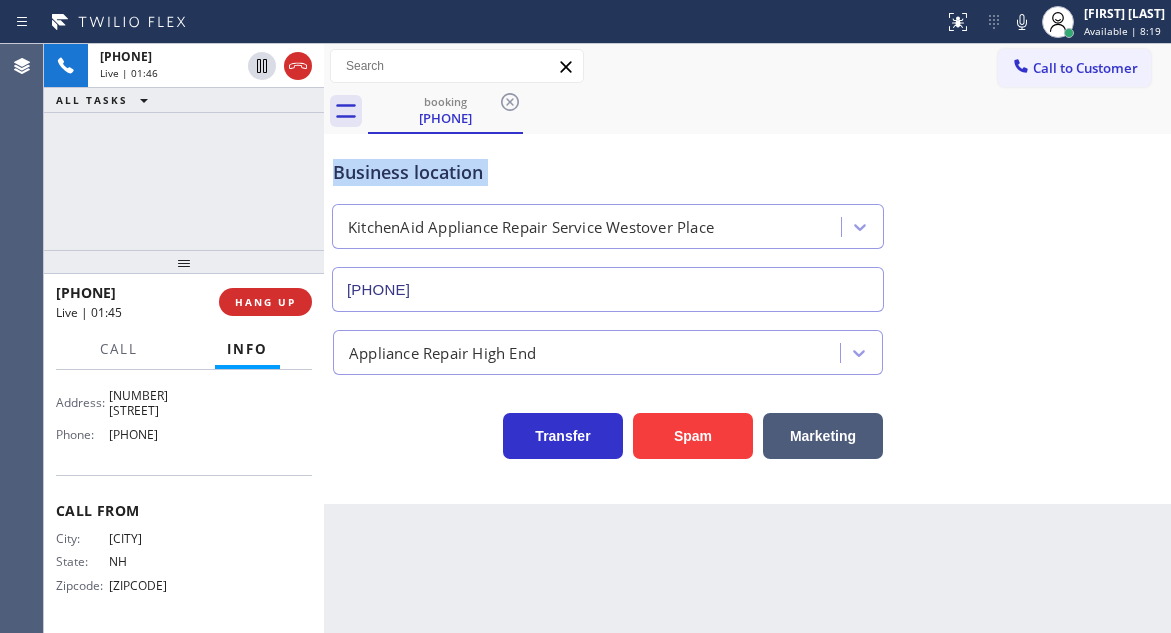 click on "Business location" at bounding box center (608, 172) 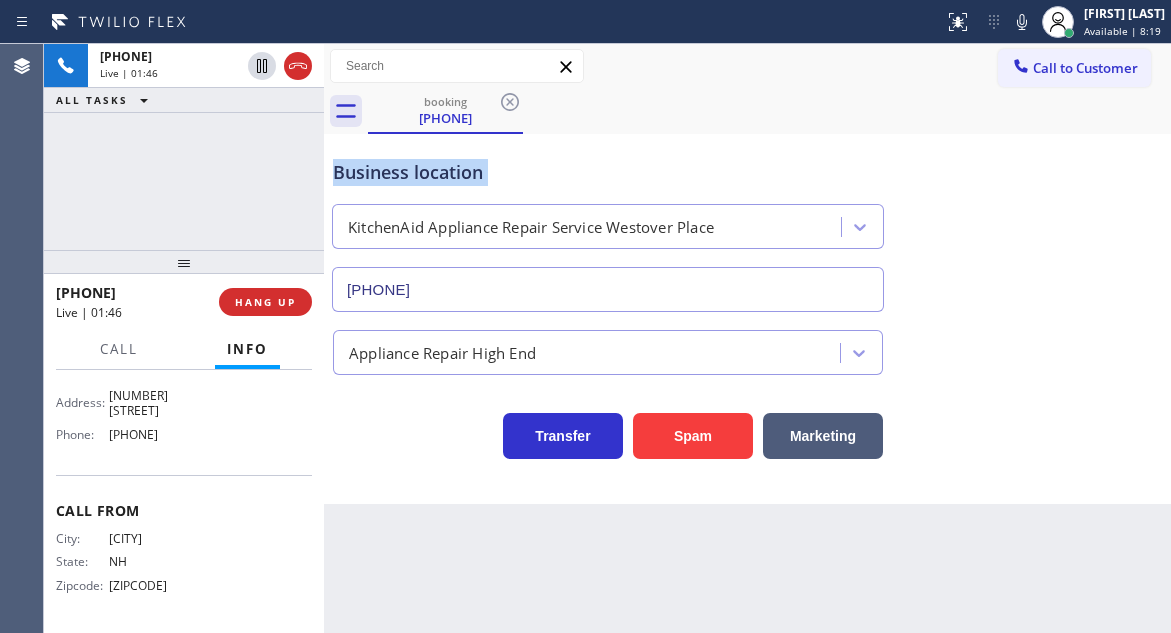 click on "Business location" at bounding box center (608, 172) 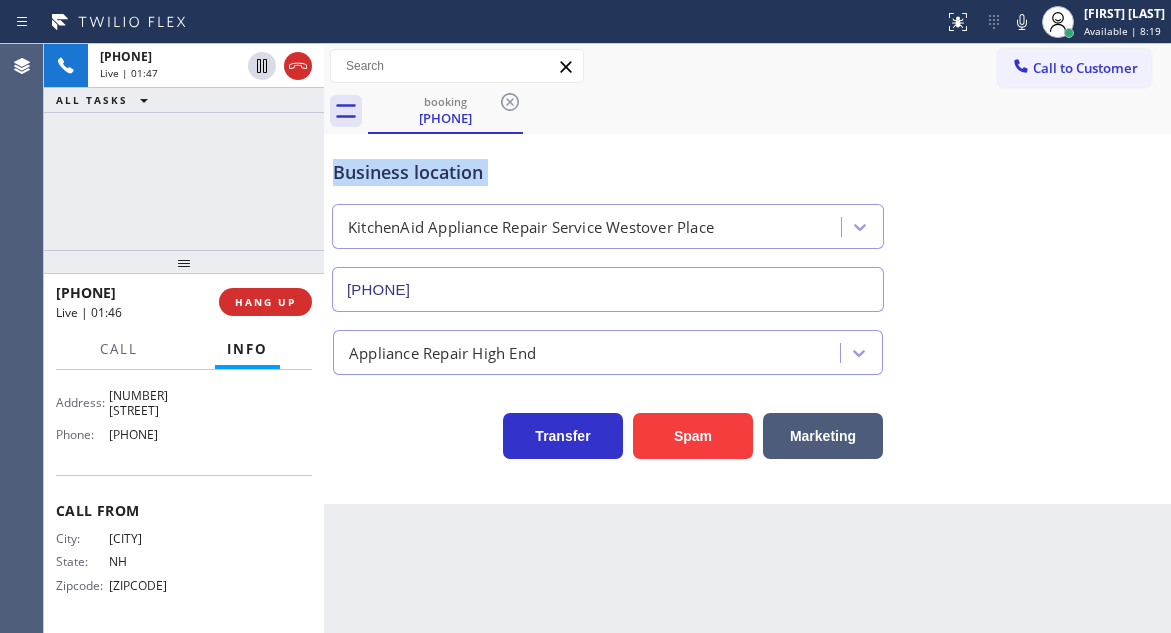 click on "Business location" at bounding box center (608, 172) 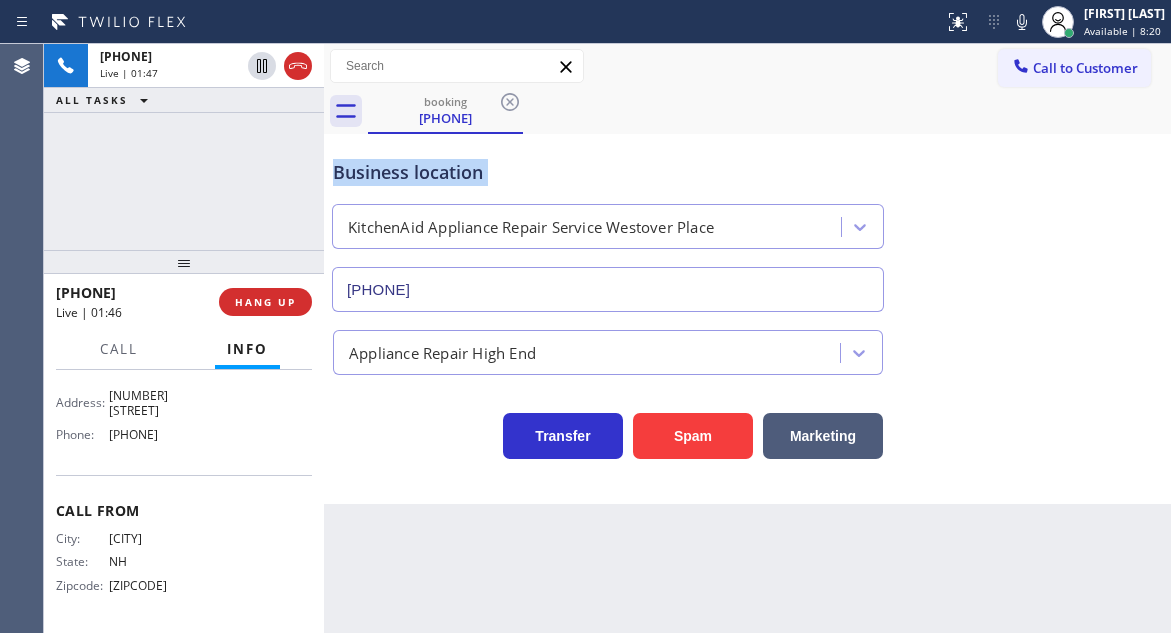 click on "Business location" at bounding box center (608, 172) 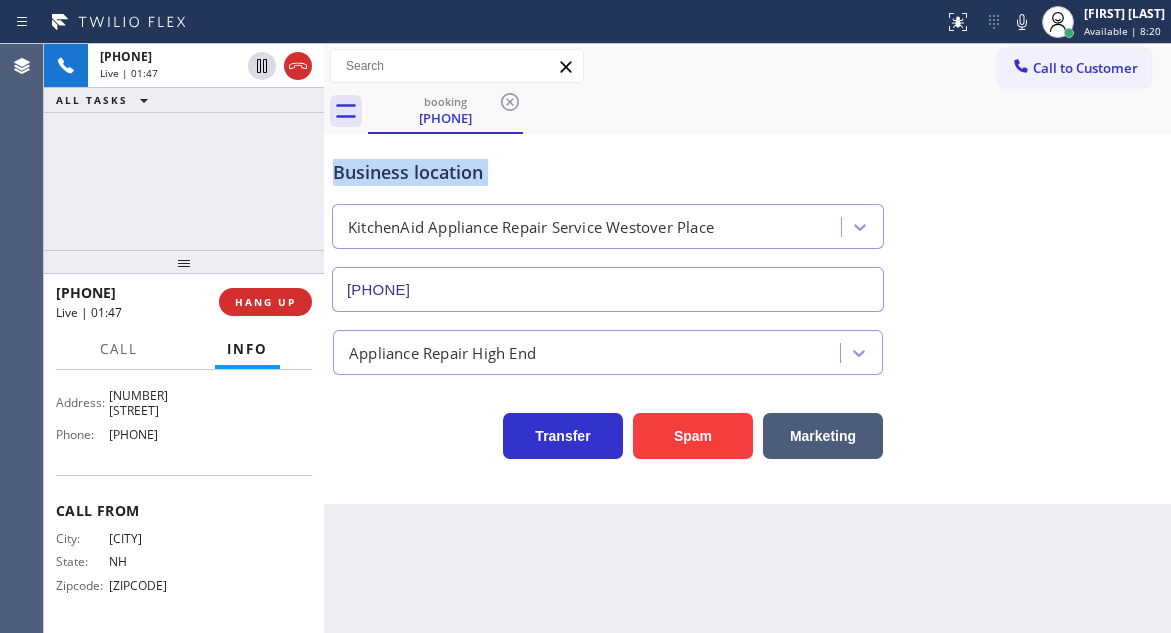 click on "Business location" at bounding box center (608, 172) 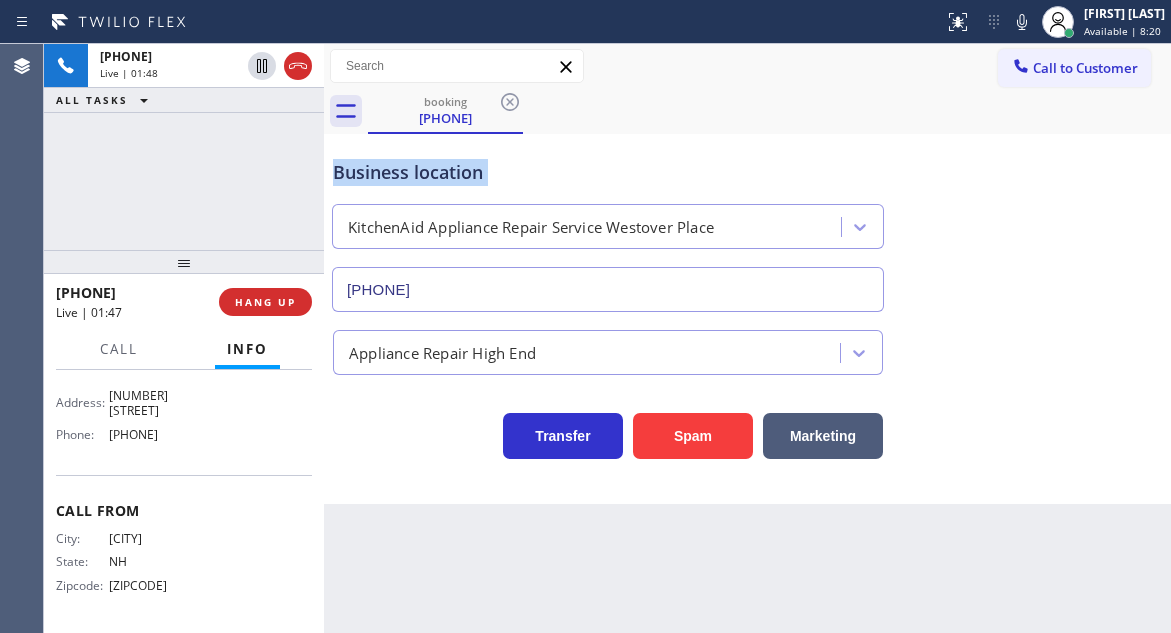 click on "Business location" at bounding box center [608, 172] 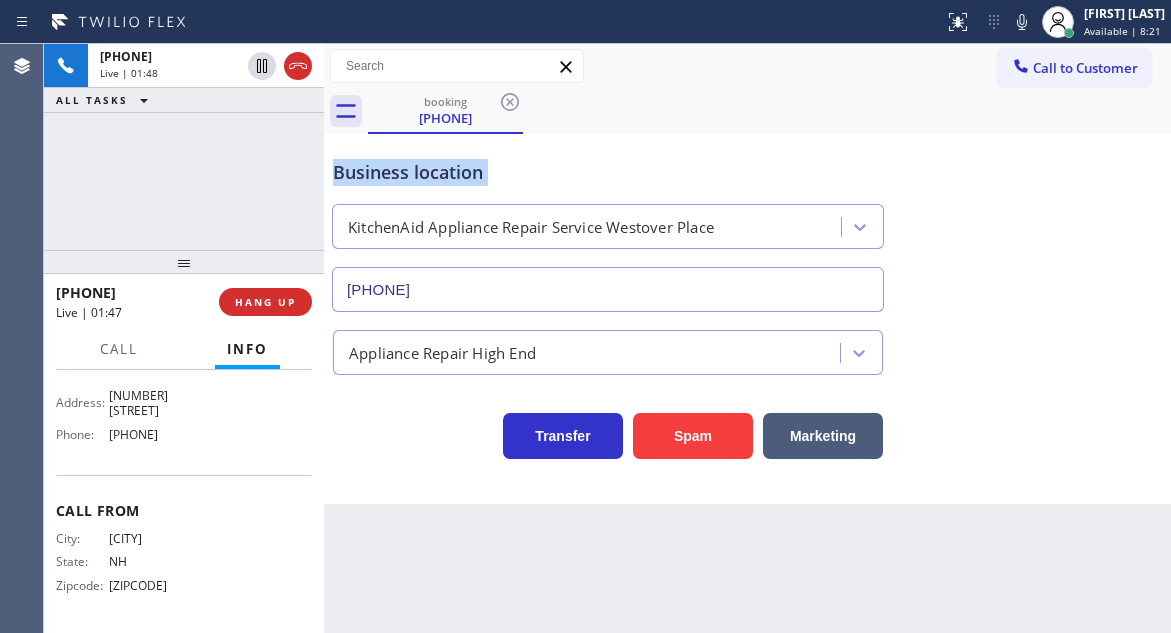 click on "Business location" at bounding box center [608, 172] 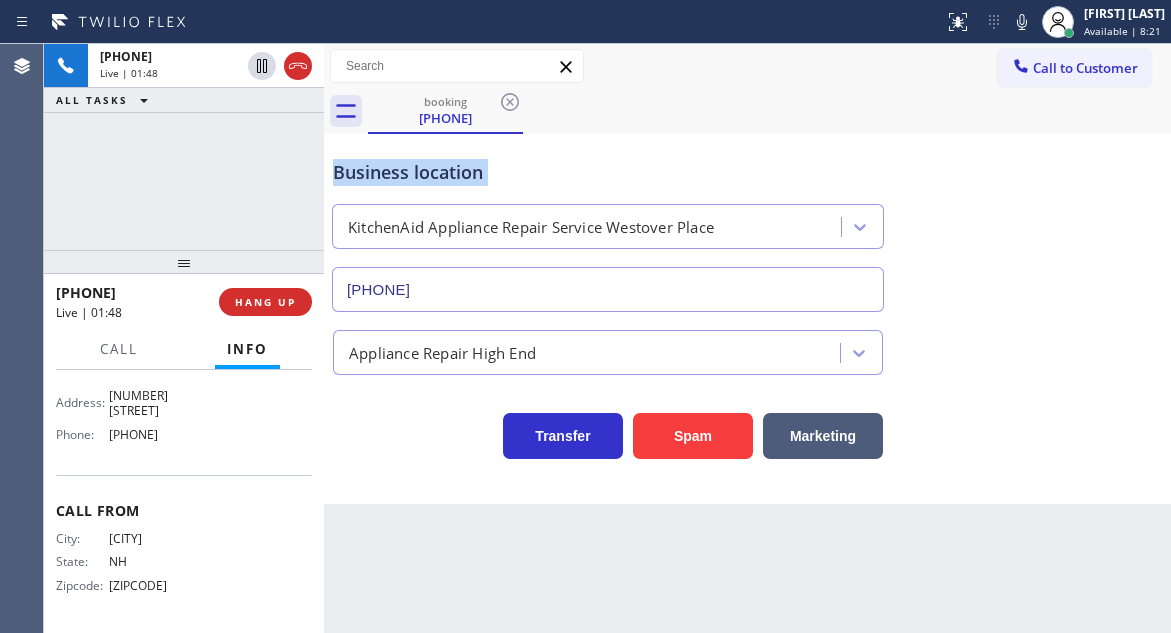 click on "Business location" at bounding box center [608, 172] 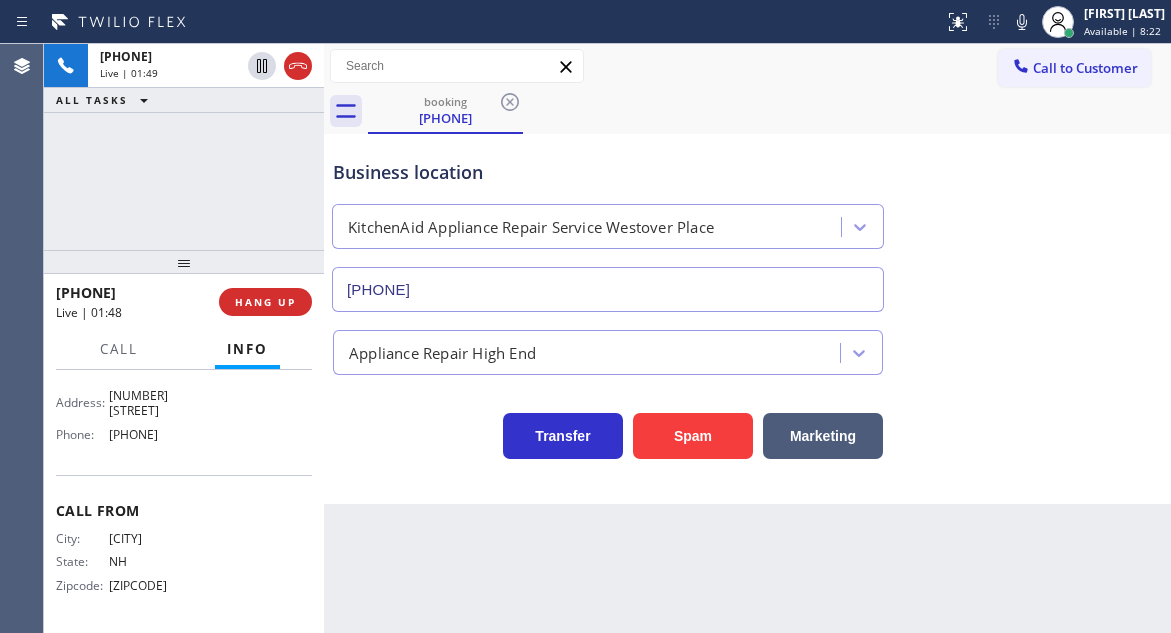 click on "Call From City: MANCHESTER State: NH Zipcode: 03102" at bounding box center [184, 550] 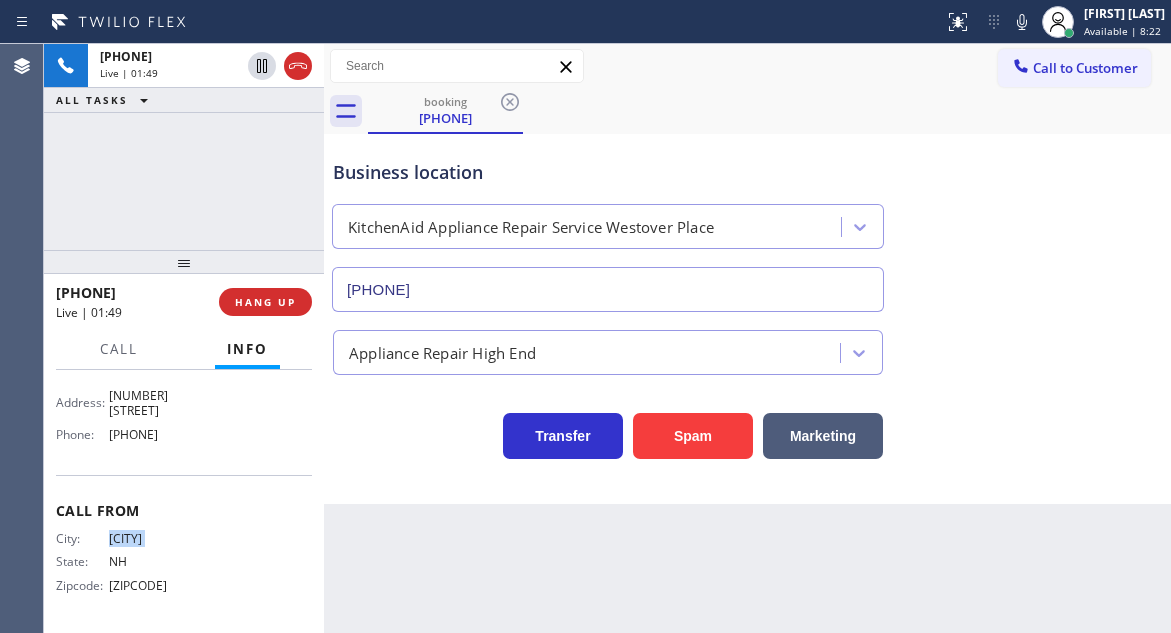 click on "Call From City: MANCHESTER State: NH Zipcode: 03102" at bounding box center (184, 550) 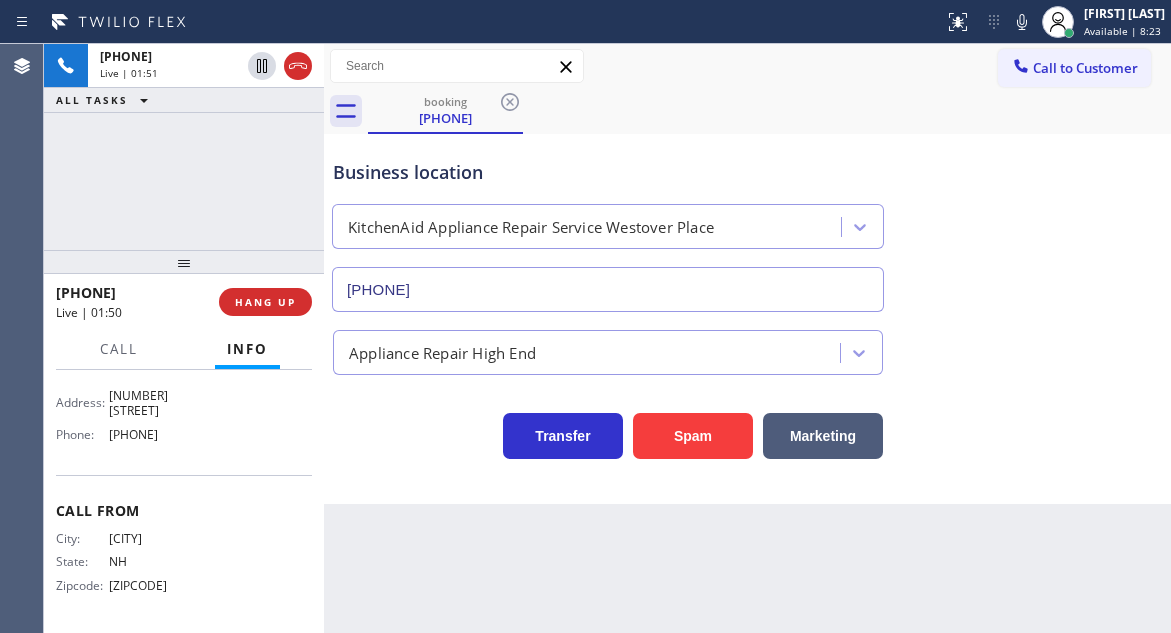 click on "Business location KitchenAid Appliance Repair Service Westover Place (202) 335-8017" at bounding box center [608, 225] 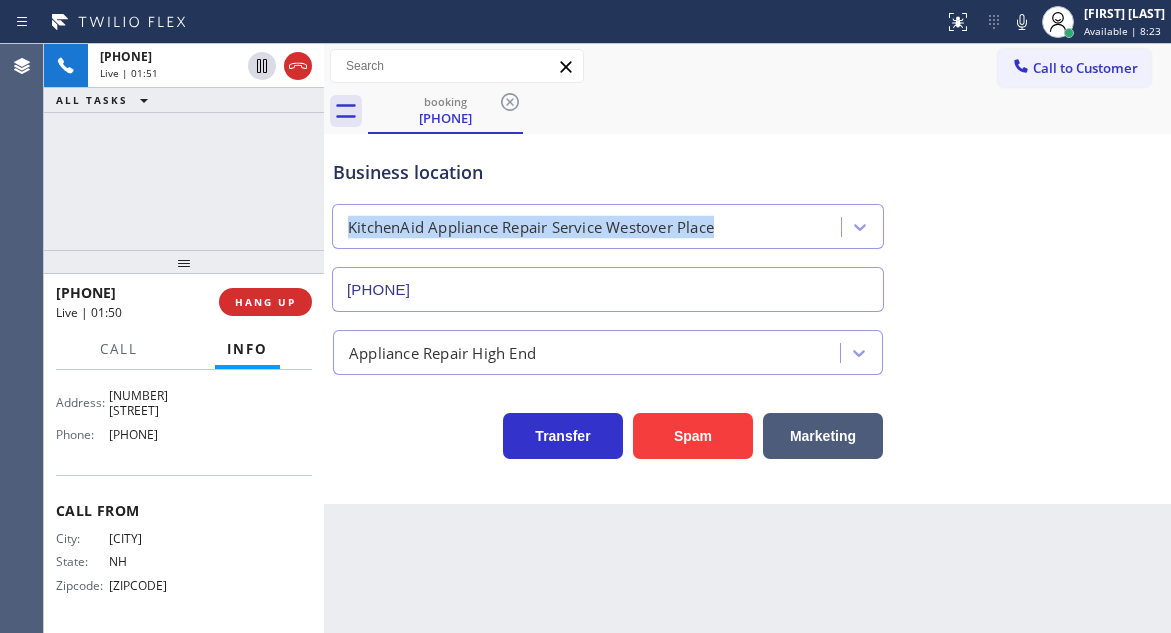 click on "Business location" at bounding box center (608, 172) 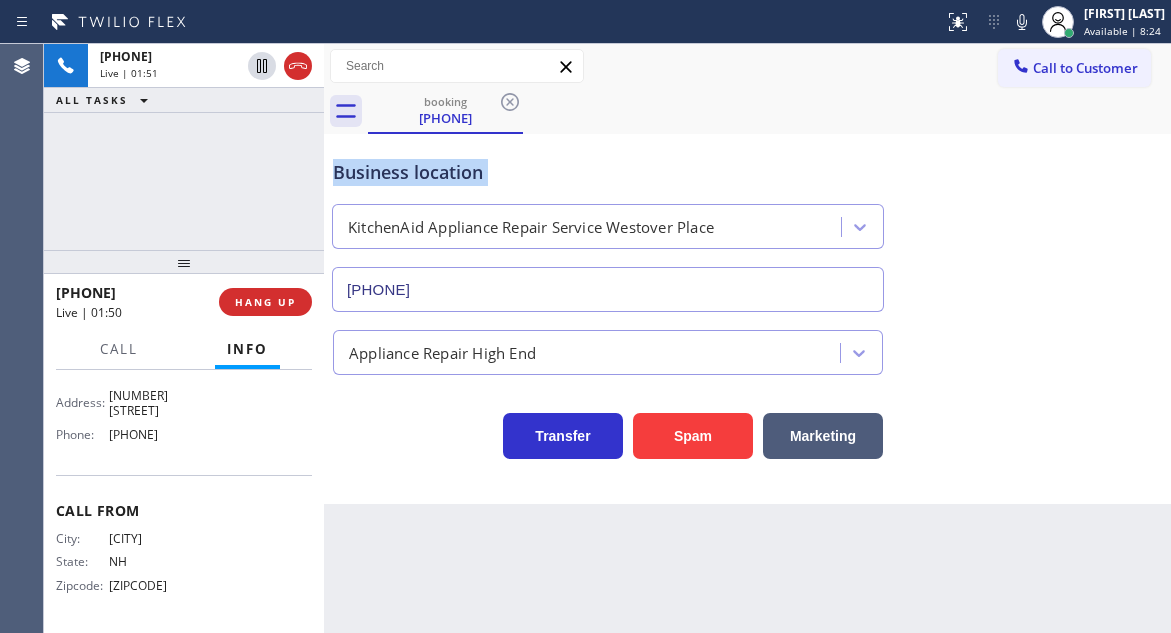 click on "Business location" at bounding box center [608, 172] 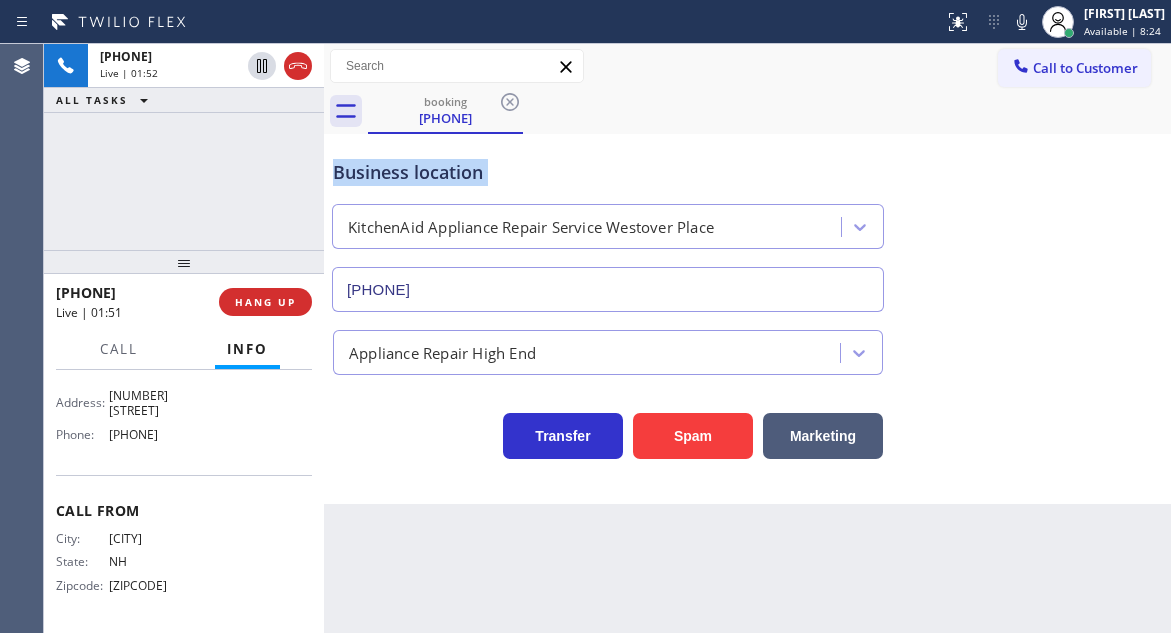 click on "Business location" at bounding box center (608, 172) 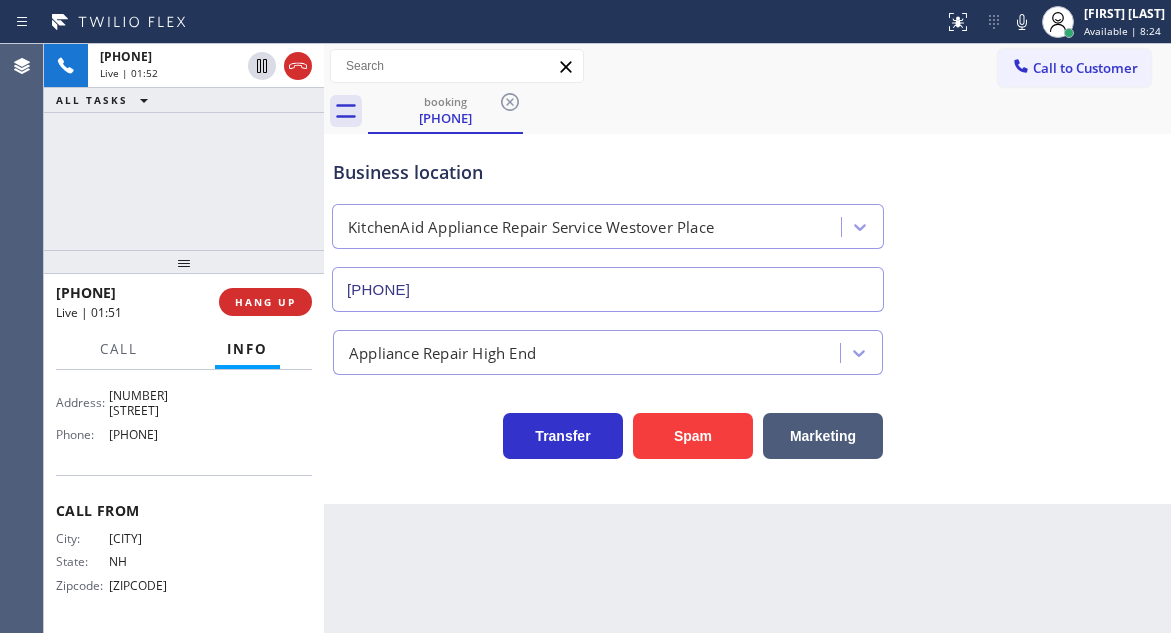 click on "Business location" at bounding box center (608, 172) 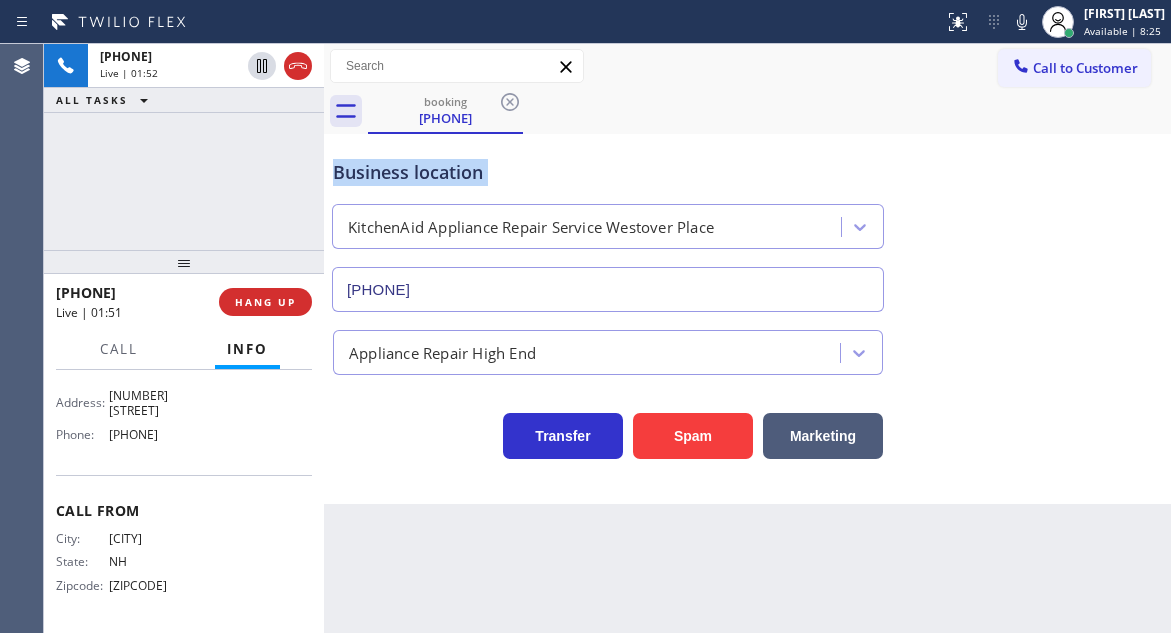 click on "Business location" at bounding box center [608, 172] 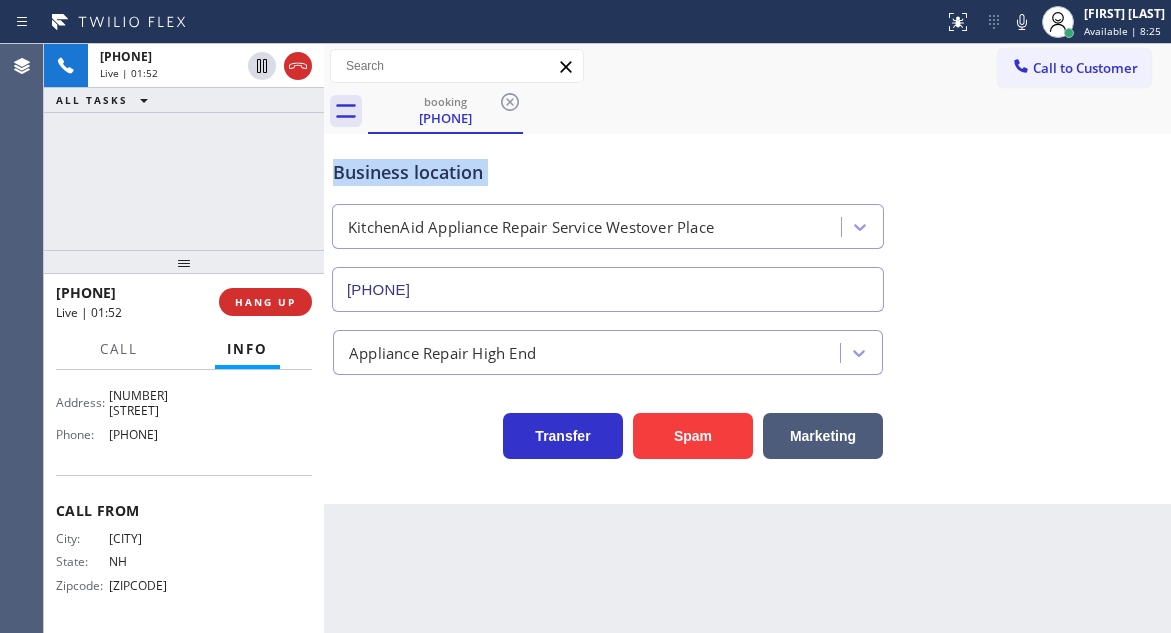 click on "Business location" at bounding box center [608, 172] 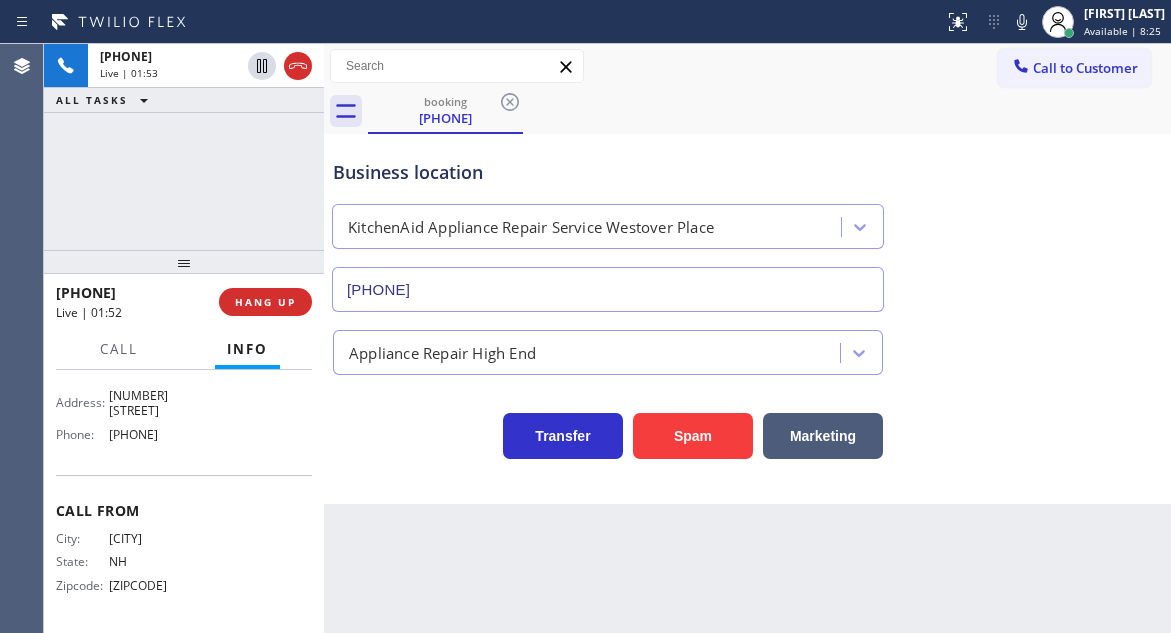 click on "Business location" at bounding box center [608, 172] 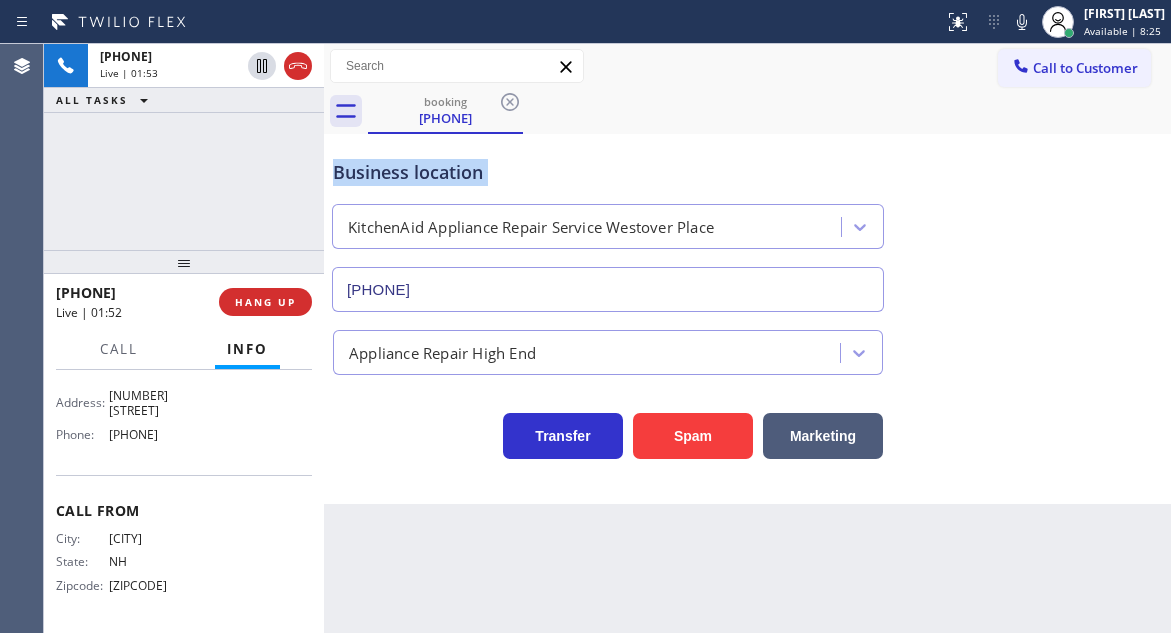 click on "Business location" at bounding box center [608, 172] 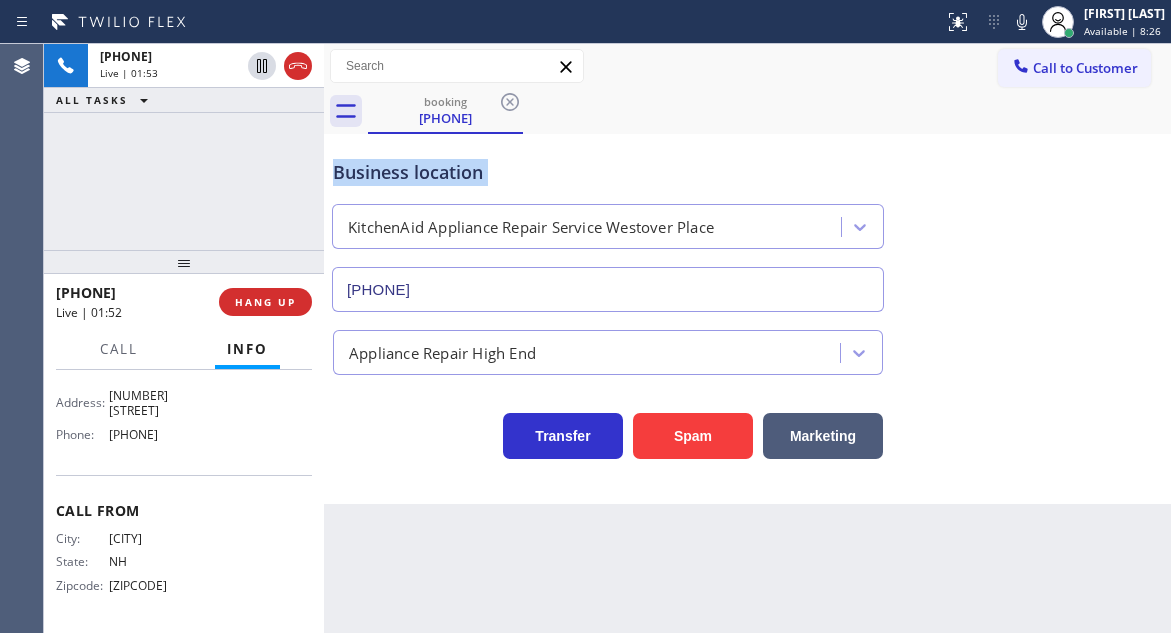click on "Business location" at bounding box center (608, 172) 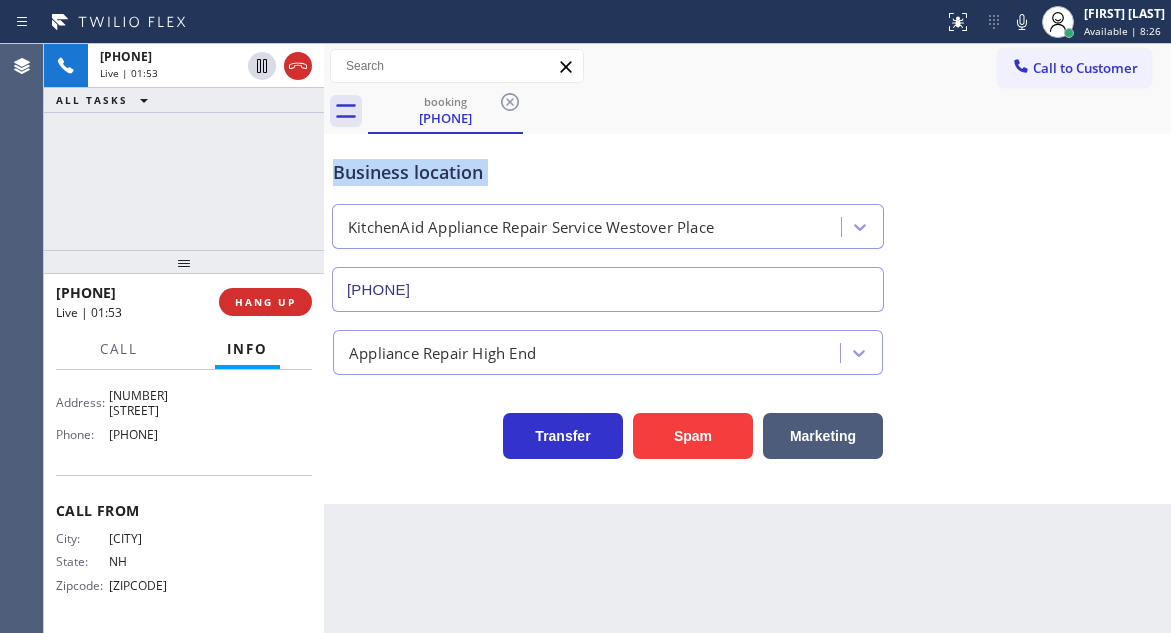 click on "Business location" at bounding box center (608, 172) 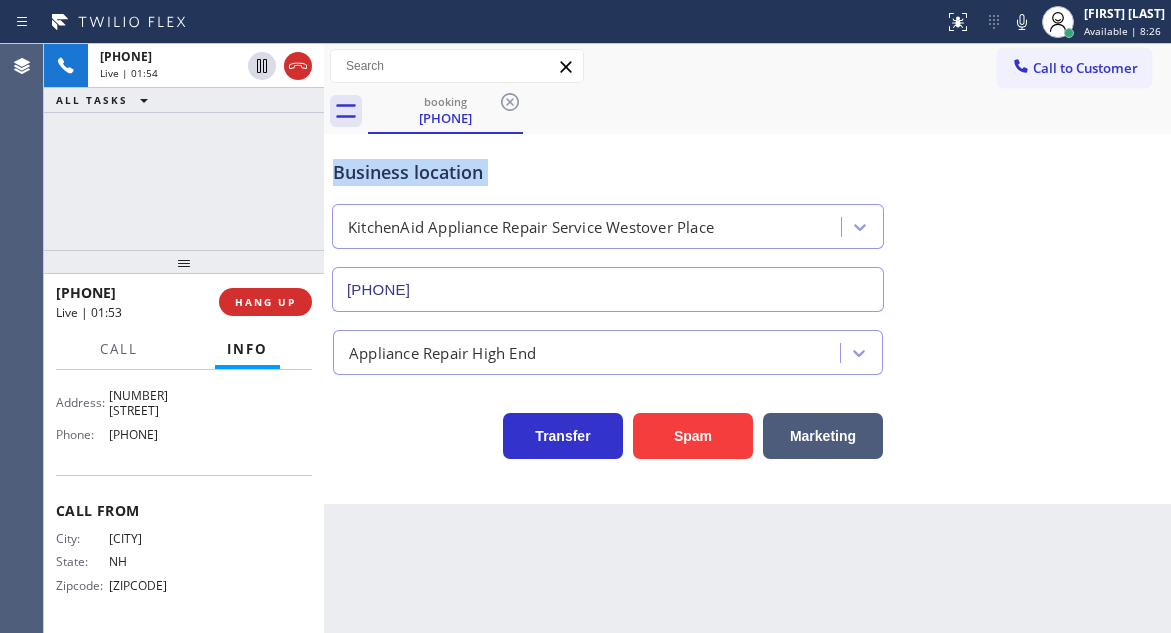 click on "Business location" at bounding box center (608, 172) 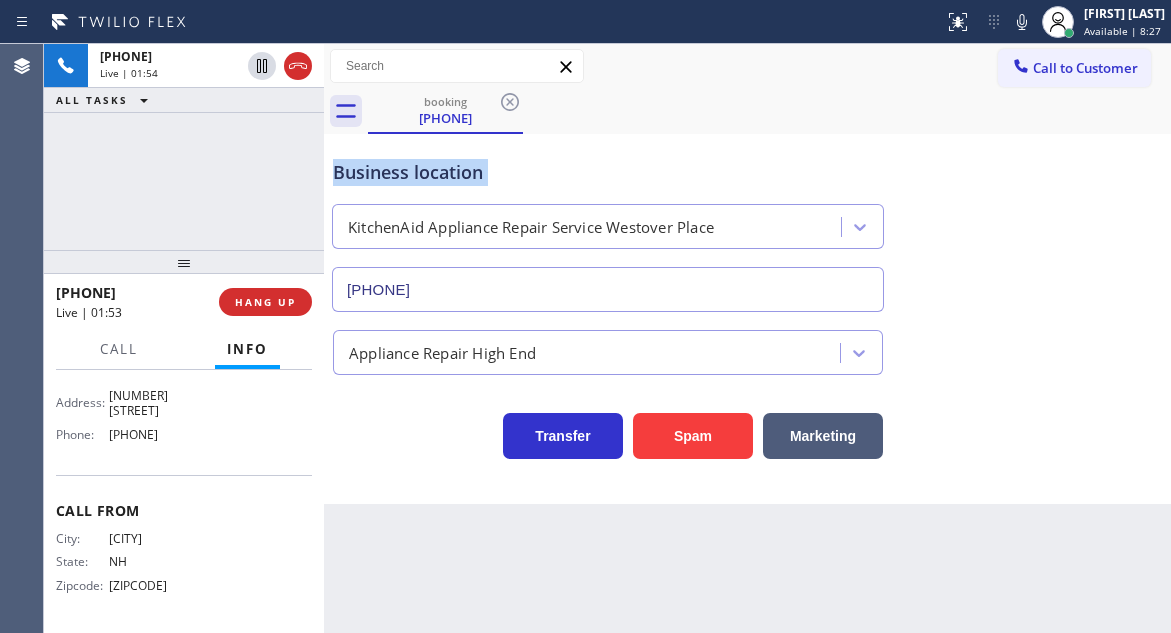click on "Business location" at bounding box center (608, 172) 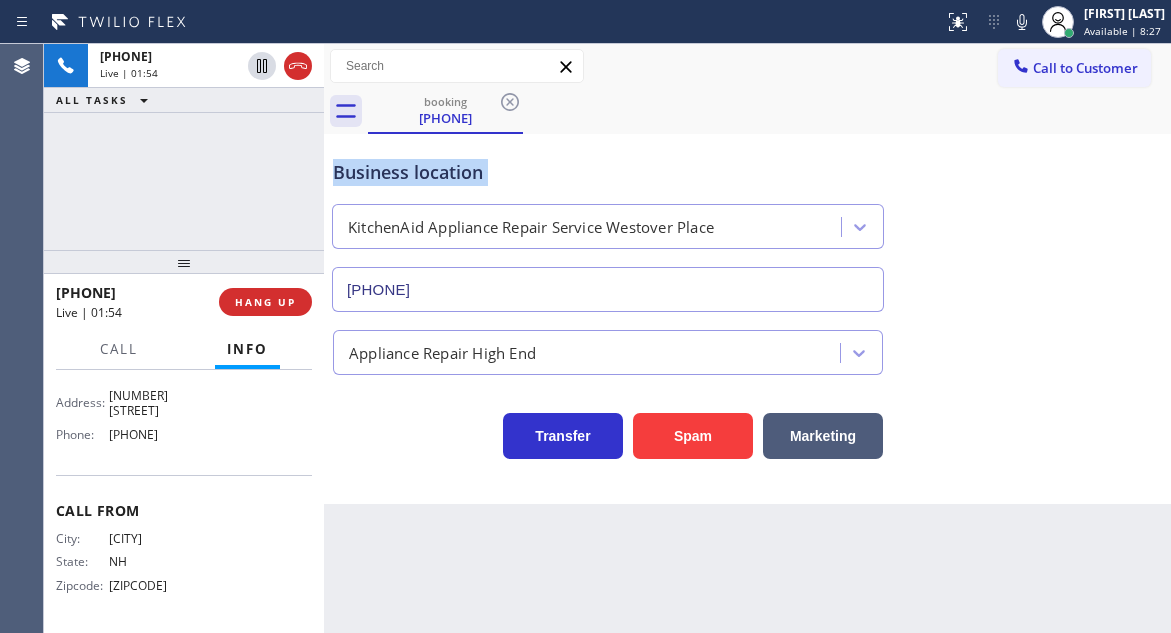 click on "Business location" at bounding box center (608, 172) 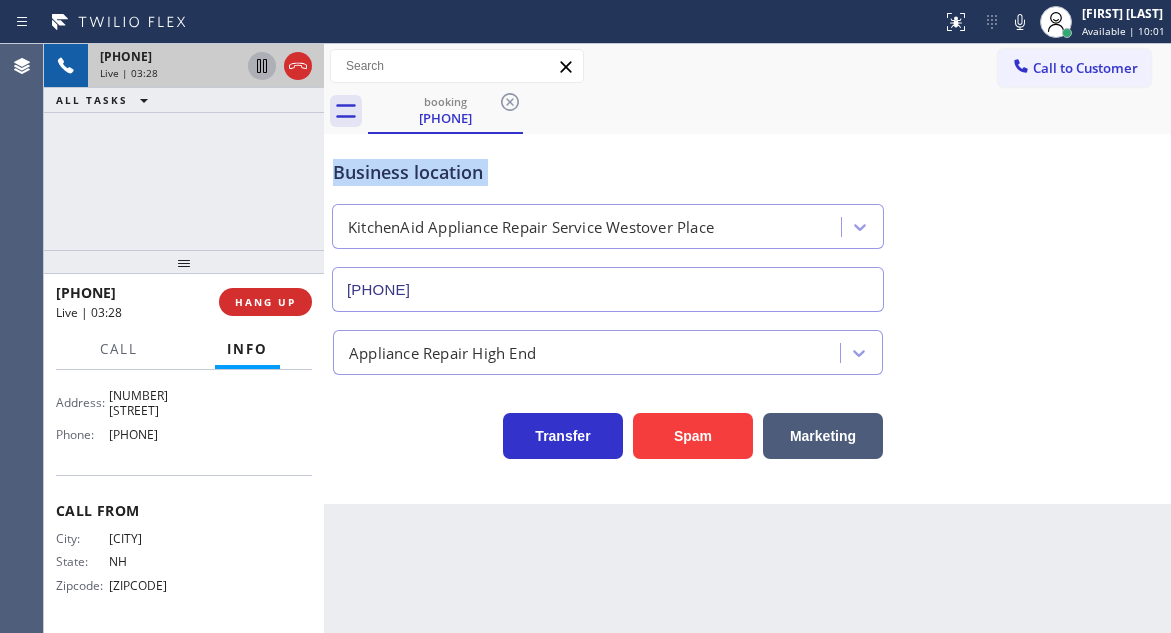 click 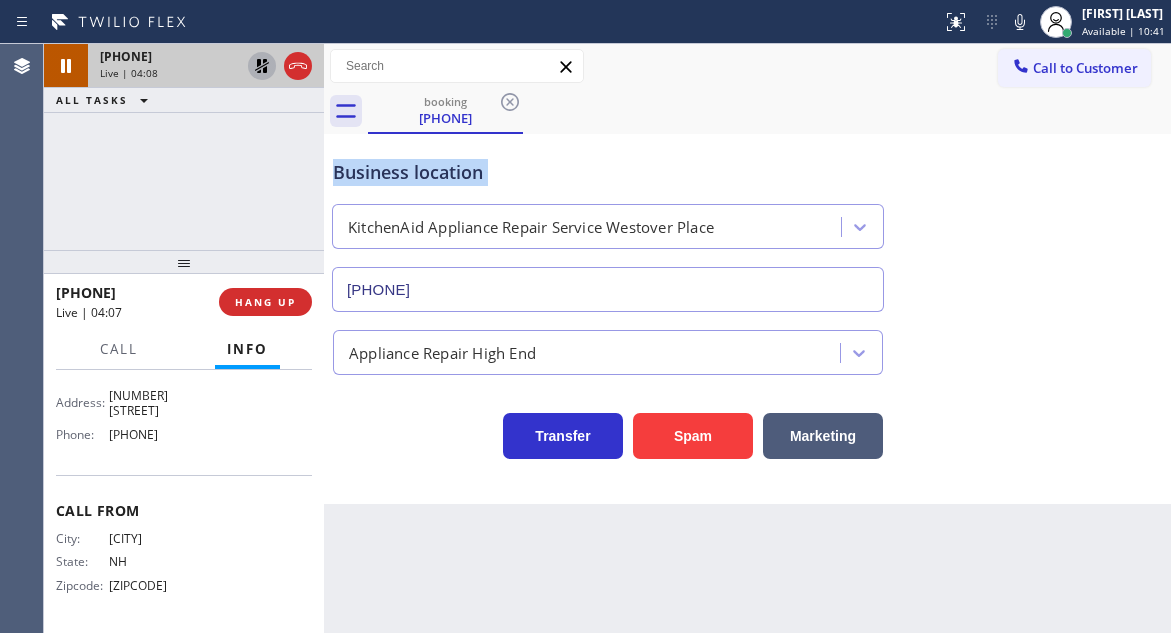 click 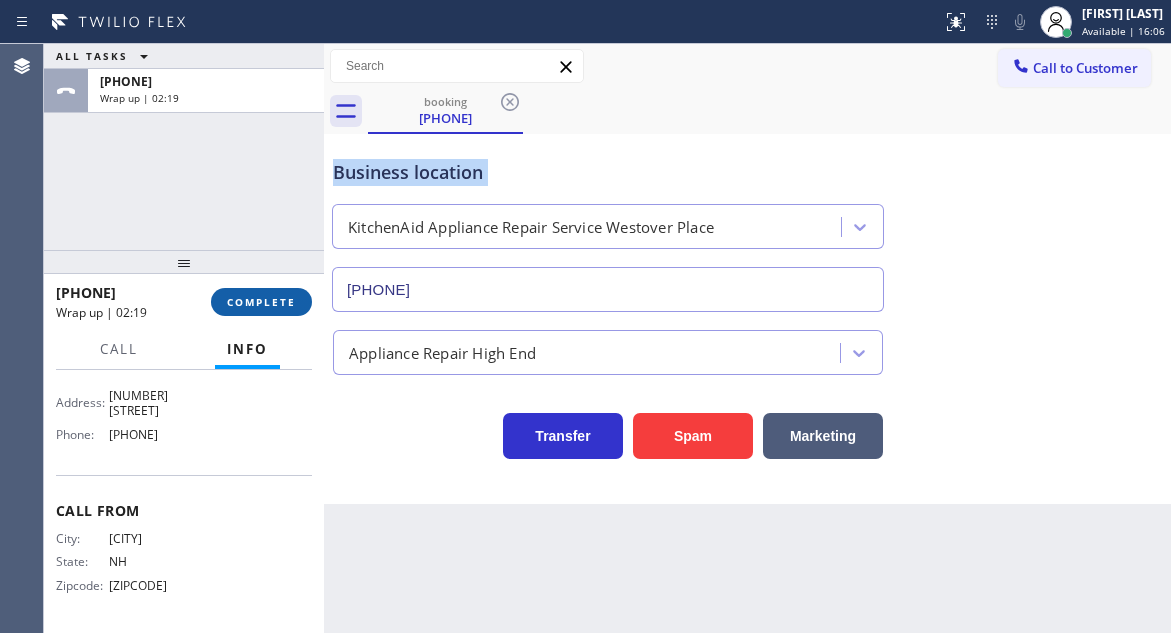 click on "COMPLETE" at bounding box center [261, 302] 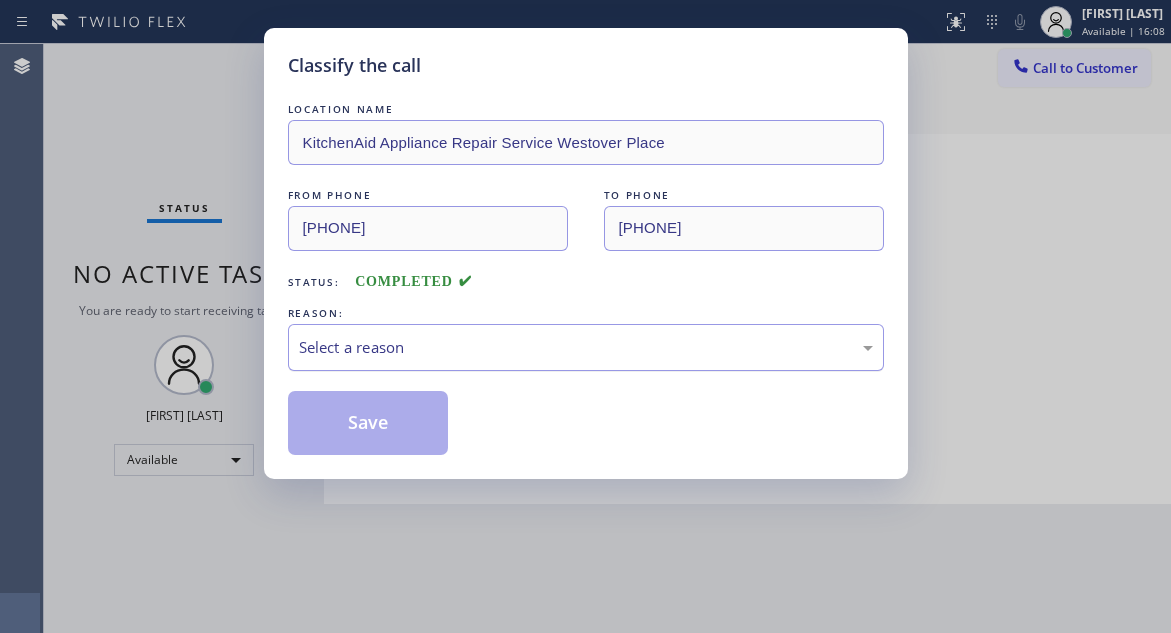 drag, startPoint x: 409, startPoint y: 345, endPoint x: 408, endPoint y: 359, distance: 14.035668 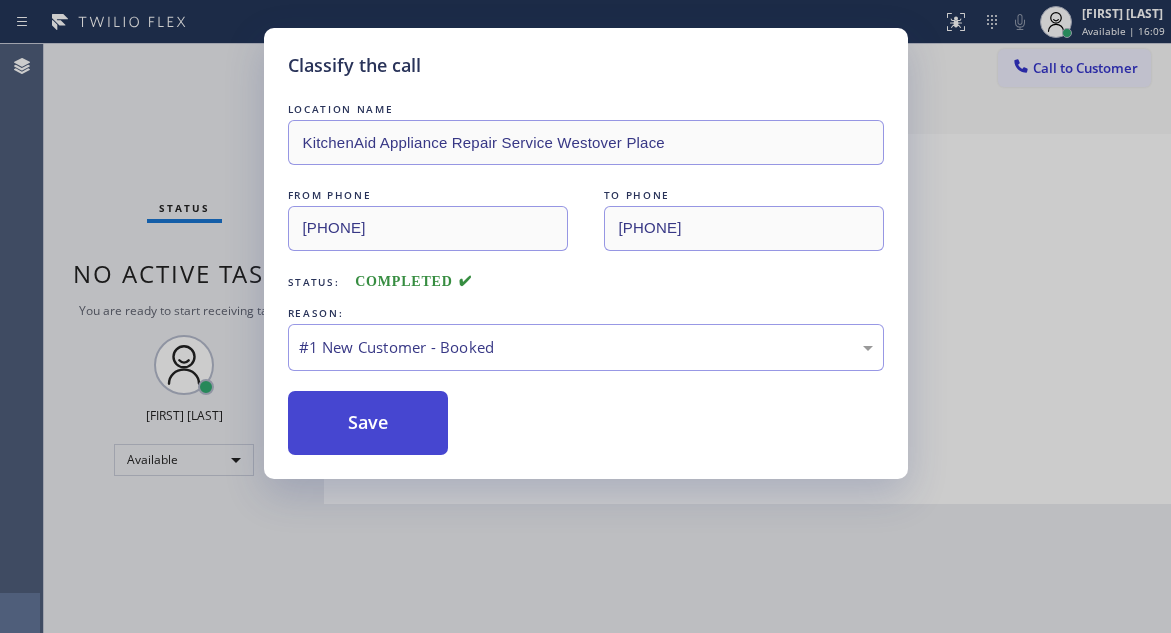 click on "Save" at bounding box center (368, 423) 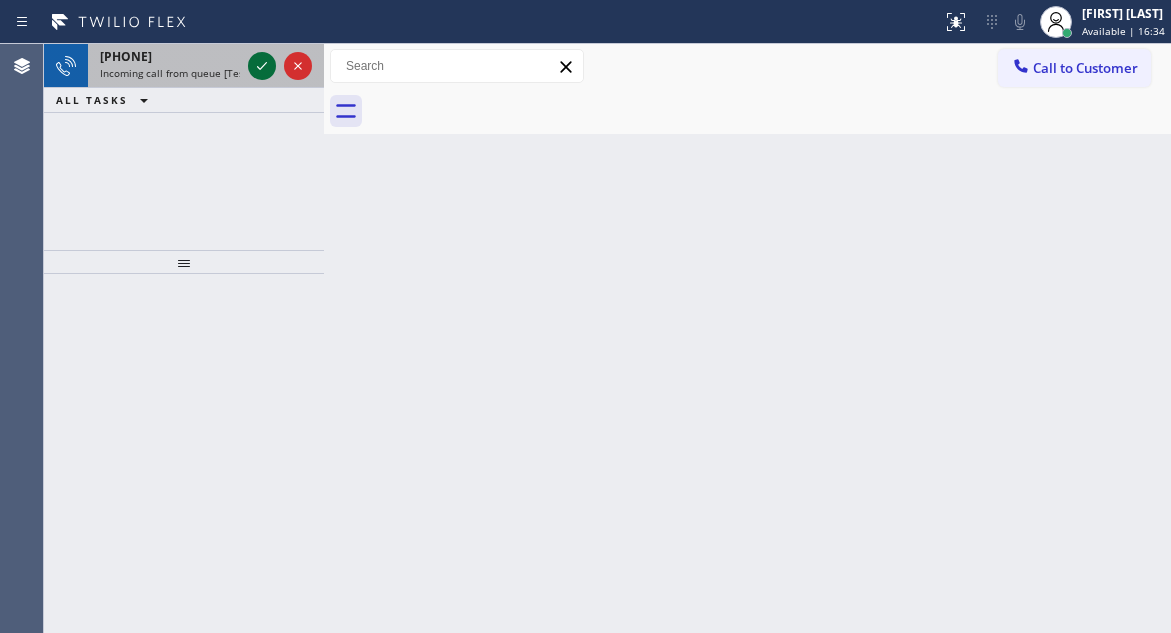 click at bounding box center [262, 66] 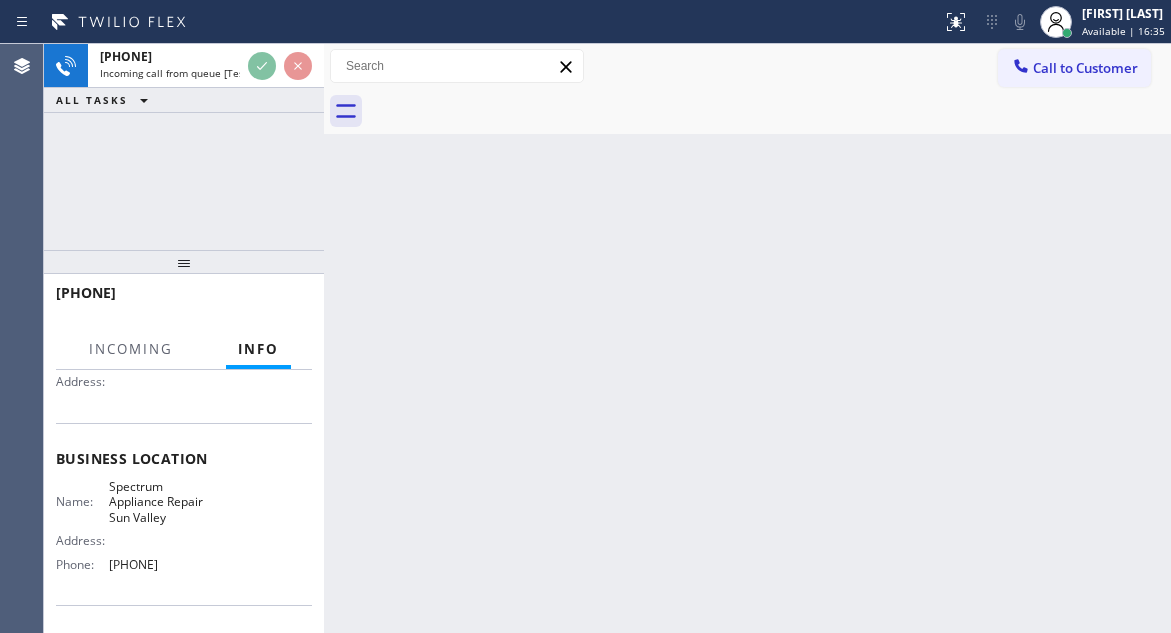 scroll, scrollTop: 200, scrollLeft: 0, axis: vertical 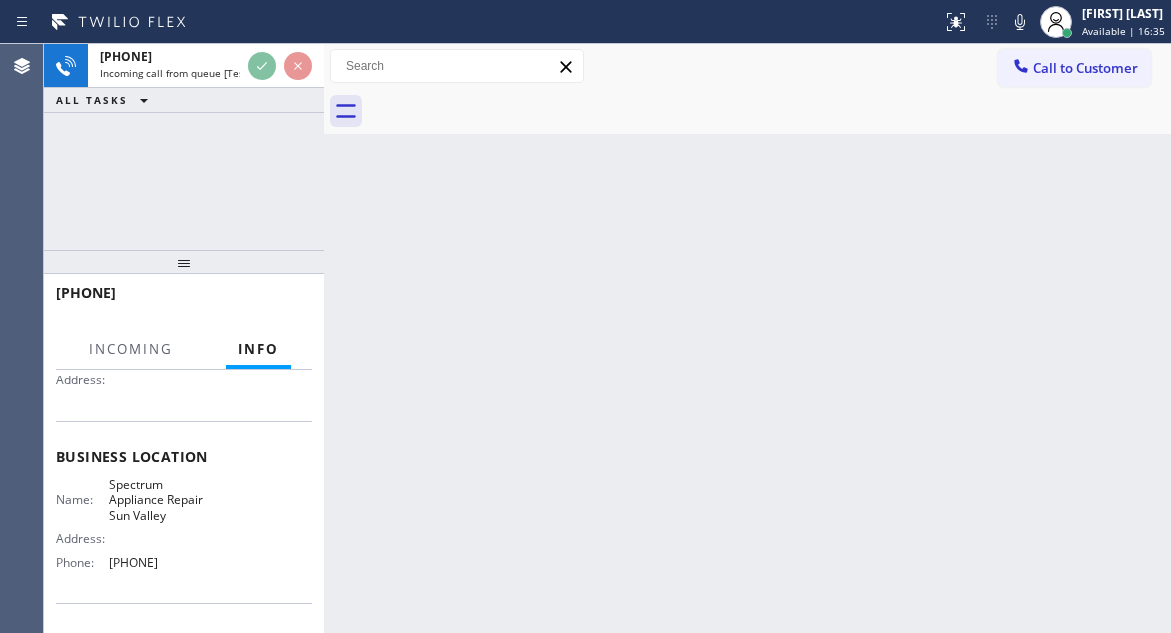 click on "Spectrum Appliance Repair Sun Valley" at bounding box center (159, 500) 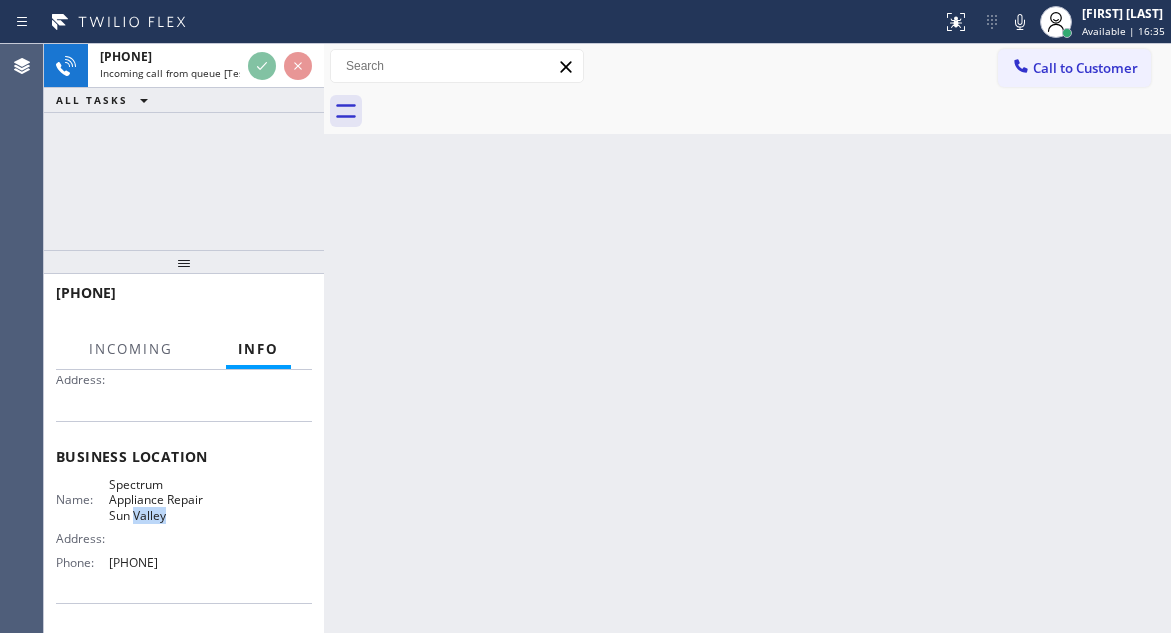 click on "Spectrum Appliance Repair Sun Valley" at bounding box center [159, 500] 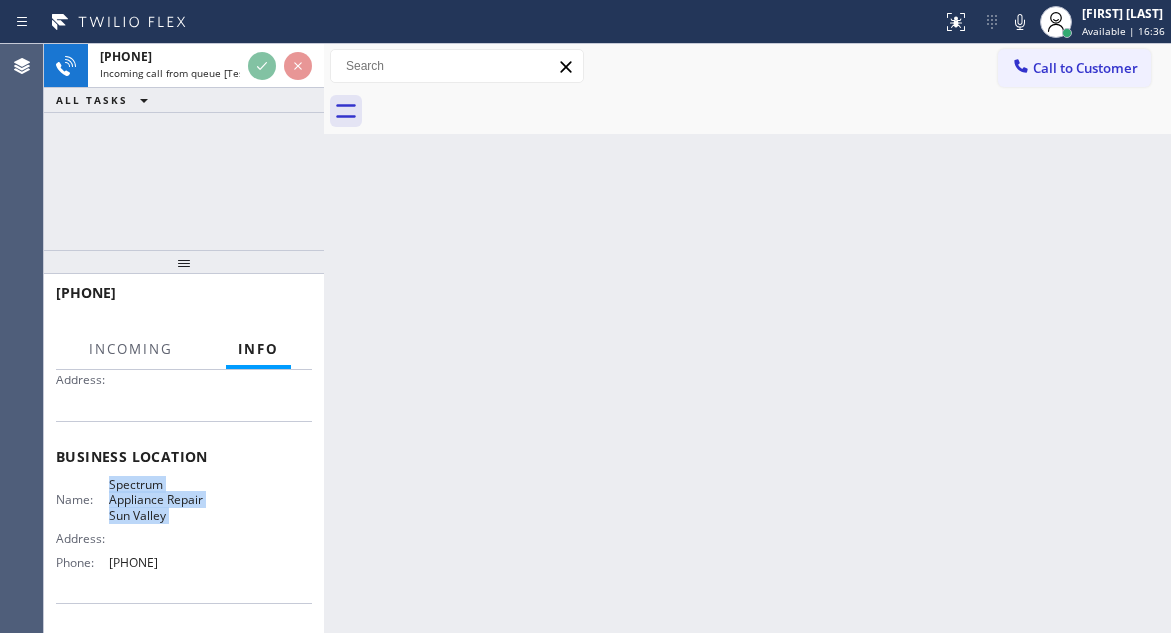 click on "Spectrum Appliance Repair Sun Valley" at bounding box center [159, 500] 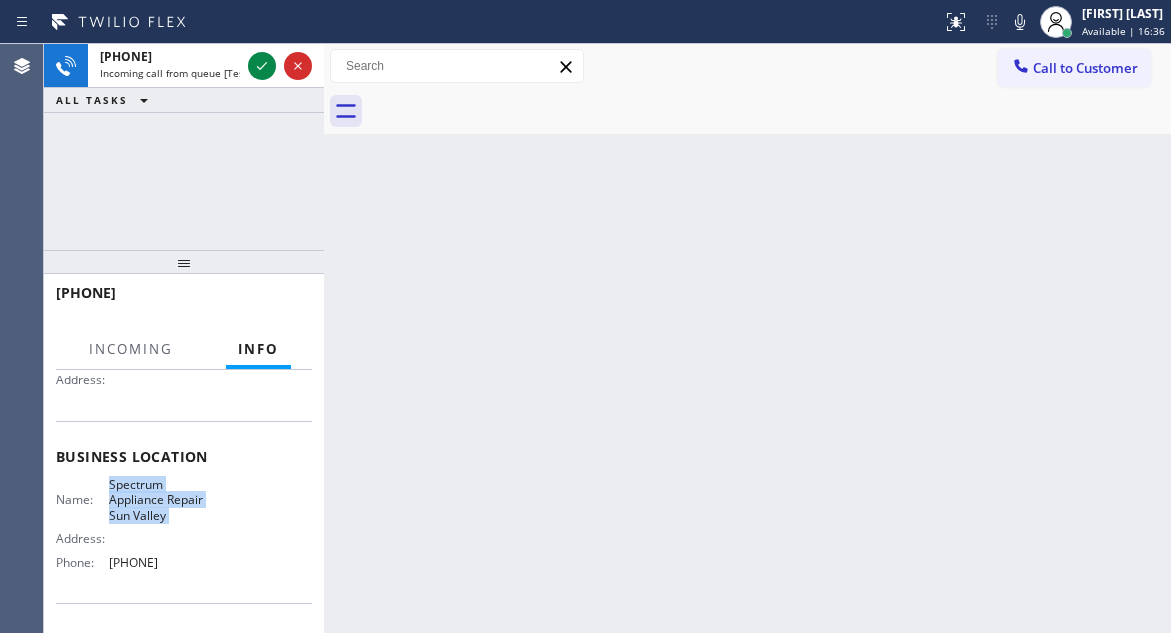 click on "Spectrum Appliance Repair Sun Valley" at bounding box center (159, 500) 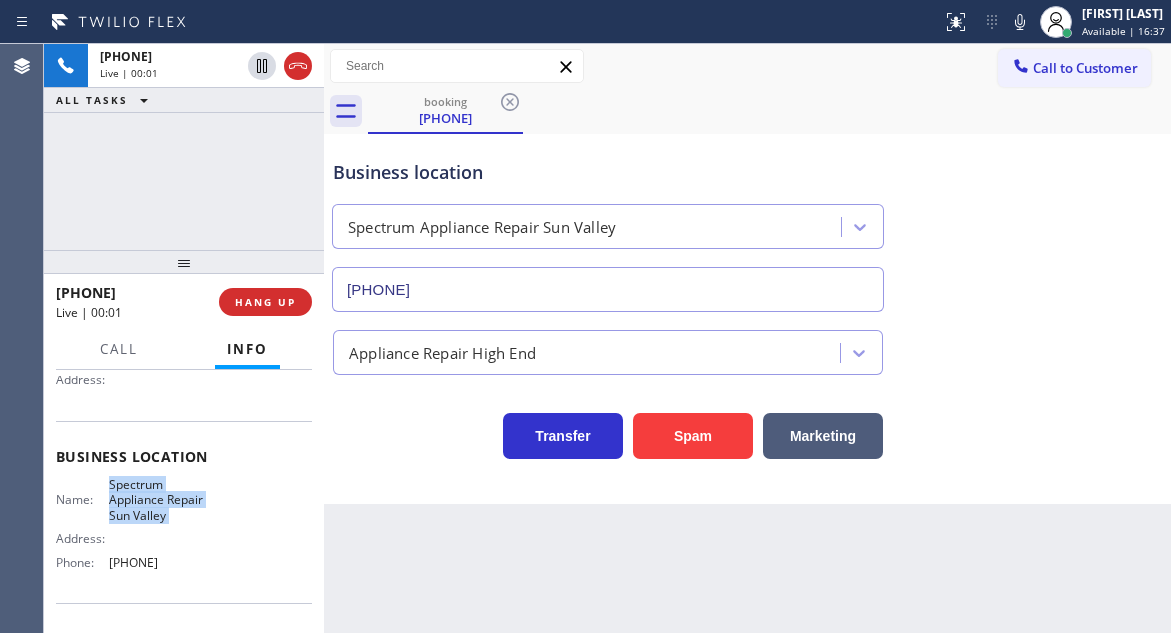type on "(818) 960-0980" 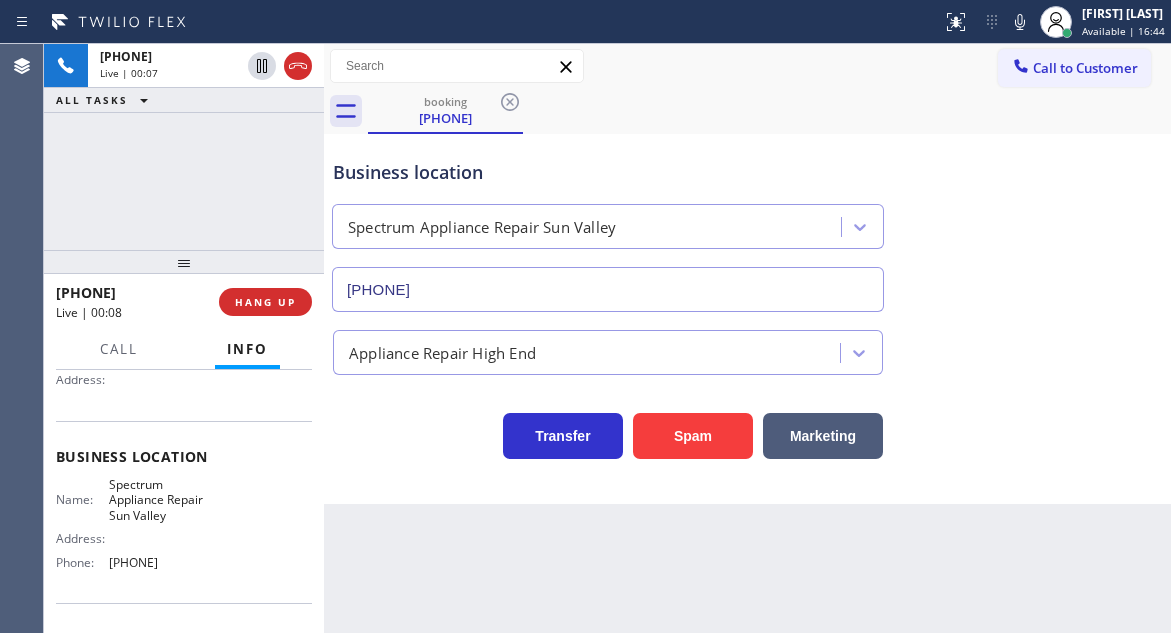 click on "Business location Spectrum Appliance Repair Sun Valley (818) 960-0980" at bounding box center (747, 221) 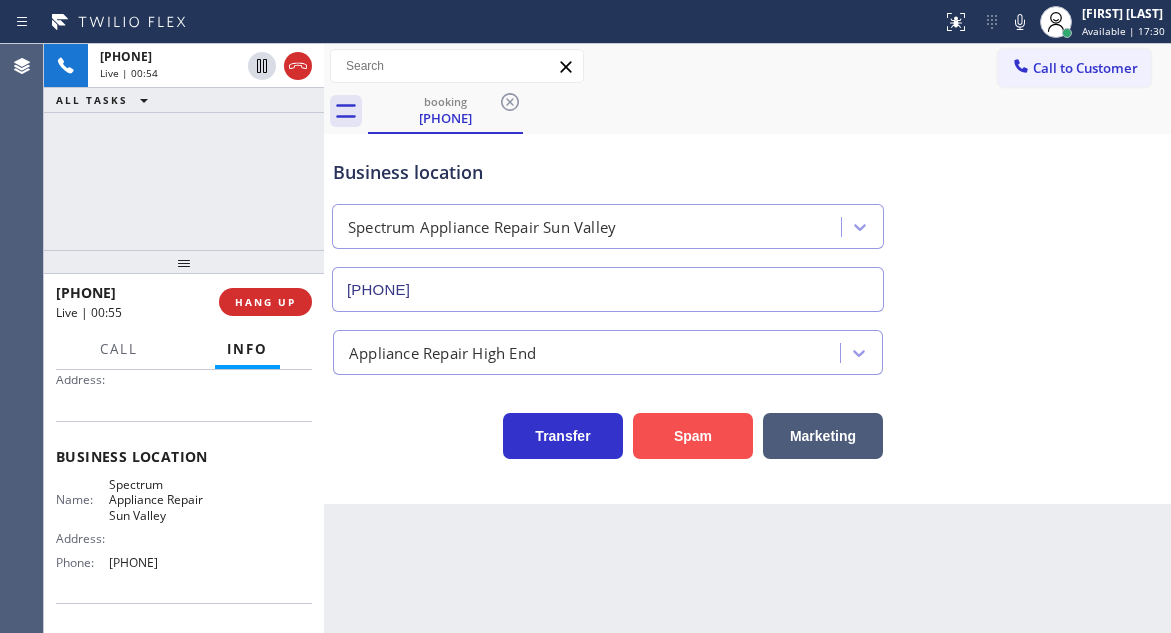 click on "Spam" at bounding box center (693, 436) 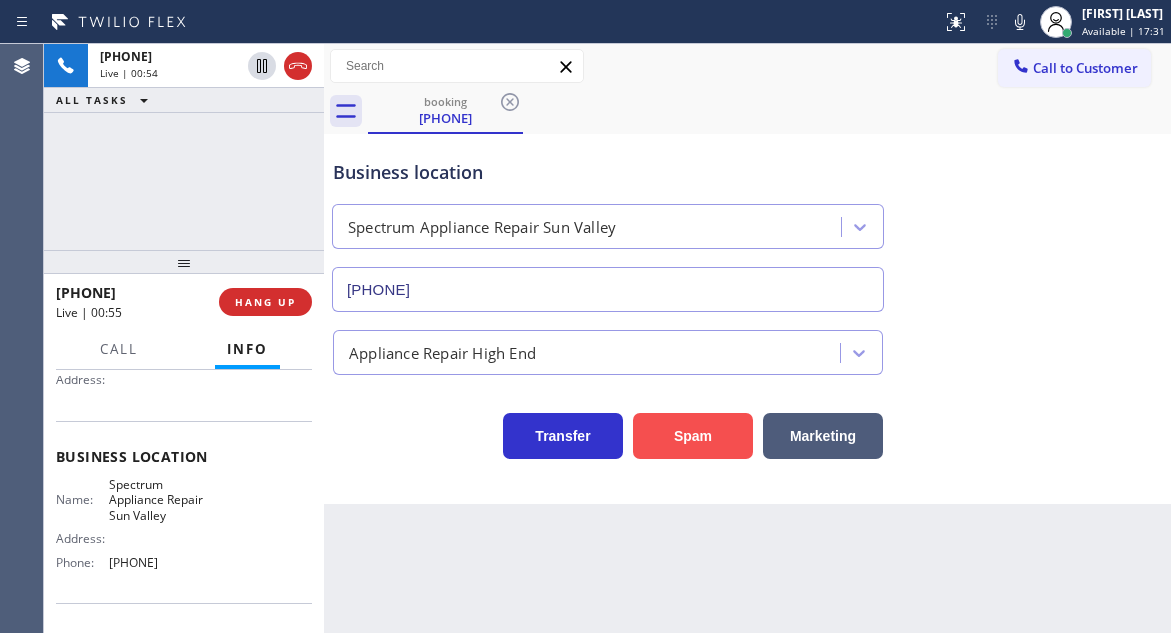 click on "Spam" at bounding box center (693, 436) 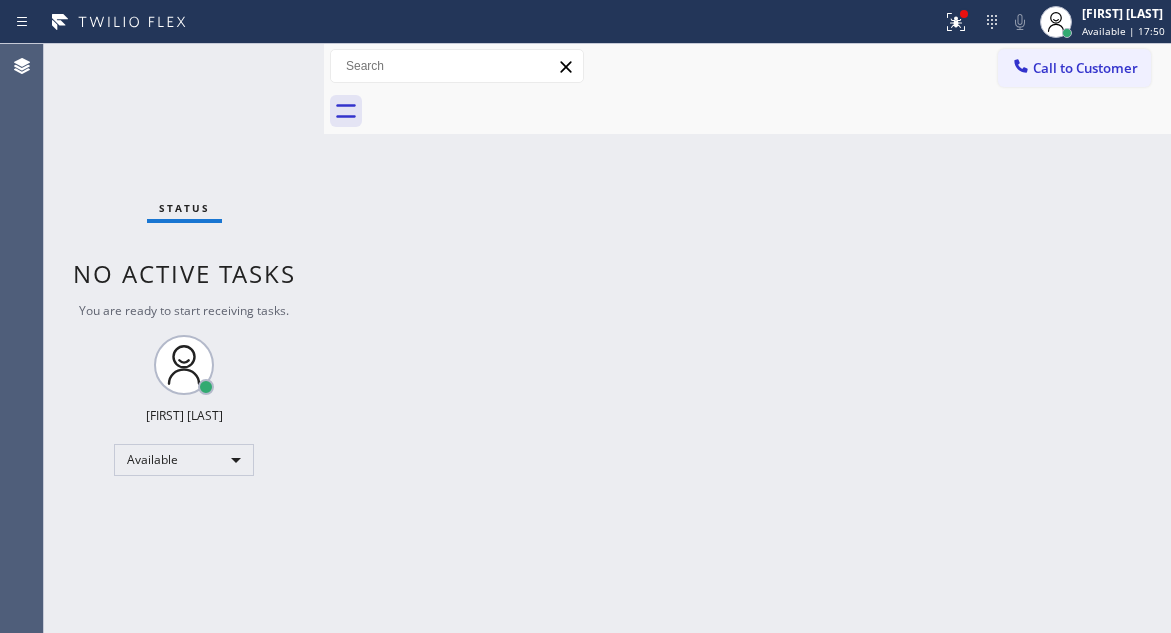 click on "Status   No active tasks     You are ready to start receiving tasks.   Esmael Jarina Available" at bounding box center (184, 338) 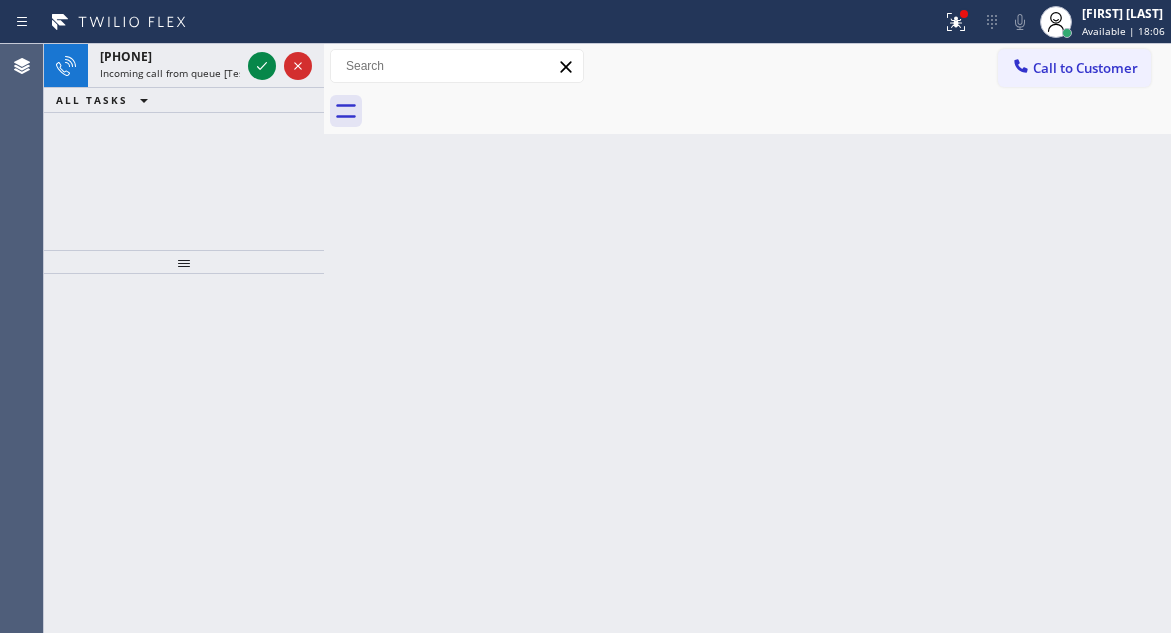 click 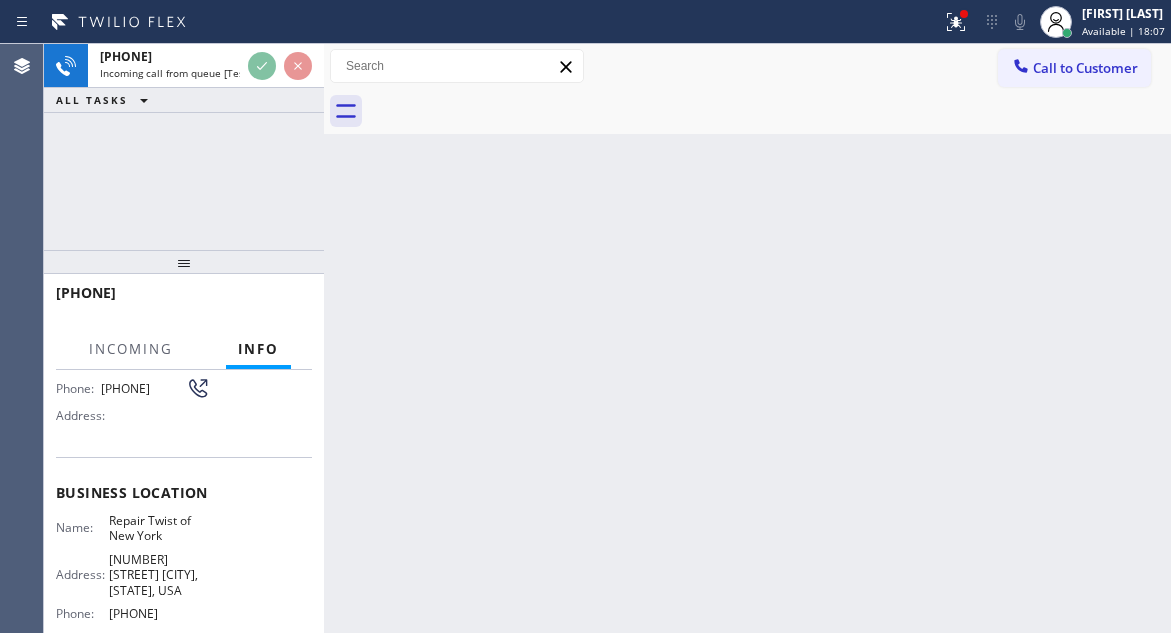 scroll, scrollTop: 200, scrollLeft: 0, axis: vertical 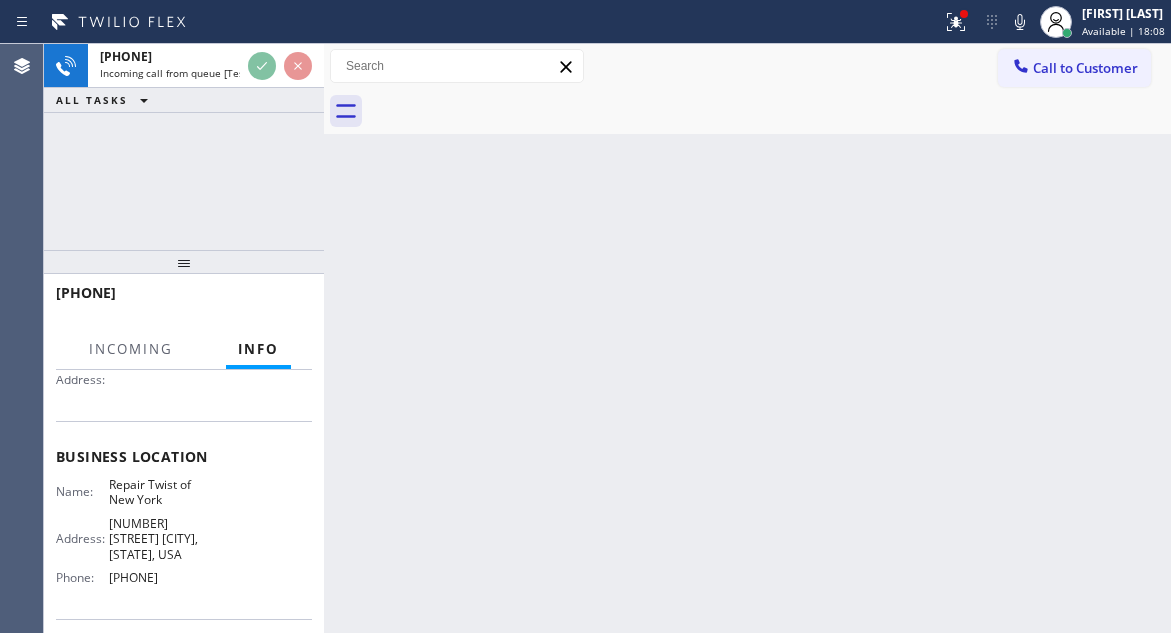 click on "Repair Twist of New York" at bounding box center (159, 492) 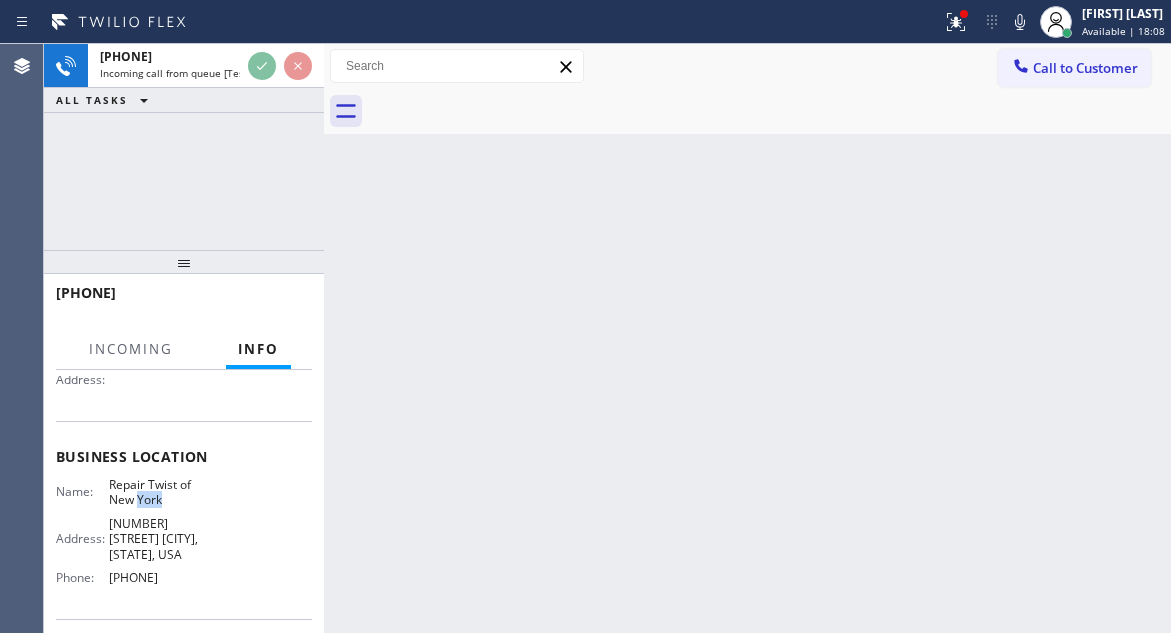 click on "Repair Twist of New York" at bounding box center (159, 492) 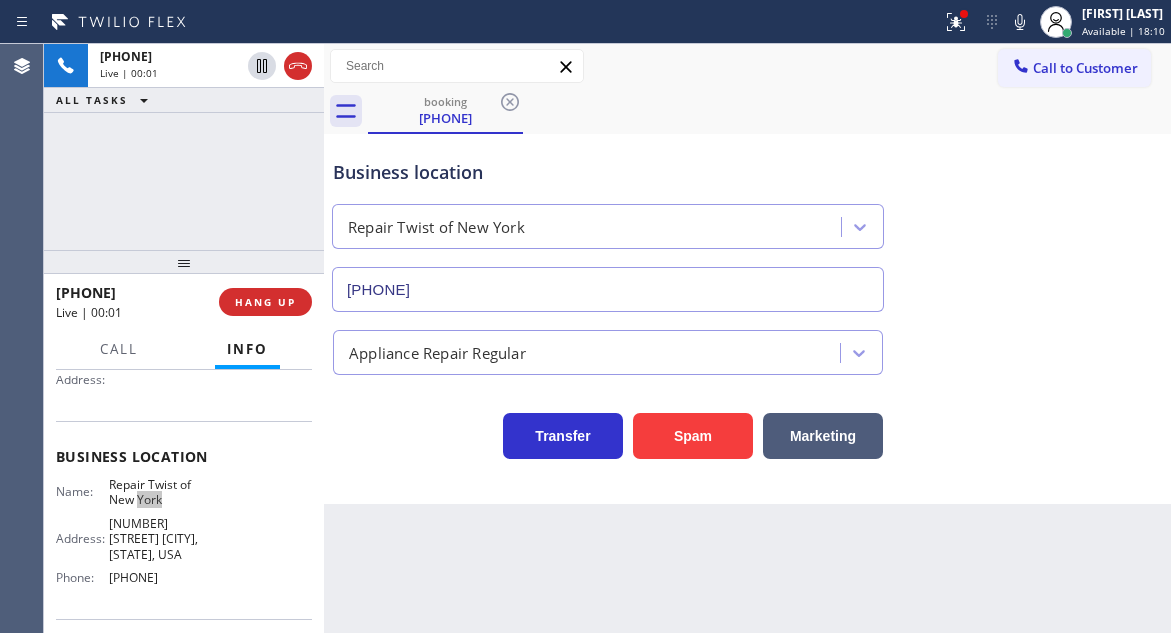 type on "(347) 284-6179" 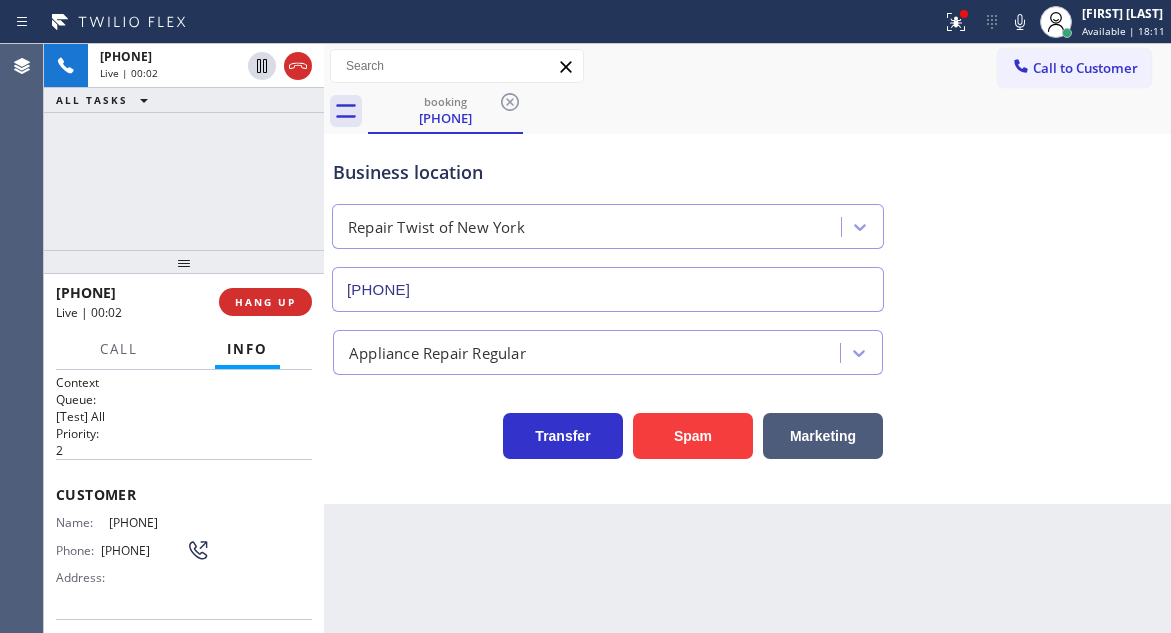 scroll, scrollTop: 0, scrollLeft: 0, axis: both 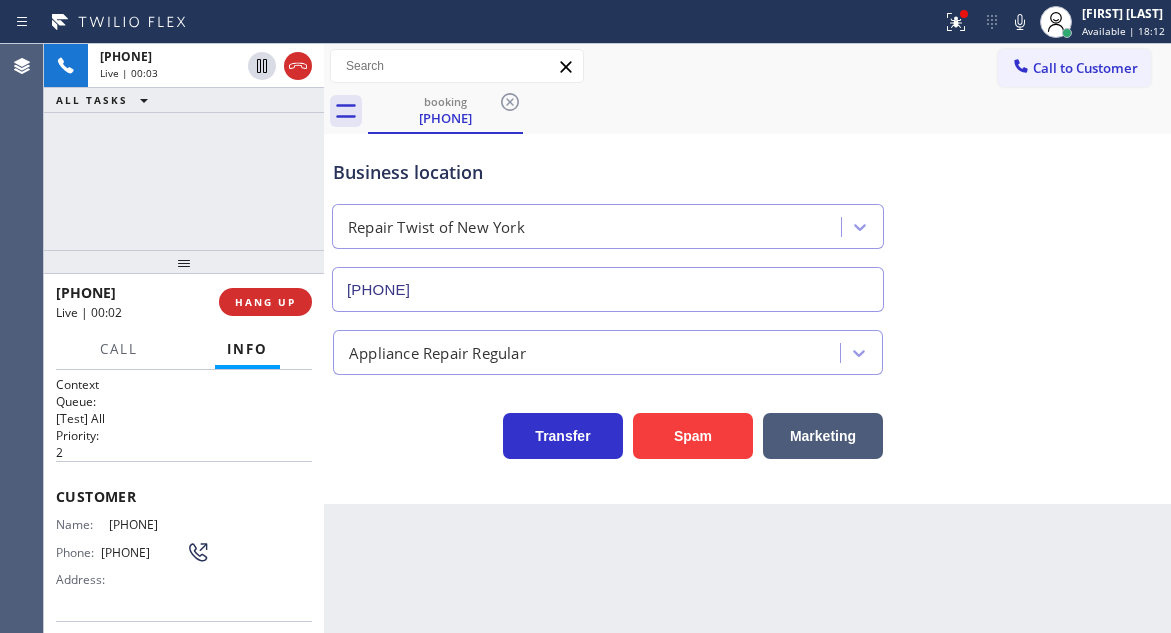 click on "(347) 964-2974" at bounding box center (159, 524) 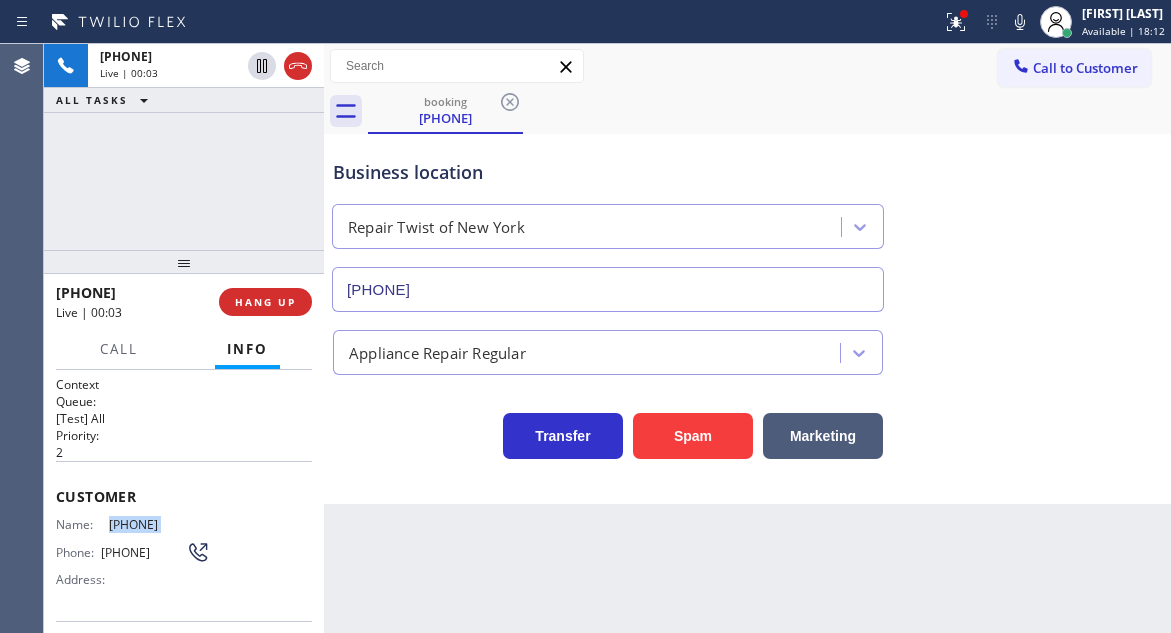click on "(347) 964-2974" at bounding box center (159, 524) 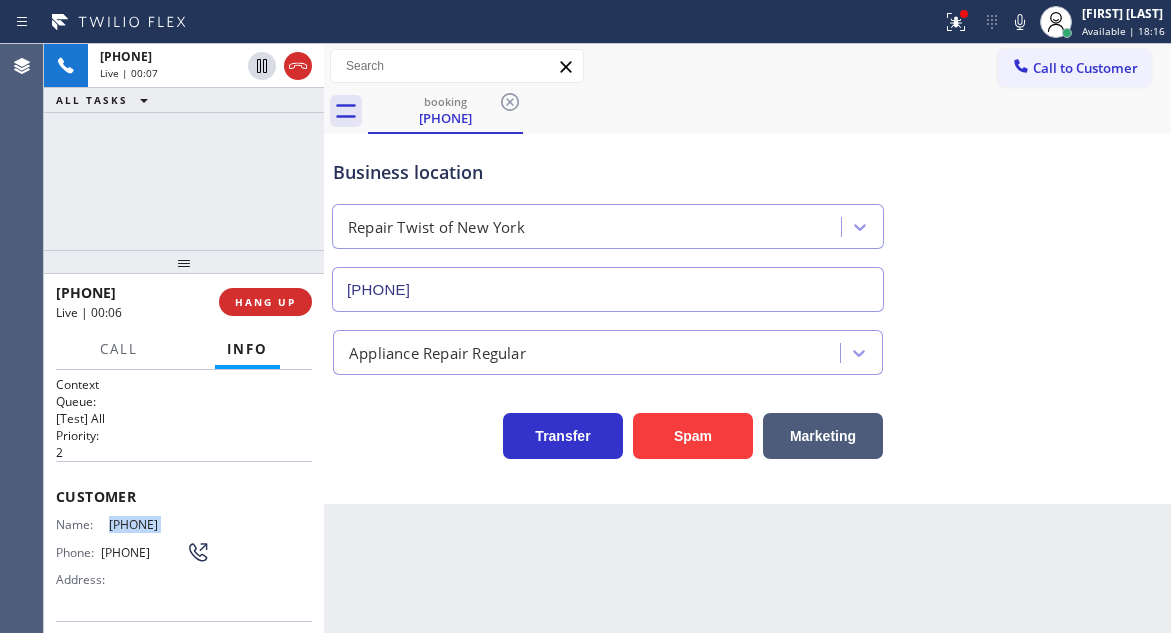 click on "Business location Repair Twist of New York (347) 284-6179 Appliance Repair Regular Transfer Spam Marketing" at bounding box center [747, 319] 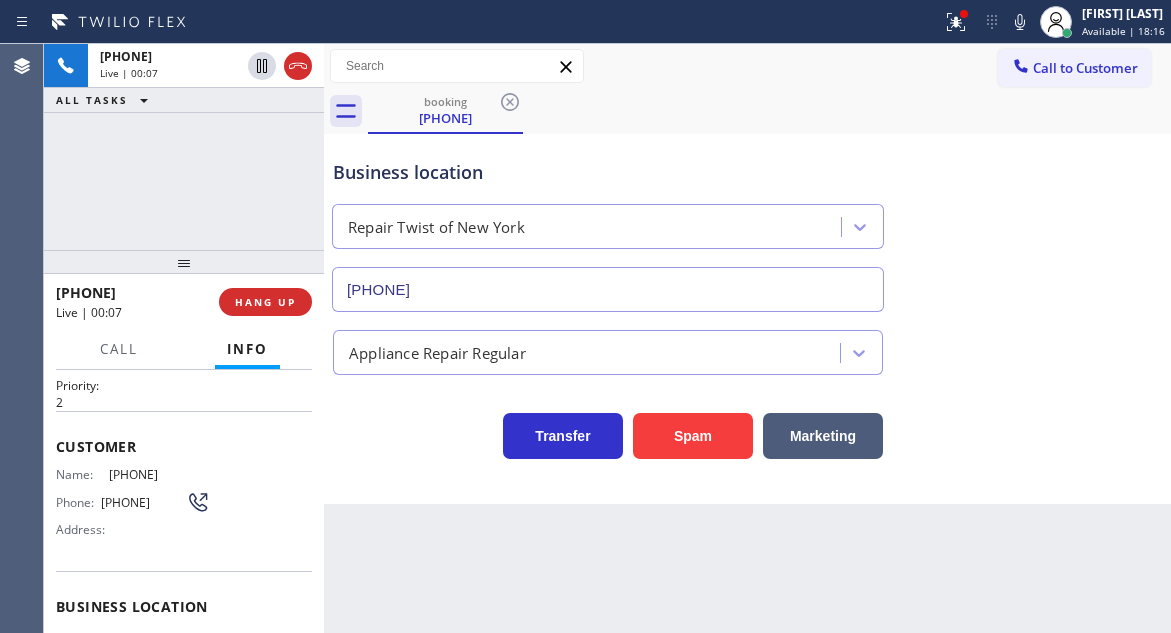 scroll, scrollTop: 100, scrollLeft: 0, axis: vertical 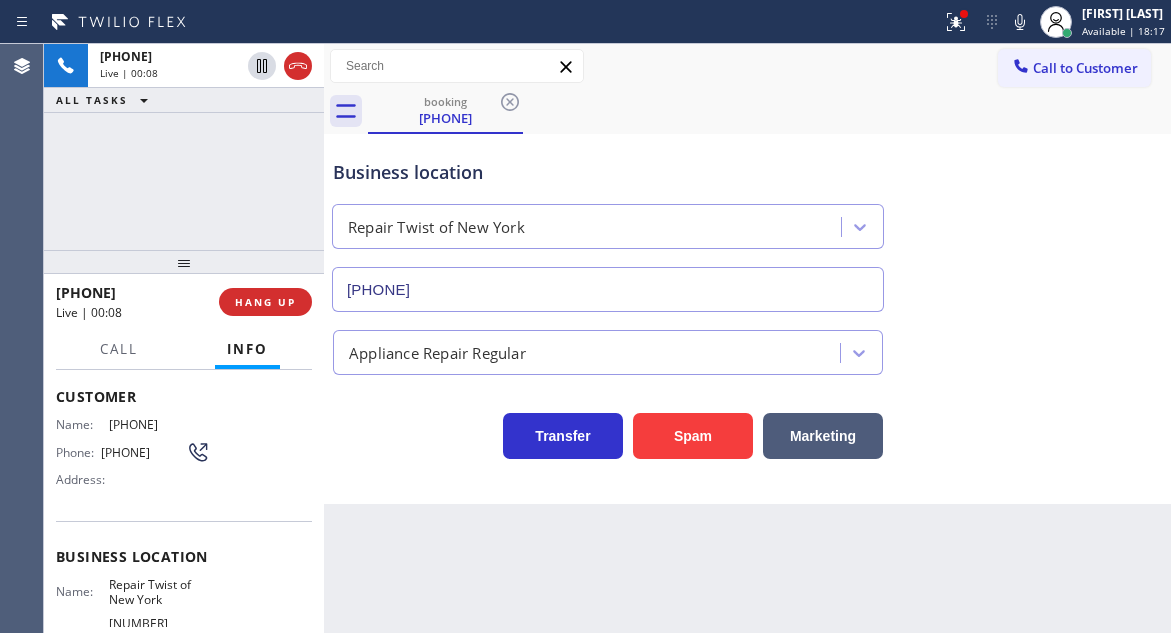 click on "Repair Twist of New York" at bounding box center (159, 592) 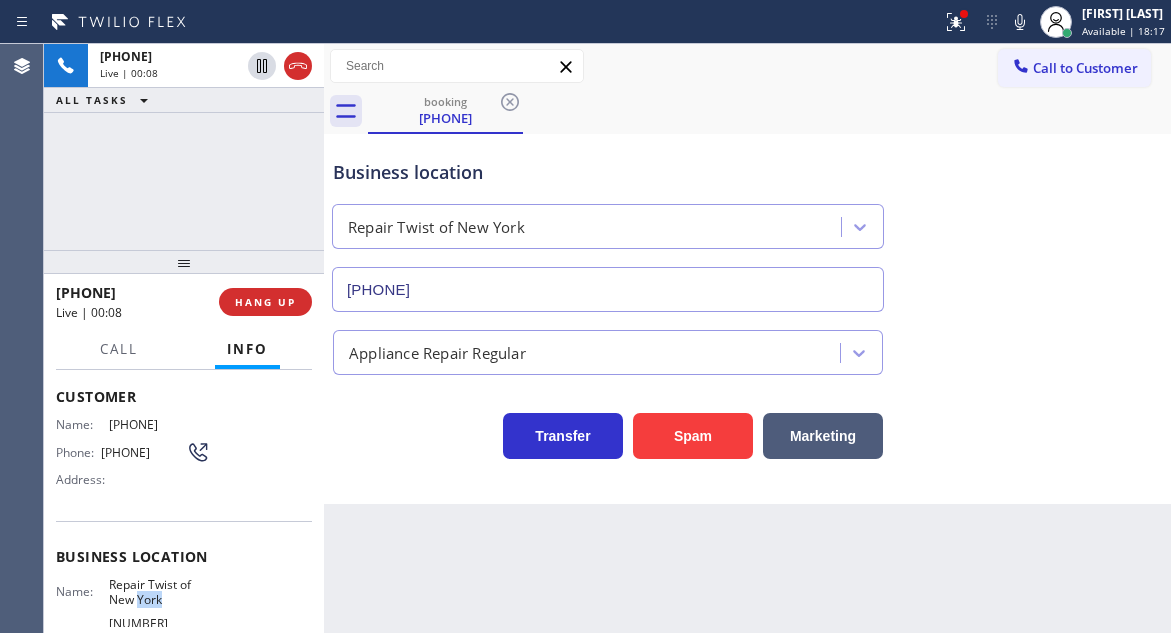 click on "Repair Twist of New York" at bounding box center [159, 592] 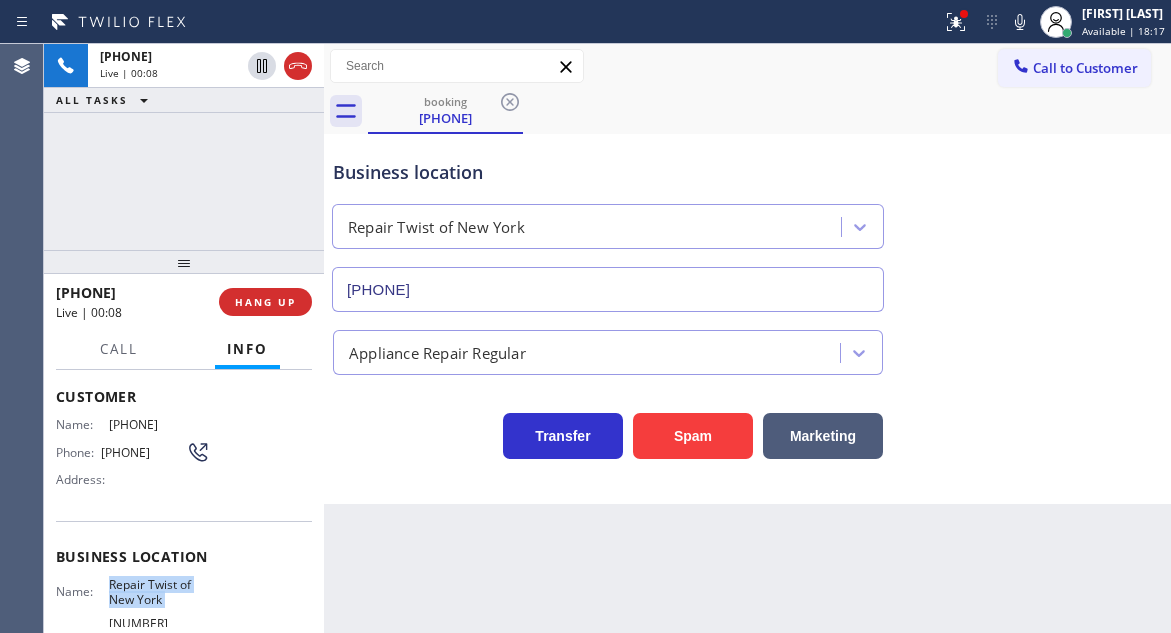 click on "Repair Twist of New York" at bounding box center [159, 592] 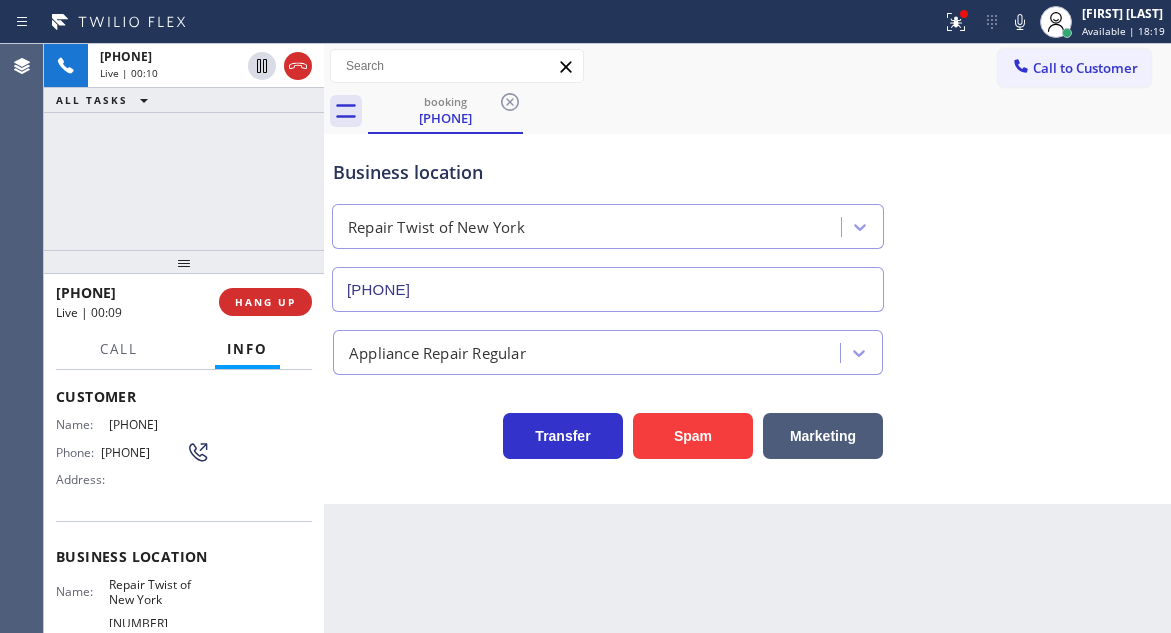 click on "Back to Dashboard Change Sender ID Customers Technicians Select a contact Outbound call Technician Search Technician Your caller id phone number Your caller id phone number Call Technician info Name   Phone none Address none Change Sender ID HVAC +18559994417 5 Star Appliance +18557314952 Appliance Repair +18554611149 Plumbing +18889090120 Air Duct Cleaning +18006865038  Electricians +18005688664 Cancel Change Check personal SMS Reset Change booking (347) 964-2974 Call to Customer Outbound call Location Search location Your caller id phone number Customer number Call Outbound call Technician Search Technician Your caller id phone number Your caller id phone number Call booking (347) 964-2974 Business location Repair Twist of New York (347) 284-6179 Appliance Repair Regular Transfer Spam Marketing" at bounding box center (747, 338) 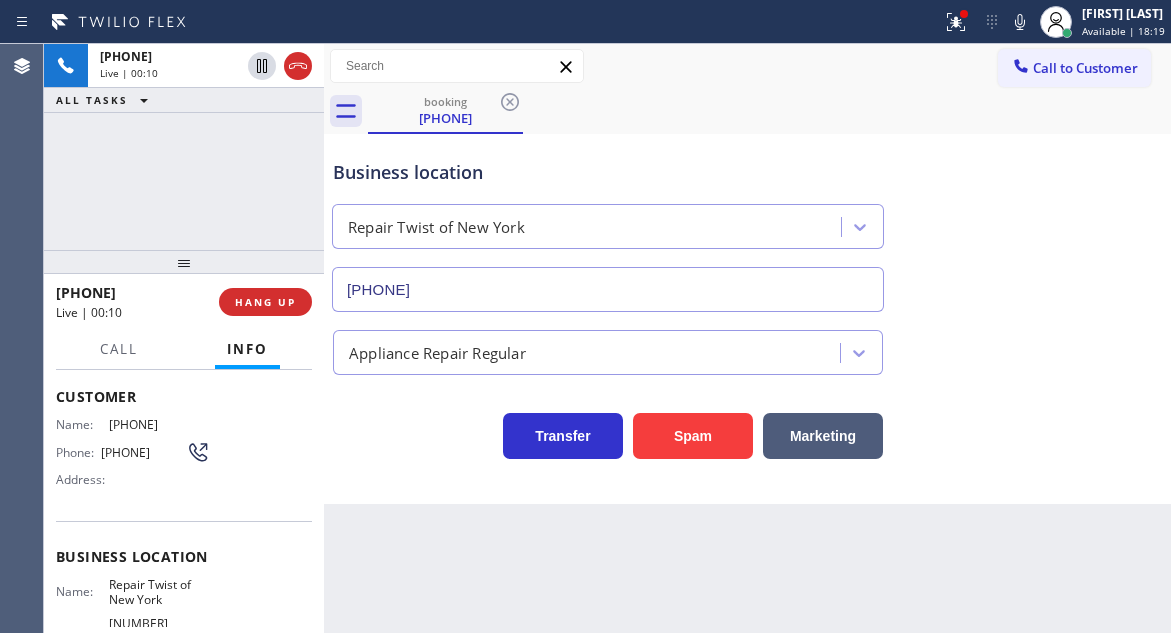 scroll, scrollTop: 200, scrollLeft: 0, axis: vertical 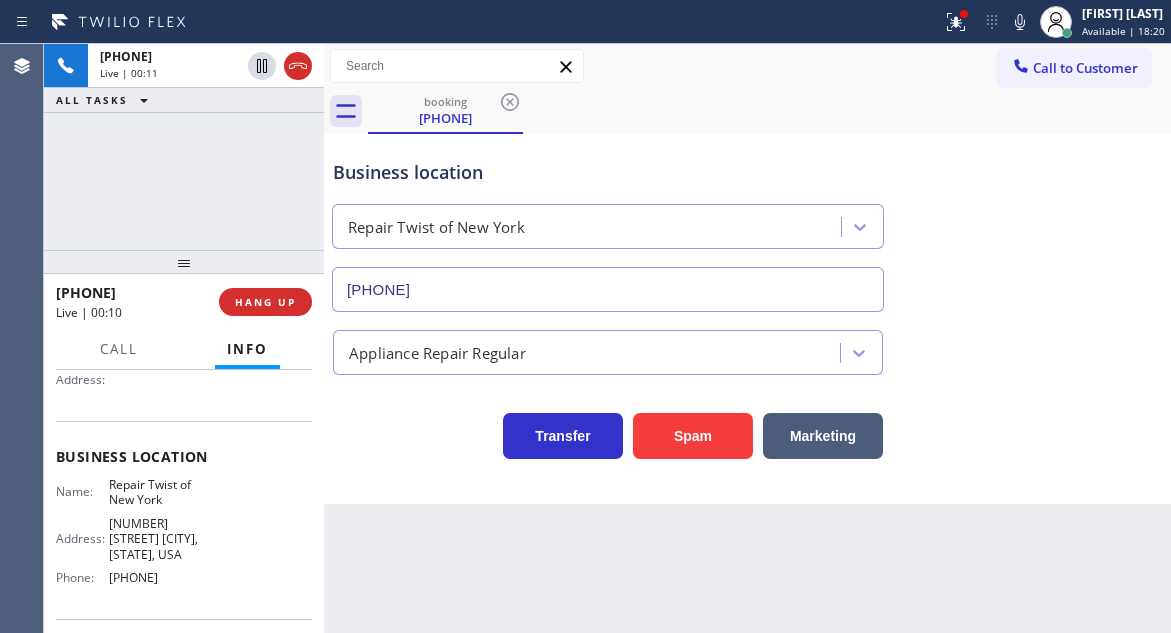 click on "(347) 284-6179" at bounding box center (159, 577) 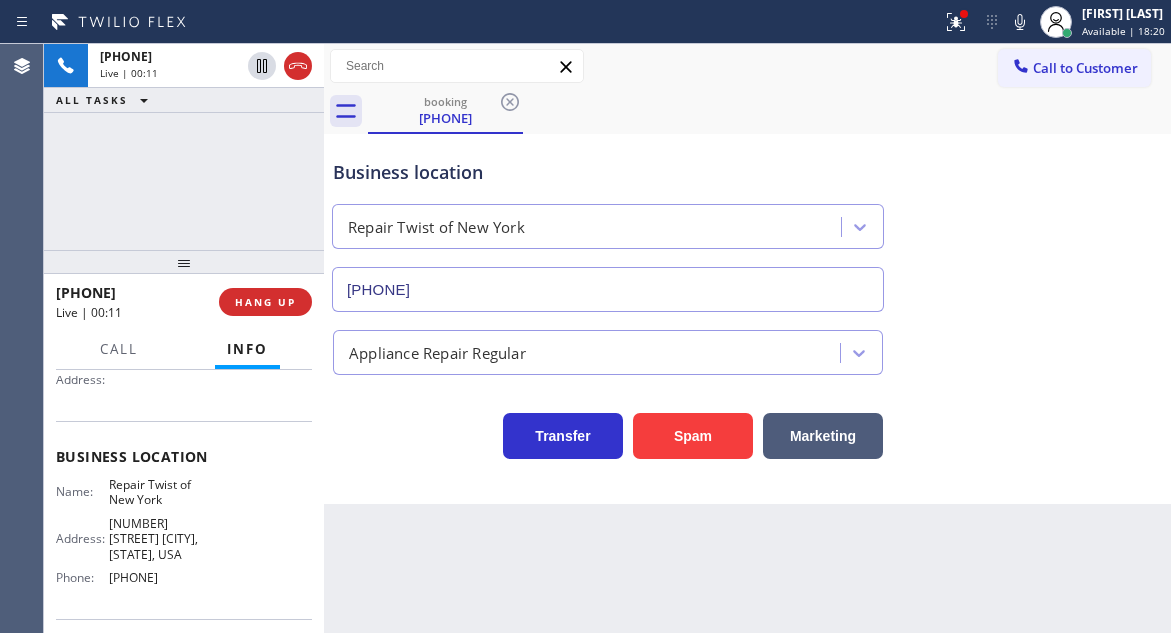 click on "(347) 284-6179" at bounding box center [159, 577] 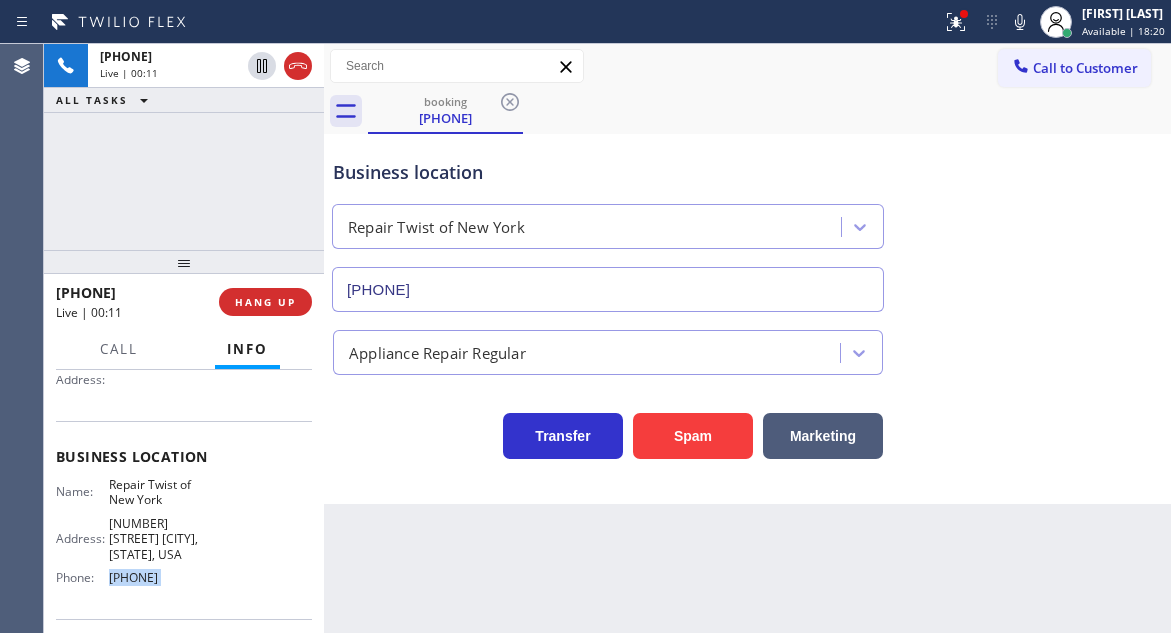 click on "(347) 284-6179" at bounding box center (159, 577) 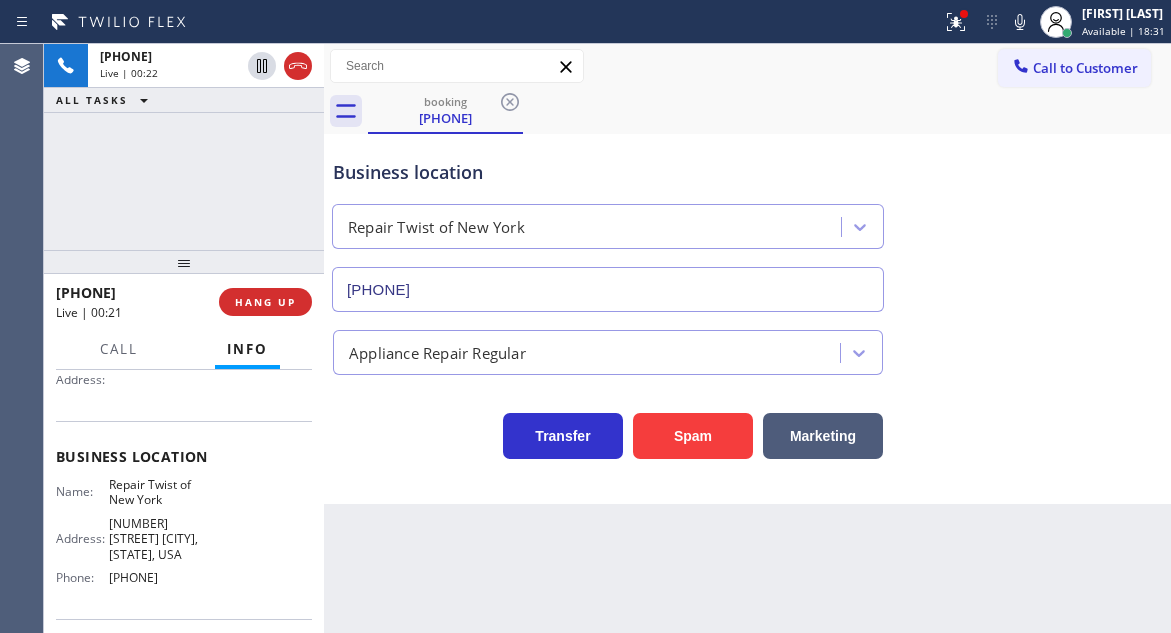 click on "Business location Repair Twist of New York (347) 284-6179" at bounding box center [747, 221] 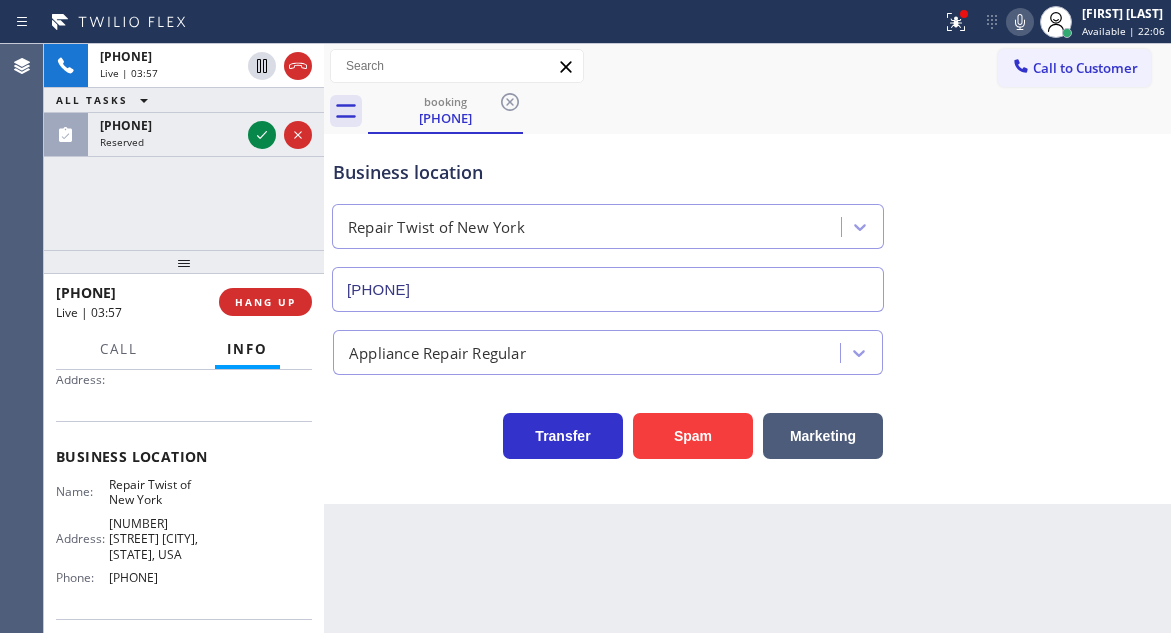 click 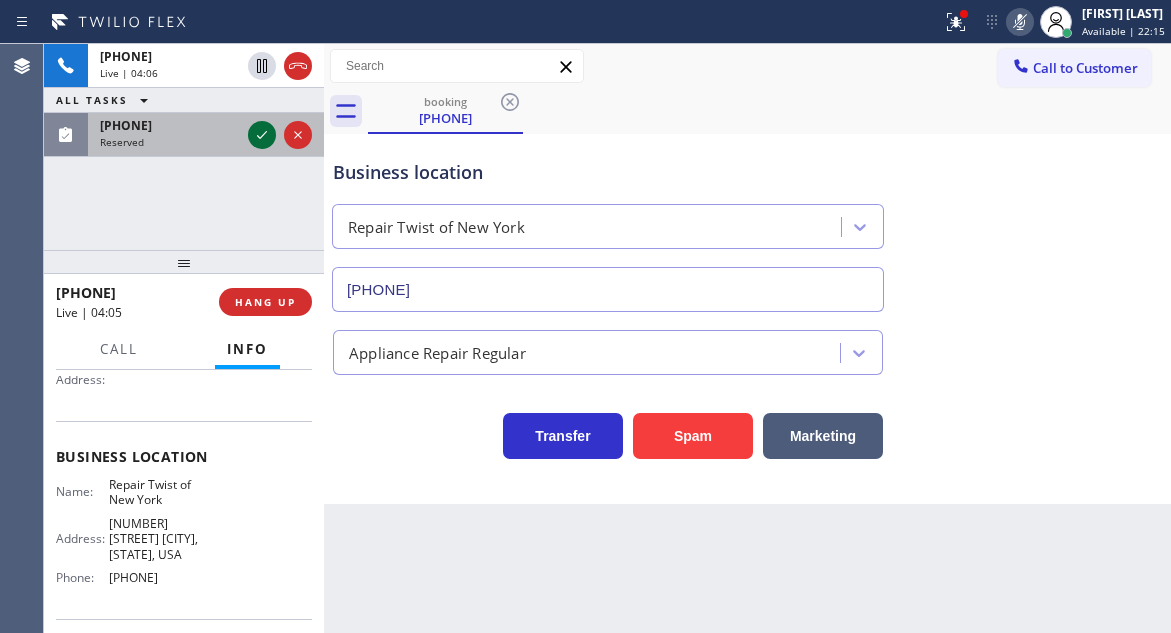 click 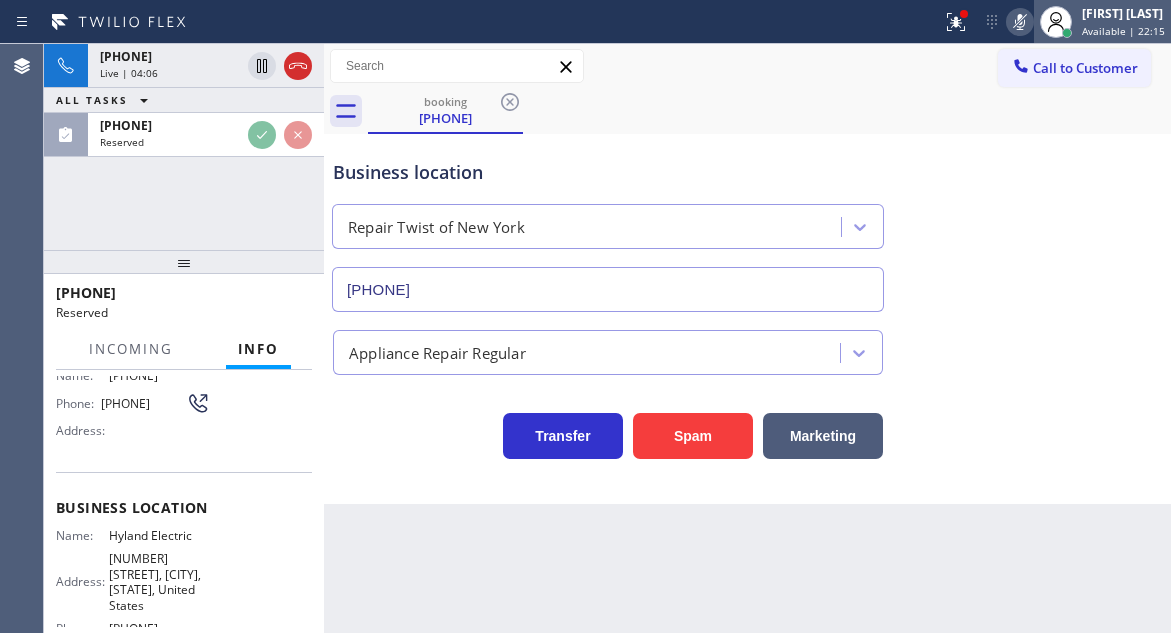 scroll, scrollTop: 234, scrollLeft: 0, axis: vertical 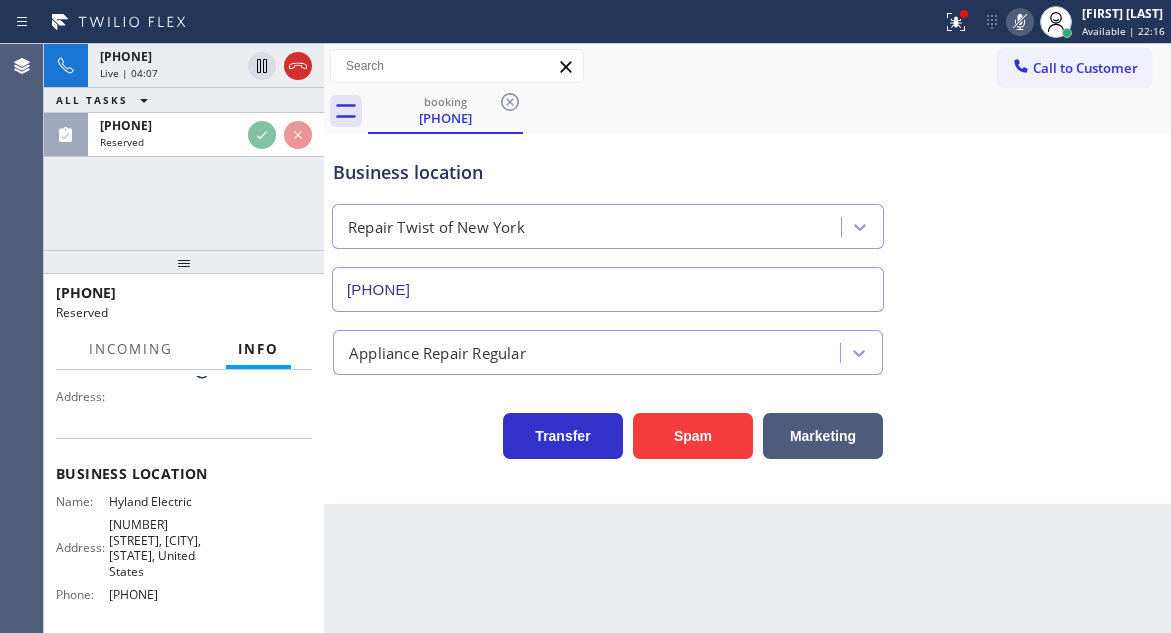 click 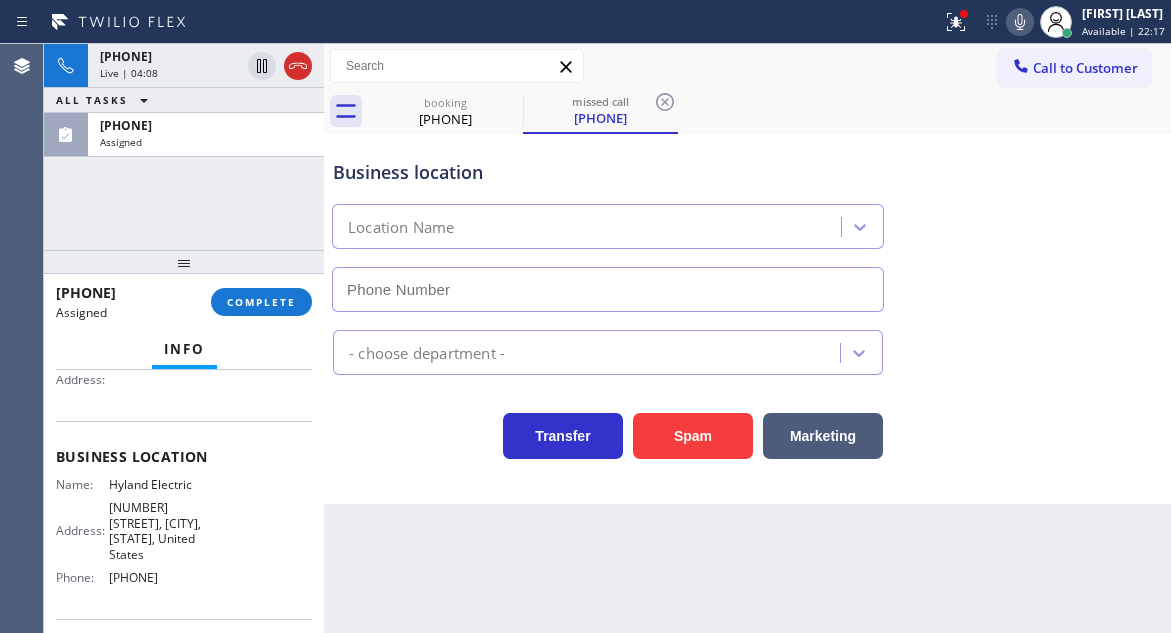 type on "(973) 577-5265" 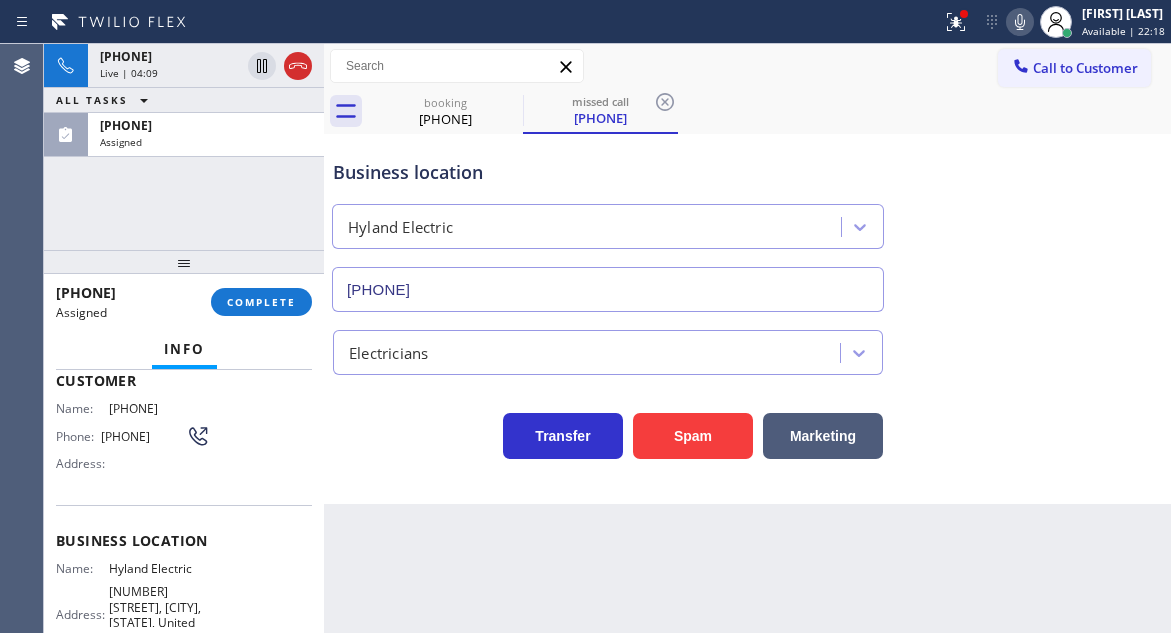 scroll, scrollTop: 34, scrollLeft: 0, axis: vertical 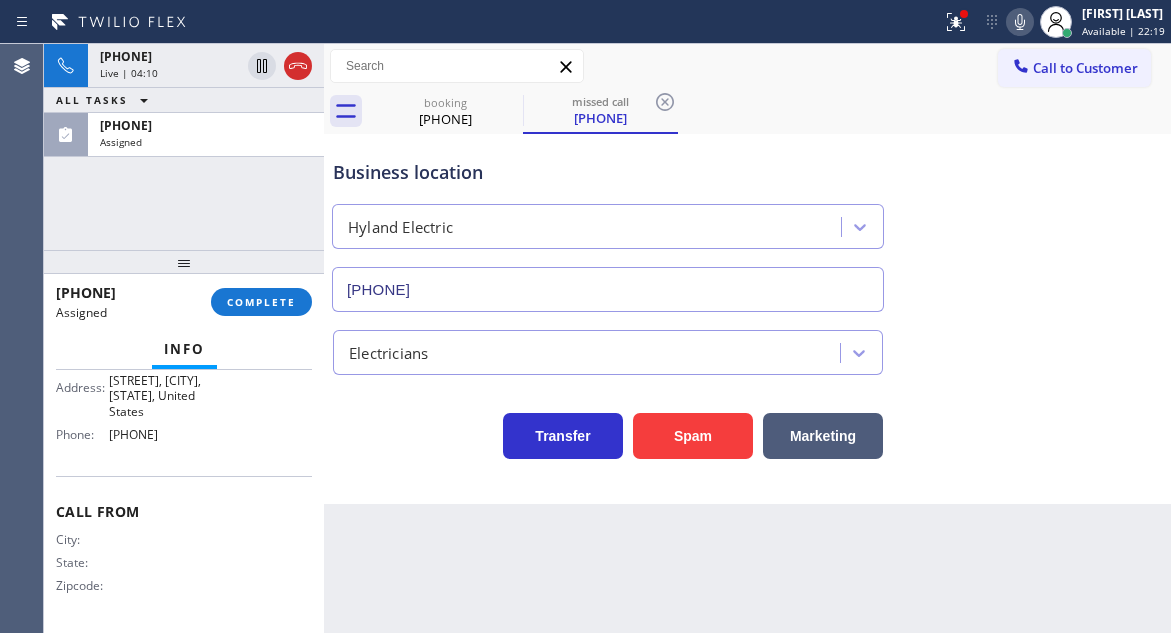 drag, startPoint x: 56, startPoint y: 494, endPoint x: 223, endPoint y: 437, distance: 176.45963 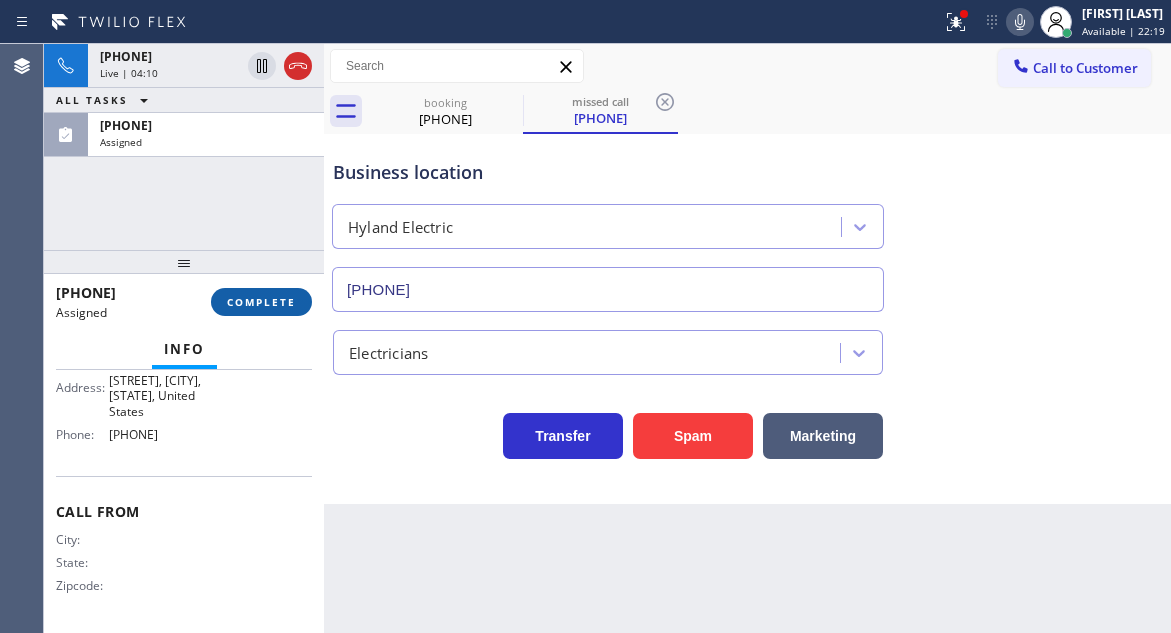 copy on "Customer Name: (848) 201-4437 Phone: (848) 201-4437 Address: Business location Name: Hyland Electric Address: 319 Mountain Way, Morris Plains, NJ 07950, United States  Phone: (973) 577-5265" 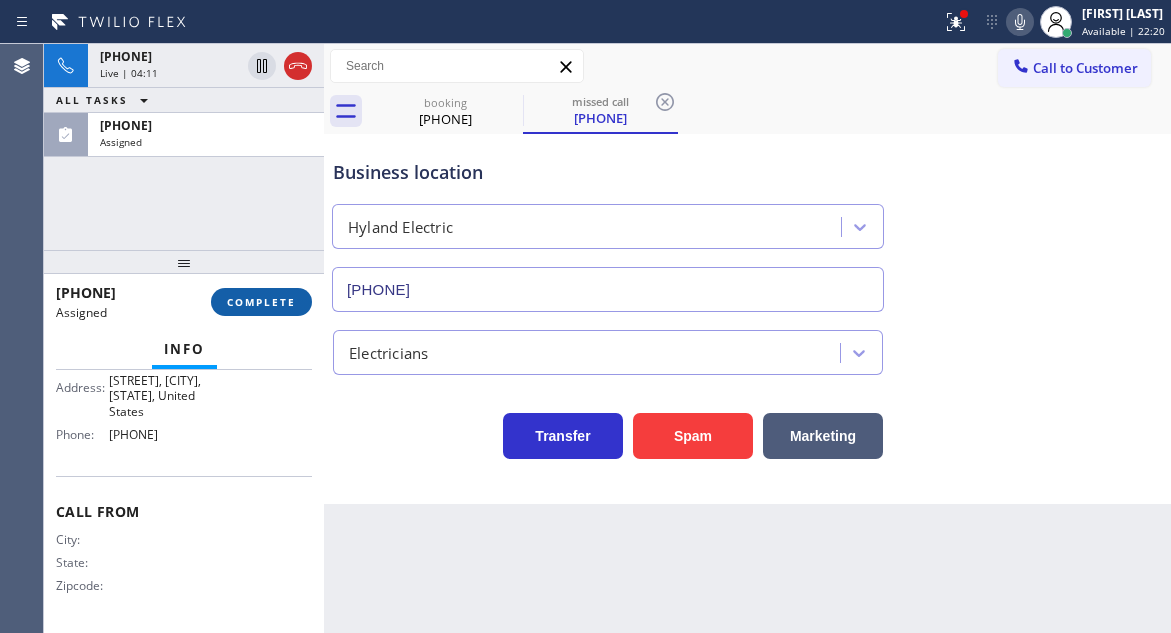 type 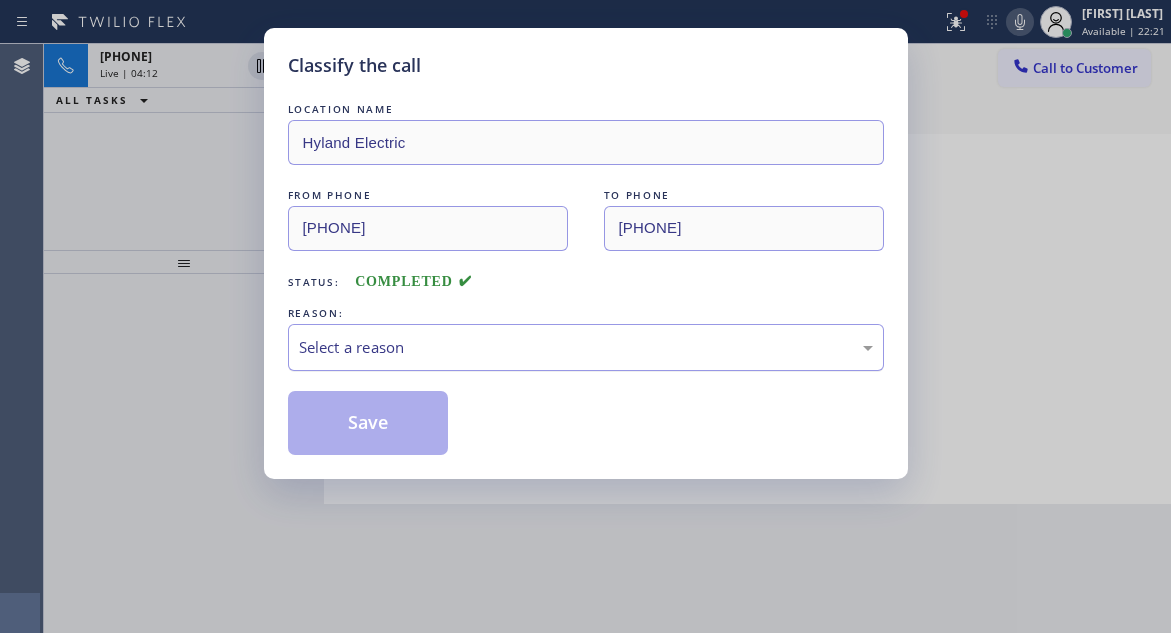 click on "Select a reason" at bounding box center (586, 347) 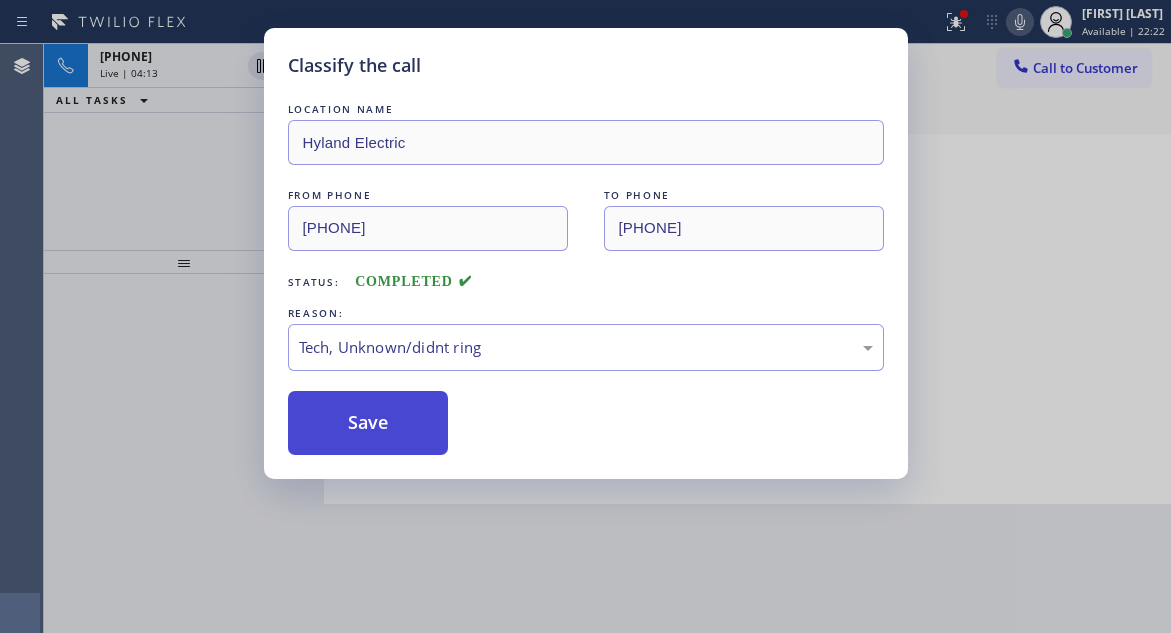 click on "Save" at bounding box center (368, 423) 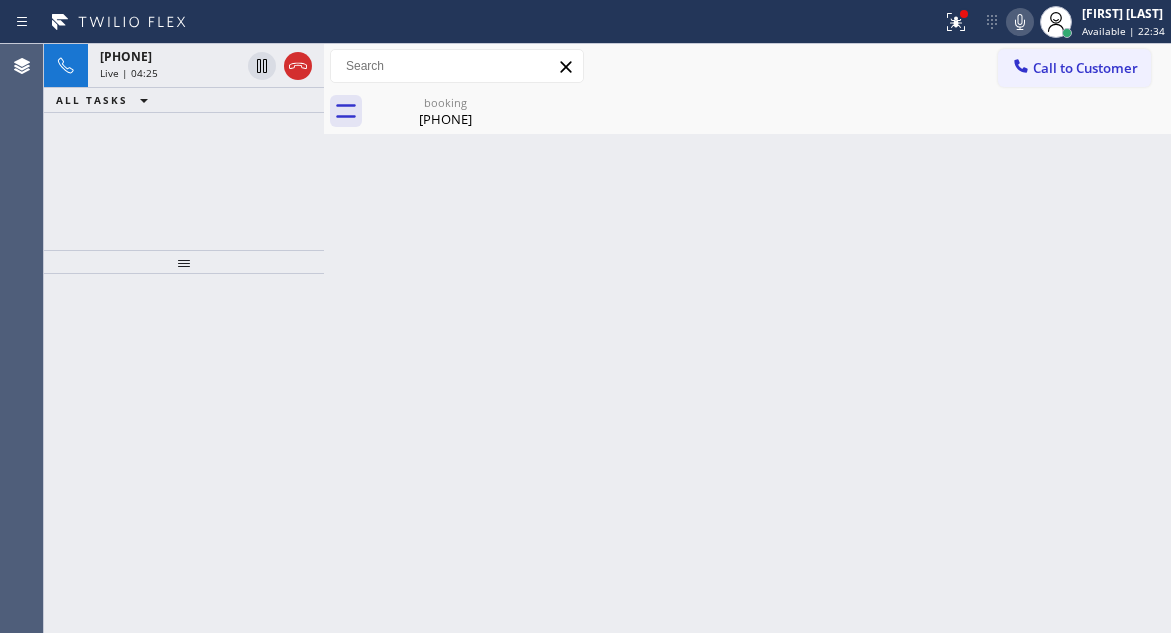 click on "Back to Dashboard Change Sender ID Customers Technicians Select a contact Outbound call Technician Search Technician Your caller id phone number Your caller id phone number Call Technician info Name   Phone none Address none Change Sender ID HVAC +18559994417 5 Star Appliance +18557314952 Appliance Repair +18554611149 Plumbing +18889090120 Air Duct Cleaning +18006865038  Electricians +18005688664 Cancel Change Check personal SMS Reset Change booking (347) 964-2974 Call to Customer Outbound call Location Search location Your caller id phone number Customer number Call Outbound call Technician Search Technician Your caller id phone number Your caller id phone number Call booking (347) 964-2974 Business location Repair Twist of New York (347) 284-6179 Appliance Repair Regular Transfer Spam Marketing" at bounding box center [747, 338] 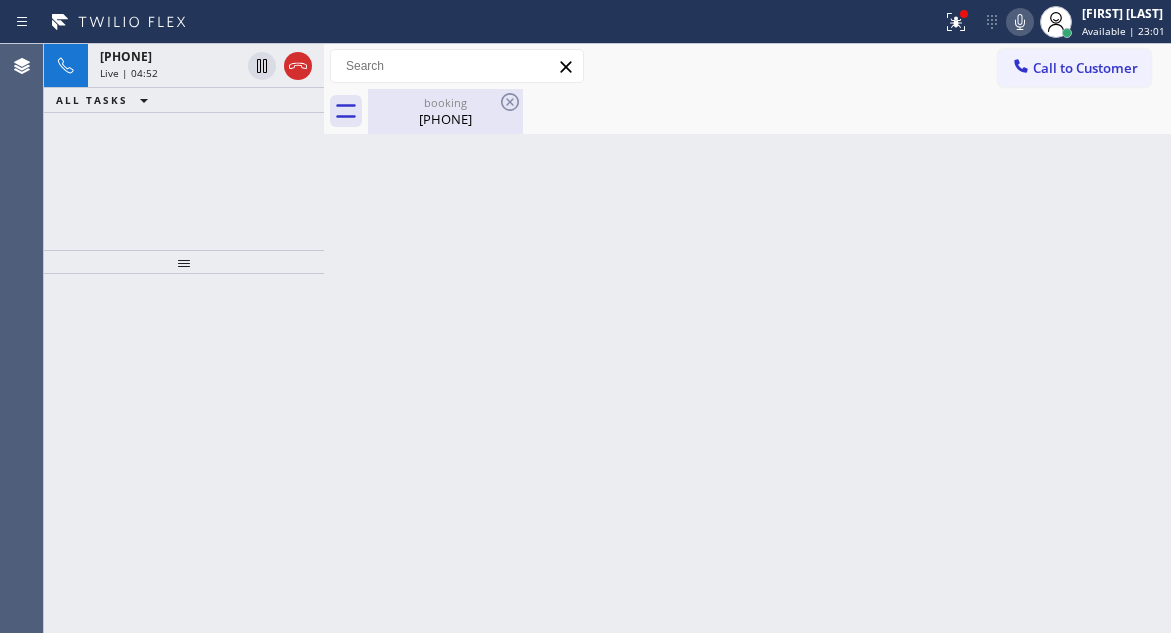 click on "(347) 964-2974" at bounding box center [445, 119] 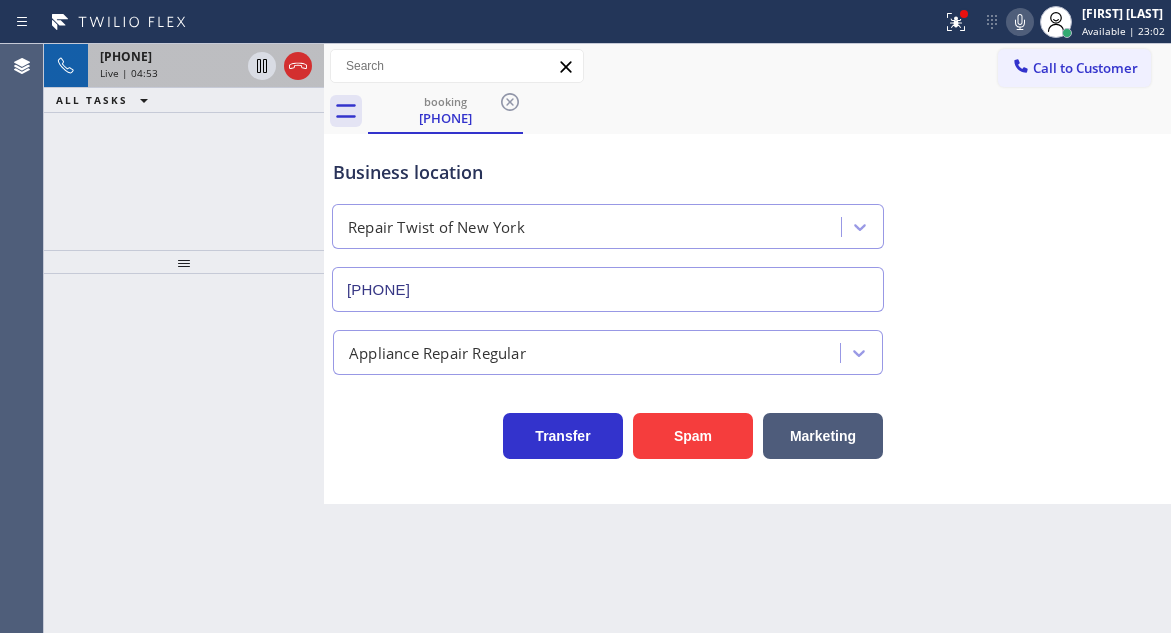 click on "+13479642974 Live | 04:53" at bounding box center [166, 66] 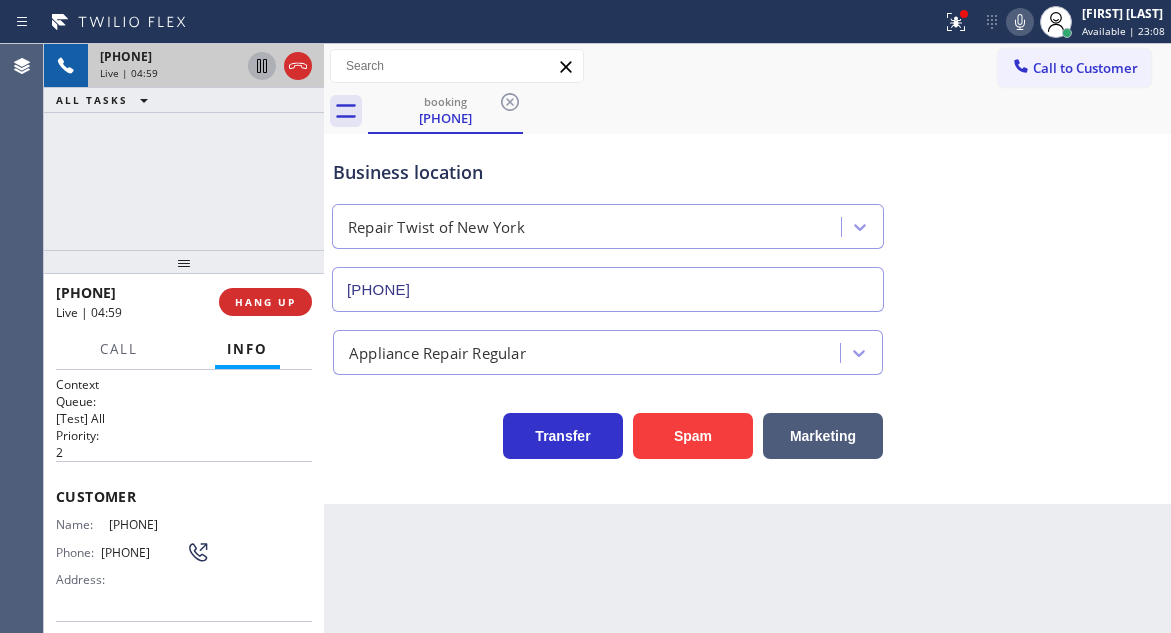 click 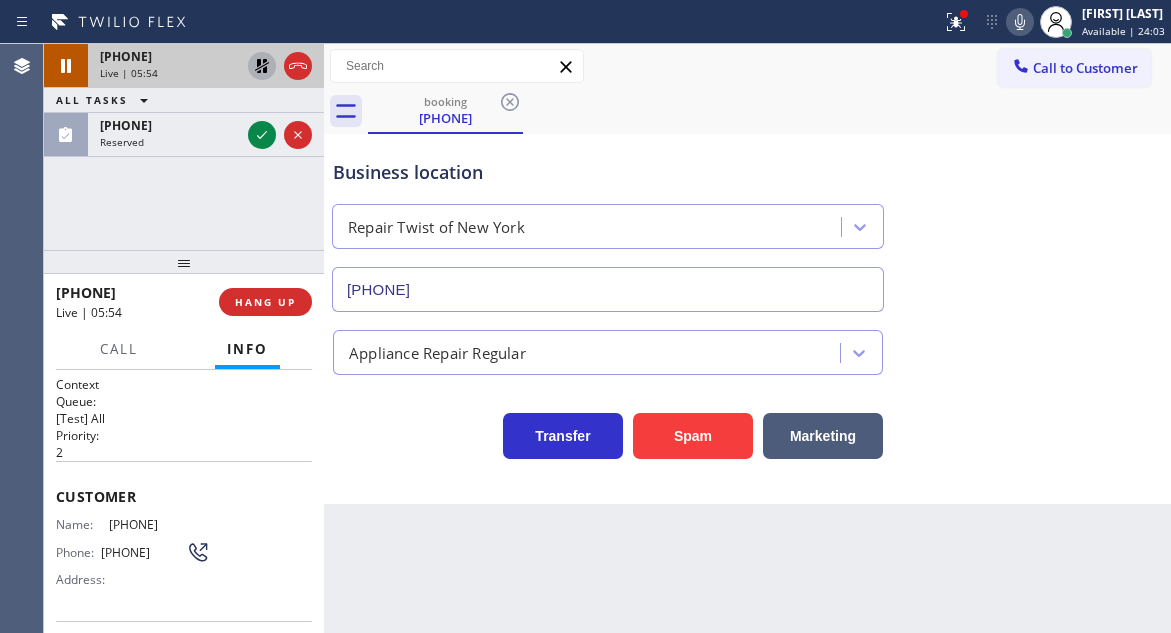 click 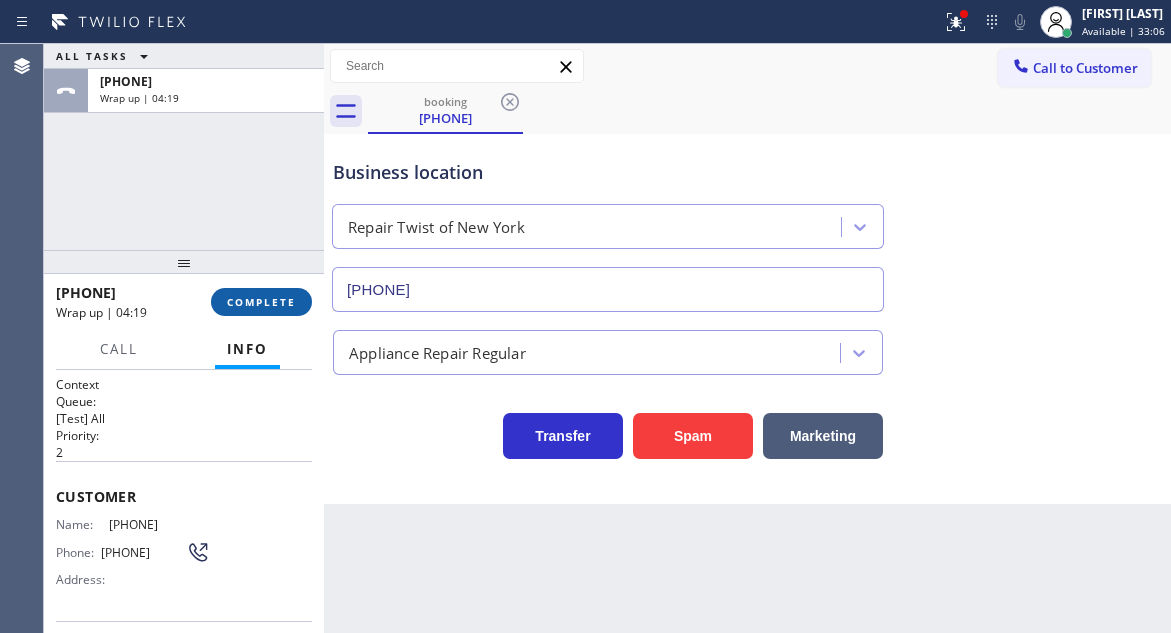 click on "COMPLETE" at bounding box center [261, 302] 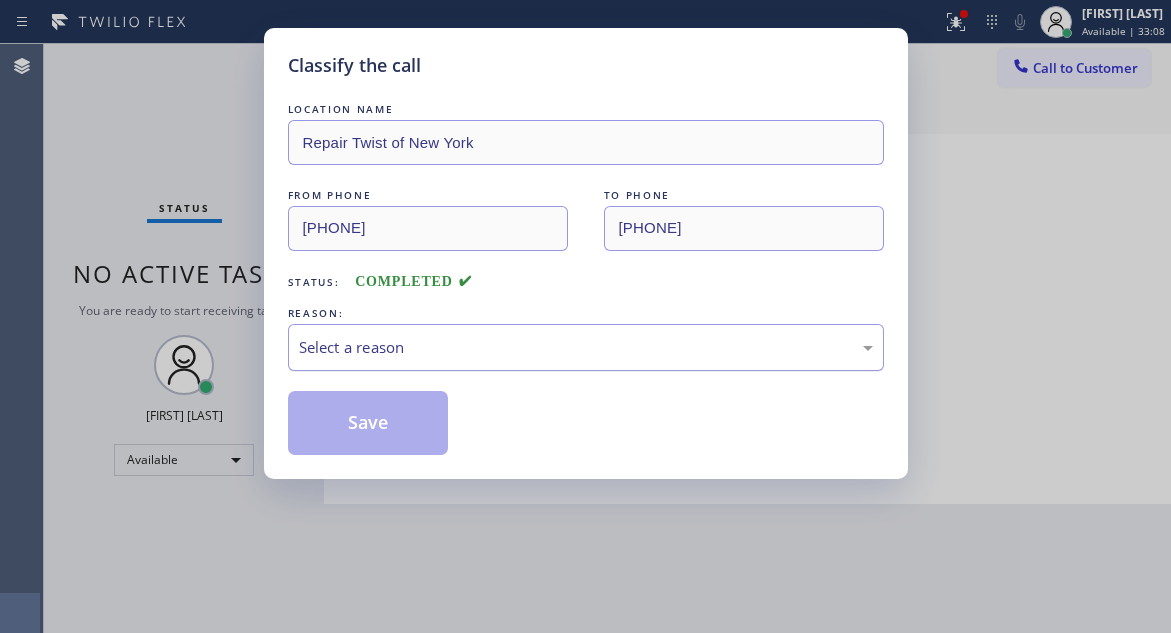 click on "Select a reason" at bounding box center (586, 347) 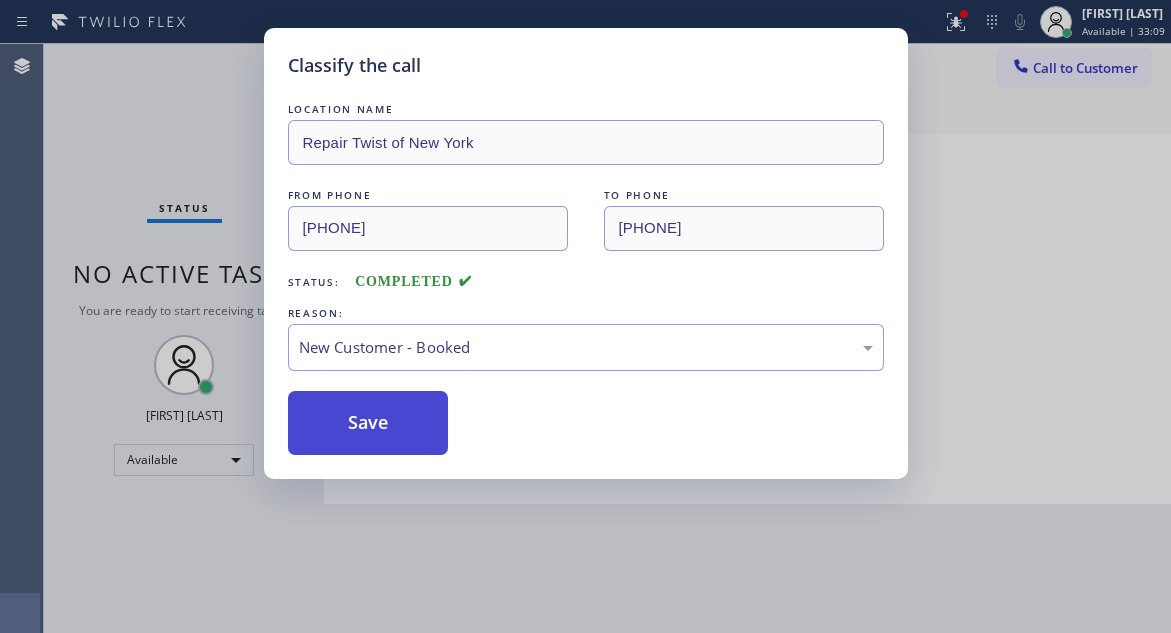 click on "Save" at bounding box center (368, 423) 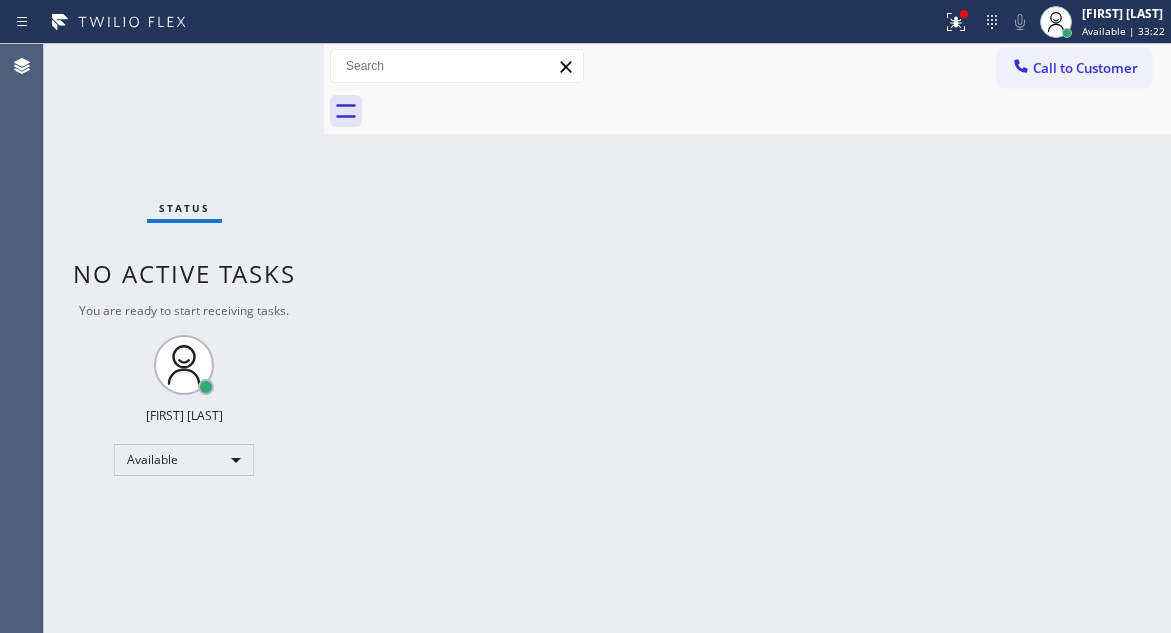 click on "Back to Dashboard Change Sender ID Customers Technicians Select a contact Outbound call Technician Search Technician Your caller id phone number Your caller id phone number Call Technician info Name   Phone none Address none Change Sender ID HVAC +18559994417 5 Star Appliance +18557314952 Appliance Repair +18554611149 Plumbing +18889090120 Air Duct Cleaning +18006865038  Electricians +18005688664 Cancel Change Check personal SMS Reset Change No tabs Call to Customer Outbound call Location Search location Your caller id phone number Customer number Call Outbound call Technician Search Technician Your caller id phone number Your caller id phone number Call" at bounding box center [747, 338] 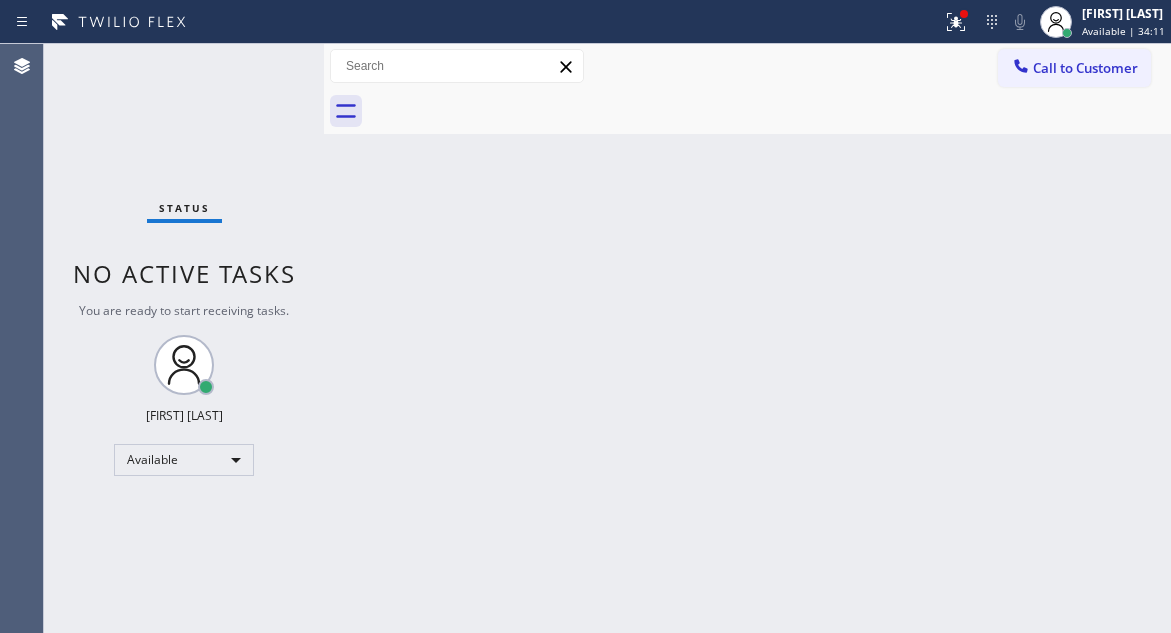 drag, startPoint x: 1158, startPoint y: 292, endPoint x: 1145, endPoint y: 277, distance: 19.849434 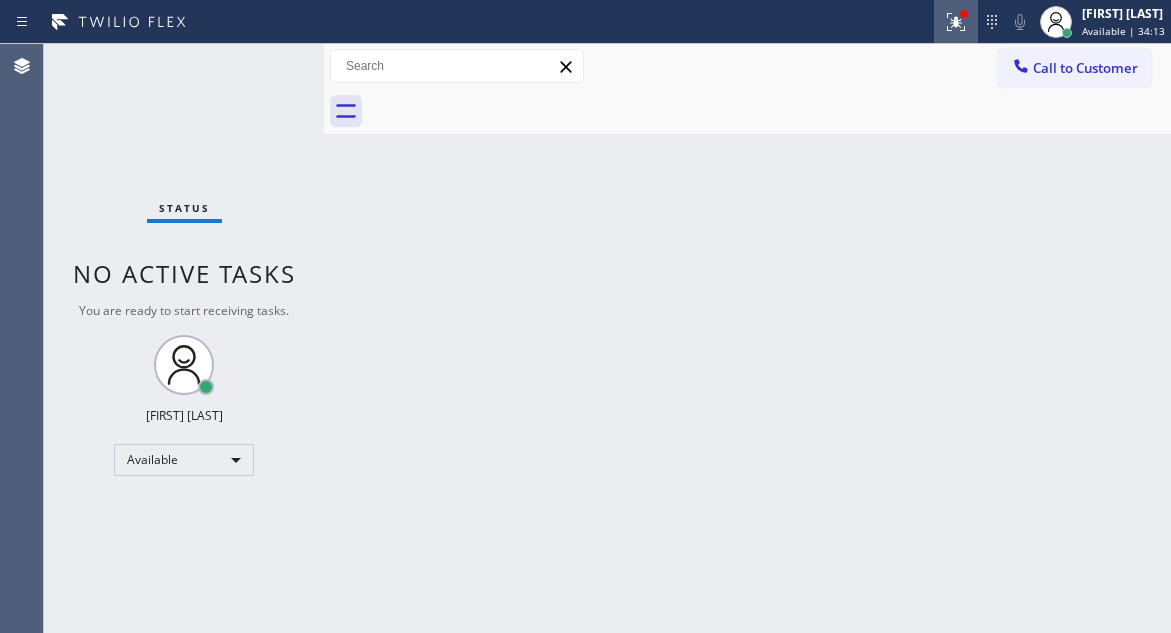 click at bounding box center (956, 22) 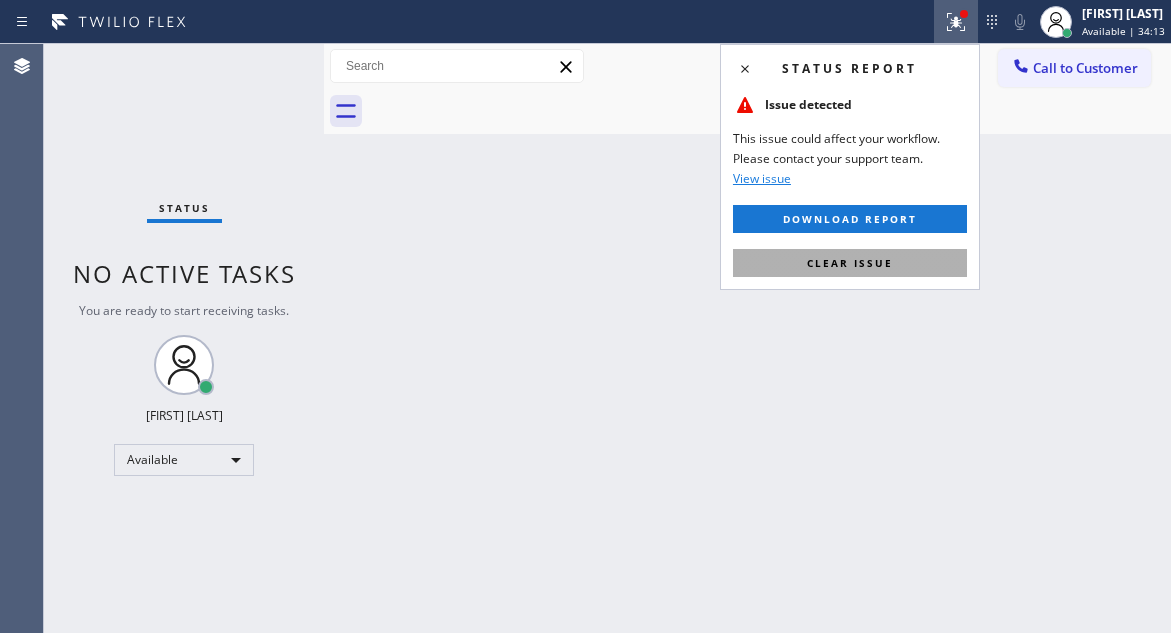 click on "Clear issue" at bounding box center (850, 263) 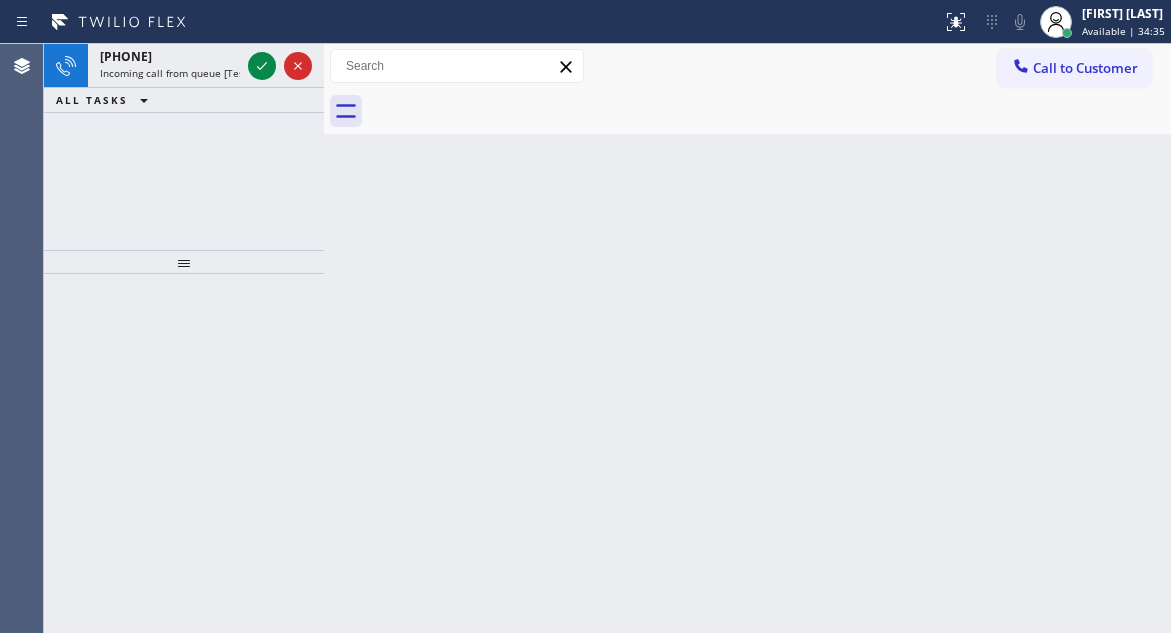 click on "Back to Dashboard Change Sender ID Customers Technicians Select a contact Outbound call Technician Search Technician Your caller id phone number Your caller id phone number Call Technician info Name   Phone none Address none Change Sender ID HVAC +18559994417 5 Star Appliance +18557314952 Appliance Repair +18554611149 Plumbing +18889090120 Air Duct Cleaning +18006865038  Electricians +18005688664 Cancel Change Check personal SMS Reset Change No tabs Call to Customer Outbound call Location Search location Your caller id phone number Customer number Call Outbound call Technician Search Technician Your caller id phone number Your caller id phone number Call" at bounding box center (747, 338) 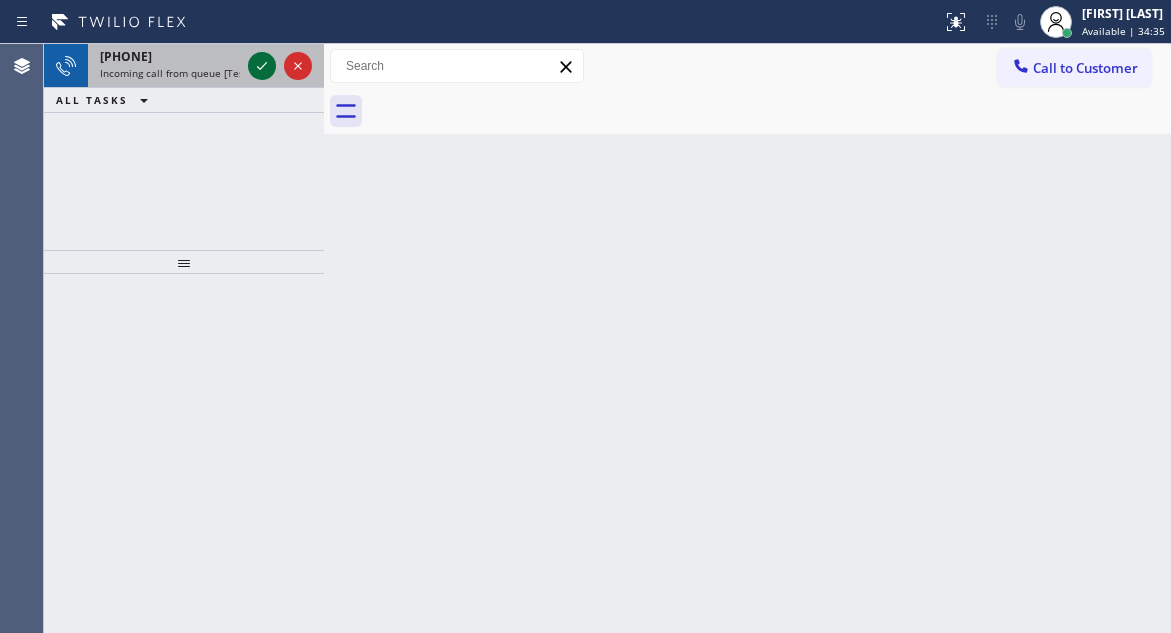 click 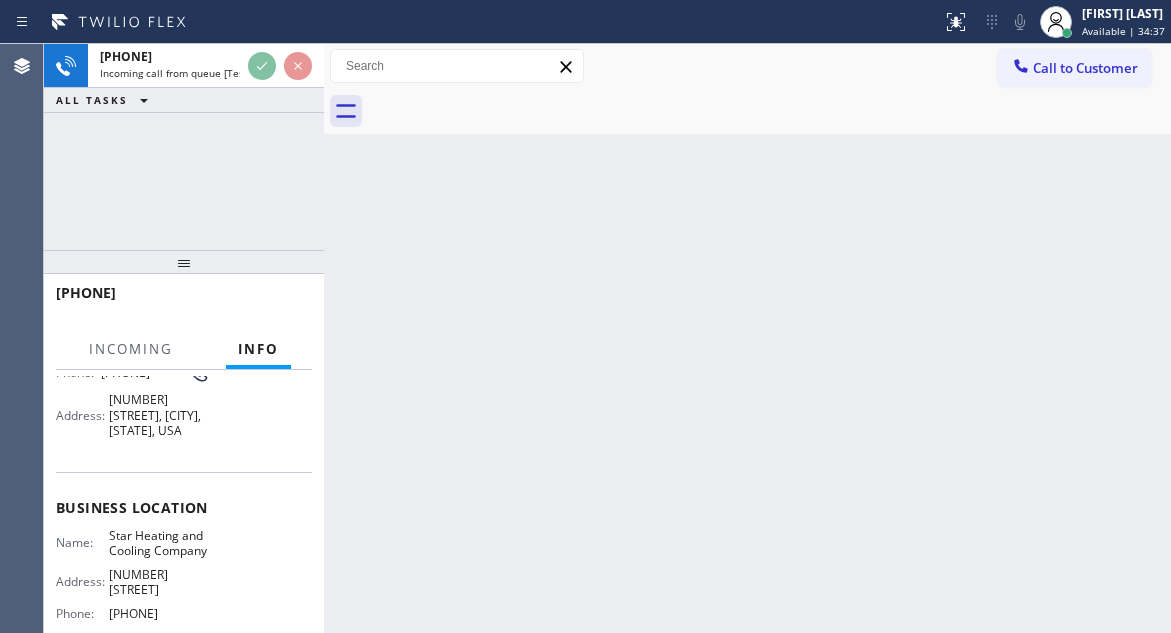 scroll, scrollTop: 200, scrollLeft: 0, axis: vertical 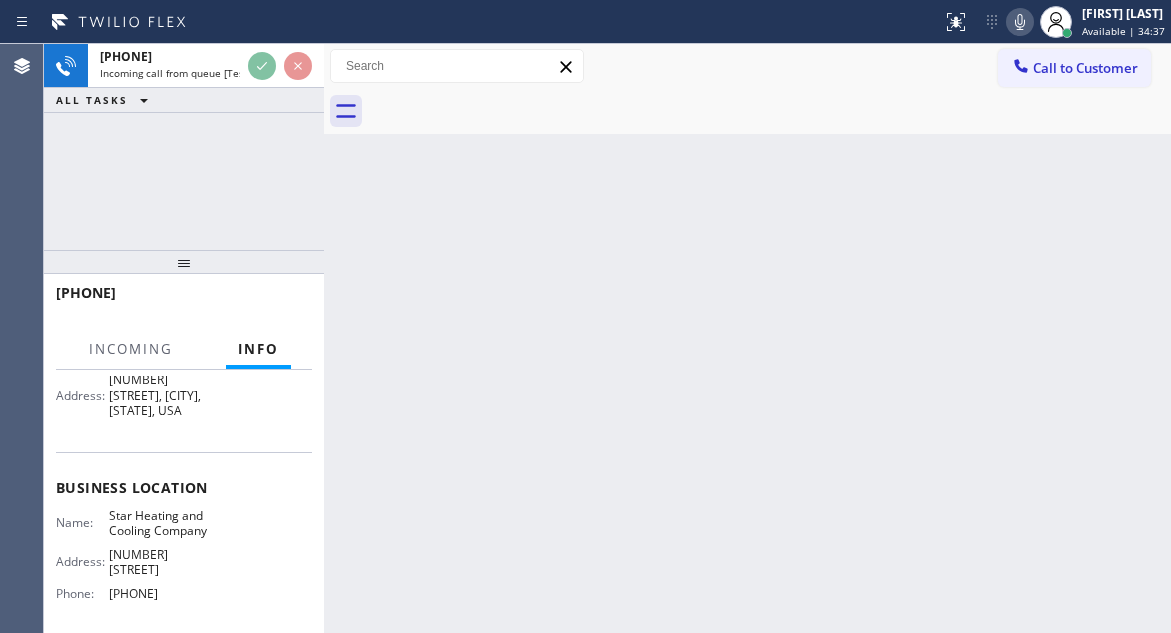 click on "Star Heating and Cooling Company" at bounding box center (159, 523) 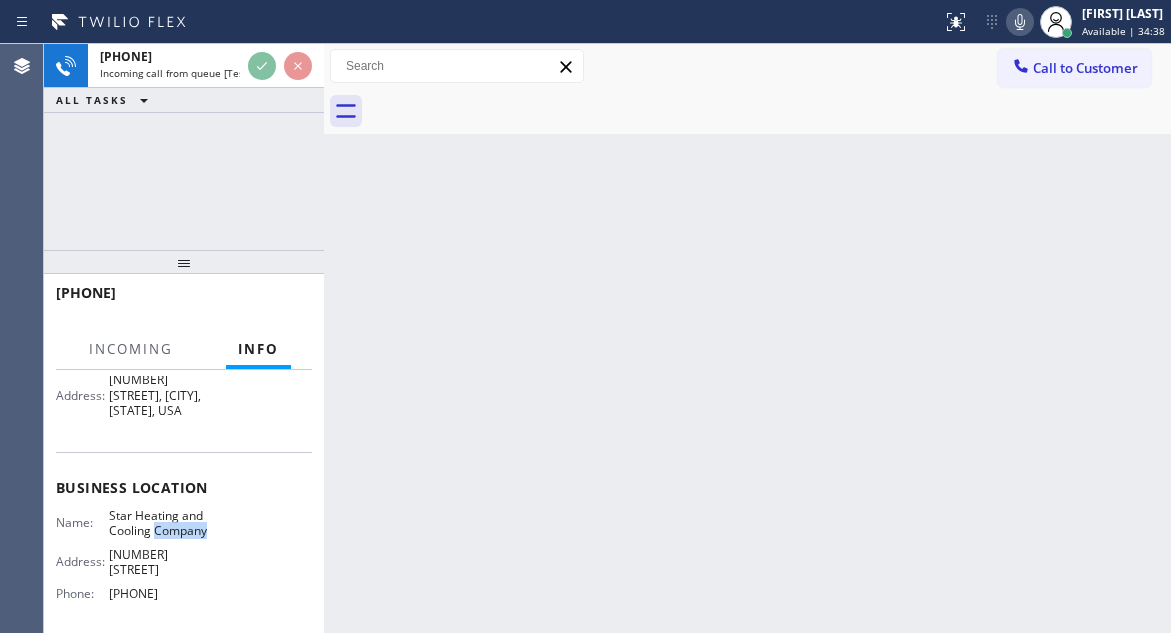 click on "Star Heating and Cooling Company" at bounding box center [159, 523] 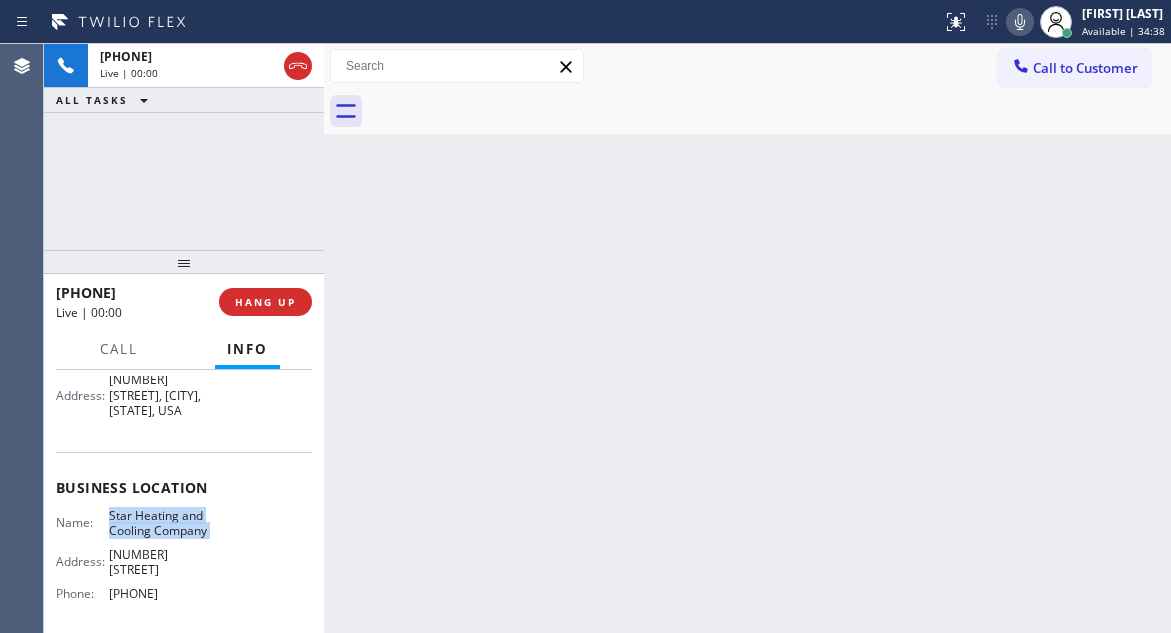 click on "Star Heating and Cooling Company" at bounding box center [159, 523] 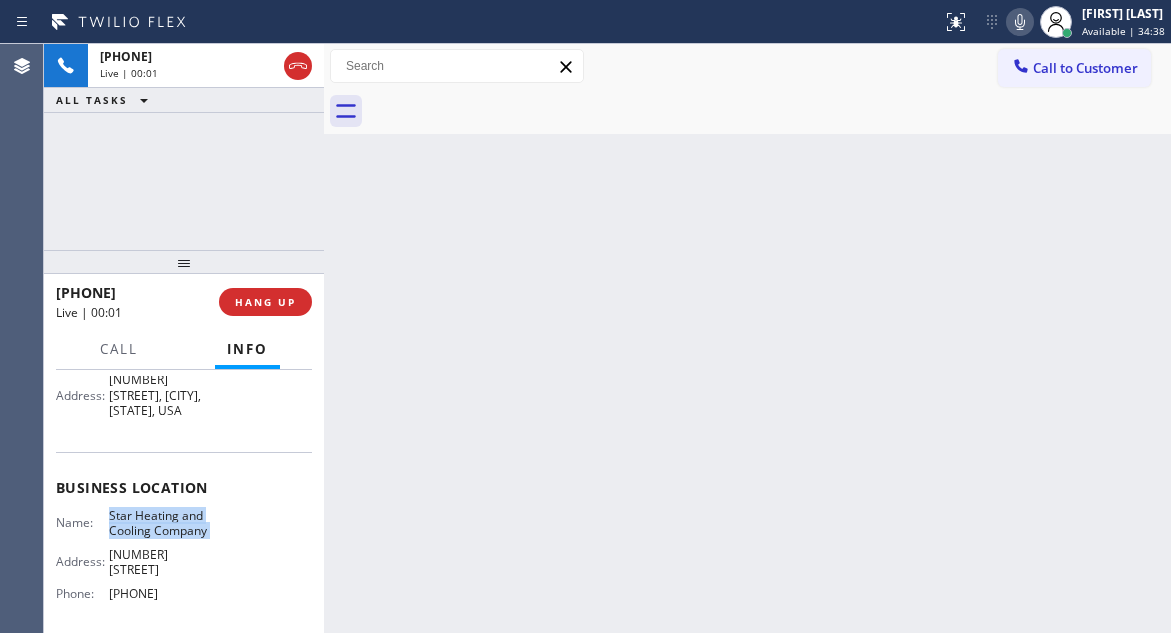 click on "Star Heating and Cooling Company" at bounding box center [159, 523] 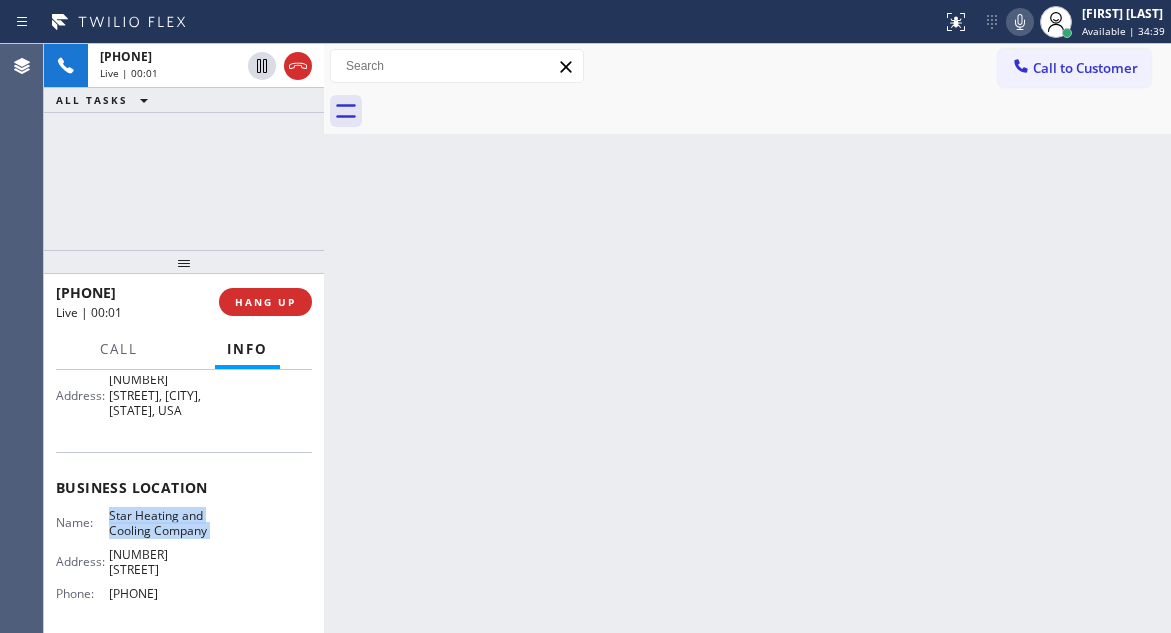 click on "Star Heating and Cooling Company" at bounding box center (159, 523) 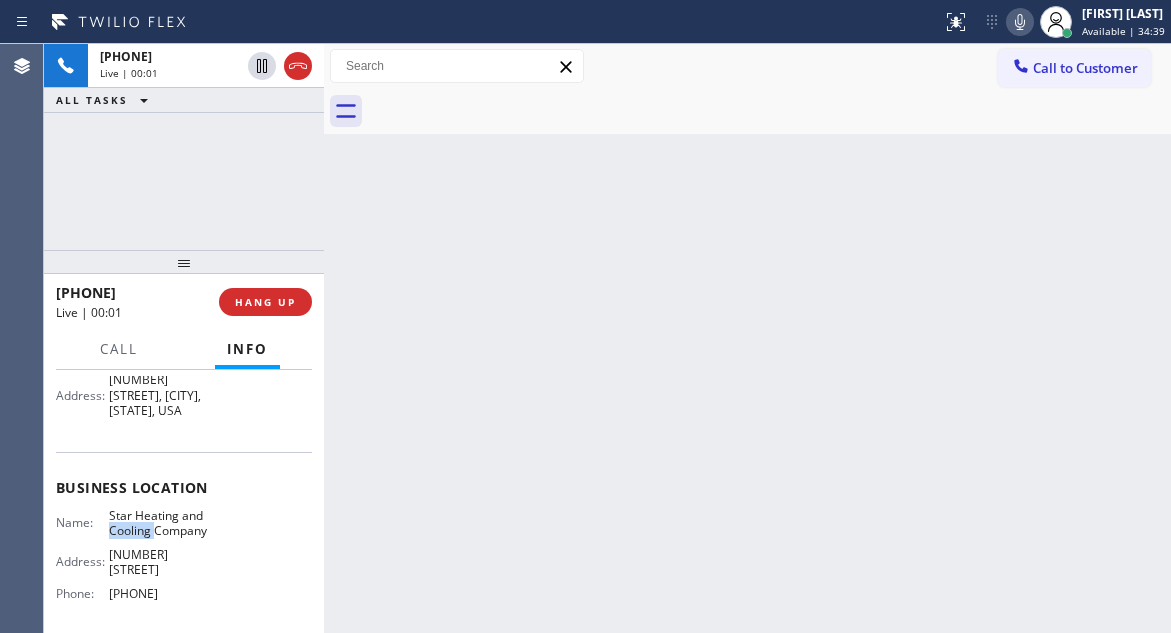 click on "Star Heating and Cooling Company" at bounding box center (159, 523) 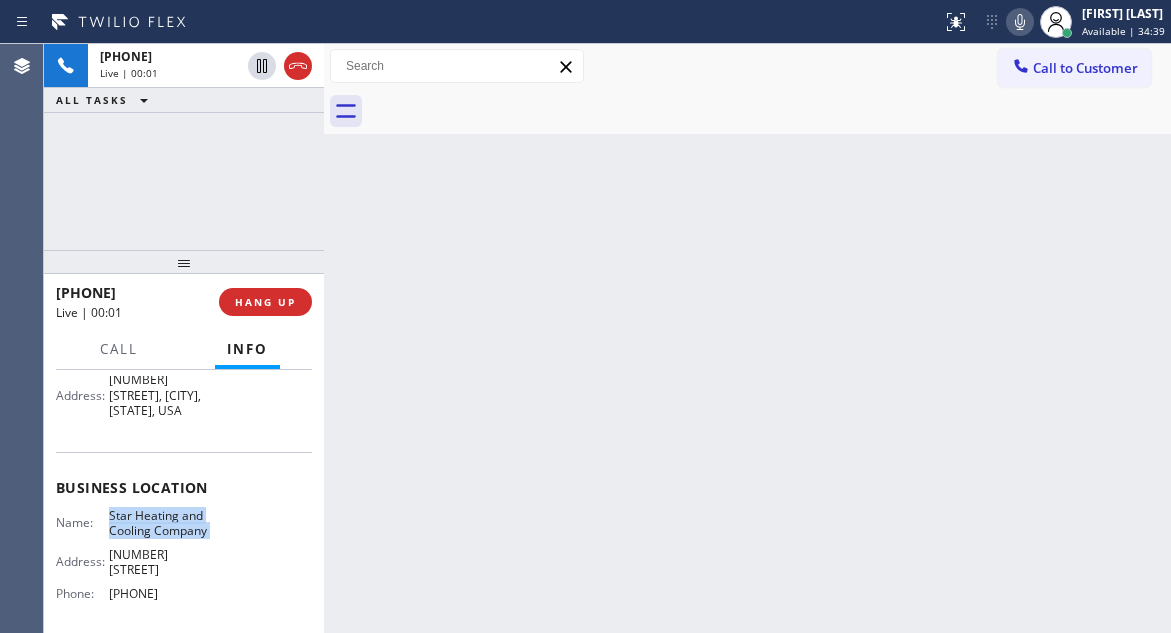 click on "Star Heating and Cooling Company" at bounding box center (159, 523) 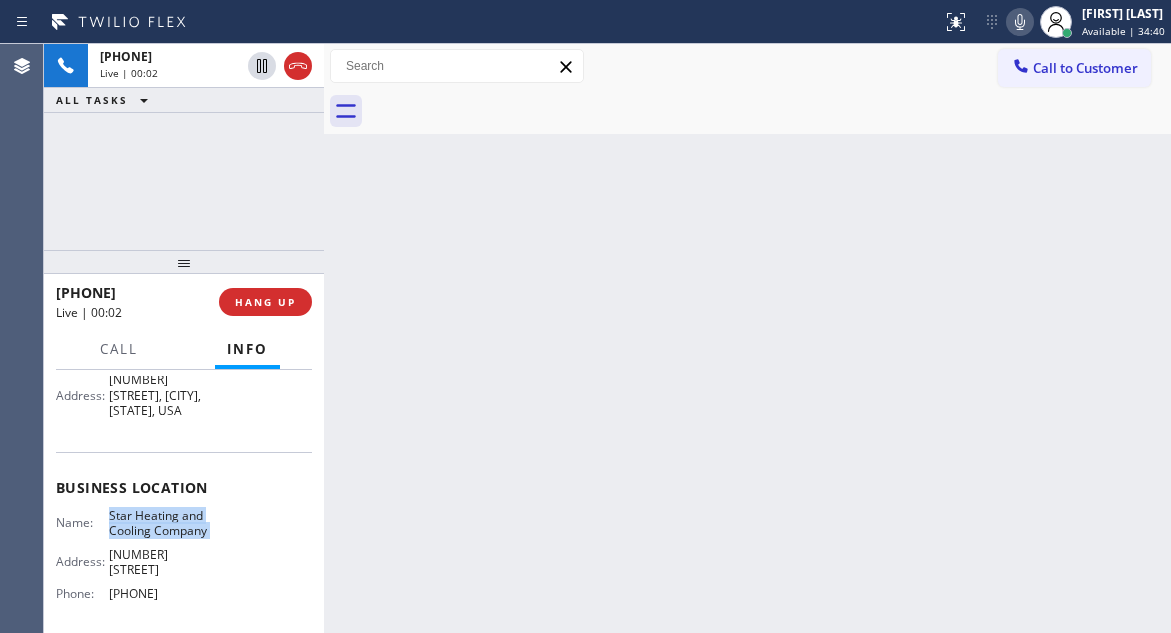 click on "Star Heating and Cooling Company" at bounding box center (159, 523) 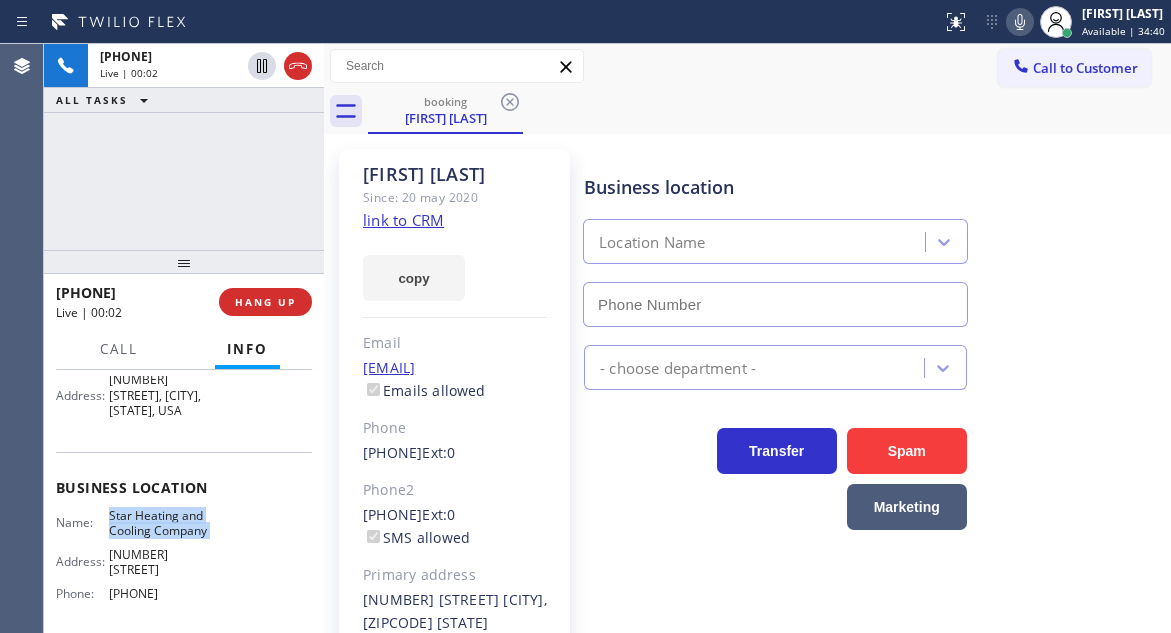 click on "Star Heating and Cooling Company" at bounding box center (159, 523) 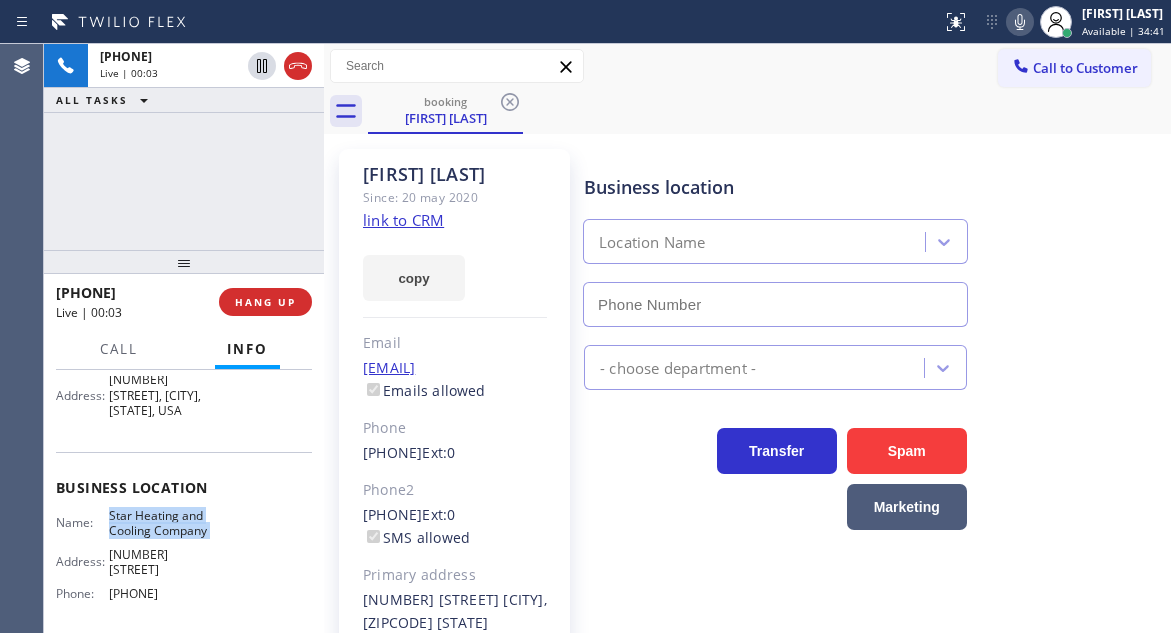 click on "link to CRM" 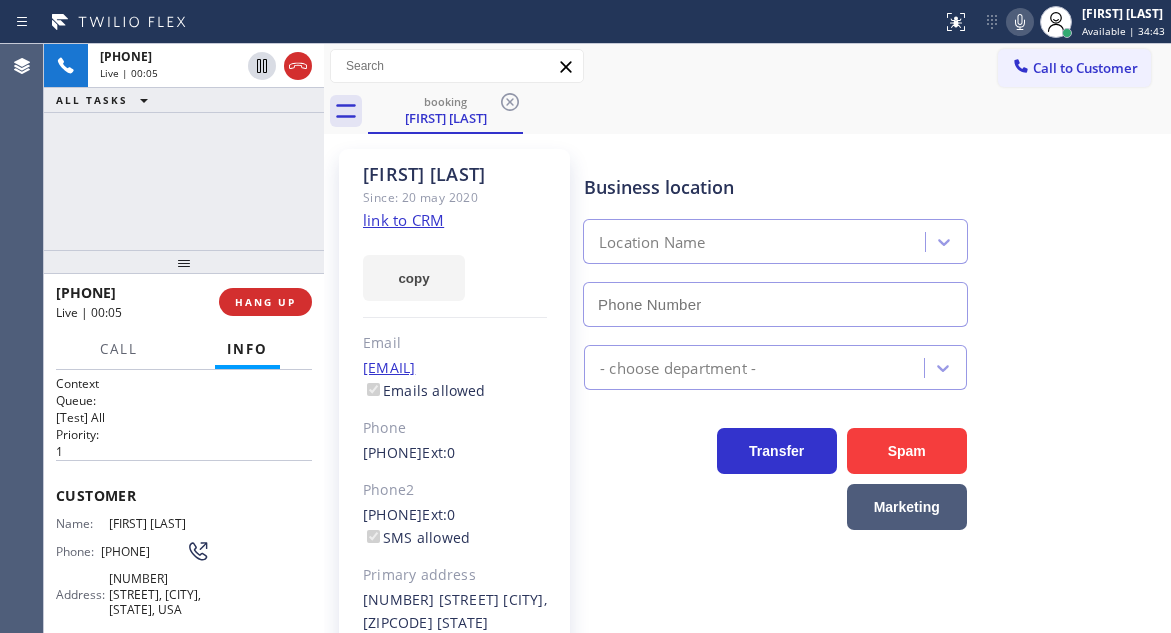 scroll, scrollTop: 0, scrollLeft: 0, axis: both 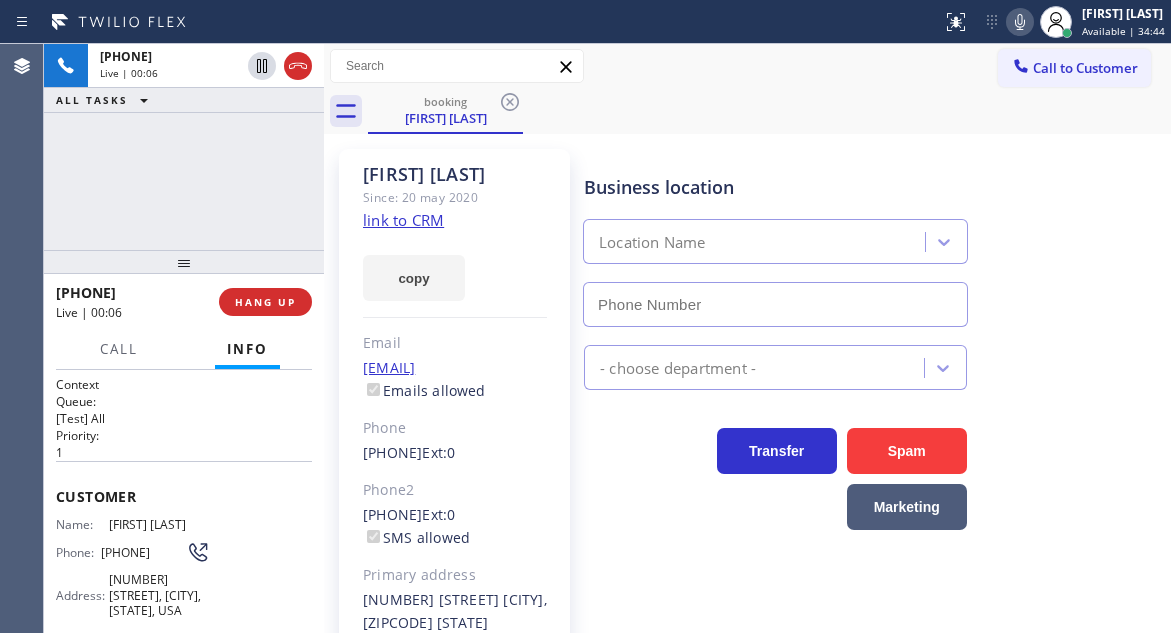 click on "(608) 556-4550" at bounding box center (143, 552) 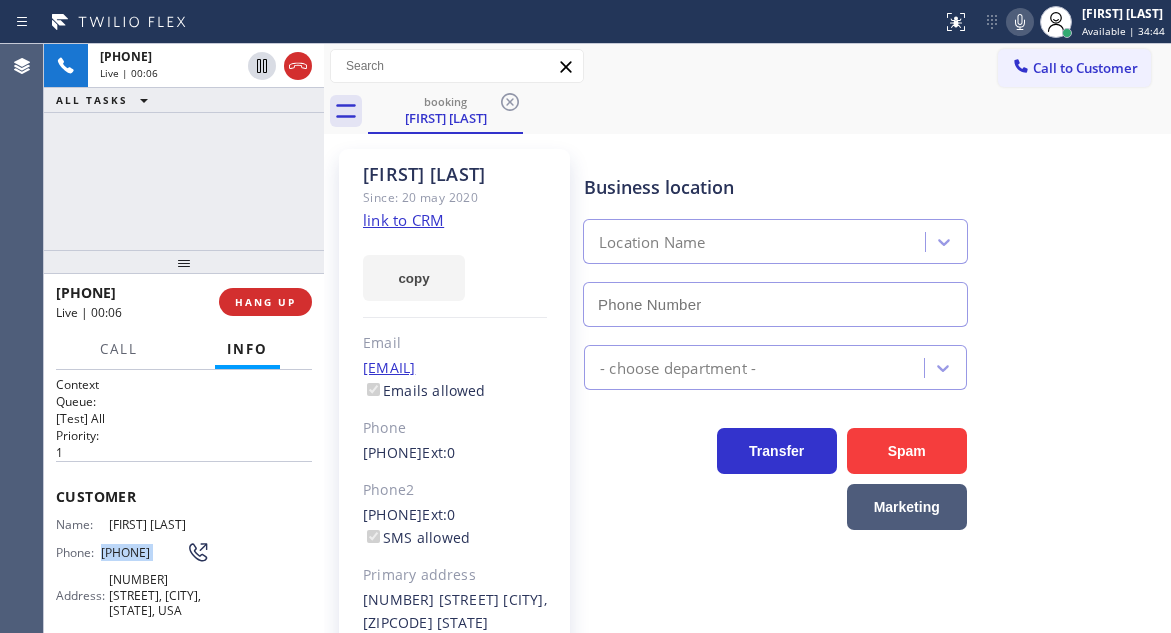 click on "(608) 556-4550" at bounding box center (143, 552) 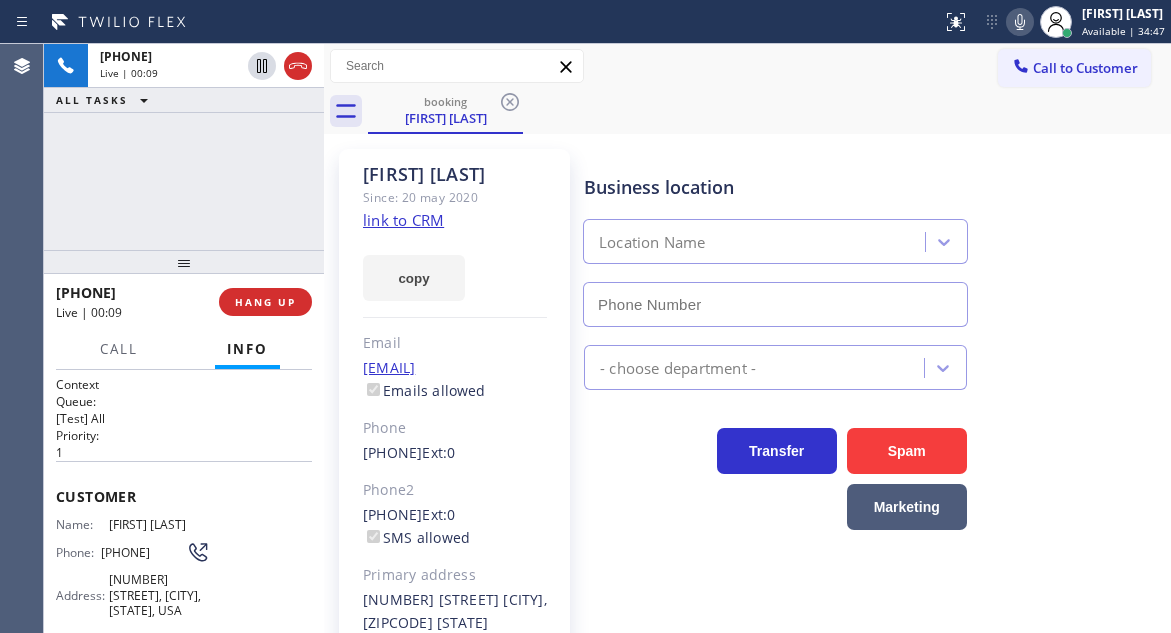 click on "Business location" at bounding box center [775, 187] 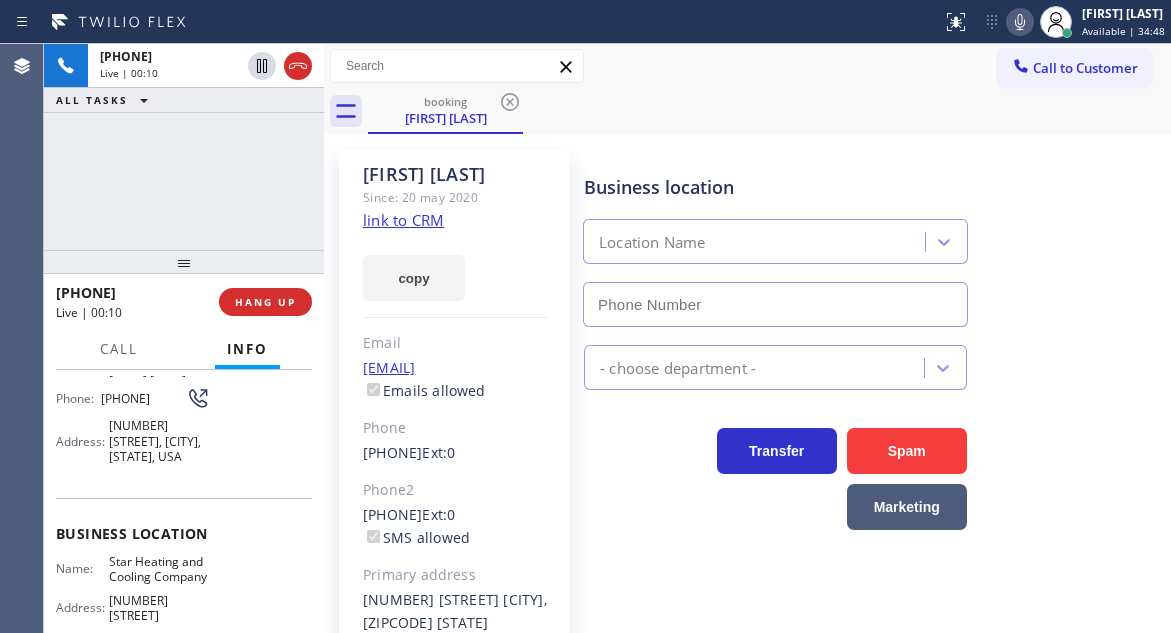 scroll, scrollTop: 200, scrollLeft: 0, axis: vertical 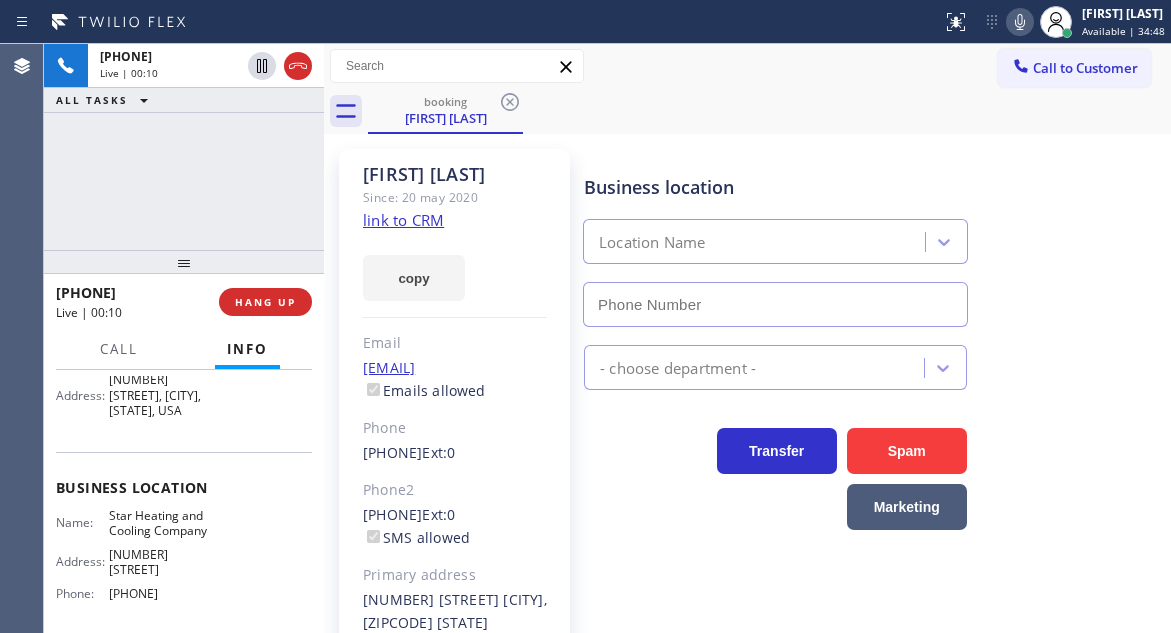 click on "Star Heating and Cooling Company" at bounding box center [159, 523] 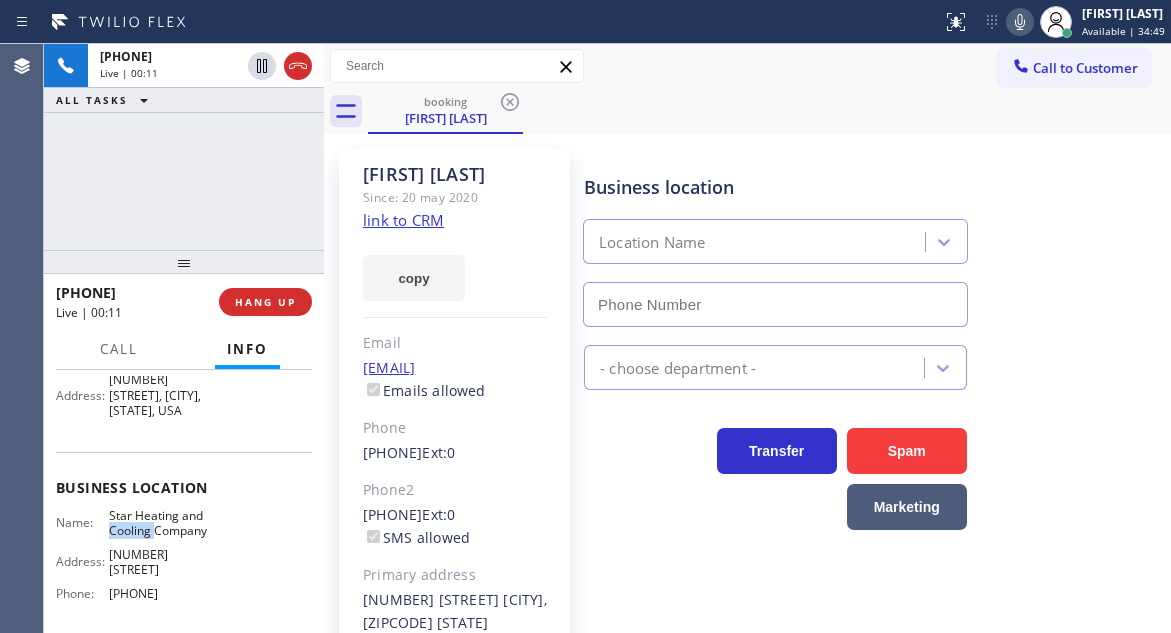click on "Star Heating and Cooling Company" at bounding box center (159, 523) 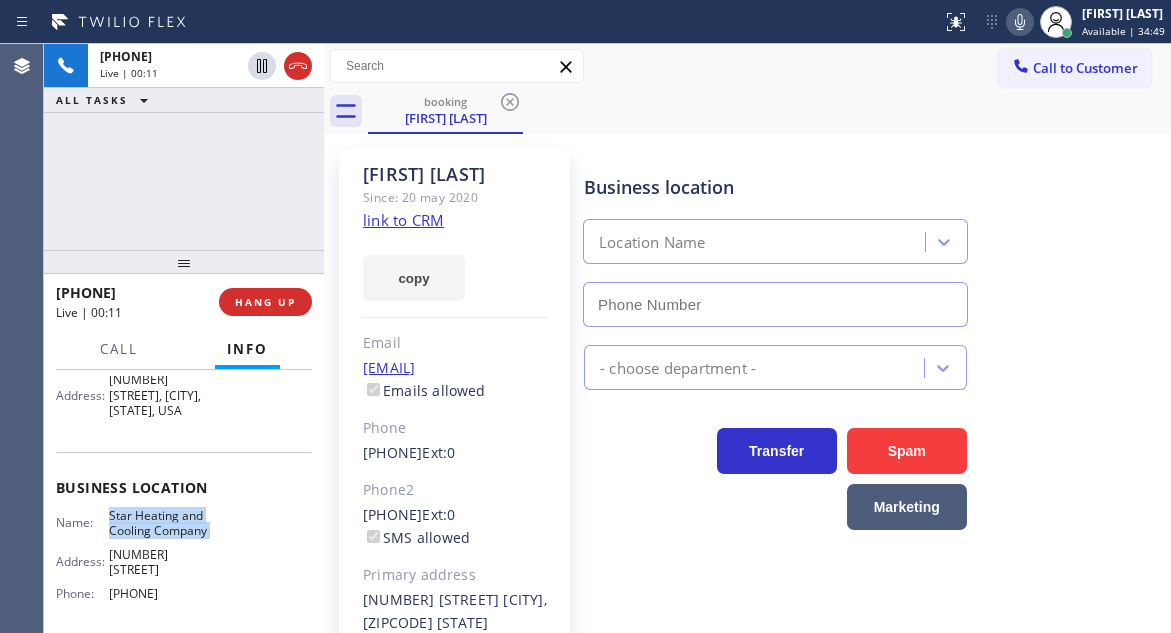 click on "Star Heating and Cooling Company" at bounding box center [159, 523] 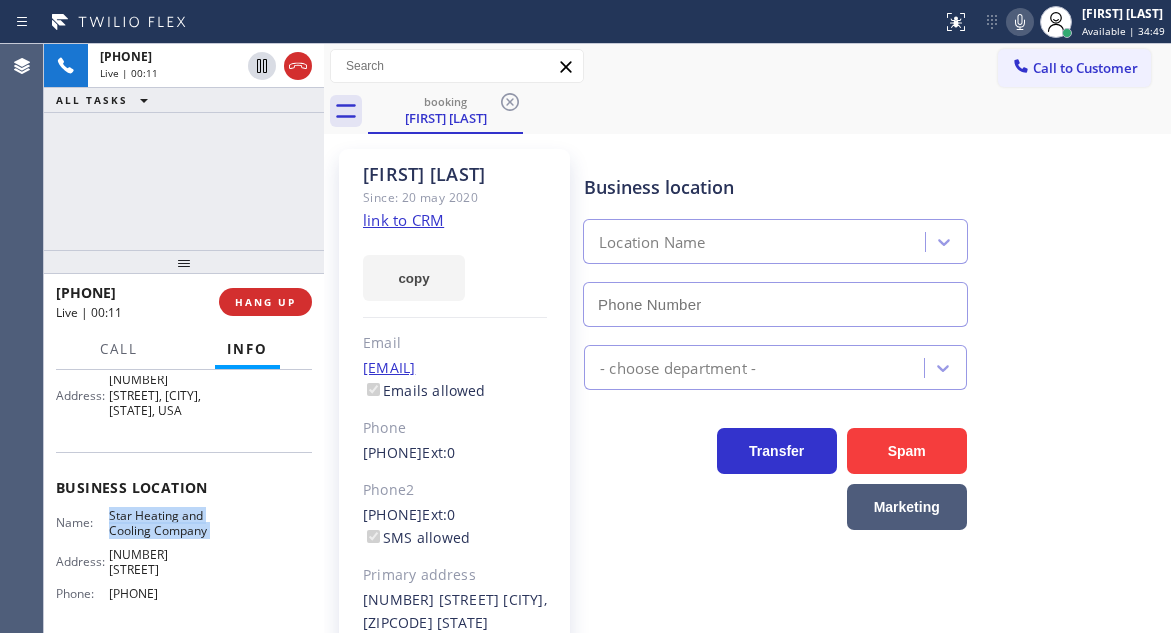 copy on "Star Heating and Cooling Company" 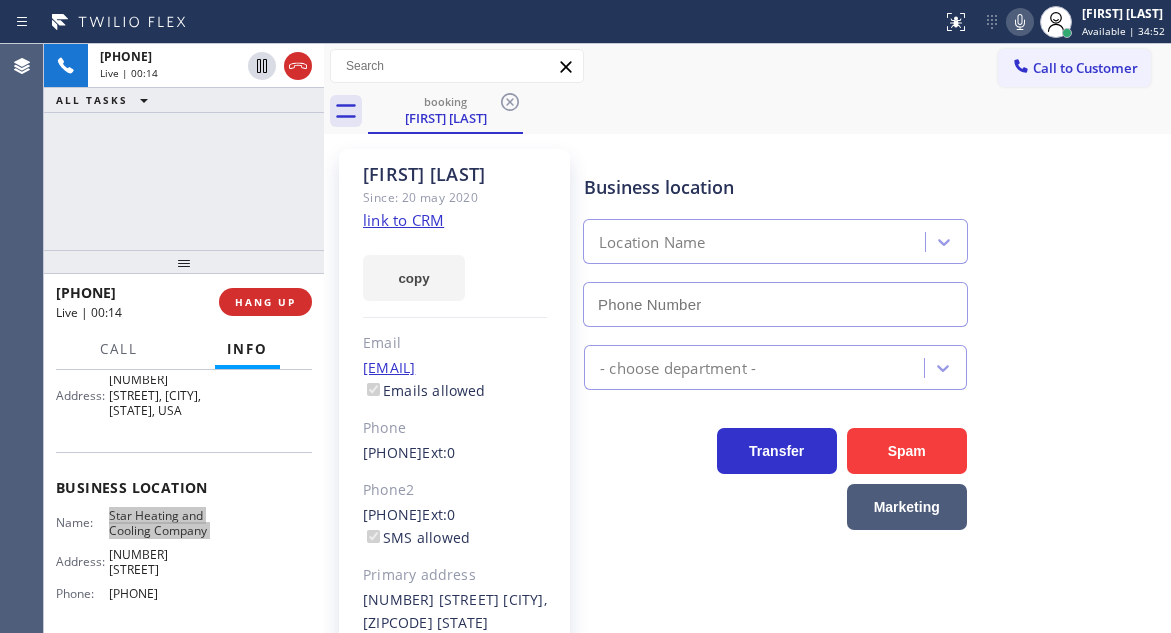 type on "(646) 798-9293" 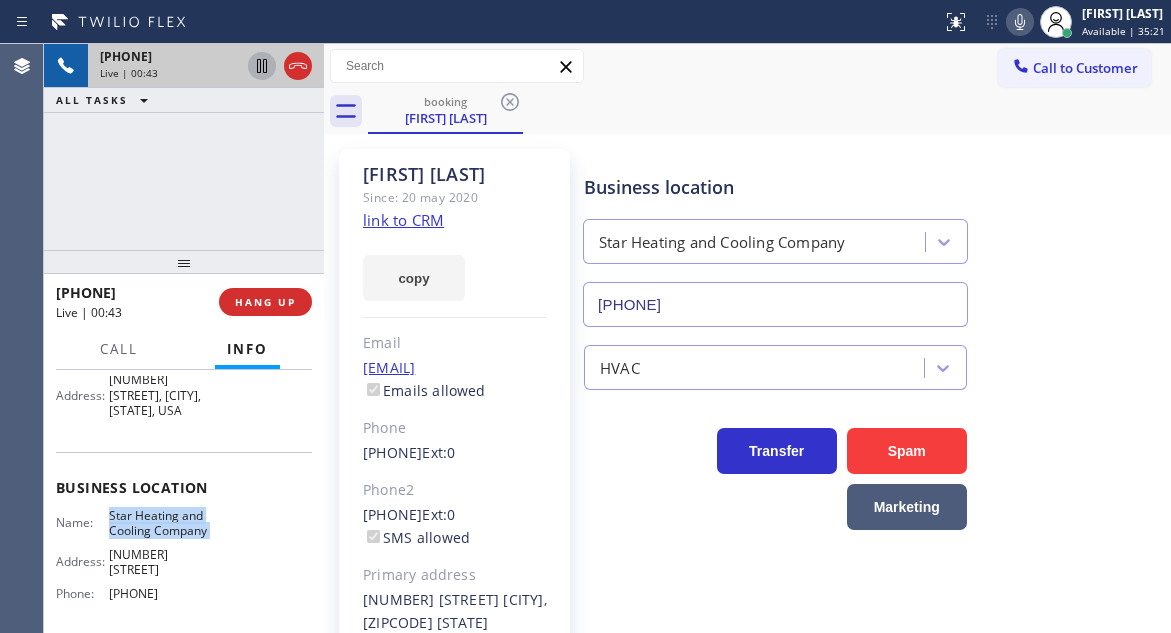 click 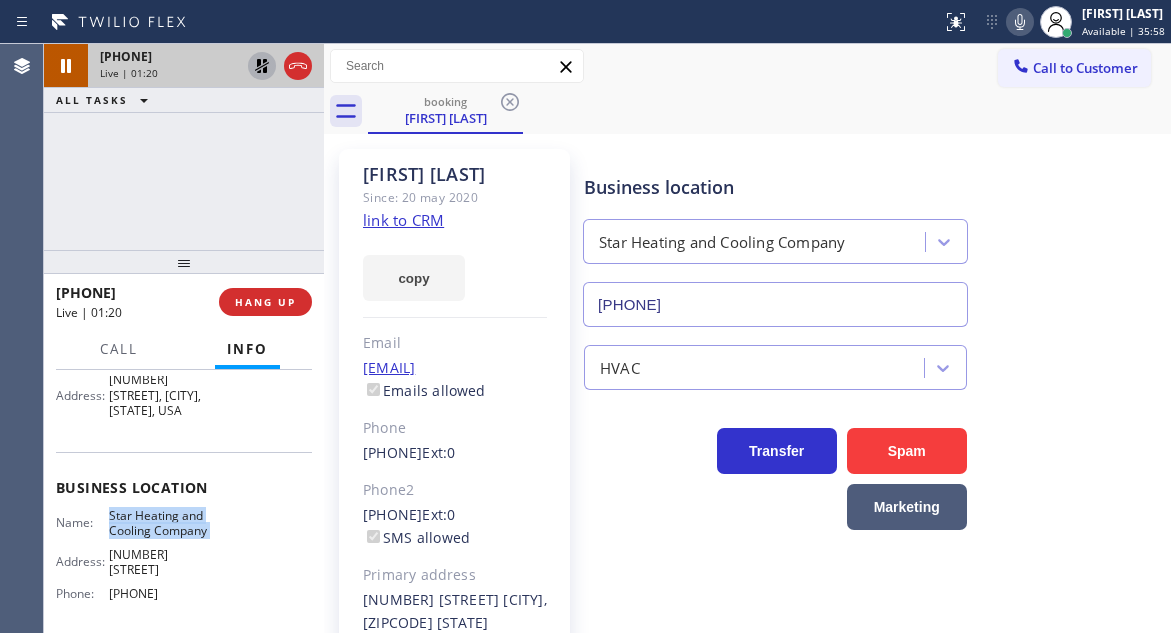 drag, startPoint x: 1134, startPoint y: 290, endPoint x: 637, endPoint y: 178, distance: 509.46344 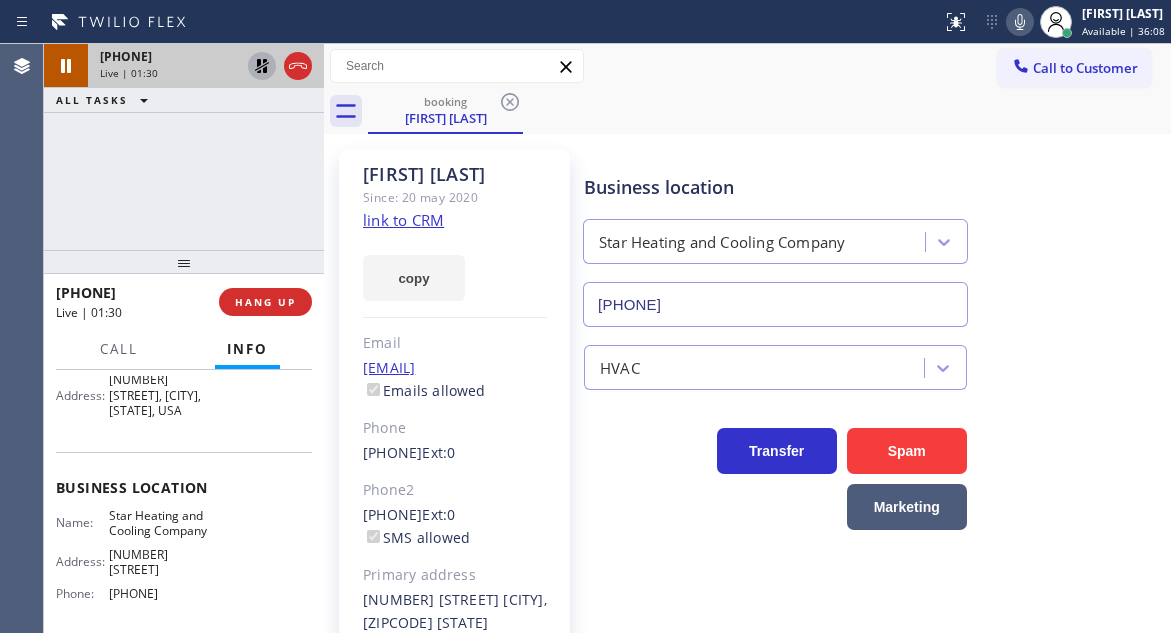 scroll, scrollTop: 300, scrollLeft: 0, axis: vertical 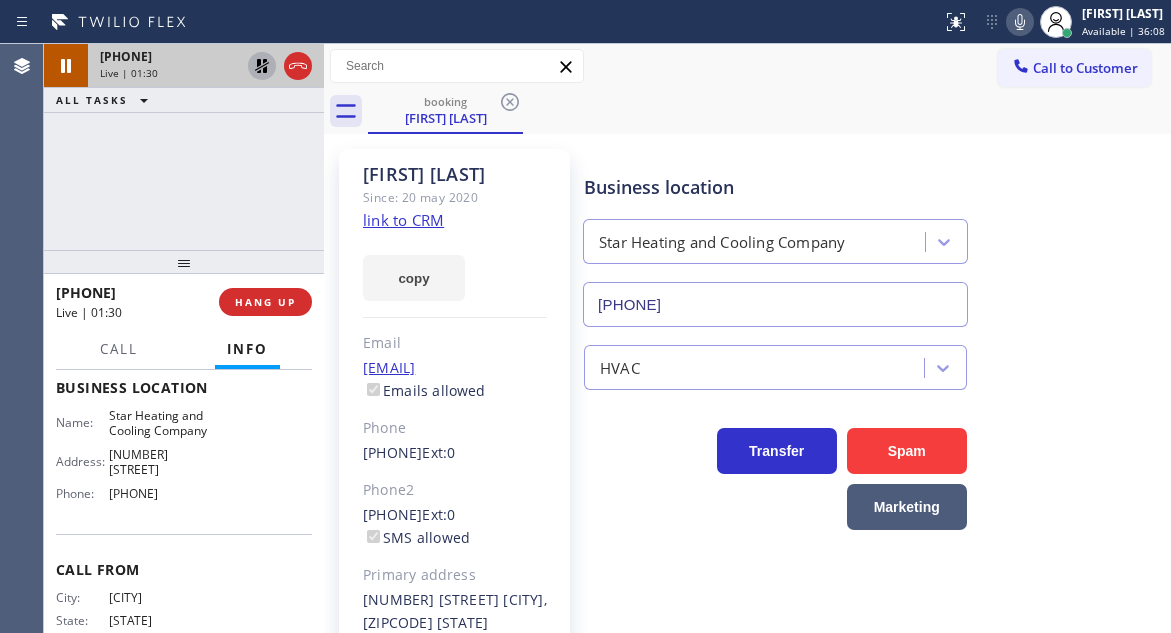 click on "Name: Star Heating and Cooling Company Address: 2590 Atlantic Ave  Phone: (646) 798-9293" at bounding box center (133, 458) 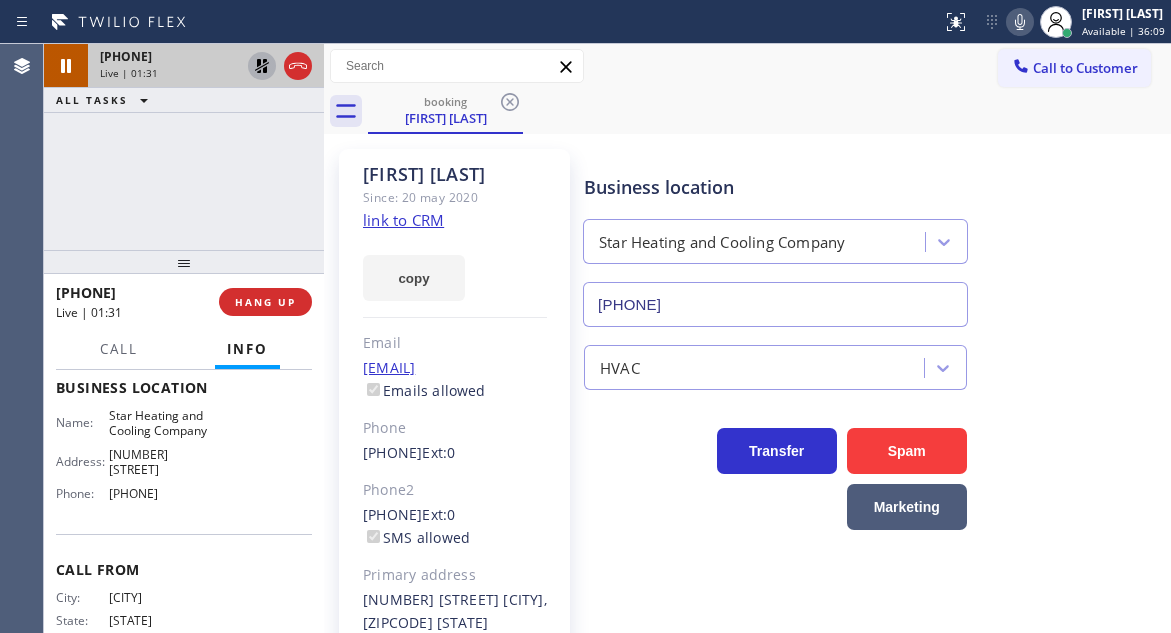 click on "Name: Star Heating and Cooling Company Address: 2590 Atlantic Ave  Phone: (646) 798-9293" at bounding box center (133, 458) 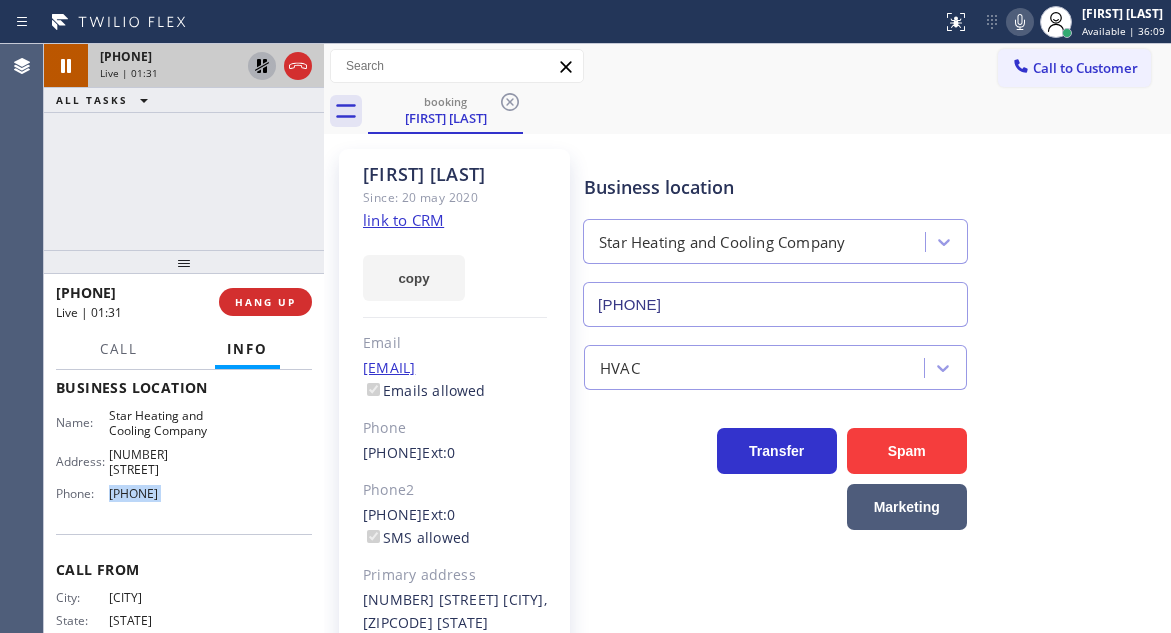 click on "Name: Star Heating and Cooling Company Address: 2590 Atlantic Ave  Phone: (646) 798-9293" at bounding box center [133, 458] 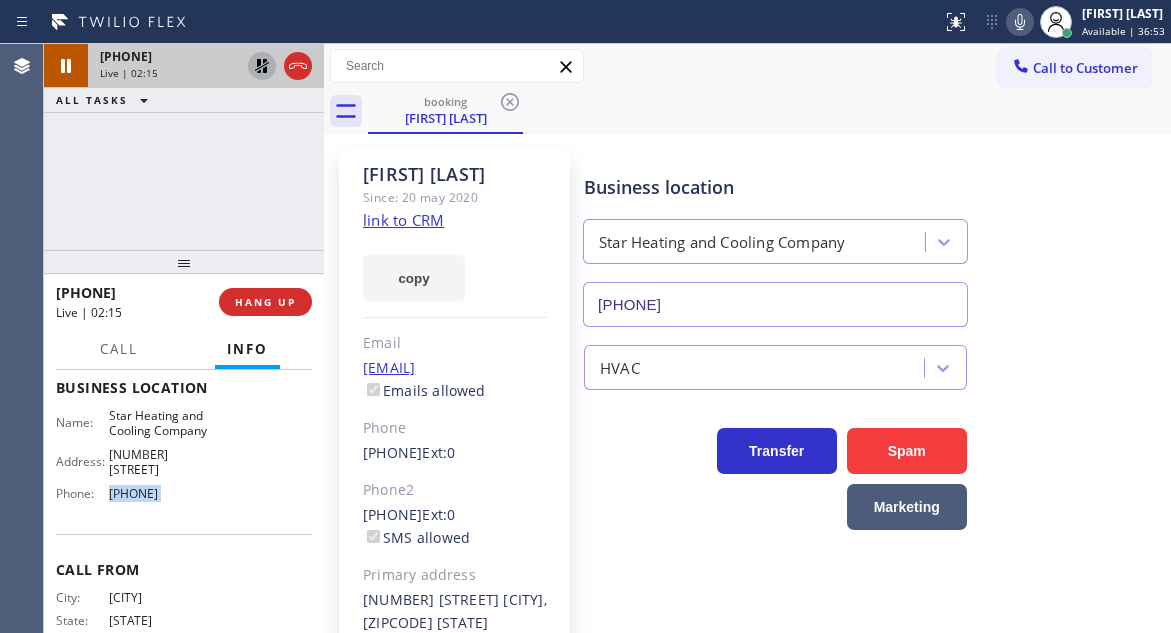 click 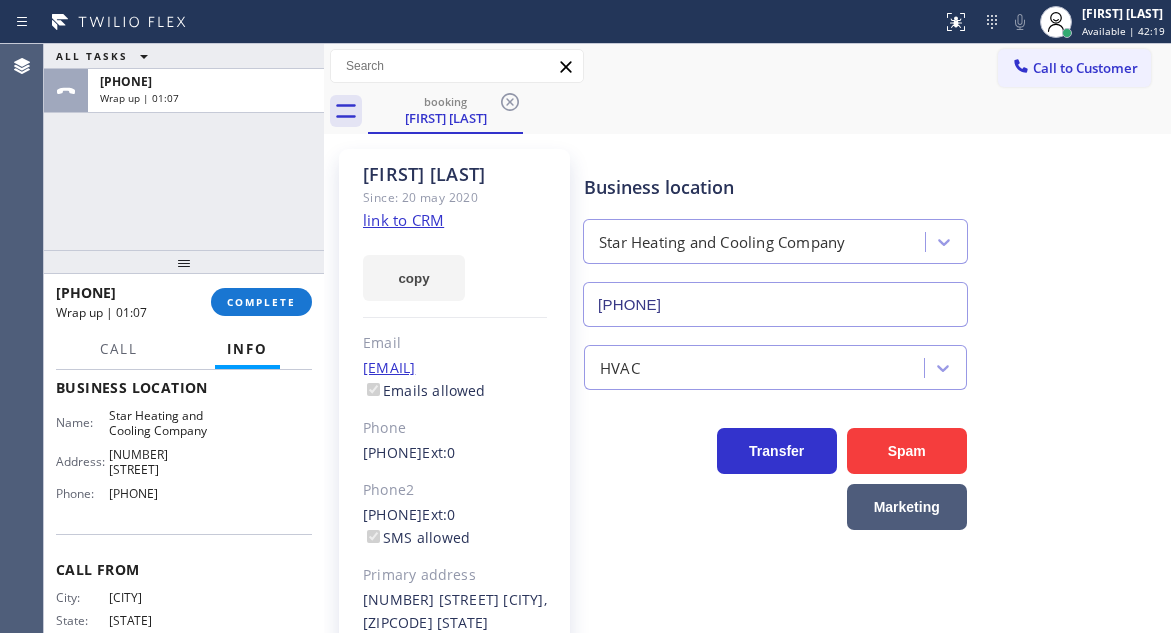 click on "Business location Star Heating and Cooling Company (646) 798-9293" at bounding box center [873, 236] 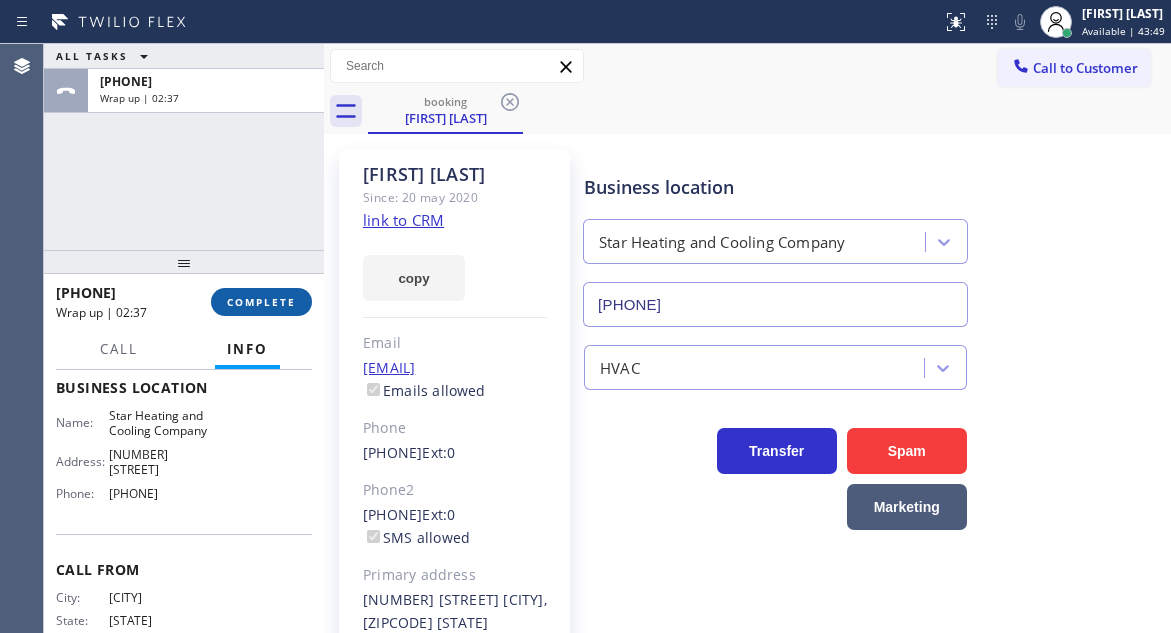 click on "COMPLETE" at bounding box center [261, 302] 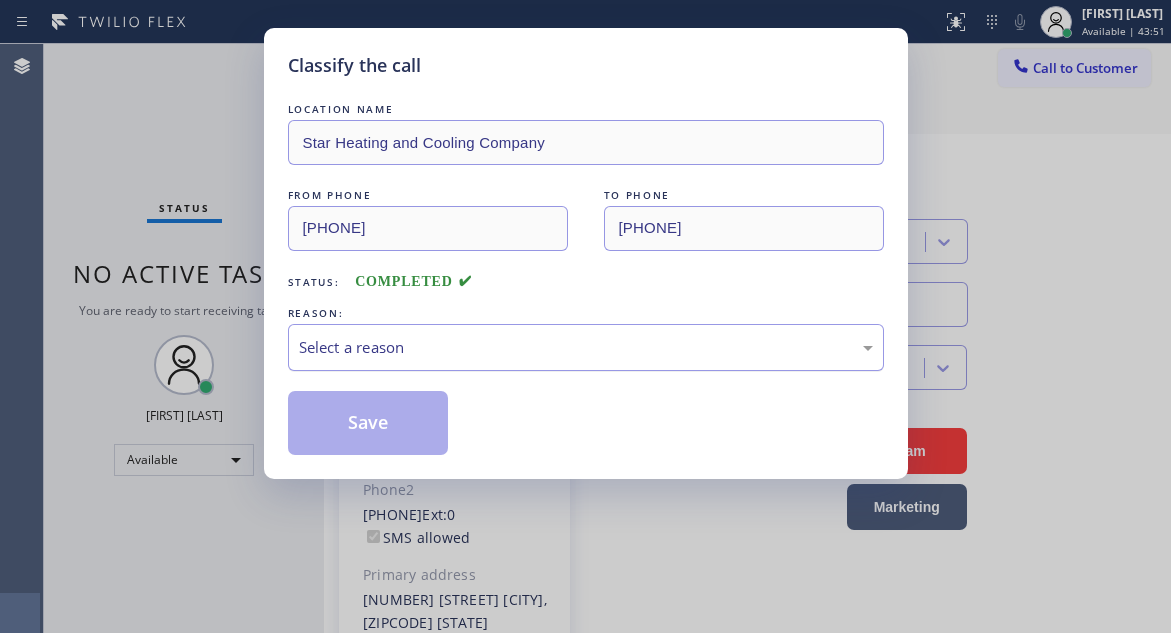 click on "Select a reason" at bounding box center (586, 347) 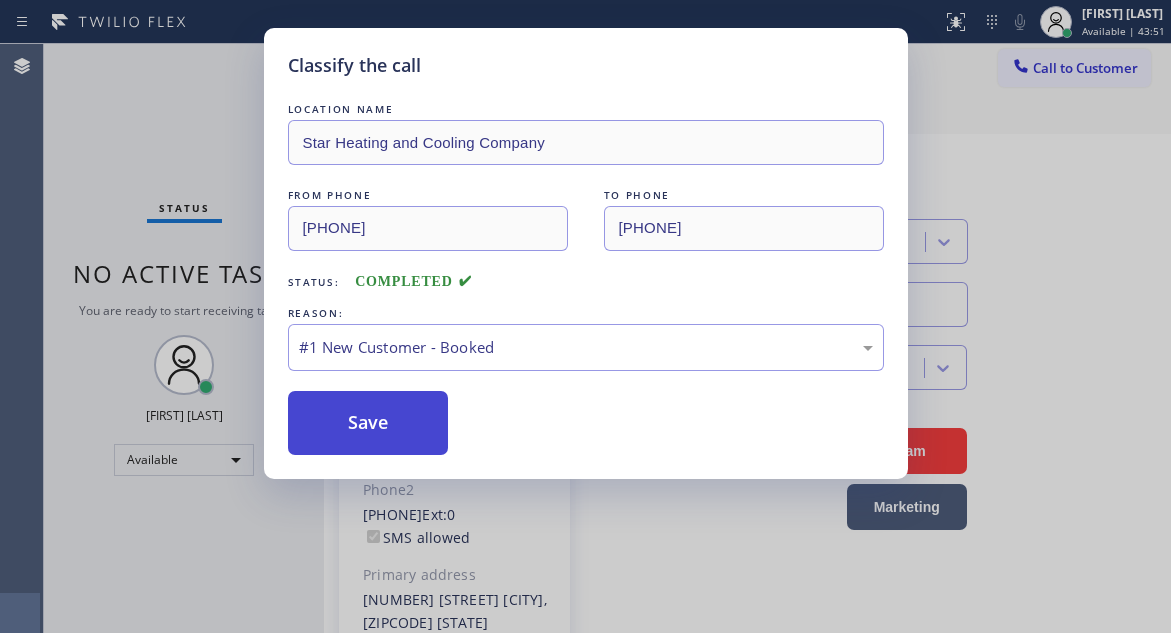click on "Save" at bounding box center (368, 423) 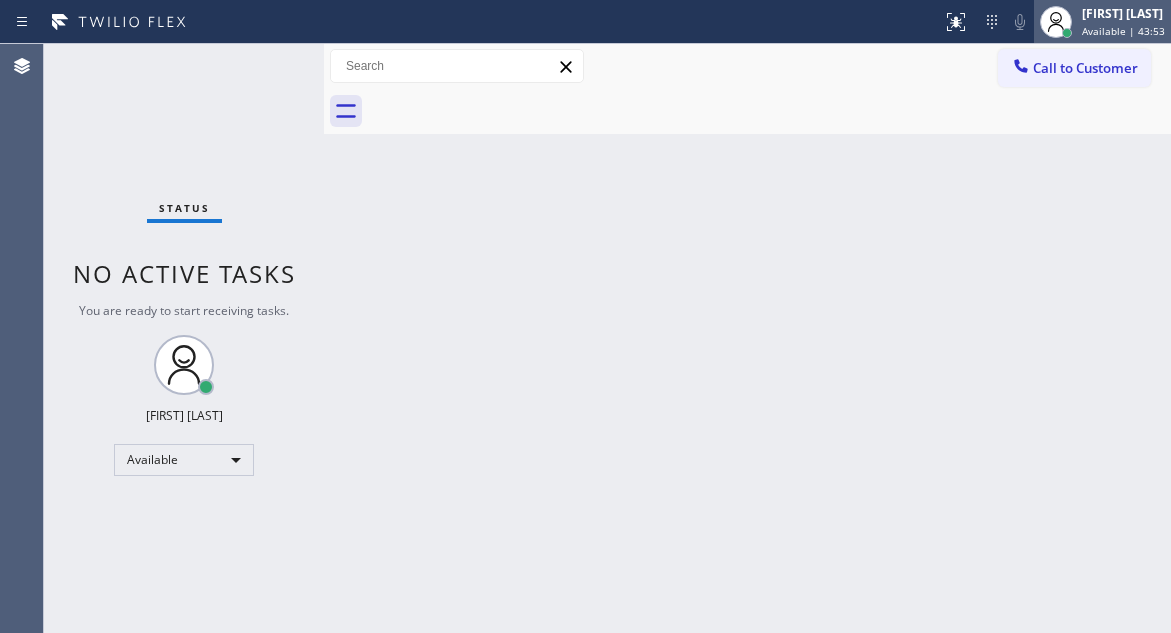 click on "Esmael Jarina Available | 43:53" at bounding box center [1124, 21] 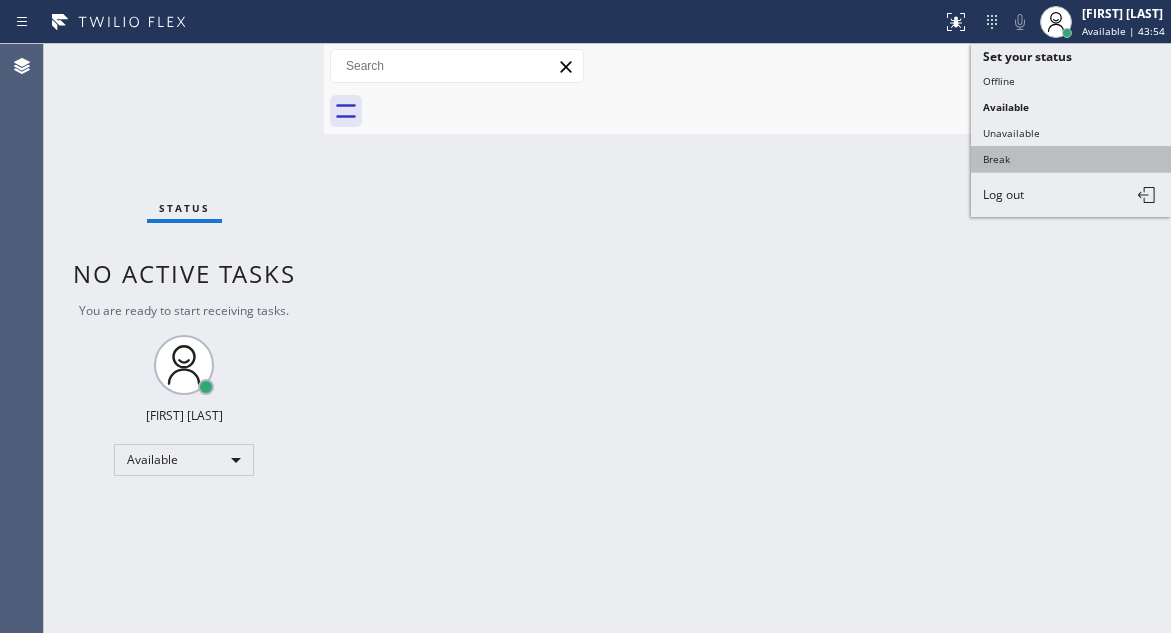 click on "Break" at bounding box center (1071, 159) 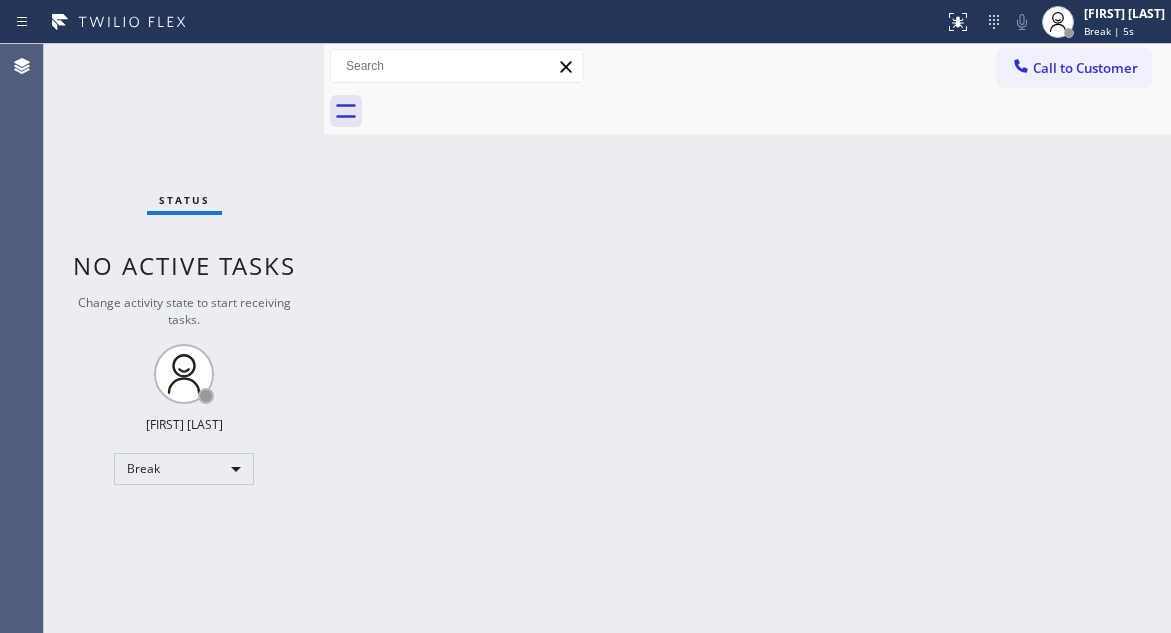 click on "Back to Dashboard Change Sender ID Customers Technicians Select a contact Outbound call Technician Search Technician Your caller id phone number Your caller id phone number Call Technician info Name   Phone none Address none Change Sender ID HVAC +18559994417 5 Star Appliance +18557314952 Appliance Repair +18554611149 Plumbing +18889090120 Air Duct Cleaning +18006865038  Electricians +18005688664 Cancel Change Check personal SMS Reset Change No tabs Call to Customer Outbound call Location Search location Your caller id phone number Customer number Call Outbound call Technician Search Technician Your caller id phone number Your caller id phone number Call" at bounding box center [747, 338] 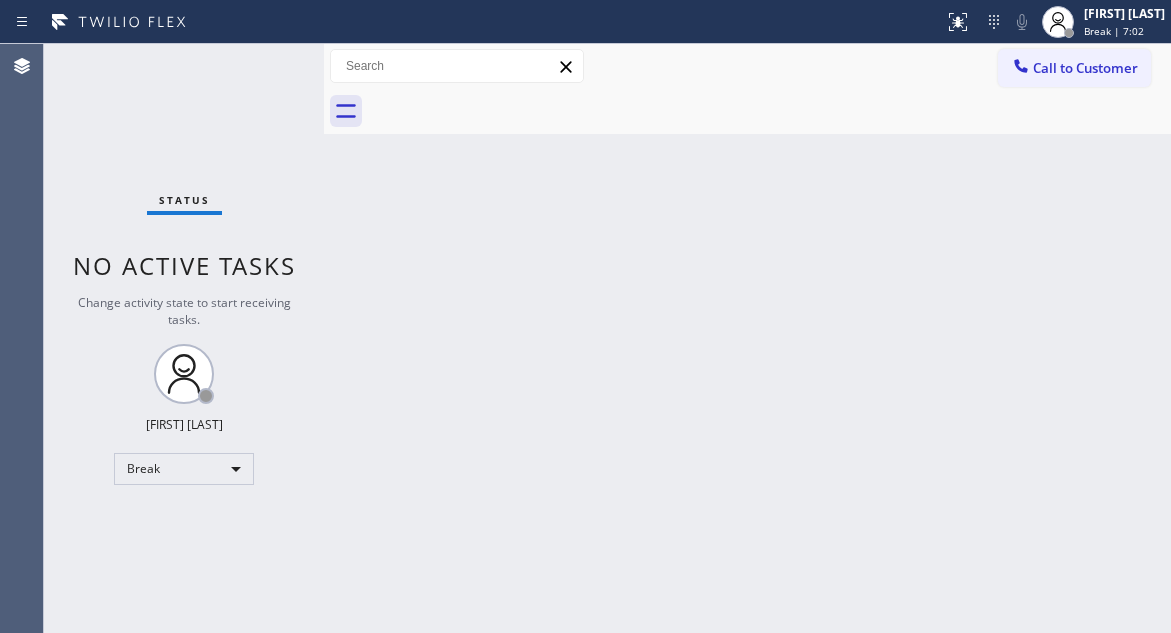 click on "Back to Dashboard Change Sender ID Customers Technicians Select a contact Outbound call Technician Search Technician Your caller id phone number Your caller id phone number Call Technician info Name   Phone none Address none Change Sender ID HVAC +18559994417 5 Star Appliance +18557314952 Appliance Repair +18554611149 Plumbing +18889090120 Air Duct Cleaning +18006865038  Electricians +18005688664 Cancel Change Check personal SMS Reset Change No tabs Call to Customer Outbound call Location Search location Your caller id phone number Customer number Call Outbound call Technician Search Technician Your caller id phone number Your caller id phone number Call" at bounding box center [747, 338] 